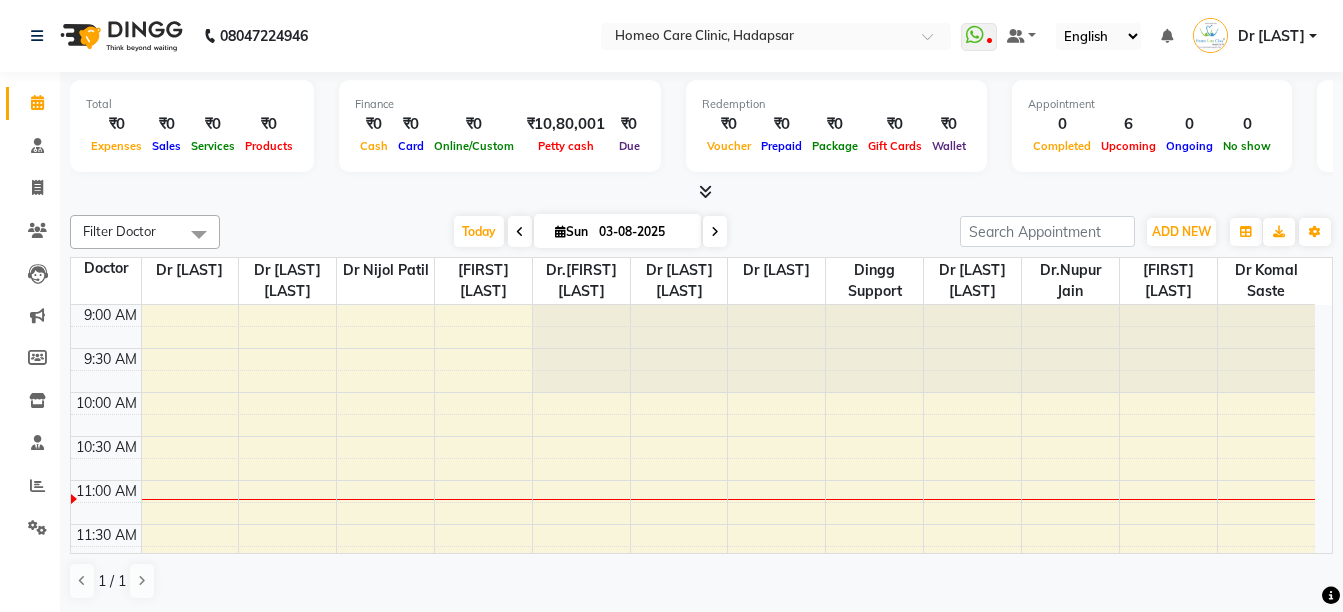 scroll, scrollTop: 0, scrollLeft: 0, axis: both 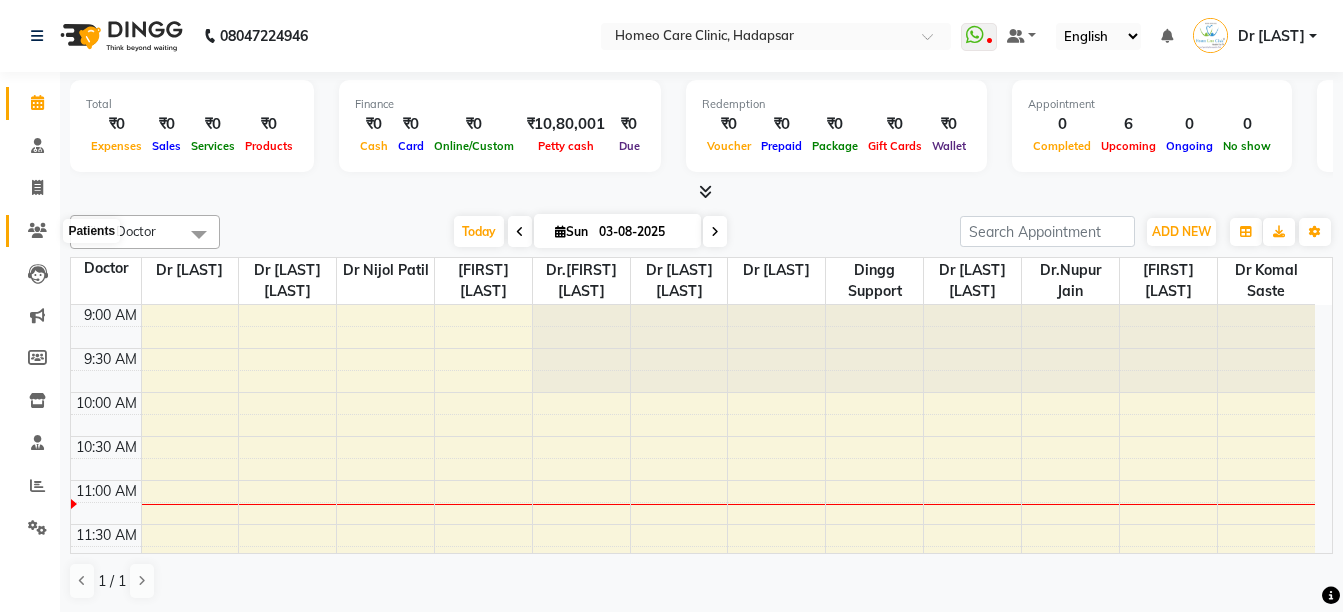click 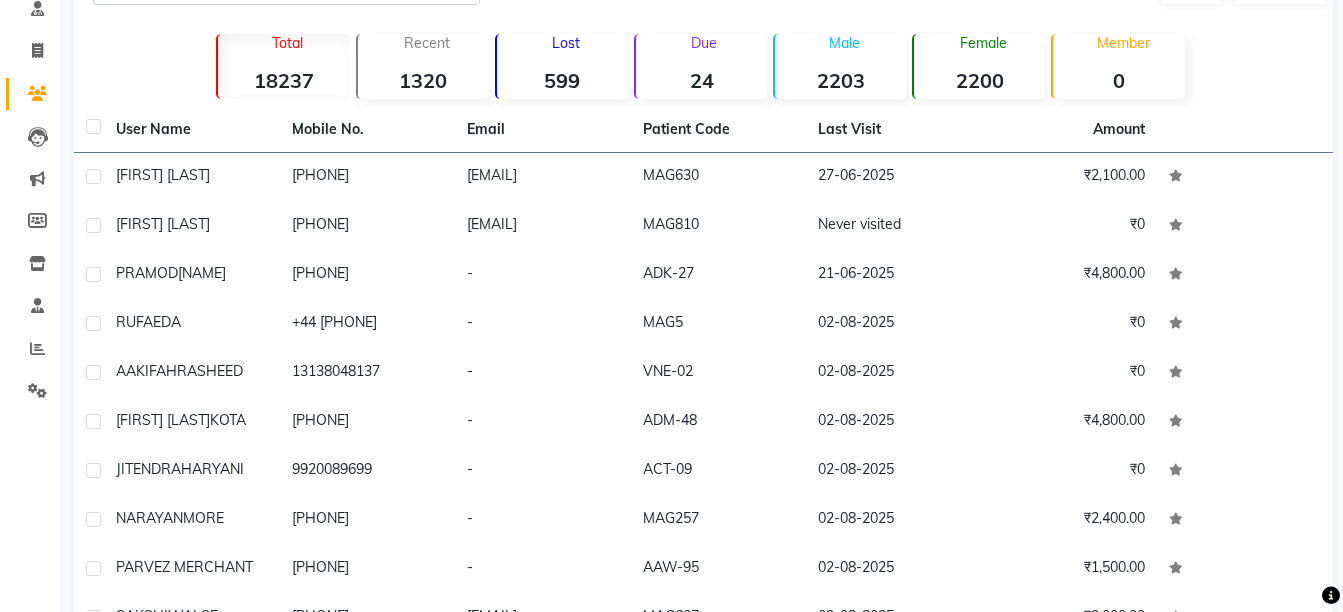 scroll, scrollTop: 156, scrollLeft: 0, axis: vertical 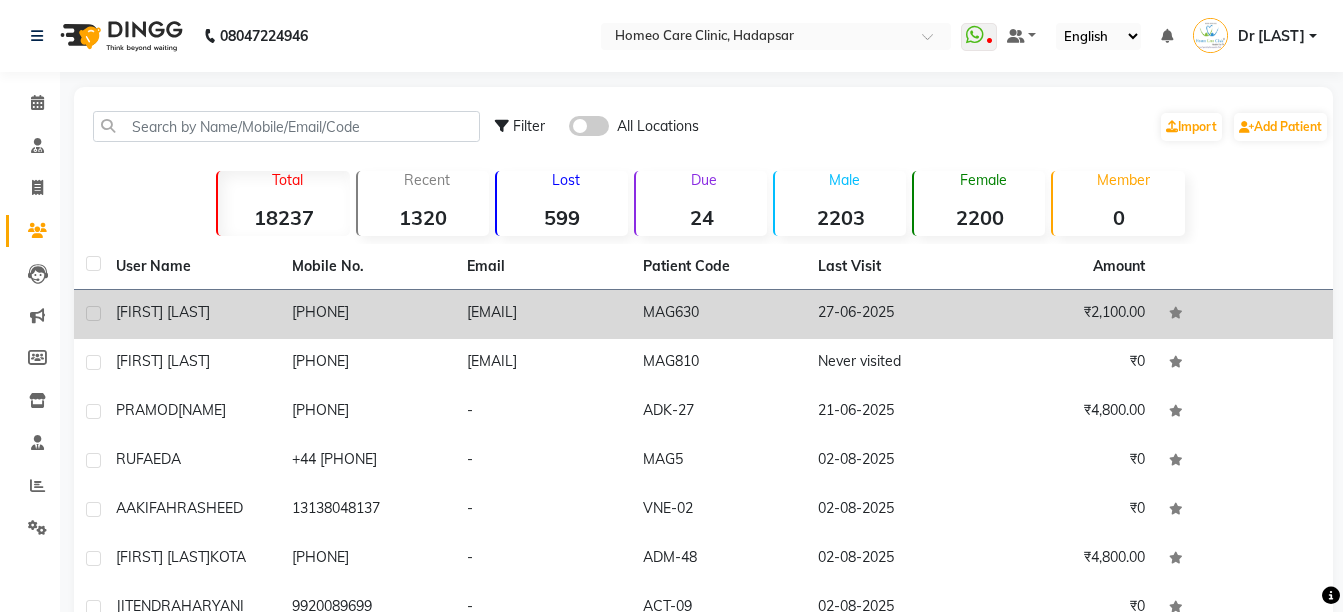 click on "[PHONE]" 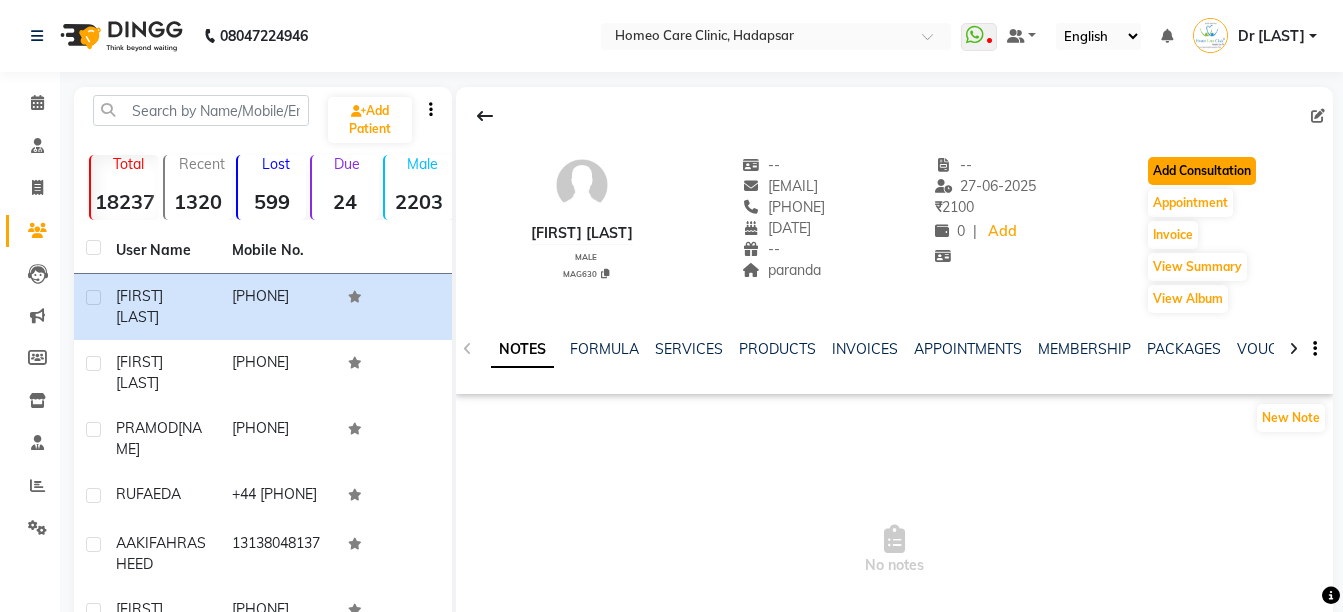 click on "Add Consultation" 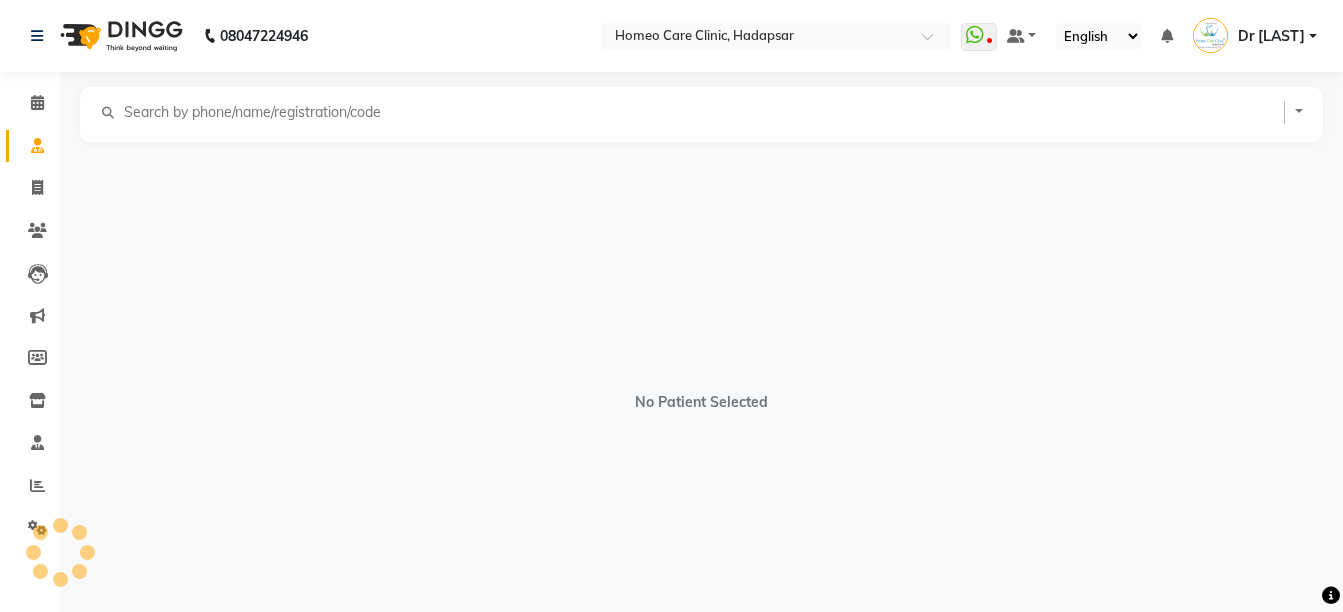 select on "male" 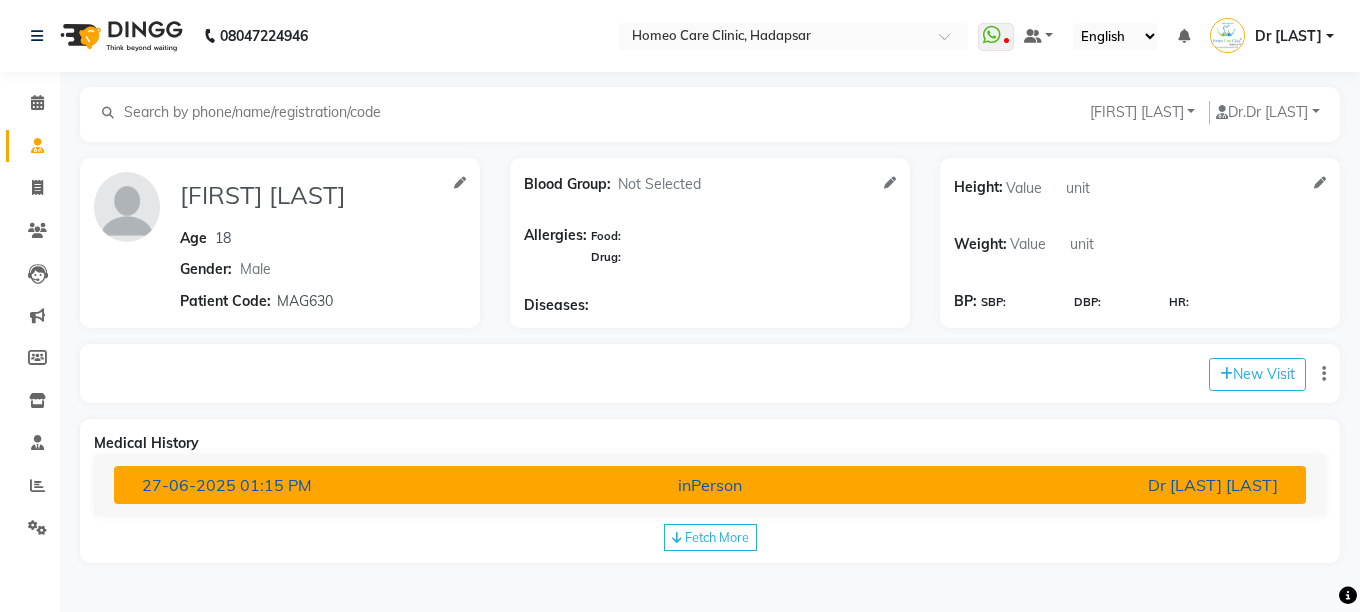 click on "Dr [LAST] [LAST]" at bounding box center [1098, 485] 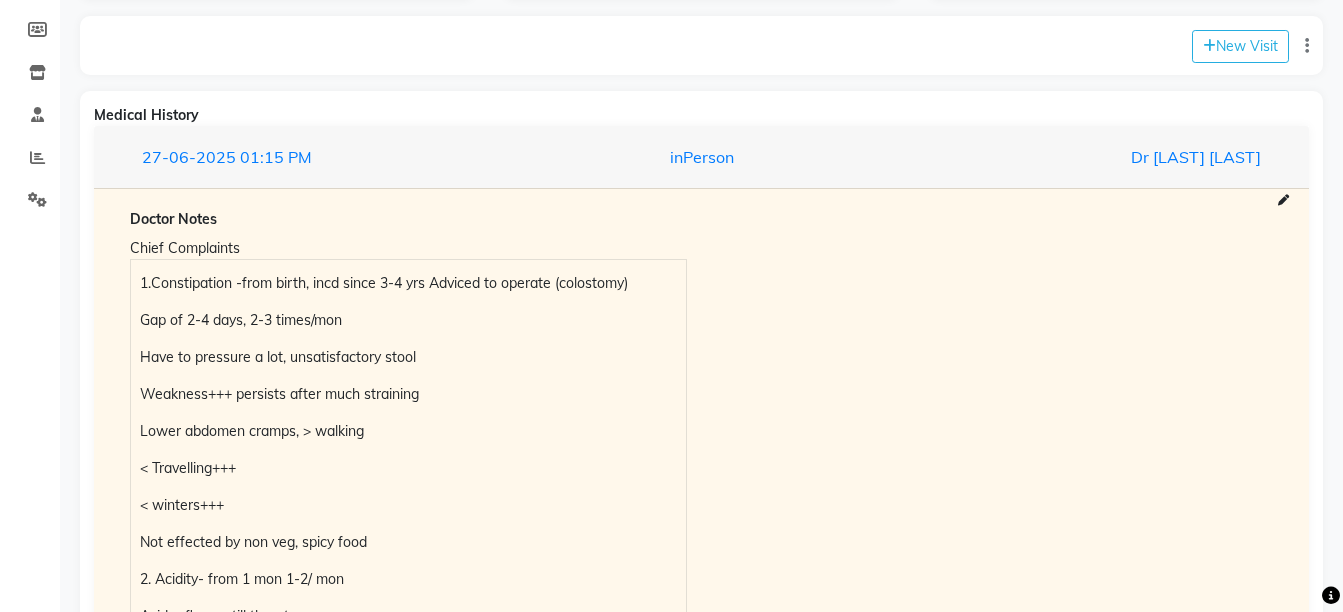 scroll, scrollTop: 332, scrollLeft: 0, axis: vertical 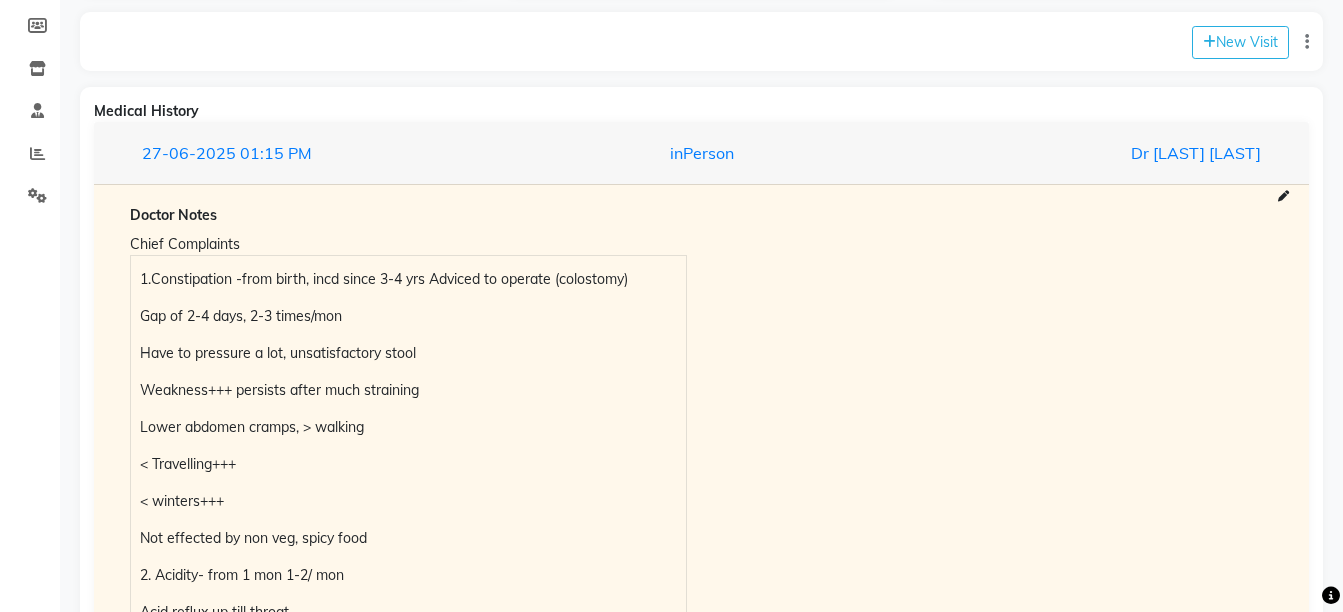 type 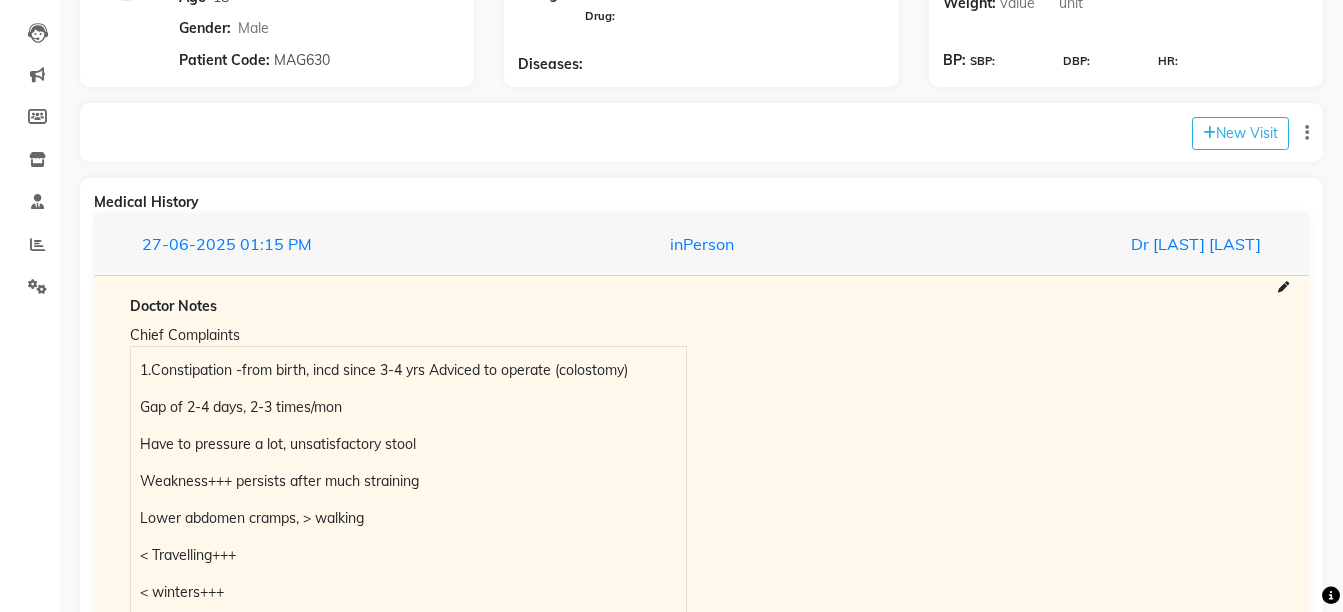 scroll, scrollTop: 0, scrollLeft: 0, axis: both 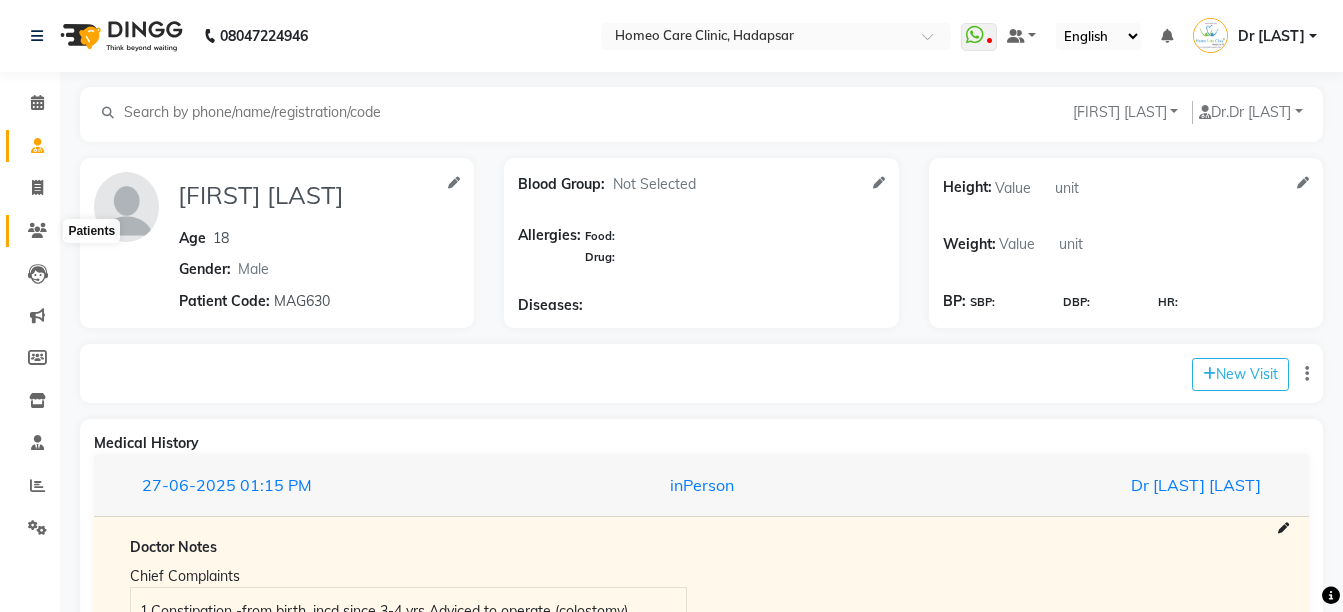 click 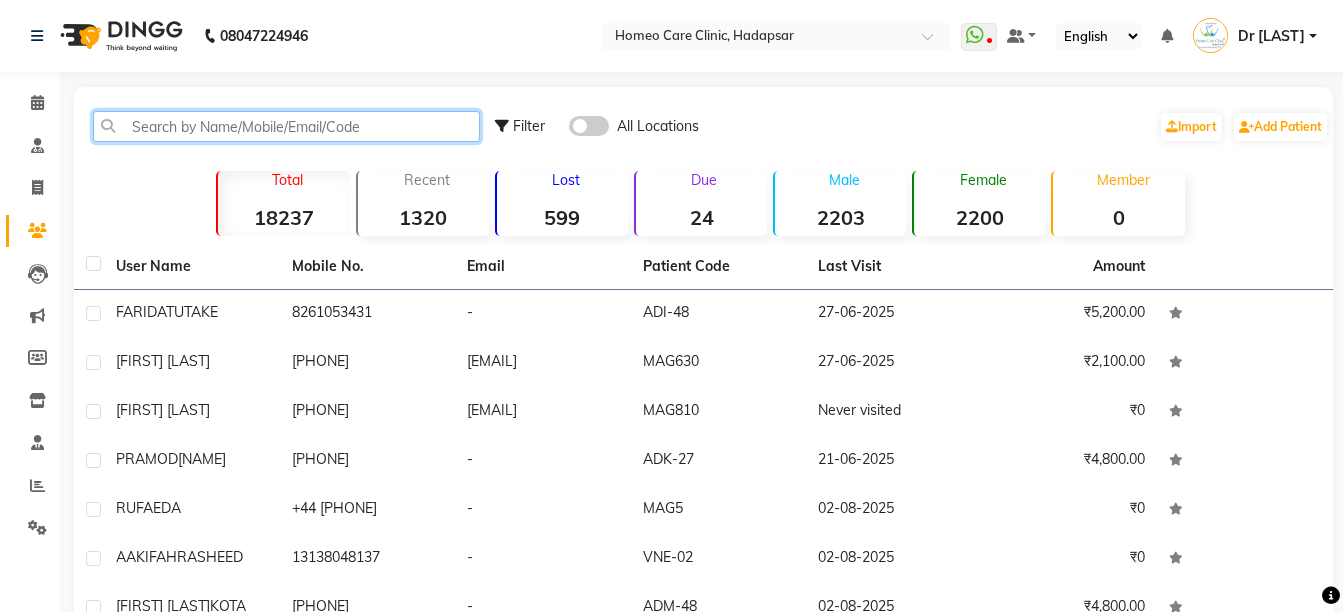 click 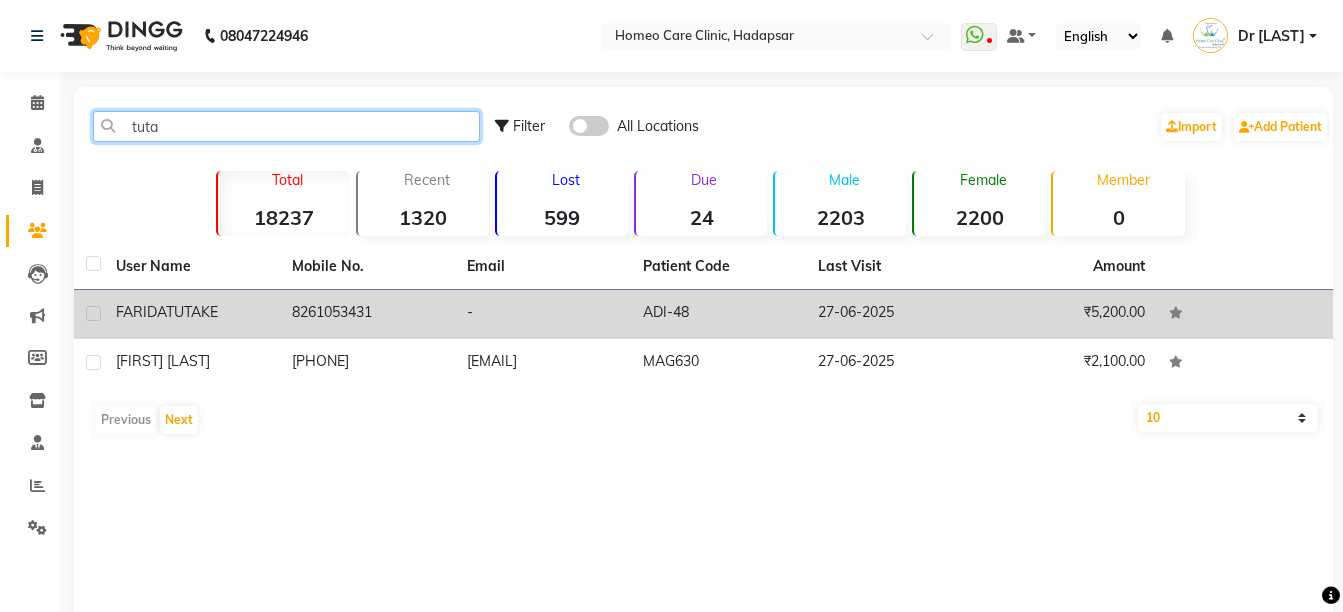 type on "tuta" 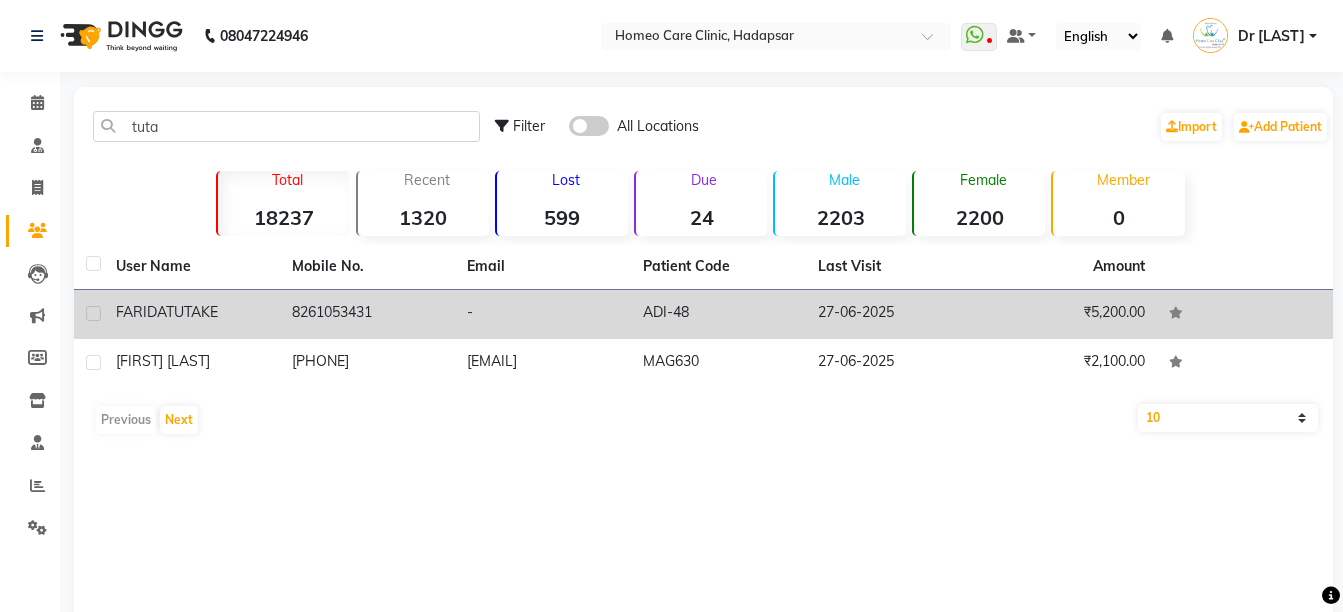 click on "[FIRST] [LAST]" 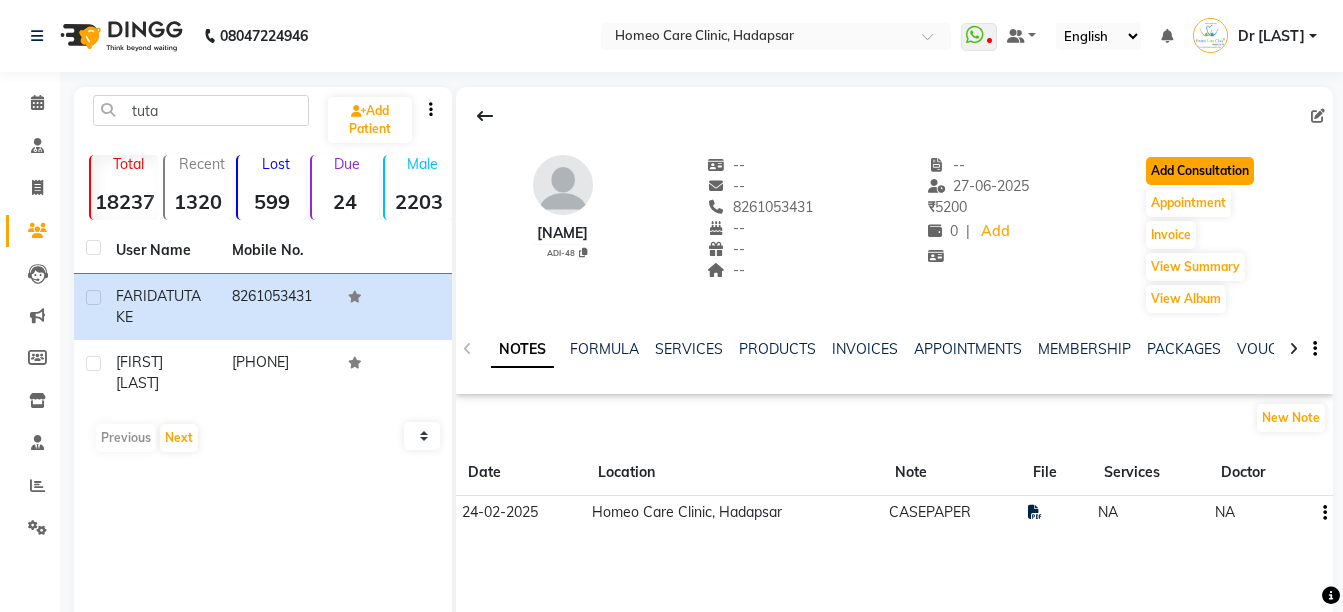 click on "Add Consultation" 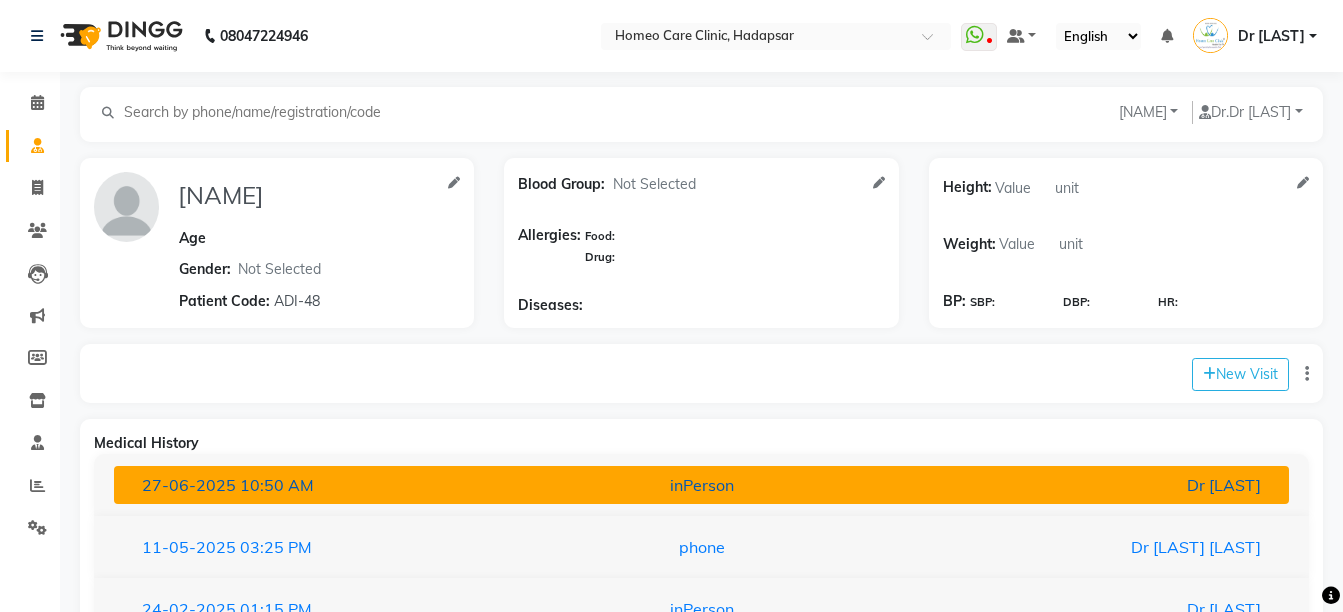 click on "inPerson" at bounding box center (701, 485) 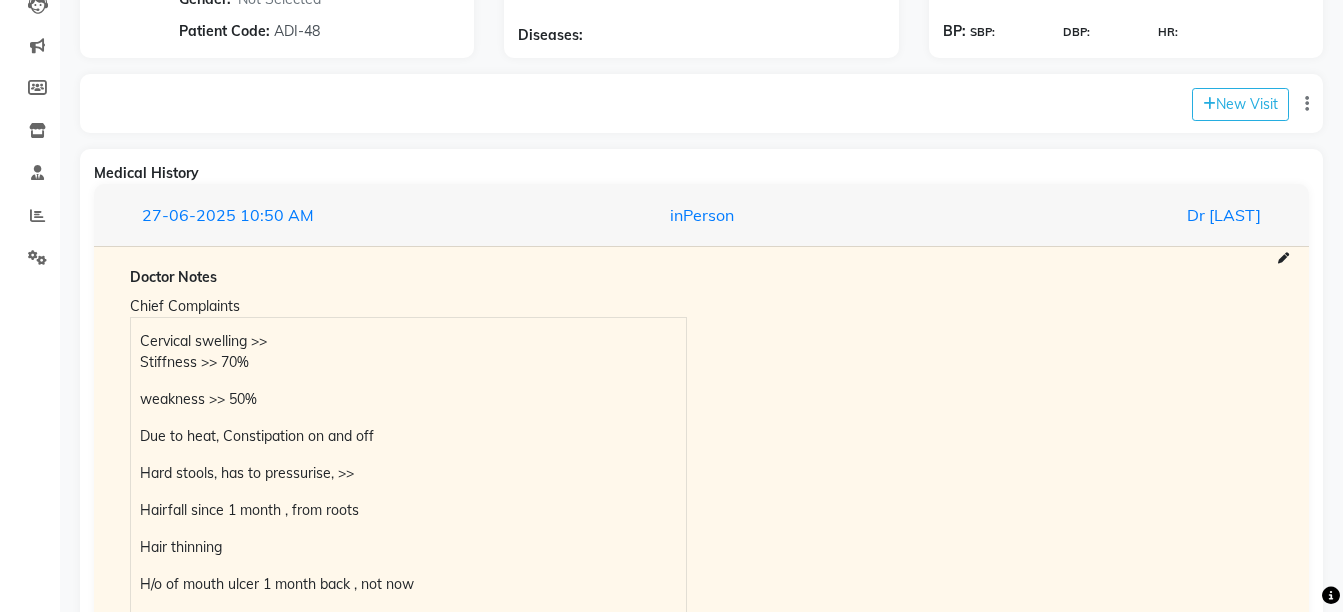 scroll, scrollTop: 297, scrollLeft: 0, axis: vertical 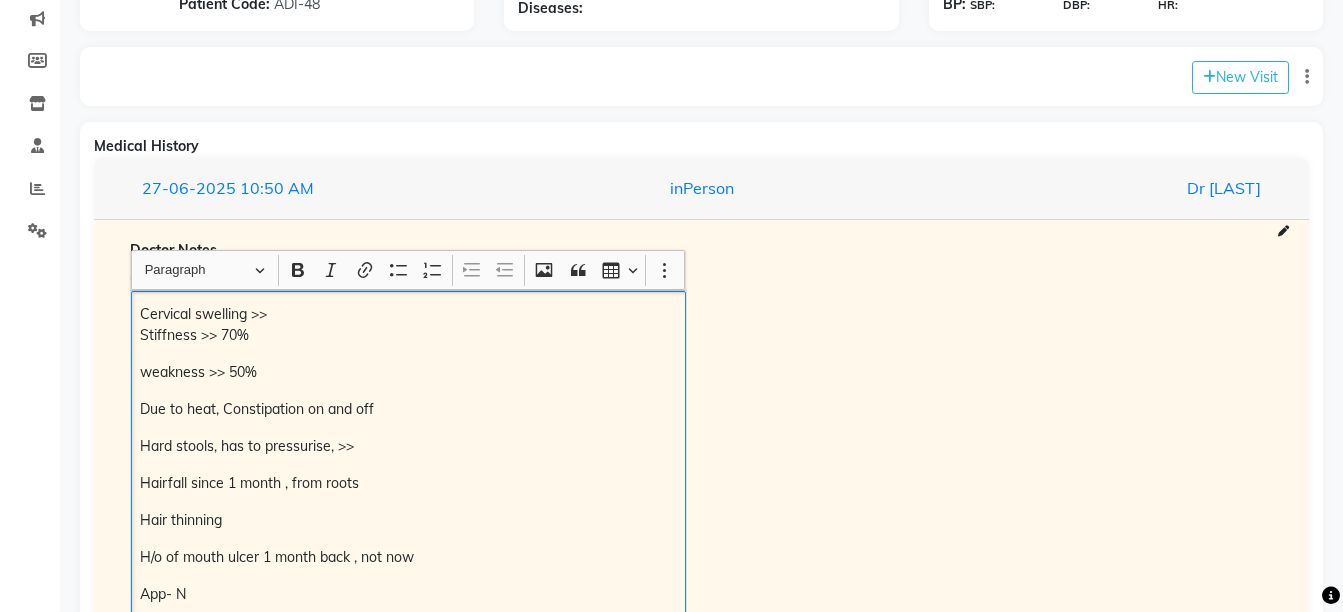 click on "Cervical swelling >> Stiffness >> 70%" at bounding box center [408, 325] 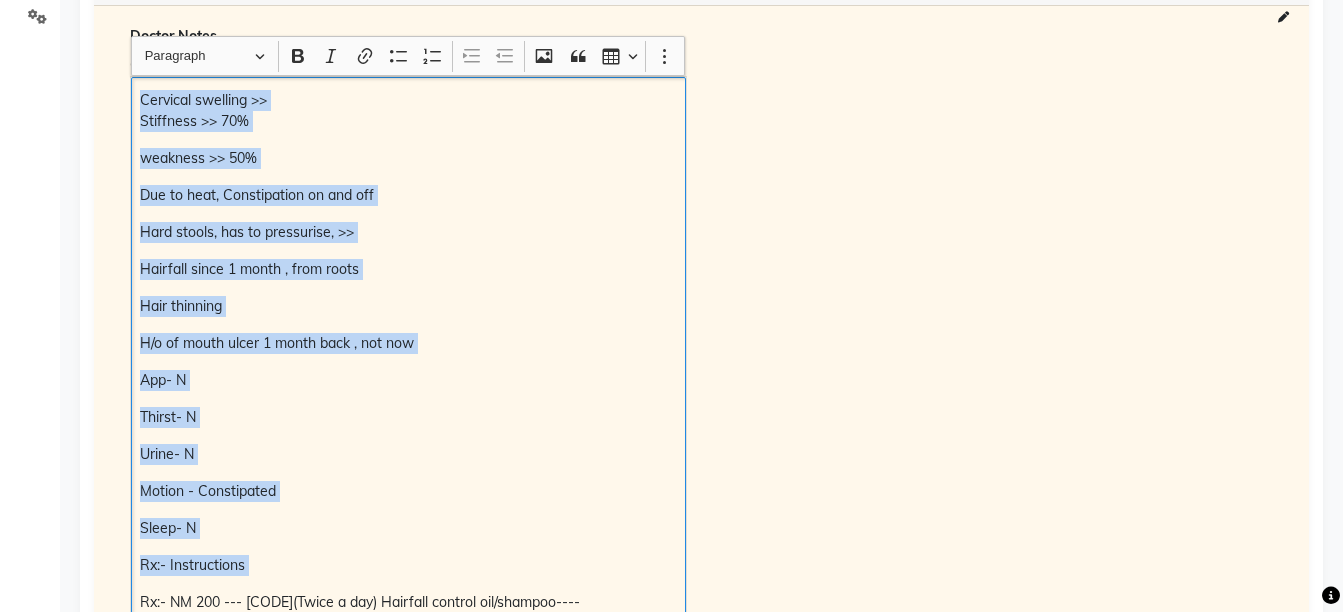 scroll, scrollTop: 532, scrollLeft: 0, axis: vertical 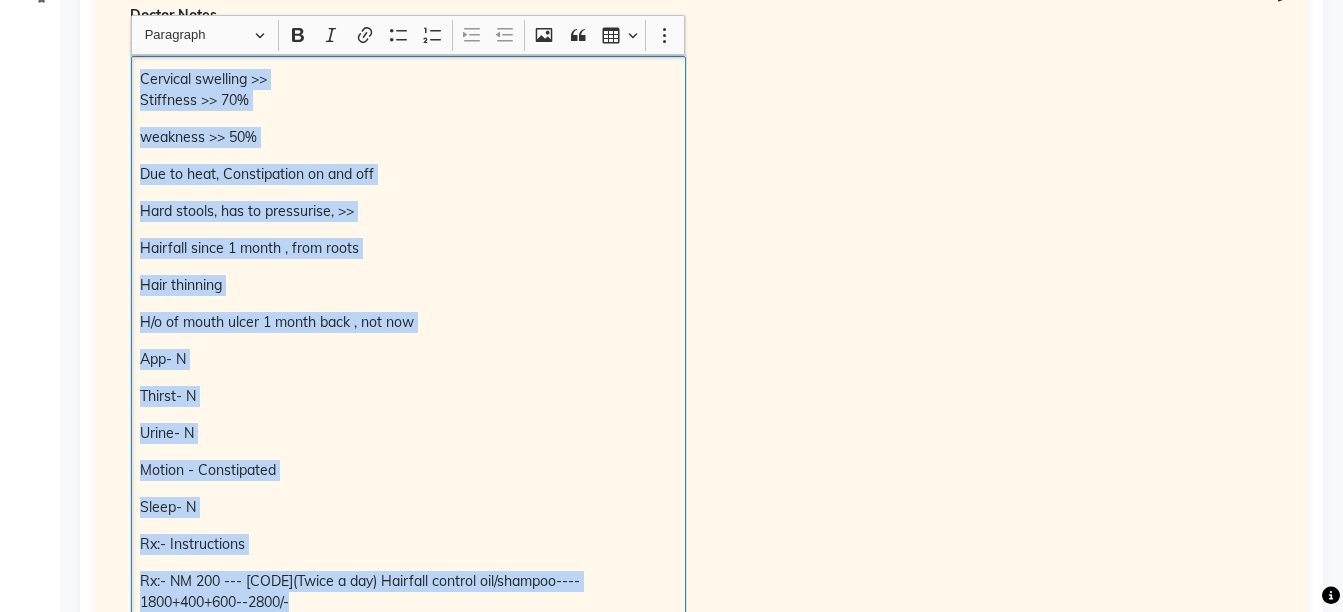 copy on "Cervical swelling >> Stiffness >> 70% weakness >> 50% Due to heat, Constipation on and off Hard stools, has to pressurise, >> Hairfall since 1 month , from roots Hair thinning H/o of mouth ulcer 1 month back , not now App- N Thirst- N Urine- N Motion - Constipated Sleep- N Rx:- Instructions Rx:- NM 200 --- A2D4K8(Twice a day) Hairfall control oil/shampoo---- 1800+400+600--2800/-" 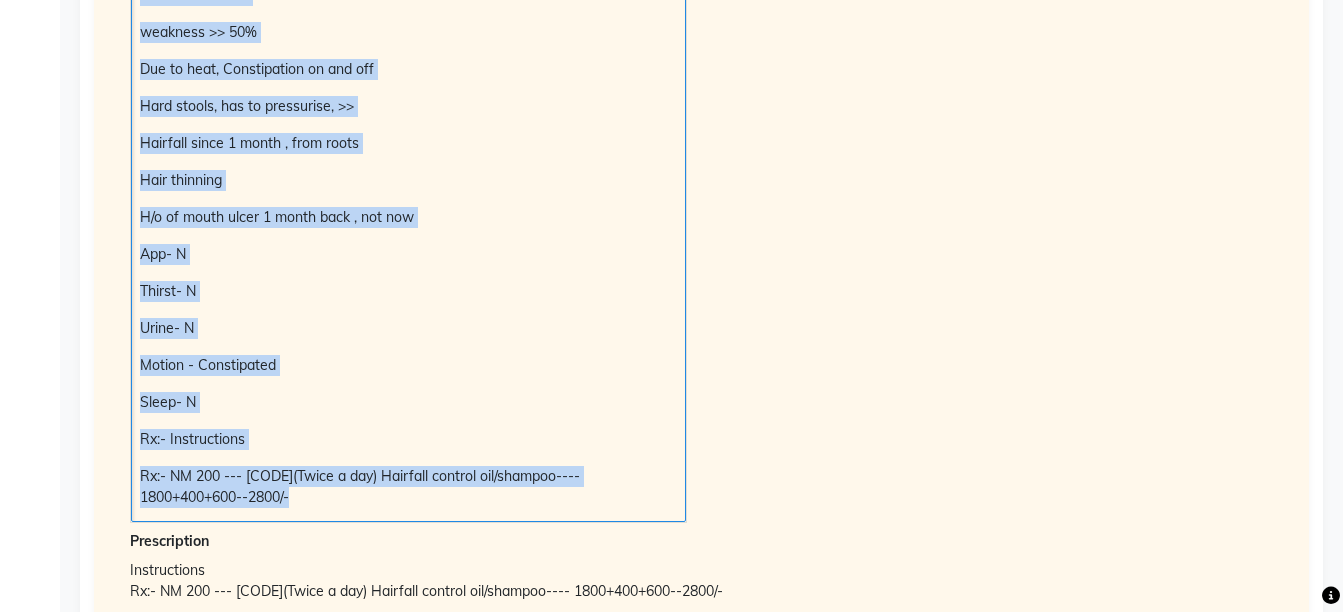 scroll, scrollTop: 659, scrollLeft: 0, axis: vertical 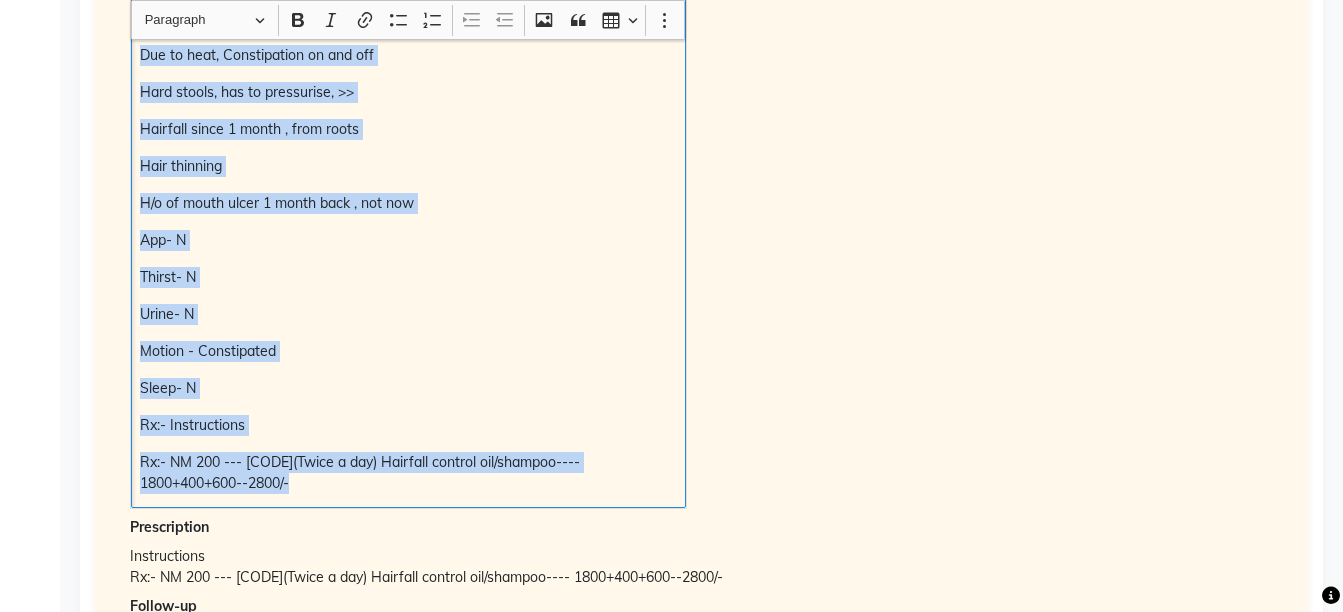 copy on "Cervical swelling >> Stiffness >> 70% weakness >> 50% Due to heat, Constipation on and off Hard stools, has to pressurise, >> Hairfall since 1 month , from roots Hair thinning H/o of mouth ulcer 1 month back , not now App- N Thirst- N Urine- N Motion - Constipated Sleep- N Rx:- Instructions Rx:- NM 200 --- A2D4K8(Twice a day) Hairfall control oil/shampoo---- 1800+400+600--2800/-" 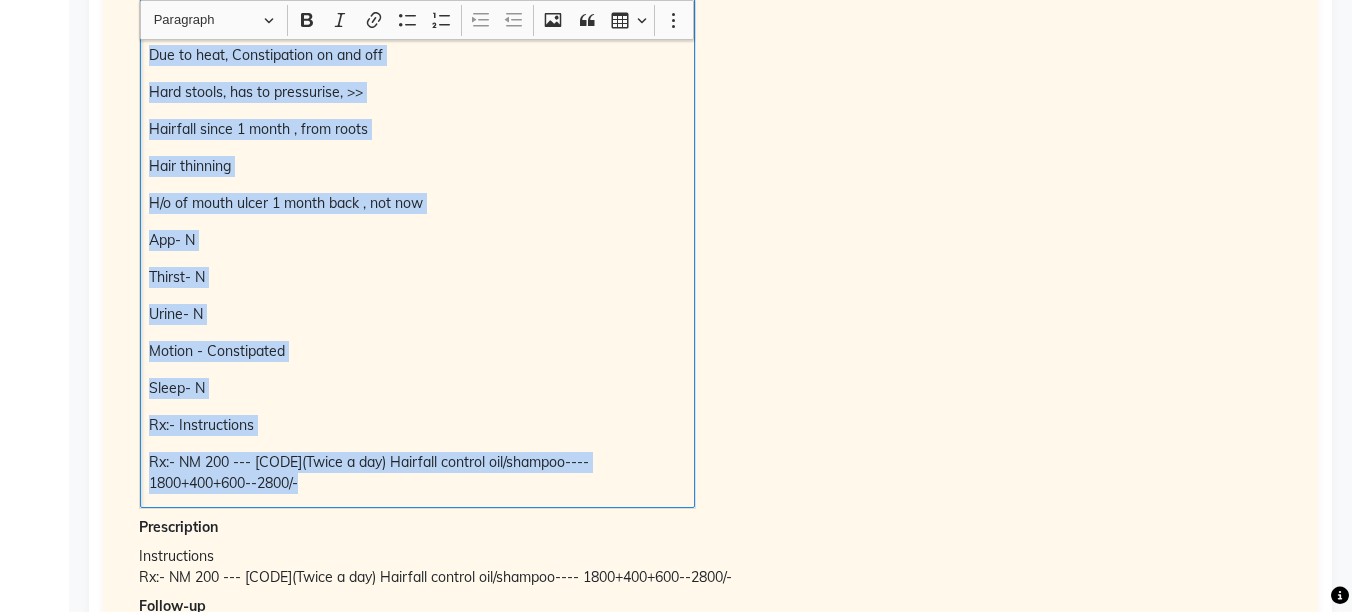 scroll, scrollTop: 115, scrollLeft: 0, axis: vertical 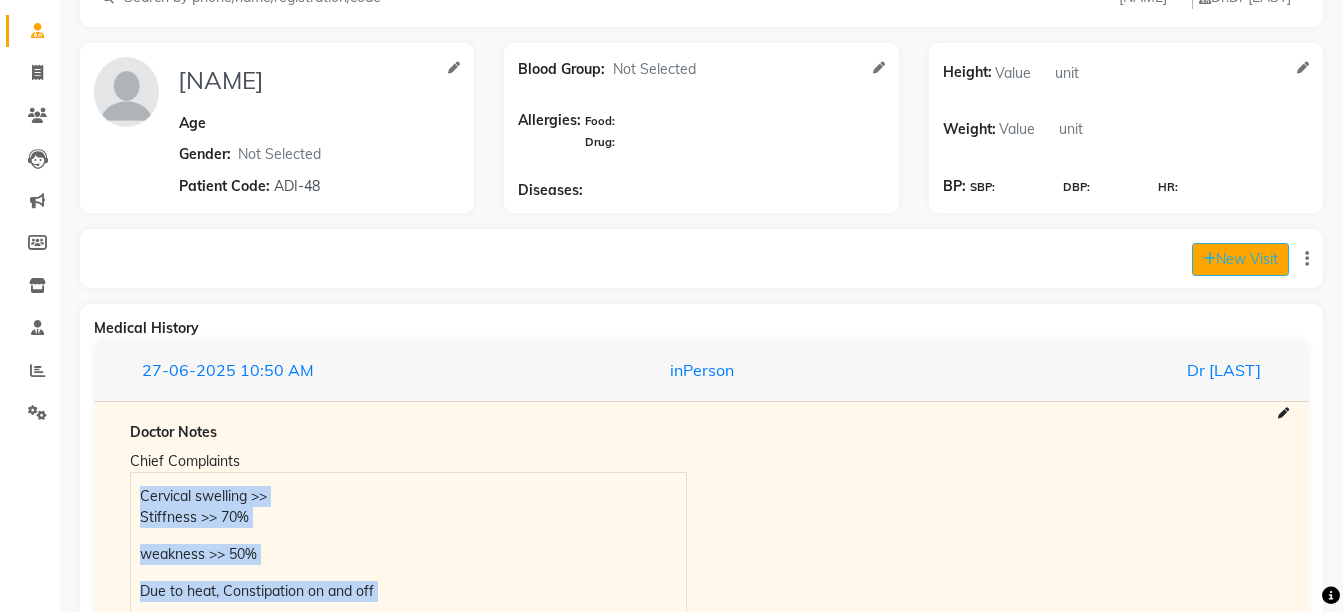 click on "New Visit" 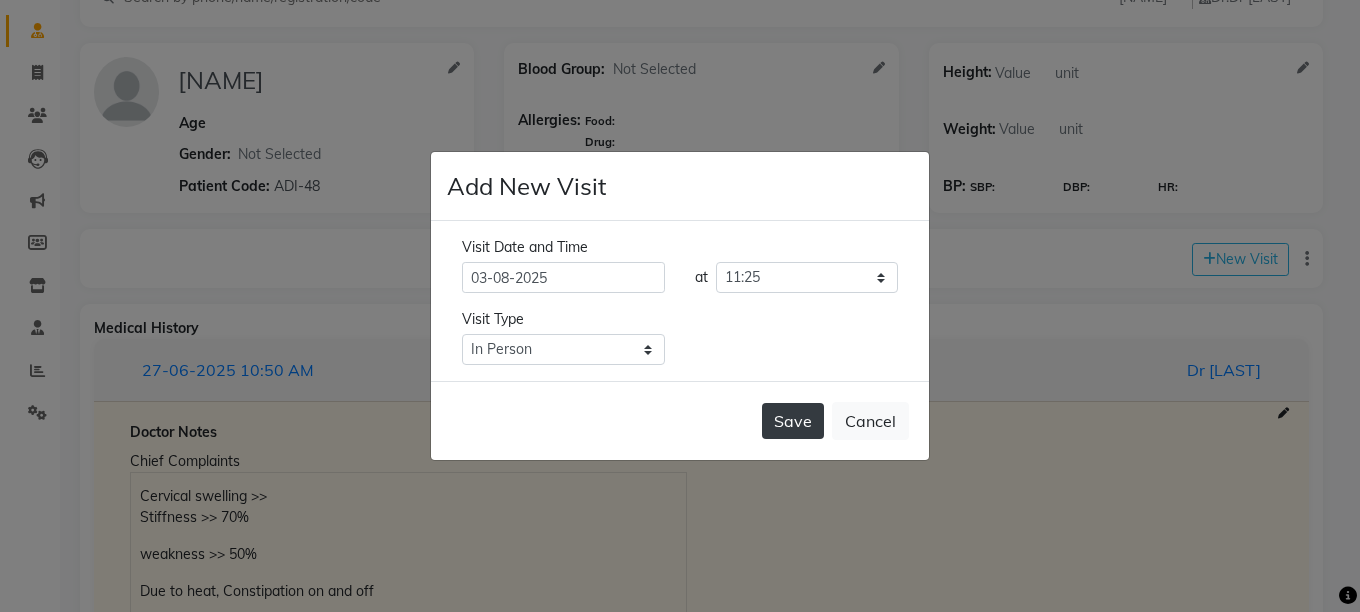 click on "Save" 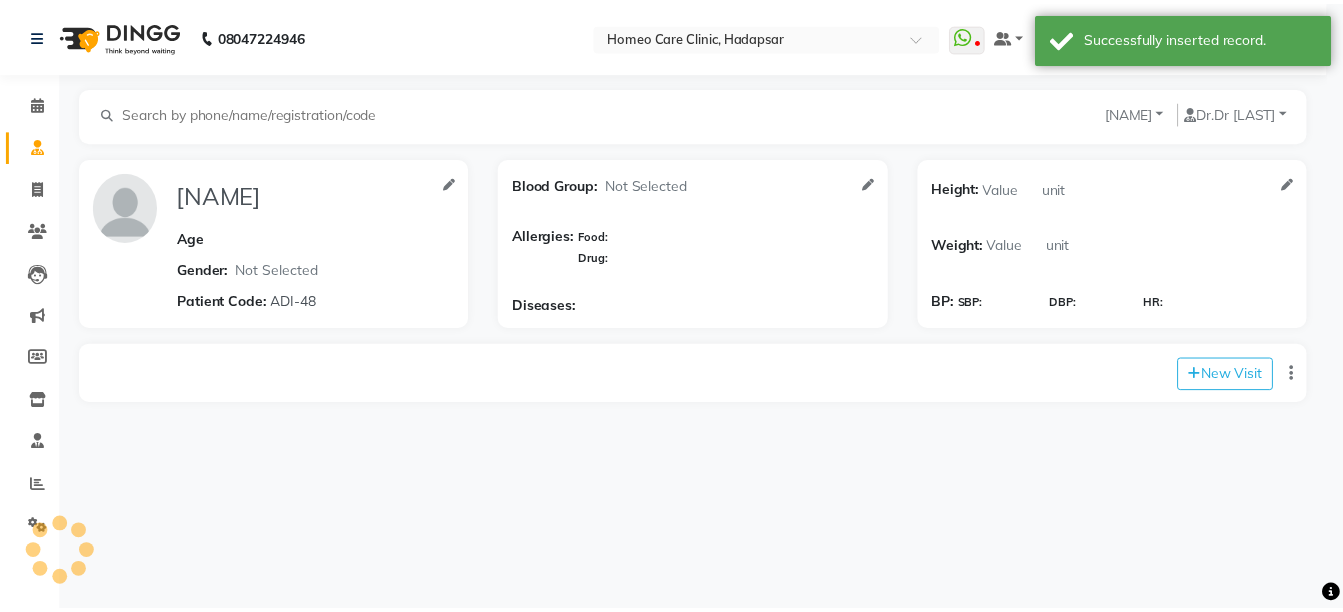 scroll, scrollTop: 0, scrollLeft: 0, axis: both 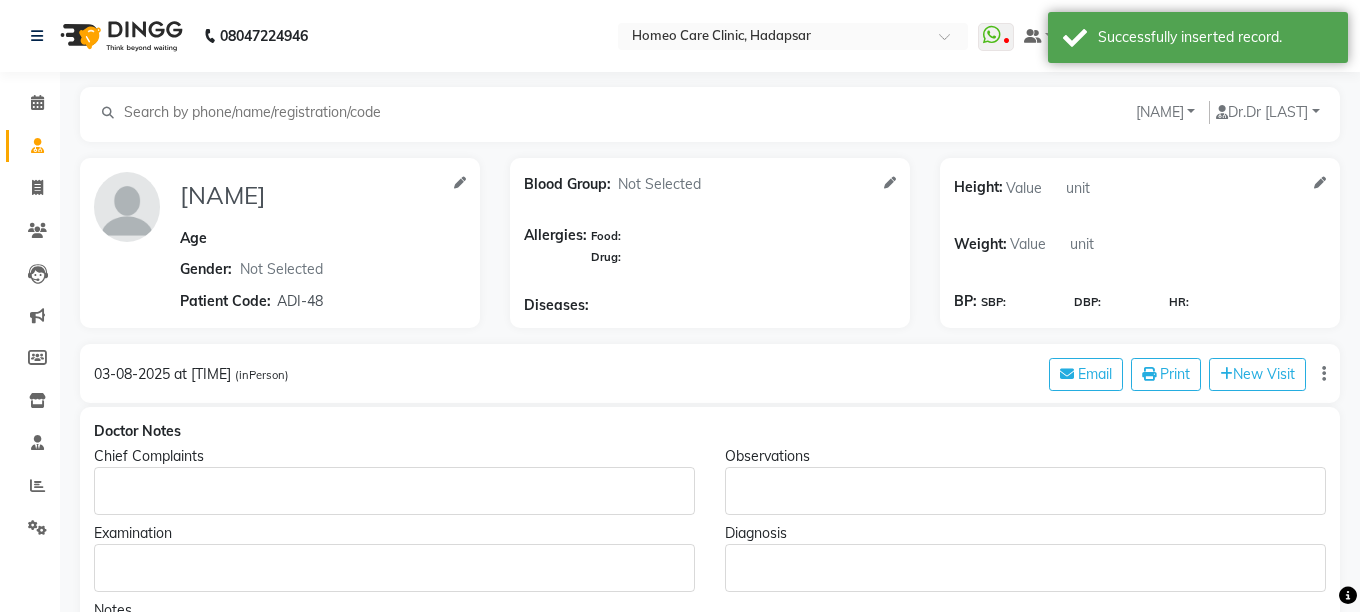 type on "[NAME]" 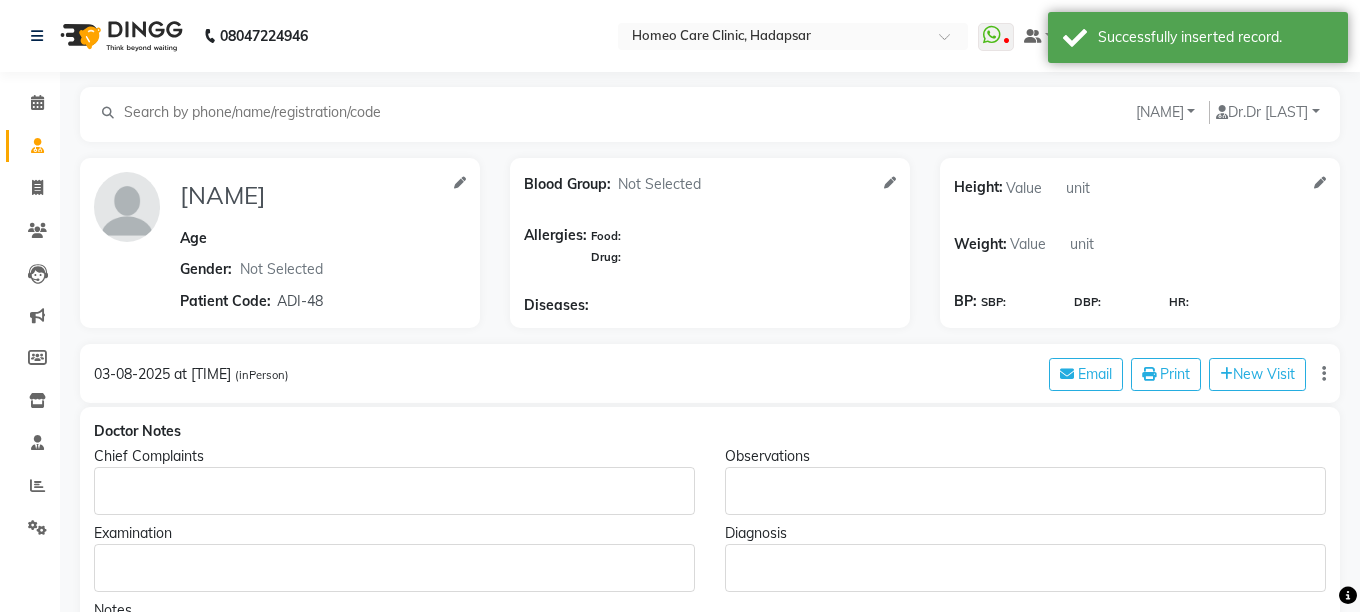 select 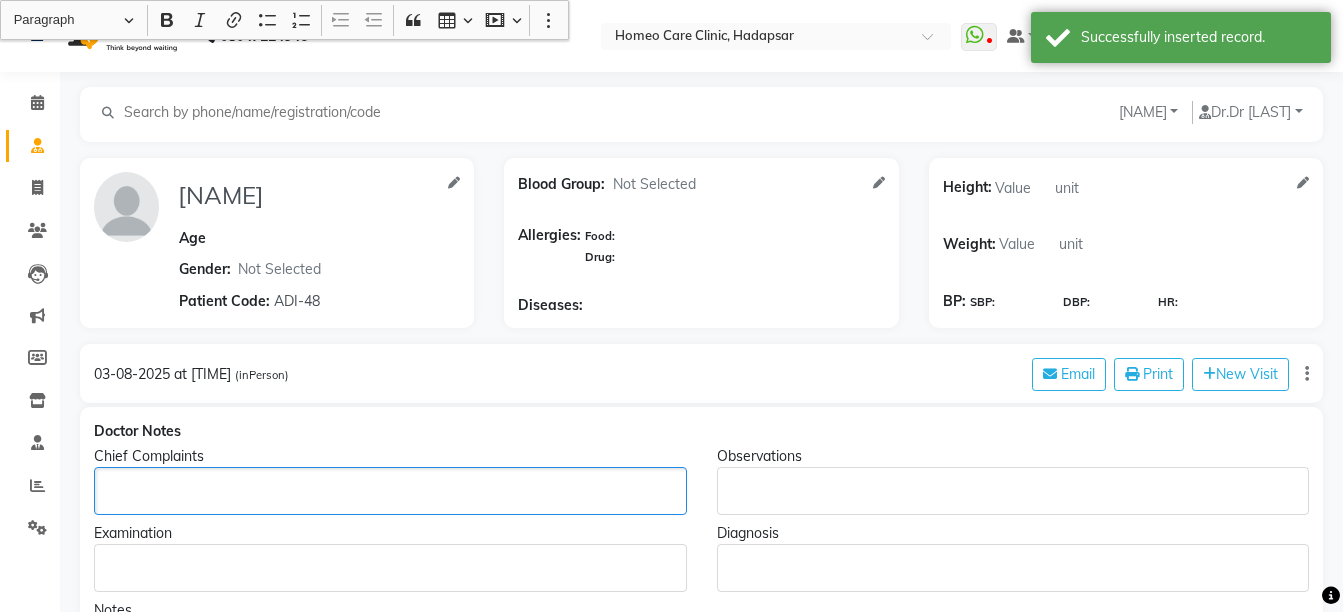 click 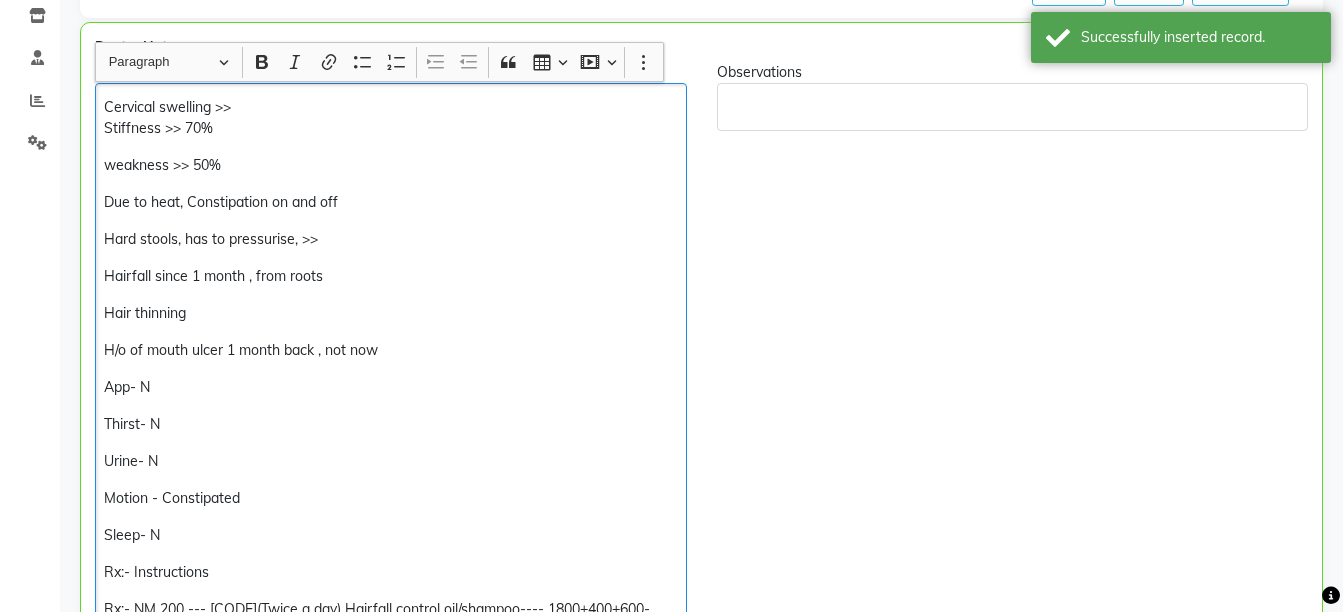 scroll, scrollTop: 432, scrollLeft: 0, axis: vertical 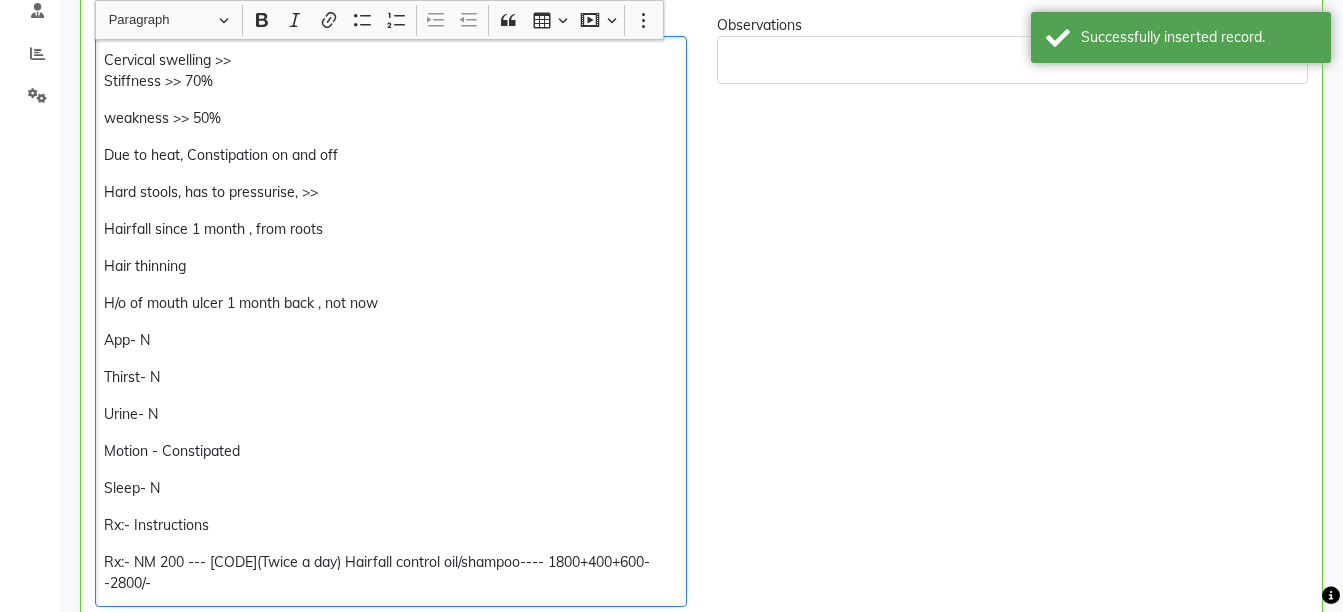 click on "Hairfall since 1 month , from roots" 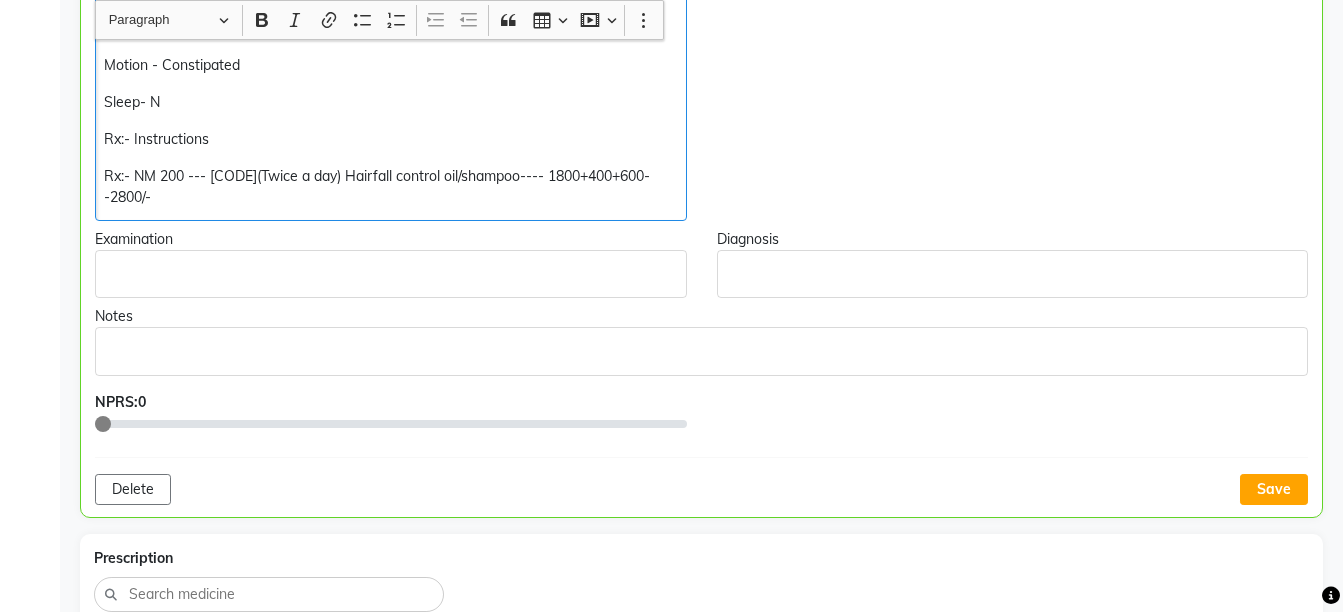 scroll, scrollTop: 814, scrollLeft: 0, axis: vertical 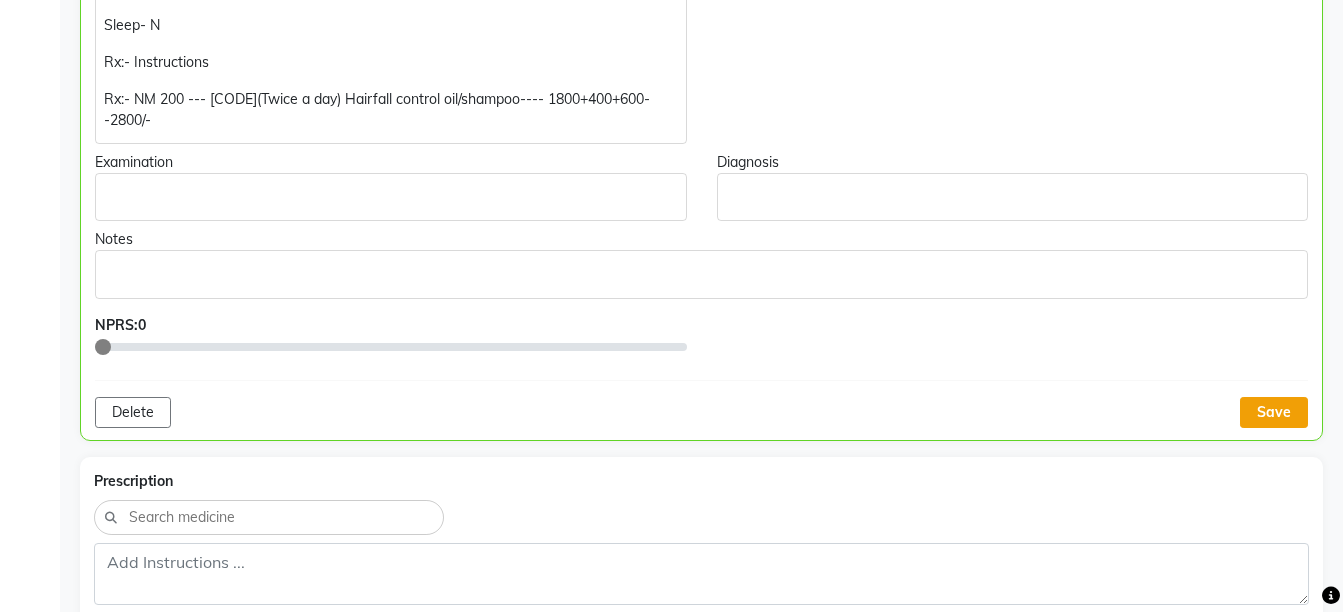 click on "Save" 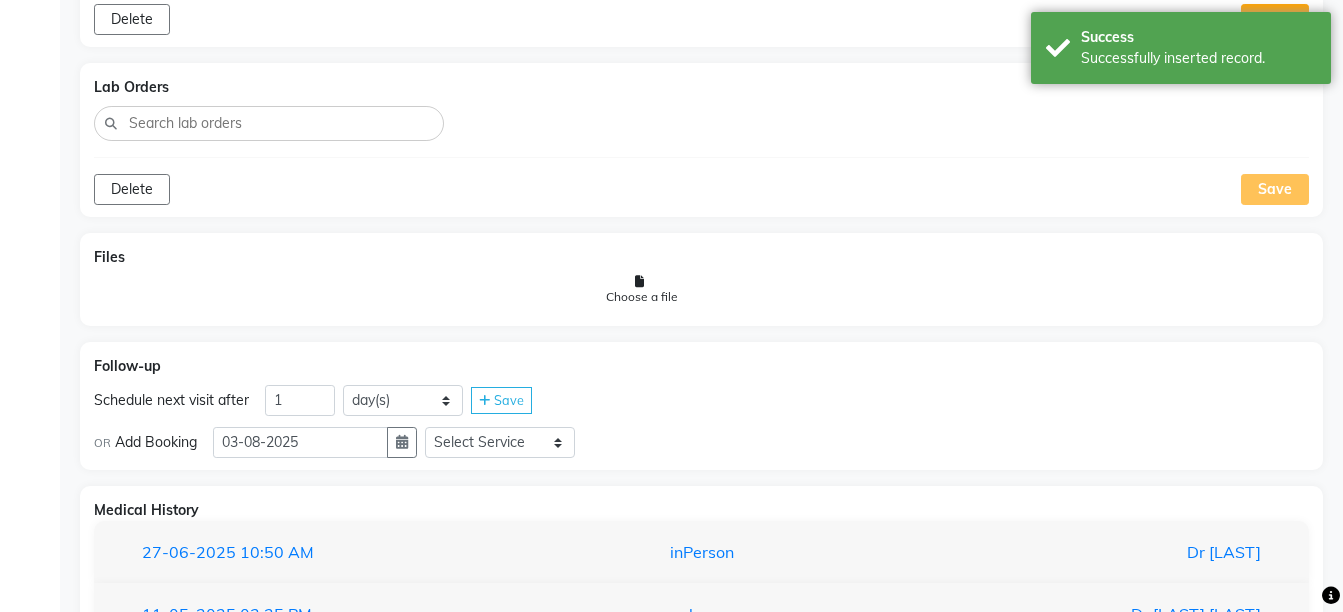 scroll, scrollTop: 1735, scrollLeft: 0, axis: vertical 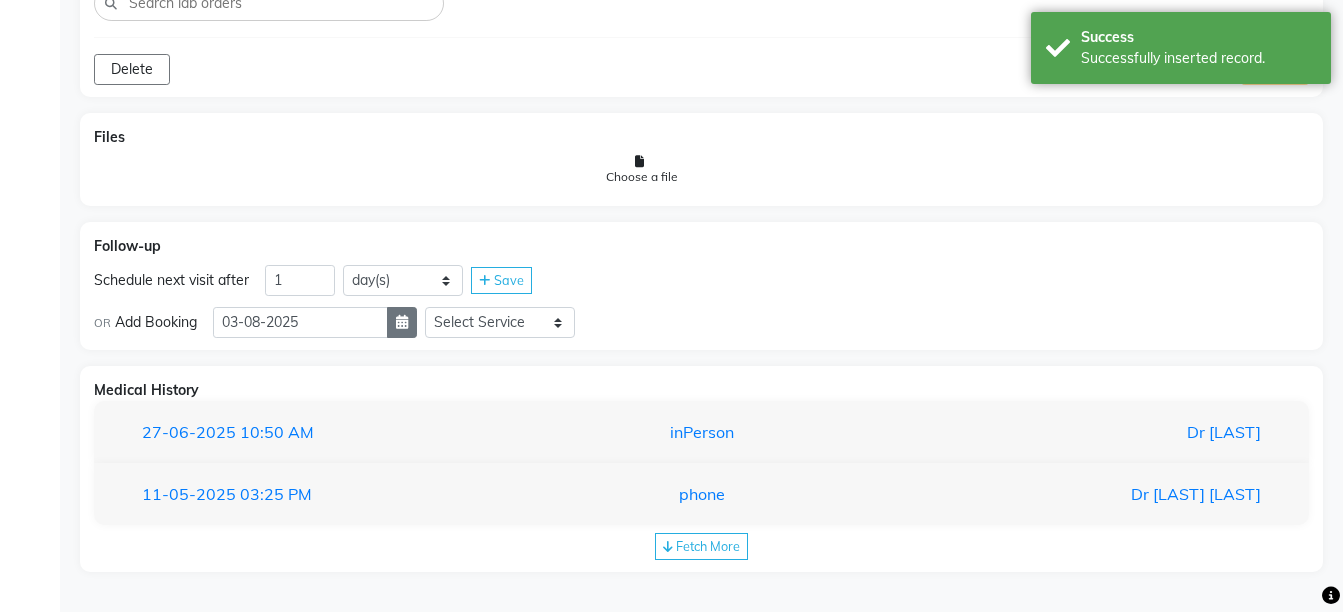 click 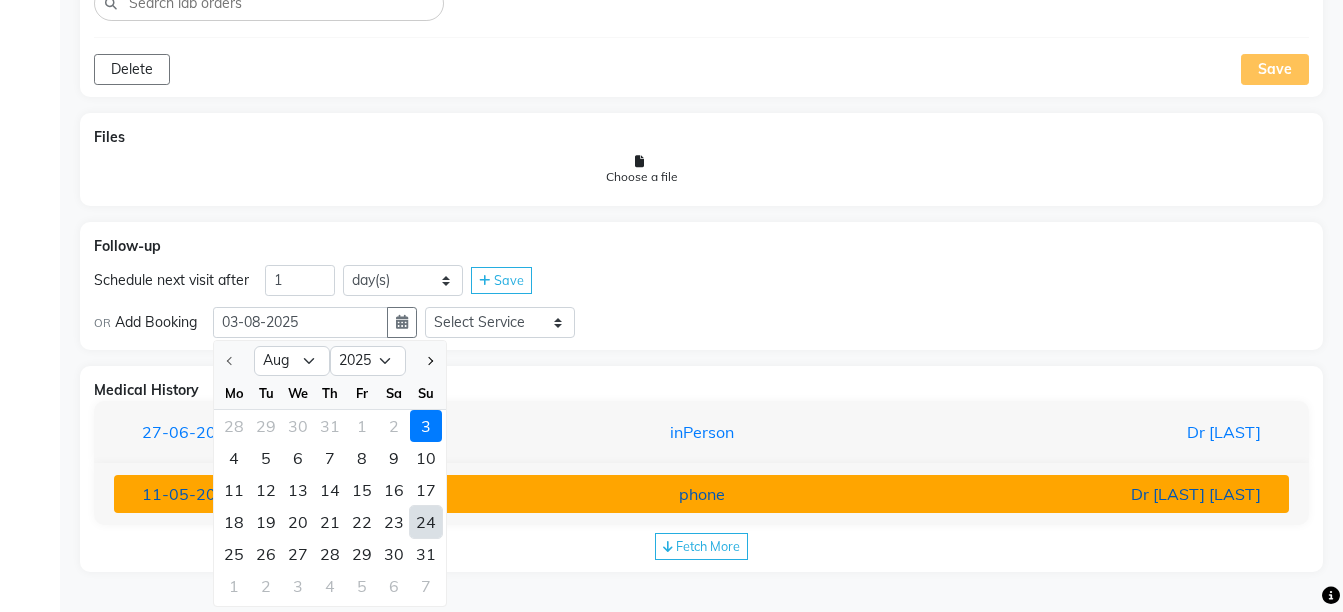select on "9" 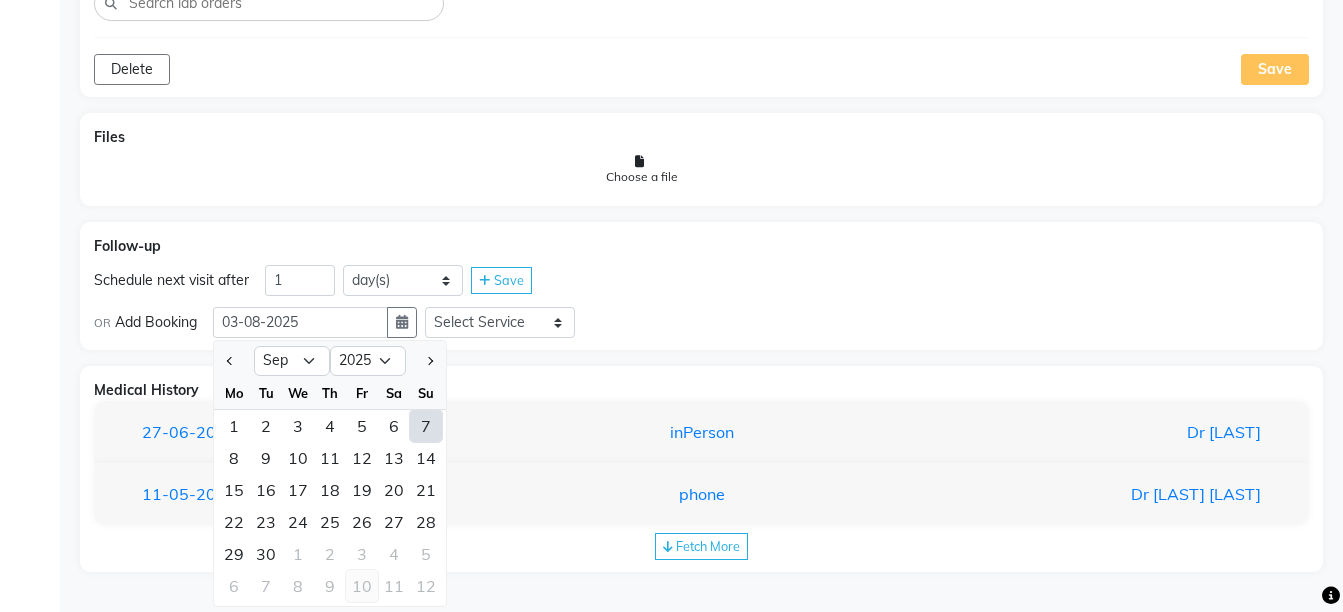 click on "10" 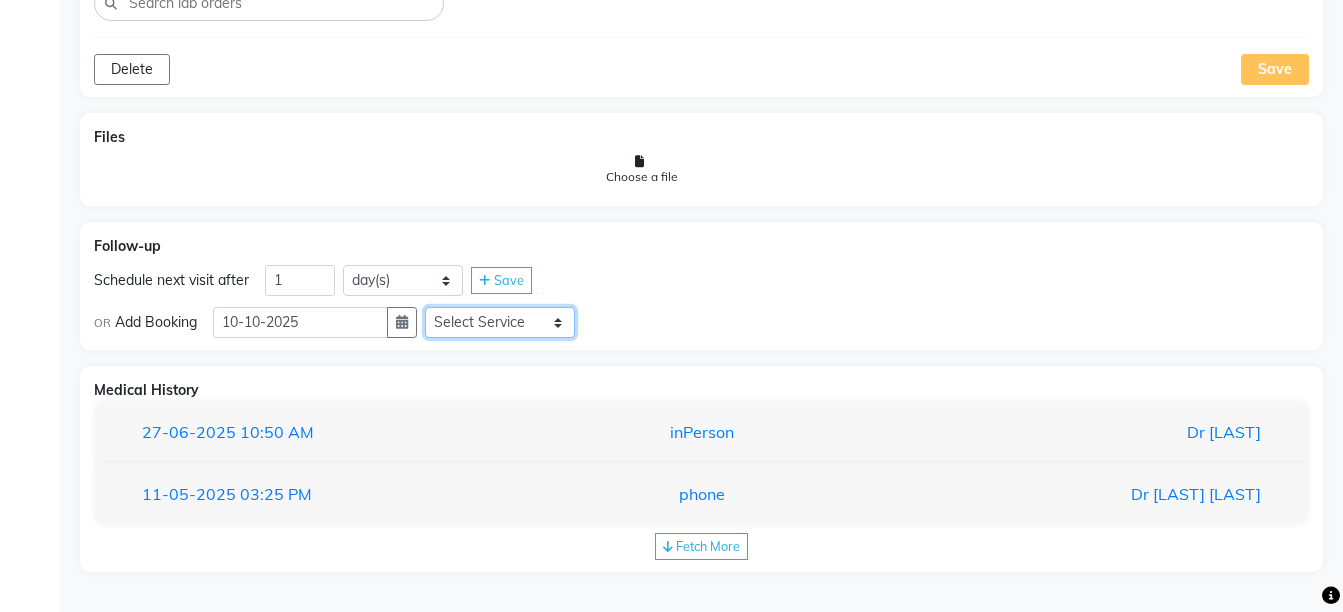 click on "Select Service  Medicine  Medicine 1  Hydra Facial  Medi Facial  Vampire Facial With Plasma  Oxygeno Facial  Anti Aging Facial  Korean Glass GLow Facial  Full Face  Upper Lip  Chin  Underarms  Full Legs & arms  Back-side  Chest  Abdomen  Yellow Peel  Black Peel  Party Peel  Glow Peel  Argi Peel  Under-arm Peel  Depigmento Peel  Anti Aging Peel  Lip Peel  Hair PRP  GFC PRP  Mesotherapy / Dermaroller  Under Eye PRP  Face PRP  Dermapen / Mesotherapt for Full Face  Dermapen / Mesotherapt for Scars  Carbon Peel  LASER BLEECH Laser Bleech  BB Glow  Indian Glass Glow  In Person - Consultation  Courier Charges in City  Courier Charges out of City  In Person - Follow Up  Hair Treatment   Skin Treatment   Online - Consultation  Online - Follow Up" 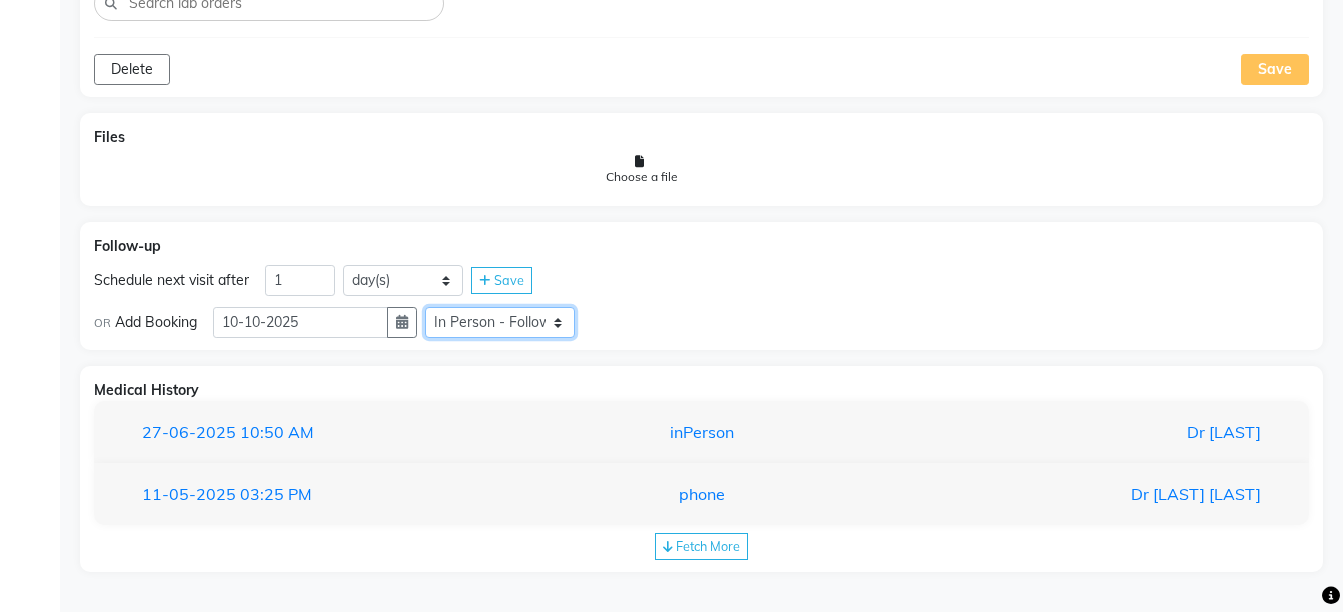click on "Select Service  Medicine  Medicine 1  Hydra Facial  Medi Facial  Vampire Facial With Plasma  Oxygeno Facial  Anti Aging Facial  Korean Glass GLow Facial  Full Face  Upper Lip  Chin  Underarms  Full Legs & arms  Back-side  Chest  Abdomen  Yellow Peel  Black Peel  Party Peel  Glow Peel  Argi Peel  Under-arm Peel  Depigmento Peel  Anti Aging Peel  Lip Peel  Hair PRP  GFC PRP  Mesotherapy / Dermaroller  Under Eye PRP  Face PRP  Dermapen / Mesotherapt for Full Face  Dermapen / Mesotherapt for Scars  Carbon Peel  LASER BLEECH Laser Bleech  BB Glow  Indian Glass Glow  In Person - Consultation  Courier Charges in City  Courier Charges out of City  In Person - Follow Up  Hair Treatment   Skin Treatment   Online - Consultation  Online - Follow Up" 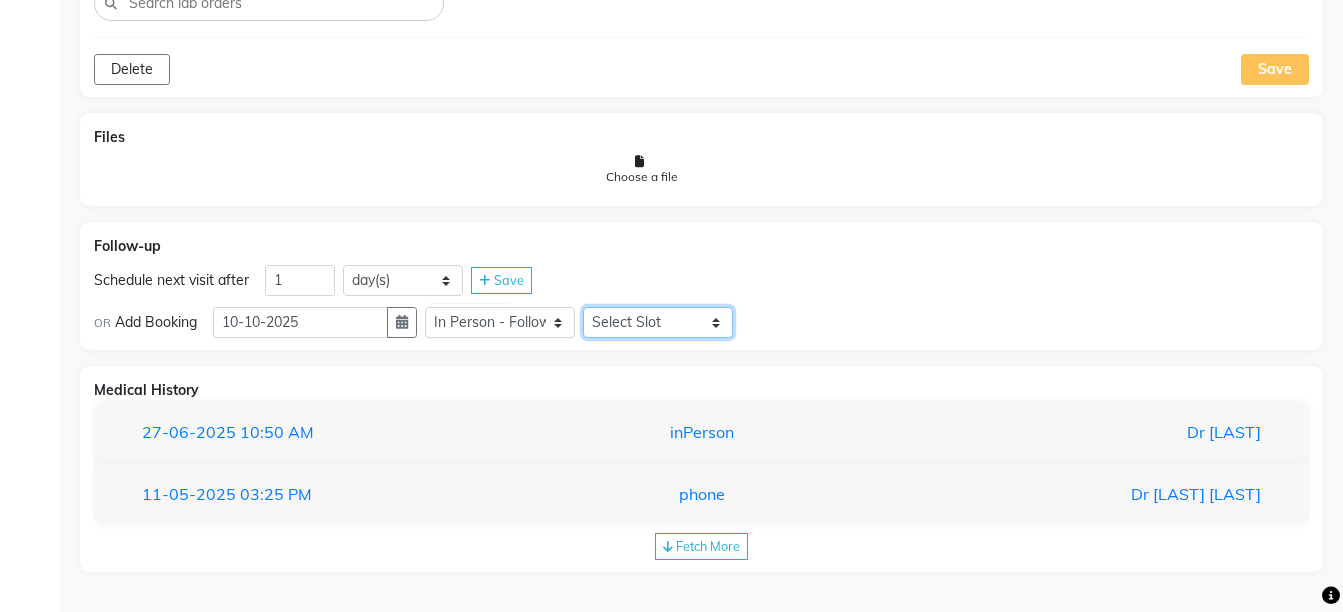 click on "Select Slot 10:15 10:30 10:45 11:00 11:15 11:30 11:45 12:00 12:15 12:30 12:45 13:00 13:15 13:30 13:45 14:00 14:15 14:30 14:45 15:00 15:15 15:30 15:45 16:00 16:15 16:30 16:45 17:00 17:15 17:30 17:45 18:00 18:15 18:30 18:45 19:00 19:15 19:30 19:45 20:00 20:15 20:30 20:45 21:00 21:15 21:30 21:45" 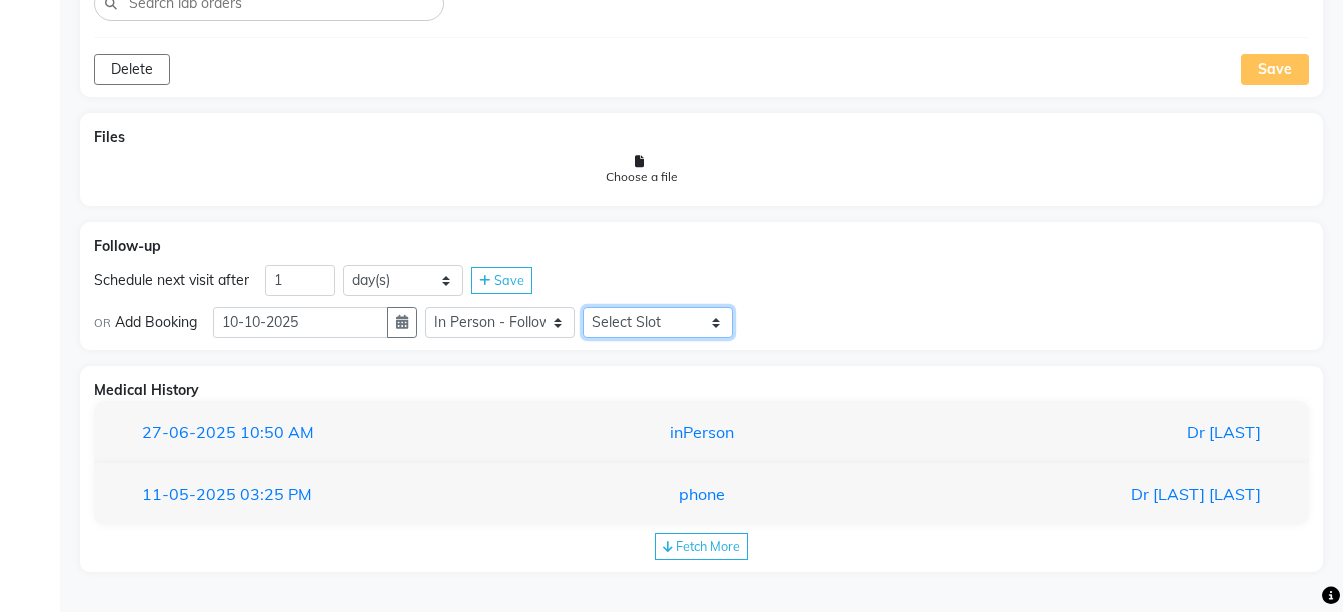 select on "660" 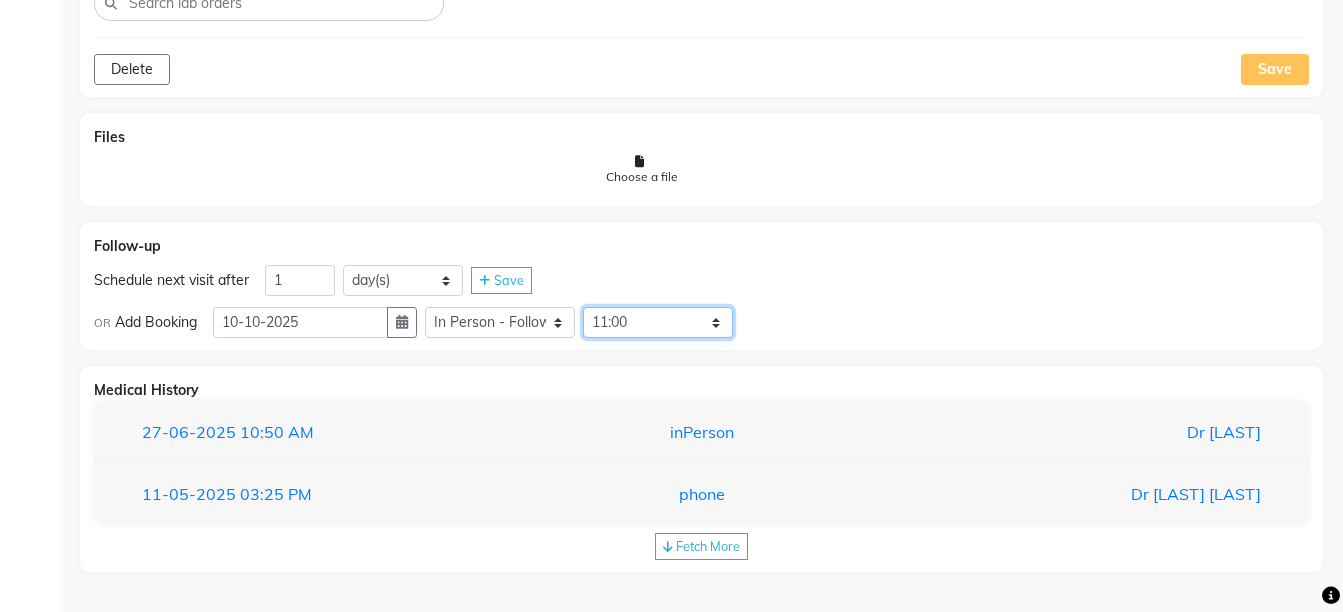 click on "Select Slot 10:15 10:30 10:45 11:00 11:15 11:30 11:45 12:00 12:15 12:30 12:45 13:00 13:15 13:30 13:45 14:00 14:15 14:30 14:45 15:00 15:15 15:30 15:45 16:00 16:15 16:30 16:45 17:00 17:15 17:30 17:45 18:00 18:15 18:30 18:45 19:00 19:15 19:30 19:45 20:00 20:15 20:30 20:45 21:00 21:15 21:30 21:45" 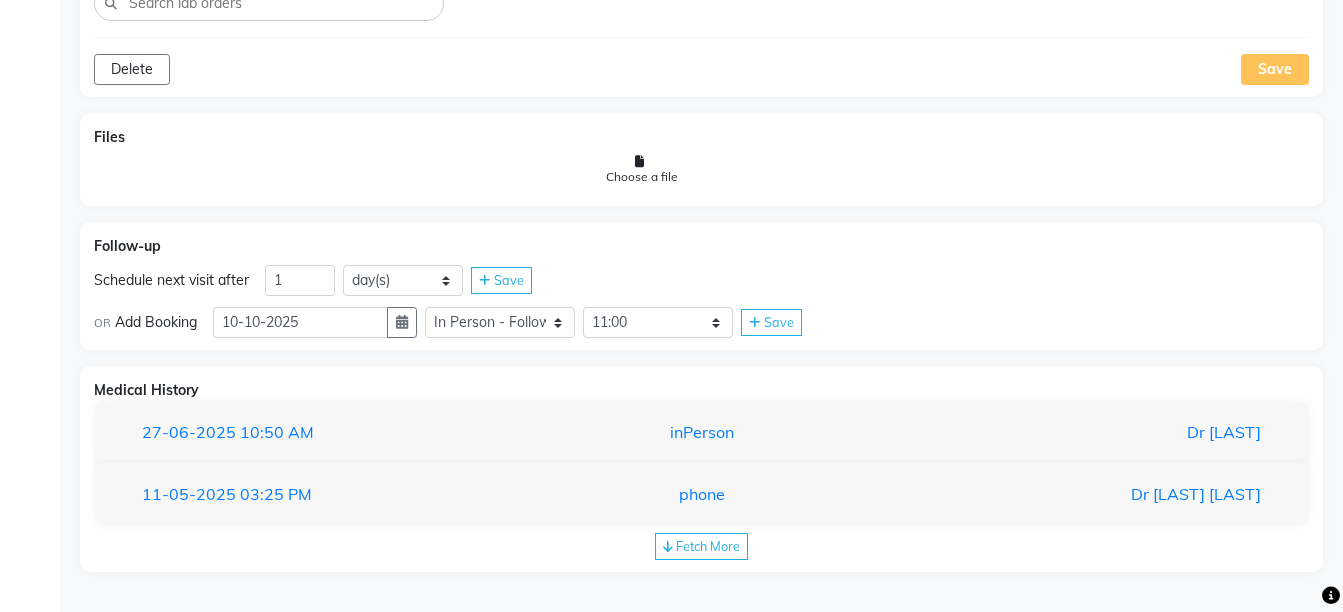 click on "Save" 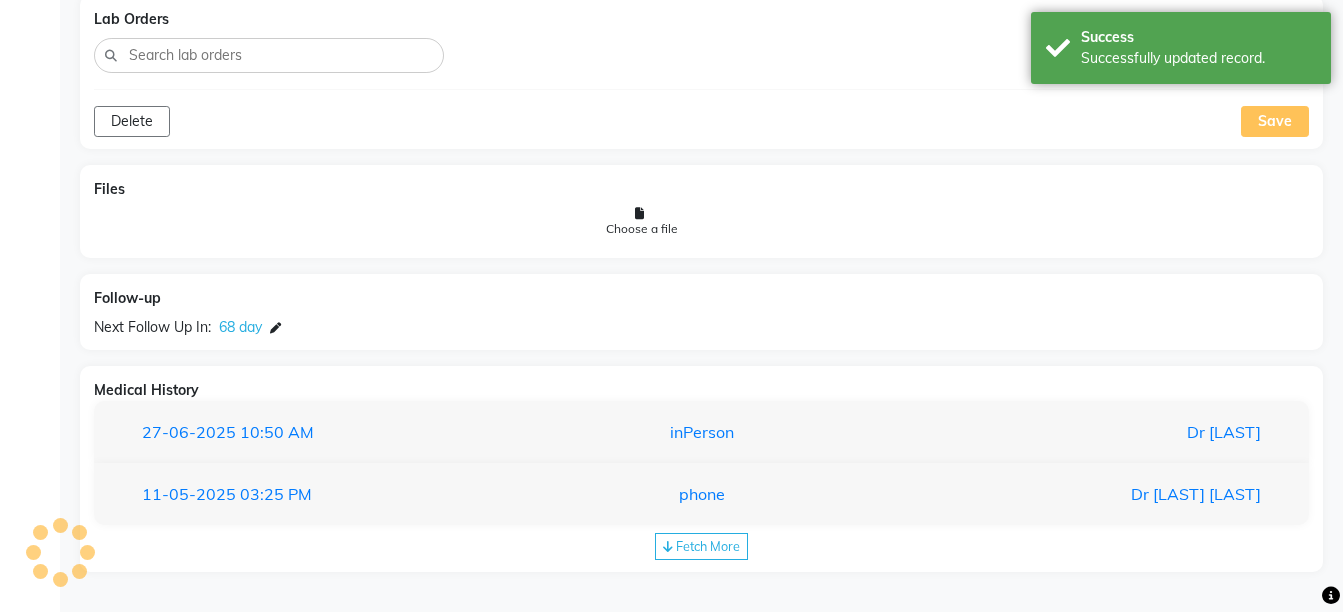 scroll, scrollTop: 1683, scrollLeft: 0, axis: vertical 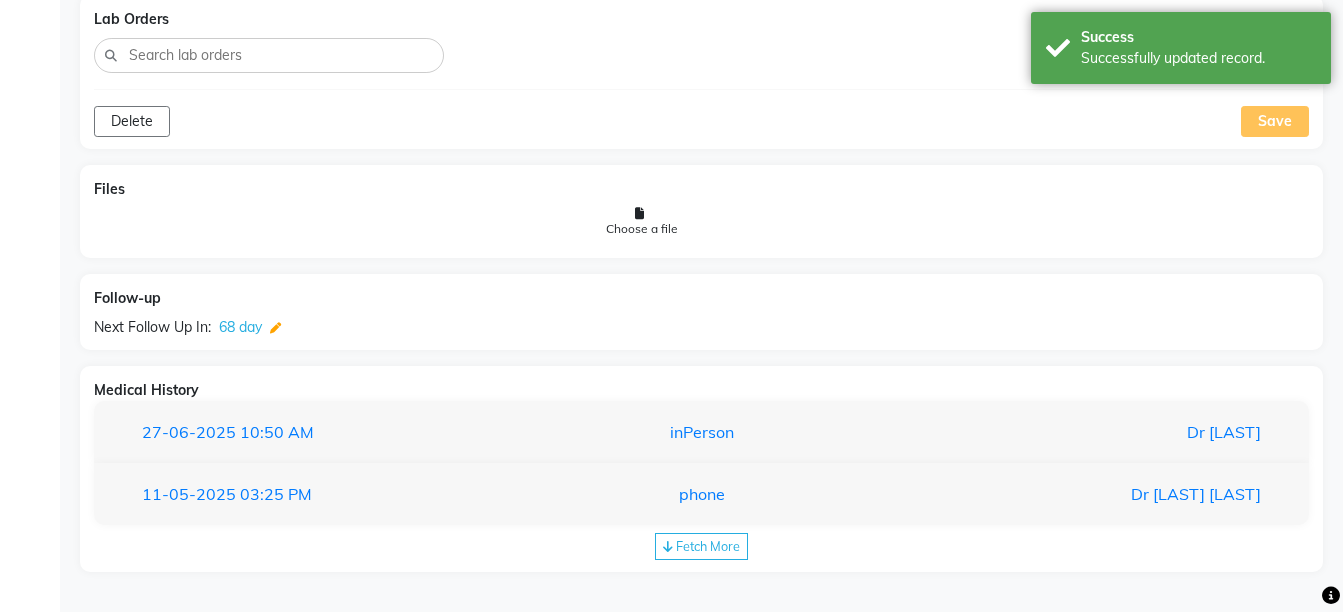 click 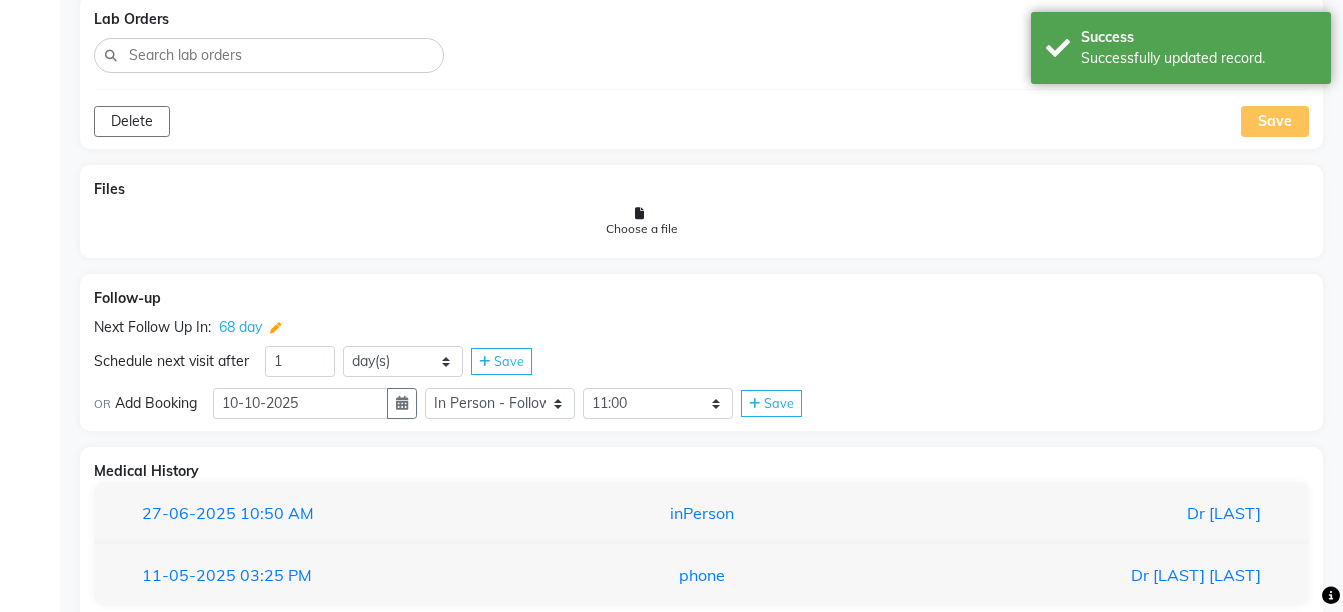 scroll, scrollTop: 1735, scrollLeft: 0, axis: vertical 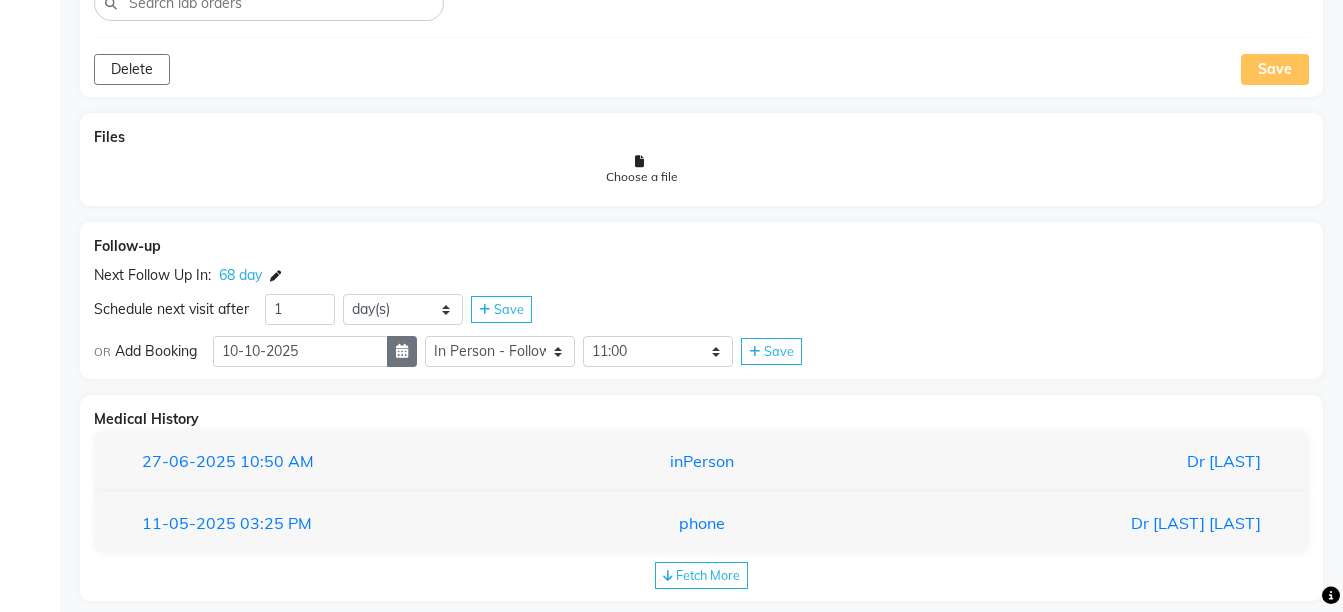 click 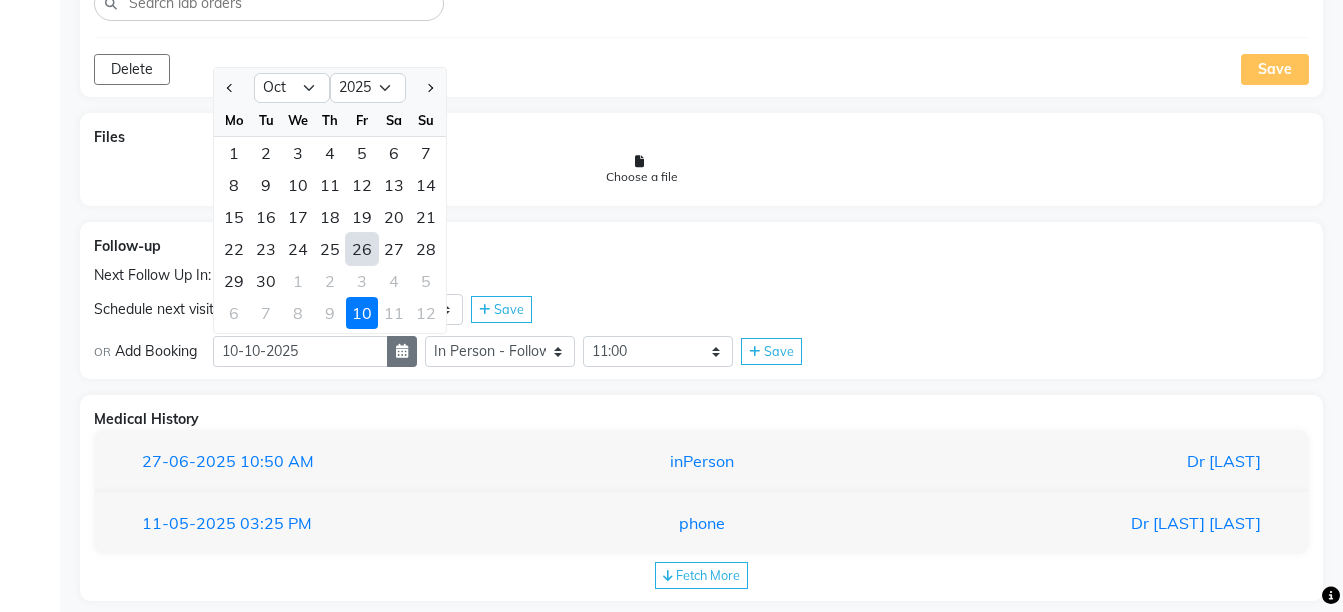 select on "9" 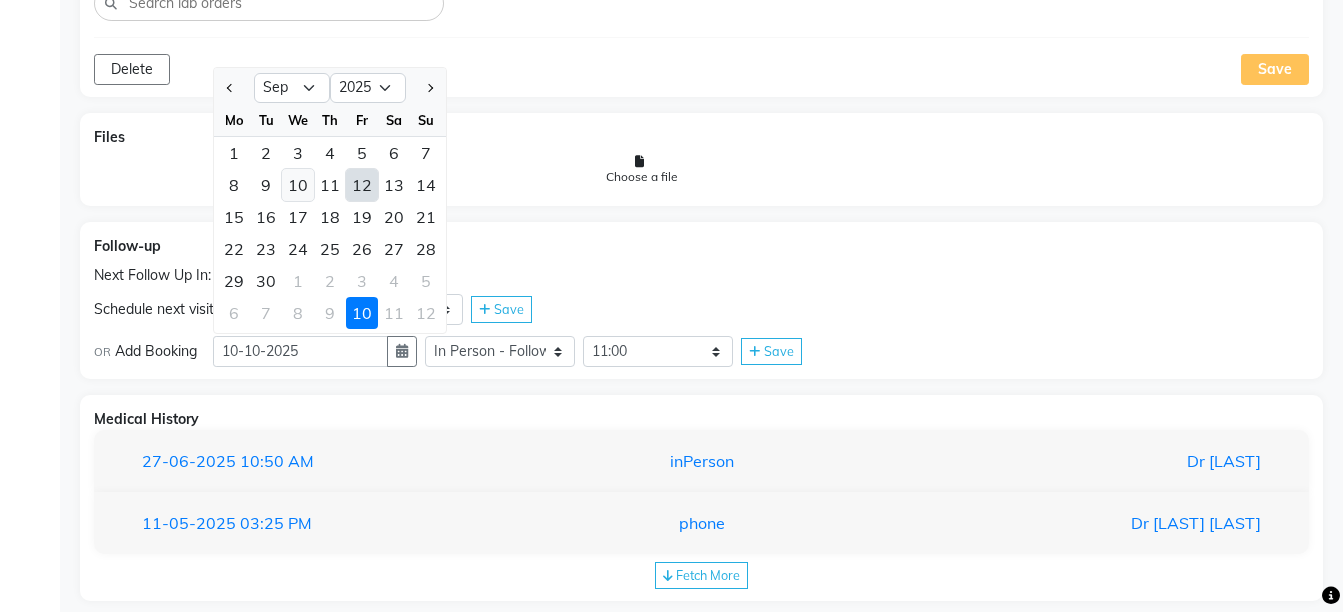 click on "10" 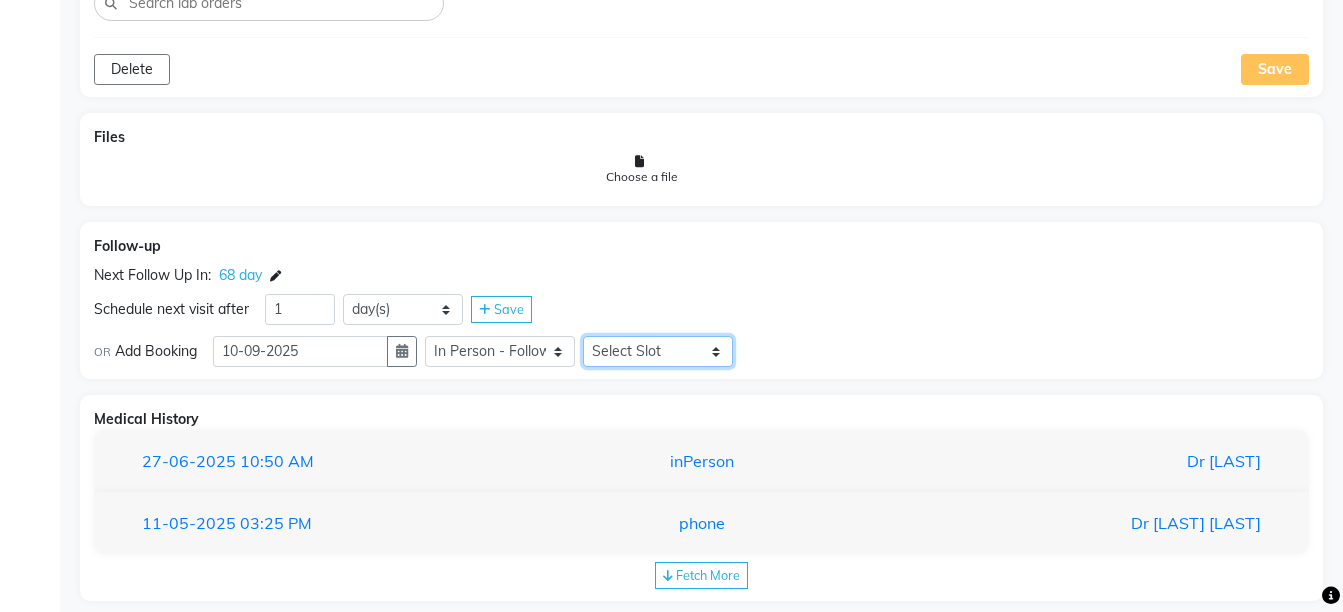 click on "Select Slot 10:15 10:30 10:45 11:00 11:15 11:30 11:45 12:30 12:45 13:00 13:15 13:30 13:45 14:00 14:15 14:30 14:45 15:15 15:30 16:00 16:15 16:30 16:45 17:00 17:15 17:30 17:45 18:00 18:15 18:30 18:45 19:00 19:15 19:30 19:45 20:15 20:45 21:00 21:15 21:30 21:45" 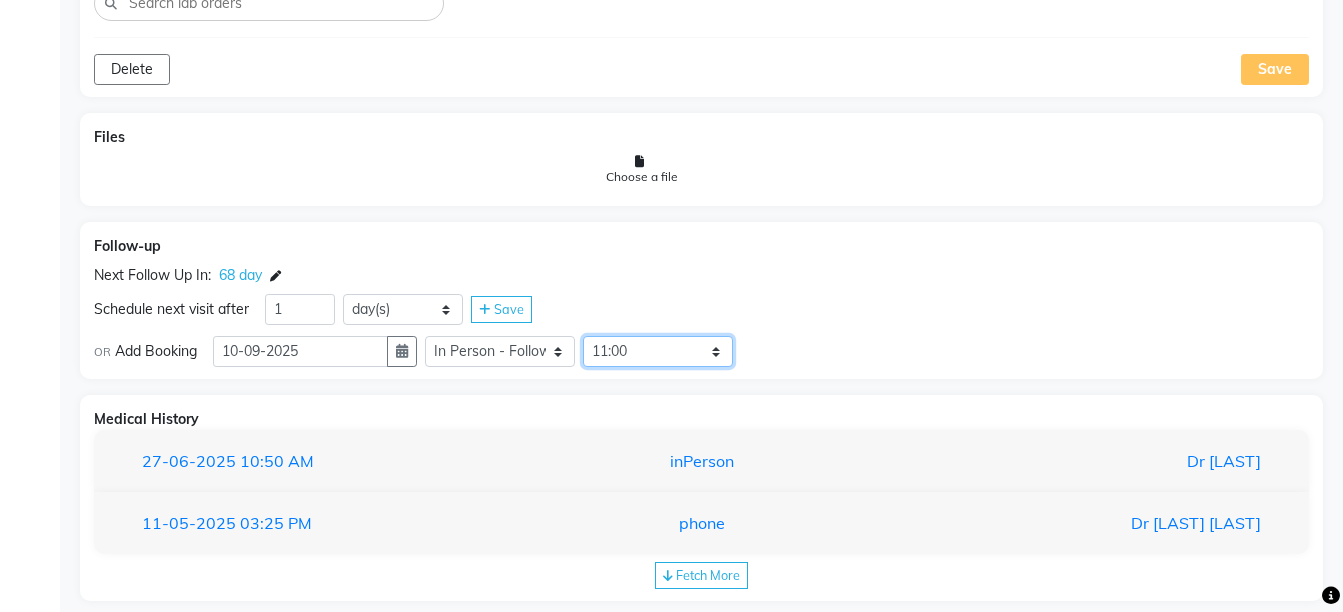 click on "Select Slot 10:15 10:30 10:45 11:00 11:15 11:30 11:45 12:30 12:45 13:00 13:15 13:30 13:45 14:00 14:15 14:30 14:45 15:15 15:30 16:00 16:15 16:30 16:45 17:00 17:15 17:30 17:45 18:00 18:15 18:30 18:45 19:00 19:15 19:30 19:45 20:15 20:45 21:00 21:15 21:30 21:45" 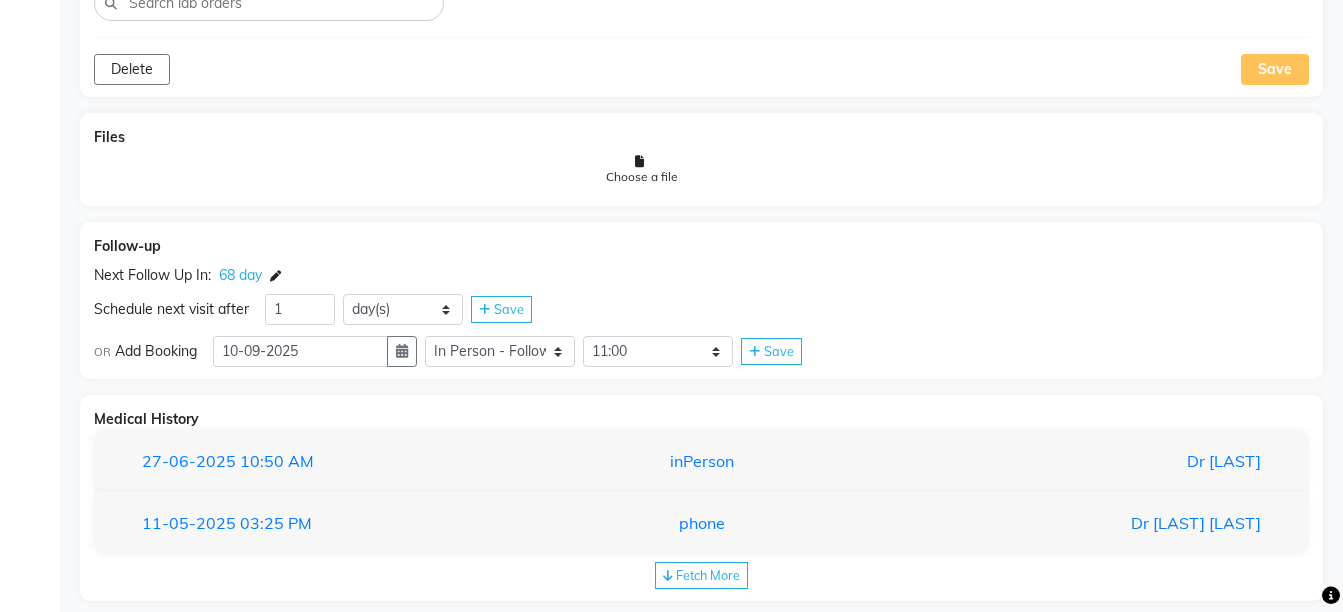click on "Save" 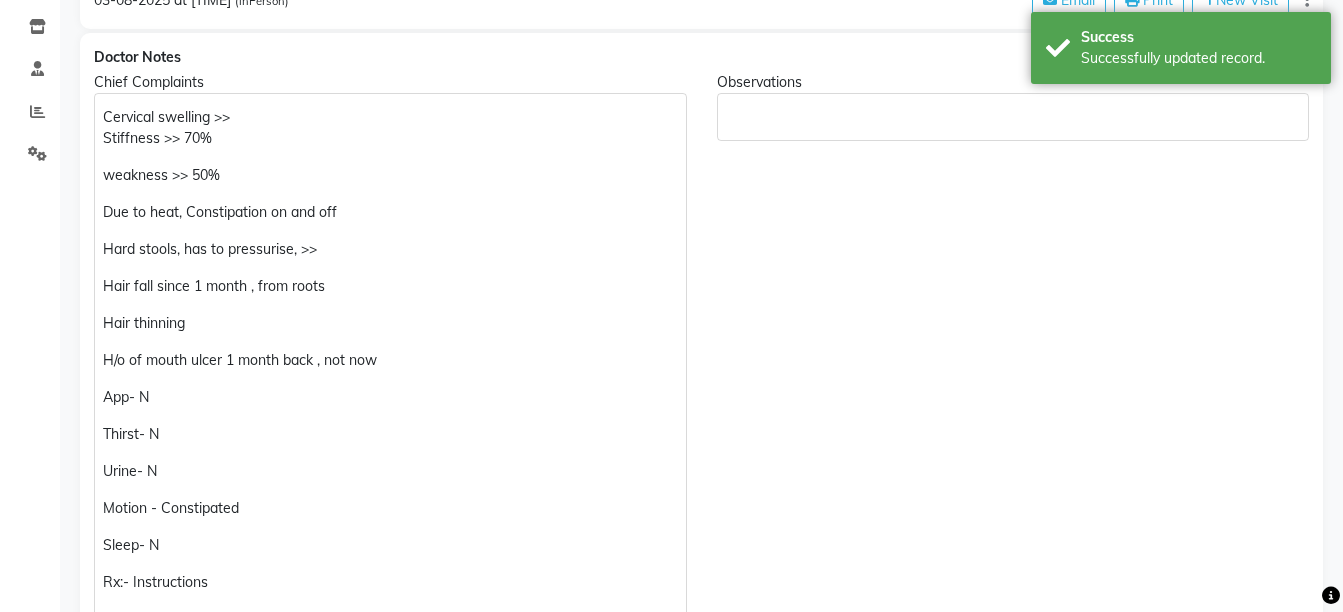 scroll, scrollTop: 390, scrollLeft: 0, axis: vertical 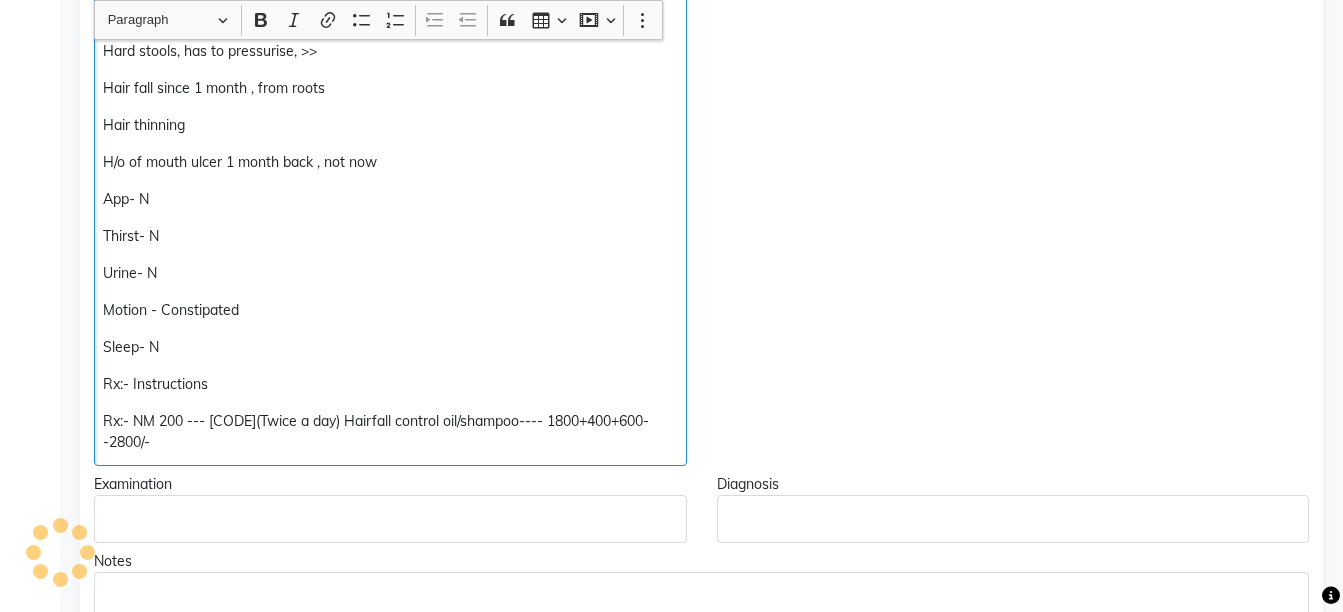 click on "Rx:- NM 200 --- [CODE](Twice a day) Hairfall control oil/shampoo---- 1800+400+600--2800/-" 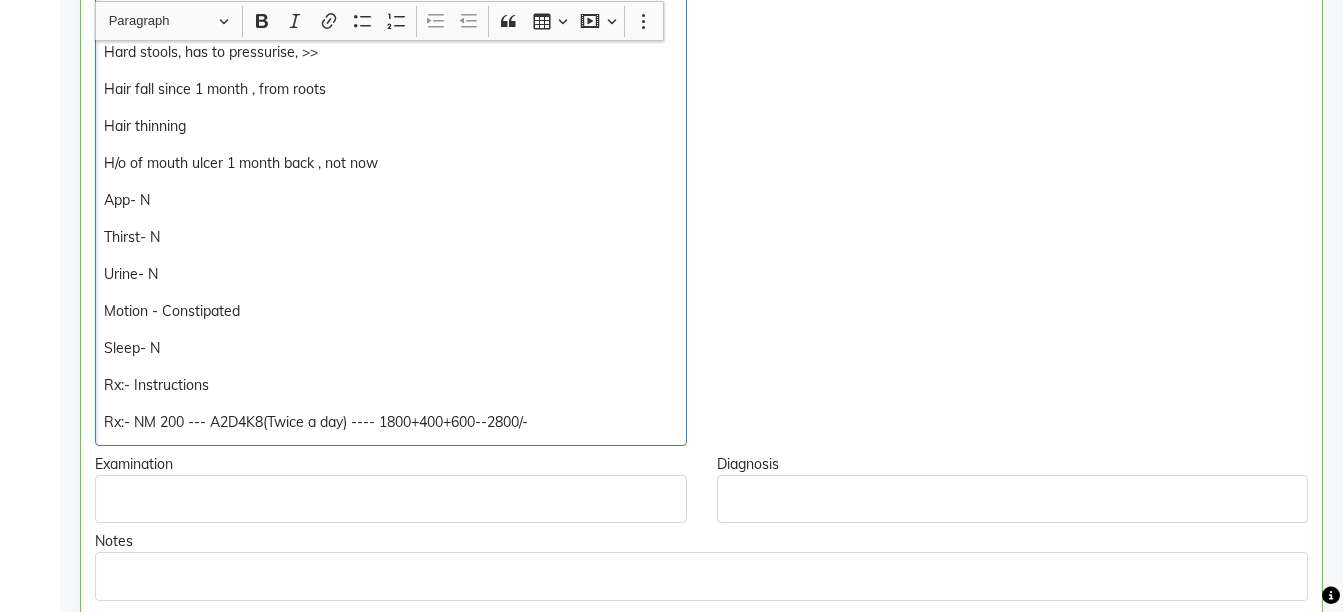 scroll, scrollTop: 573, scrollLeft: 0, axis: vertical 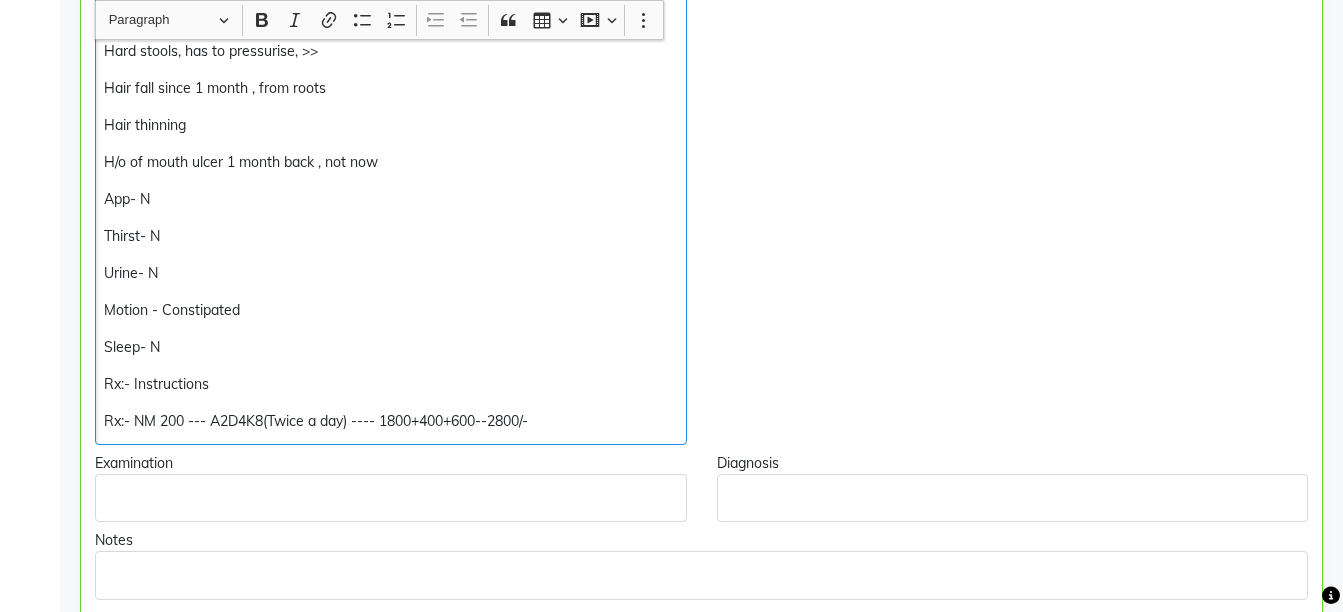 click on "Rx:- NM 200 --- A2D4K8(Twice a day) ---- 1800+400+600--2800/-" 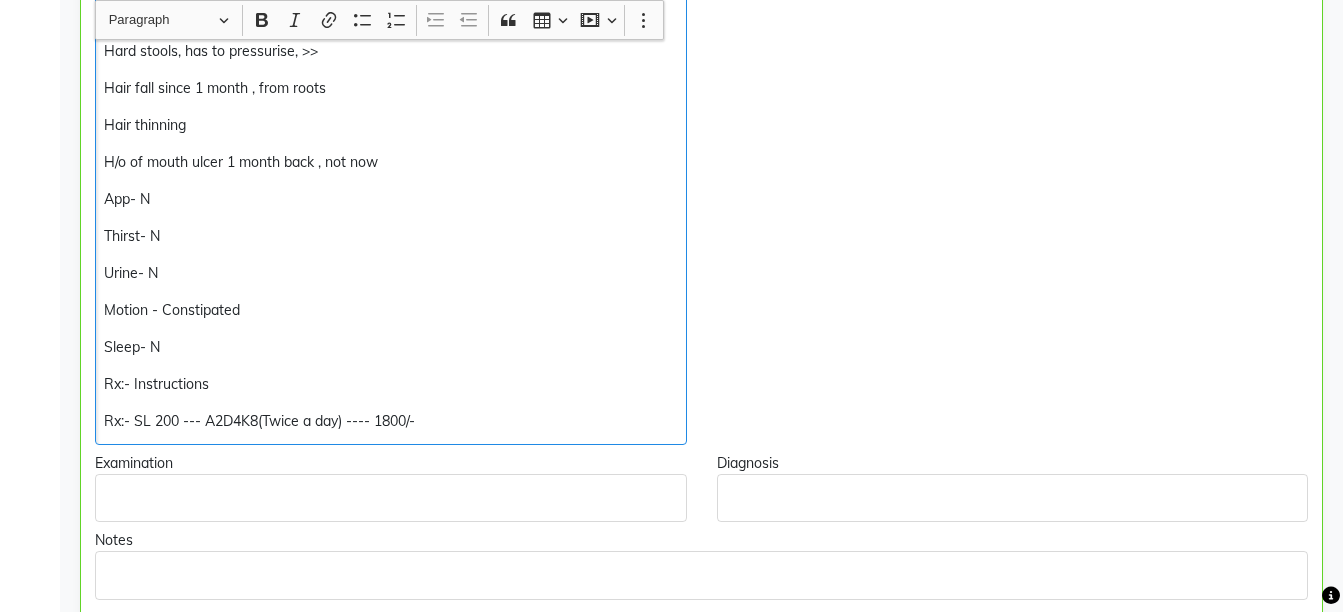 click on "Cervical swelling  >> Stiffness  >> 70% weakness  >> 50%  Due to heat, Constipation on and off  Hard stools, has to pressurise,  >> Hair fall since 1 month , from roots  Hair thinning  H/o of mouth ulcer 1 month back , not now  App- N  Thirst- N Urine- N Motion - Constipated Sleep- N Rx:- Instructions Rx:- SL 200 --- A2D4K8(Twice a day) ---- 1800/-" 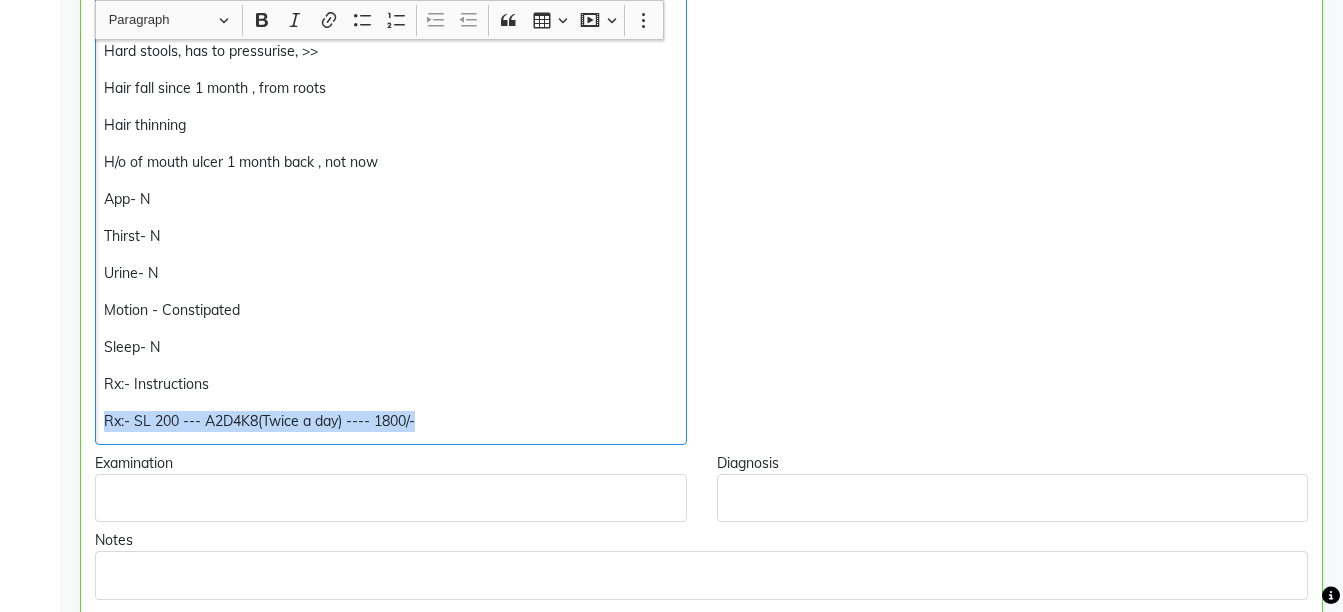 copy on "Rx:- SL 200 --- A2D4K8(Twice a day) ---- 1800/-" 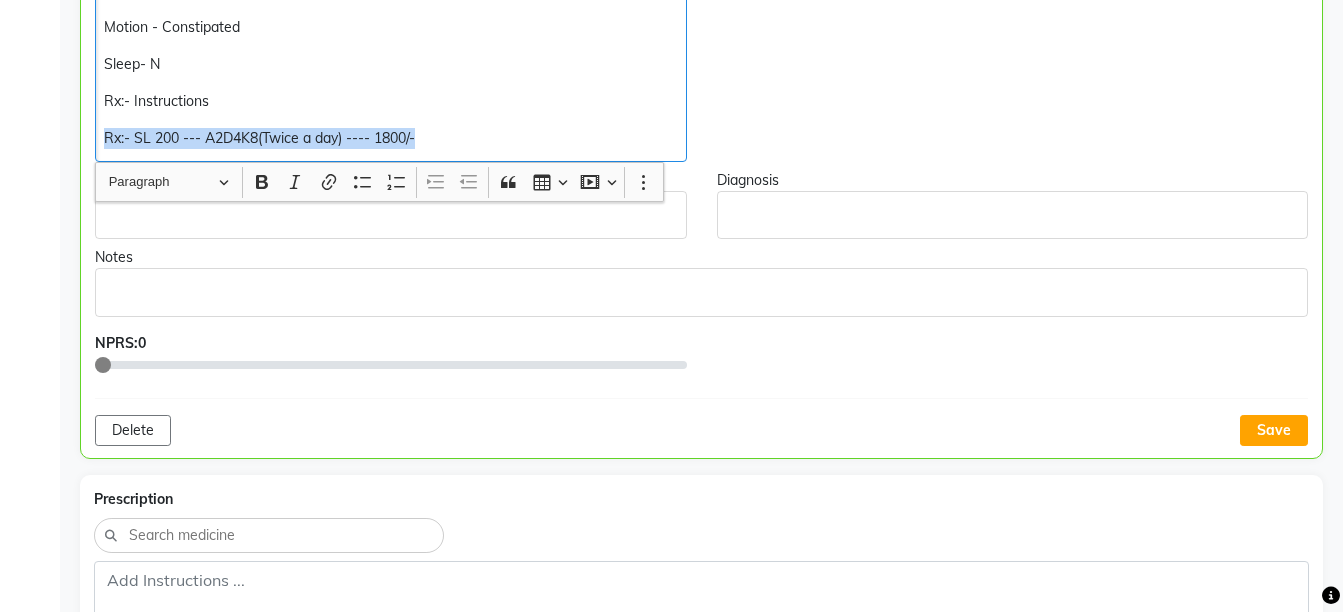scroll, scrollTop: 986, scrollLeft: 0, axis: vertical 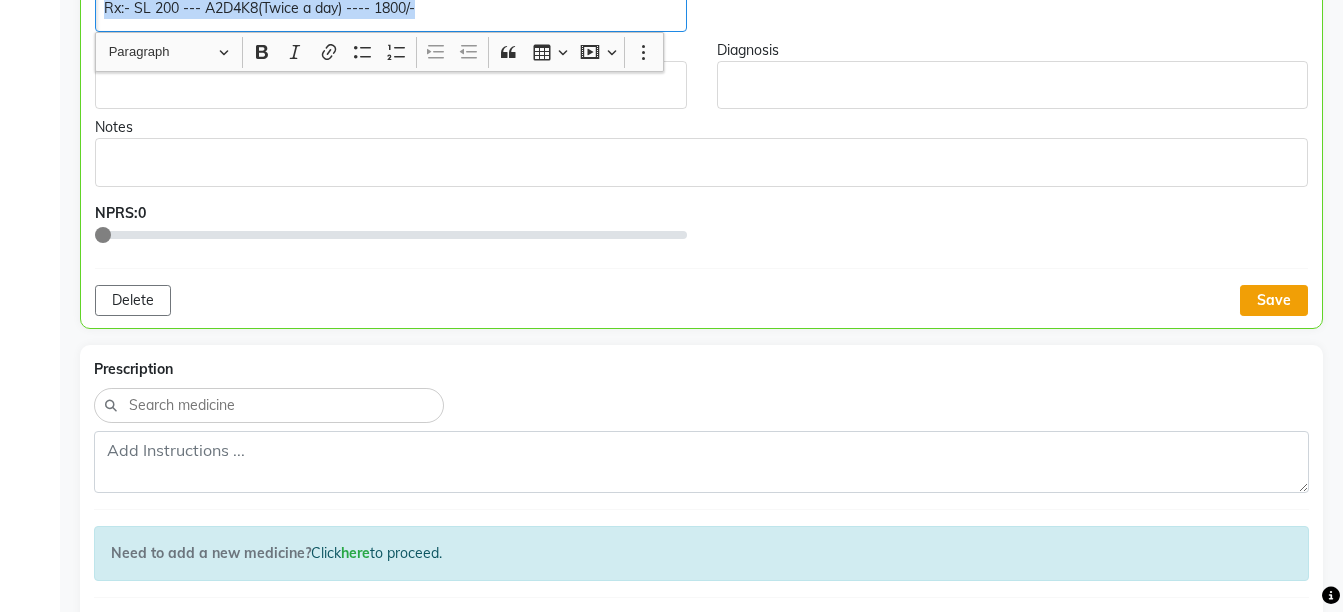 click on "Save" 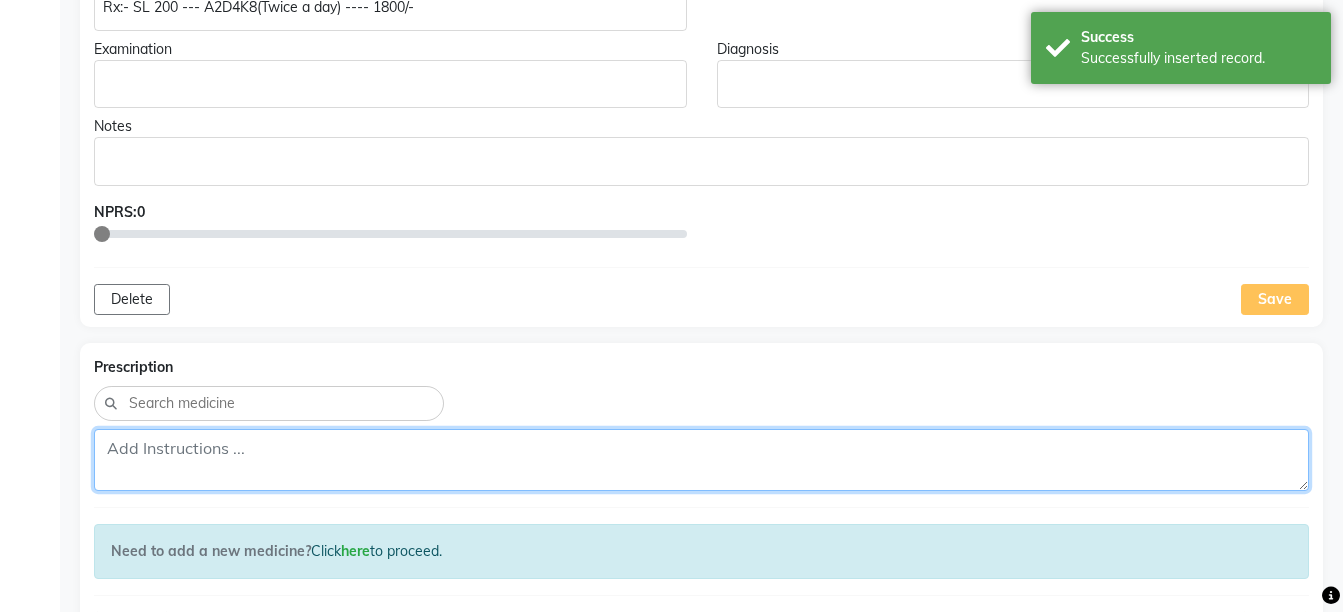 click 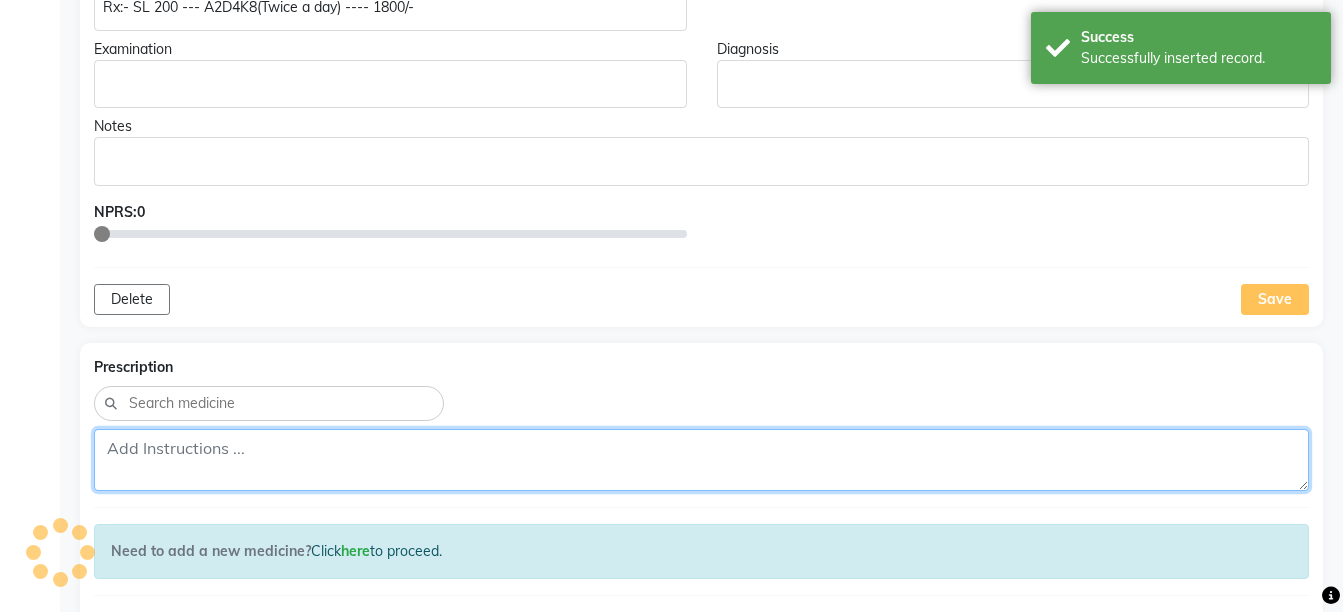 paste on "Rx:- SL 200 --- A2D4K8(Twice a day) ---- 1800/-" 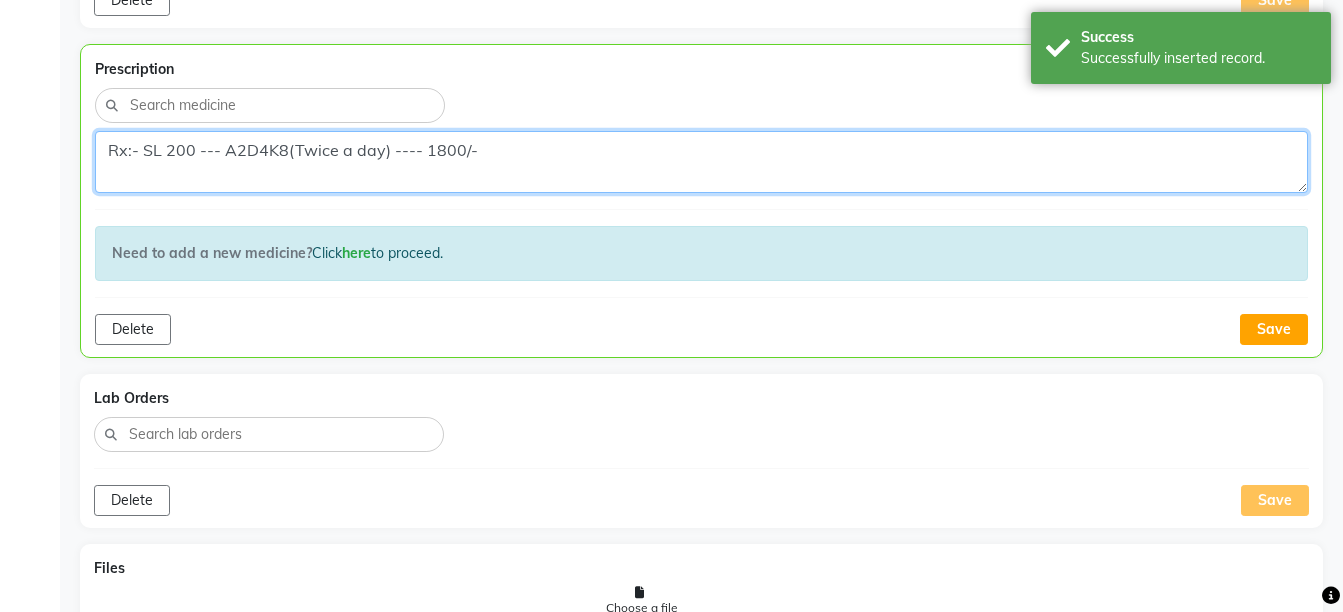 scroll, scrollTop: 1304, scrollLeft: 0, axis: vertical 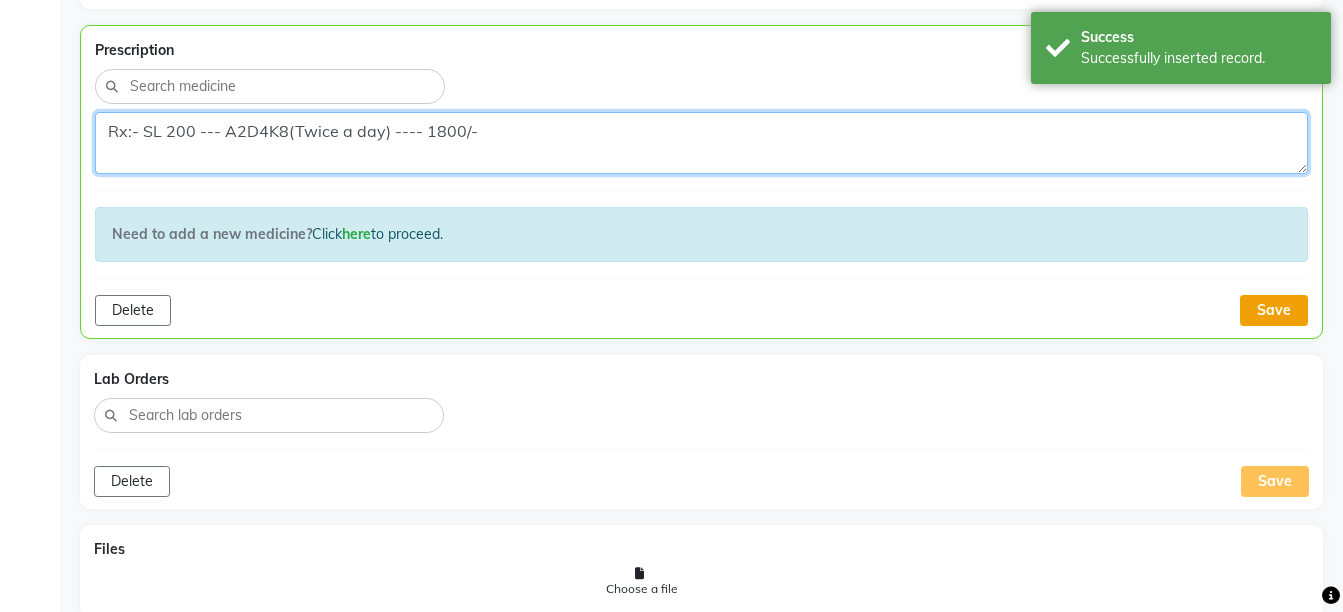 type on "Rx:- SL 200 --- A2D4K8(Twice a day) ---- 1800/-" 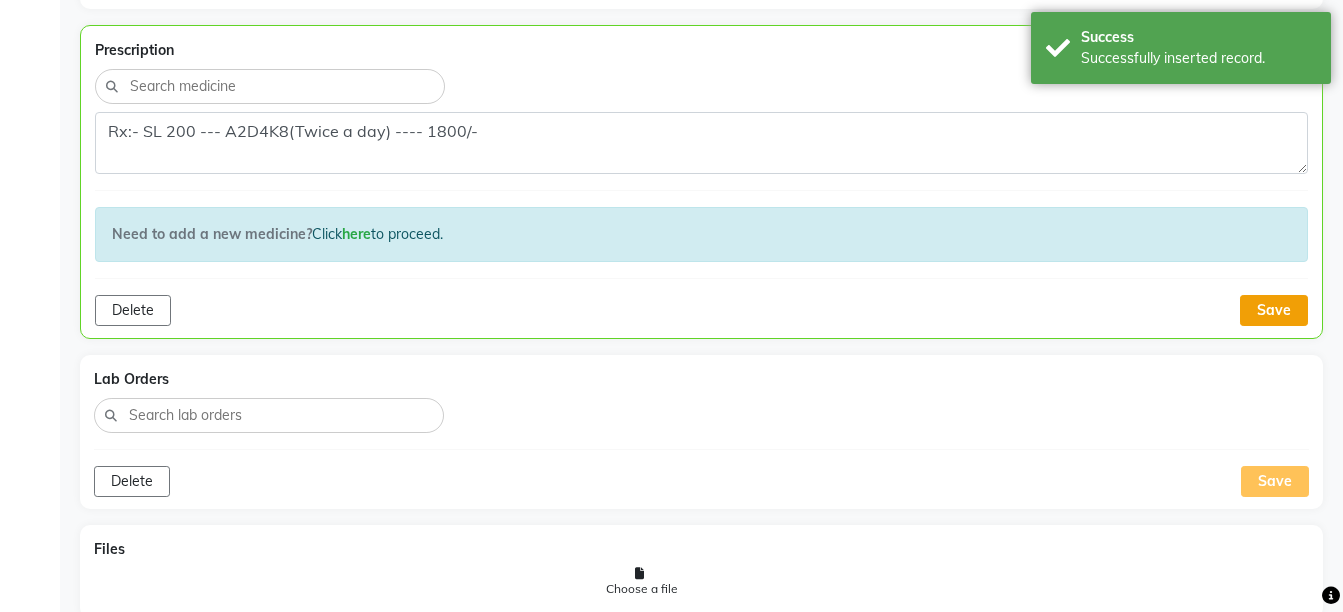 click on "Save" 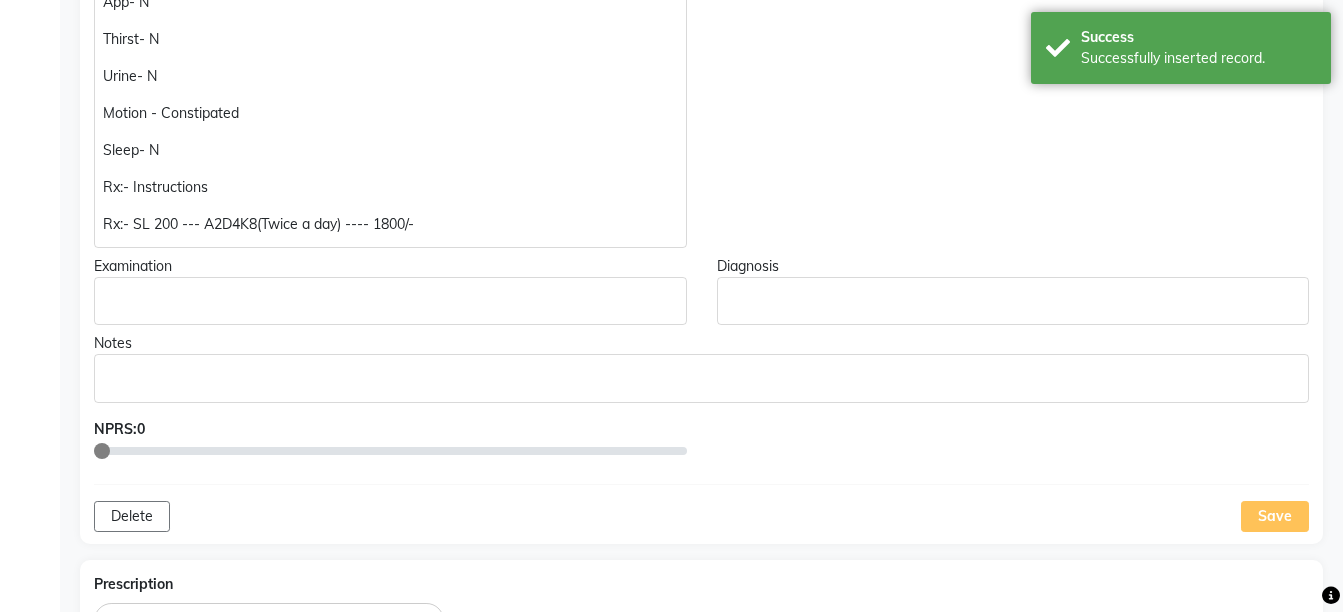 scroll, scrollTop: 55, scrollLeft: 0, axis: vertical 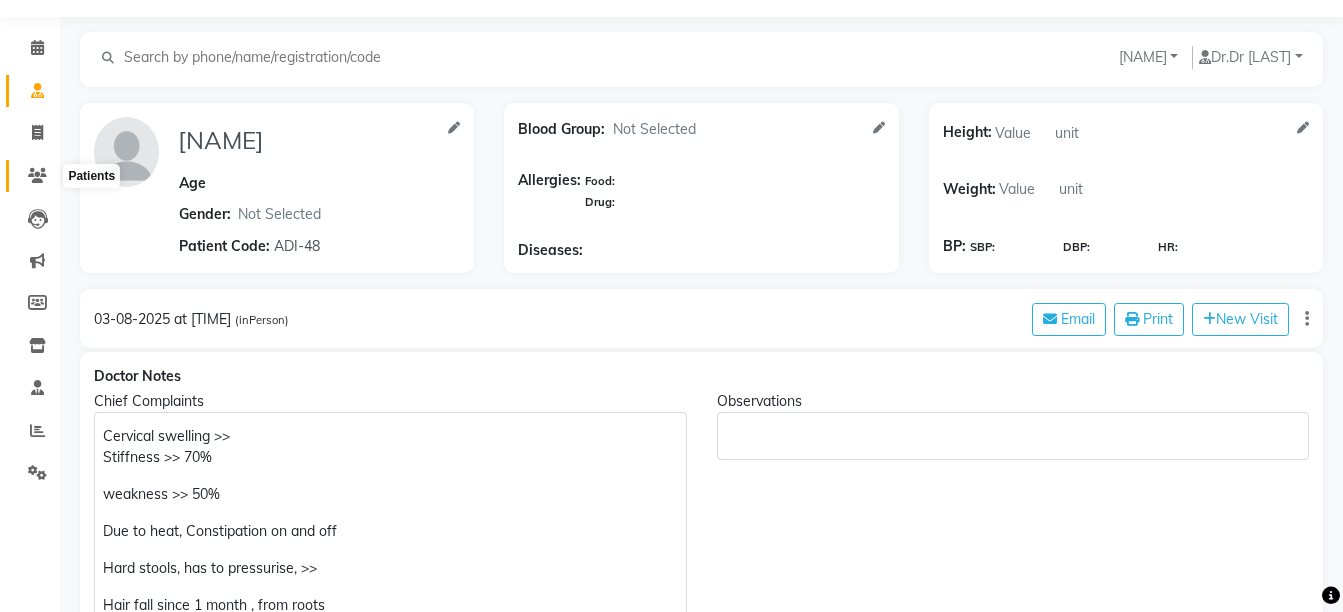 click 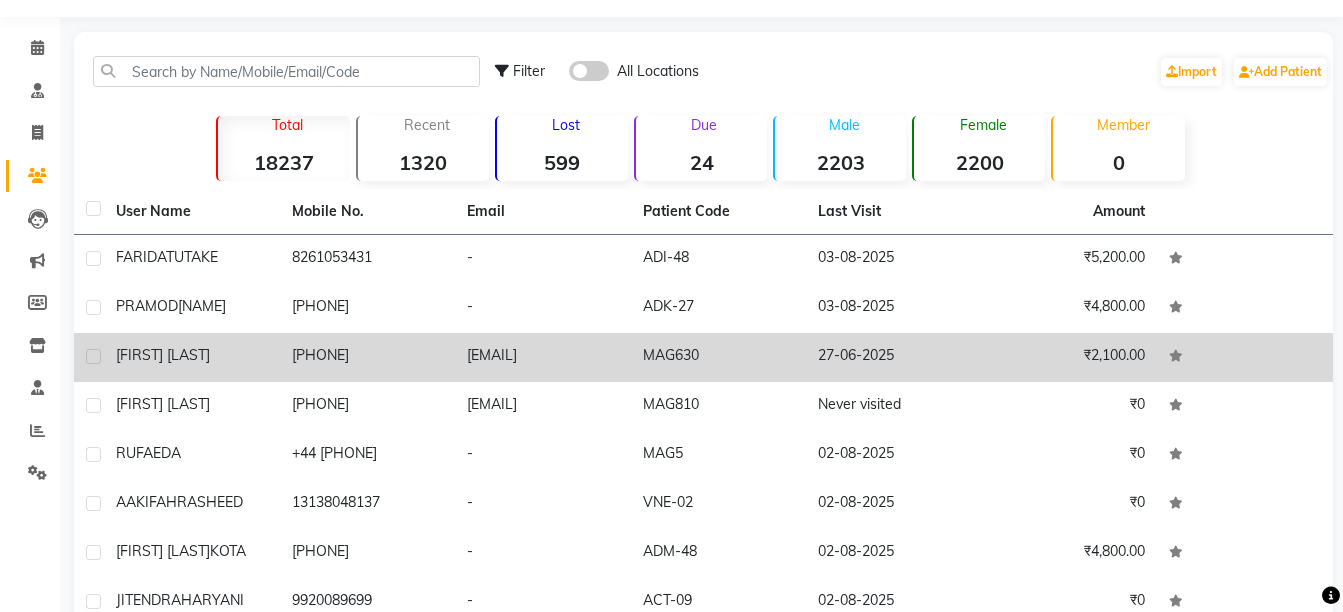 click on "[FIRST] [LAST]" 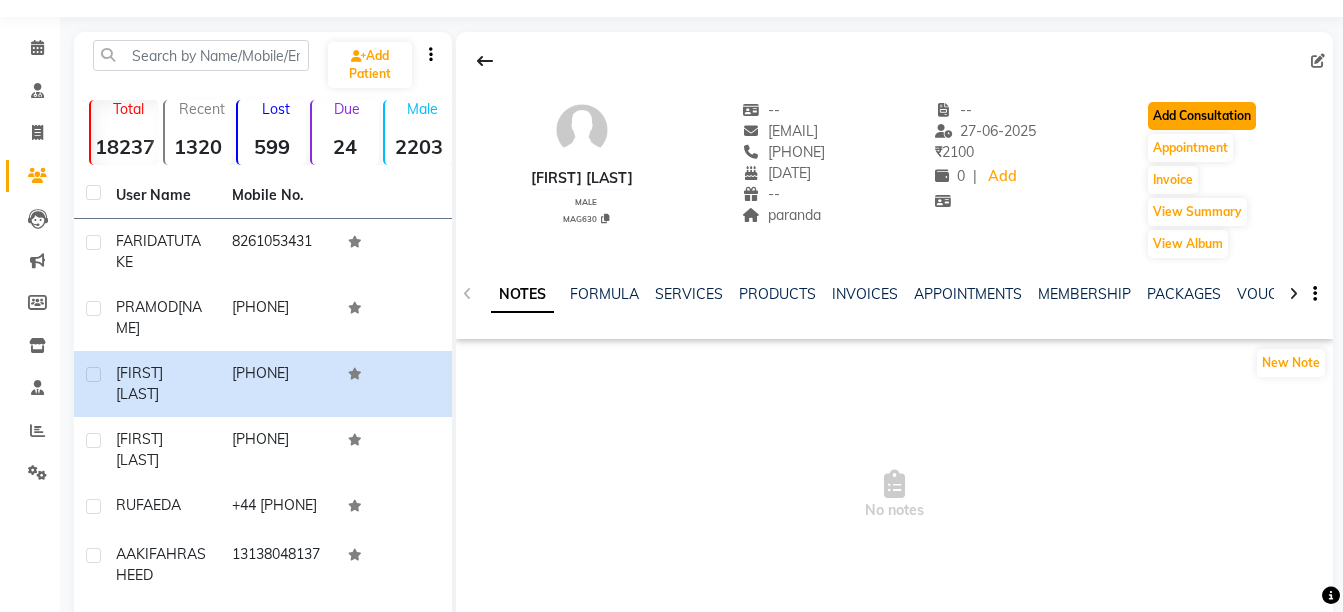 click on "Add Consultation" 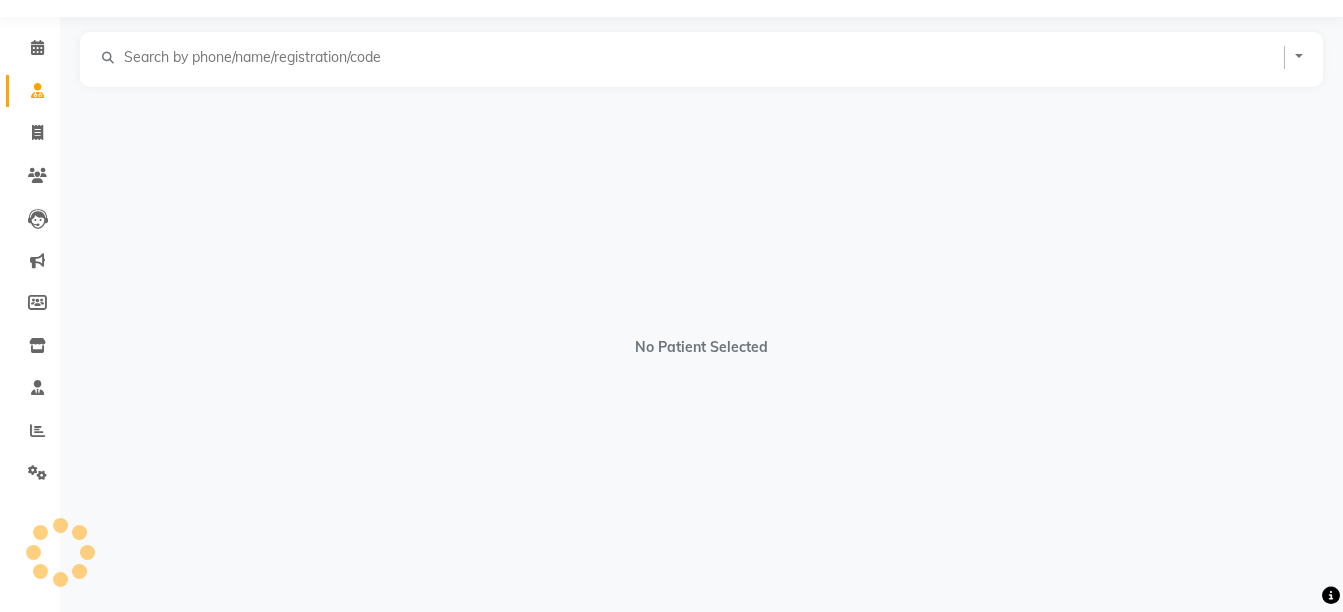 scroll, scrollTop: 0, scrollLeft: 0, axis: both 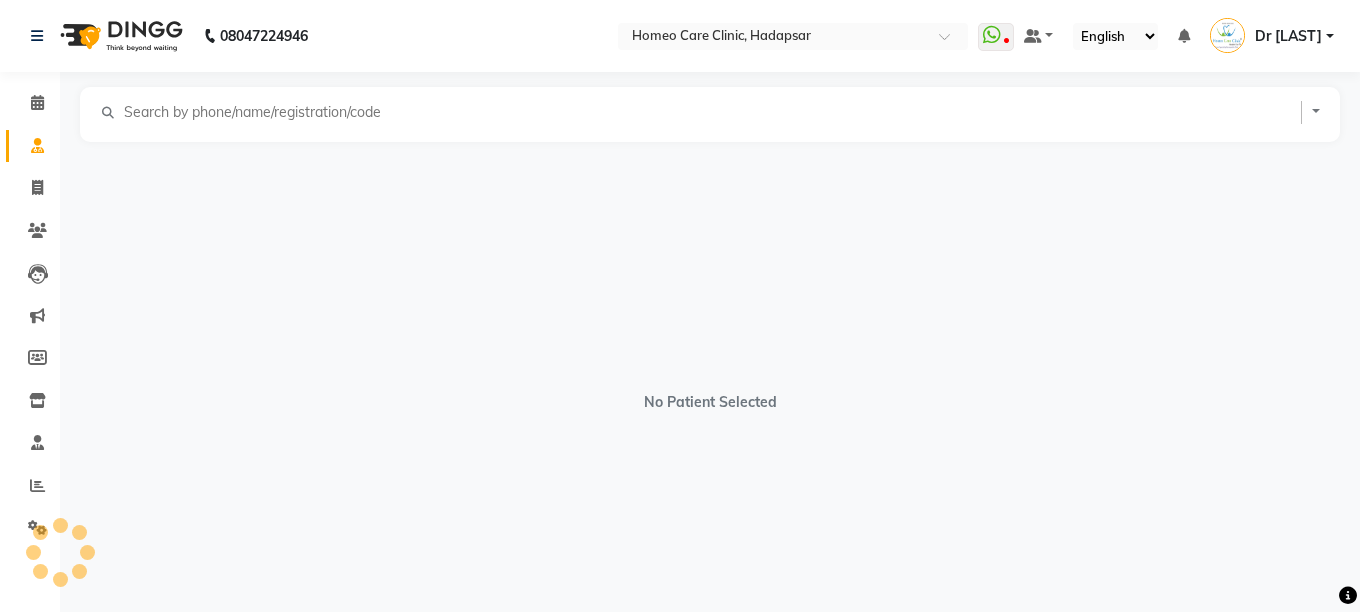 select on "male" 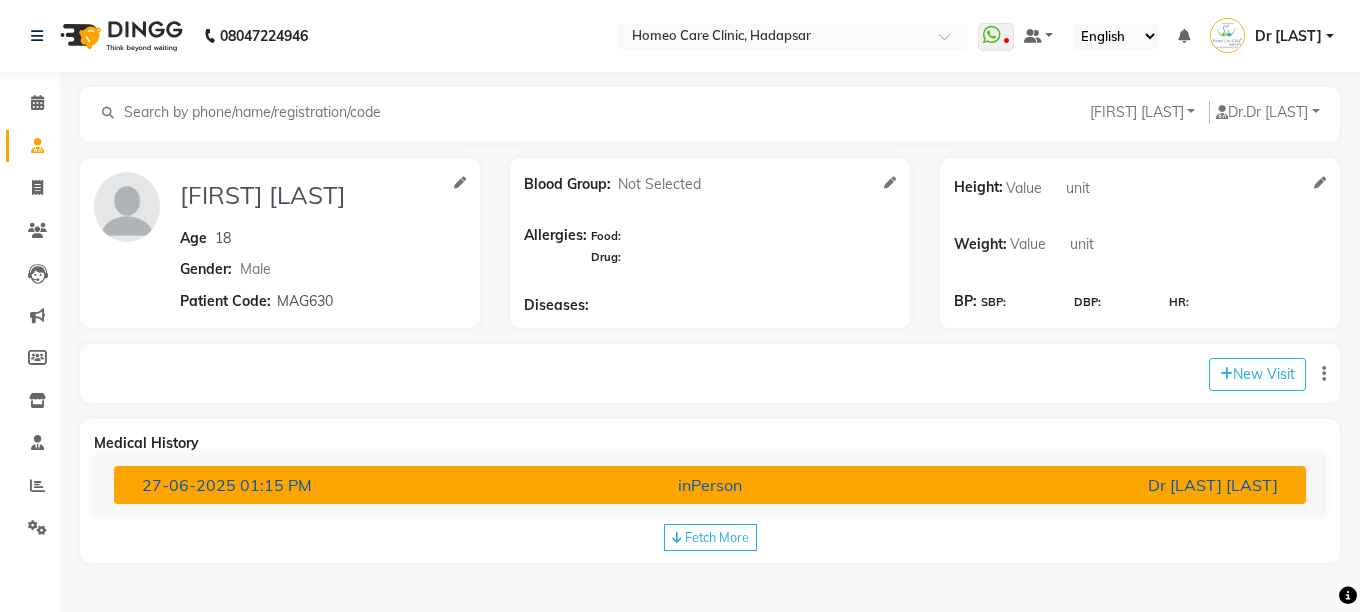 click on "Dr [LAST] [LAST]" at bounding box center [1098, 485] 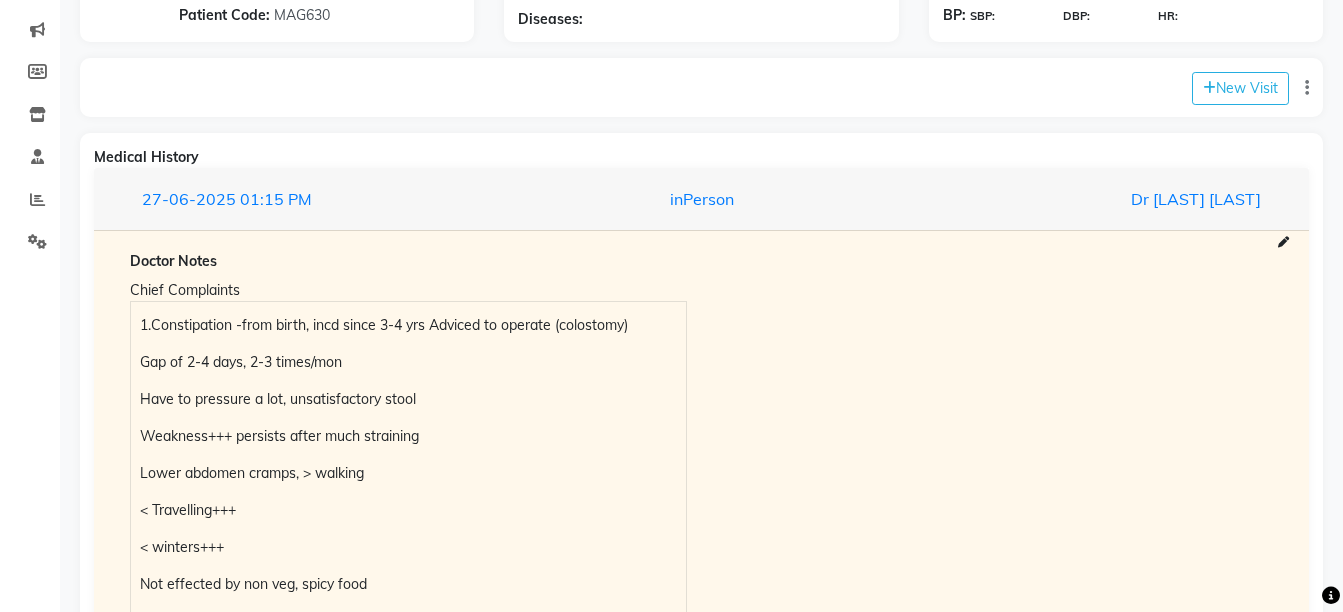 scroll, scrollTop: 290, scrollLeft: 0, axis: vertical 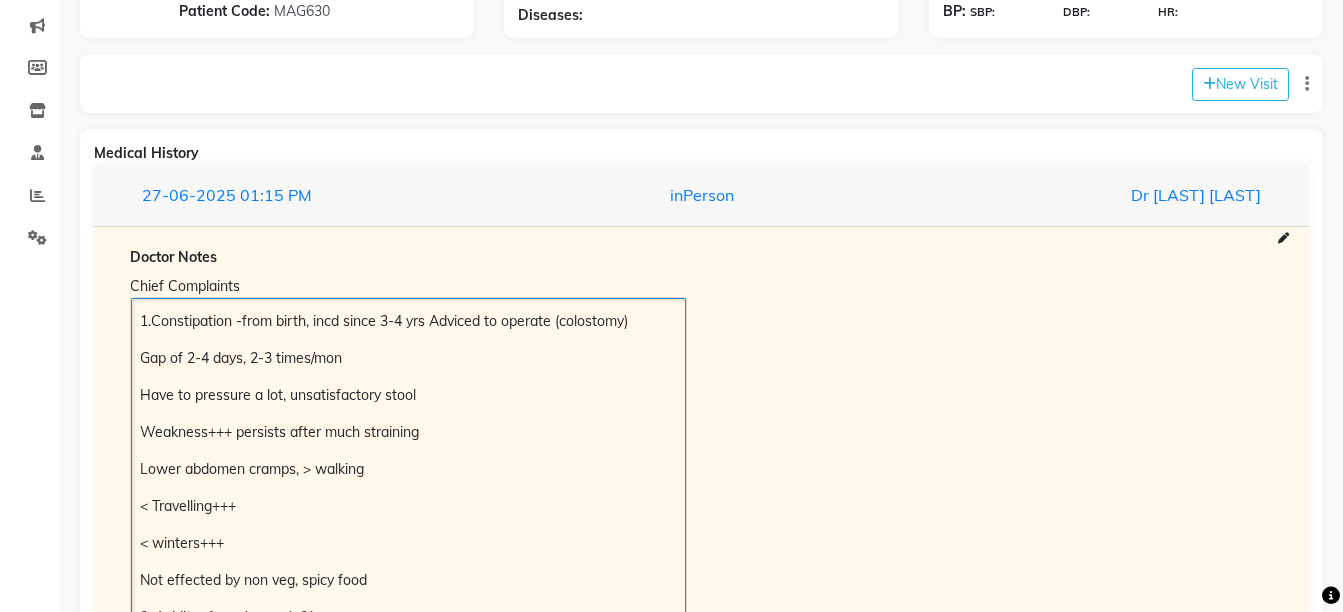 click on "1.Constipation -from birth, incd since 3-4 yrs Adviced to operate (colostomy)" at bounding box center [408, 321] 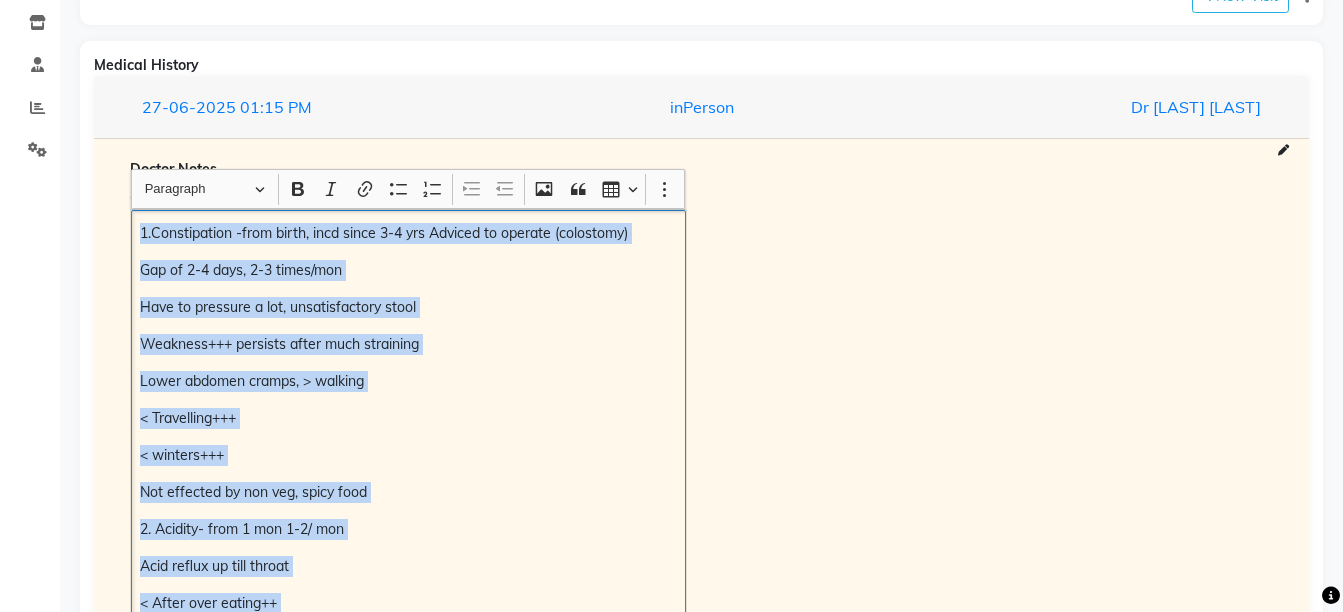 scroll, scrollTop: 416, scrollLeft: 0, axis: vertical 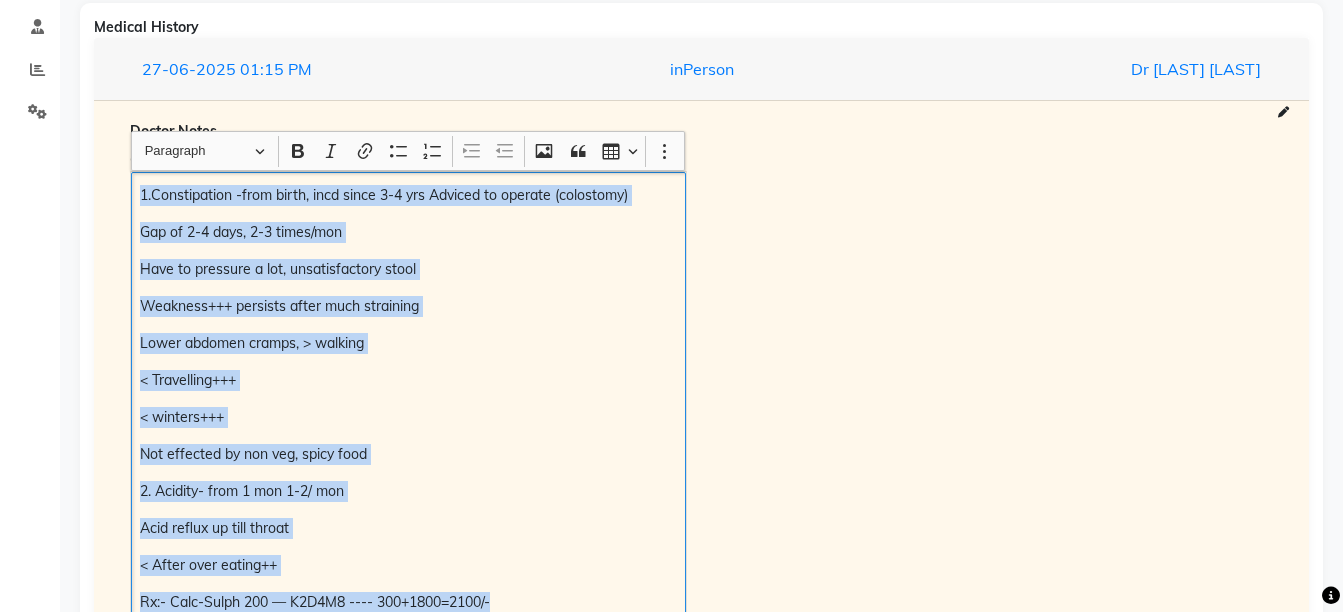copy on "1.Constipation -from birth, incd since 3-4 yrs Adviced to operate (colostomy) Gap of 2-4 days, 2-3 times/mon Have to pressure a lot, unsatisfactory stool Weakness+++ persists after much straining Lower abdomen cramps, > walking < Travelling+++ < winters+++ Not effected by non veg, spicy food 2. Acidity- from 1 mon 1-2/ mon Acid reflux up till throat < After over eating++ Rx:- Calc-Sulph 200 — K2D4M8 ---- 300+1800=2100/-" 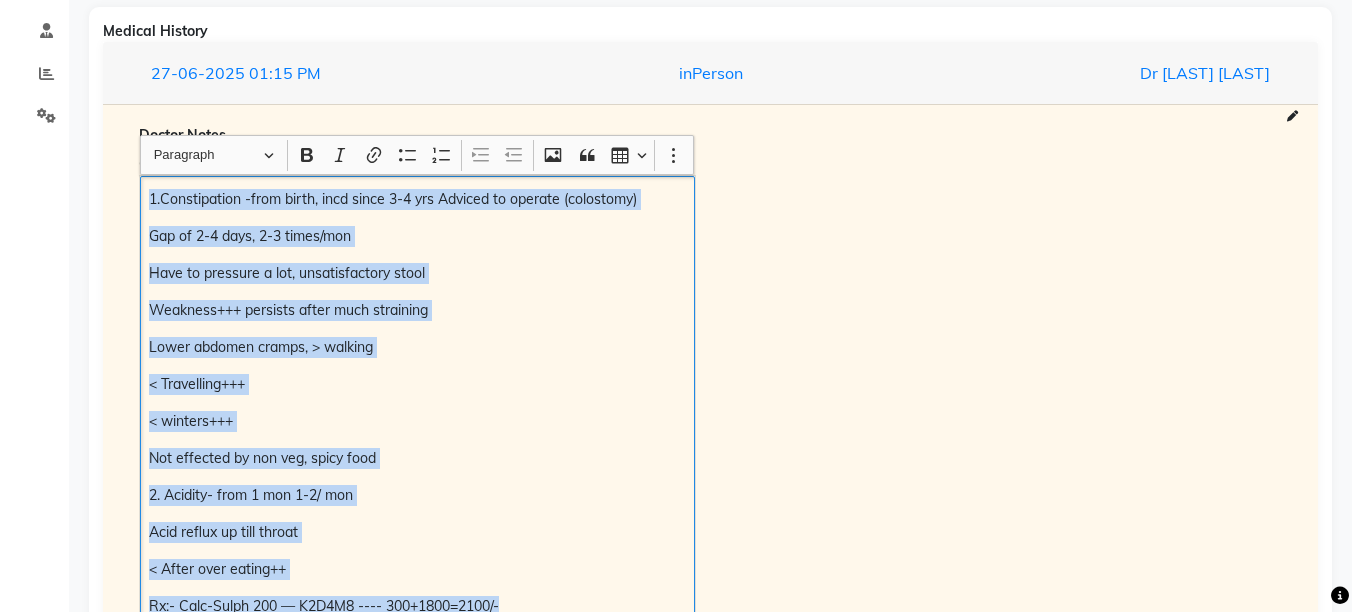 scroll, scrollTop: 216, scrollLeft: 0, axis: vertical 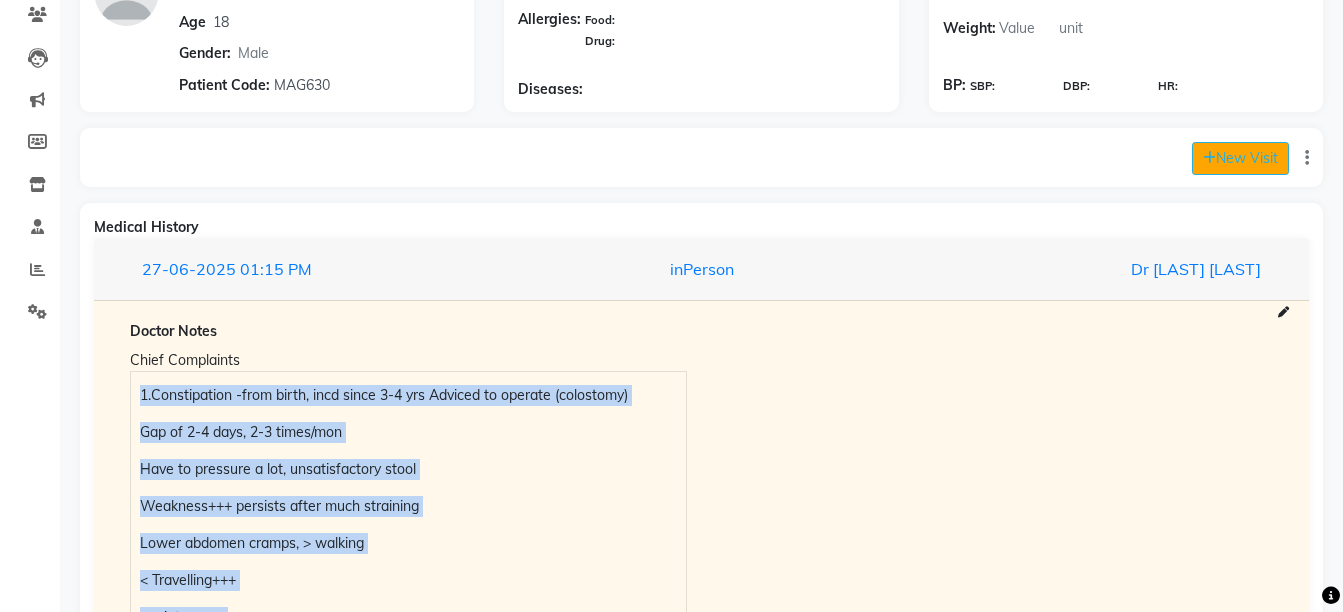 click on "New Visit" 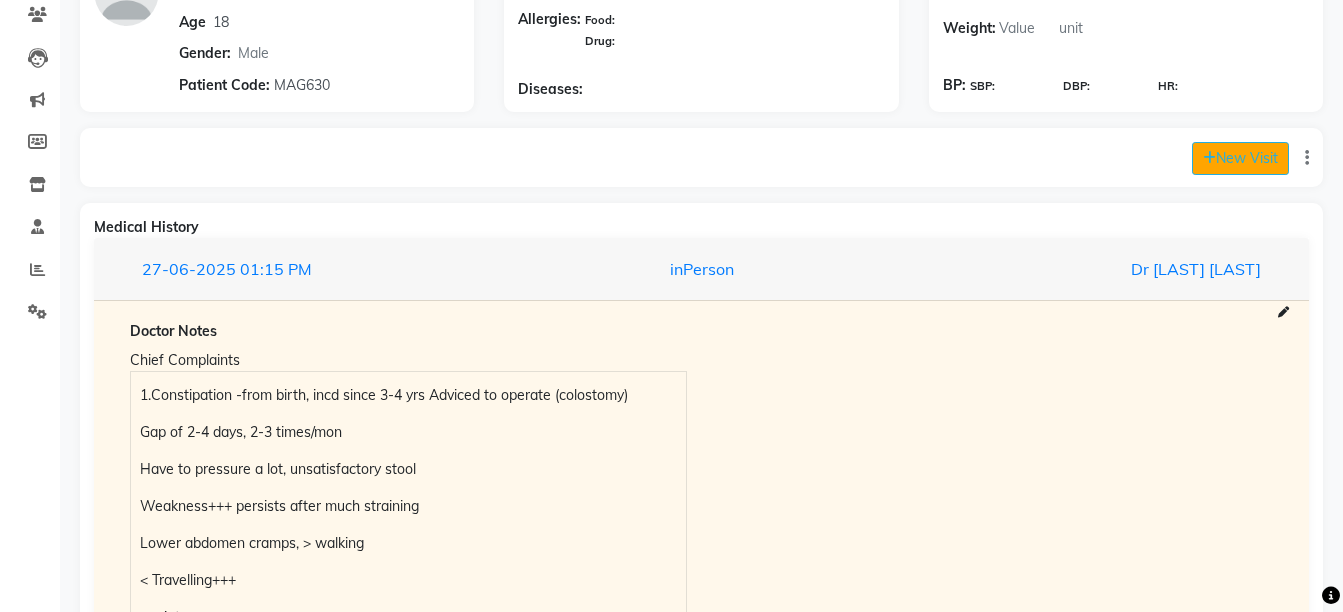 select on "690" 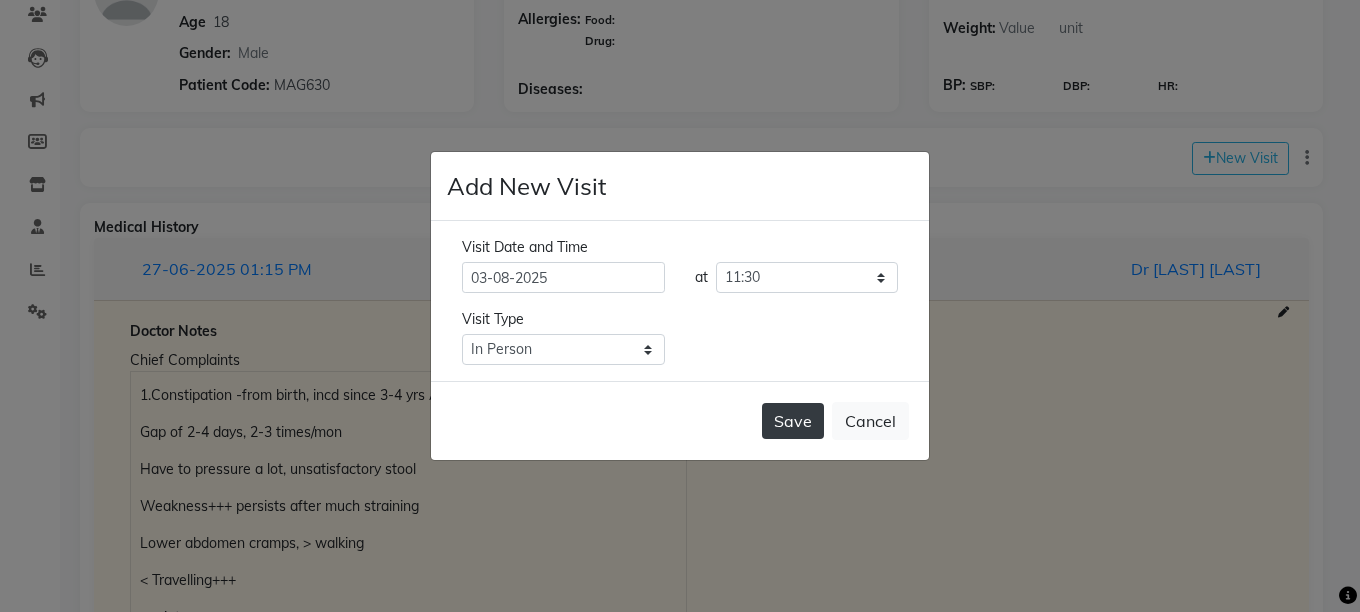 click on "Save" 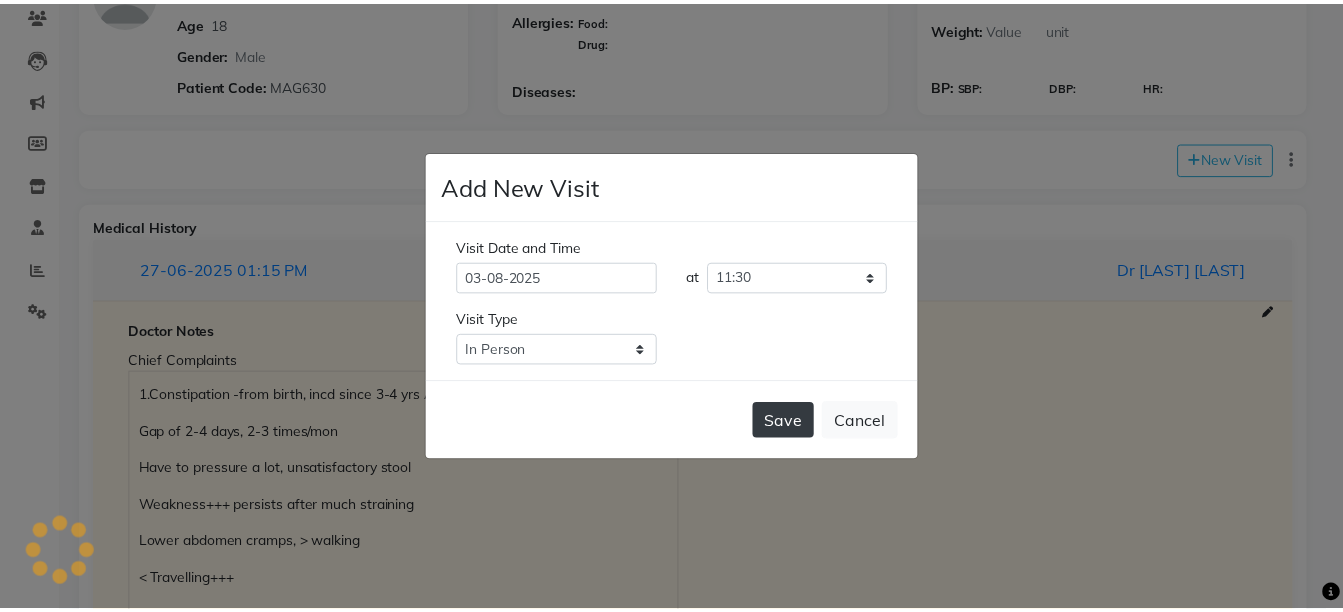 scroll, scrollTop: 0, scrollLeft: 0, axis: both 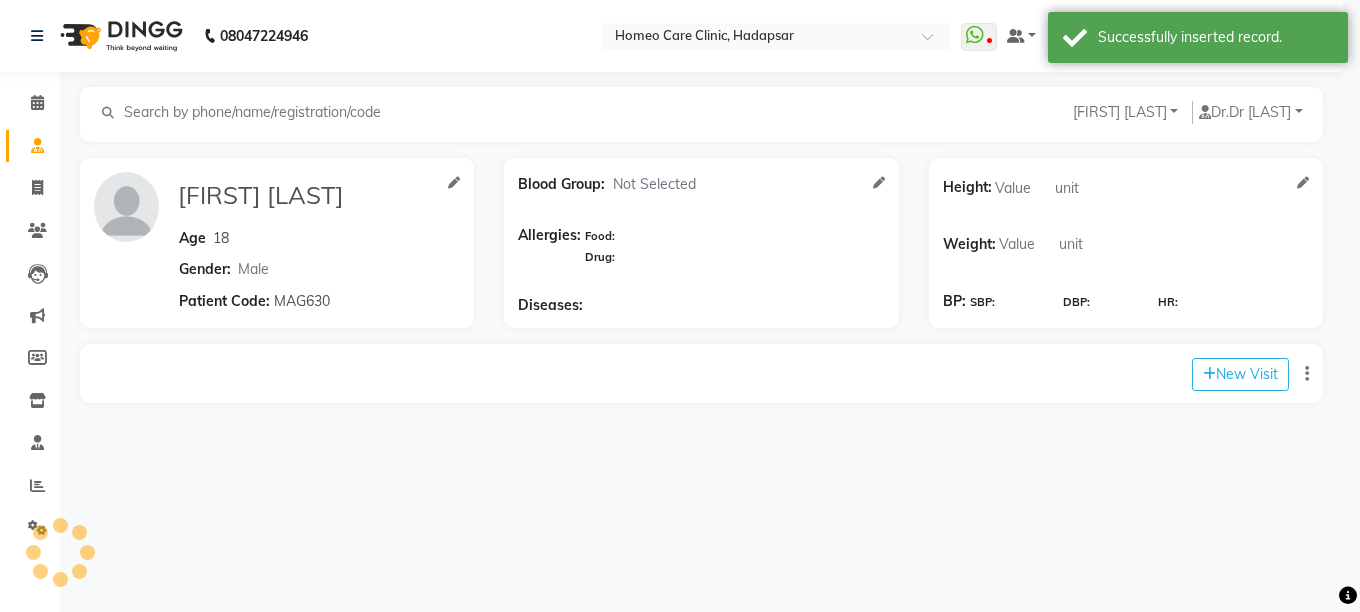 type on "[FIRST] [LAST]" 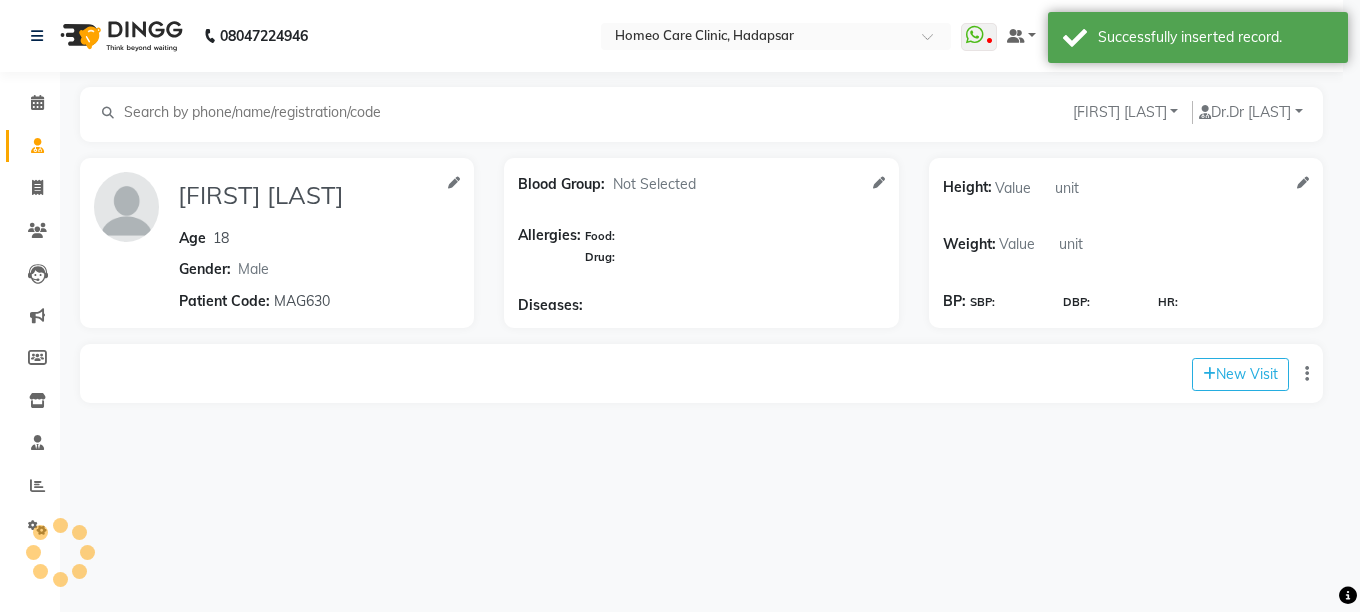 type on "18" 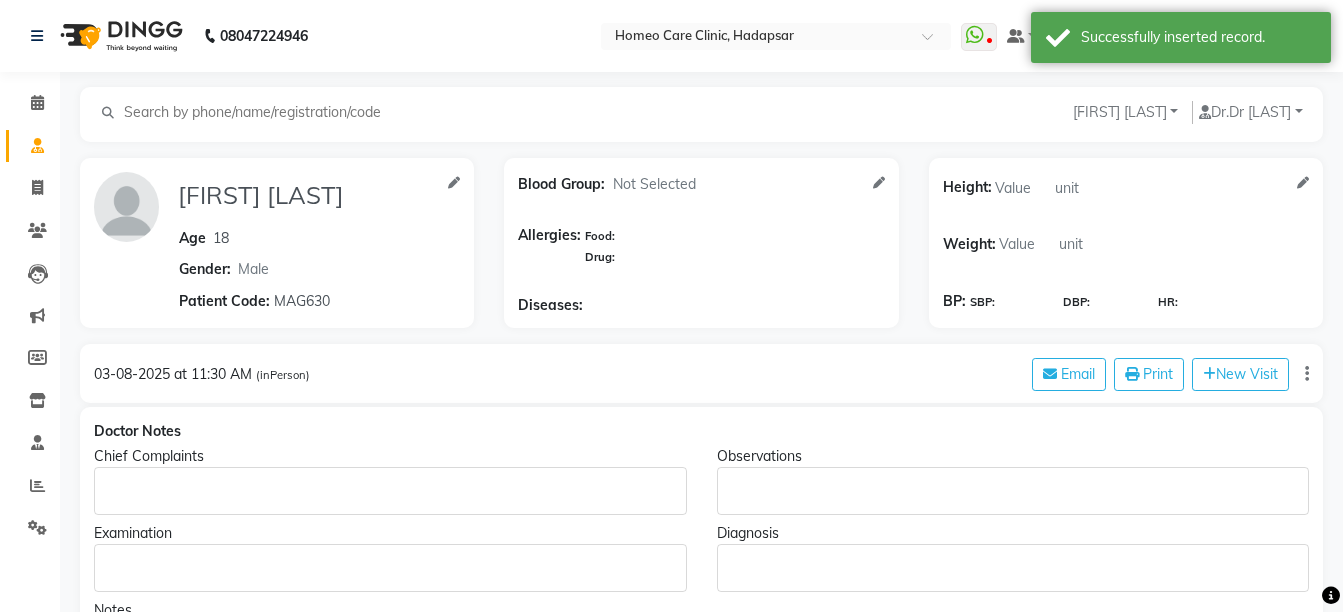click on "Chief Complaints" 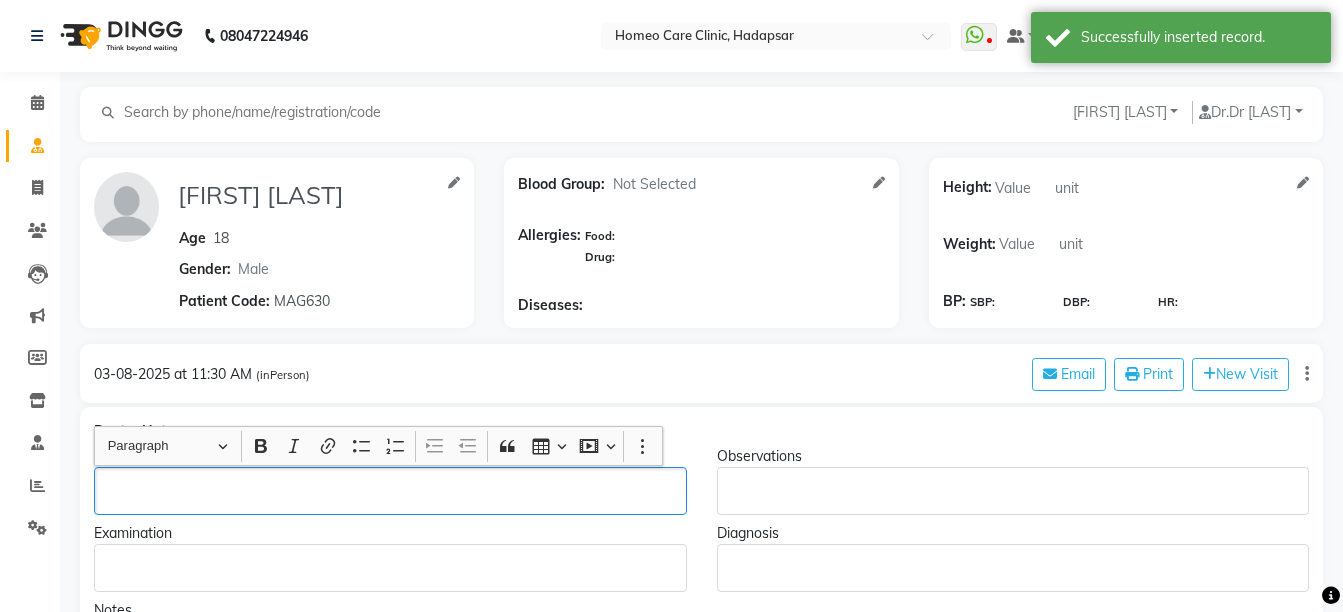 click 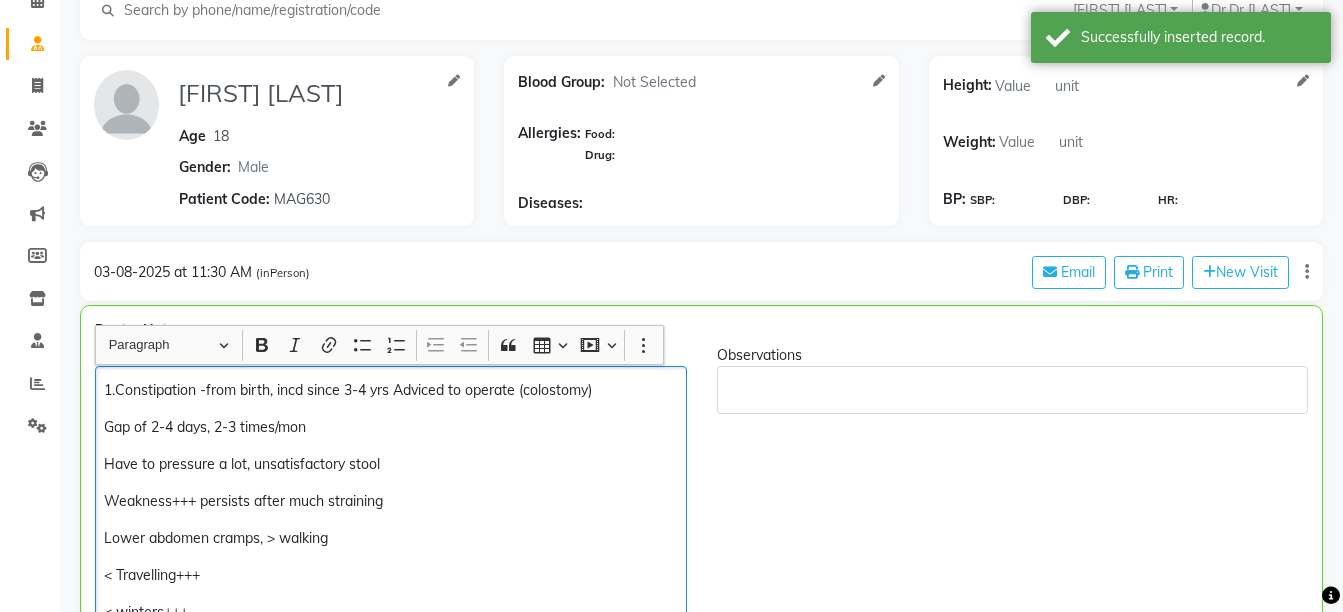 scroll, scrollTop: 316, scrollLeft: 0, axis: vertical 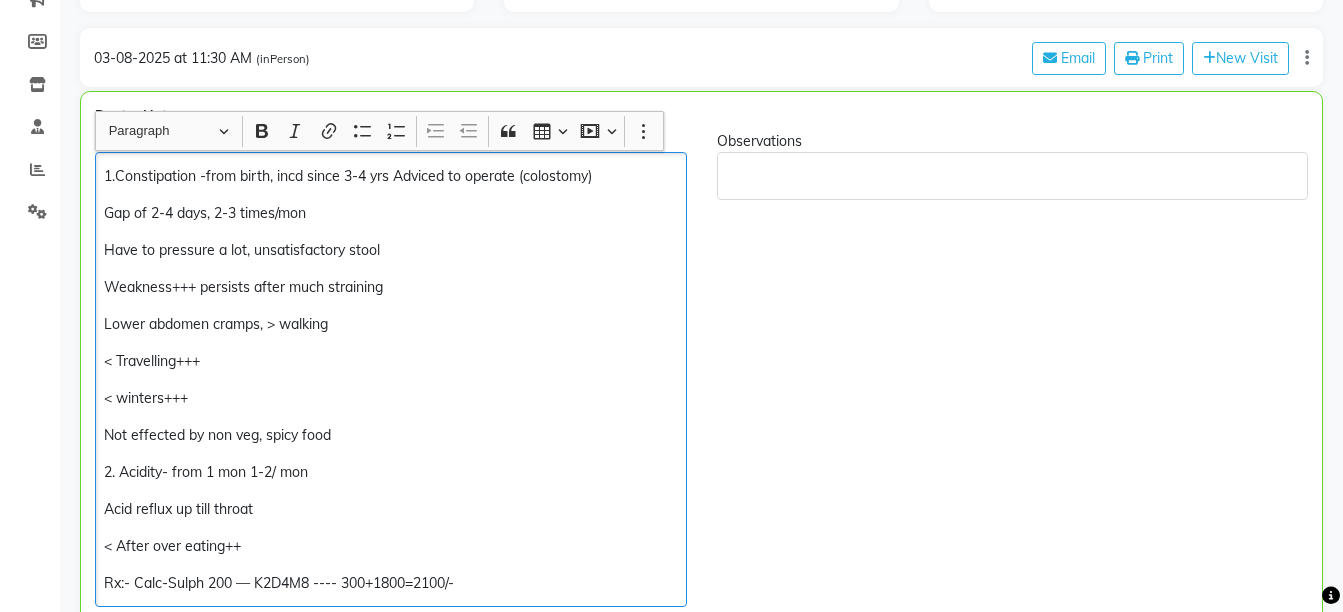 click on "Have to pressure a lot, unsatisfactory stool" 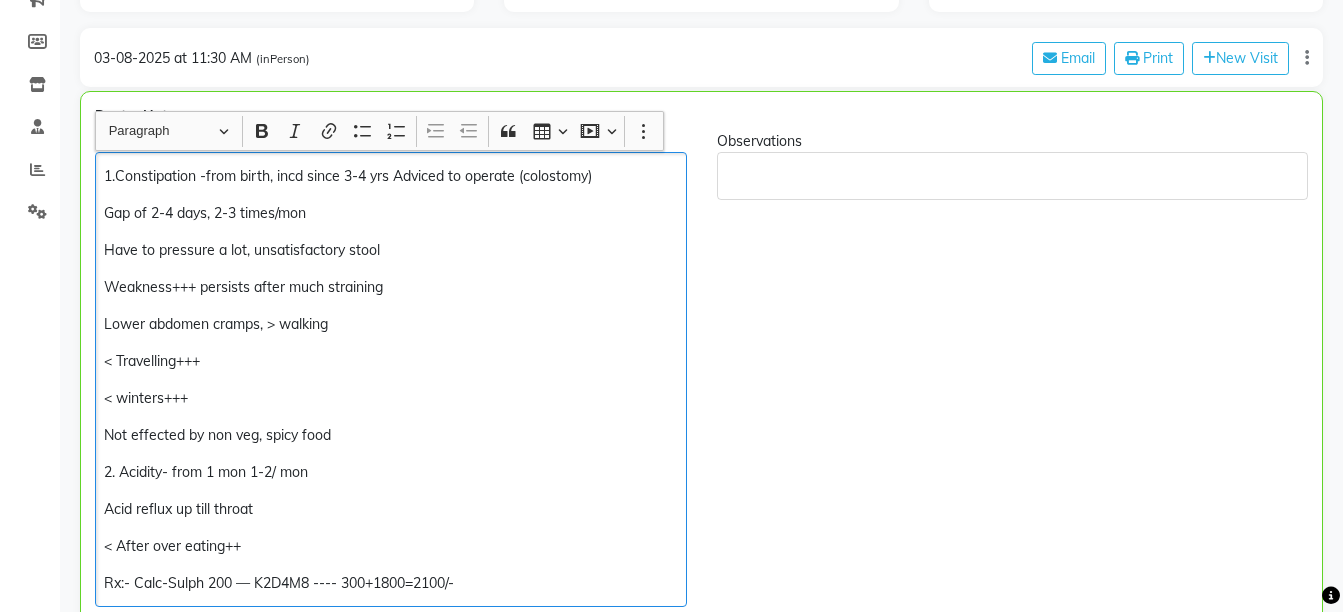 type 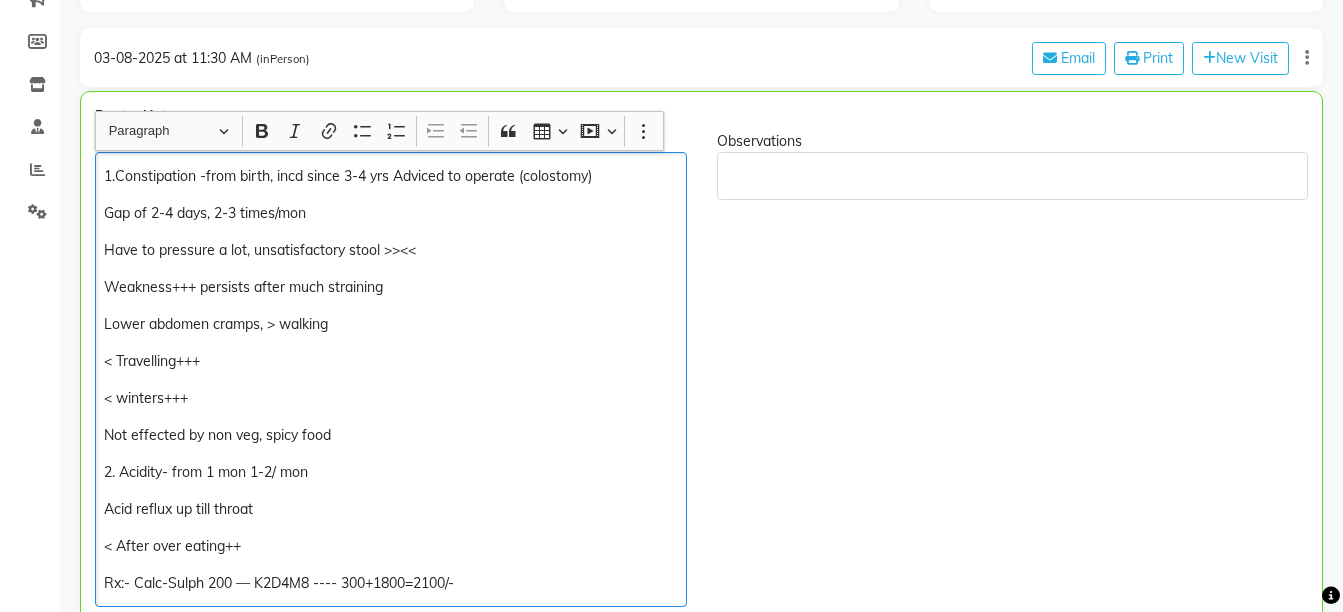 click on "1.Constipation -from birth, incd since 3-4 yrs Adviced to operate (colostomy) Gap of 2-4 days, 2-3 times/mon Have to pressure a lot, unsatisfactory stool << Weakness+++ persists after much straining  Lower abdomen cramps,  < travelling+++  < winters+++ Not effected by non veg, spicy food 2. Acidity- from 1 mon 1-2/ mon Acid reflux up till throat   After over eating++ Rx:- Calc-Sulph 200 — K2D4M8 ---- 300+1800=2100/-" 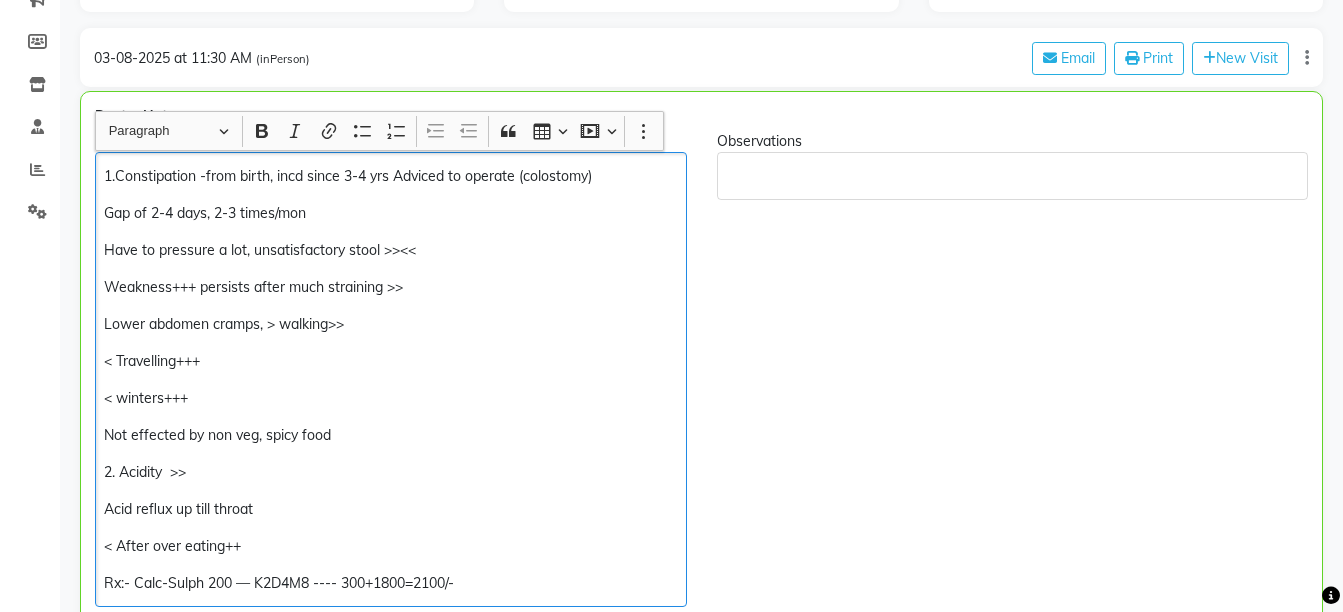 click on "Acid reflux up till throat" 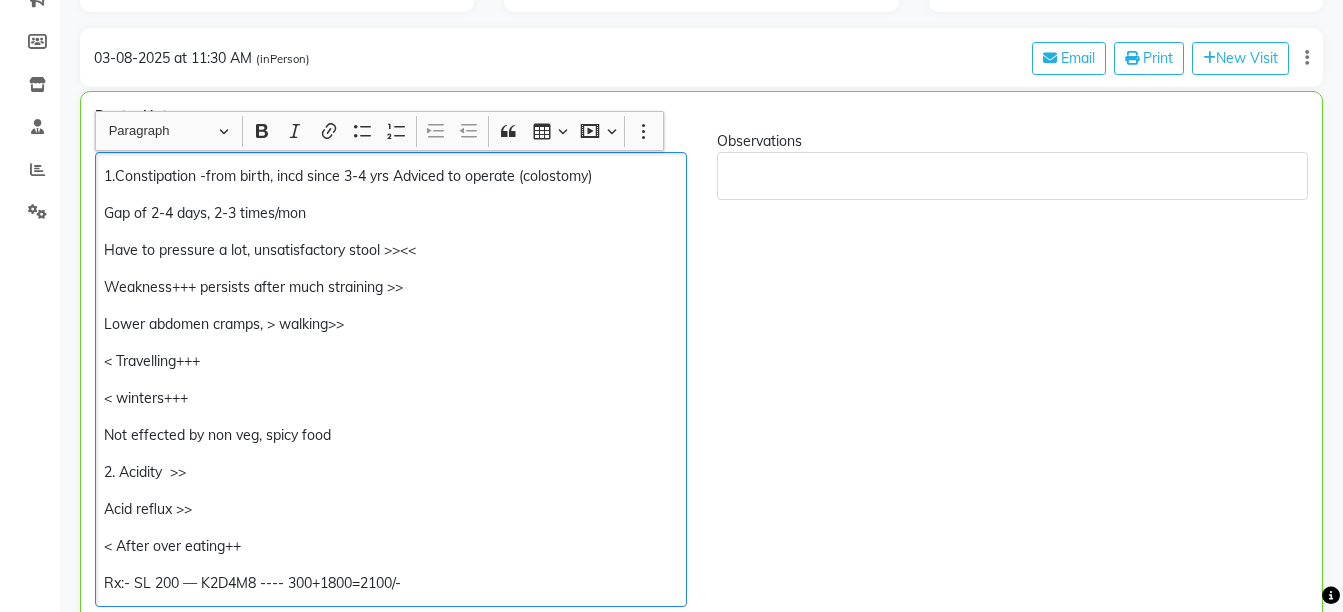 click on "Rx:- SL 200 — K2D4M8 ---- 300+1800=2100/-" 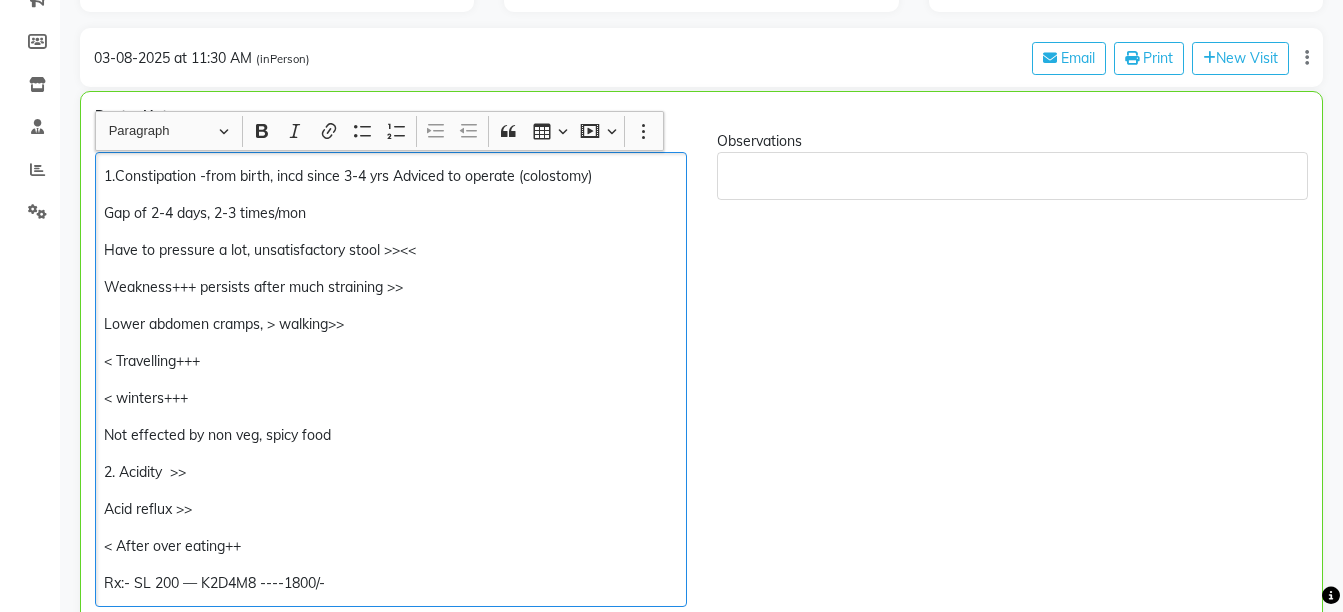 click on "Rx:- SL 200 — K2D4M8 ----1800/-" 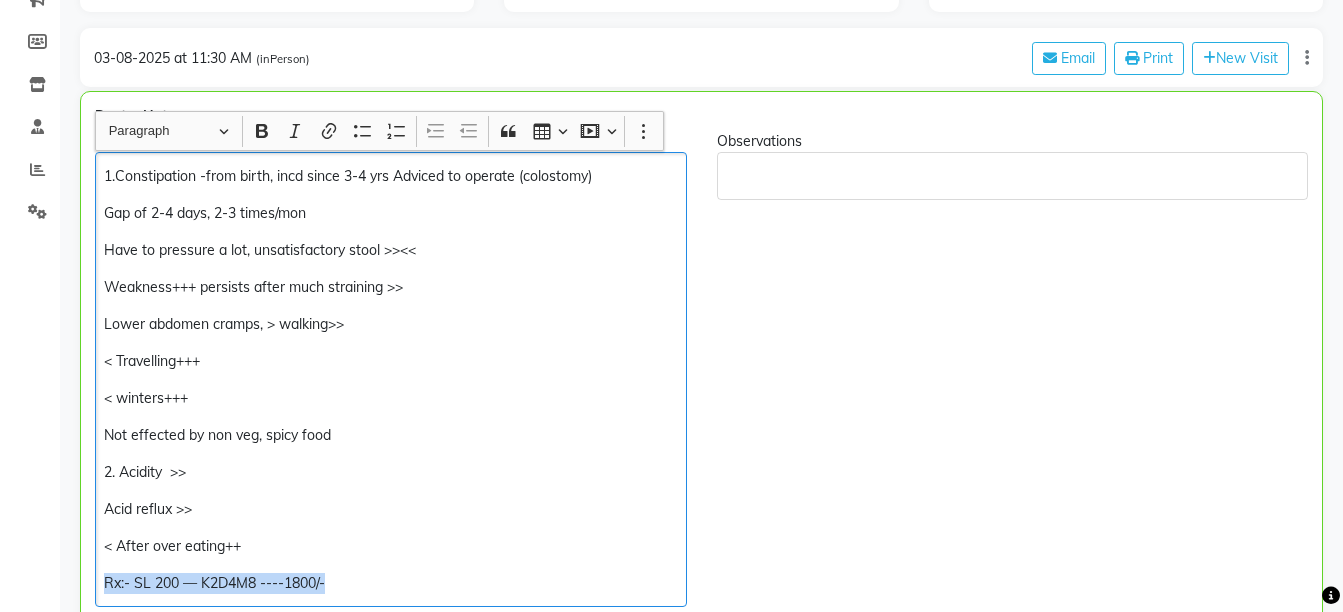 copy on "Rx:- SL 200 — K2D4M8 ----1800/-" 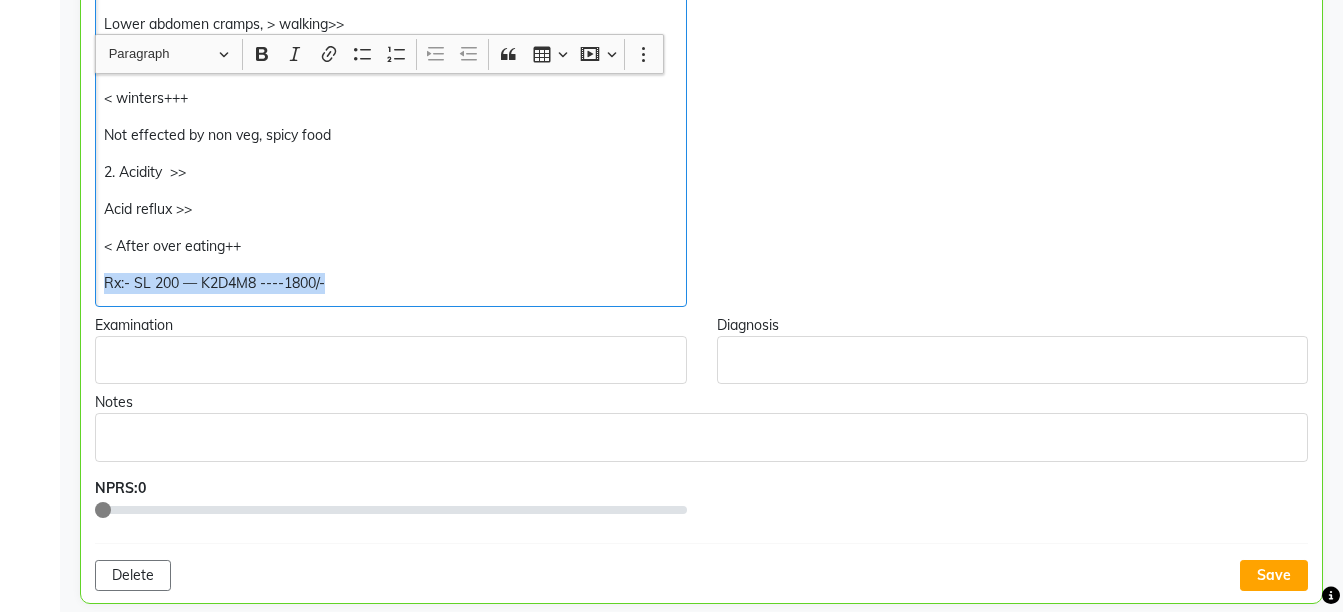 scroll, scrollTop: 699, scrollLeft: 0, axis: vertical 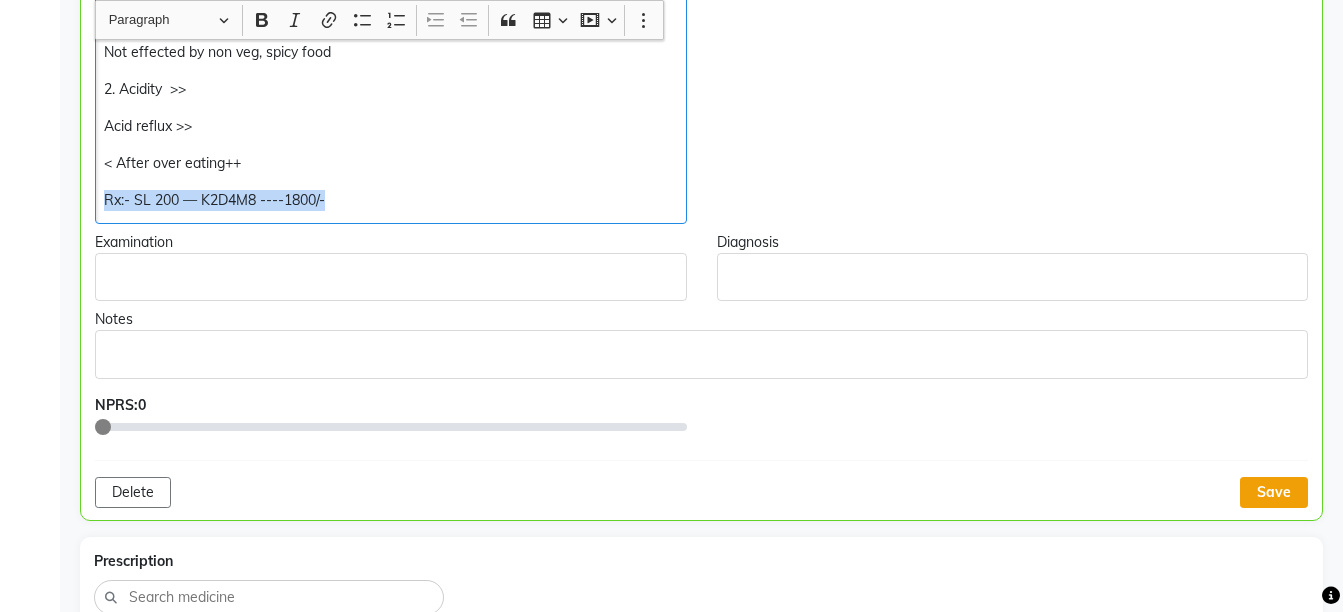 click on "Save" 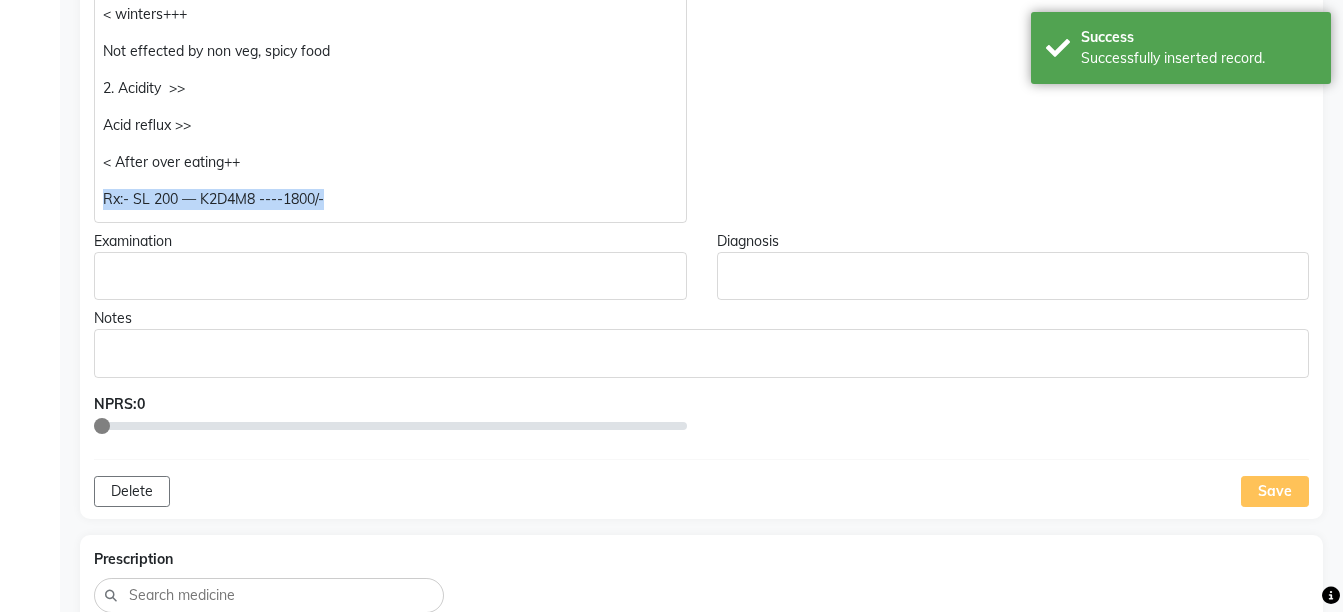 scroll, scrollTop: 954, scrollLeft: 0, axis: vertical 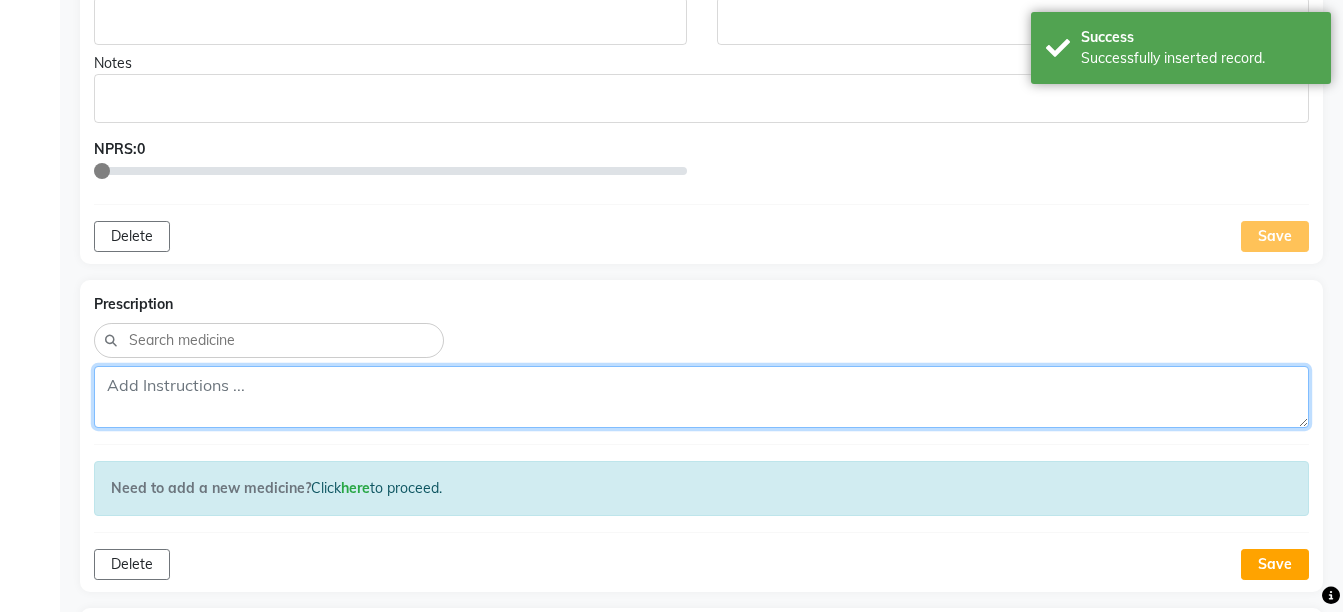 click 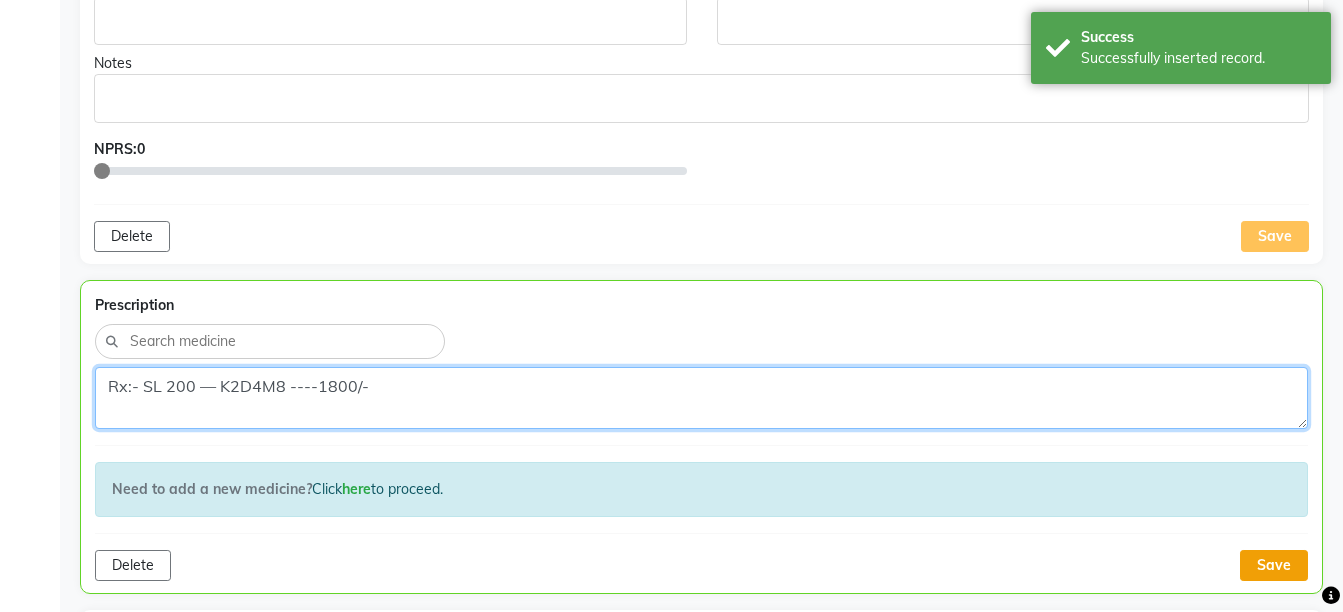 type on "Rx:- SL 200 — K2D4M8 ----1800/-" 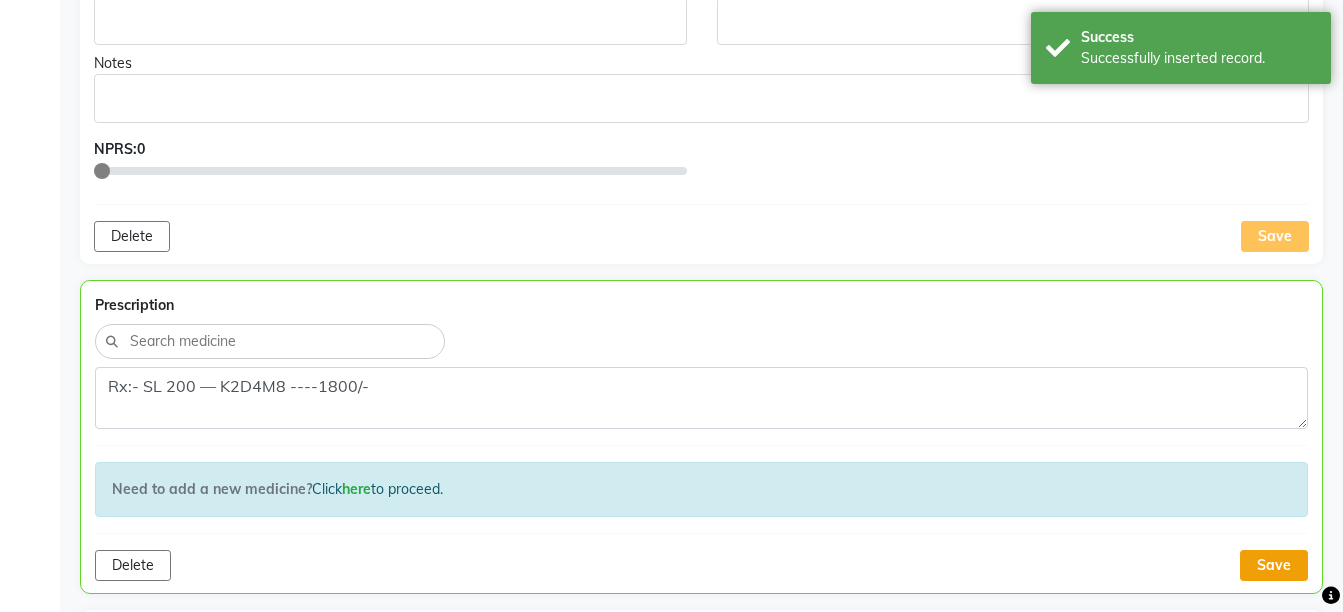 click on "Save" 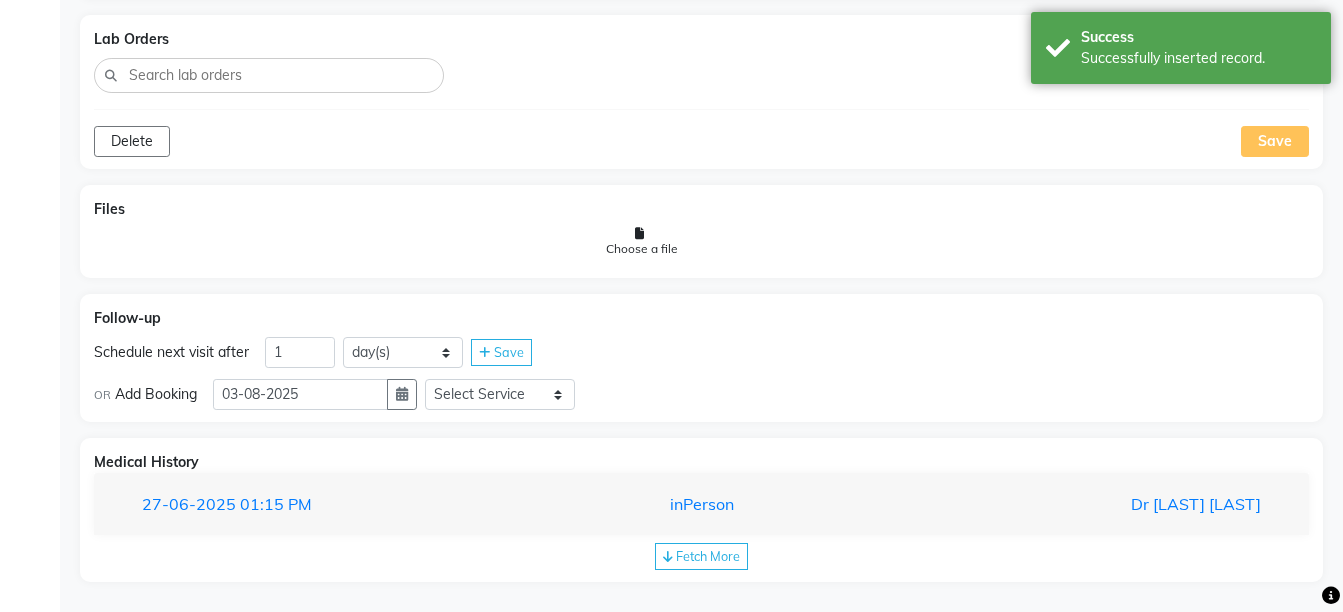 scroll, scrollTop: 1543, scrollLeft: 0, axis: vertical 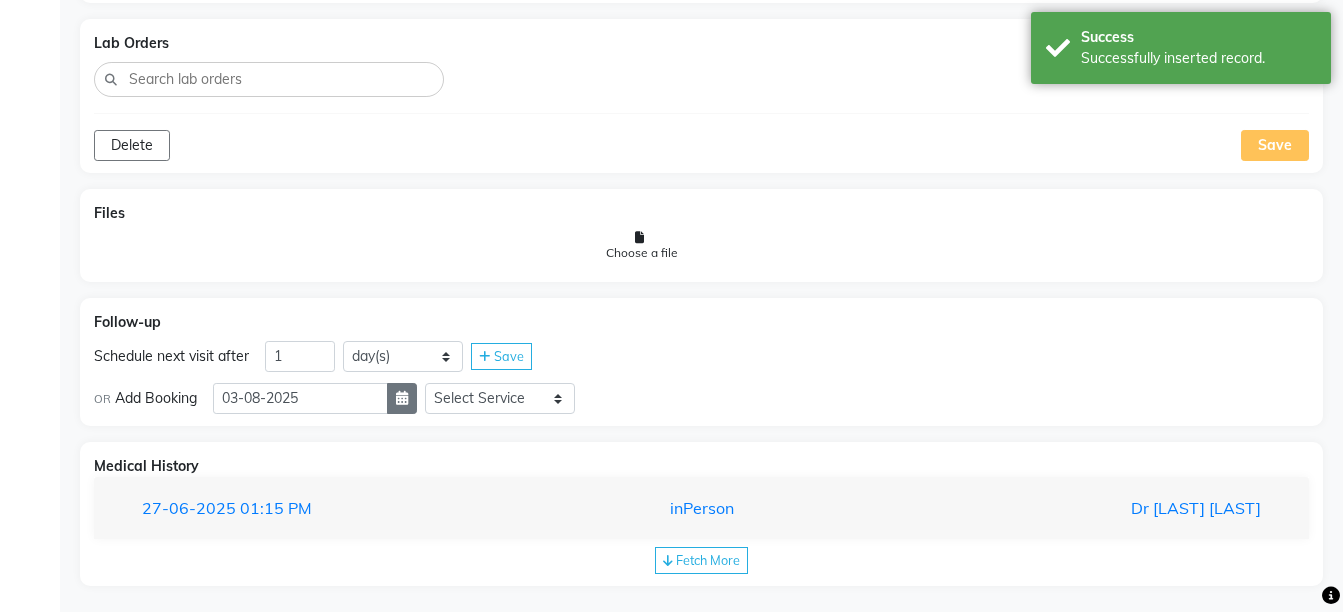 click 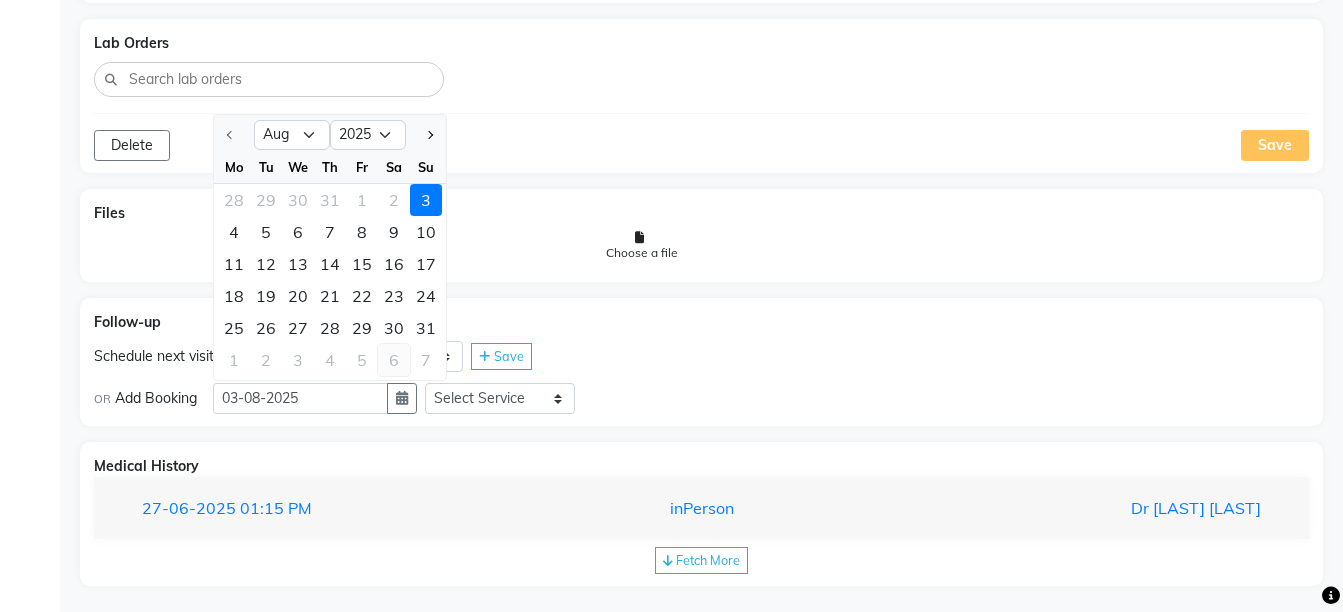 click on "6" 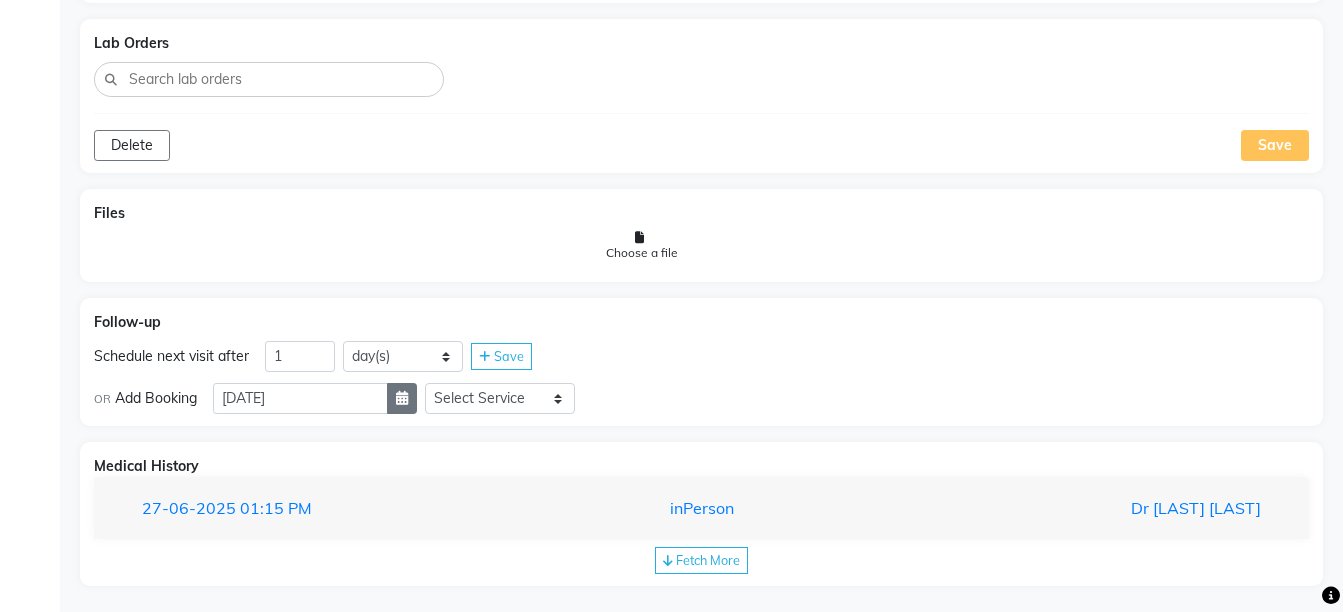 click 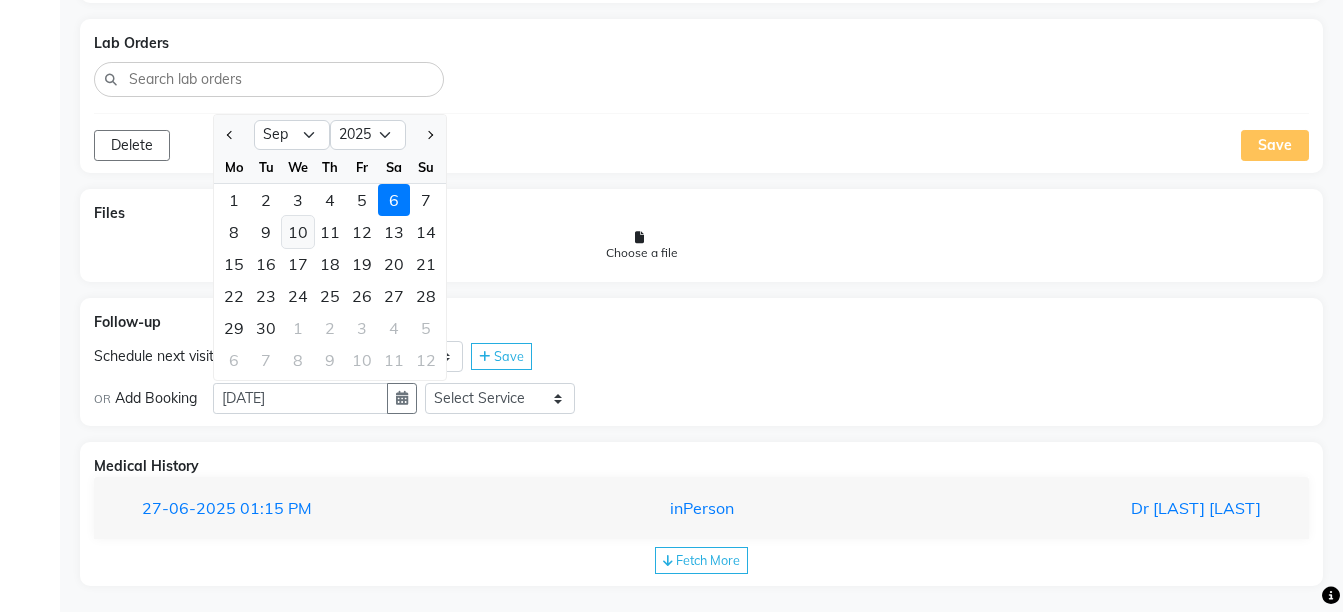 click on "10" 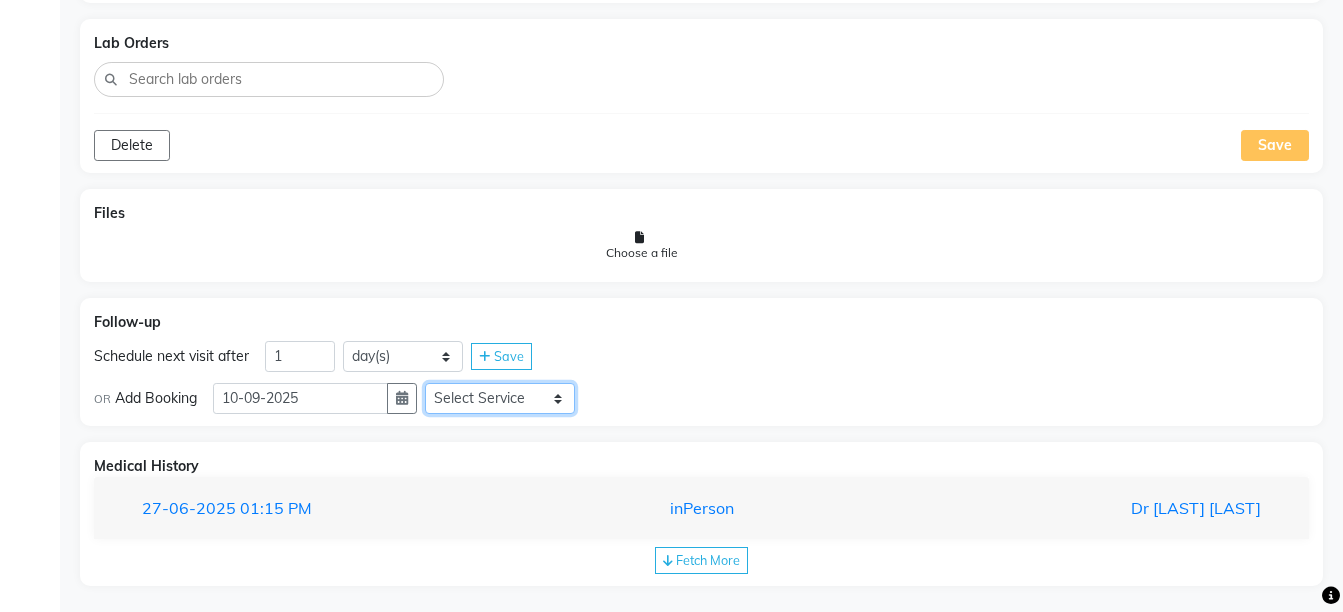 click on "Select Service  Medicine  Medicine 1  Hydra Facial  Medi Facial  Vampire Facial With Plasma  Oxygeno Facial  Anti Aging Facial  Korean Glass GLow Facial  Full Face  Upper Lip  Chin  Underarms  Full Legs & arms  Back-side  Chest  Abdomen  Yellow Peel  Black Peel  Party Peel  Glow Peel  Argi Peel  Under-arm Peel  Depigmento Peel  Anti Aging Peel  Lip Peel  Hair PRP  GFC PRP  Mesotherapy / Dermaroller  Under Eye PRP  Face PRP  Dermapen / Mesotherapt for Full Face  Dermapen / Mesotherapt for Scars  Carbon Peel  LASER BLEECH Laser Bleech  BB Glow  Indian Glass Glow  In Person - Consultation  Courier Charges in City  Courier Charges out of City  In Person - Follow Up  Hair Treatment   Skin Treatment   Online - Consultation  Online - Follow Up" 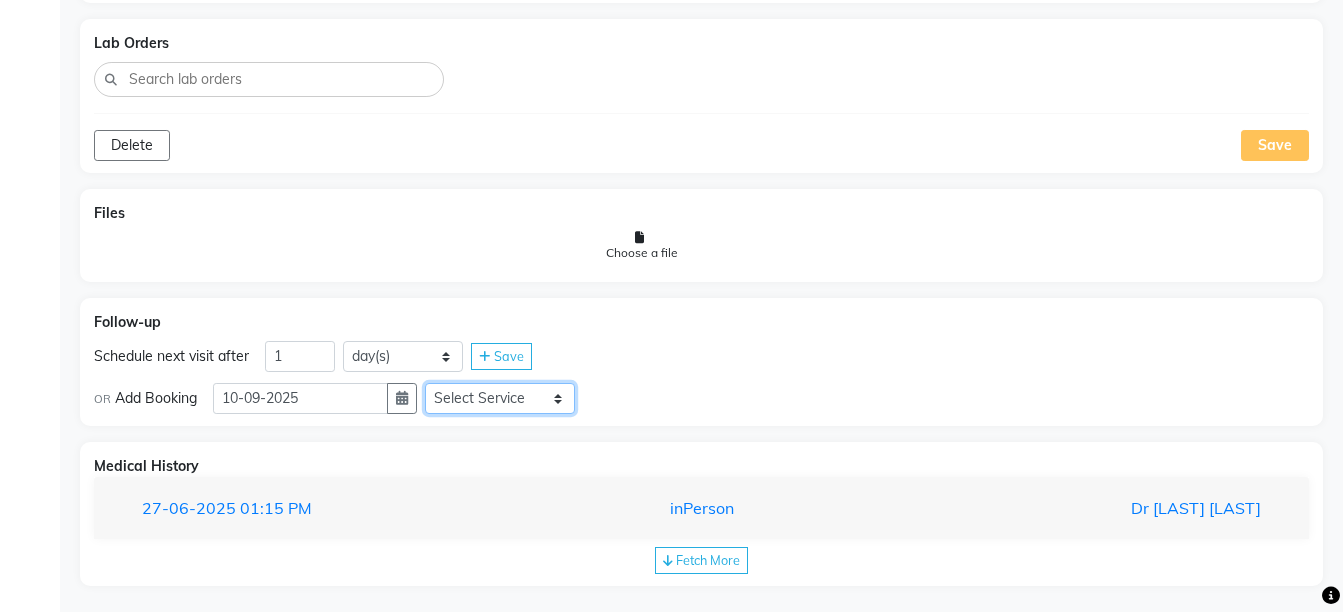select on "972997" 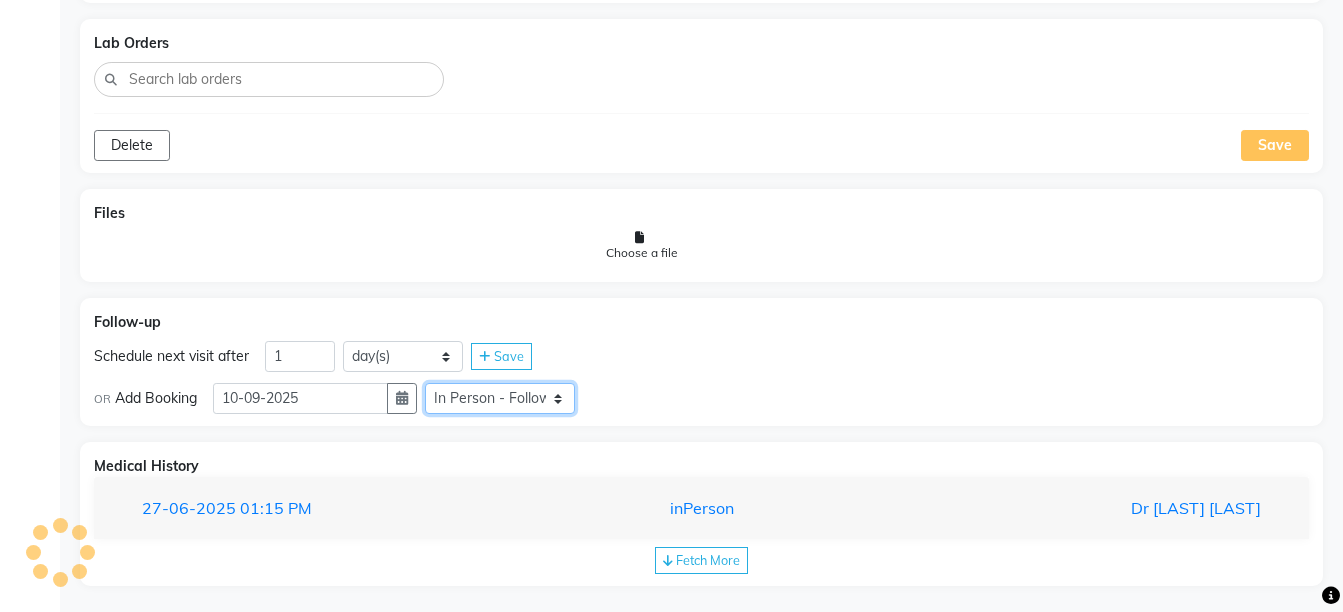 click on "Select Service  Medicine  Medicine 1  Hydra Facial  Medi Facial  Vampire Facial With Plasma  Oxygeno Facial  Anti Aging Facial  Korean Glass GLow Facial  Full Face  Upper Lip  Chin  Underarms  Full Legs & arms  Back-side  Chest  Abdomen  Yellow Peel  Black Peel  Party Peel  Glow Peel  Argi Peel  Under-arm Peel  Depigmento Peel  Anti Aging Peel  Lip Peel  Hair PRP  GFC PRP  Mesotherapy / Dermaroller  Under Eye PRP  Face PRP  Dermapen / Mesotherapt for Full Face  Dermapen / Mesotherapt for Scars  Carbon Peel  LASER BLEECH Laser Bleech  BB Glow  Indian Glass Glow  In Person - Consultation  Courier Charges in City  Courier Charges out of City  In Person - Follow Up  Hair Treatment   Skin Treatment   Online - Consultation  Online - Follow Up" 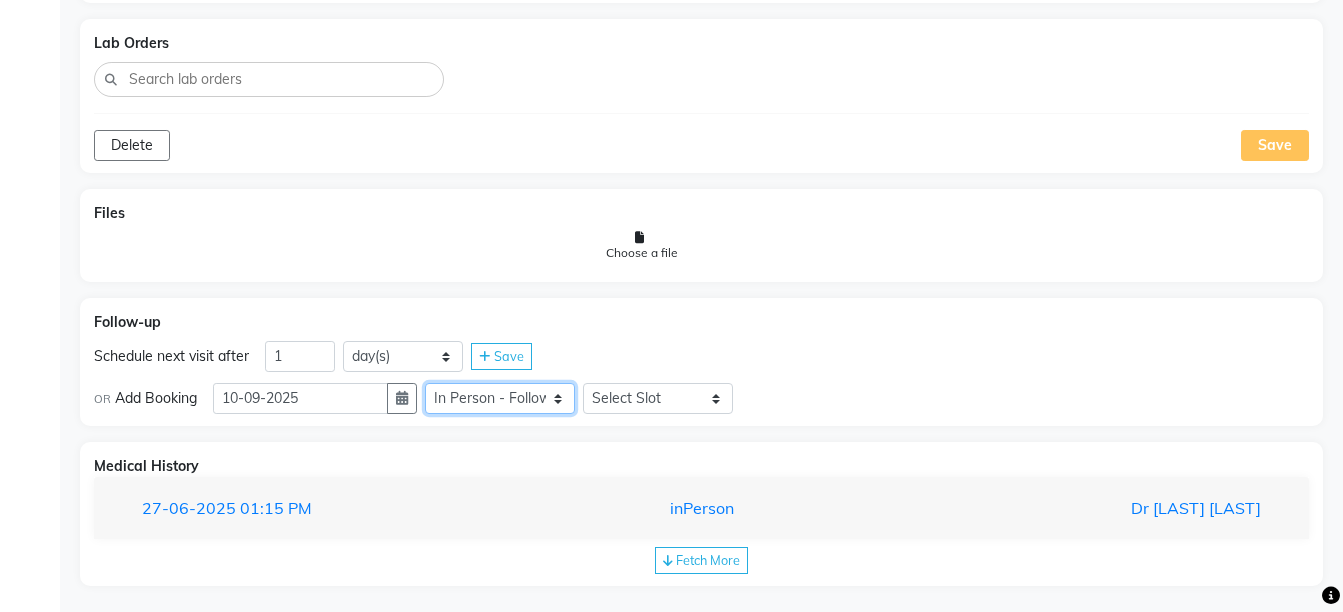 click on "Select Service  Medicine  Medicine 1  Hydra Facial  Medi Facial  Vampire Facial With Plasma  Oxygeno Facial  Anti Aging Facial  Korean Glass GLow Facial  Full Face  Upper Lip  Chin  Underarms  Full Legs & arms  Back-side  Chest  Abdomen  Yellow Peel  Black Peel  Party Peel  Glow Peel  Argi Peel  Under-arm Peel  Depigmento Peel  Anti Aging Peel  Lip Peel  Hair PRP  GFC PRP  Mesotherapy / Dermaroller  Under Eye PRP  Face PRP  Dermapen / Mesotherapt for Full Face  Dermapen / Mesotherapt for Scars  Carbon Peel  LASER BLEECH Laser Bleech  BB Glow  Indian Glass Glow  In Person - Consultation  Courier Charges in City  Courier Charges out of City  In Person - Follow Up  Hair Treatment   Skin Treatment   Online - Consultation  Online - Follow Up" 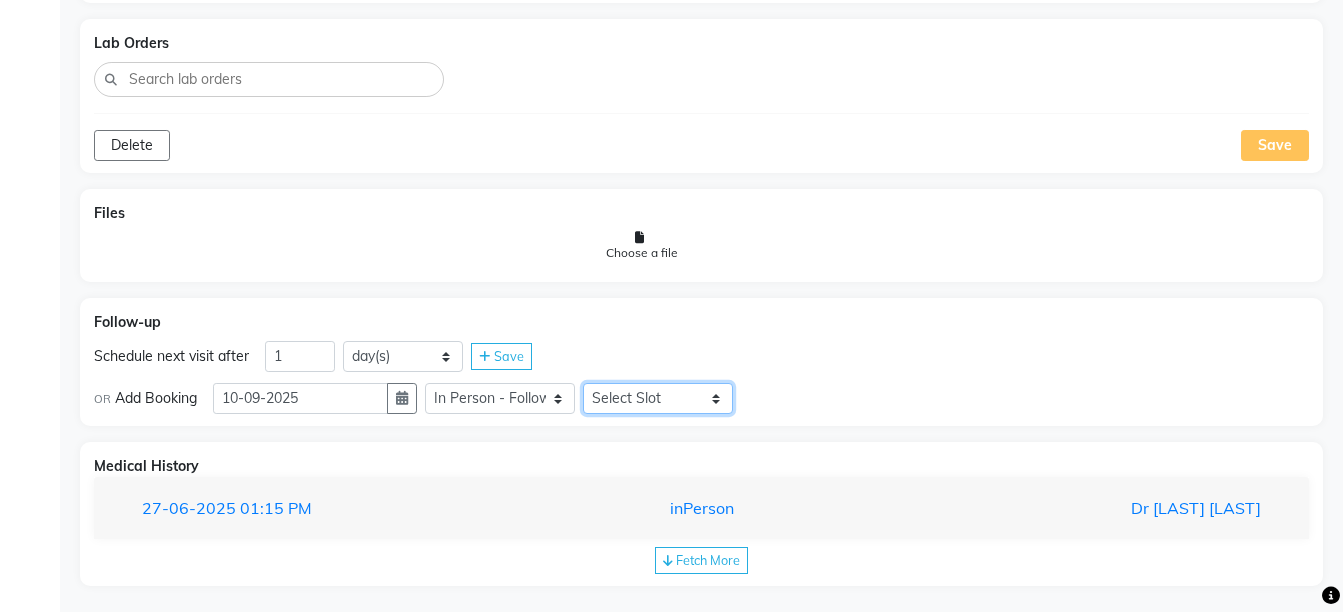 click on "Select Slot 10:15 10:30 10:45 11:15 11:30 11:45 12:30 12:45 13:00 13:15 13:30 13:45 14:00 14:15 14:30 14:45 15:15 15:30 16:00 16:15 16:30 16:45 17:00 17:15 17:30 17:45 18:00 18:15 18:30 18:45 19:00 19:15 19:30 19:45 20:15 20:45 21:00 21:15 21:30 21:45" 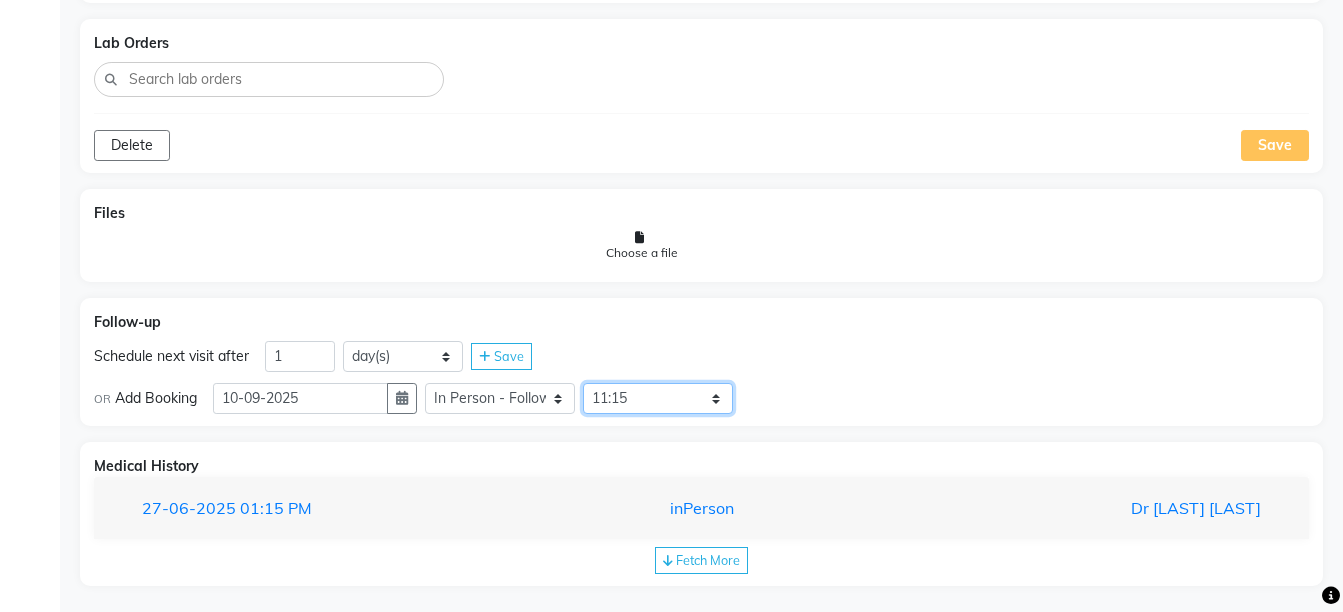 click on "Select Slot 10:15 10:30 10:45 11:15 11:30 11:45 12:30 12:45 13:00 13:15 13:30 13:45 14:00 14:15 14:30 14:45 15:15 15:30 16:00 16:15 16:30 16:45 17:00 17:15 17:30 17:45 18:00 18:15 18:30 18:45 19:00 19:15 19:30 19:45 20:15 20:45 21:00 21:15 21:30 21:45" 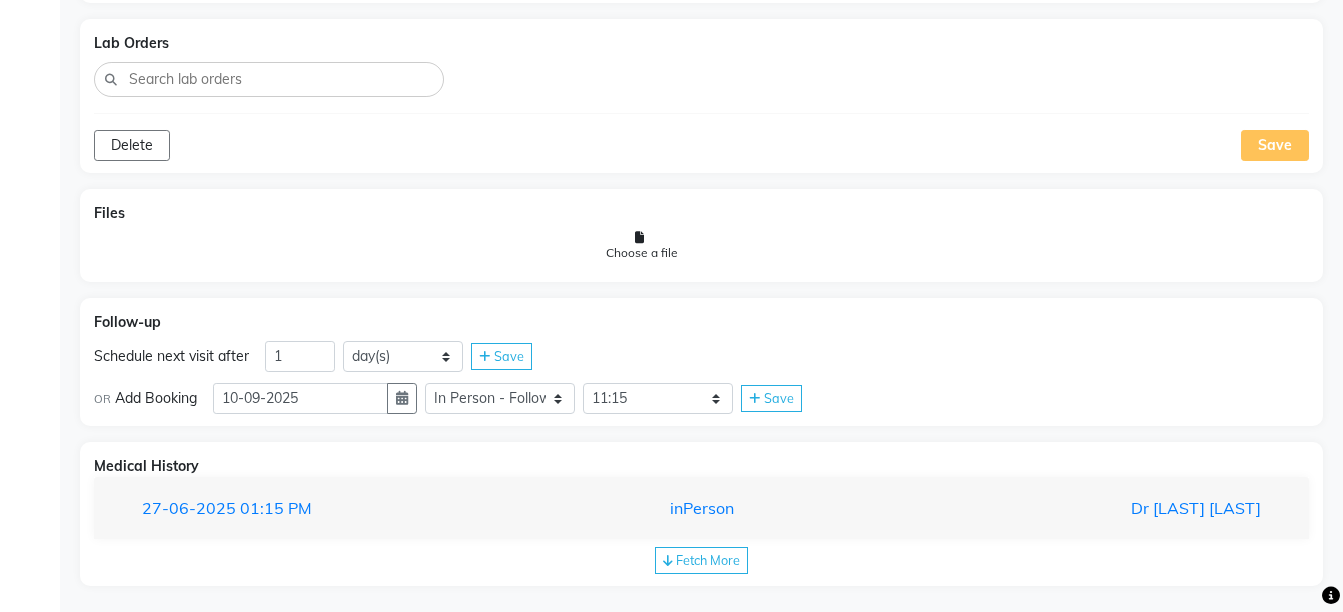 click on "Save" 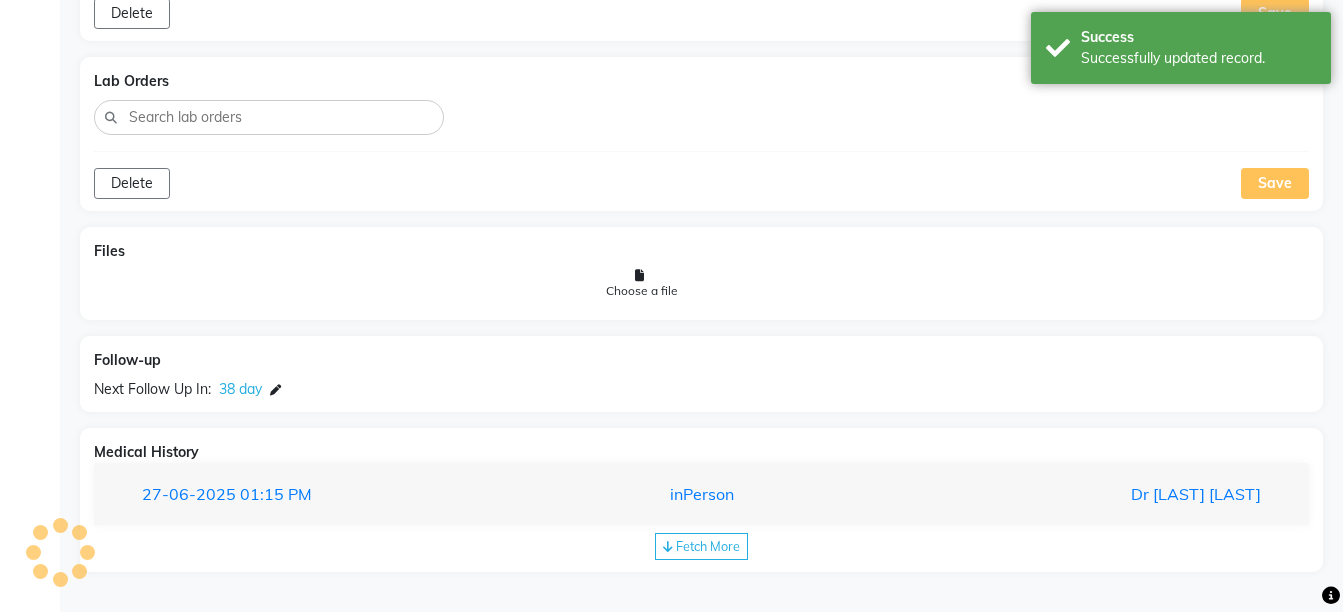 scroll, scrollTop: 1505, scrollLeft: 0, axis: vertical 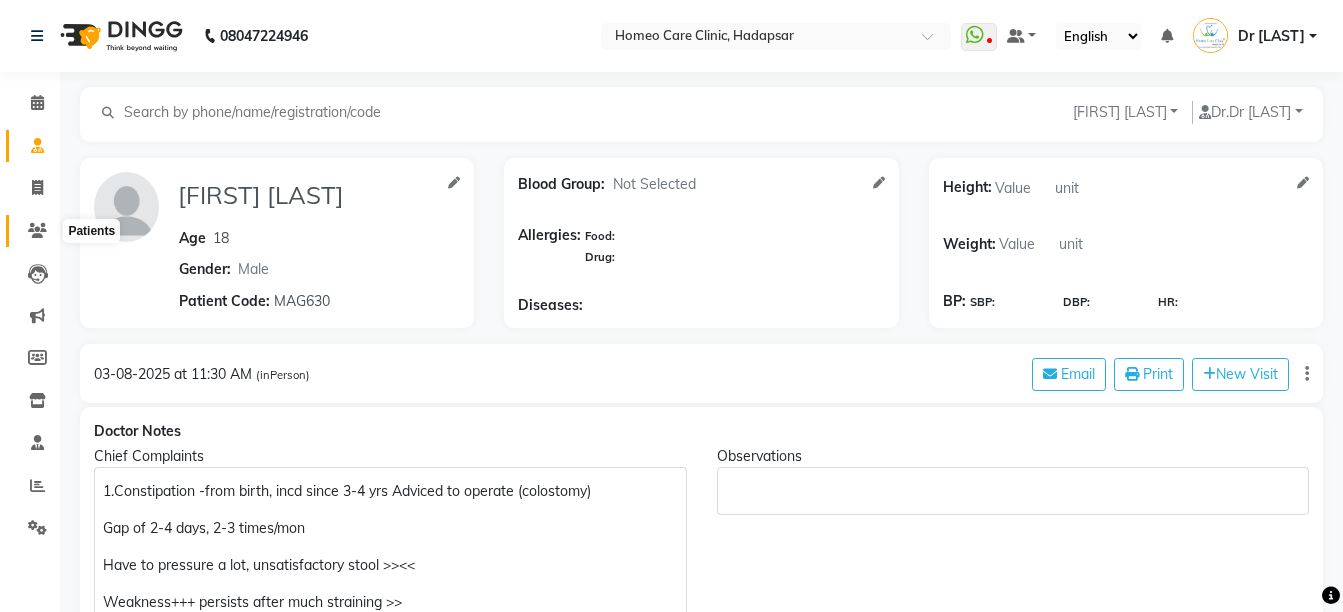 click 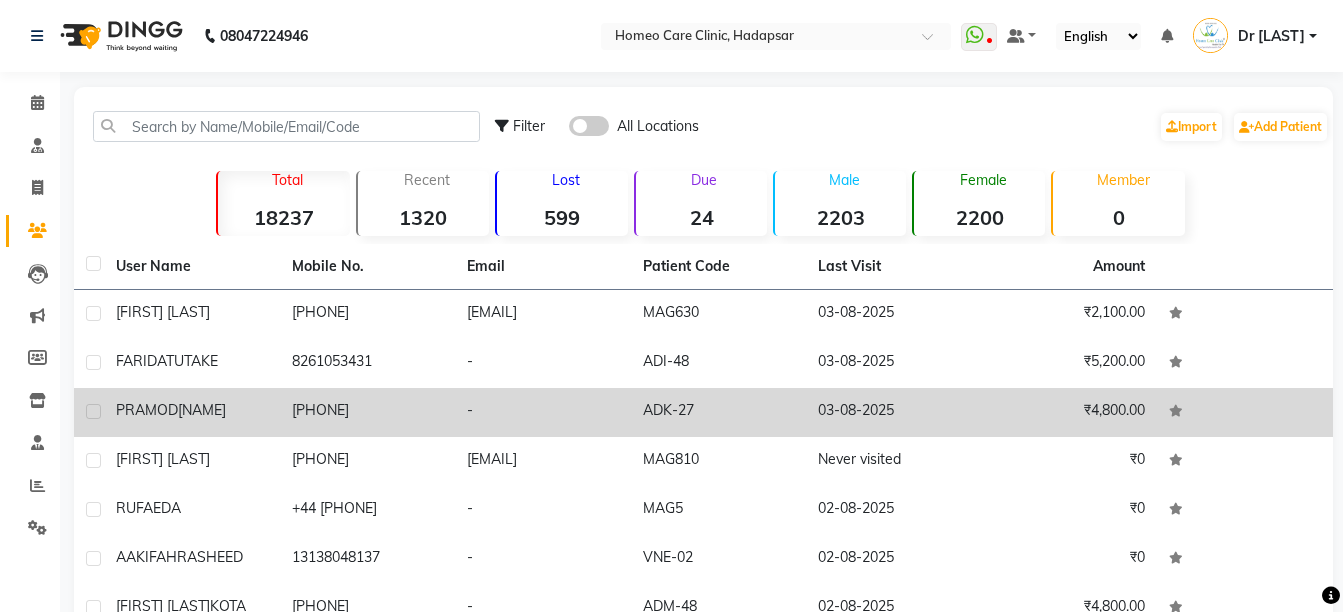 click on "[NAME]" 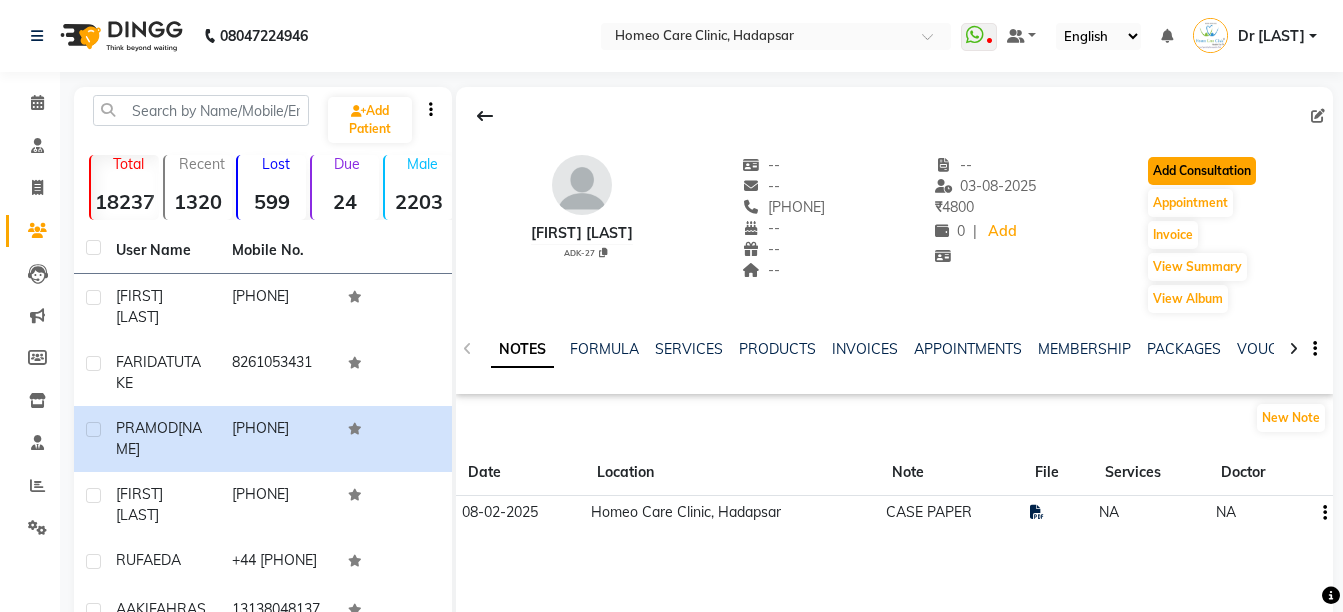 click on "Add Consultation" 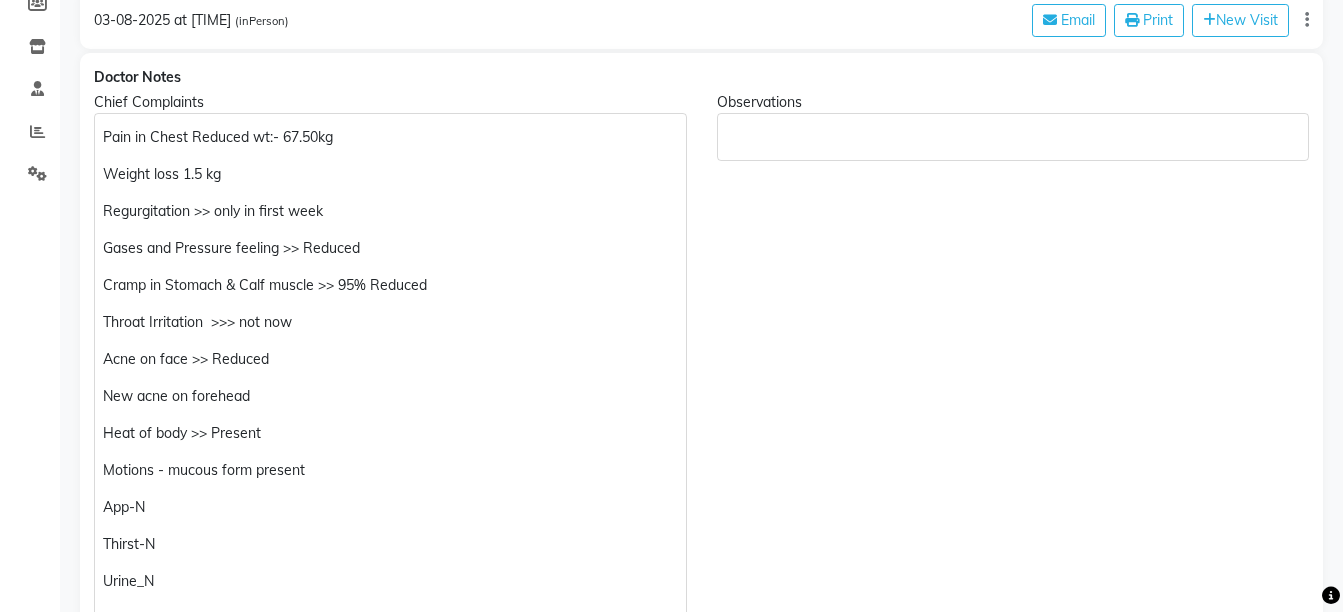scroll, scrollTop: 431, scrollLeft: 0, axis: vertical 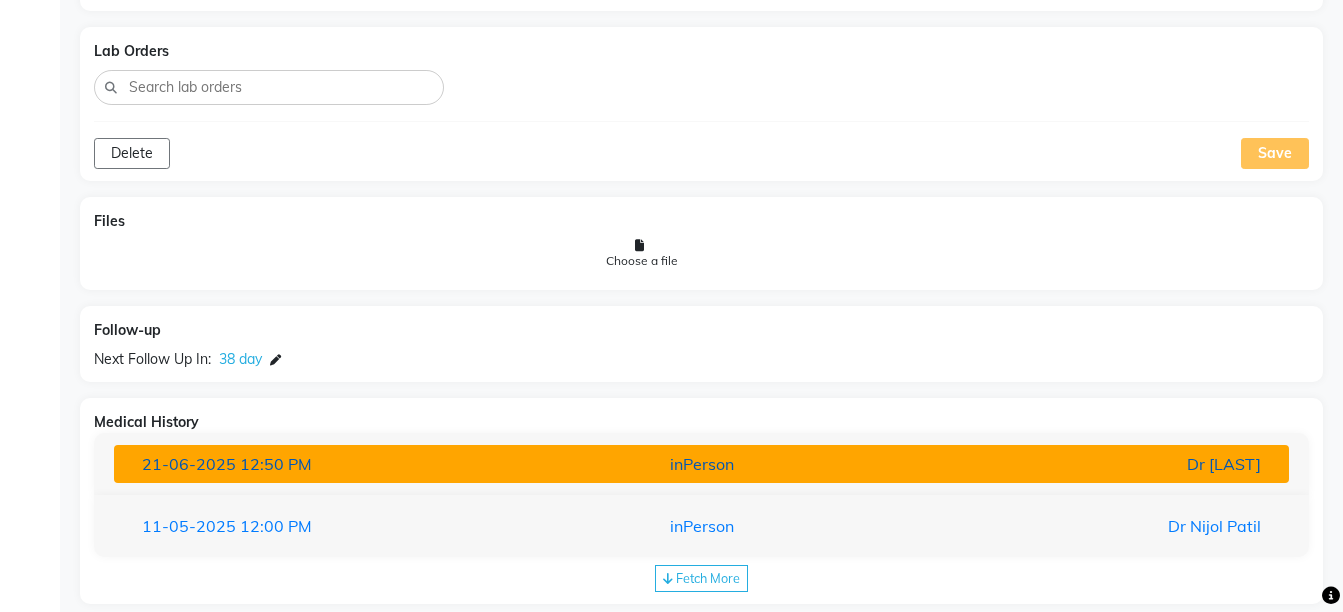 click on "Dr [LAST]" at bounding box center (1084, 464) 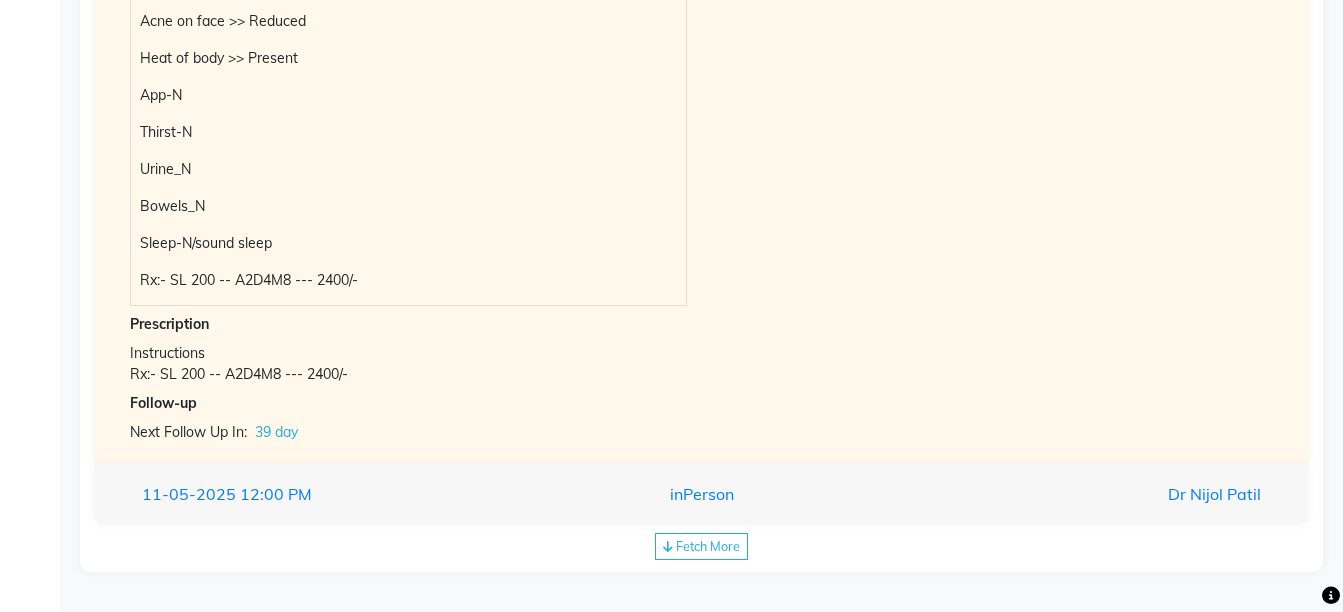 scroll, scrollTop: 897, scrollLeft: 0, axis: vertical 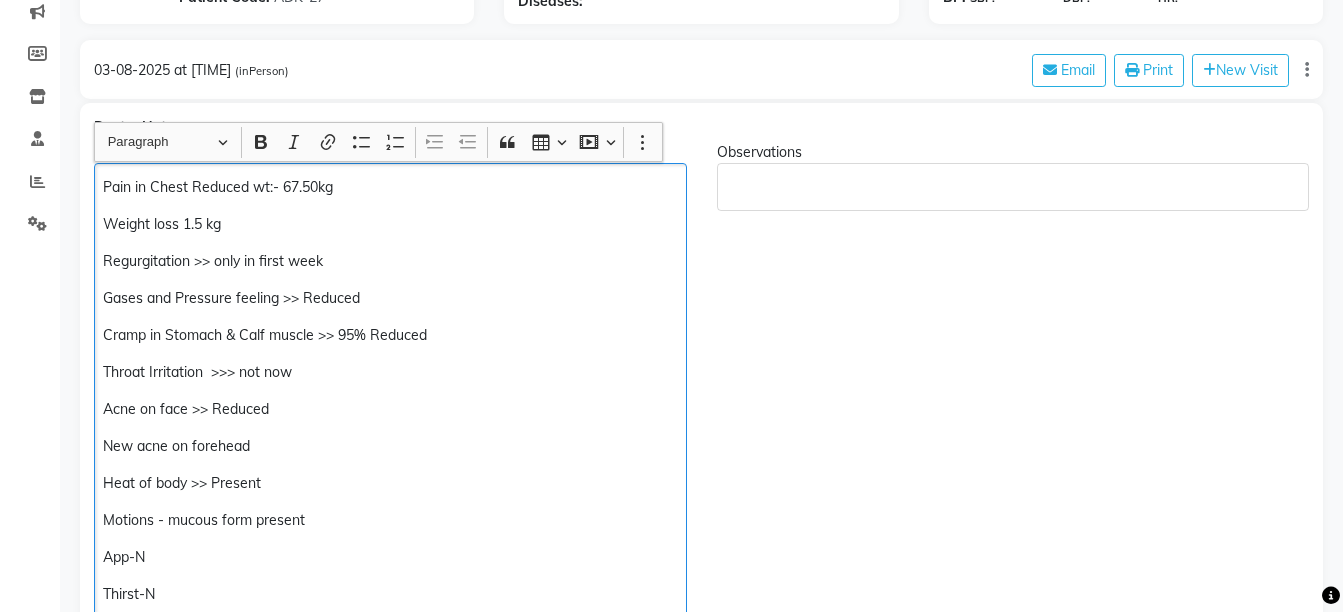click on "Acne on face >> Reduced" 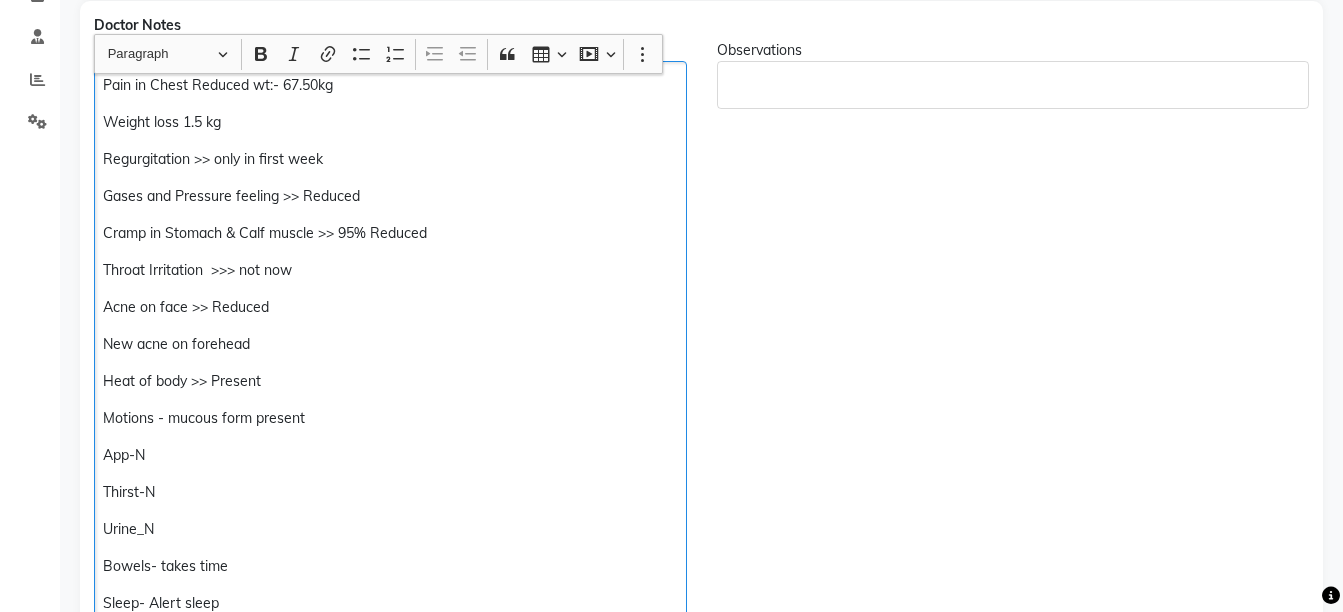 scroll, scrollTop: 443, scrollLeft: 0, axis: vertical 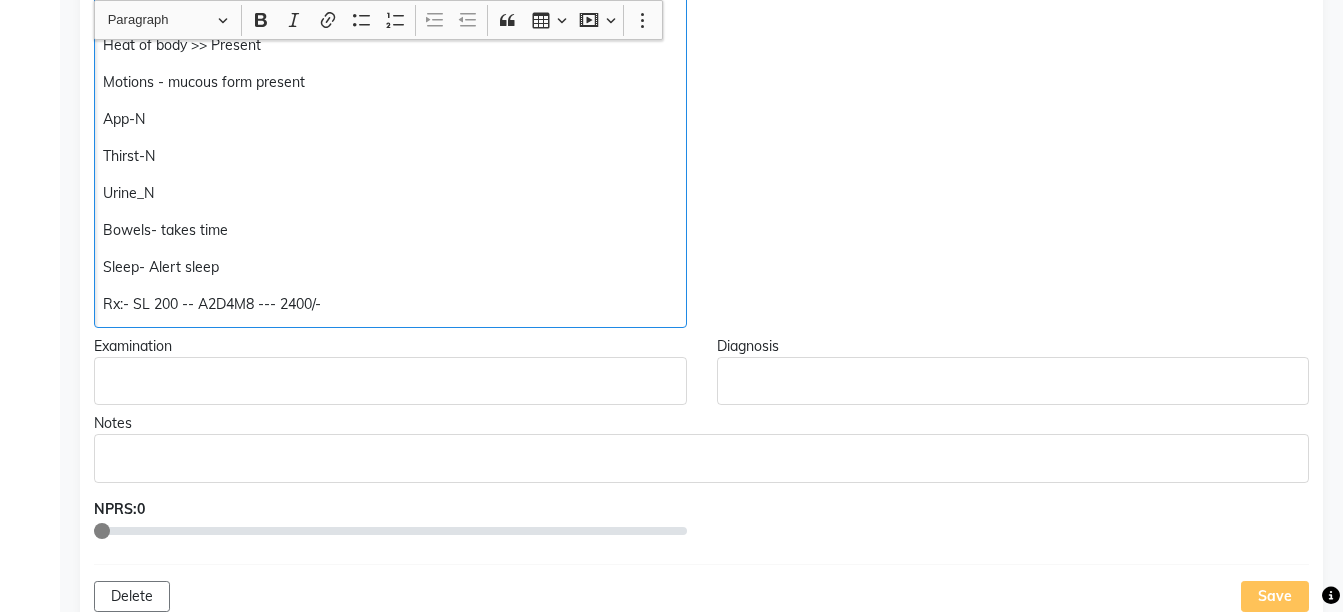 copy on "Sleep- Alert sleep Rx:- SL 200 -- A2D4M8 --- 2400/-" 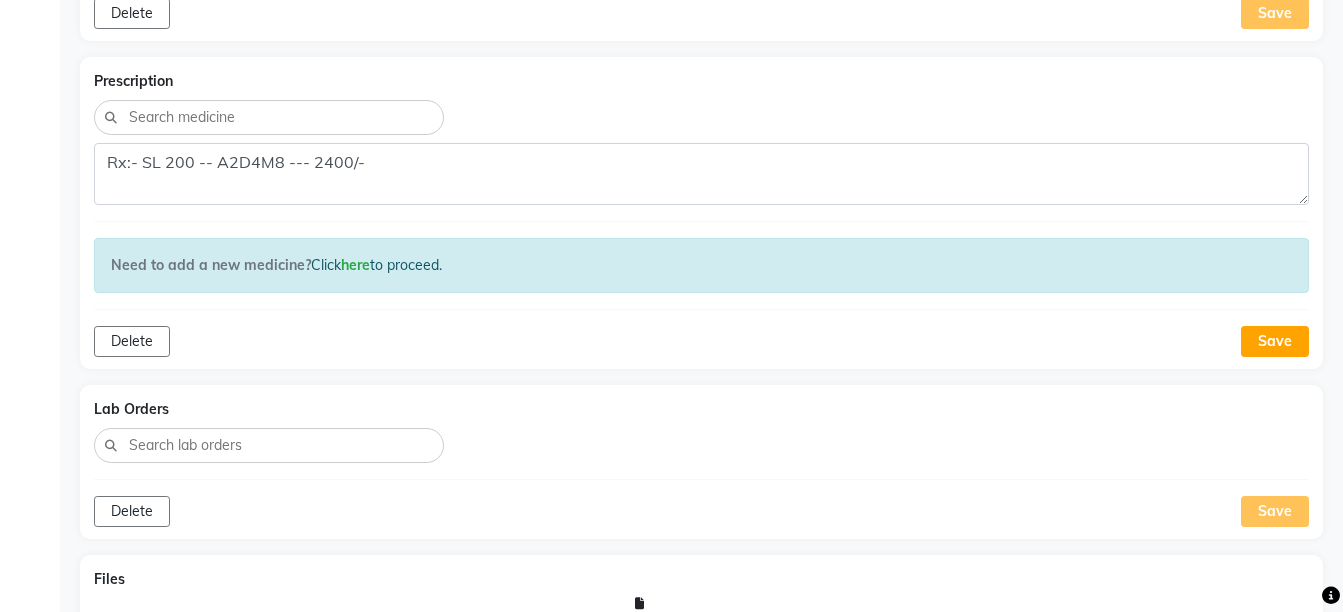 scroll, scrollTop: 1330, scrollLeft: 0, axis: vertical 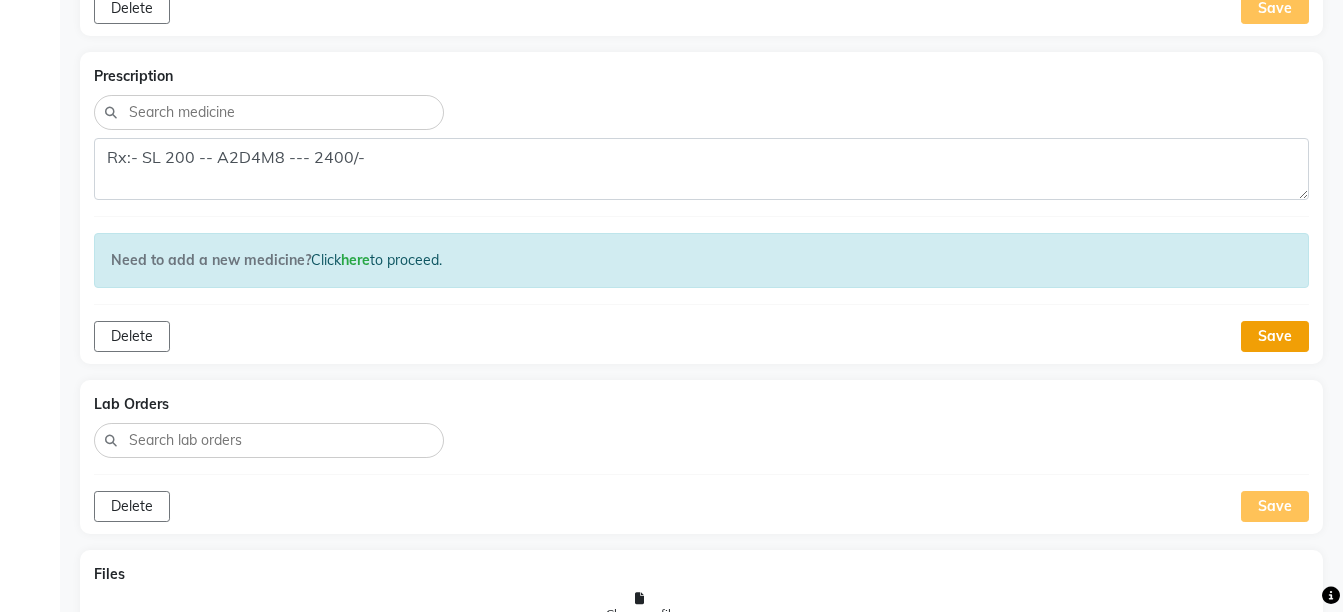 click on "Save" 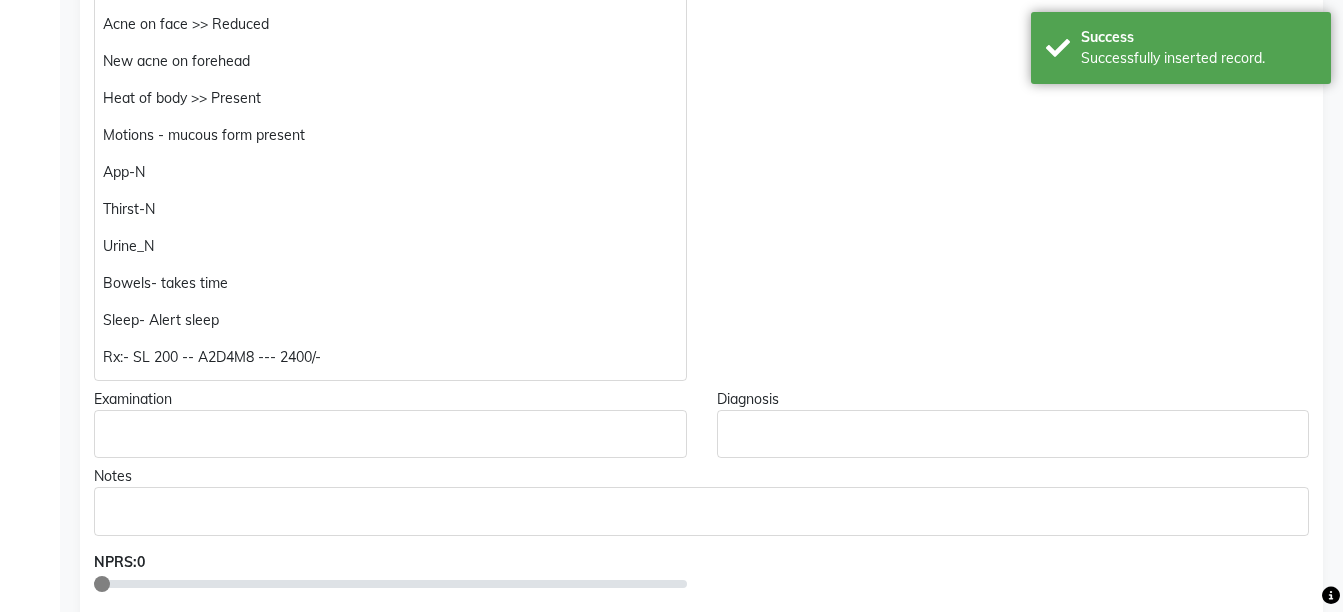 scroll, scrollTop: 737, scrollLeft: 0, axis: vertical 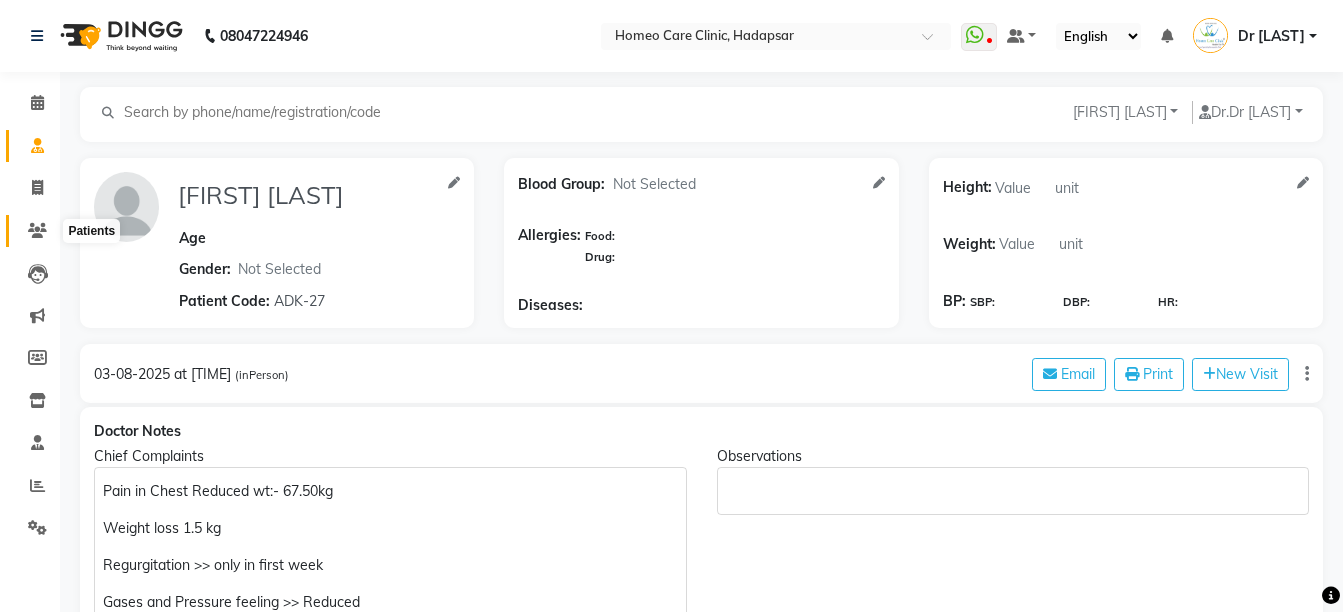 click 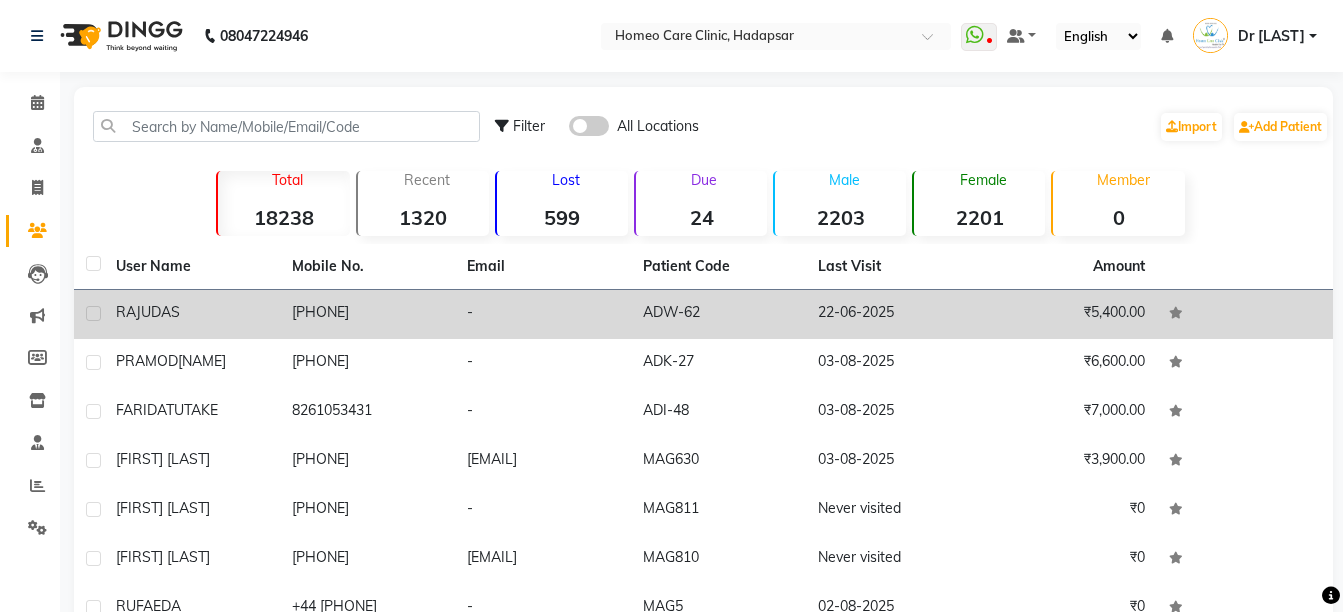 click on "RAJU" 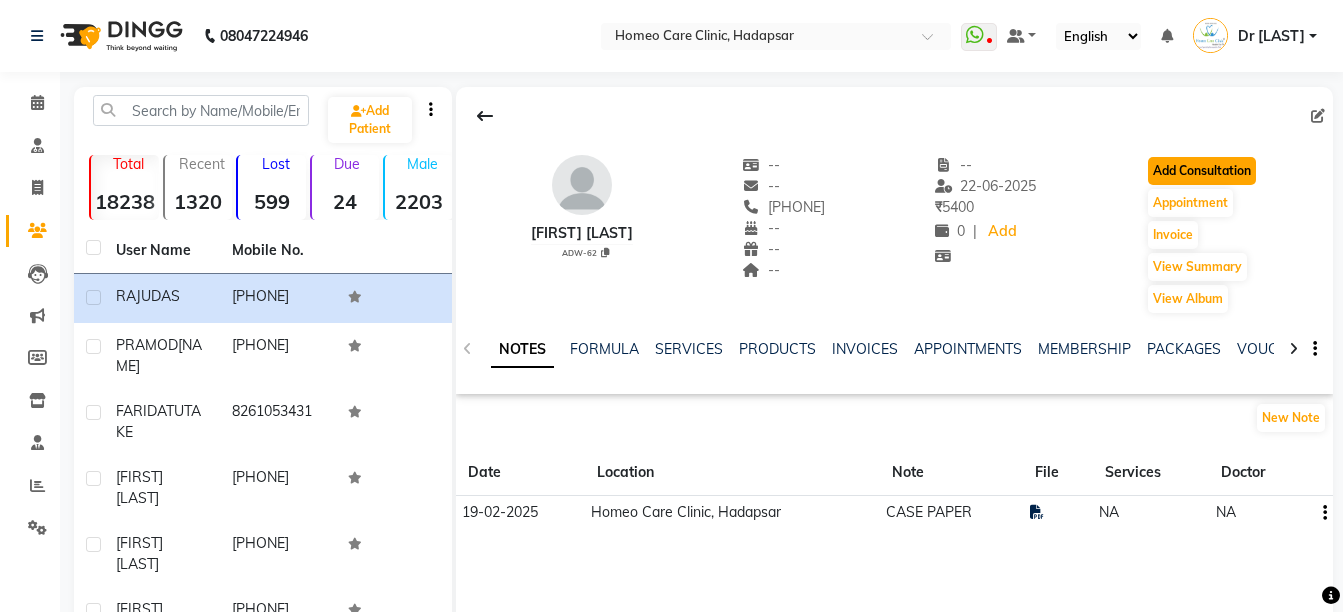 click on "Add Consultation" 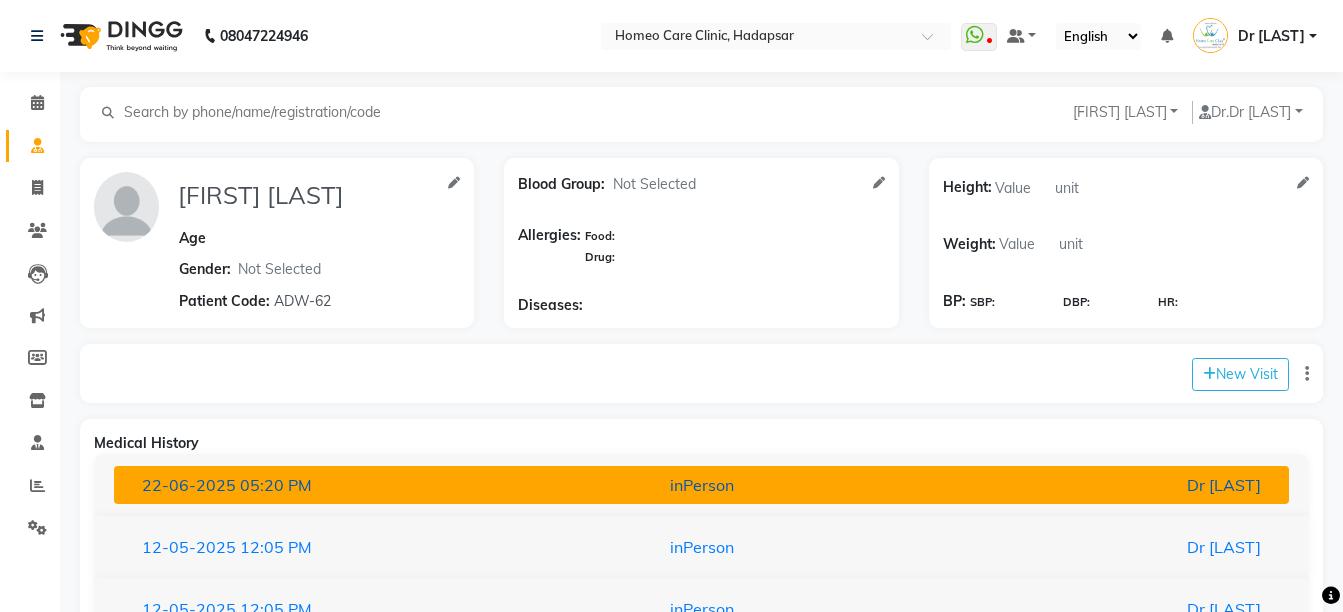 click on "Dr [LAST]" at bounding box center [1084, 485] 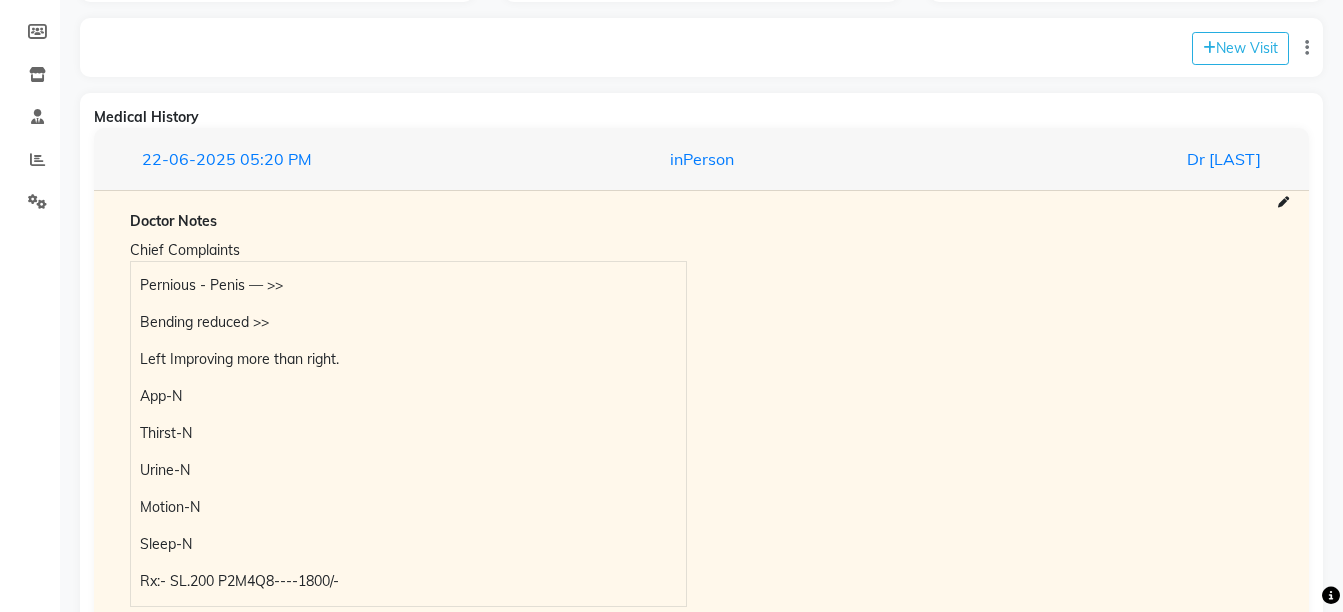 scroll, scrollTop: 329, scrollLeft: 0, axis: vertical 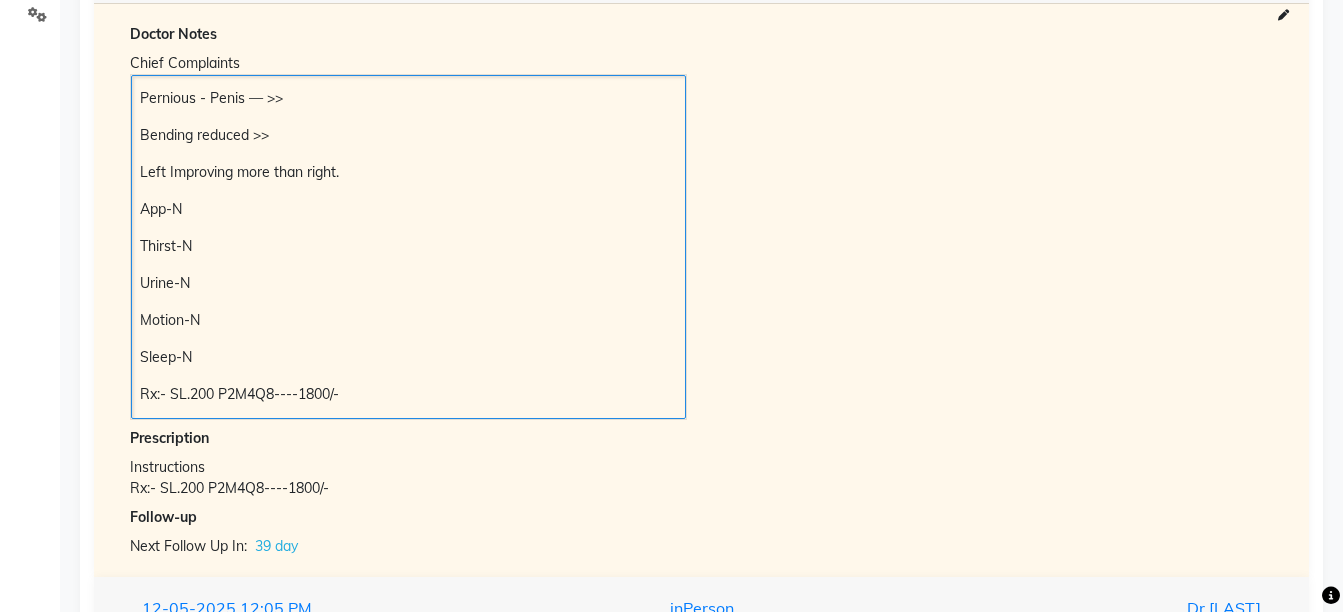 click on "Pernious - Penis — >> Bending reduced >> Left Improving more than right. App-N Thirst-N Urine-N Motion-N Sleep-N Rx:- SL.200 P2M4Q8----1800/-" at bounding box center (408, 247) 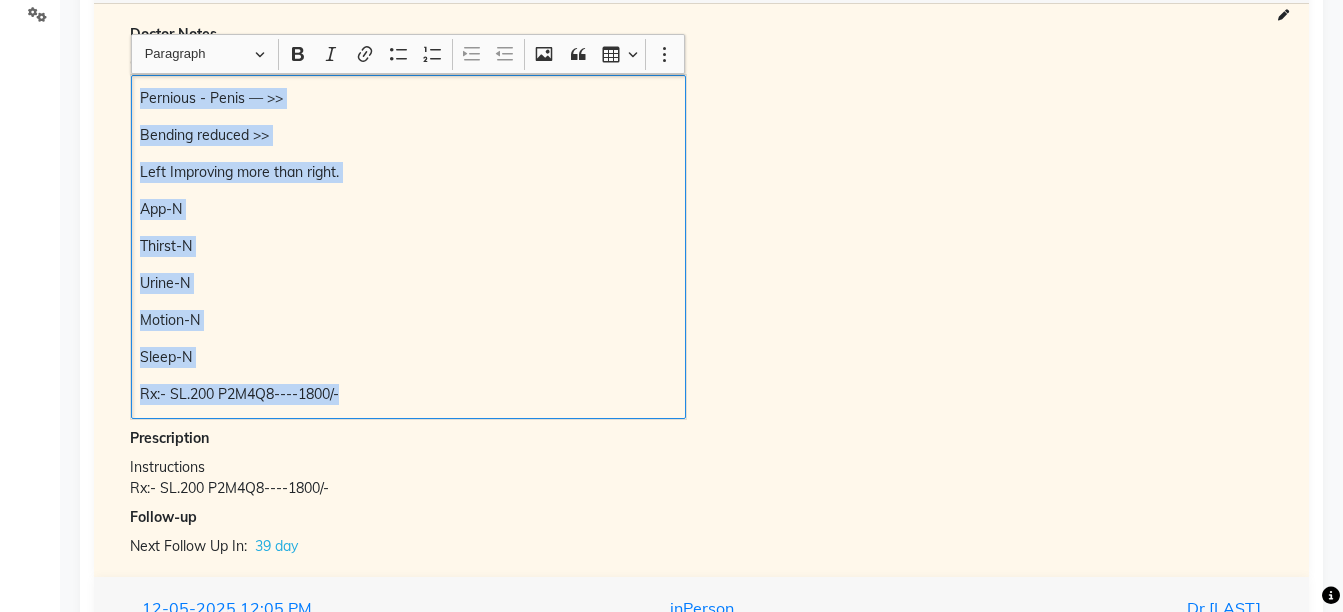 copy on "Pernious - Penis — >> Bending reduced >> Left Improving more than right. App-N Thirst-N Urine-N Motion-N Sleep-N Rx:- SL.200 P2M4Q8----1800/-" 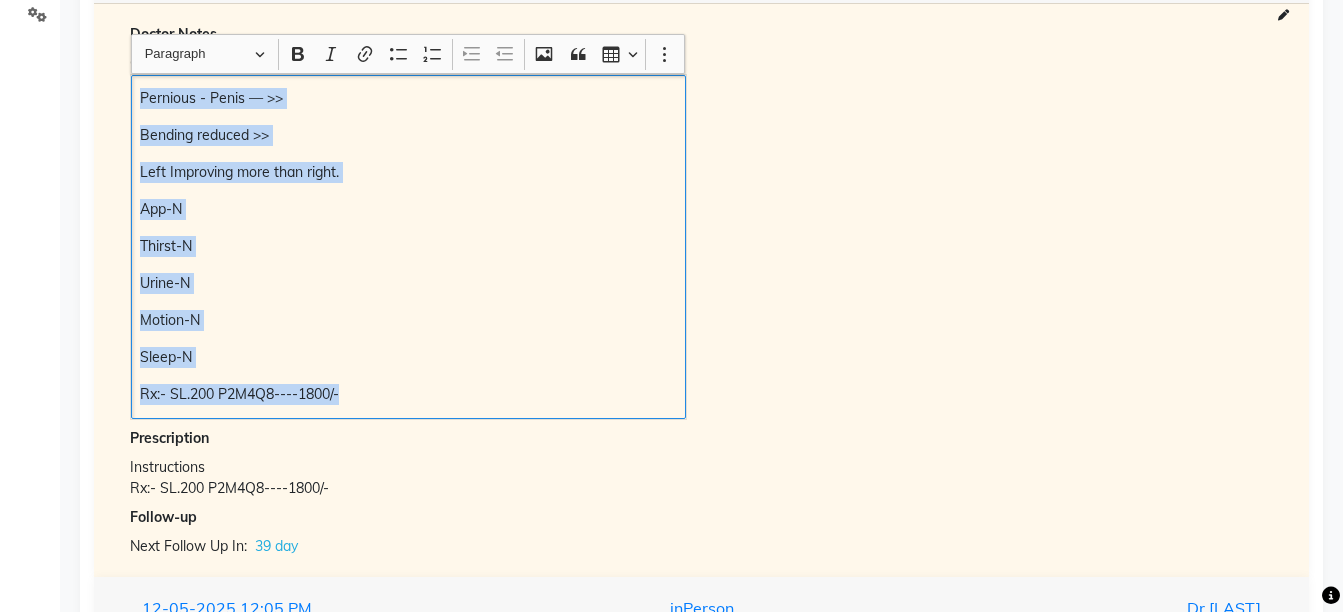 scroll, scrollTop: 0, scrollLeft: 0, axis: both 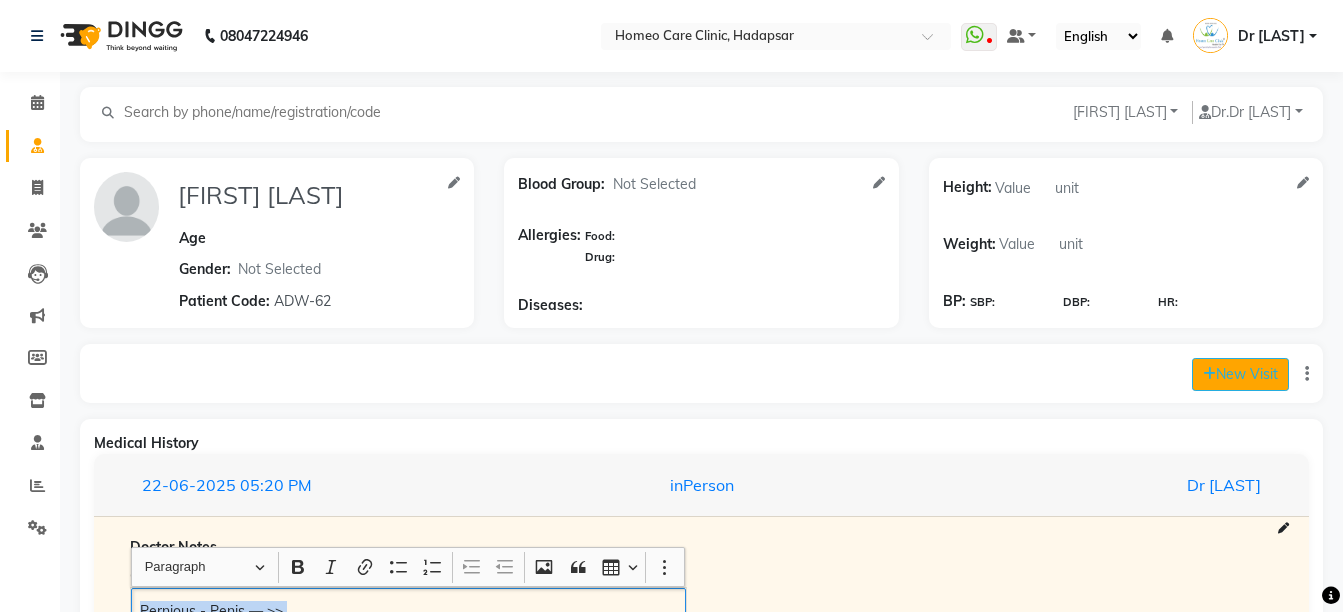 click on "New Visit" 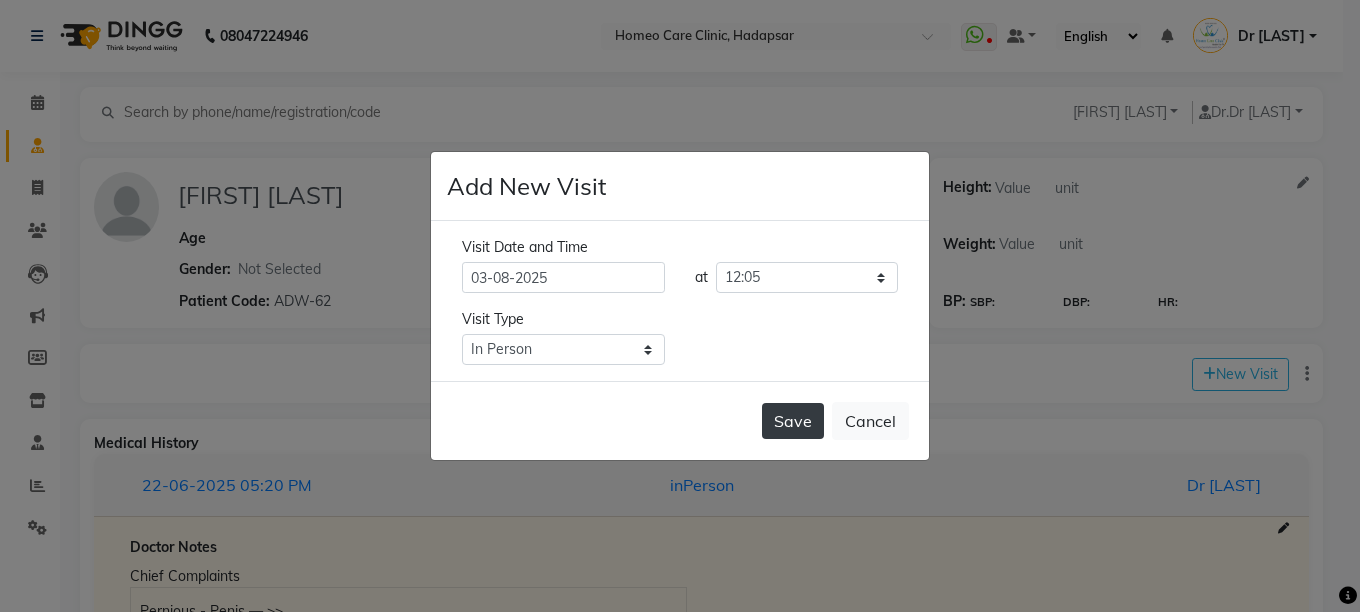 click on "Save" 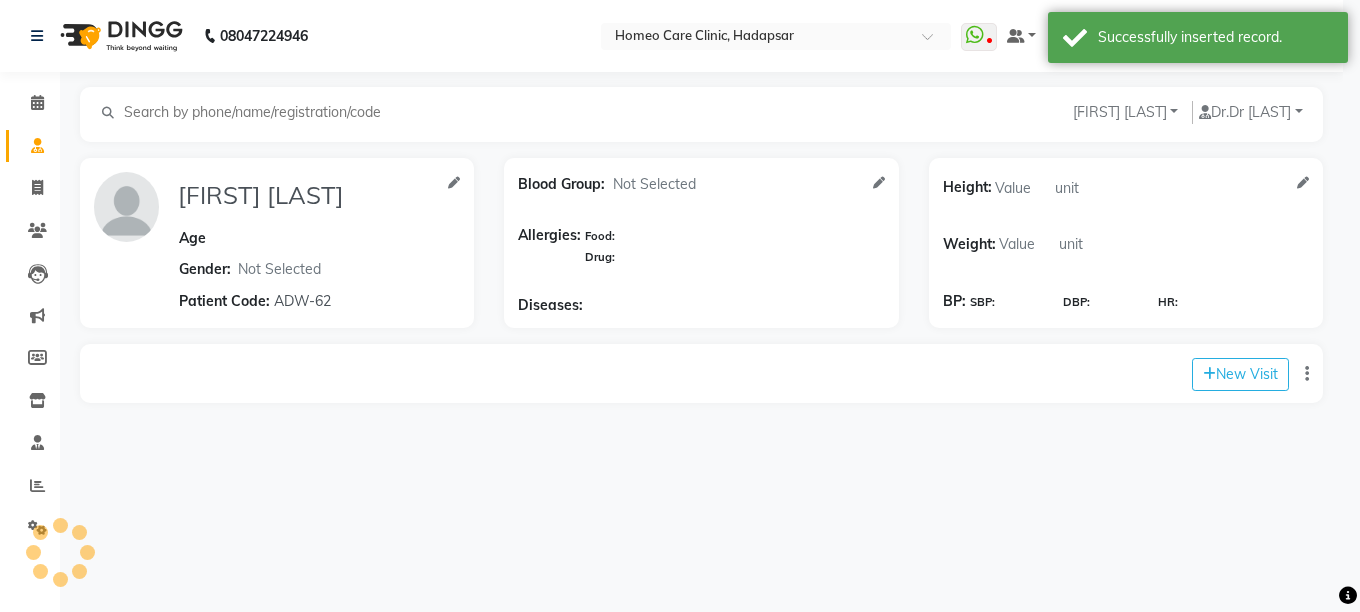 type on "[FIRST] [LAST]" 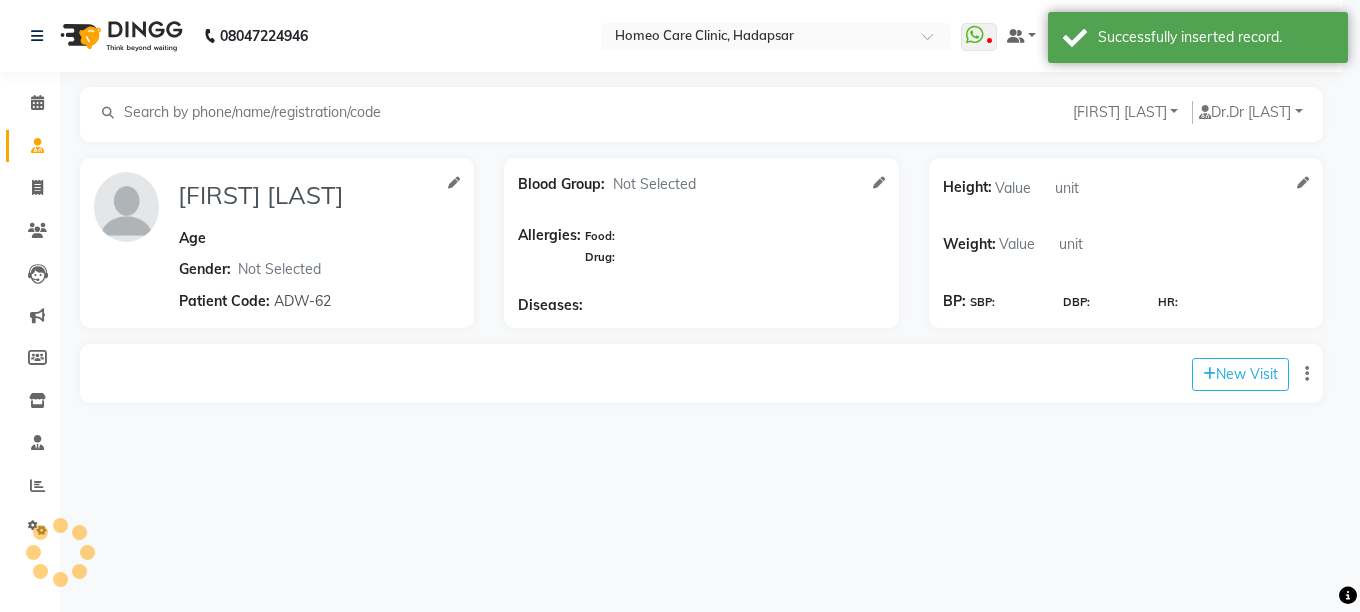 select 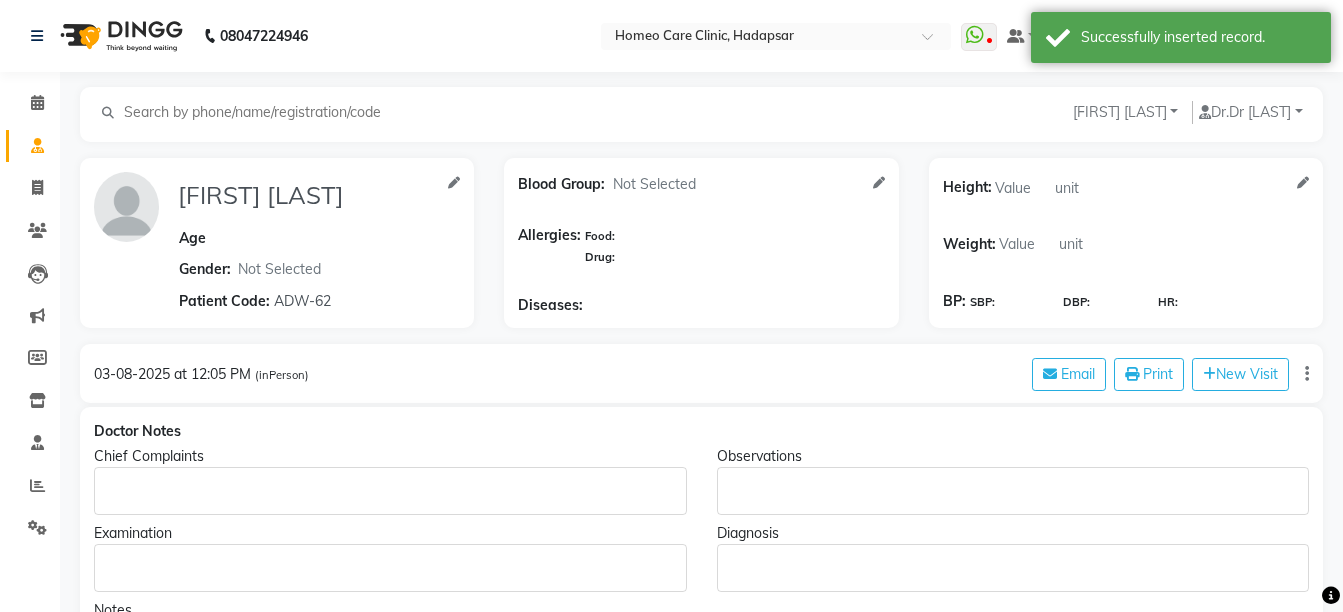 click 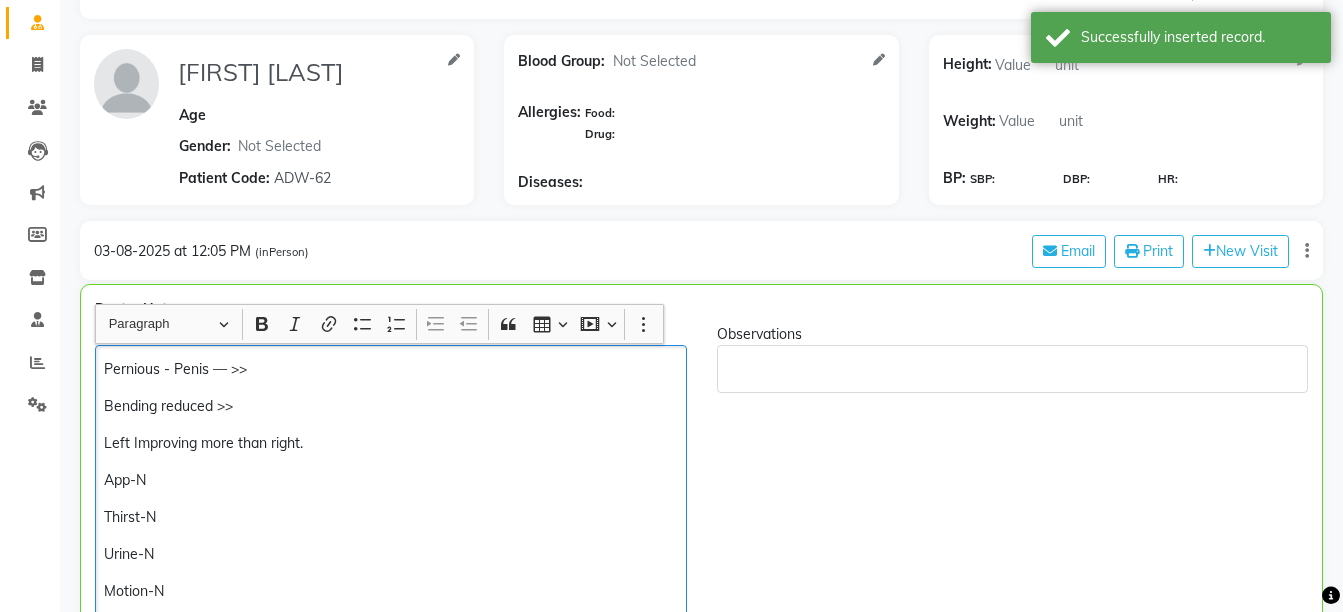 scroll, scrollTop: 205, scrollLeft: 0, axis: vertical 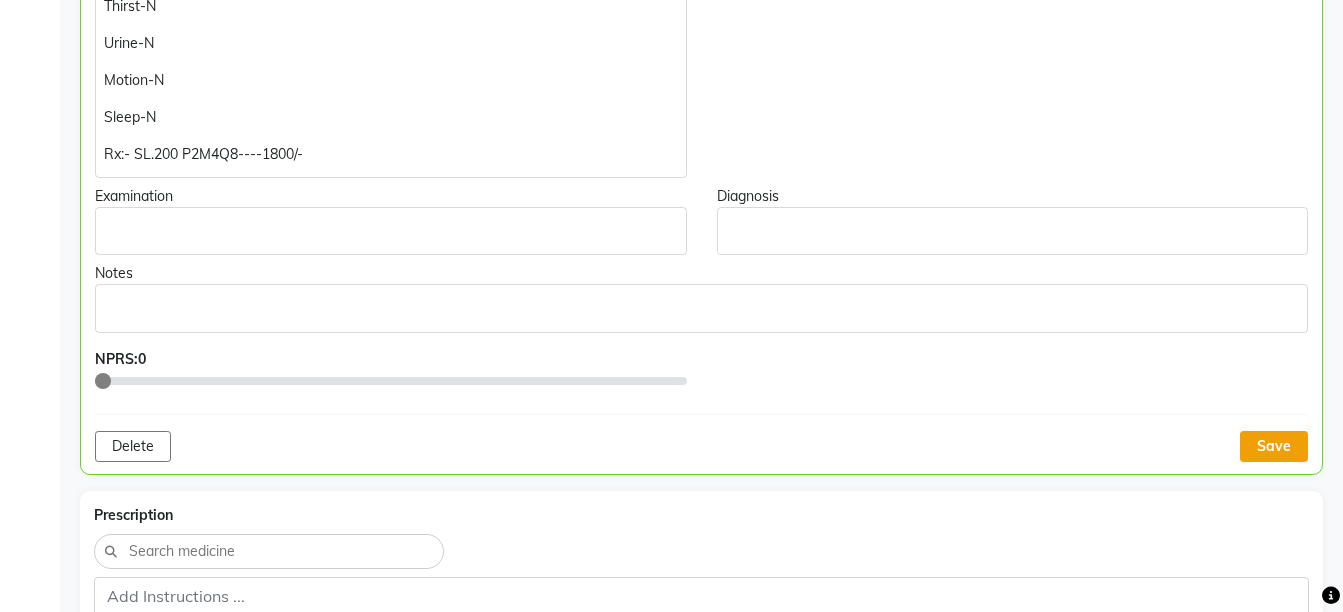 click on "Save" 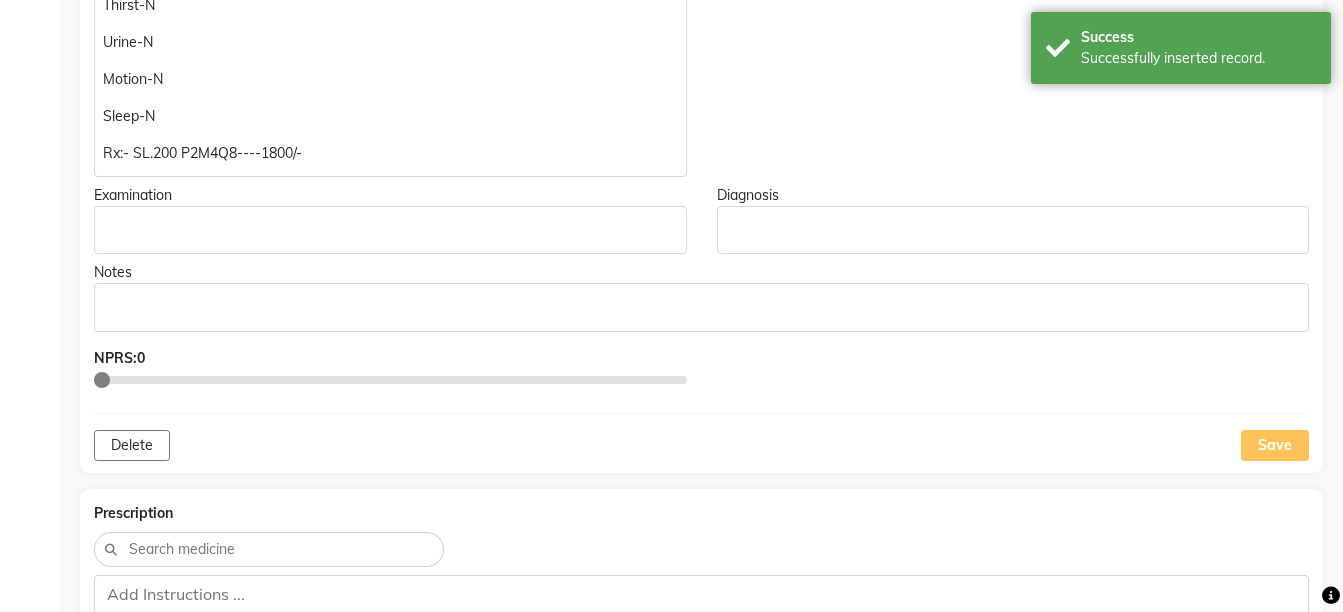 click on "Pernious - Penis — >> Bending reduced >> Left Improving more than right. App-N Thirst-N Urine-N Motion-N Sleep-N Rx:- SL.200 P2M4Q8----1800/-" 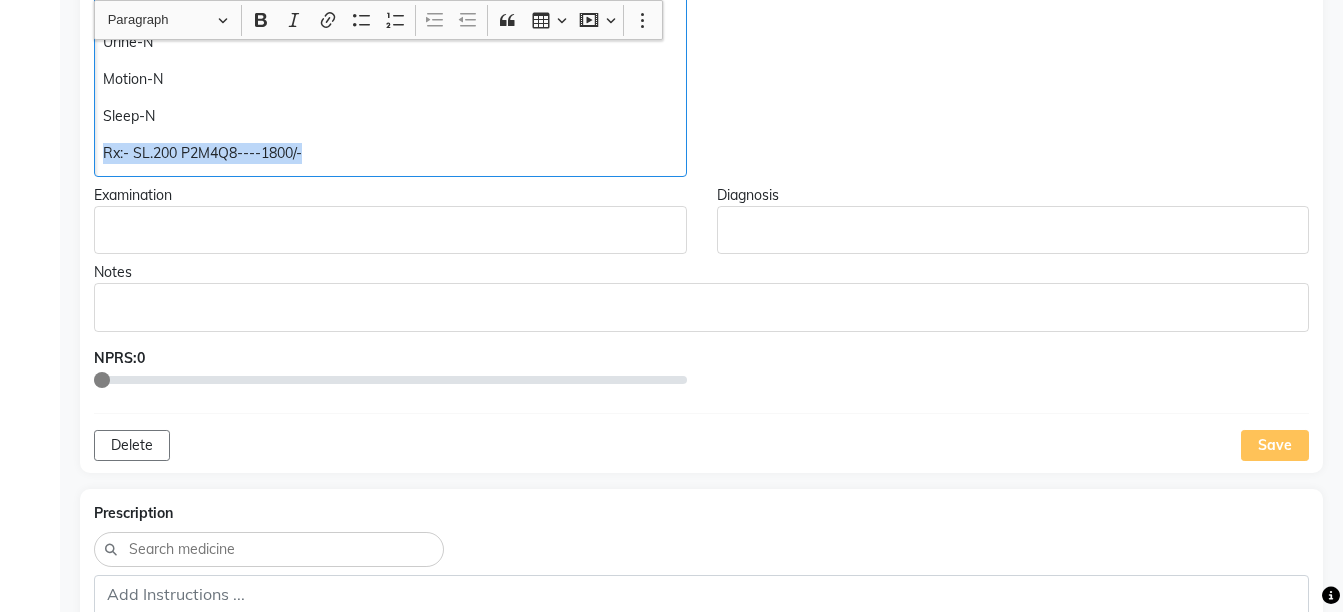 copy on "Rx:- SL.200 P2M4Q8----1800/-" 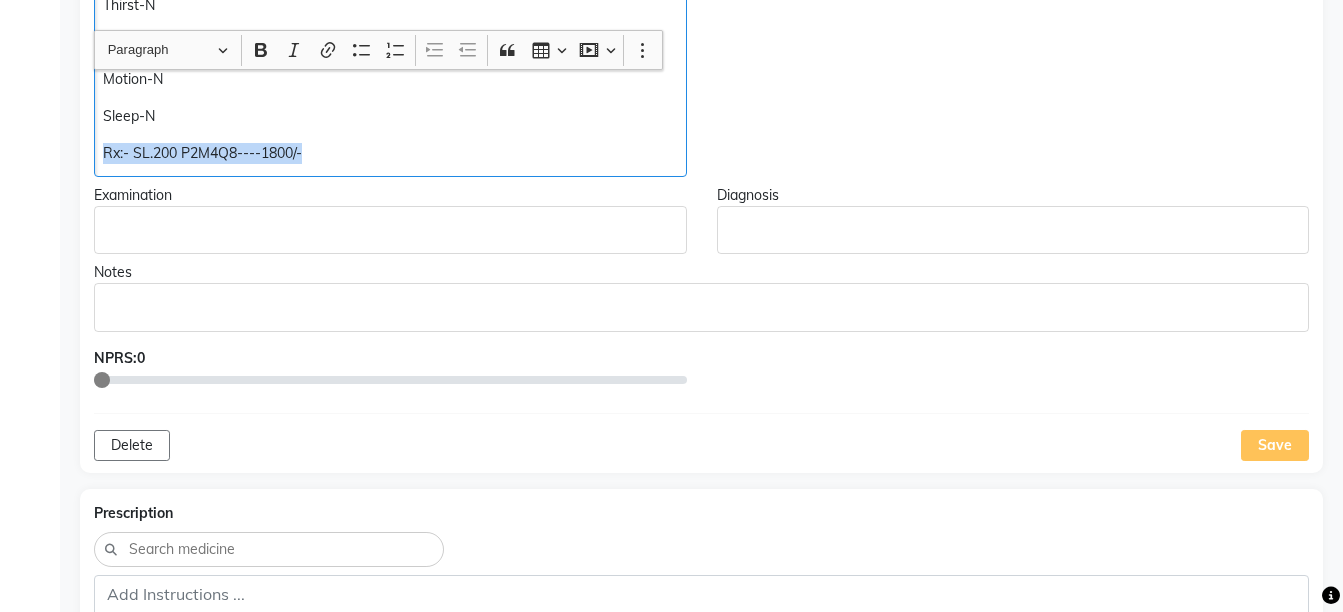 scroll, scrollTop: 972, scrollLeft: 0, axis: vertical 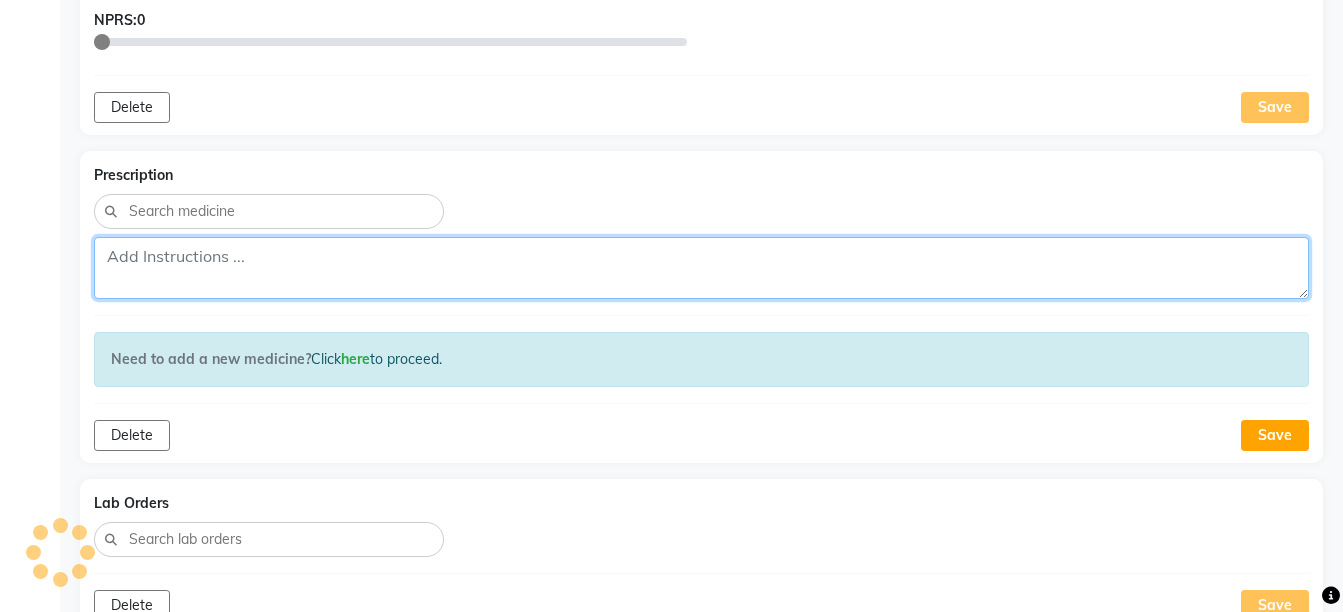 click 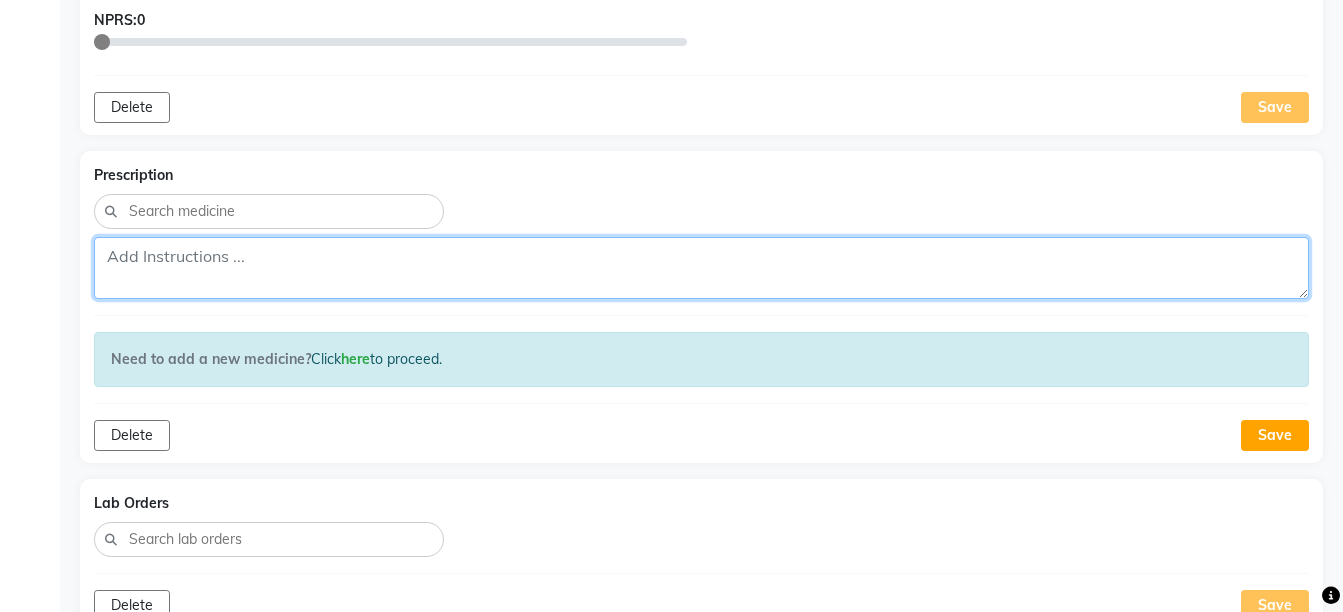 paste on "Rx:- SL.200 P2M4Q8----1800/-" 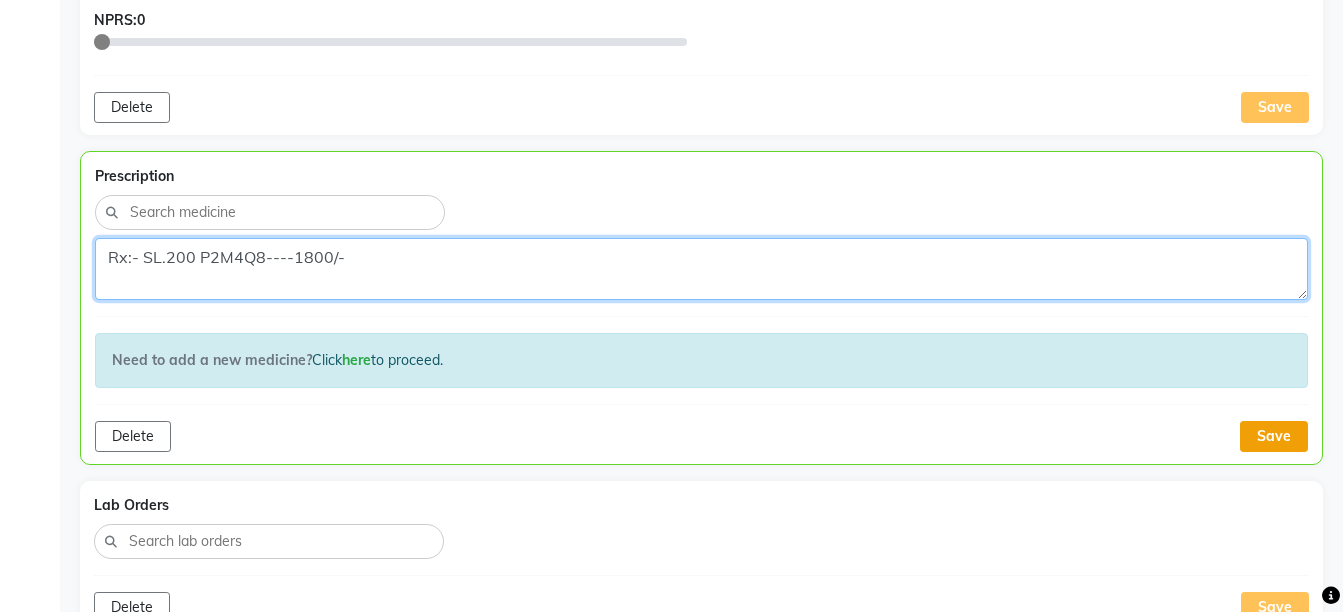 type on "Rx:- SL.200 P2M4Q8----1800/-" 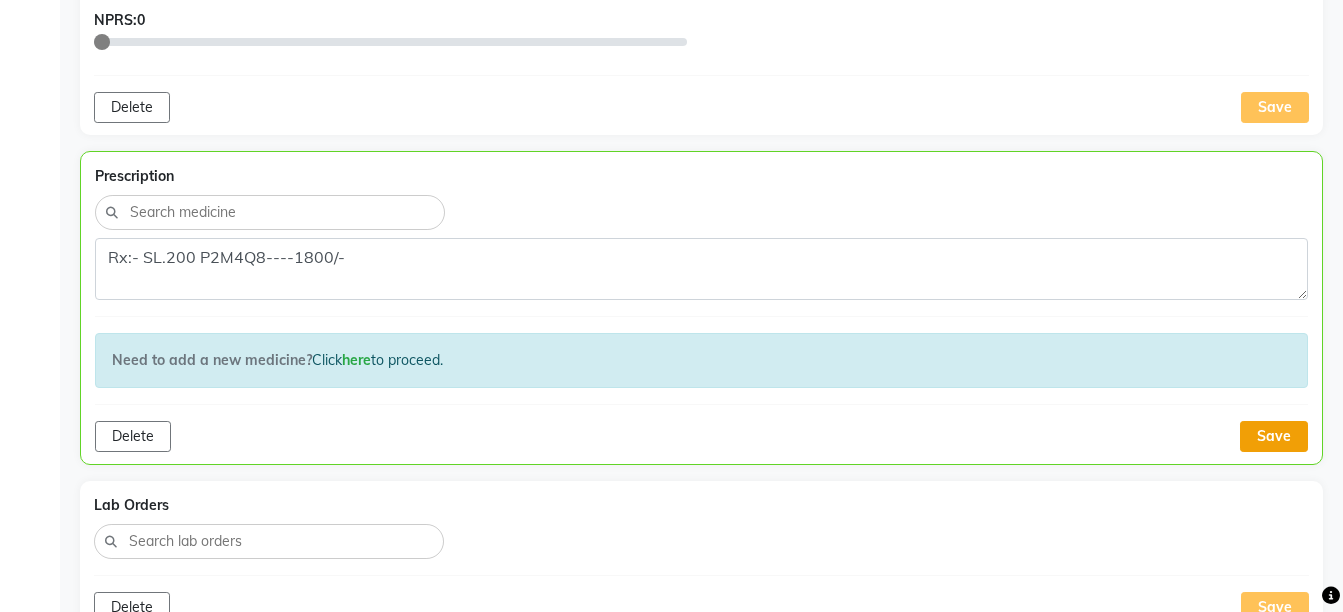 click on "Save" 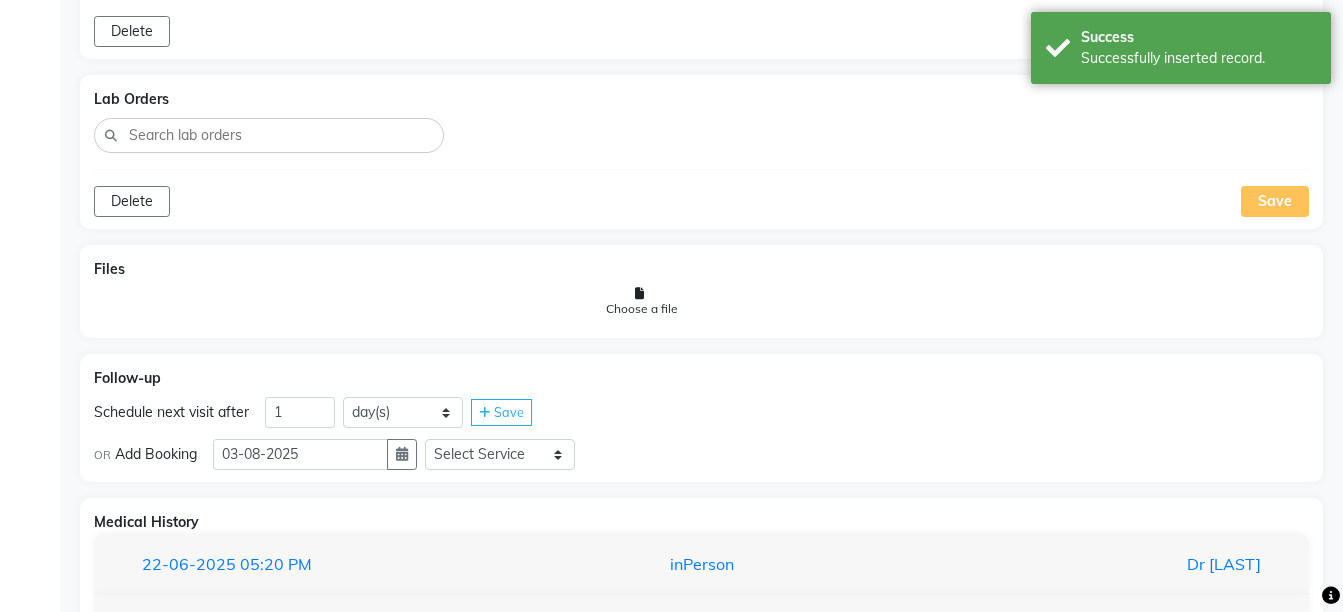 scroll, scrollTop: 1508, scrollLeft: 0, axis: vertical 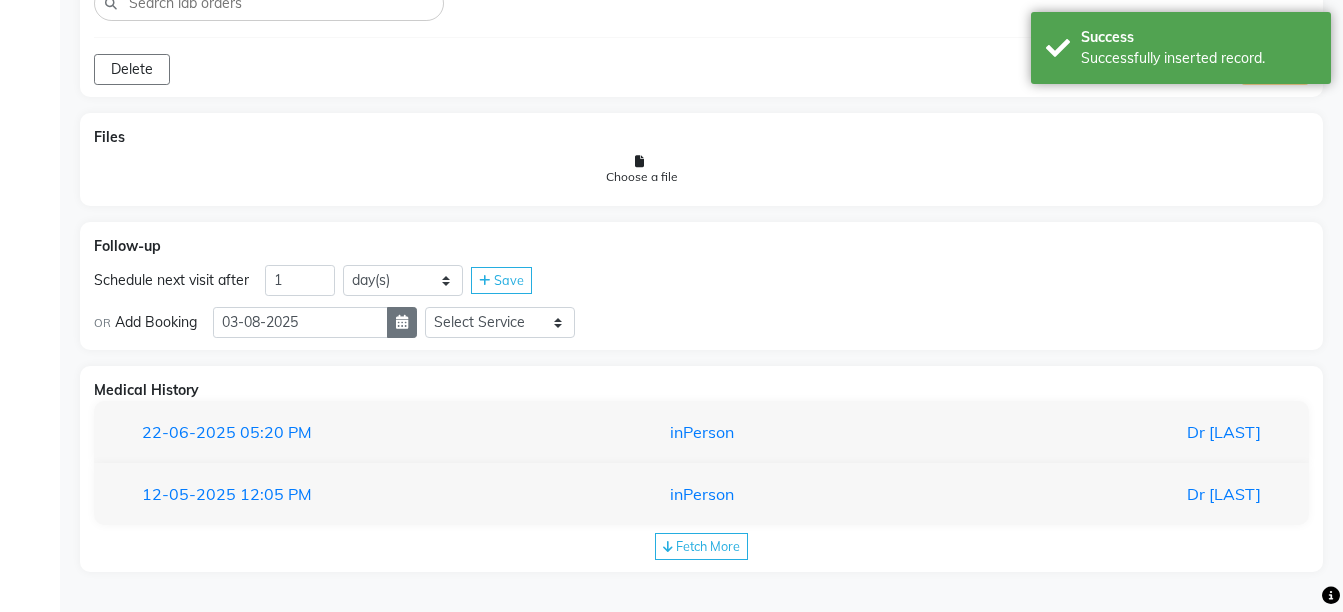 click 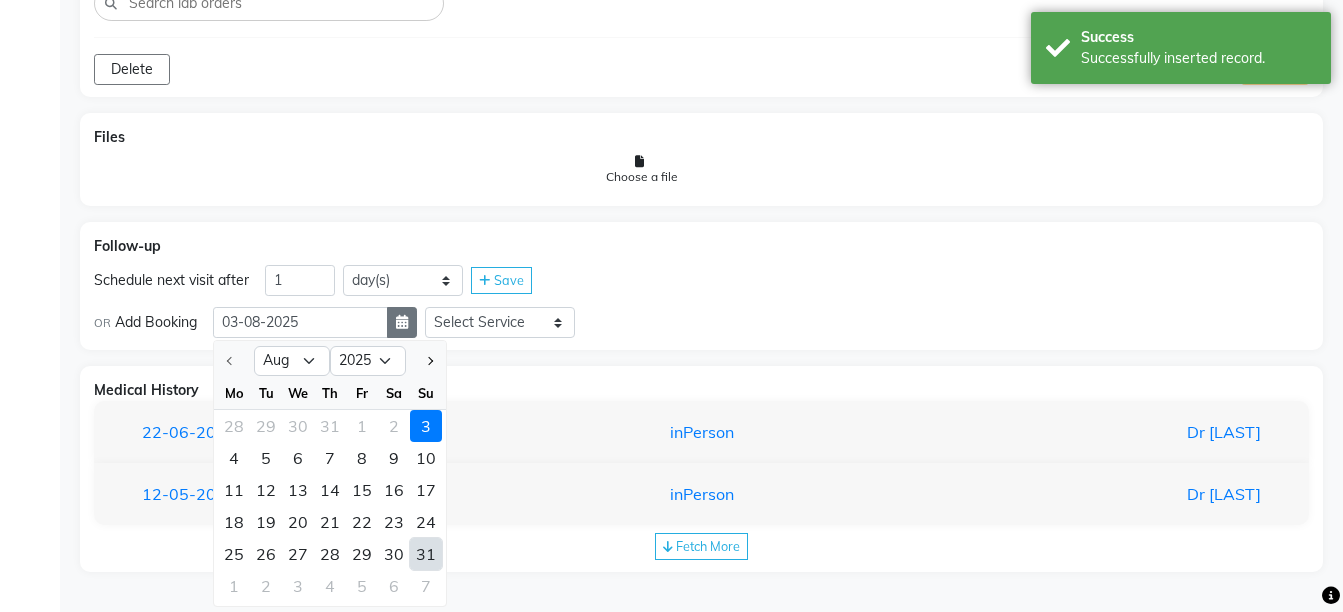 select on "9" 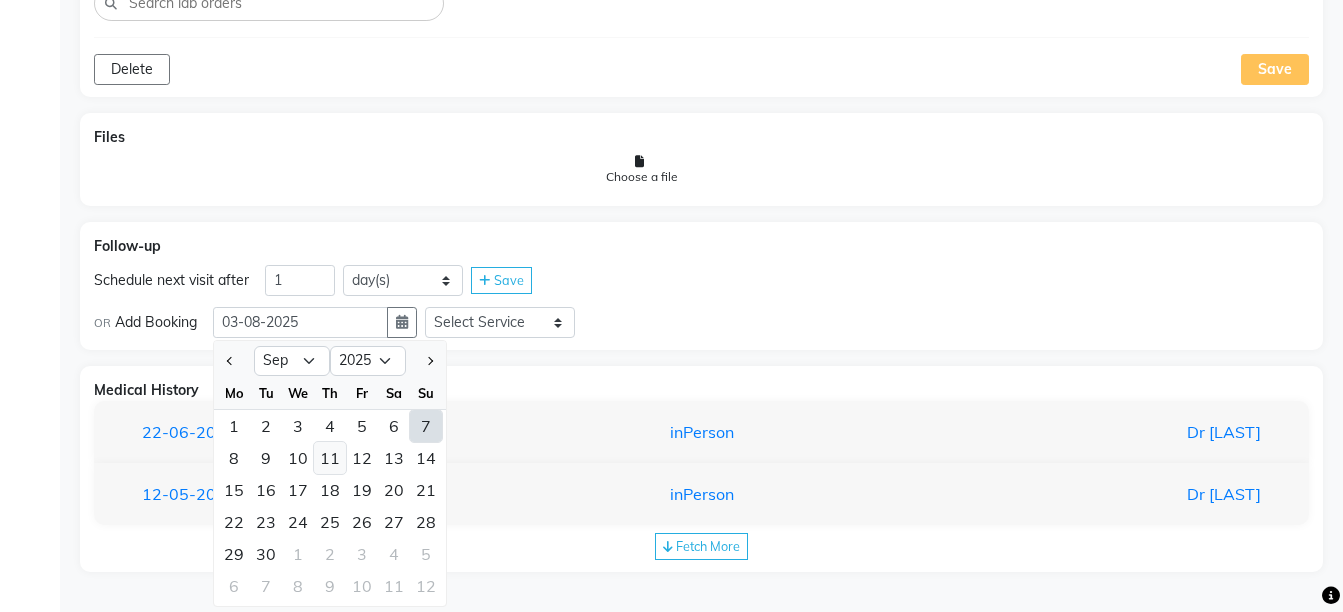 click on "11" 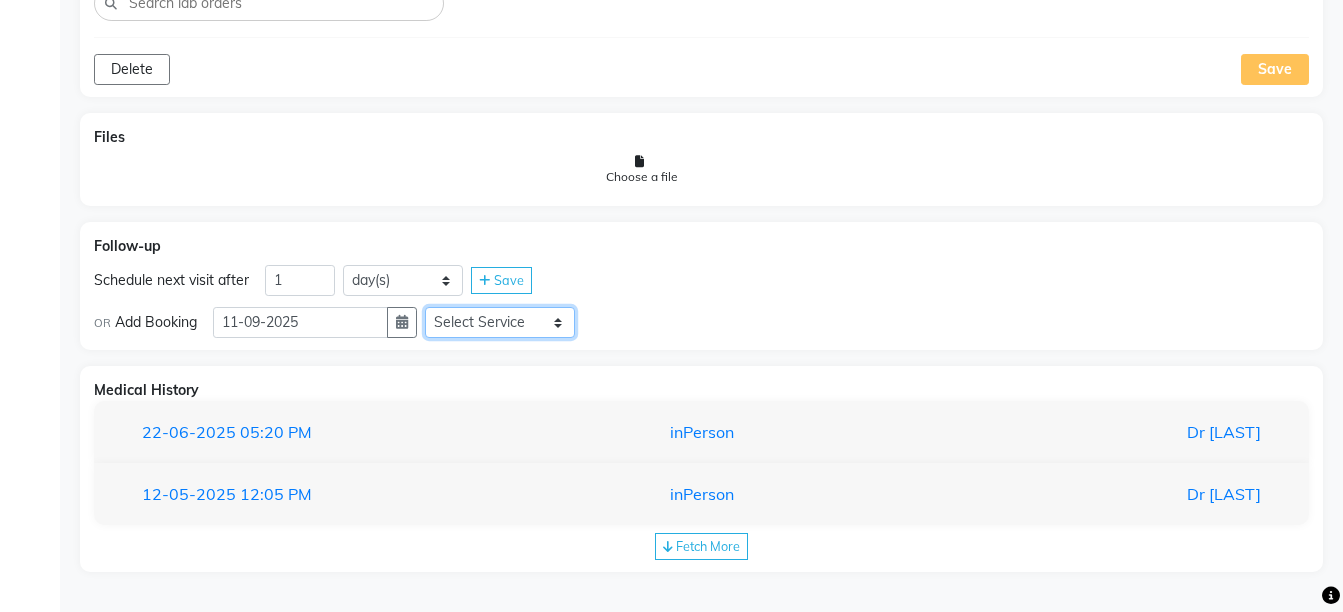 click on "Select Service  Medicine  Medicine 1  Hydra Facial  Medi Facial  Vampire Facial With Plasma  Oxygeno Facial  Anti Aging Facial  Korean Glass GLow Facial  Full Face  Upper Lip  Chin  Underarms  Full Legs & arms  Back-side  Chest  Abdomen  Yellow Peel  Black Peel  Party Peel  Glow Peel  Argi Peel  Under-arm Peel  Depigmento Peel  Anti Aging Peel  Lip Peel  Hair PRP  GFC PRP  Mesotherapy / Dermaroller  Under Eye PRP  Face PRP  Dermapen / Mesotherapt for Full Face  Dermapen / Mesotherapt for Scars  Carbon Peel  LASER BLEECH Laser Bleech  BB Glow  Indian Glass Glow  In Person - Consultation  Courier Charges in City  Courier Charges out of City  In Person - Follow Up  Hair Treatment   Skin Treatment   Online - Consultation  Online - Follow Up" 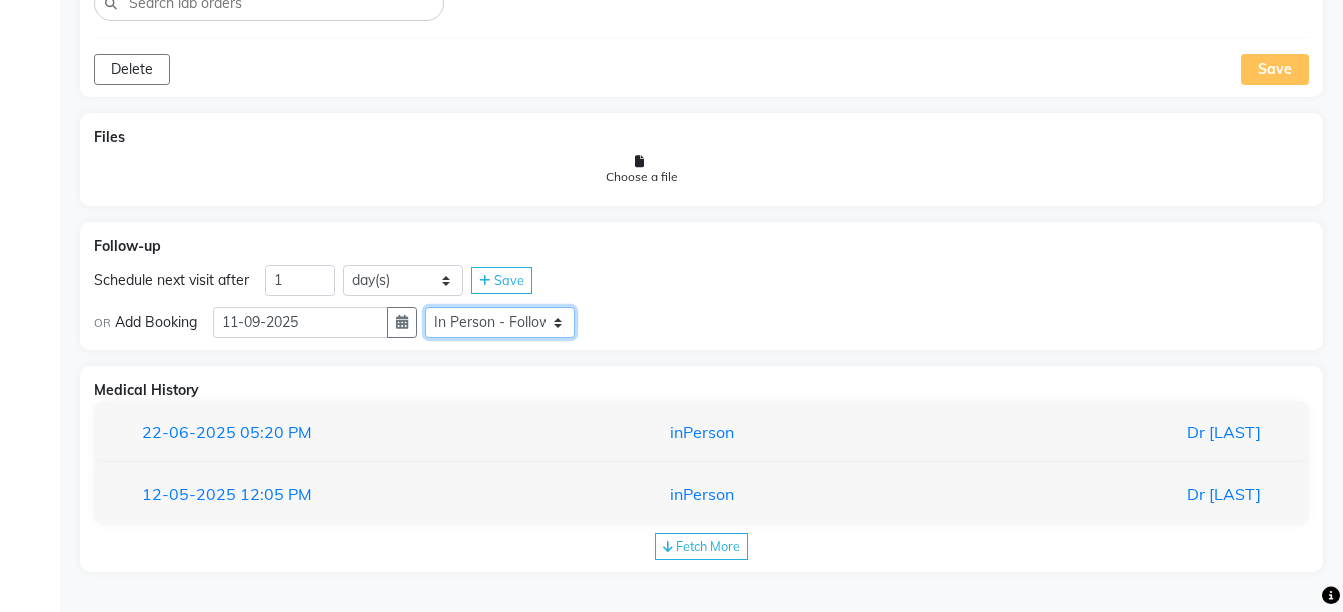 click on "Select Service  Medicine  Medicine 1  Hydra Facial  Medi Facial  Vampire Facial With Plasma  Oxygeno Facial  Anti Aging Facial  Korean Glass GLow Facial  Full Face  Upper Lip  Chin  Underarms  Full Legs & arms  Back-side  Chest  Abdomen  Yellow Peel  Black Peel  Party Peel  Glow Peel  Argi Peel  Under-arm Peel  Depigmento Peel  Anti Aging Peel  Lip Peel  Hair PRP  GFC PRP  Mesotherapy / Dermaroller  Under Eye PRP  Face PRP  Dermapen / Mesotherapt for Full Face  Dermapen / Mesotherapt for Scars  Carbon Peel  LASER BLEECH Laser Bleech  BB Glow  Indian Glass Glow  In Person - Consultation  Courier Charges in City  Courier Charges out of City  In Person - Follow Up  Hair Treatment   Skin Treatment   Online - Consultation  Online - Follow Up" 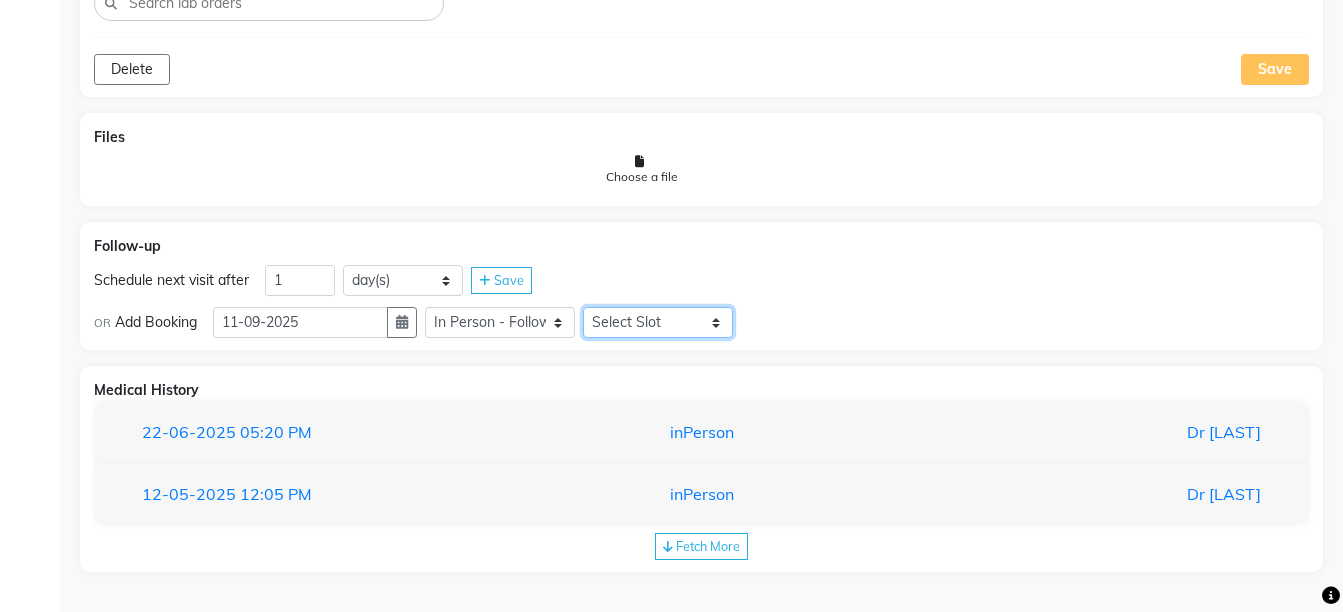 click on "Select Slot 10:15 10:30 10:45 11:00 11:15 11:30 11:45 12:00 12:15 12:30 12:45 13:00 13:15 13:30 13:45 14:00 14:15 14:30 14:45 15:00 15:15 15:30 15:45 16:00 16:15 16:30 16:45 17:00 17:15 17:30 17:45 18:00 18:15 18:30 18:45 19:00 19:15 19:30 19:45 20:00 20:15 20:30 20:45 21:00 21:15 21:30 21:45" 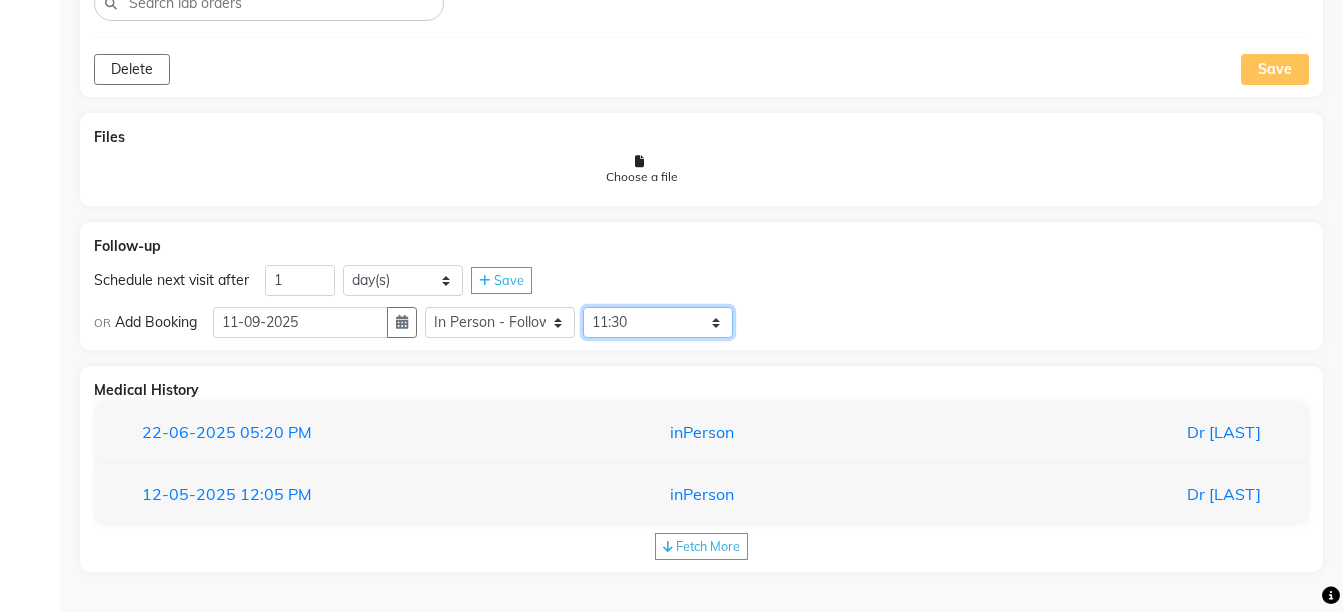 click on "Select Slot 10:15 10:30 10:45 11:00 11:15 11:30 11:45 12:00 12:15 12:30 12:45 13:00 13:15 13:30 13:45 14:00 14:15 14:30 14:45 15:00 15:15 15:30 15:45 16:00 16:15 16:30 16:45 17:00 17:15 17:30 17:45 18:00 18:15 18:30 18:45 19:00 19:15 19:30 19:45 20:00 20:15 20:30 20:45 21:00 21:15 21:30 21:45" 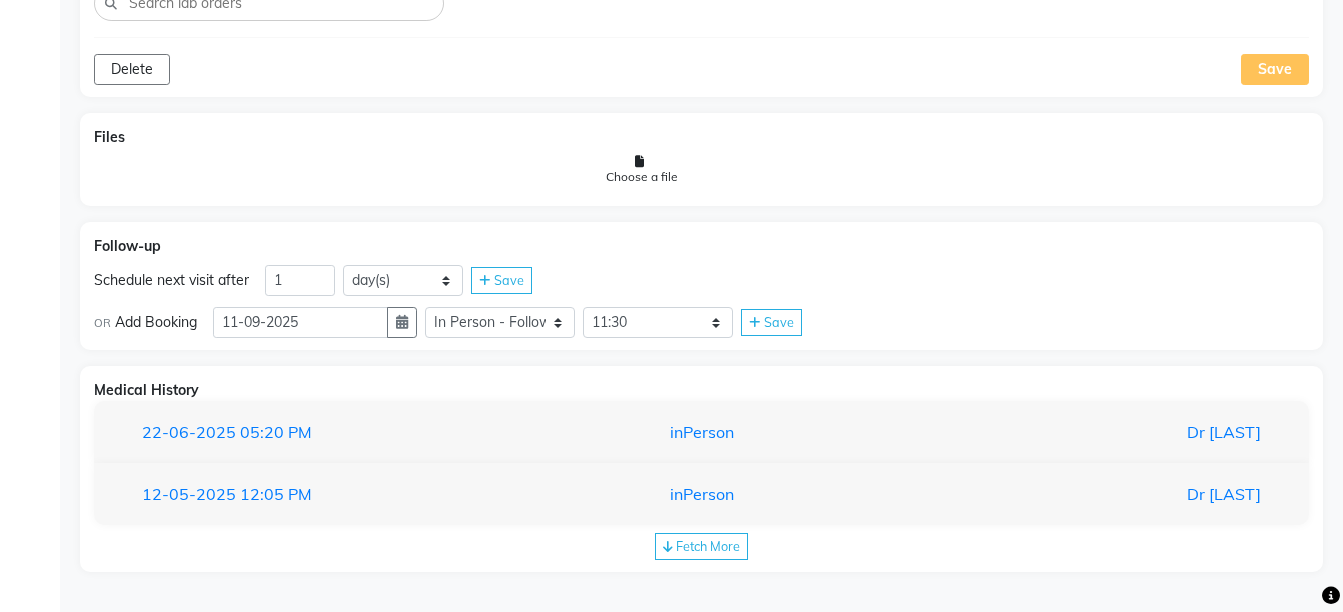 click on "Save" 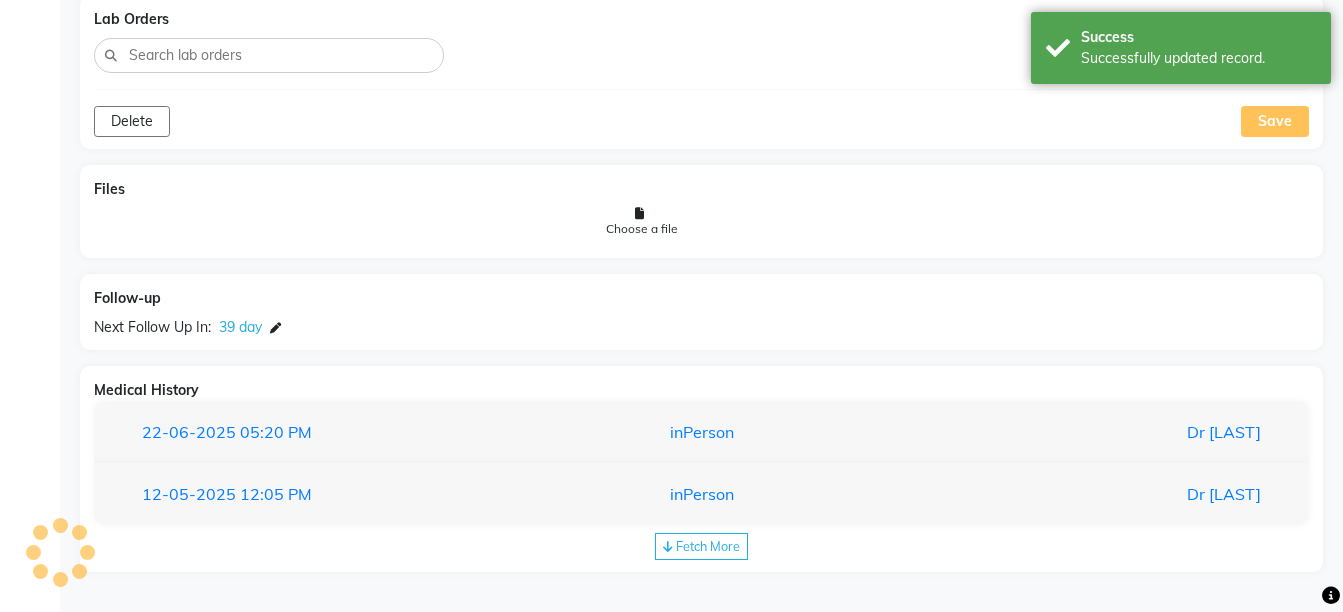 scroll, scrollTop: 1456, scrollLeft: 0, axis: vertical 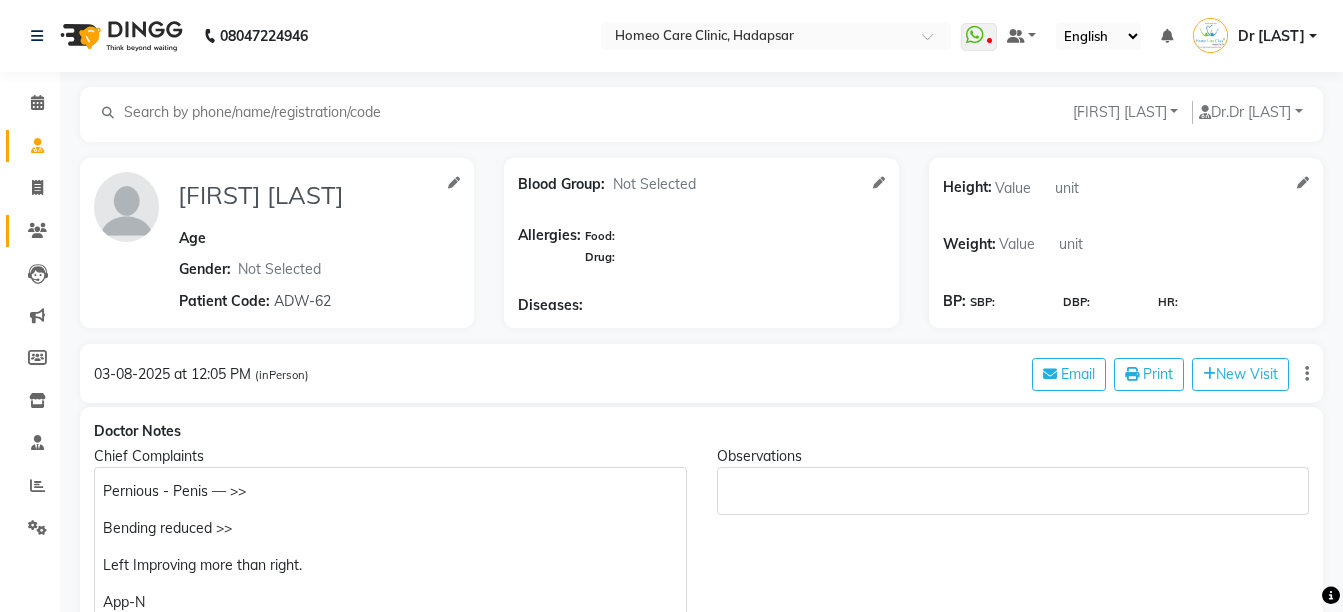 click on "Patients" 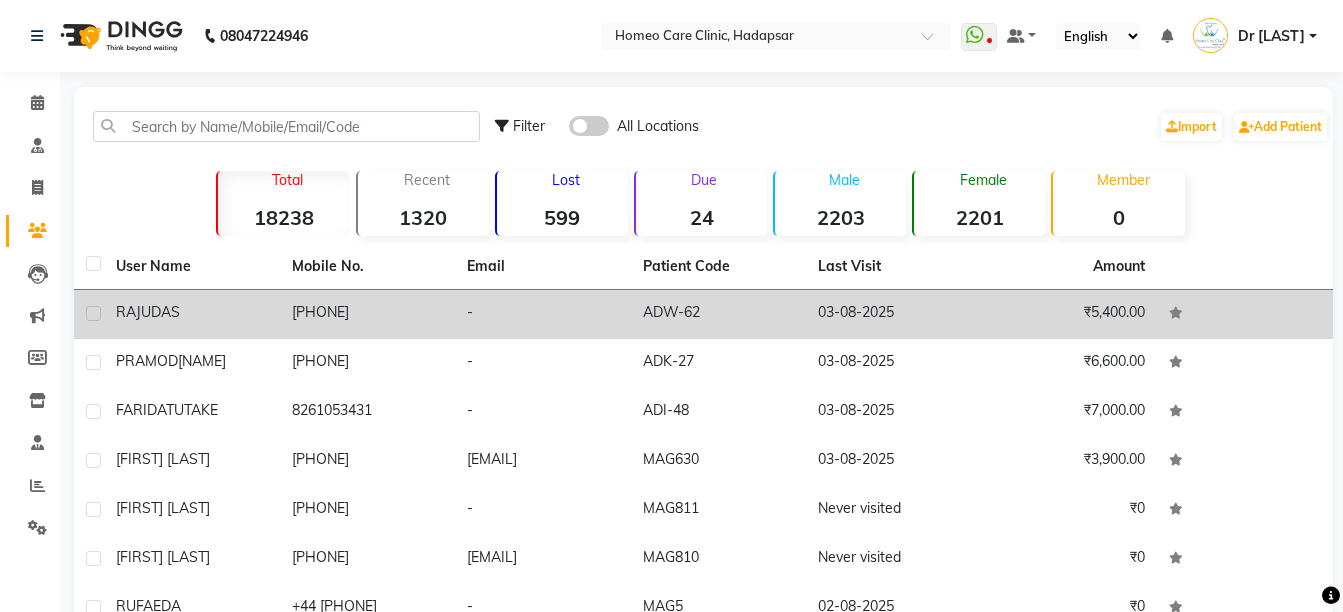 click on "[PHONE]" 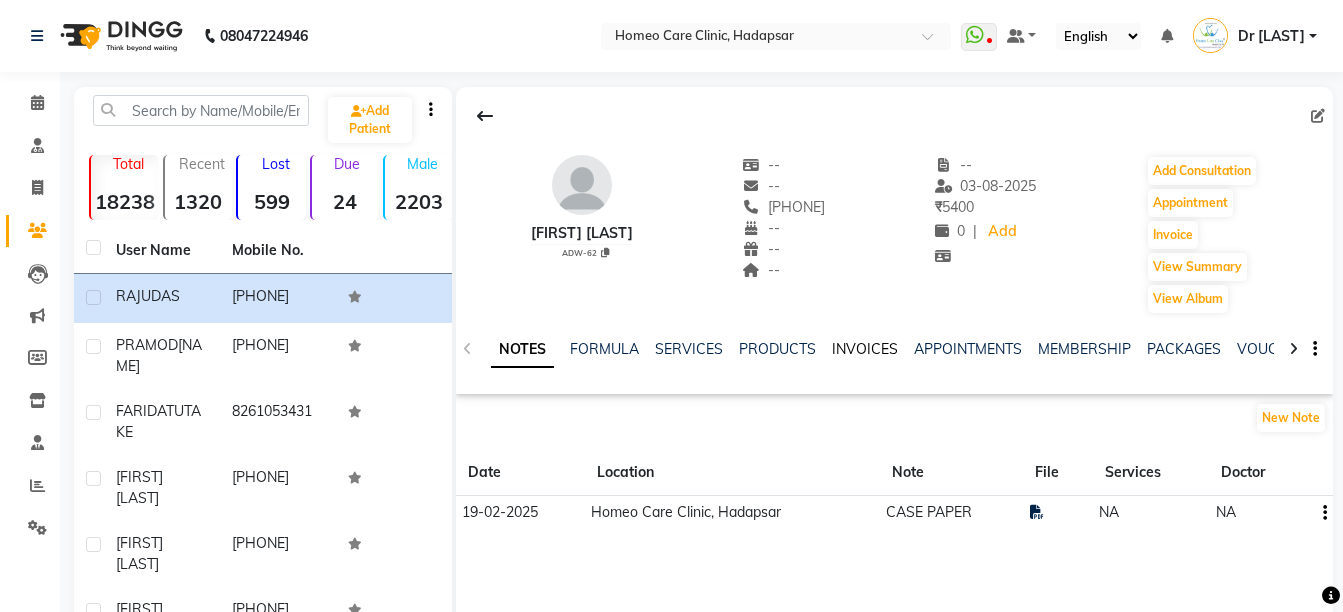 click on "INVOICES" 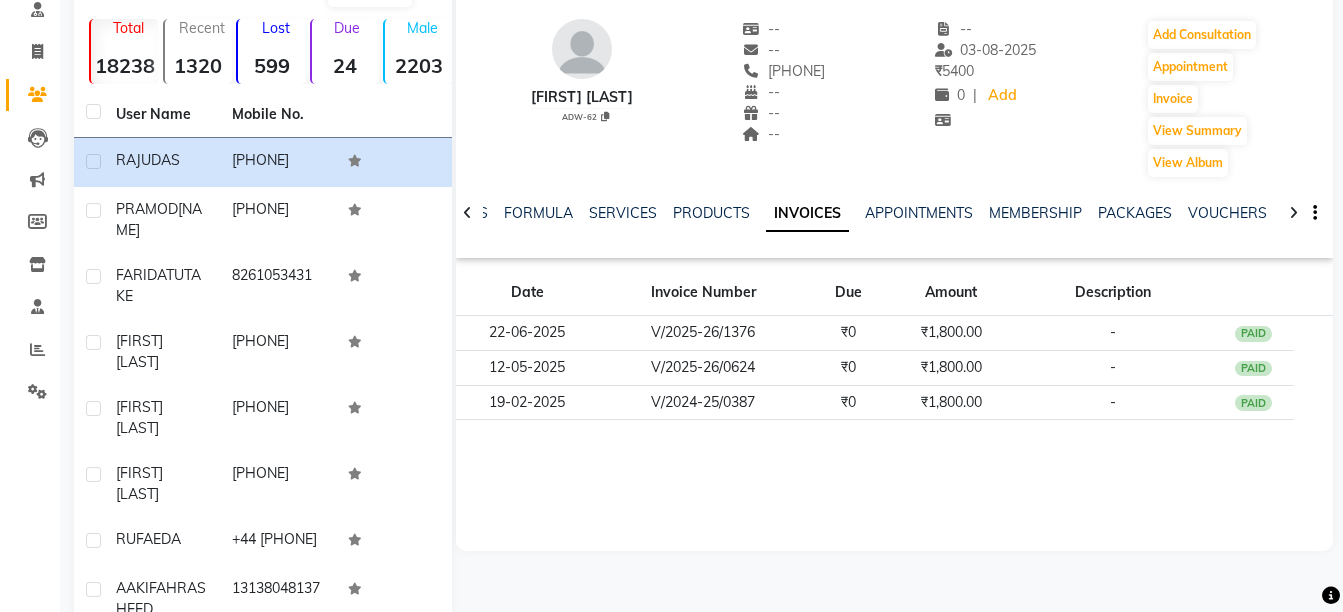 scroll, scrollTop: 172, scrollLeft: 0, axis: vertical 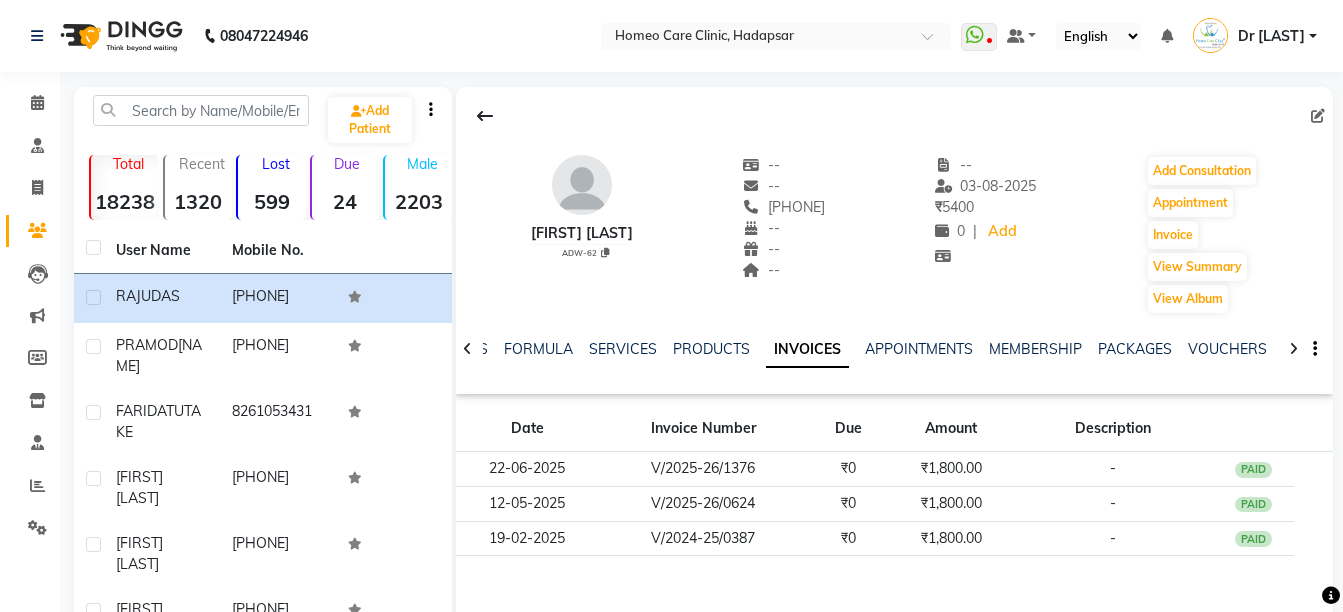 click on "NOTES FORMULA SERVICES PRODUCTS INVOICES APPOINTMENTS MEMBERSHIP PACKAGES VOUCHERS GIFTCARDS POINTS FORMS FAMILY CARDS WALLET" 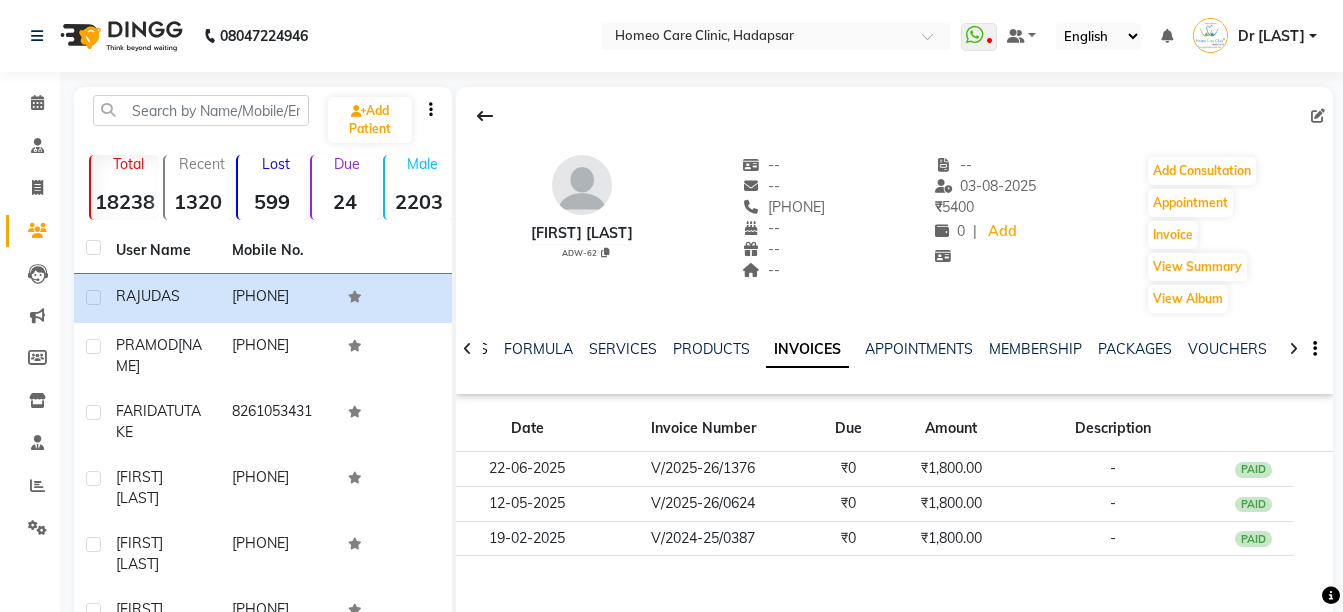 click on "NOTES" 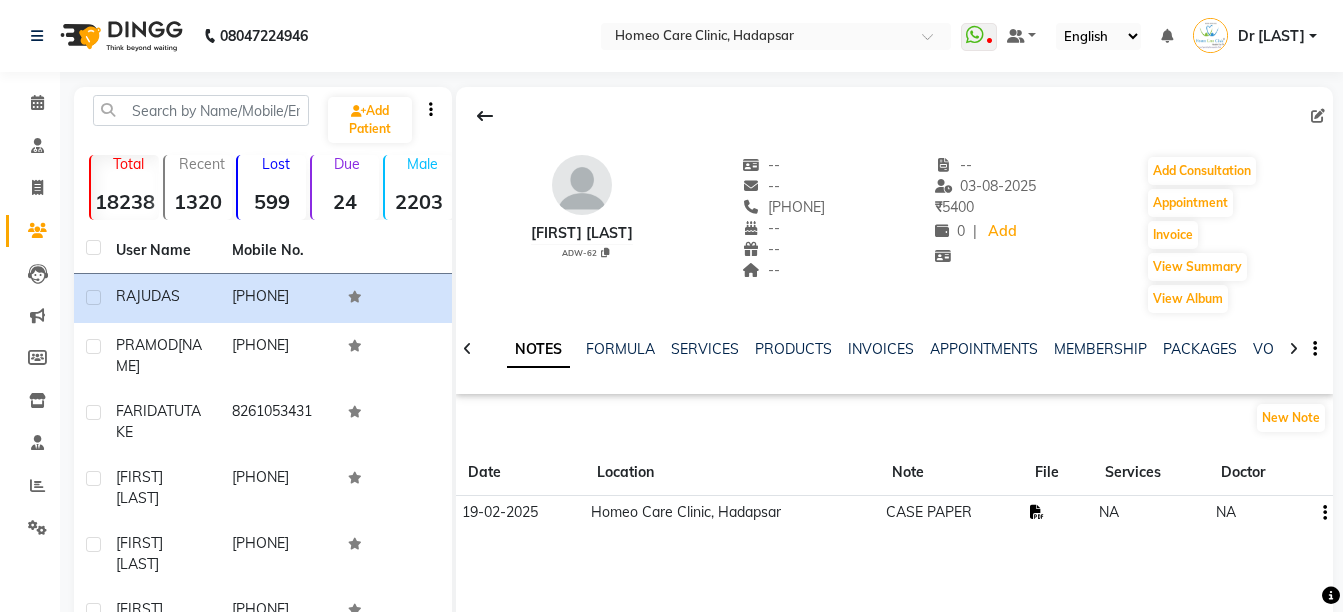 click 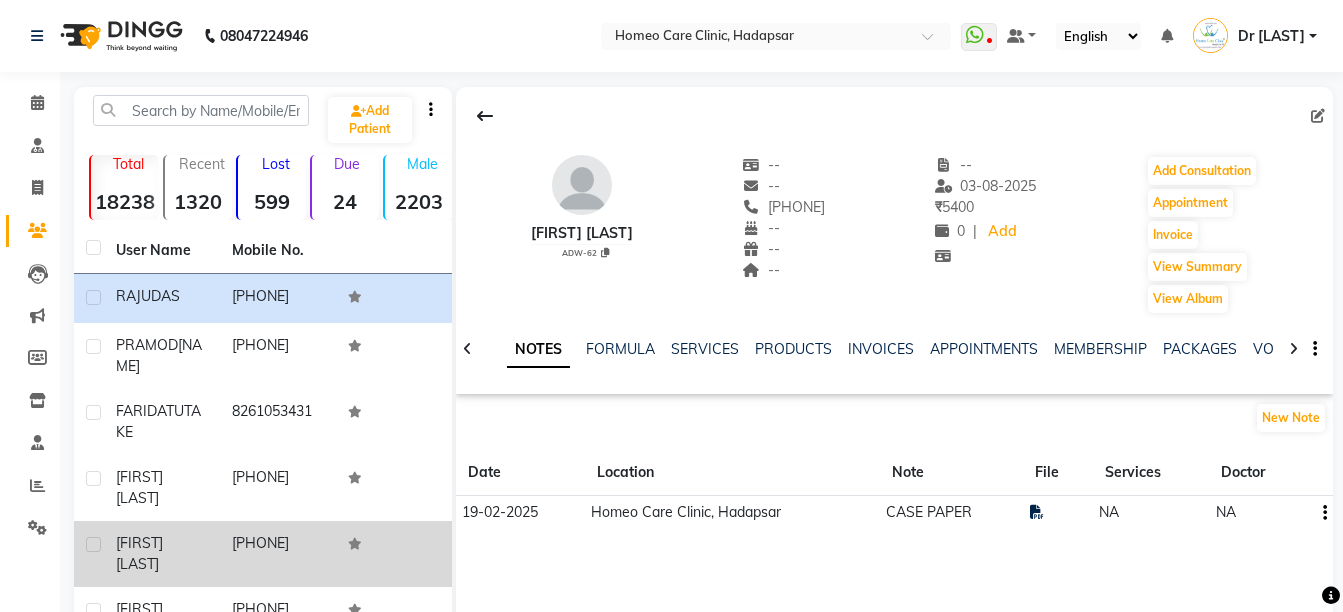 click on "[FIRST] [LAST]" 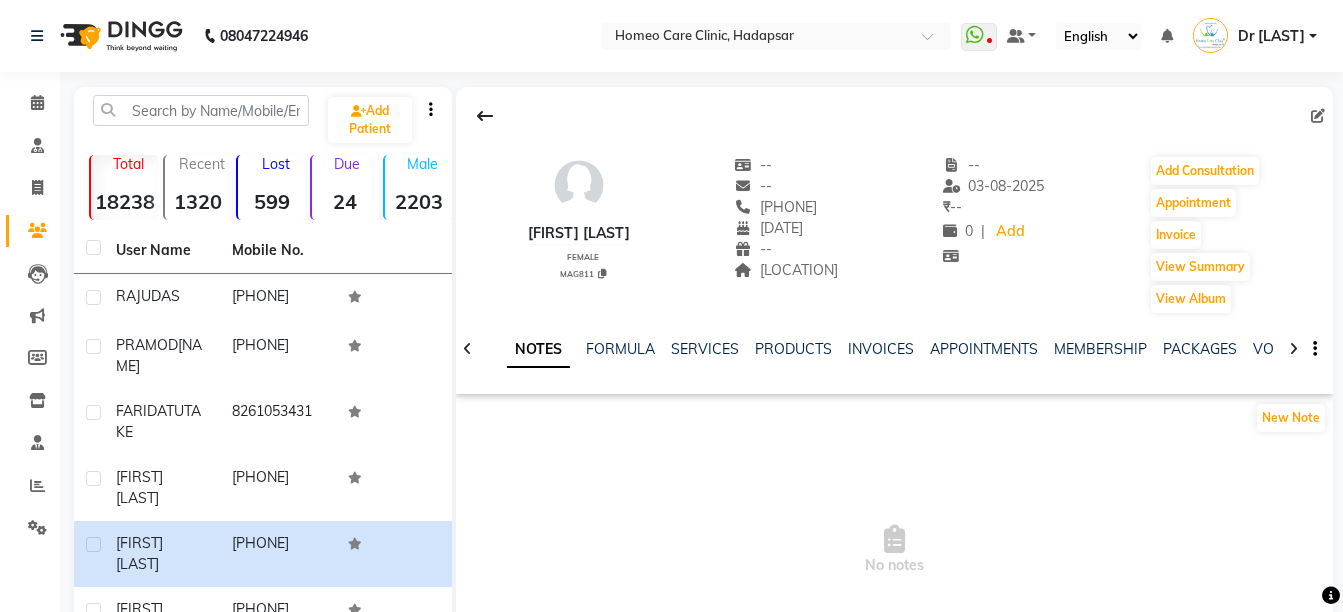 click 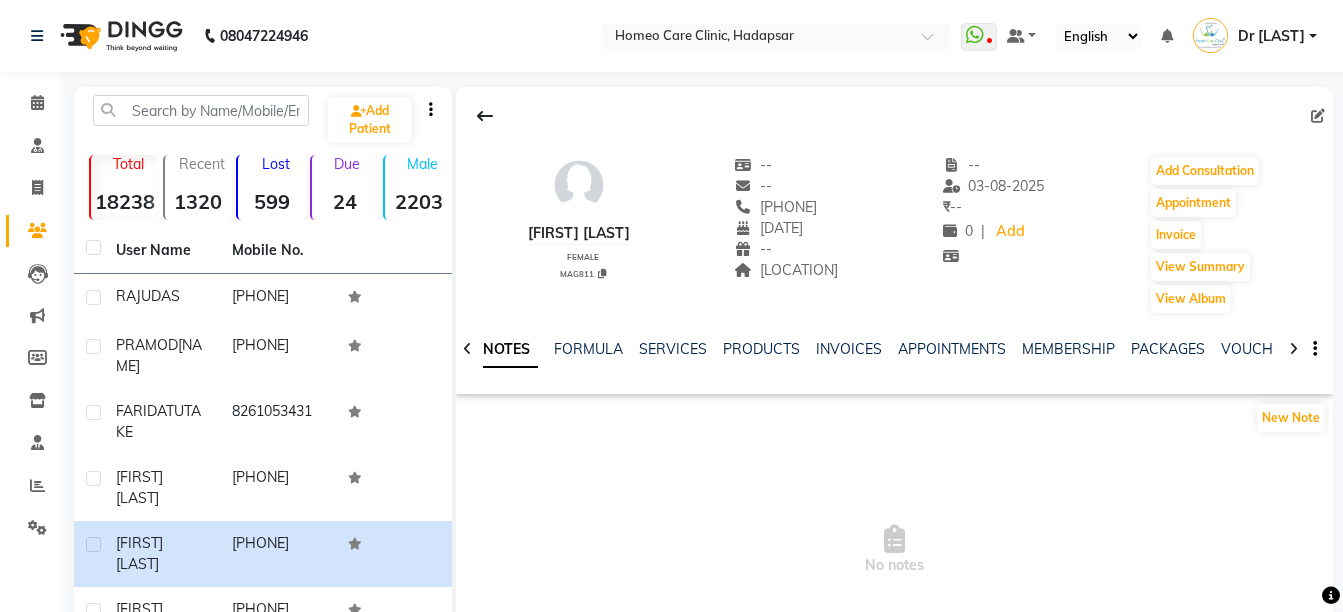 click 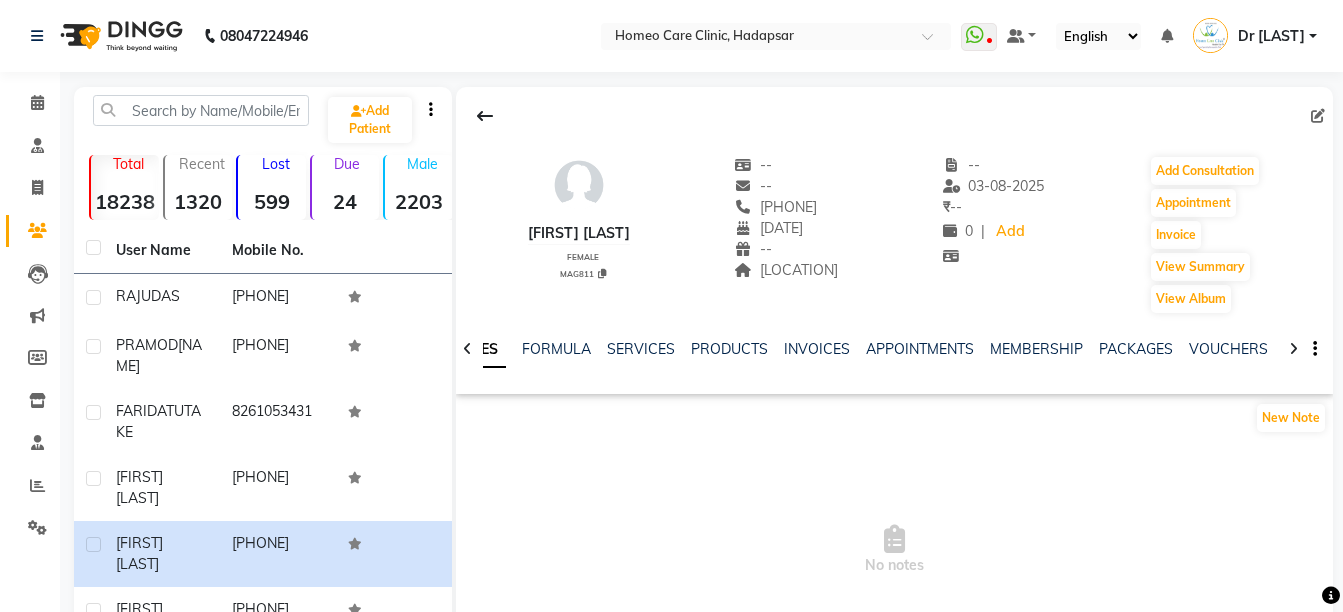 click 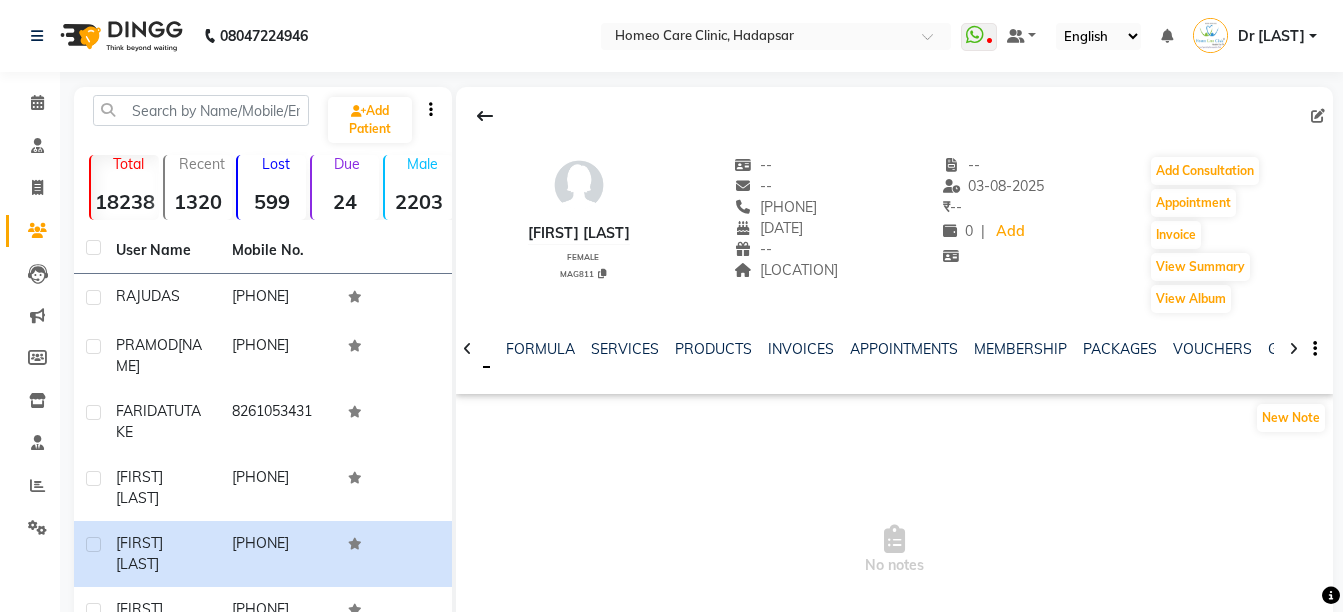 click 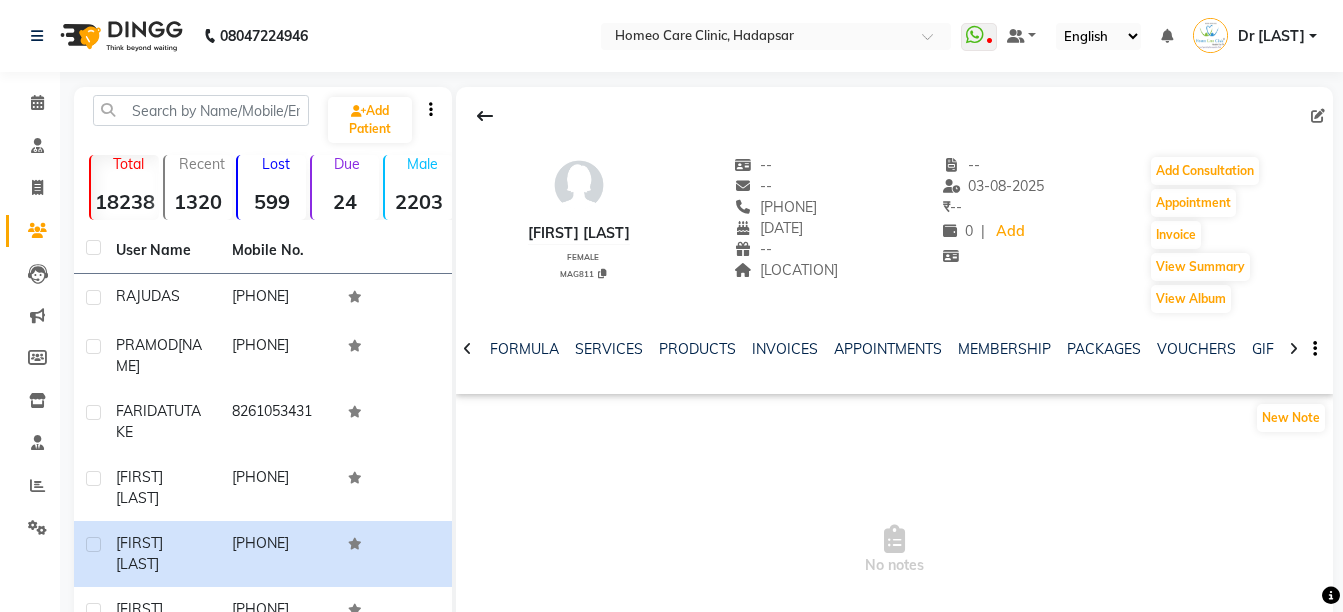 click 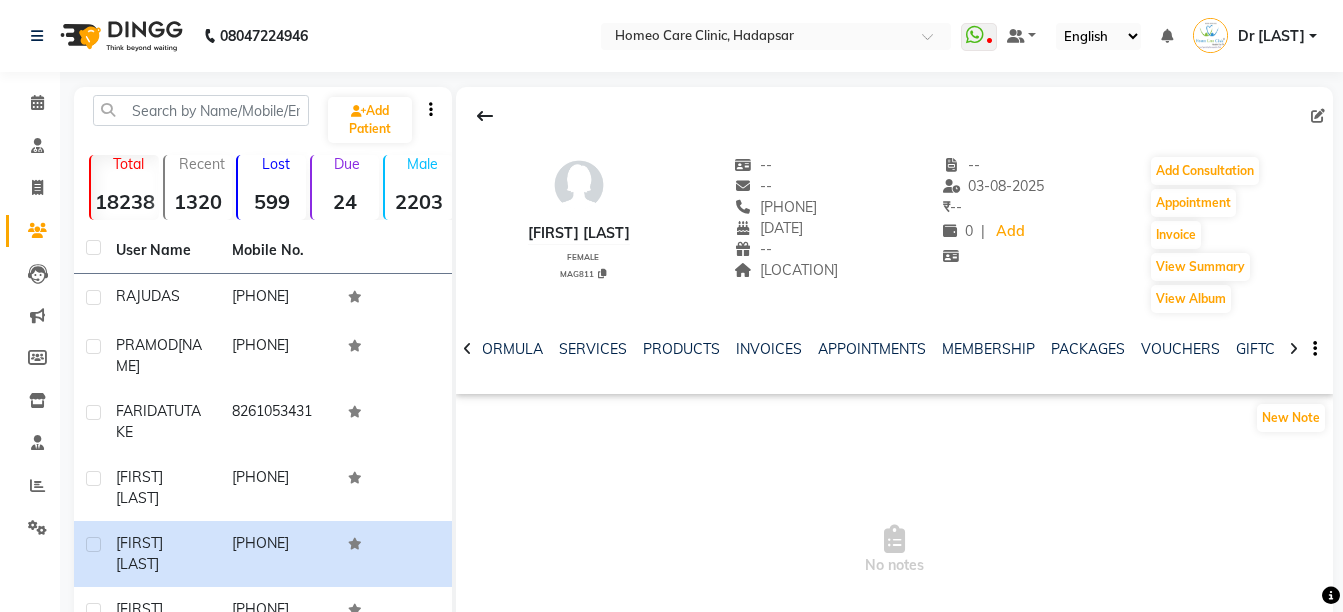 click 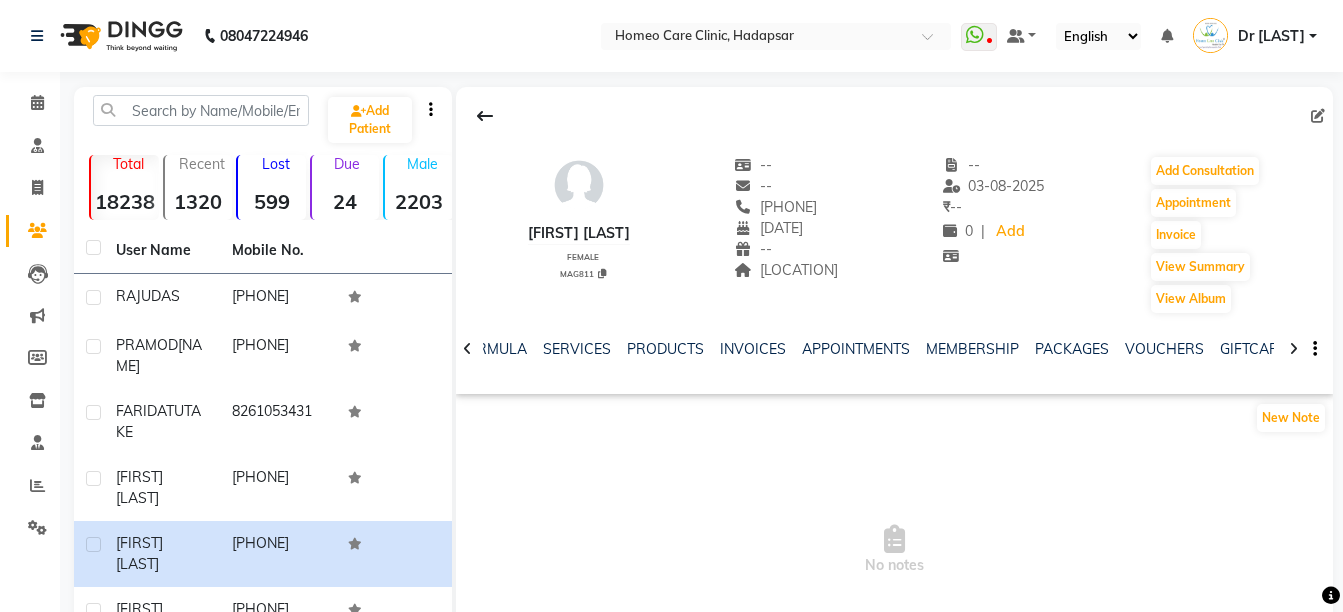 click 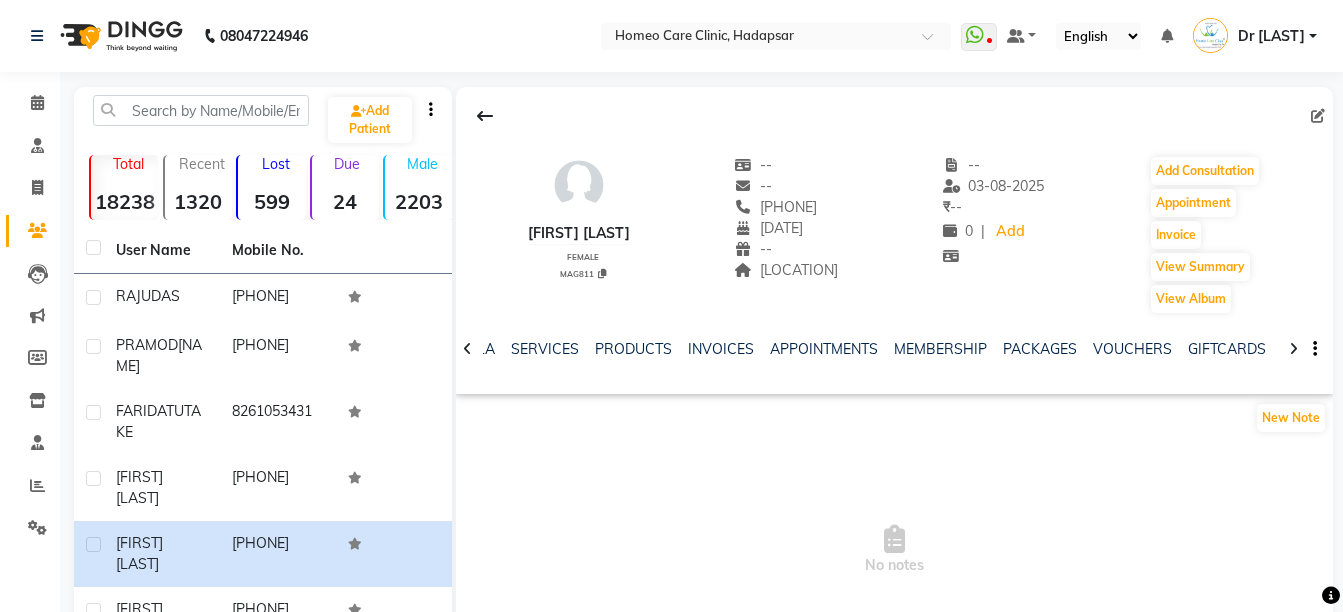 click 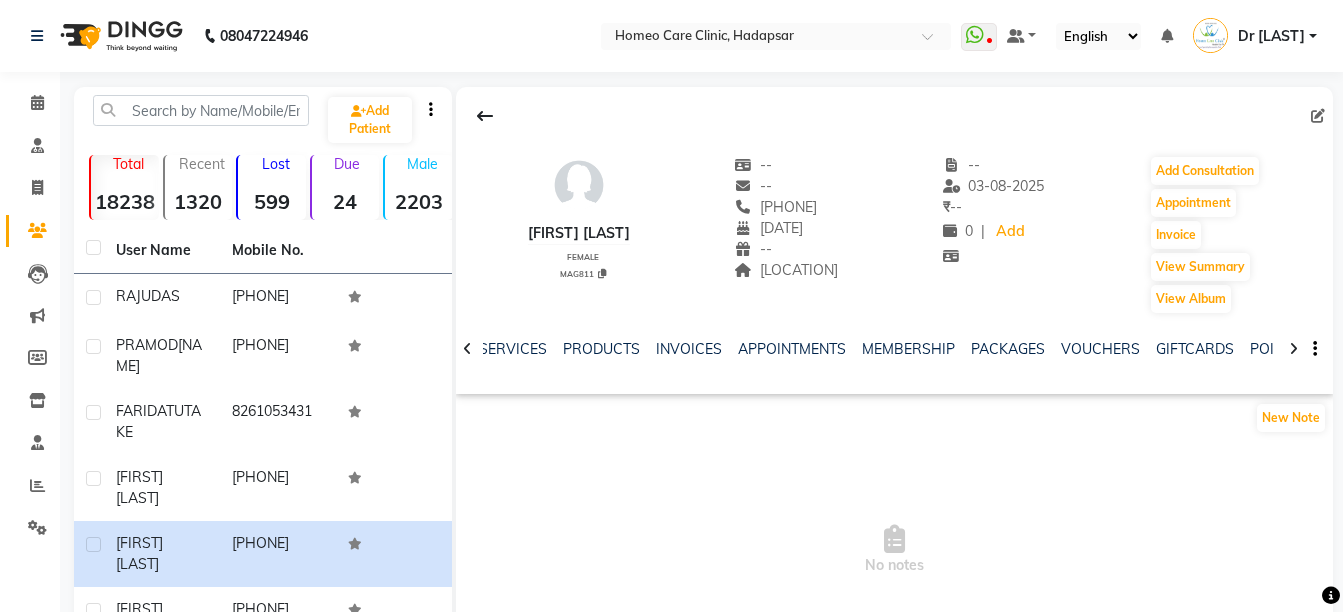 click 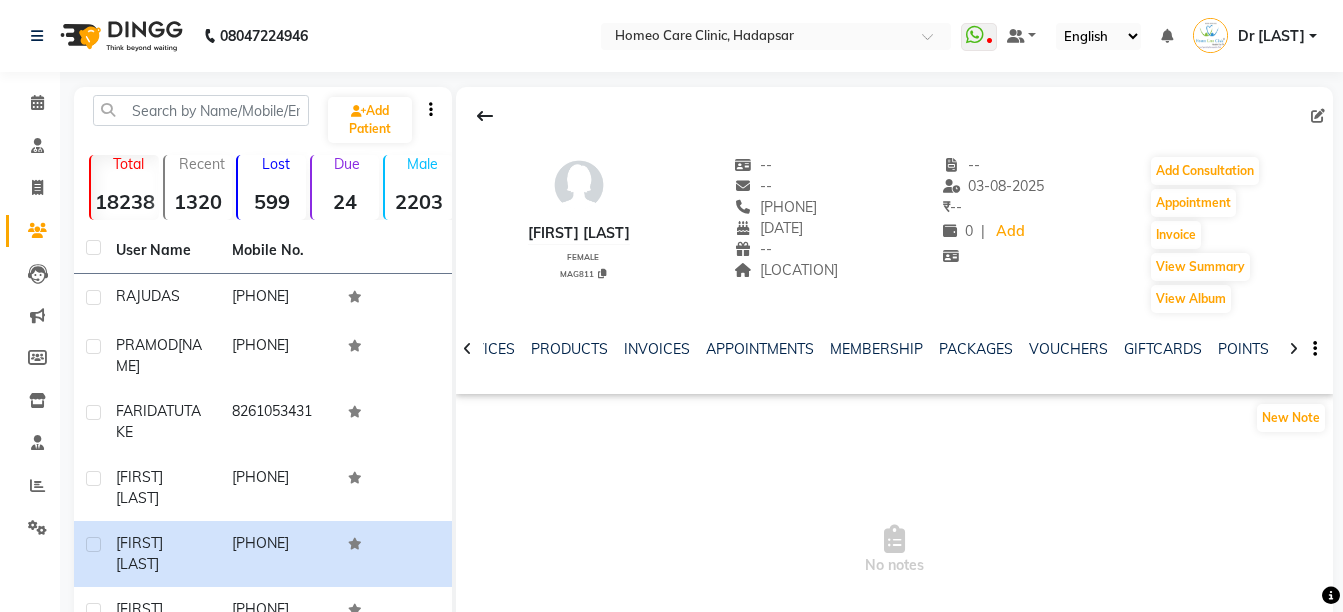 click 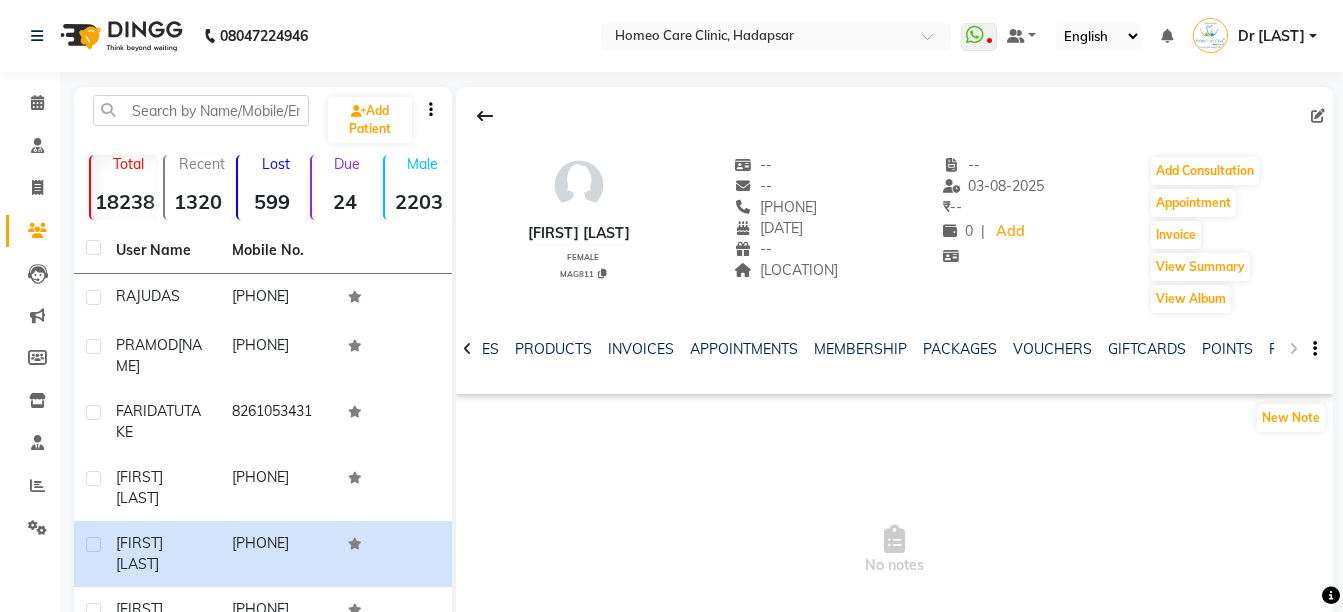 click on "NOTES FORMULA SERVICES PRODUCTS INVOICES APPOINTMENTS MEMBERSHIP PACKAGES VOUCHERS GIFTCARDS POINTS FORMS FAMILY CARDS WALLET" 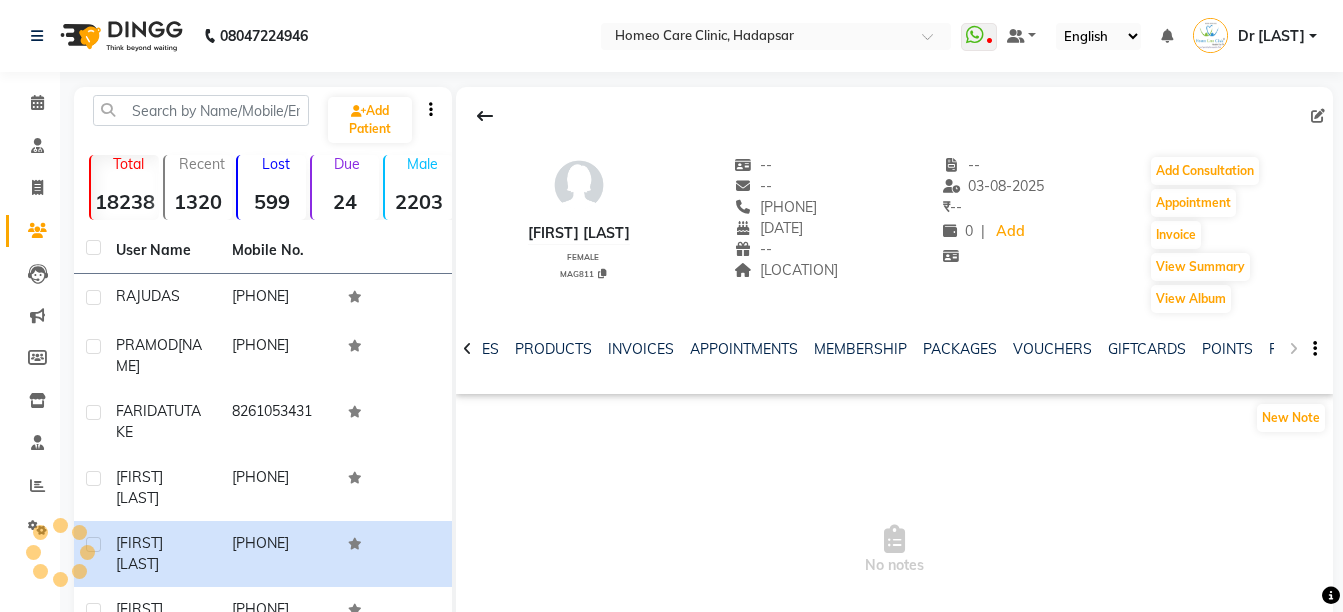click on "NOTES FORMULA SERVICES PRODUCTS INVOICES APPOINTMENTS MEMBERSHIP PACKAGES VOUCHERS GIFTCARDS POINTS FORMS FAMILY CARDS WALLET" 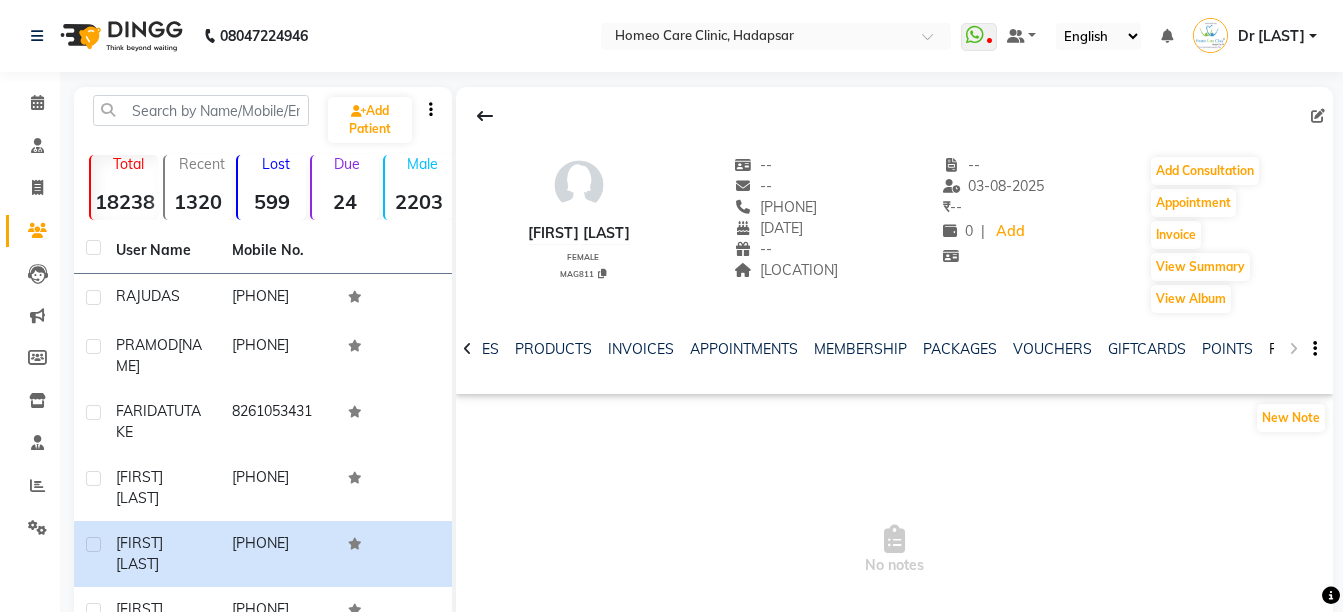 click on "FORMS" 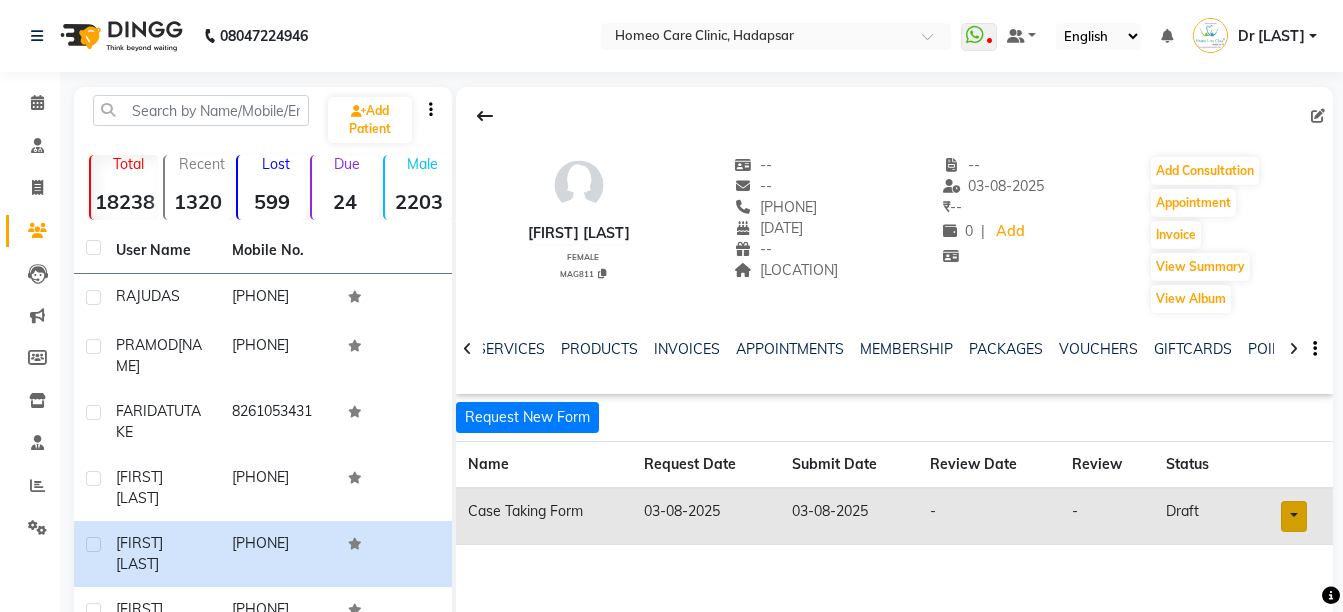 click at bounding box center [1294, 516] 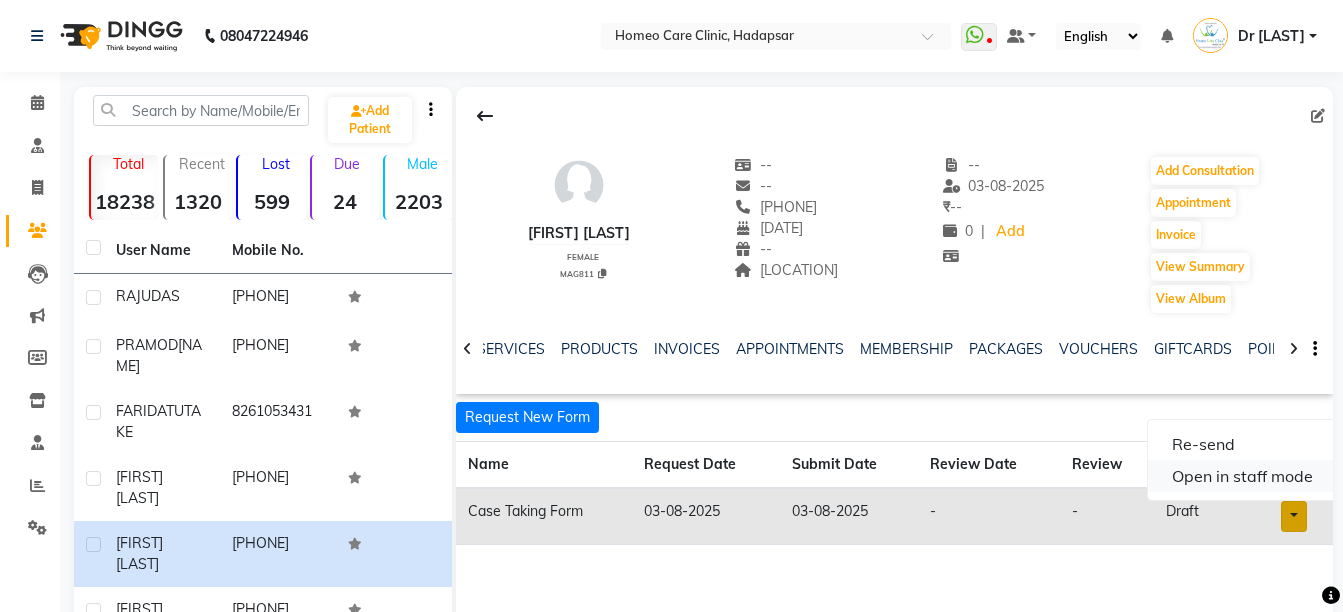 click on "Open in staff mode" 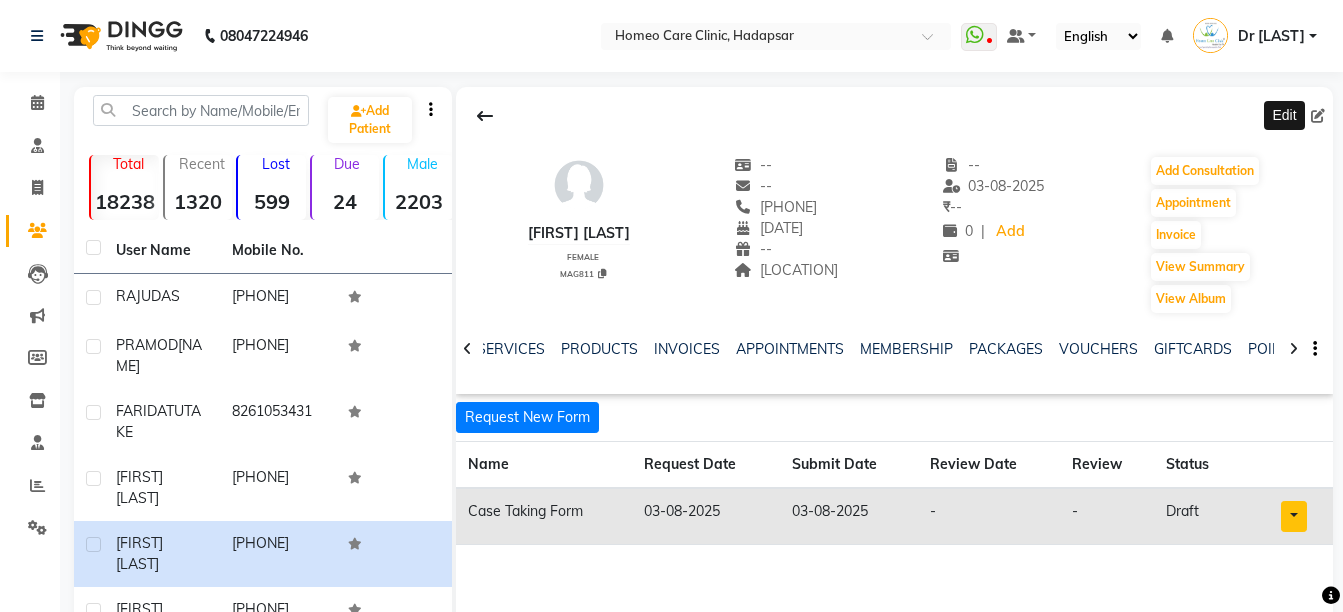 click 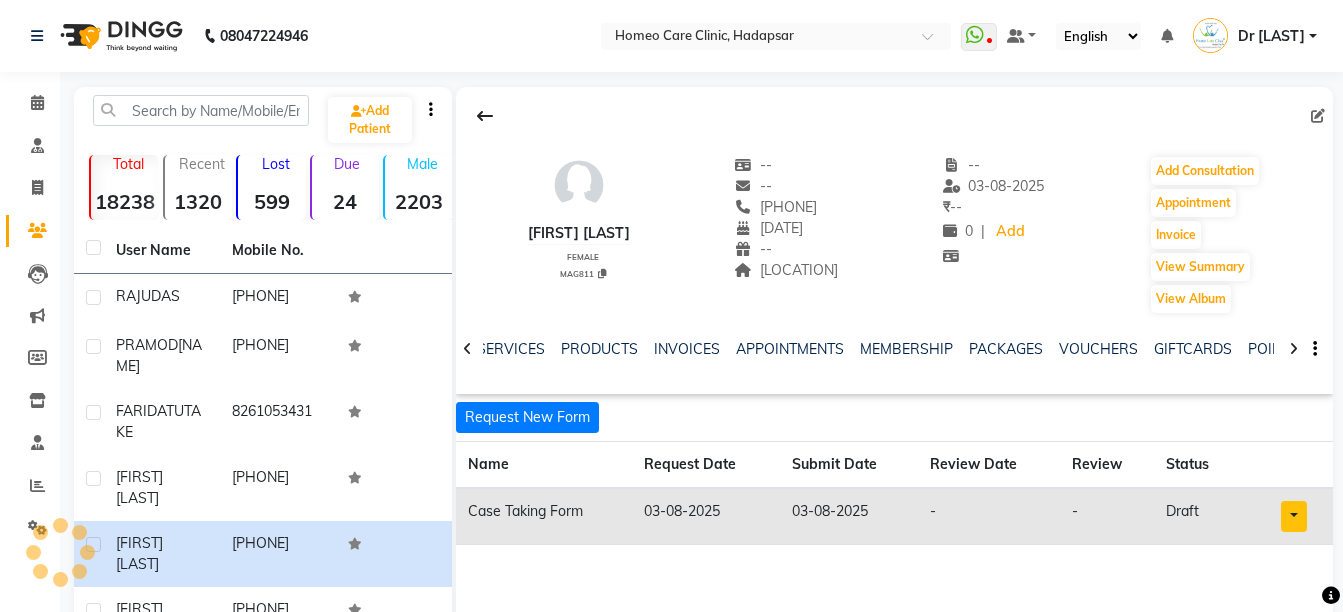 click 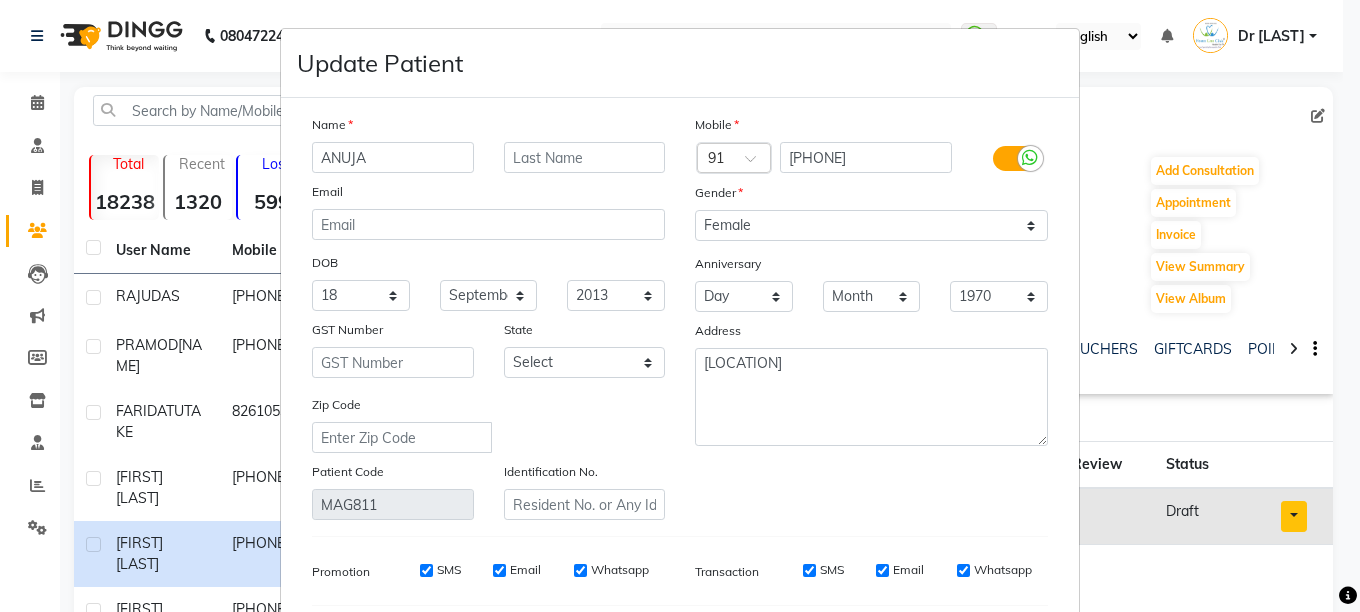 type on "ANUJA" 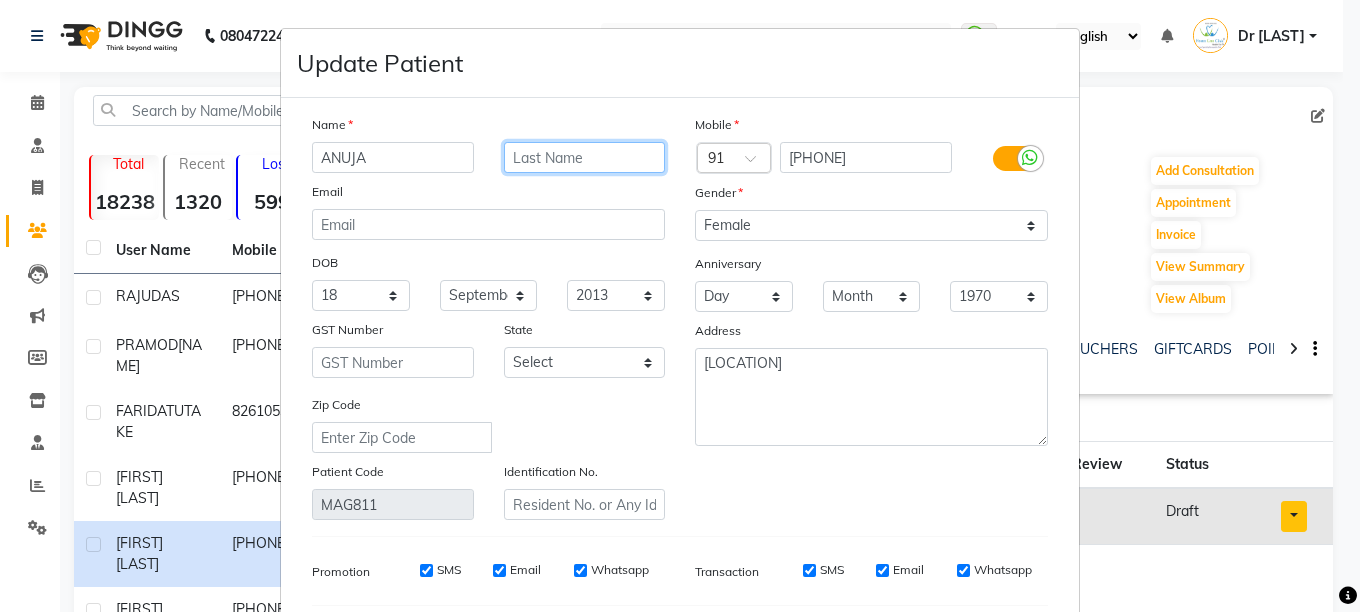 click at bounding box center (585, 157) 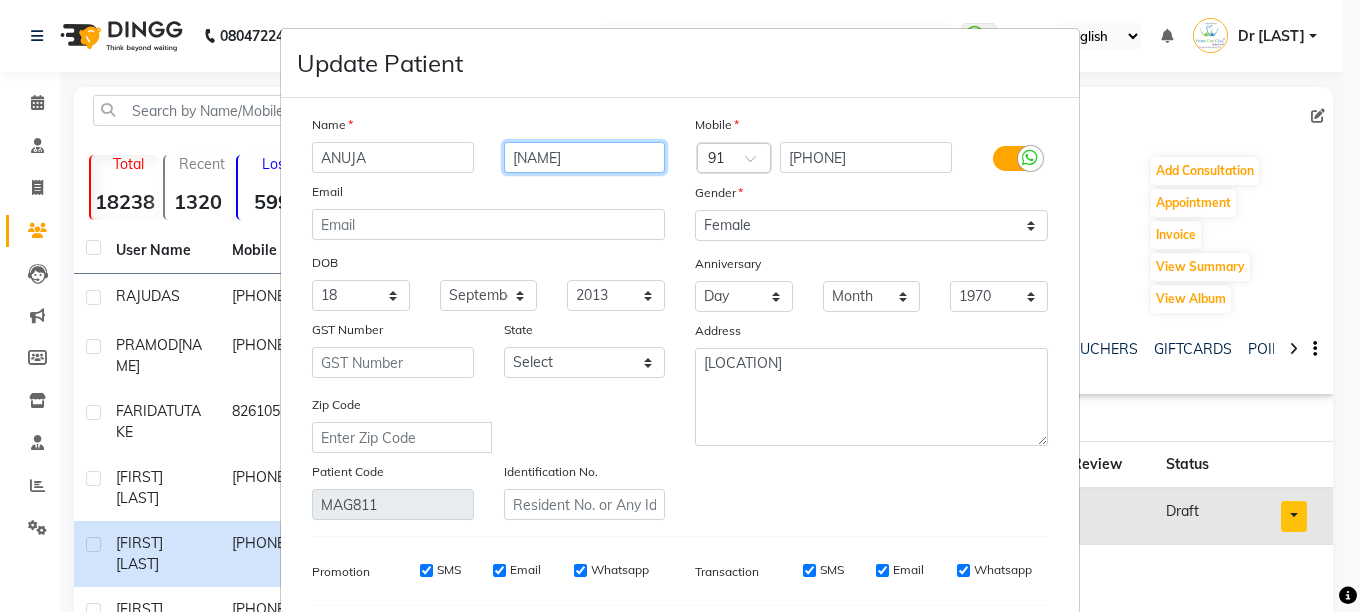 type on "[NAME]" 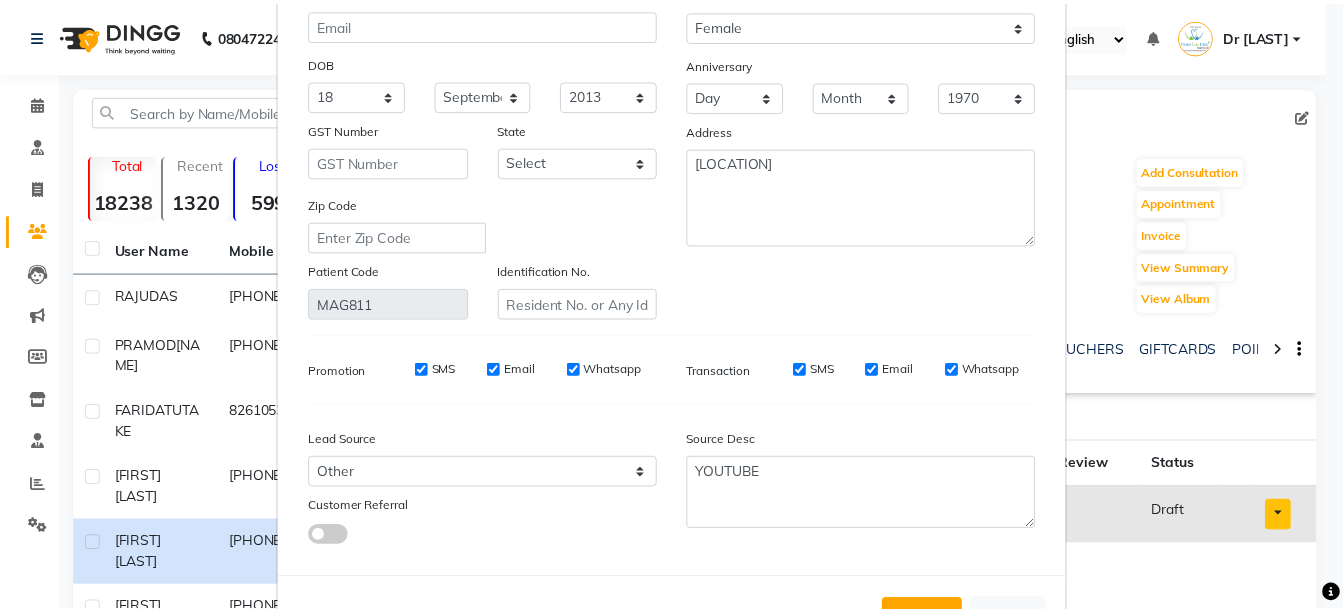 scroll, scrollTop: 212, scrollLeft: 0, axis: vertical 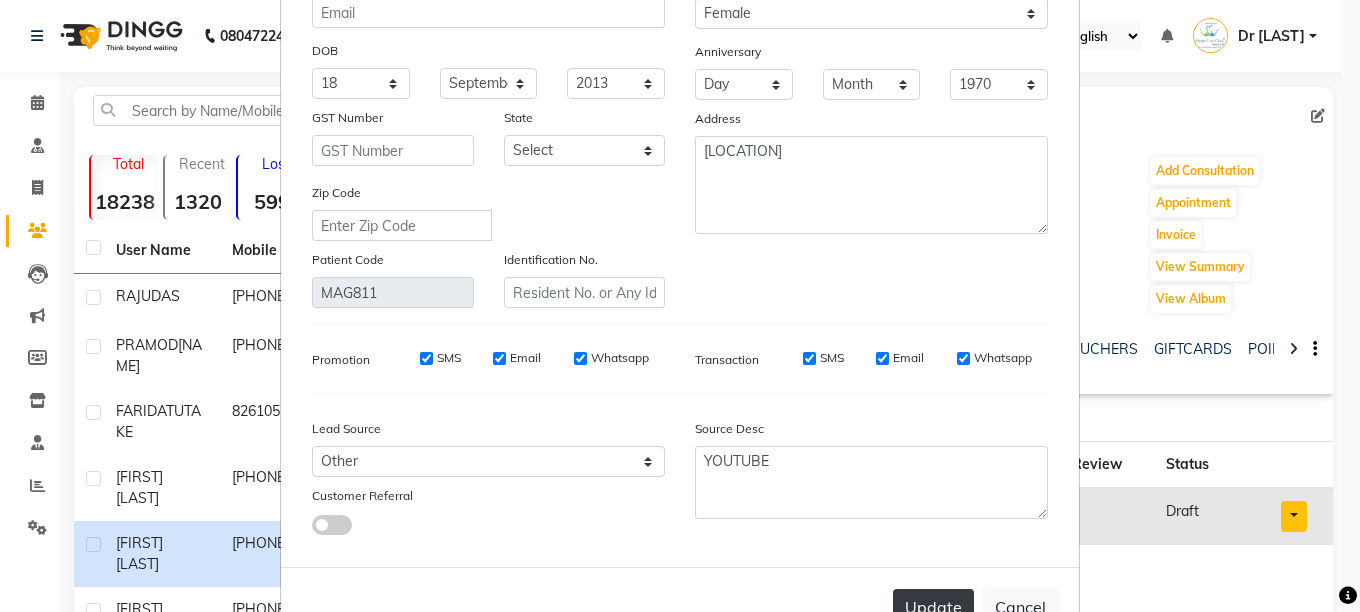 click on "Update" at bounding box center [933, 607] 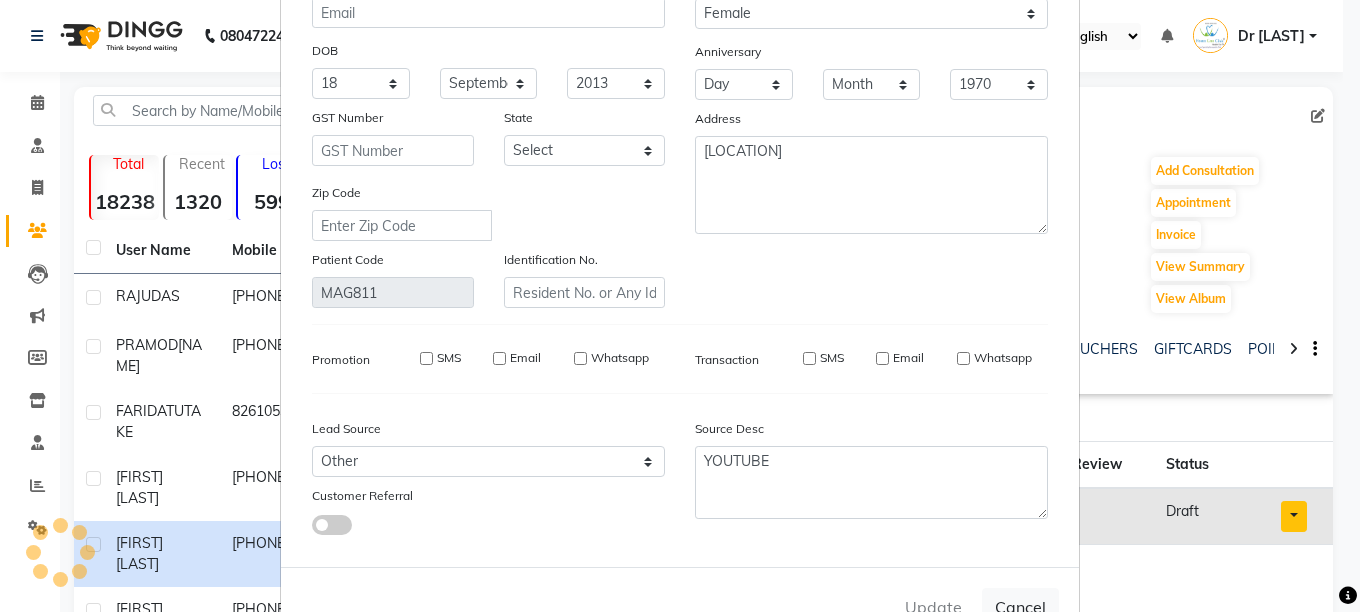 type 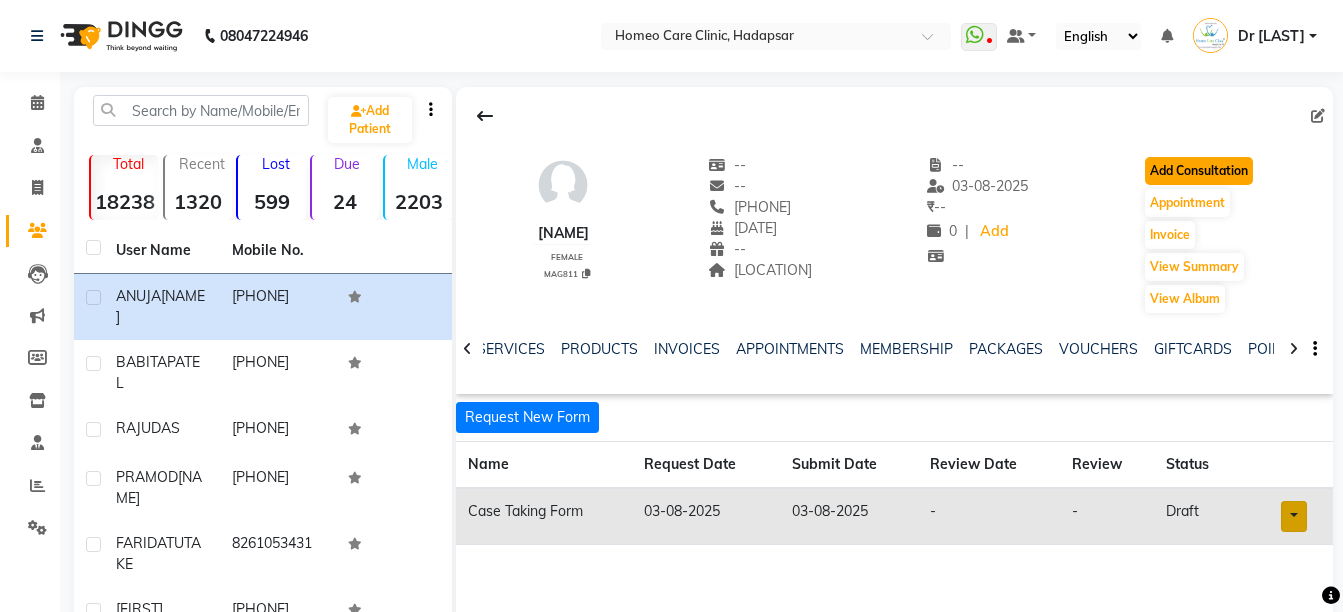 click on "Add Consultation" 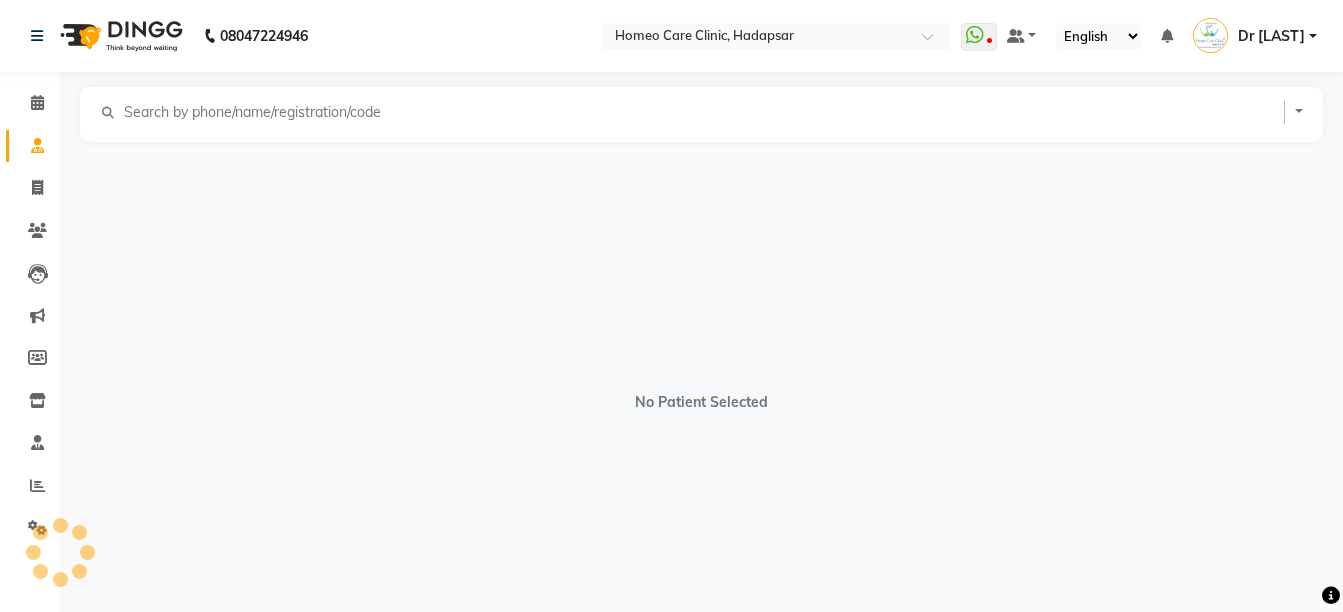 select on "female" 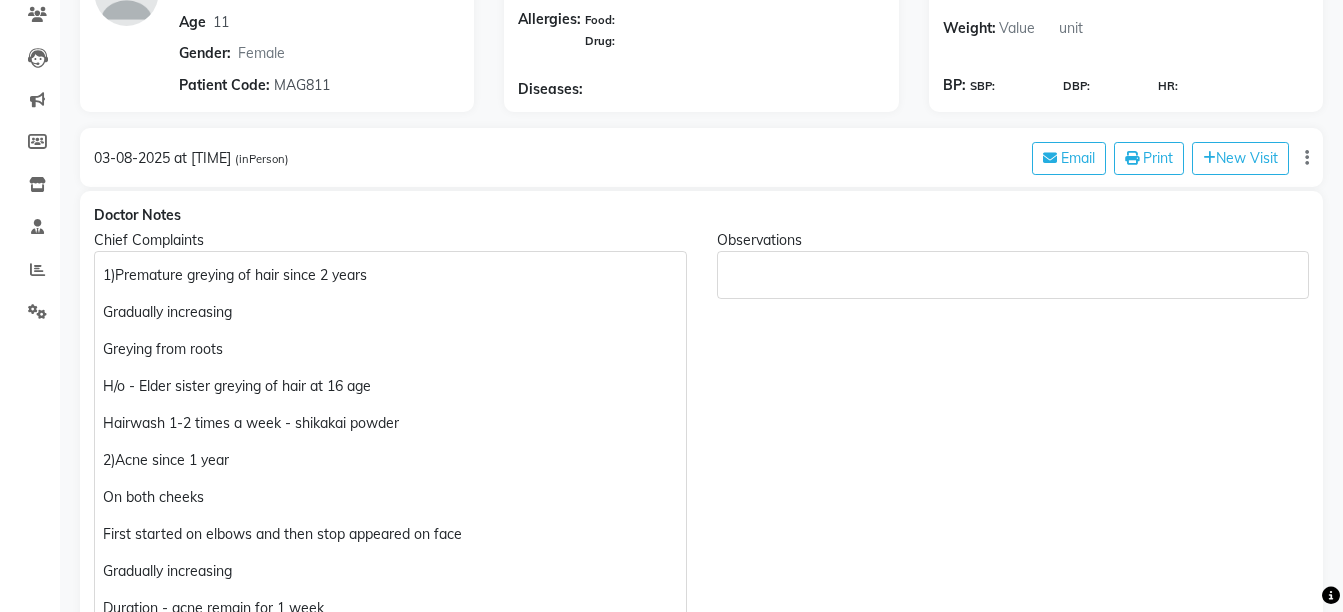 scroll, scrollTop: 224, scrollLeft: 0, axis: vertical 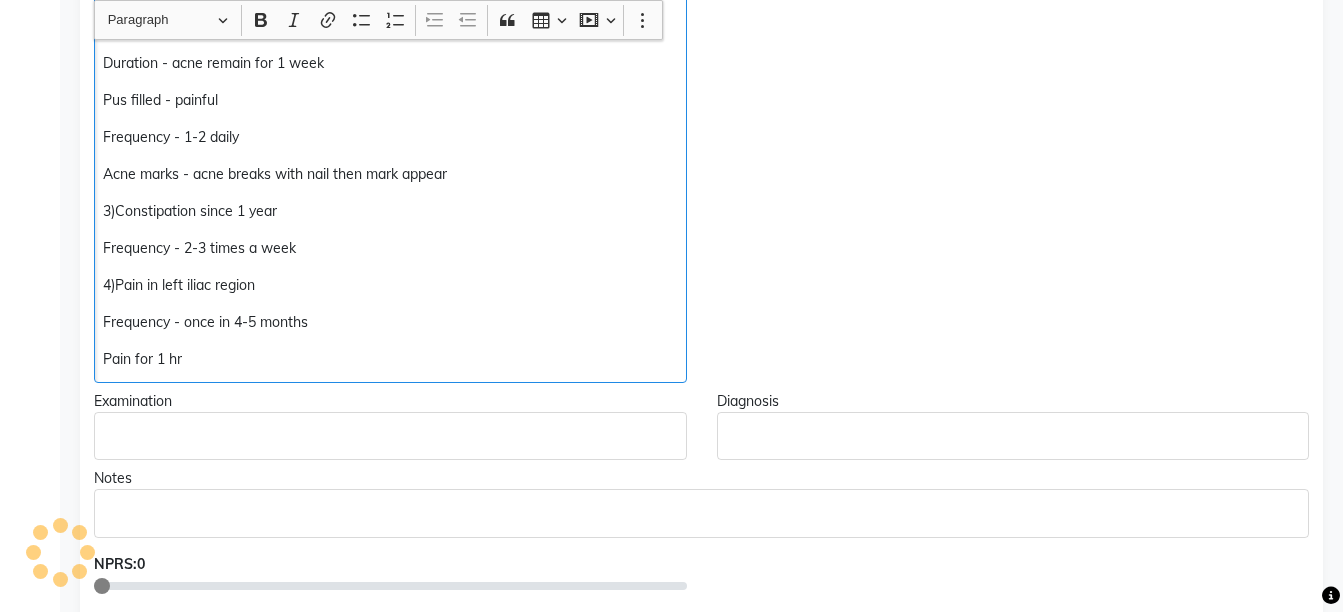 click on "1)Premature greying of hair since 2 years Gradually increasing Greying from roots H/O - Elder sister greying of hair at 16 age Hairwash 1-2 times a week - shikakai powder 2)Acne since 1 year On both cheeks First started on elbows and then stop appeared on face Gradually increasing Duration - acne remain for 1 week Pus filled - painful Frequency - 1-2 daily Acne marks - acne breaks with nail then mark appear 3)Constipation since 1 year Frequency - 2-3 times a week 4)Pain in left iliac region Frequency - once in 4-5 months Pain for 1 hr" 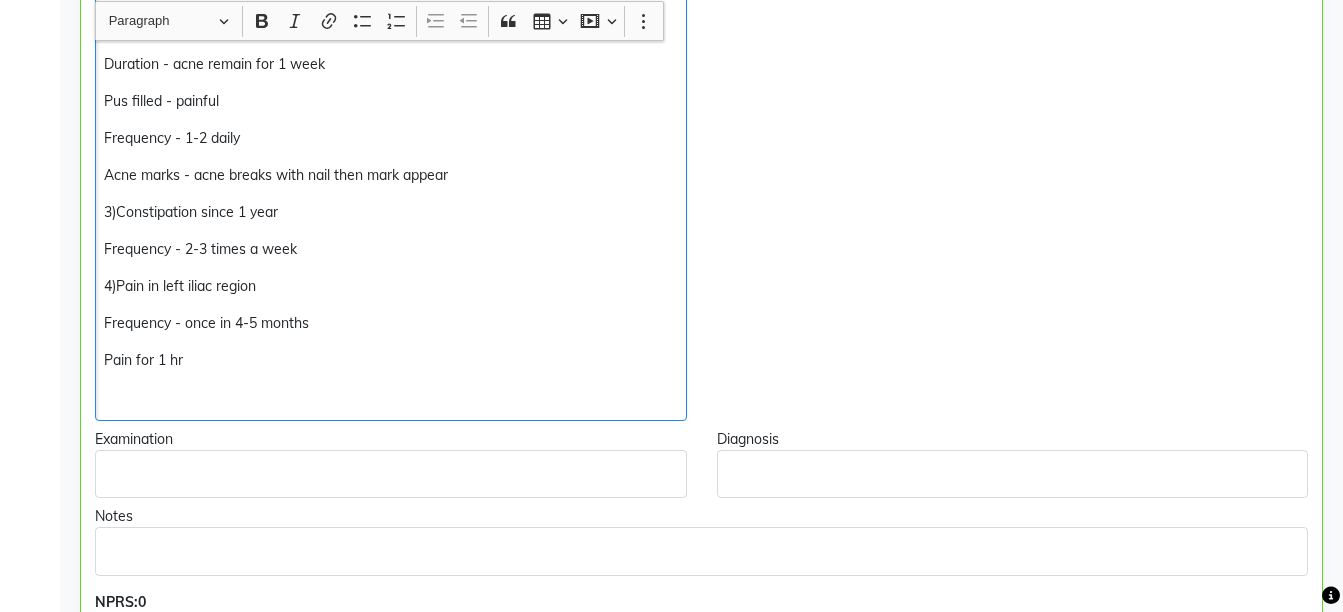 scroll, scrollTop: 762, scrollLeft: 0, axis: vertical 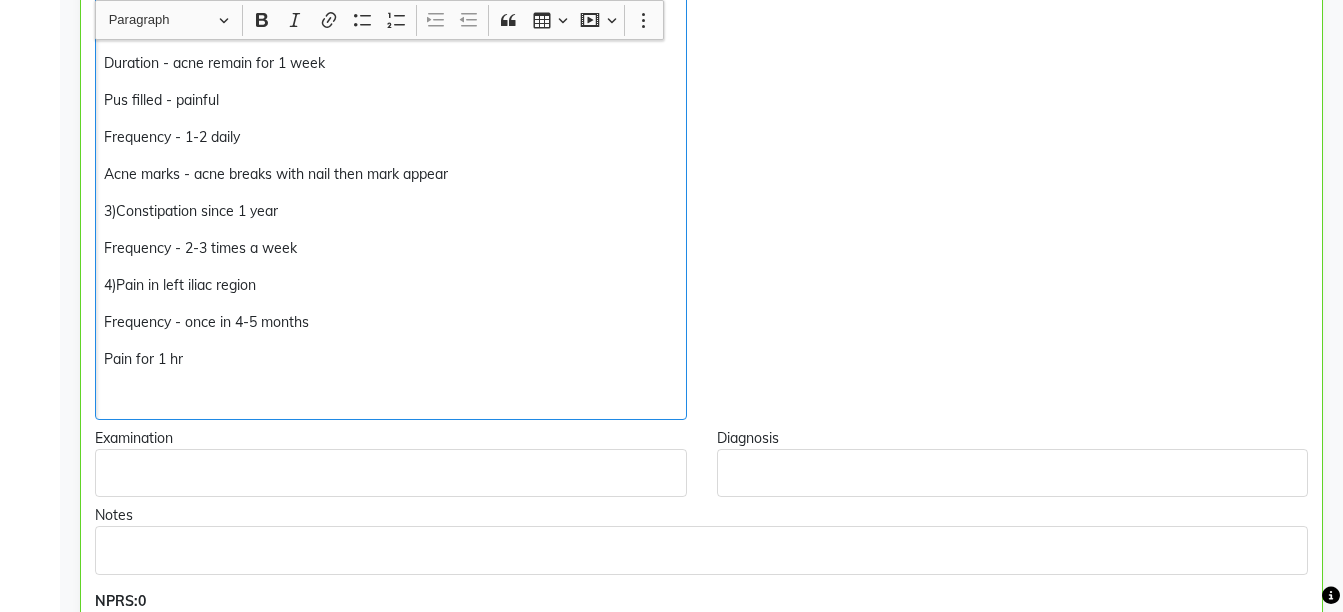 type 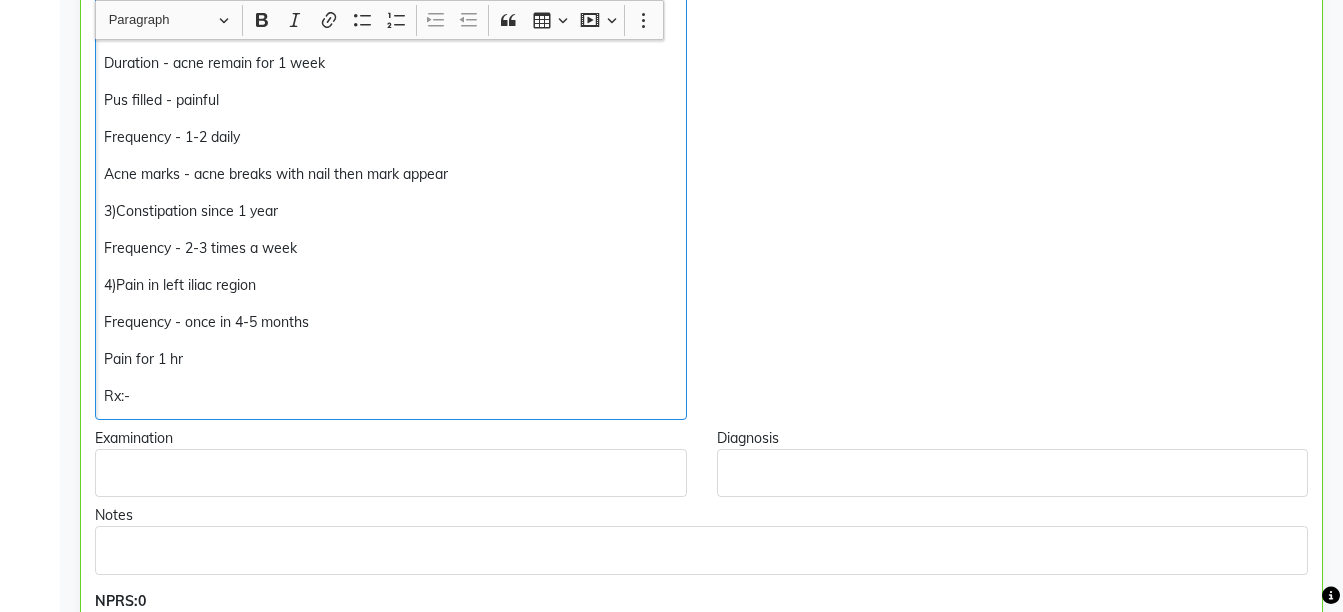 click on "Pain for 1 hr" 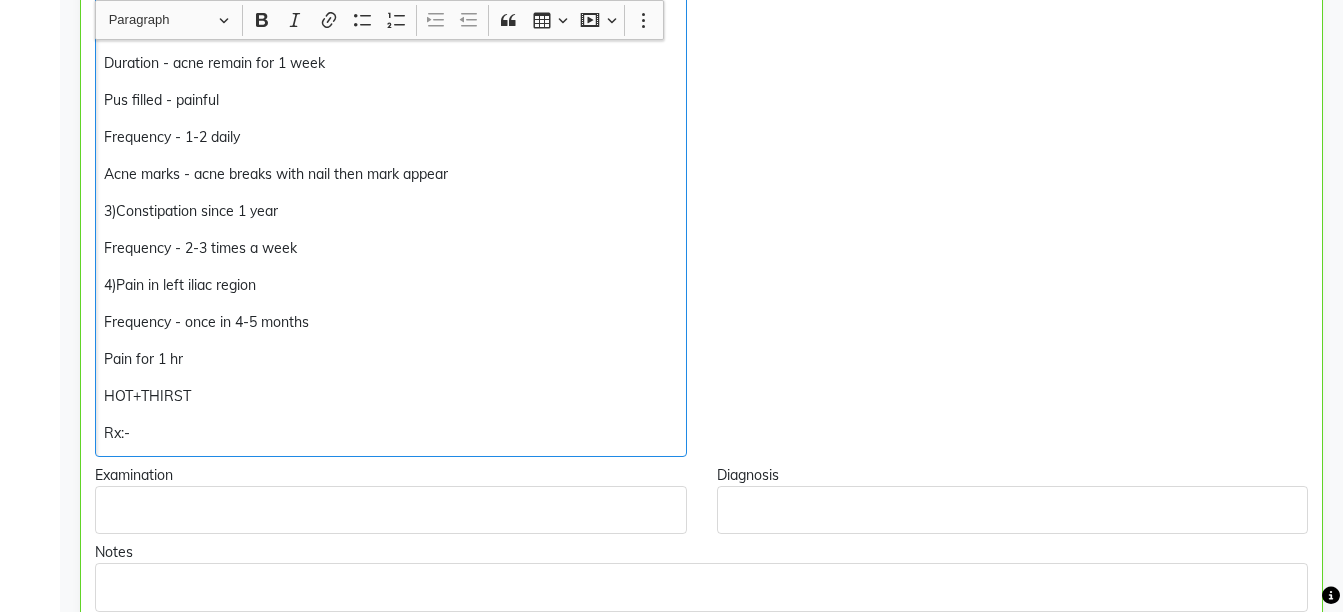 click on "Rx:-" 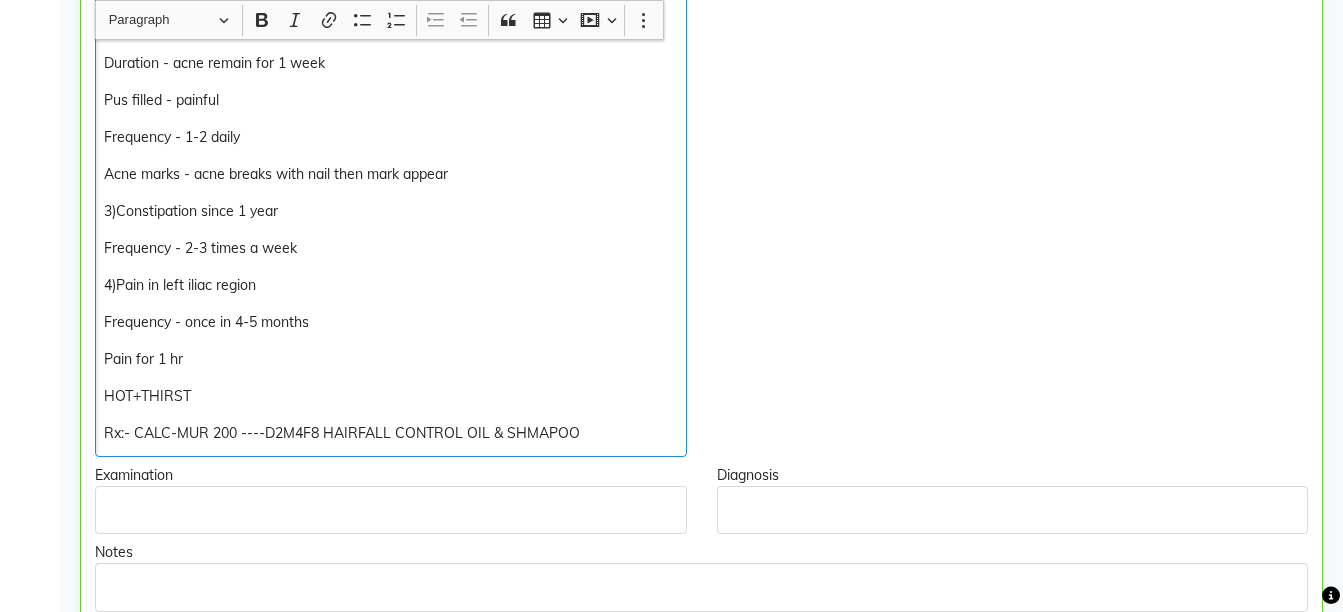 click on "Rx:- CALC-MUR 200 ----D2M4F8 HAIRFALL CONTROL OIL & SHMAPOO" 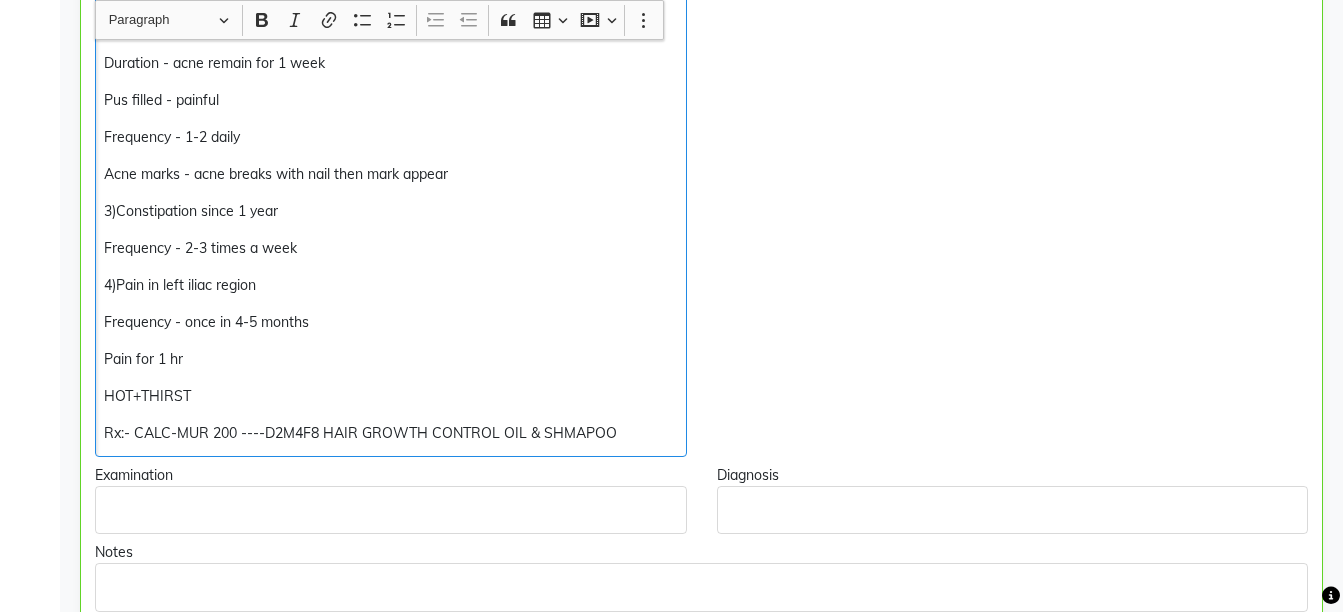 click on "Rx:- CALC-MUR 200 ----D2M4F8 HAIR GROWTH CONTROL OIL & SHMAPOO" 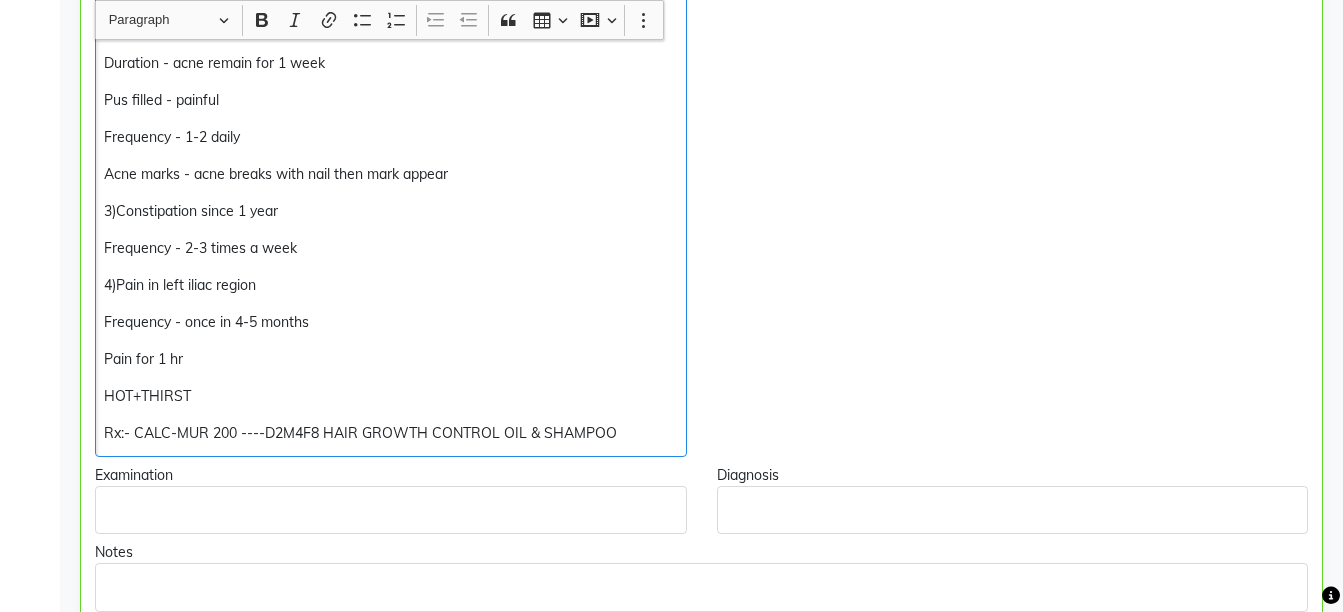click on "Rx:- CALC-MUR 200 ----D2M4F8 HAIR GROWTH CONTROL OIL & SHAMPOO" 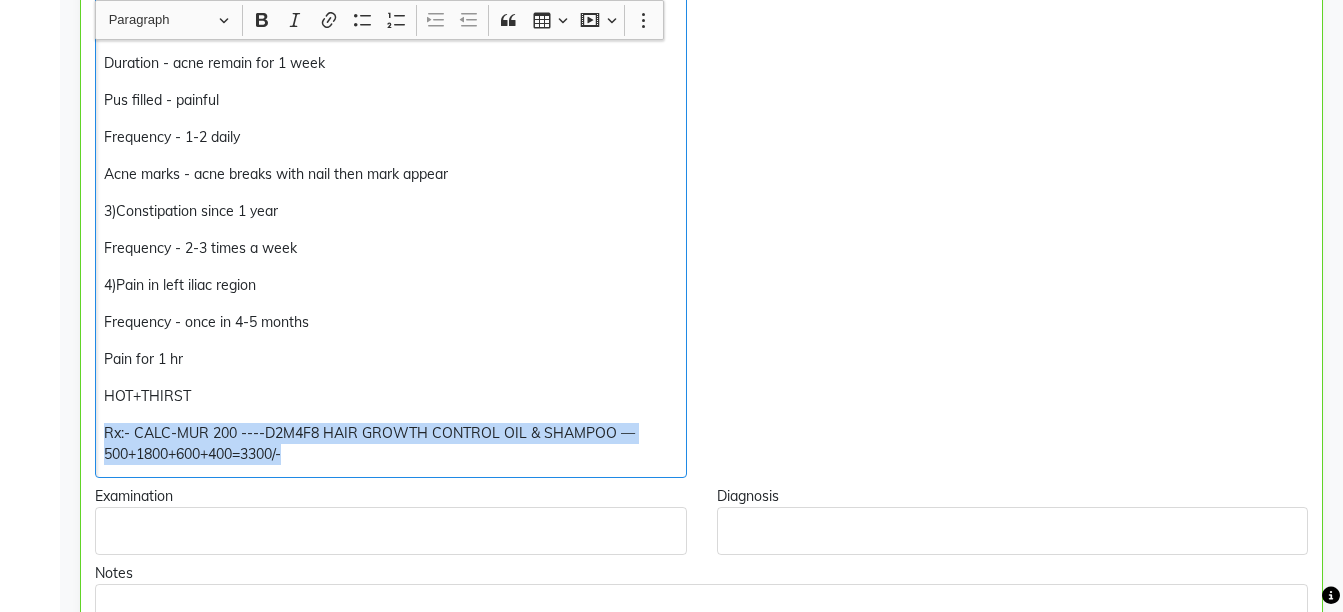 copy on "Rx:- CALC-MUR 200 ----D2M4F8 HAIR GROWTH CONTROL OIL & SHAMPOO — 500+1800+600+400=3300/-" 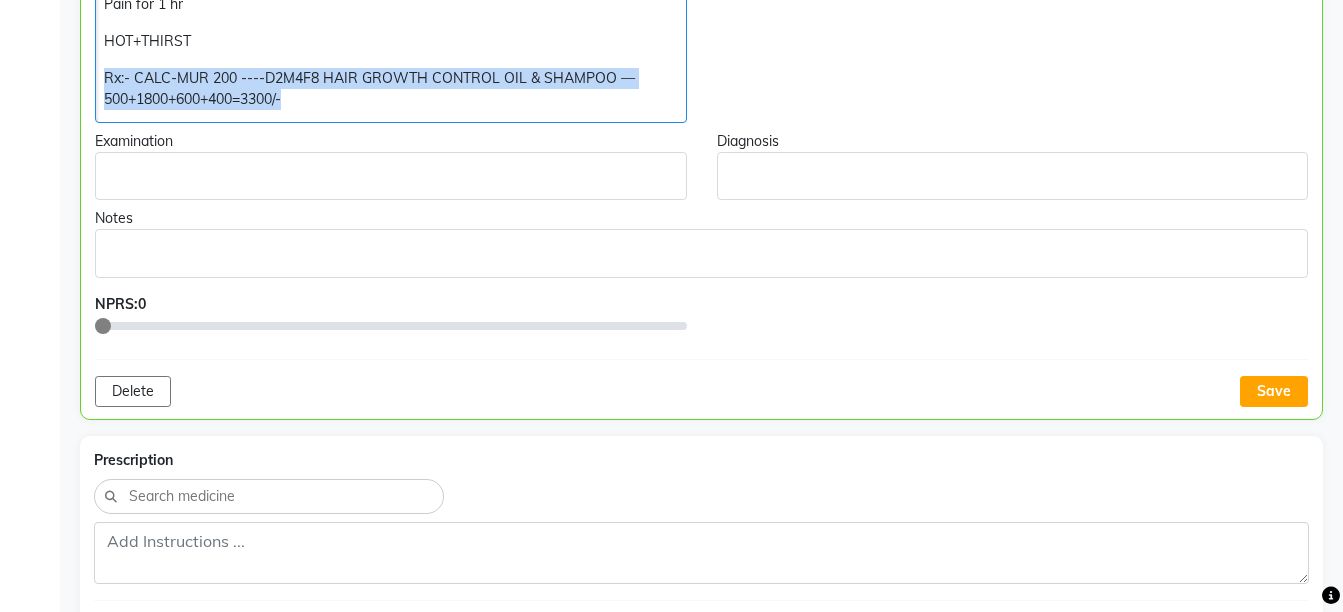 scroll, scrollTop: 1129, scrollLeft: 0, axis: vertical 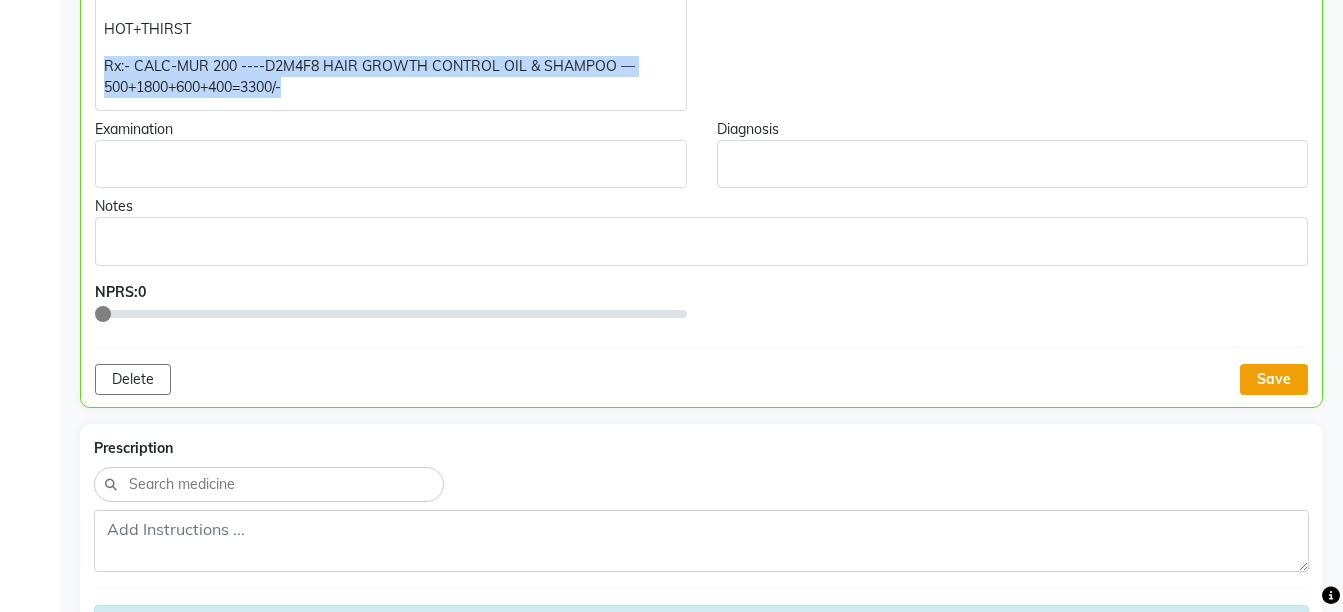 click on "Save" 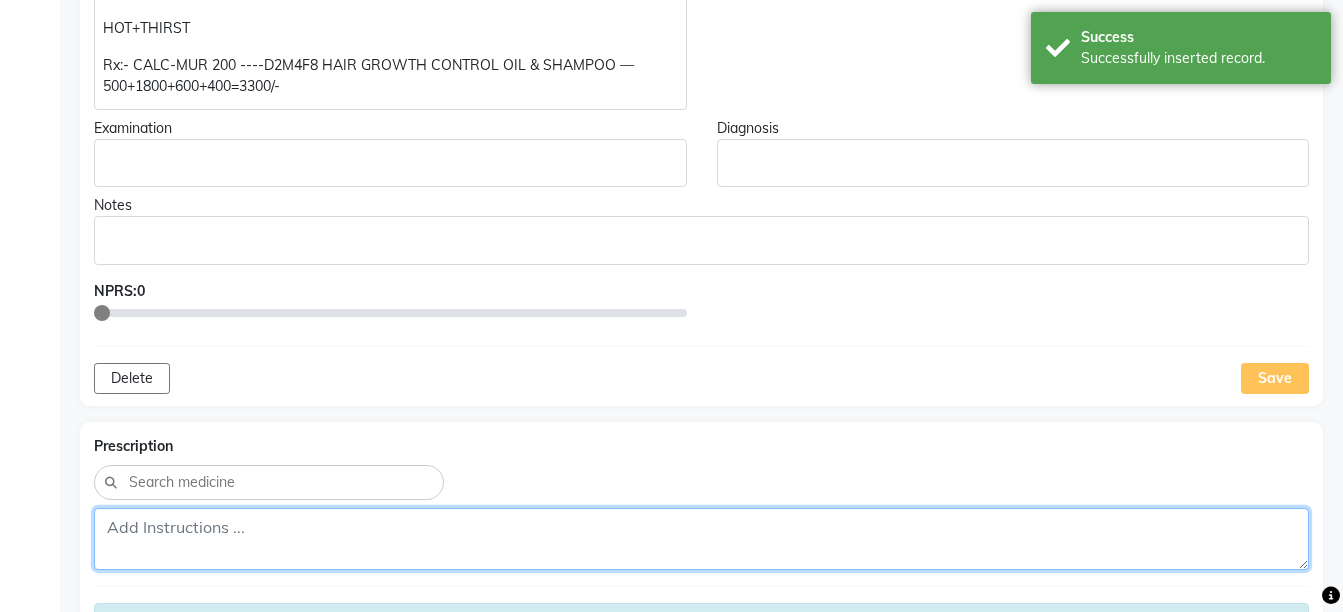 click 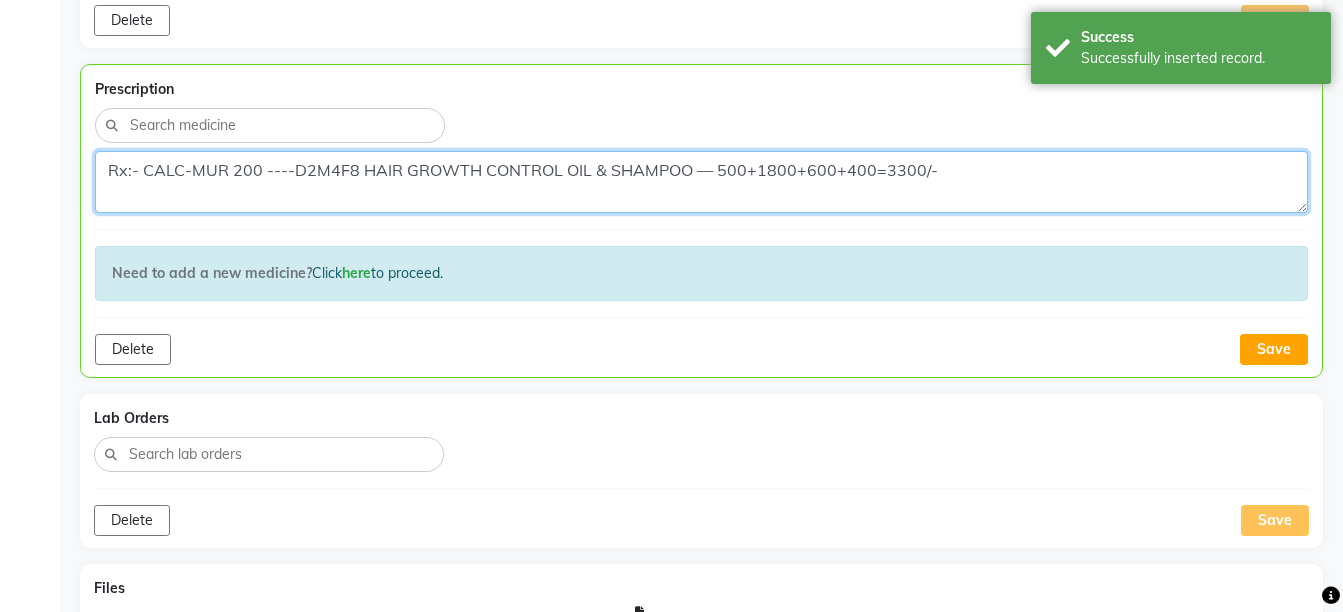 scroll, scrollTop: 1515, scrollLeft: 0, axis: vertical 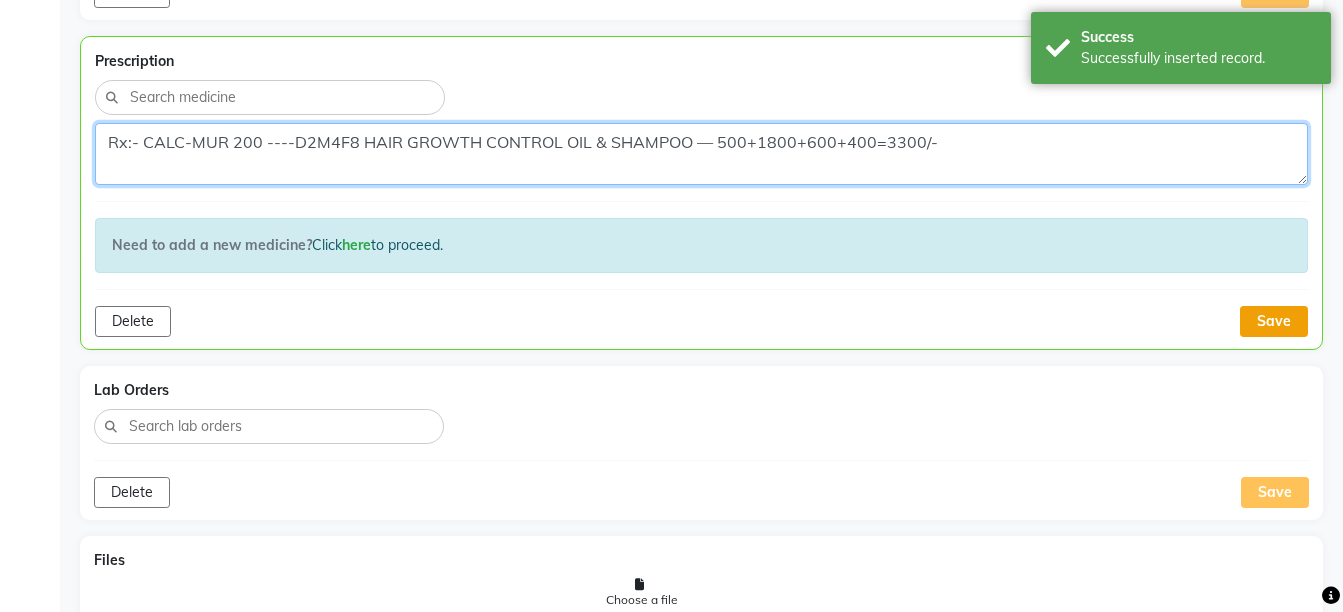type on "Rx:- CALC-MUR 200 ----D2M4F8 HAIR GROWTH CONTROL OIL & SHAMPOO — 500+1800+600+400=3300/-" 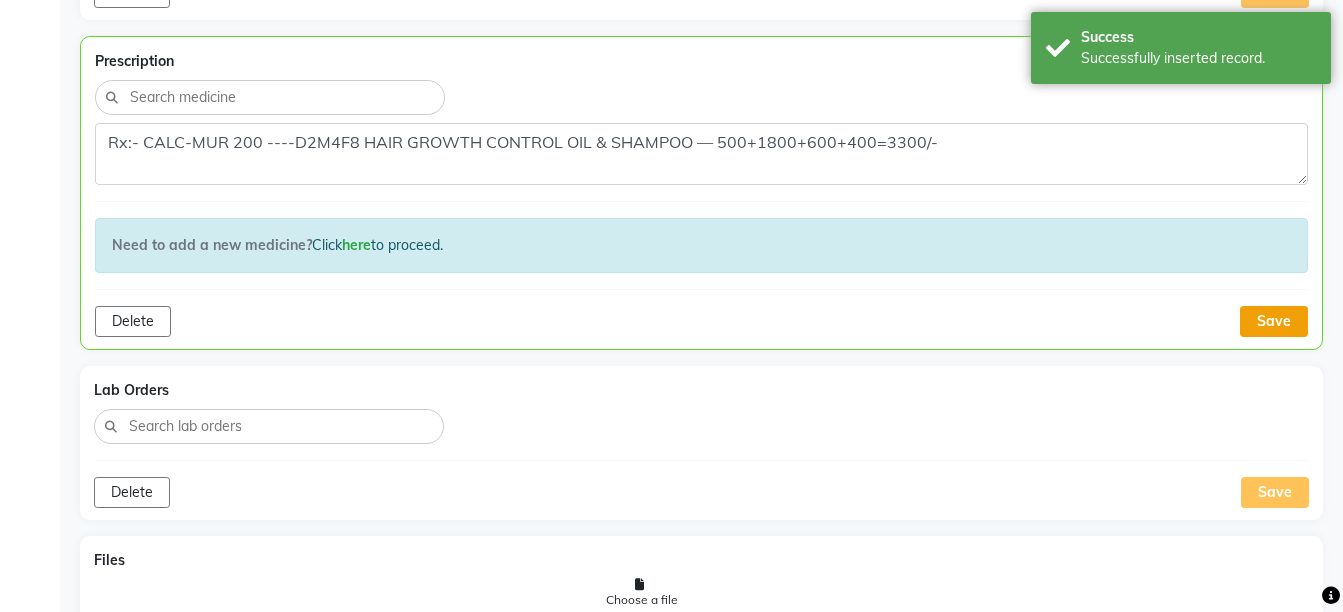 click on "Save" 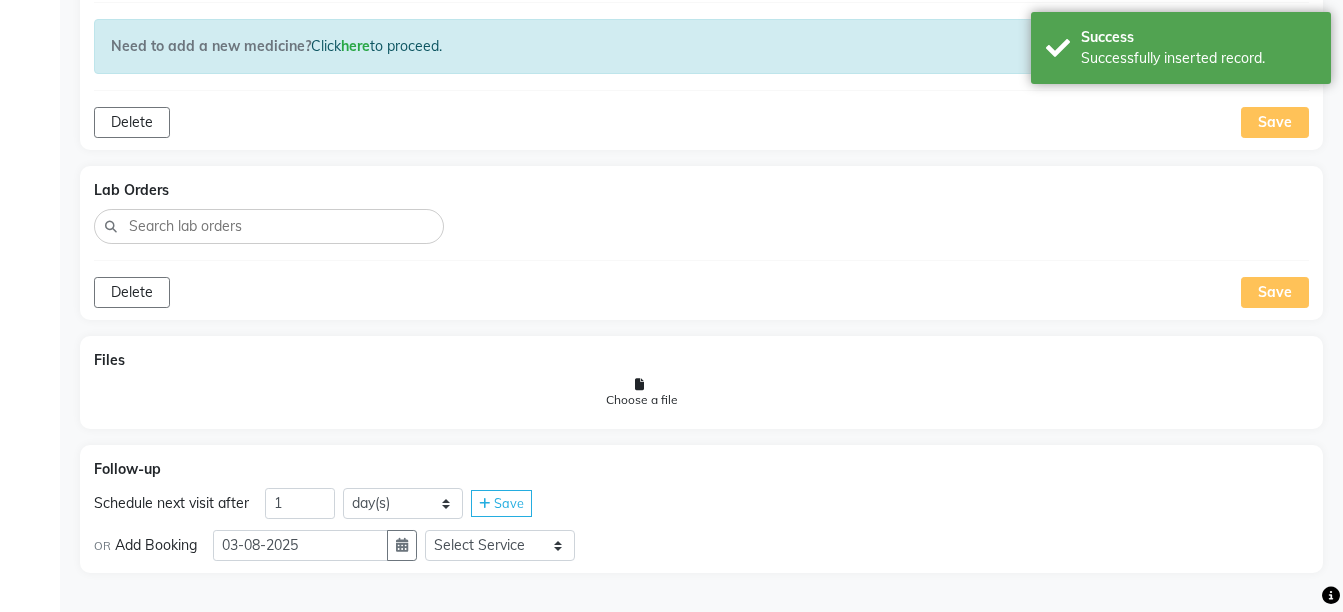 scroll, scrollTop: 1714, scrollLeft: 0, axis: vertical 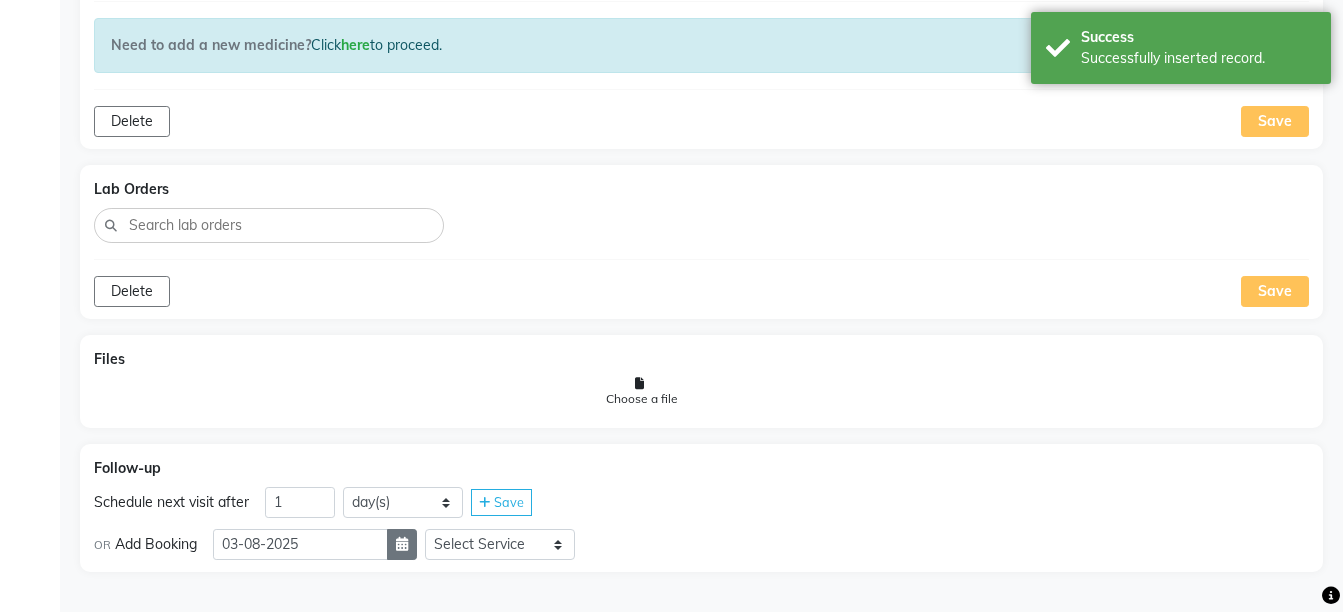 click 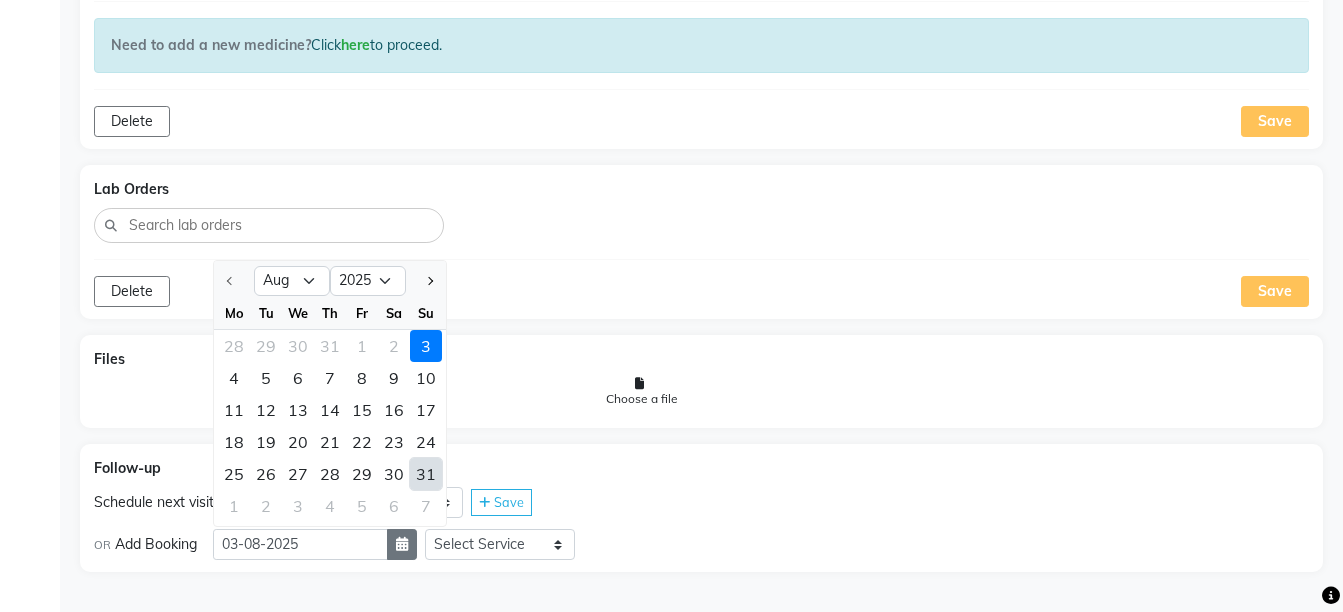 select on "9" 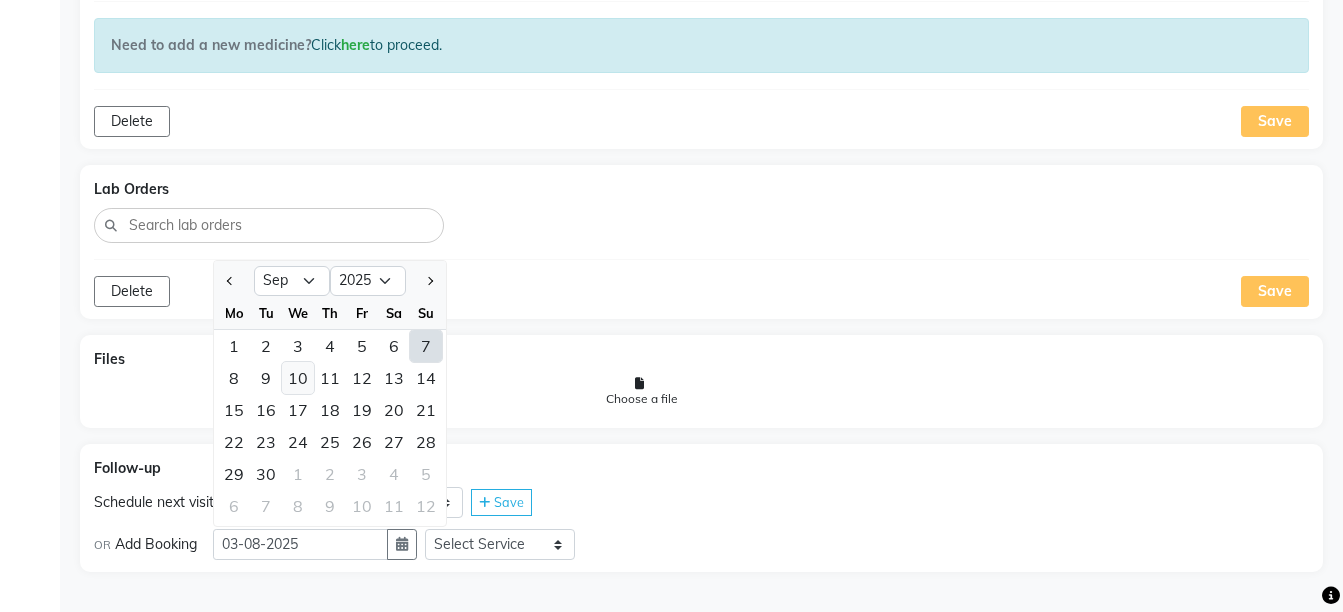 click on "10" 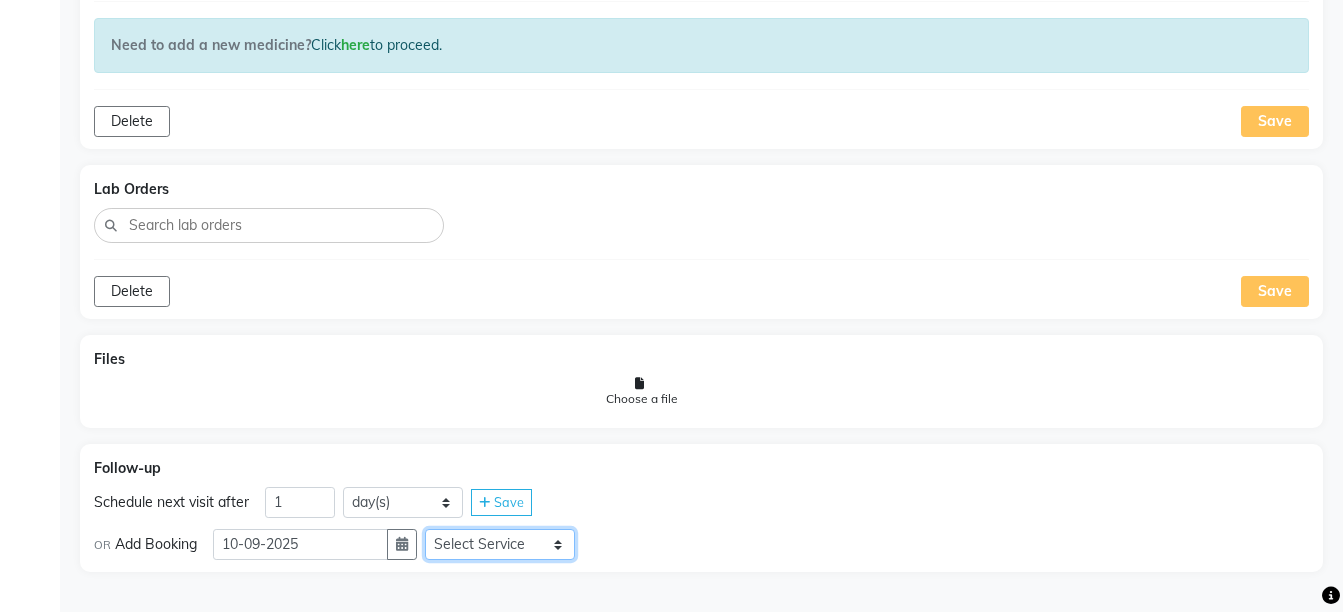 click on "Select Service  Medicine  Medicine 1  Hydra Facial  Medi Facial  Vampire Facial With Plasma  Oxygeno Facial  Anti Aging Facial  Korean Glass GLow Facial  Full Face  Upper Lip  Chin  Underarms  Full Legs & arms  Back-side  Chest  Abdomen  Yellow Peel  Black Peel  Party Peel  Glow Peel  Argi Peel  Under-arm Peel  Depigmento Peel  Anti Aging Peel  Lip Peel  Hair PRP  GFC PRP  Mesotherapy / Dermaroller  Under Eye PRP  Face PRP  Dermapen / Mesotherapt for Full Face  Dermapen / Mesotherapt for Scars  Carbon Peel  LASER BLEECH Laser Bleech  BB Glow  Indian Glass Glow  In Person - Consultation  Courier Charges in City  Courier Charges out of City  In Person - Follow Up  Hair Treatment   Skin Treatment   Online - Consultation  Online - Follow Up" 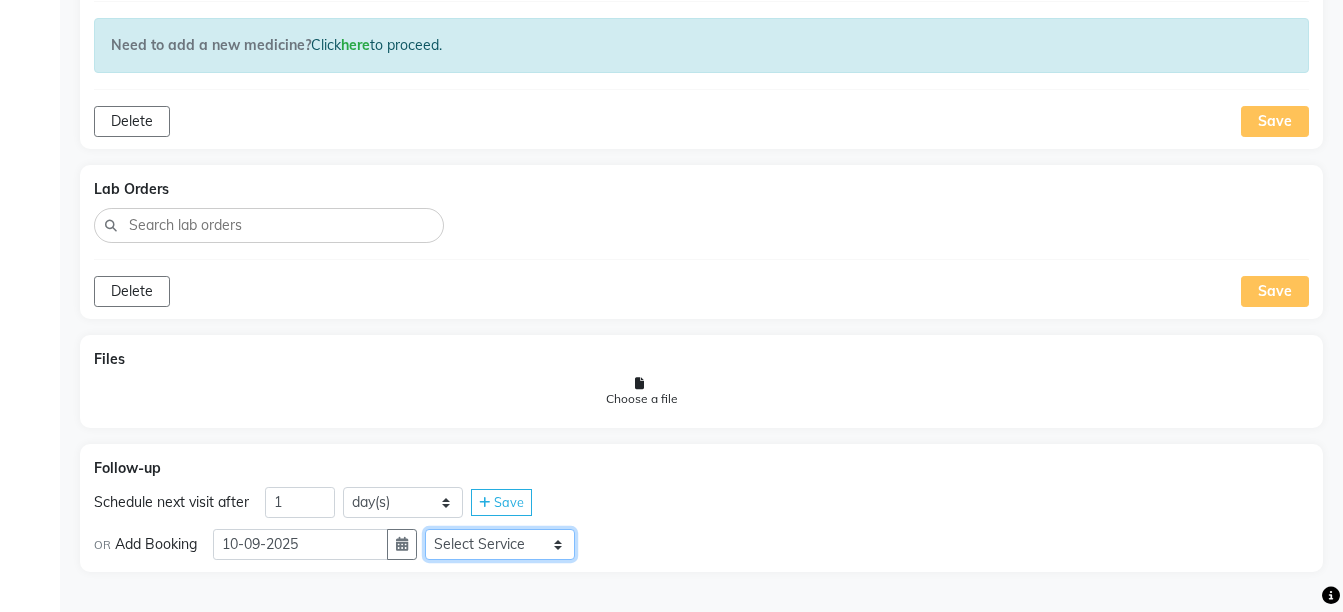 select on "972997" 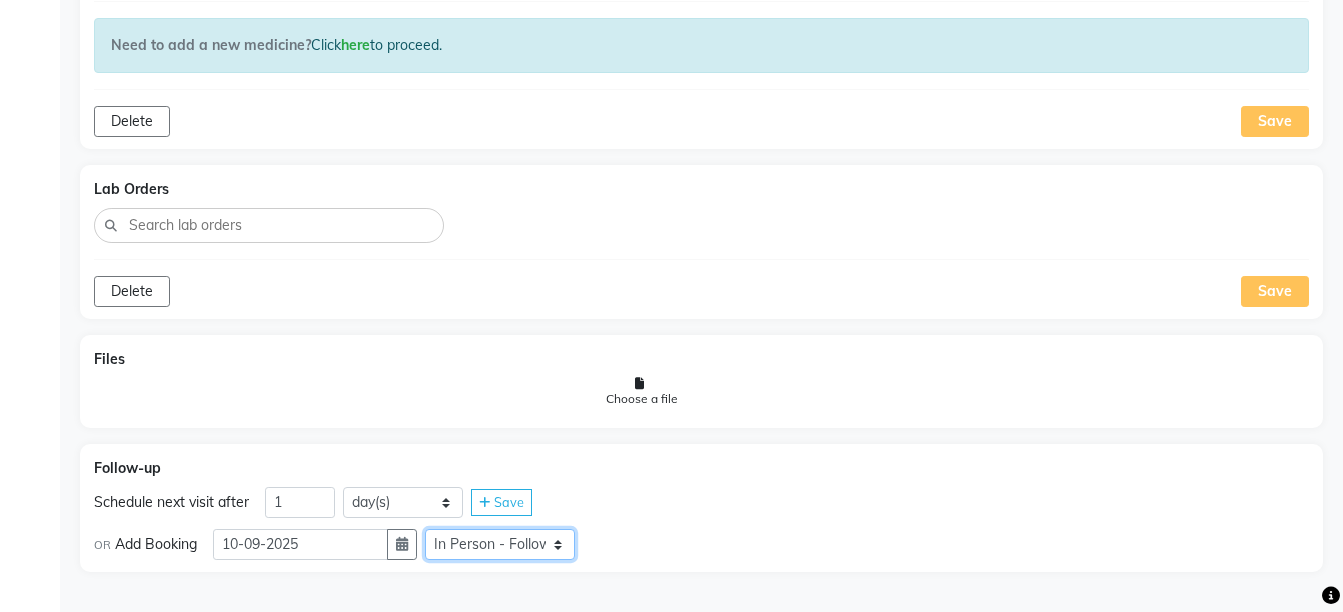 click on "Select Service  Medicine  Medicine 1  Hydra Facial  Medi Facial  Vampire Facial With Plasma  Oxygeno Facial  Anti Aging Facial  Korean Glass GLow Facial  Full Face  Upper Lip  Chin  Underarms  Full Legs & arms  Back-side  Chest  Abdomen  Yellow Peel  Black Peel  Party Peel  Glow Peel  Argi Peel  Under-arm Peel  Depigmento Peel  Anti Aging Peel  Lip Peel  Hair PRP  GFC PRP  Mesotherapy / Dermaroller  Under Eye PRP  Face PRP  Dermapen / Mesotherapt for Full Face  Dermapen / Mesotherapt for Scars  Carbon Peel  LASER BLEECH Laser Bleech  BB Glow  Indian Glass Glow  In Person - Consultation  Courier Charges in City  Courier Charges out of City  In Person - Follow Up  Hair Treatment   Skin Treatment   Online - Consultation  Online - Follow Up" 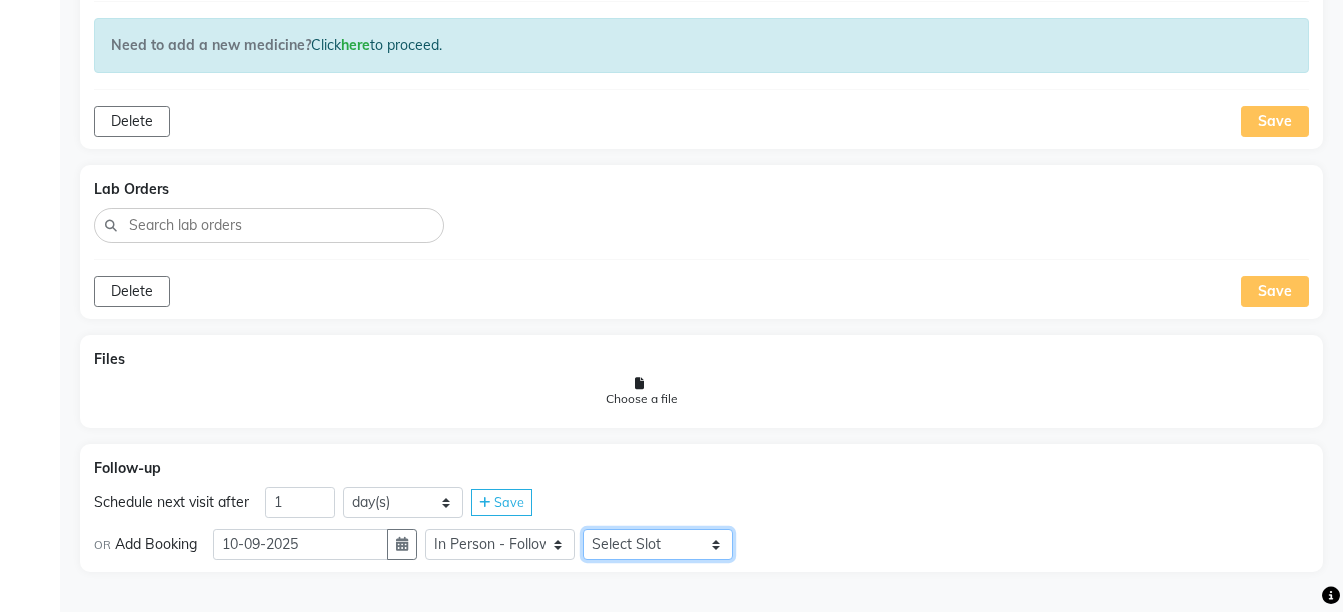 click on "Select Slot 10:15 10:30 10:45 11:30 11:45 12:30 12:45 13:00 13:15 13:30 13:45 14:00 14:15 14:30 14:45 15:15 15:30 16:00 16:15 16:30 16:45 17:00 17:15 17:30 17:45 18:00 18:15 18:30 18:45 19:00 19:15 19:30 19:45 20:15 20:45 21:00 21:15 21:30 21:45" 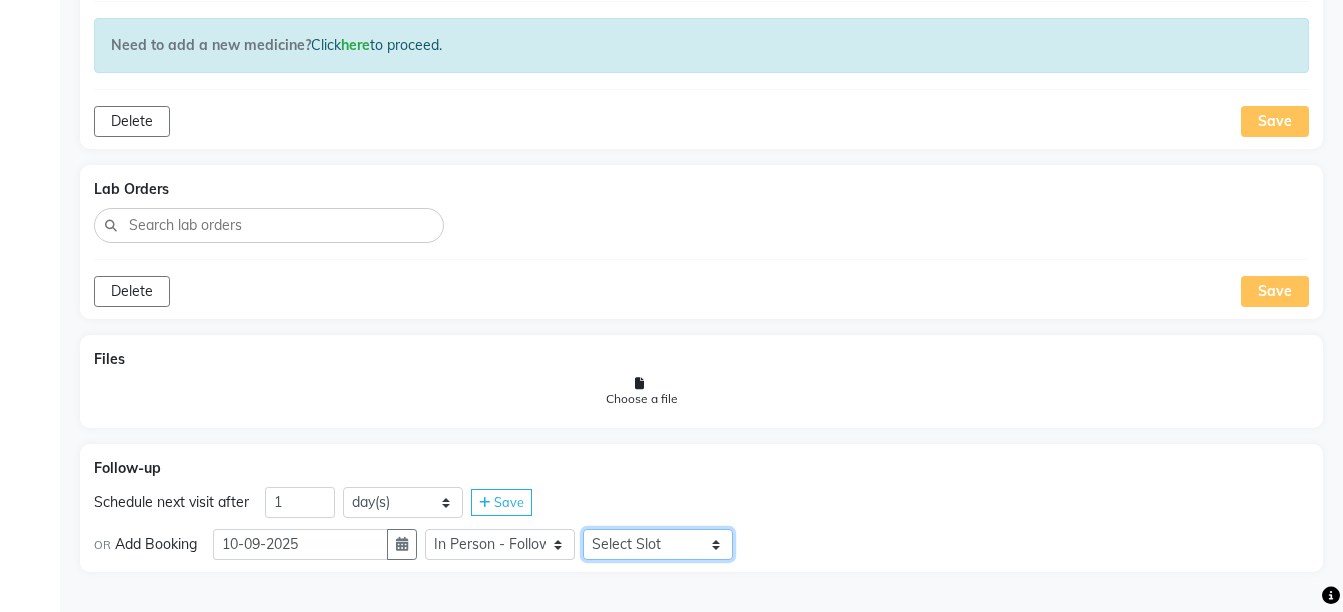 select on "915" 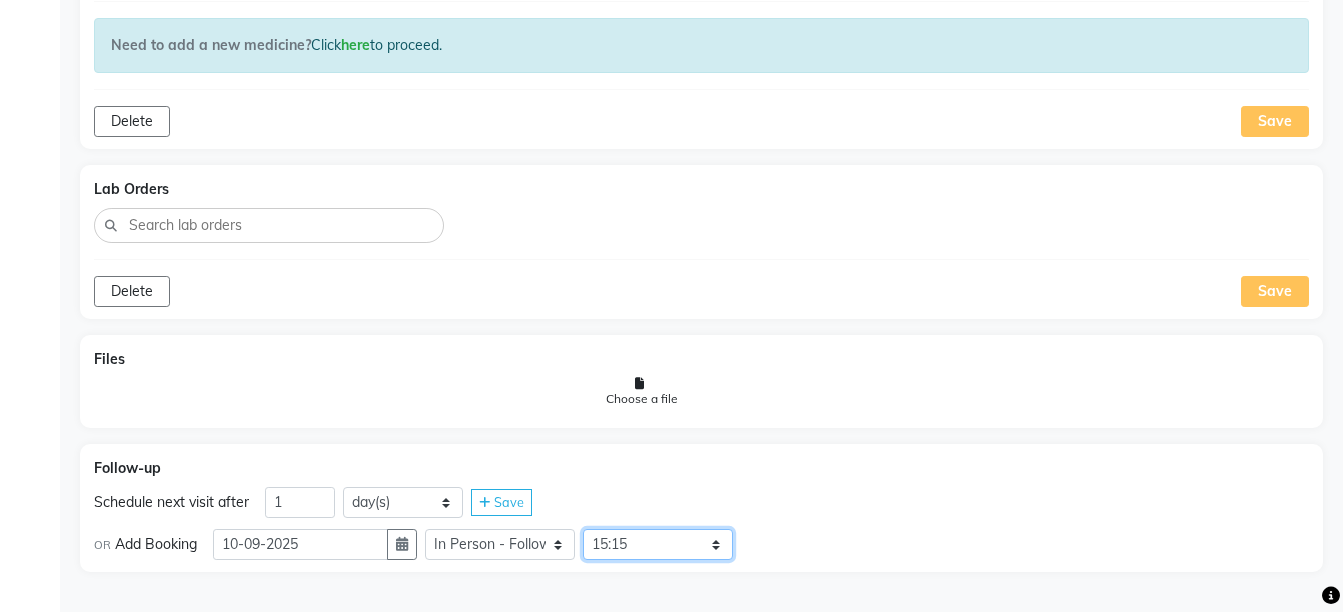 click on "Select Slot 10:15 10:30 10:45 11:30 11:45 12:30 12:45 13:00 13:15 13:30 13:45 14:00 14:15 14:30 14:45 15:15 15:30 16:00 16:15 16:30 16:45 17:00 17:15 17:30 17:45 18:00 18:15 18:30 18:45 19:00 19:15 19:30 19:45 20:15 20:45 21:00 21:15 21:30 21:45" 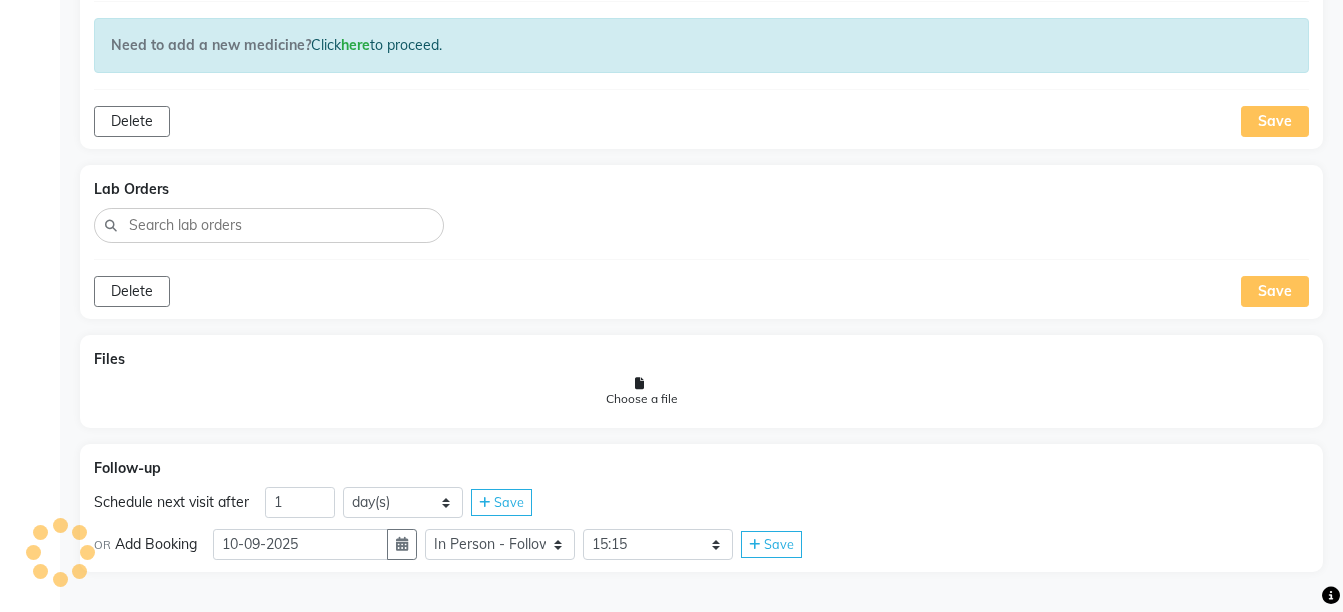 click 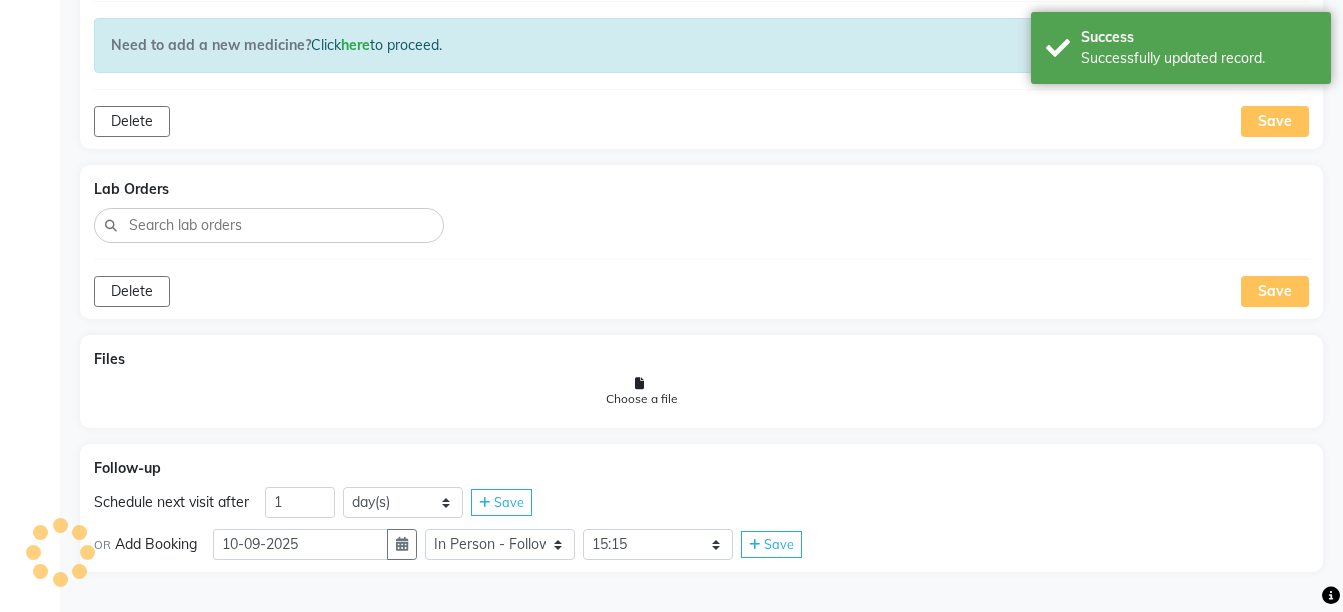 scroll, scrollTop: 1662, scrollLeft: 0, axis: vertical 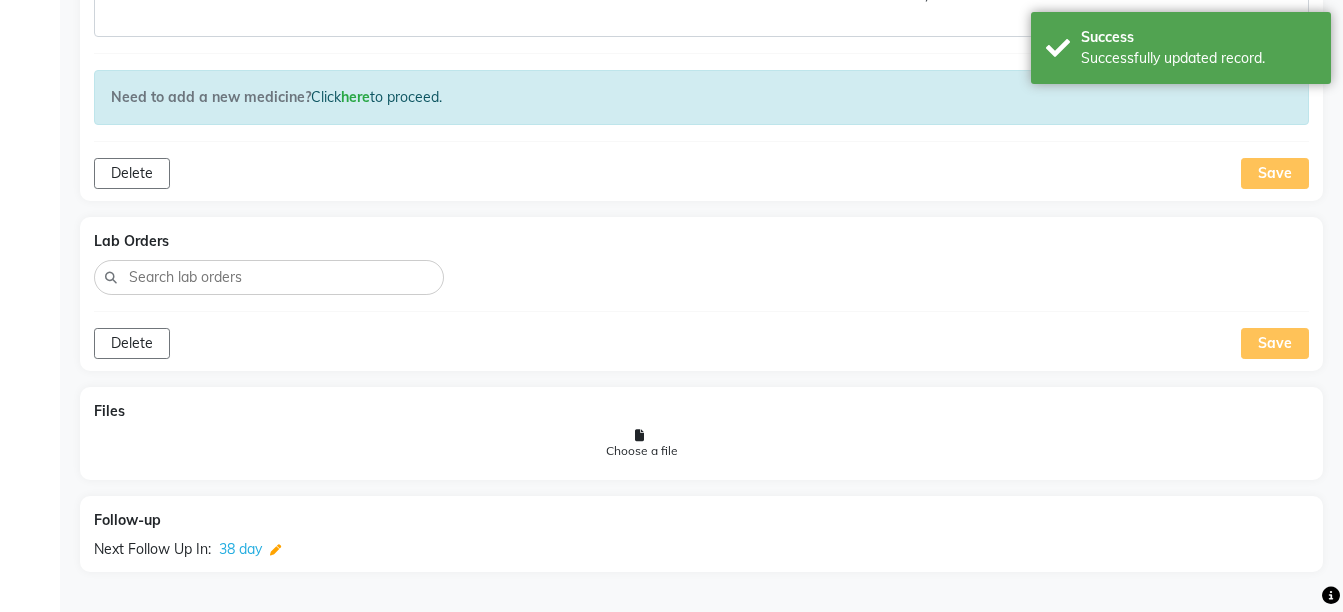 click 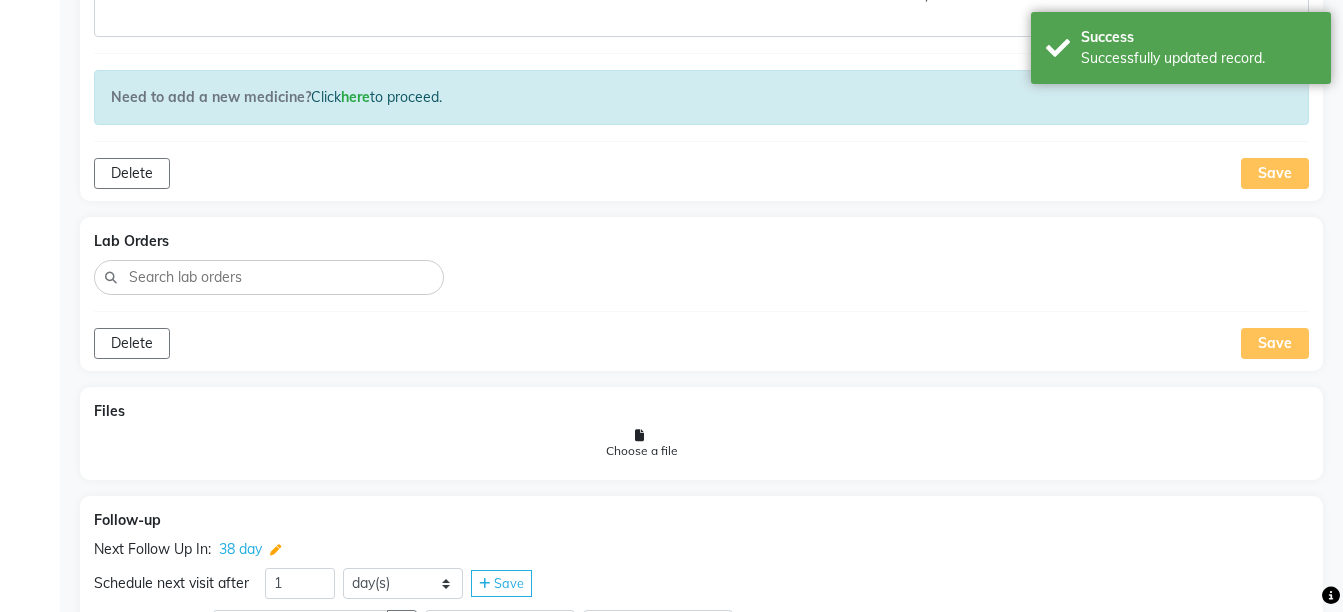scroll, scrollTop: 1714, scrollLeft: 0, axis: vertical 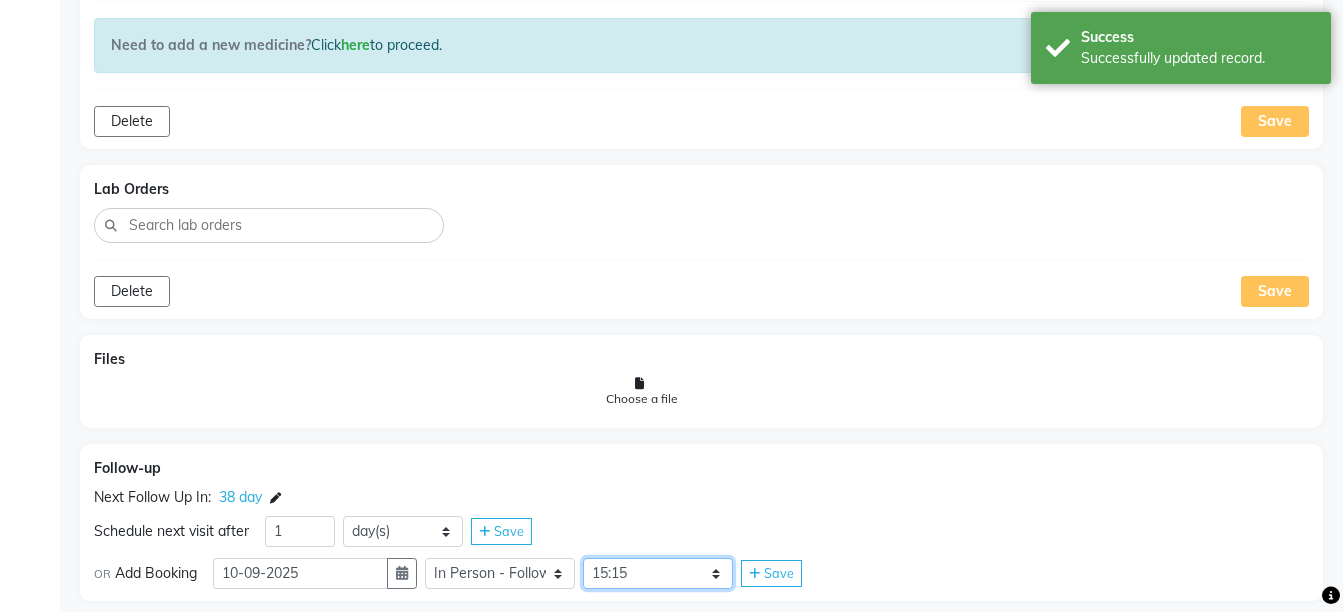 click on "Select Slot 10:15 10:30 10:45 11:30 11:45 12:30 12:45 13:00 13:15 13:30 13:45 14:00 14:15 14:30 14:45 15:15 15:30 16:00 16:15 16:30 16:45 17:00 17:15 17:30 17:45 18:00 18:15 18:30 18:45 19:00 19:15 19:30 19:45 20:15 20:45 21:00 21:15 21:30 21:45" 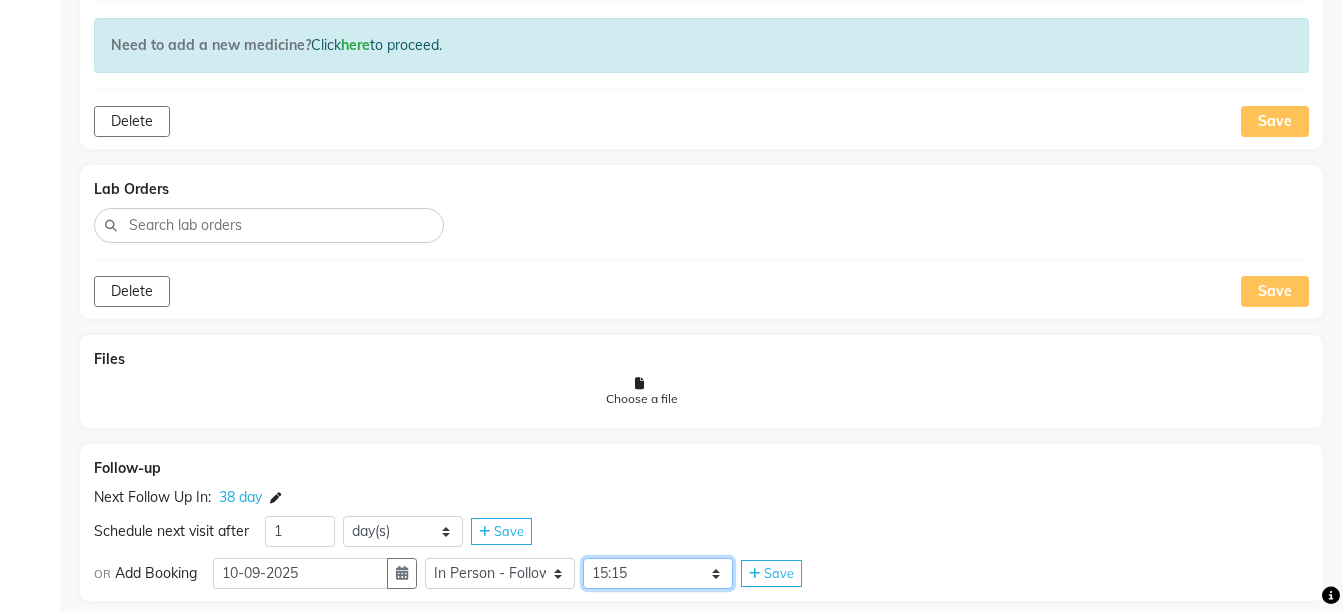 select on "750" 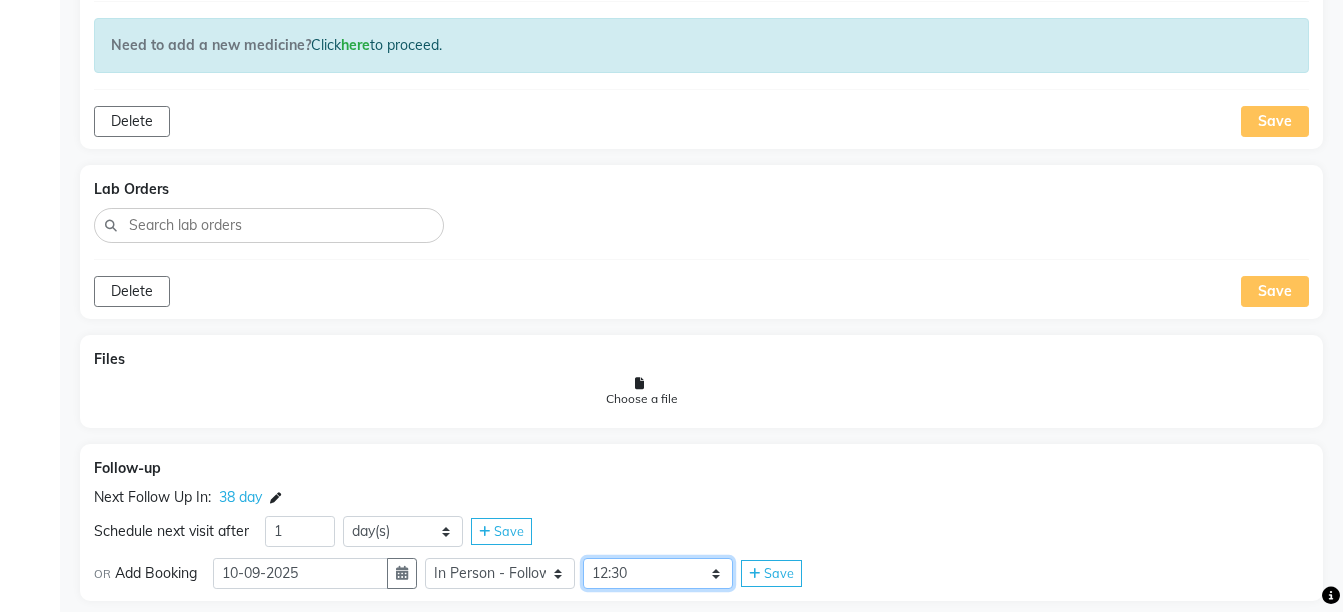 click on "Select Slot 10:15 10:30 10:45 11:30 11:45 12:30 12:45 13:00 13:15 13:30 13:45 14:00 14:15 14:30 14:45 15:15 15:30 16:00 16:15 16:30 16:45 17:00 17:15 17:30 17:45 18:00 18:15 18:30 18:45 19:00 19:15 19:30 19:45 20:15 20:45 21:00 21:15 21:30 21:45" 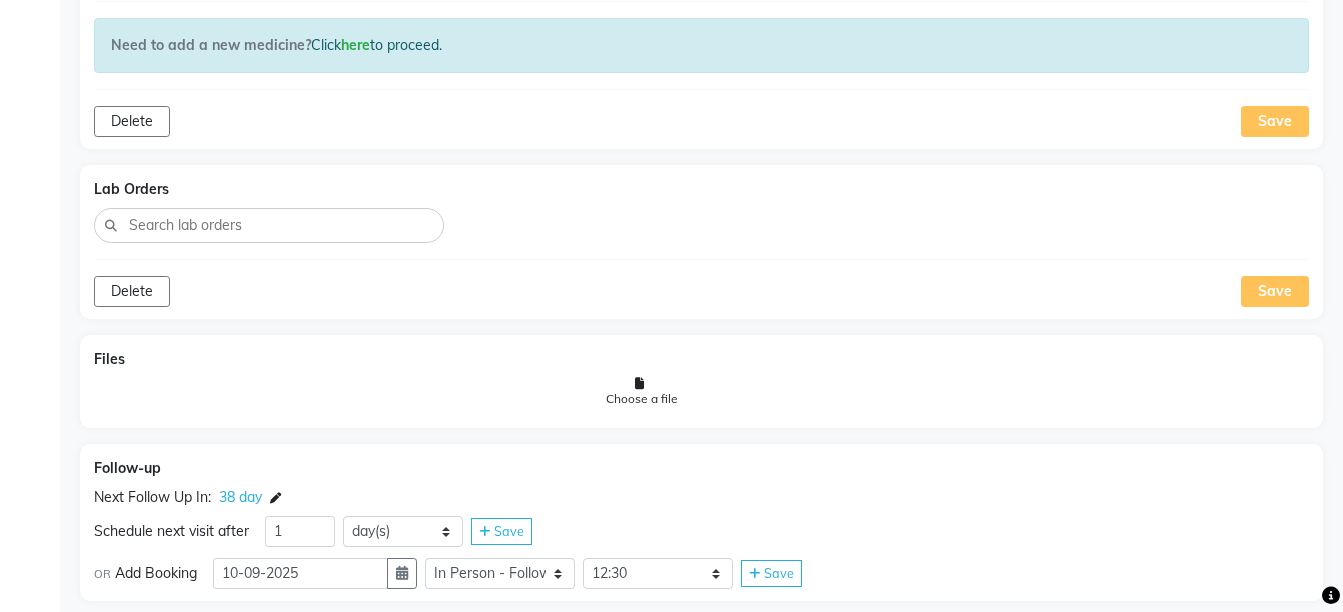 click on "Save" 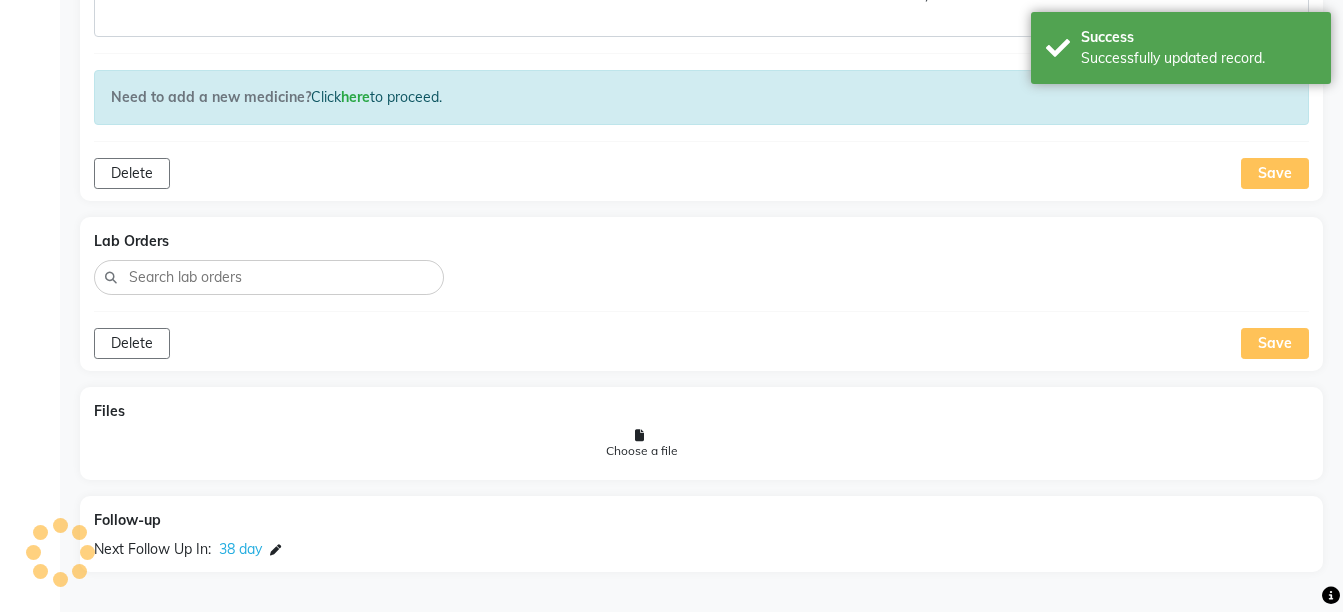 scroll, scrollTop: 1662, scrollLeft: 0, axis: vertical 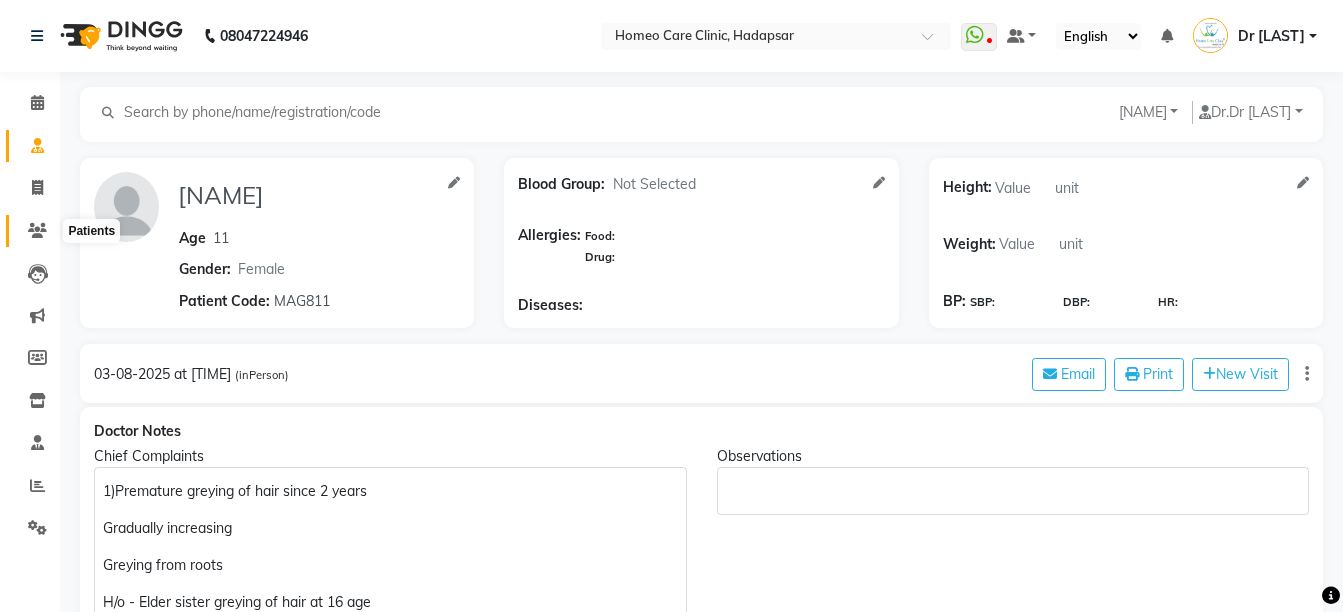 click 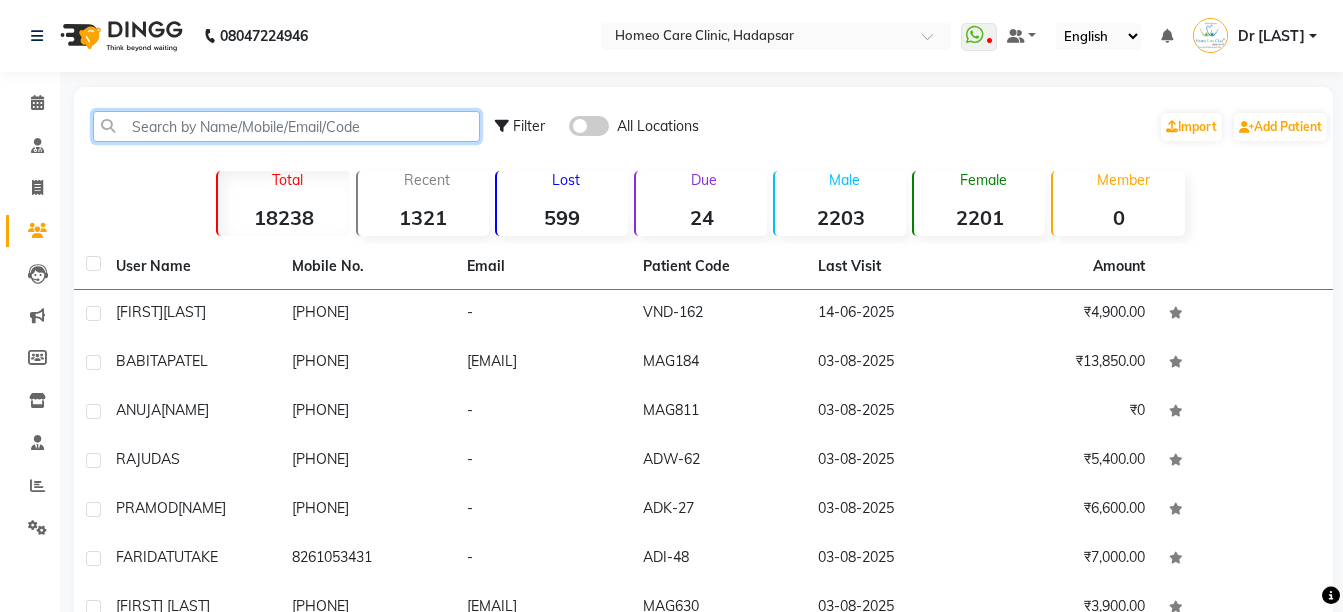 click 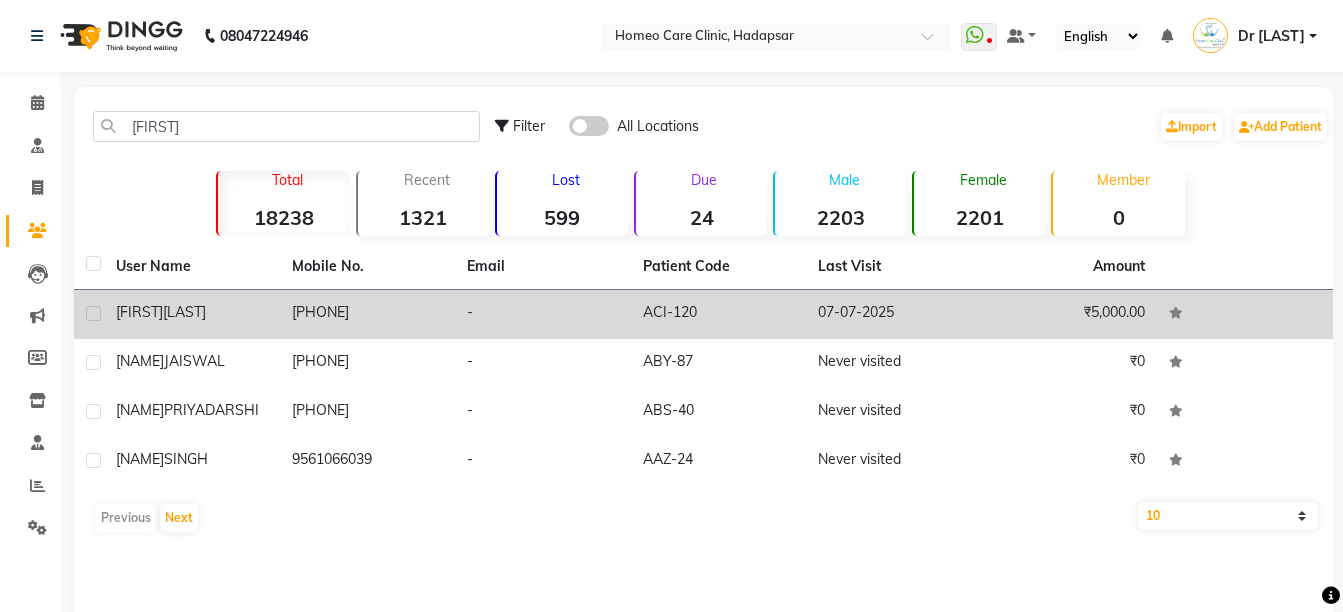 click on "[FIRST] [LAST]" 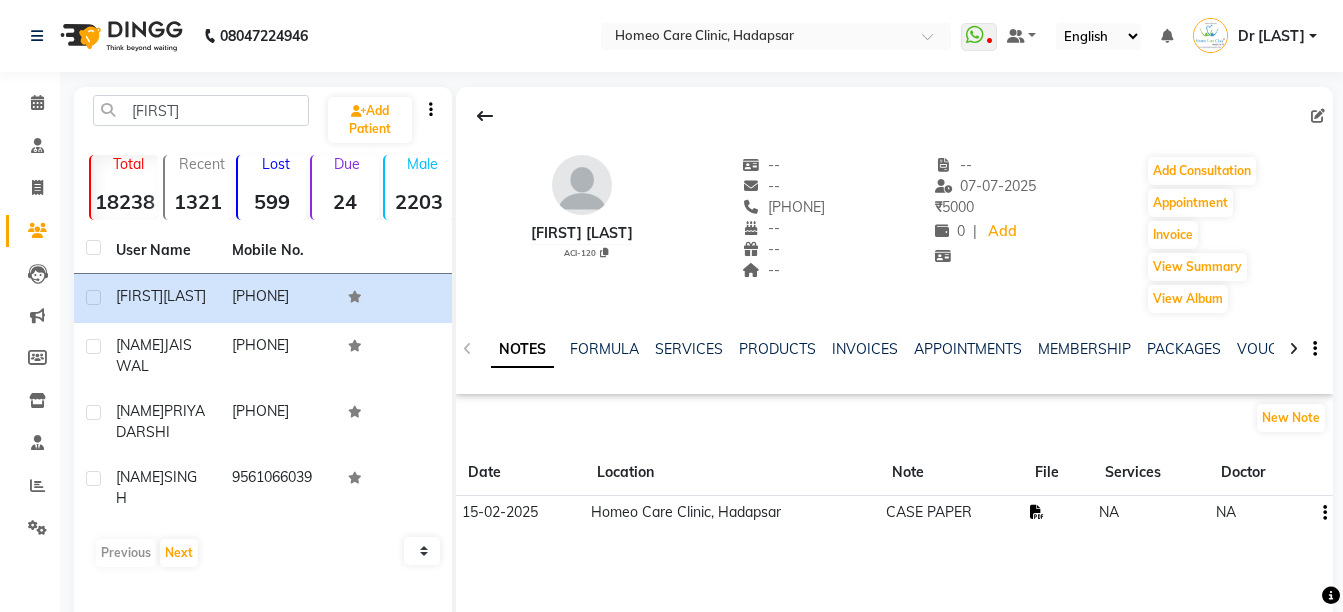 click 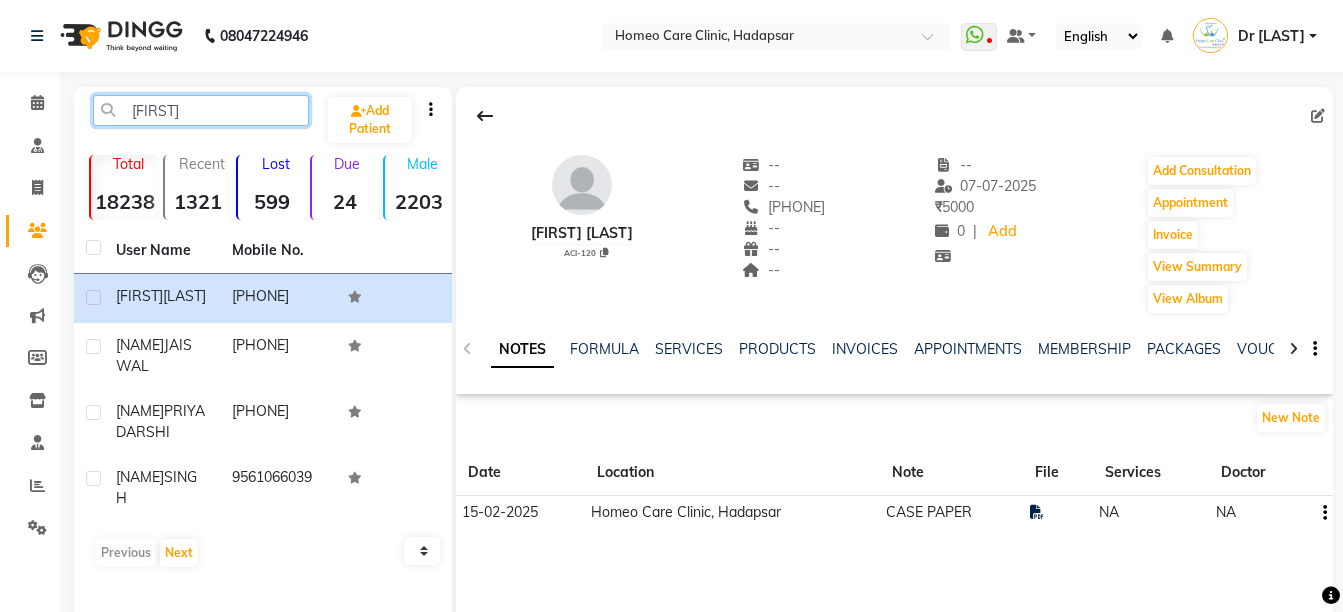 click on "[FIRST]" 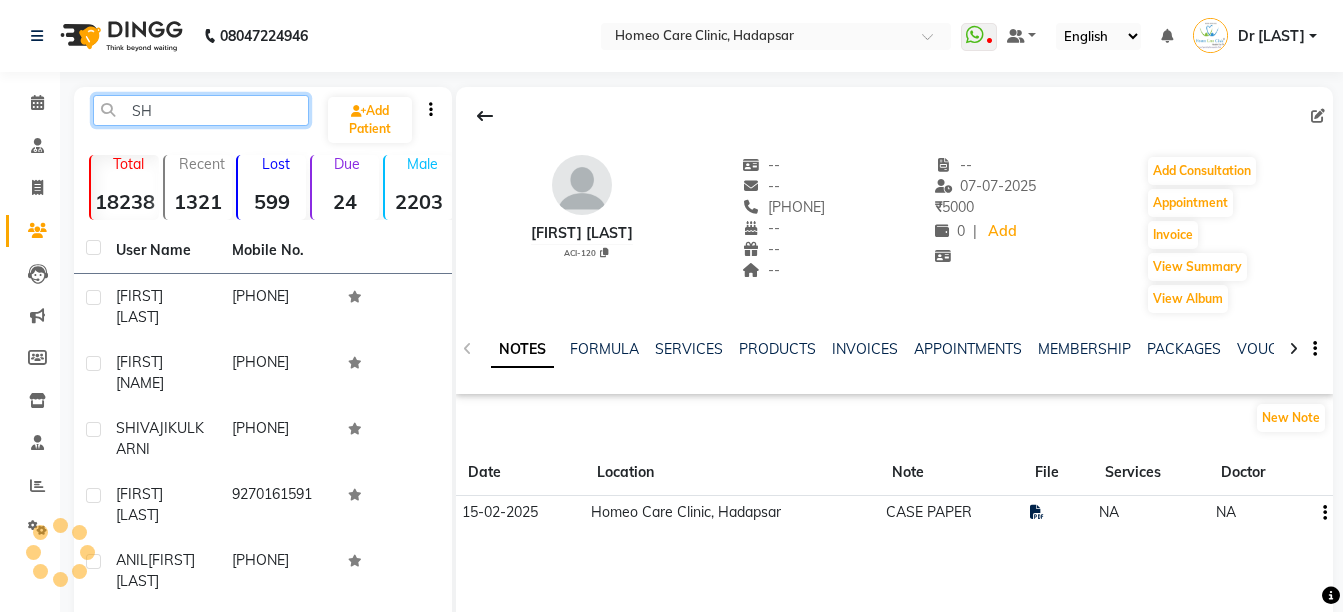 type on "S" 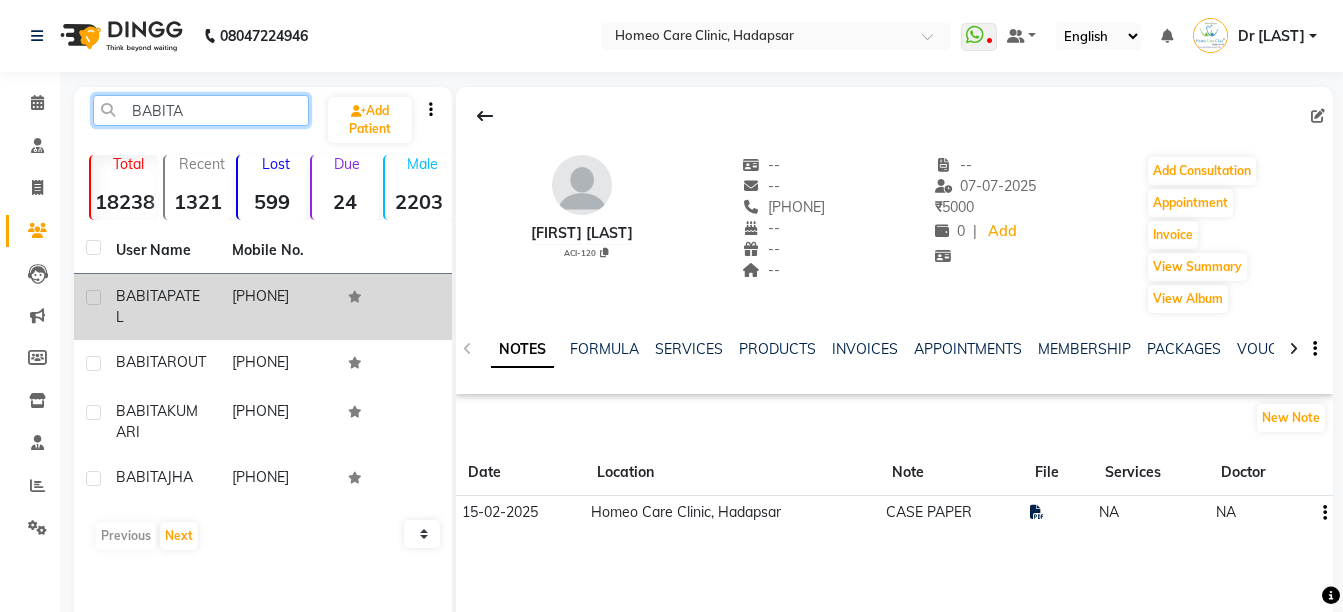 type on "BABITA" 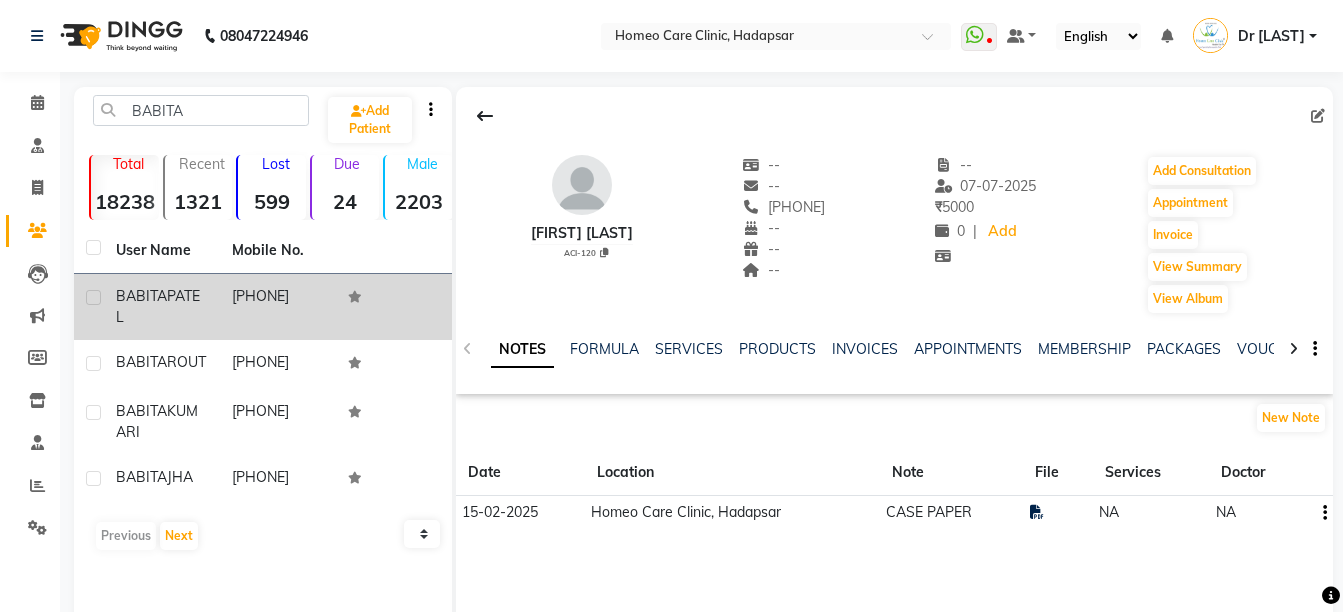 click on "[PHONE]" 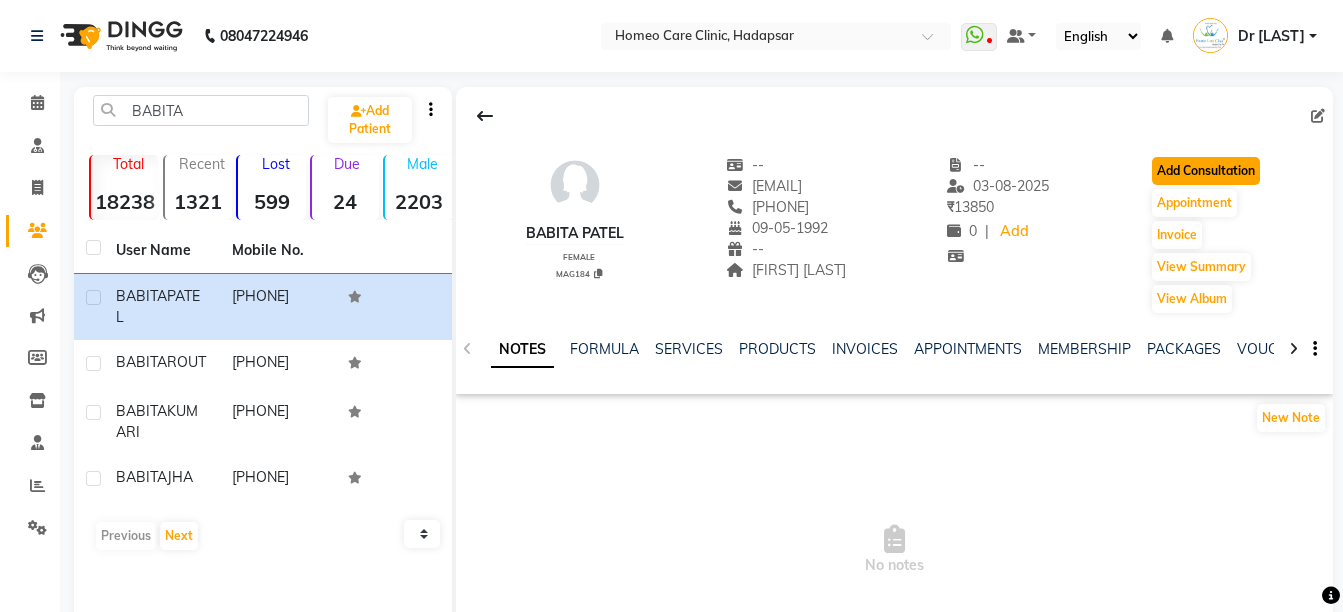 click on "Add Consultation" 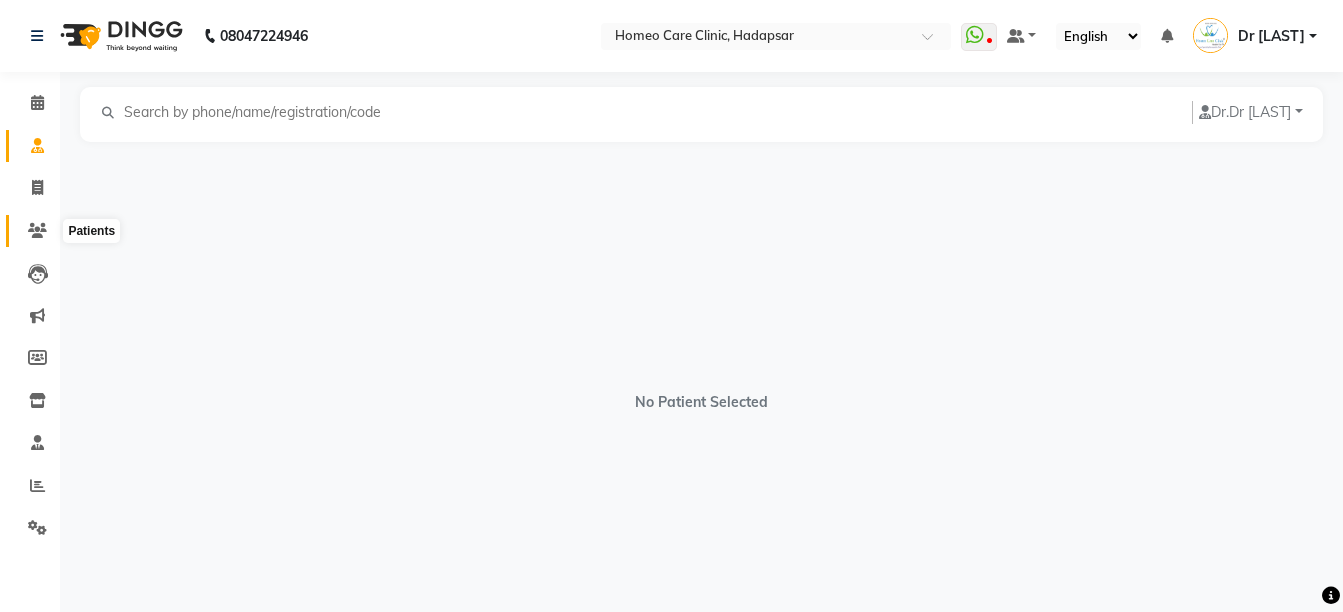 click 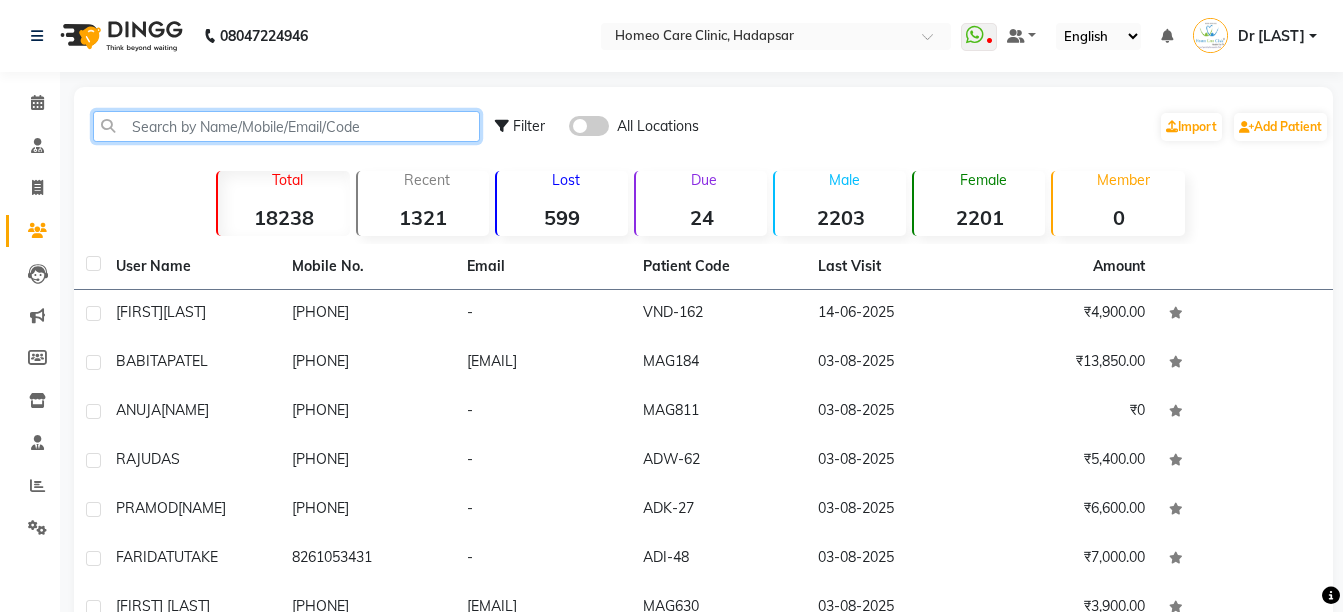 click 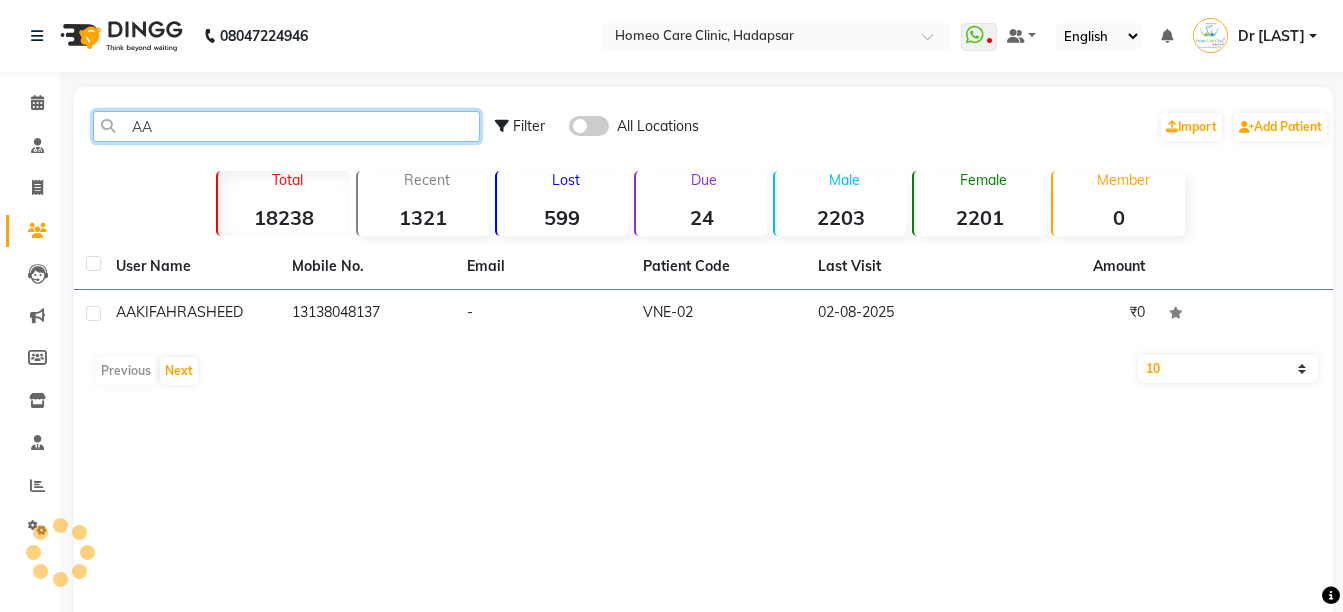type on "A" 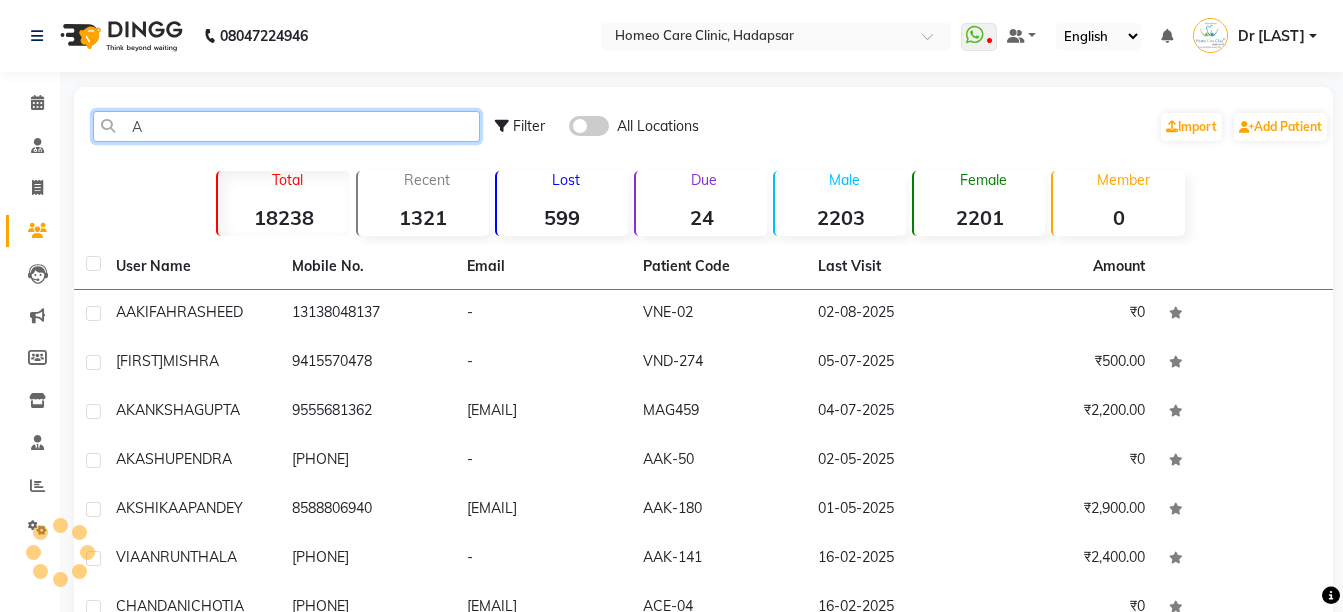 type 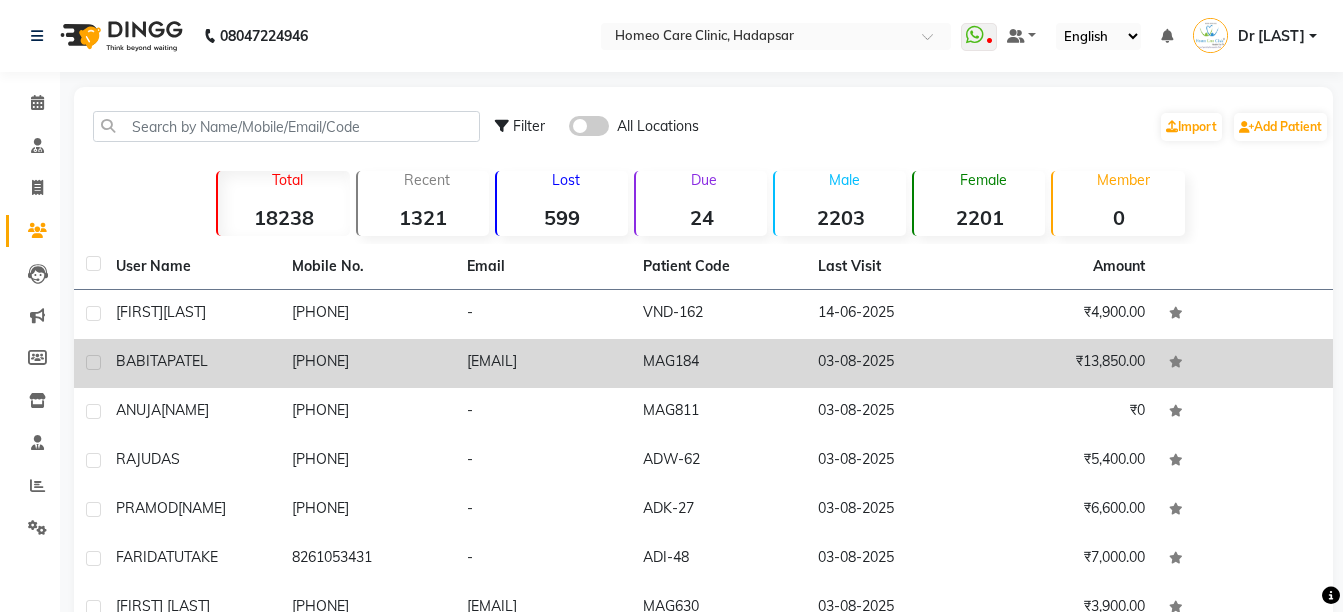 click on "[PHONE]" 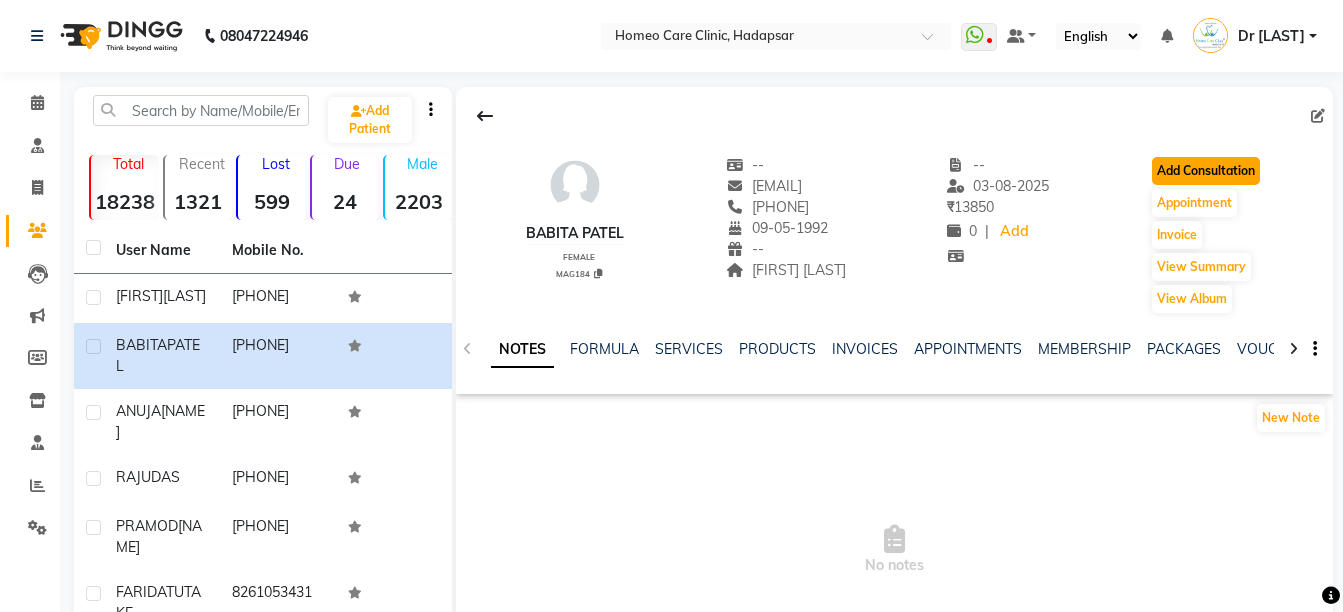 click on "Add Consultation" 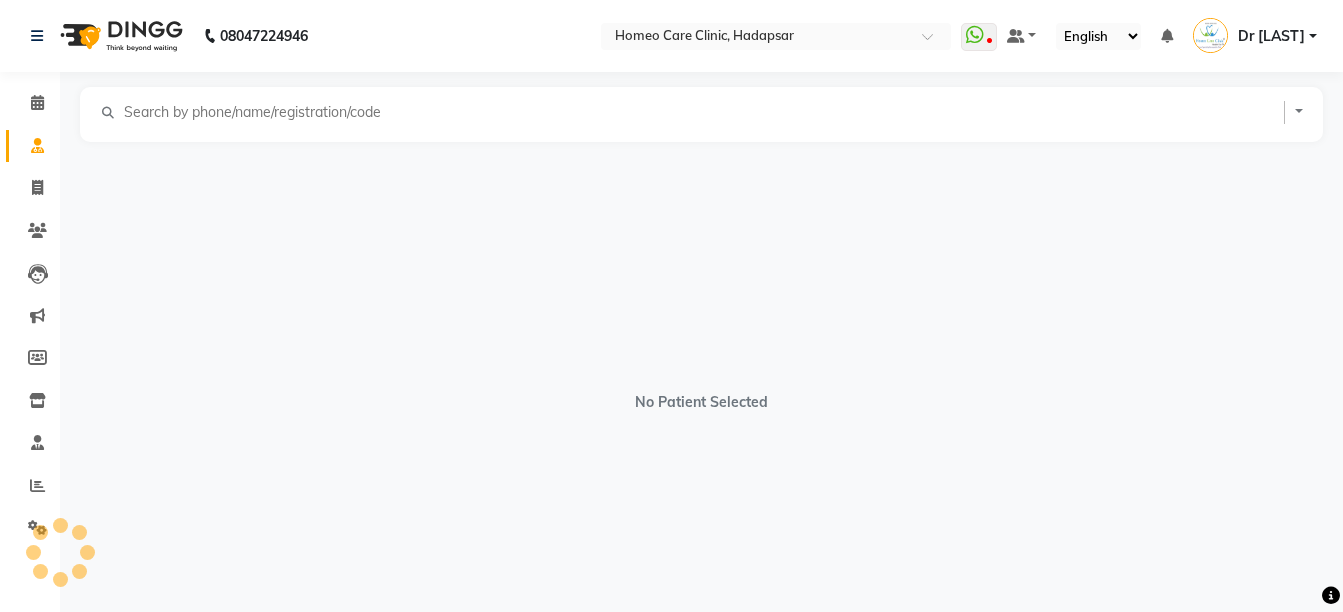 select on "female" 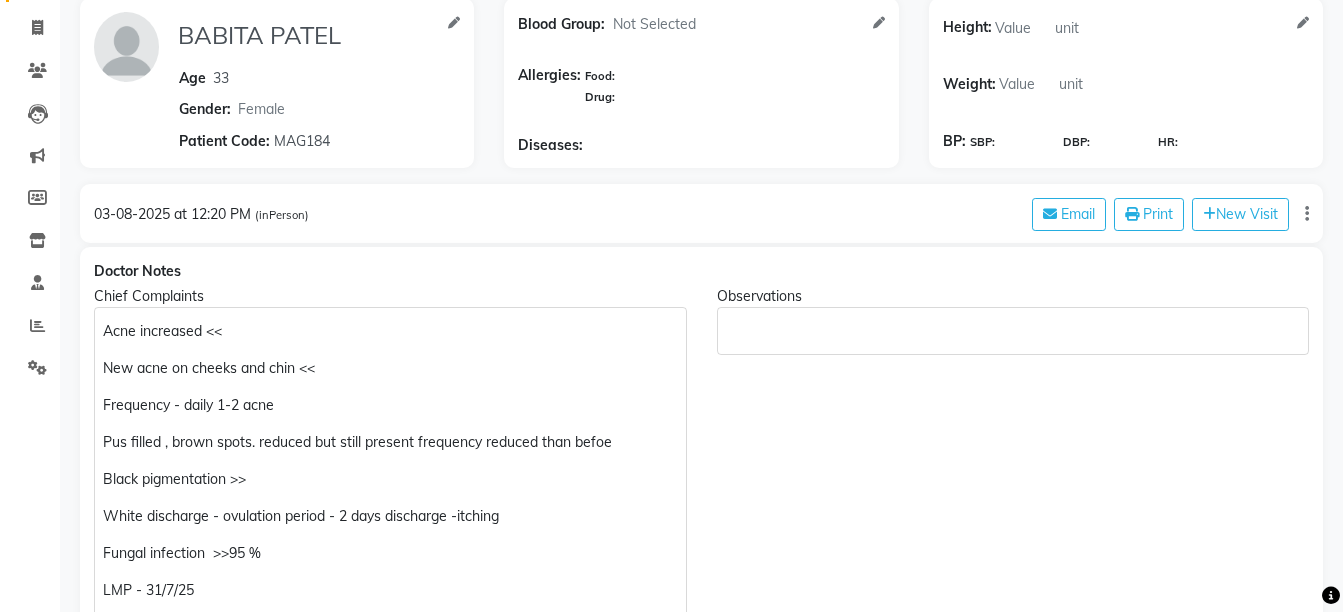 scroll, scrollTop: 929, scrollLeft: 0, axis: vertical 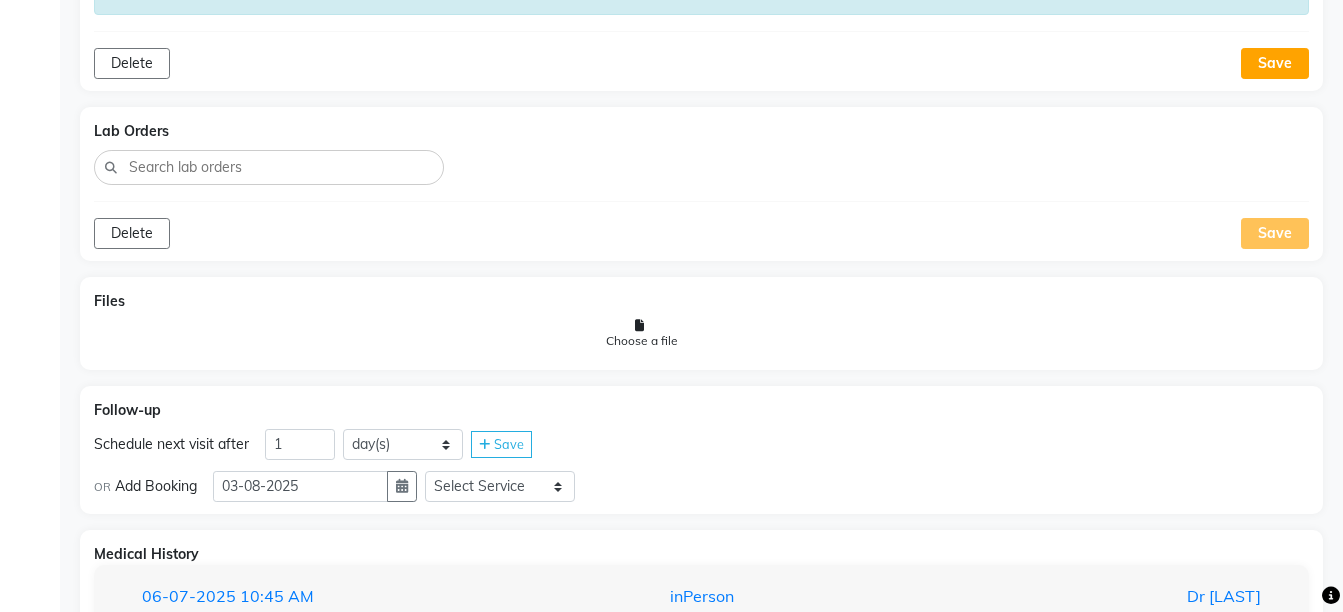 drag, startPoint x: 1341, startPoint y: 542, endPoint x: 1356, endPoint y: 543, distance: 15.033297 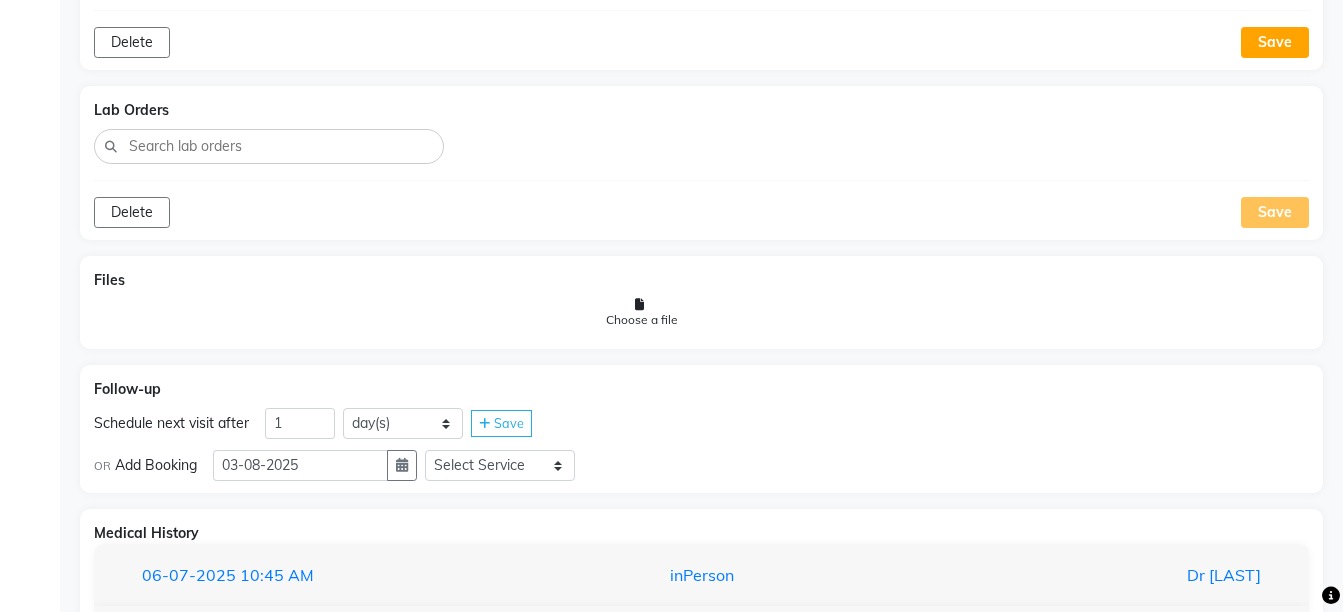 scroll, scrollTop: 1751, scrollLeft: 0, axis: vertical 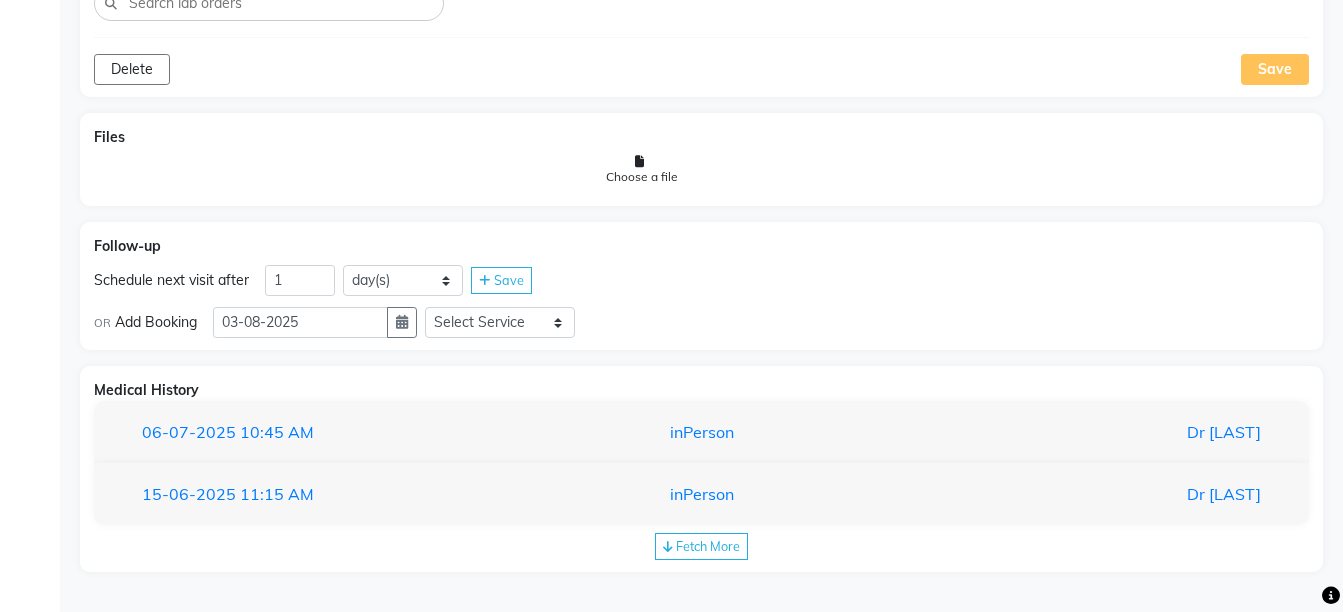 click on "Fetch More" 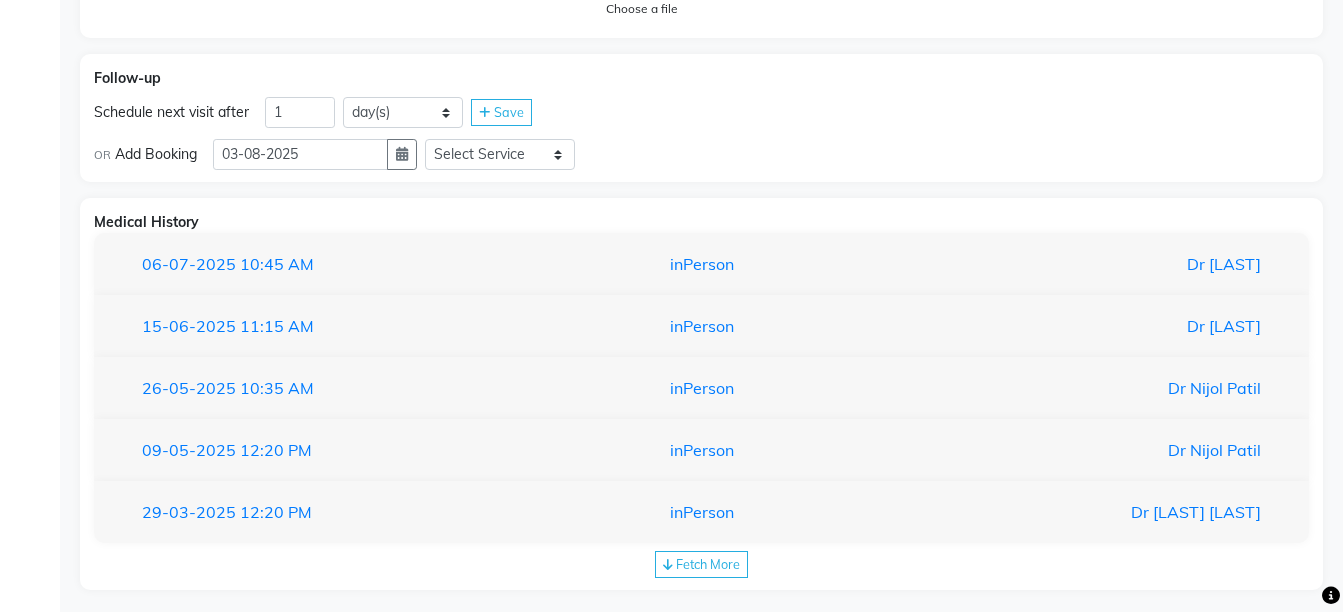 scroll, scrollTop: 1937, scrollLeft: 0, axis: vertical 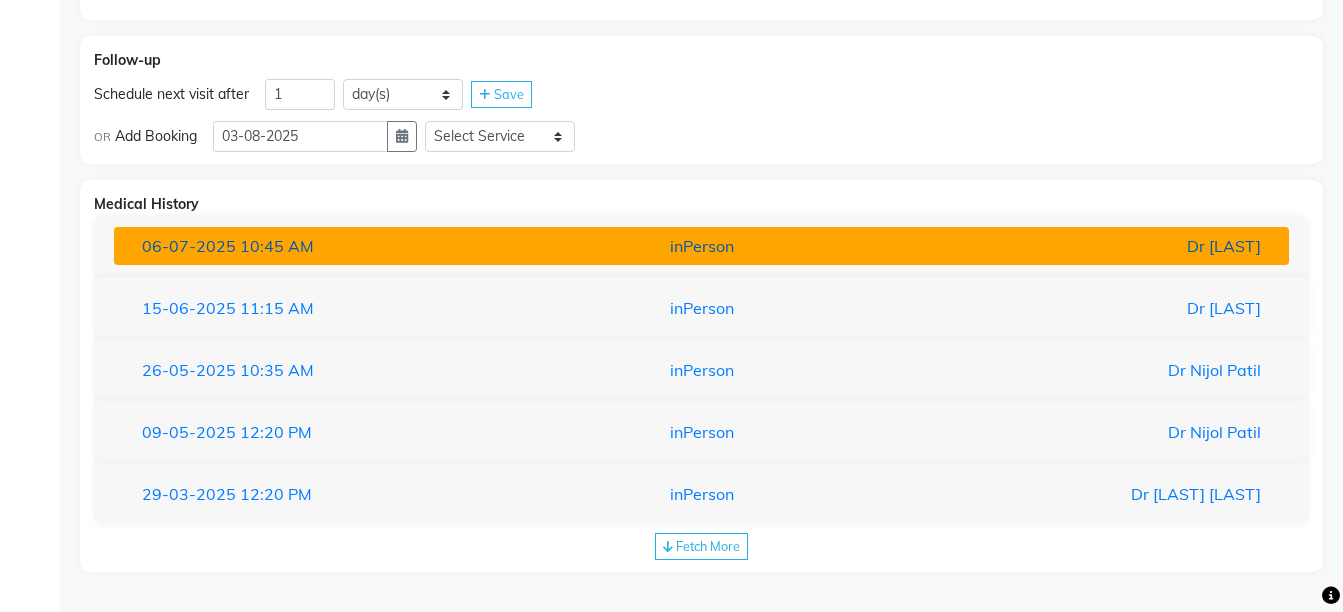 click on "inPerson" at bounding box center [701, 246] 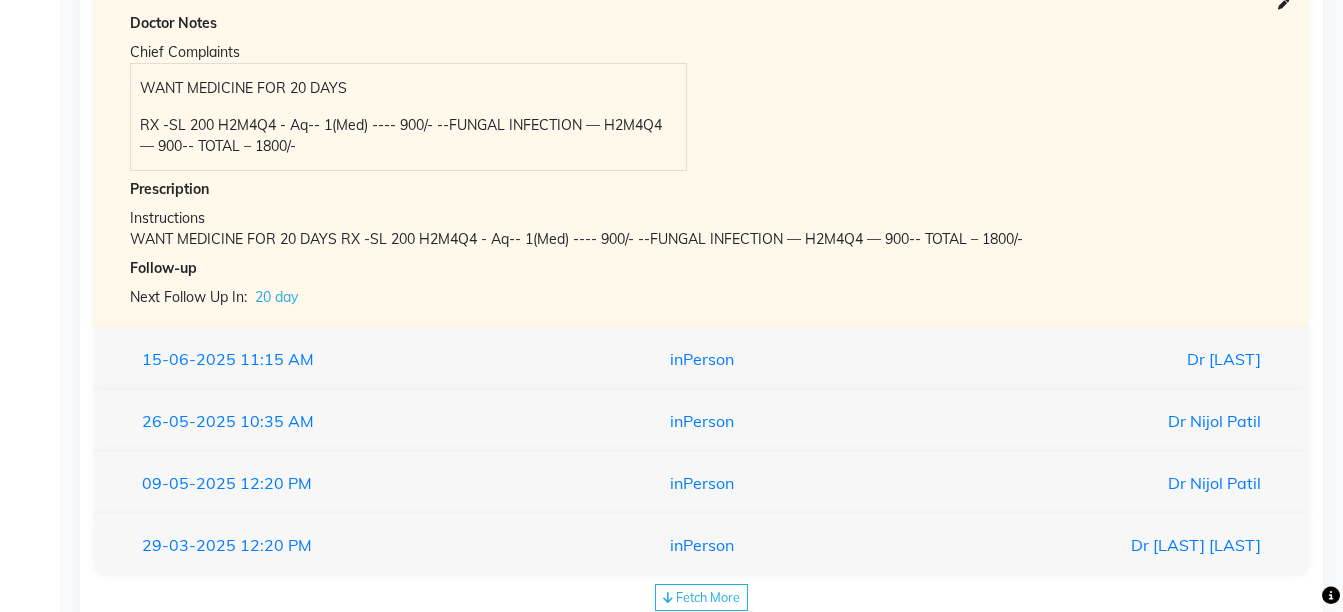 scroll, scrollTop: 2227, scrollLeft: 0, axis: vertical 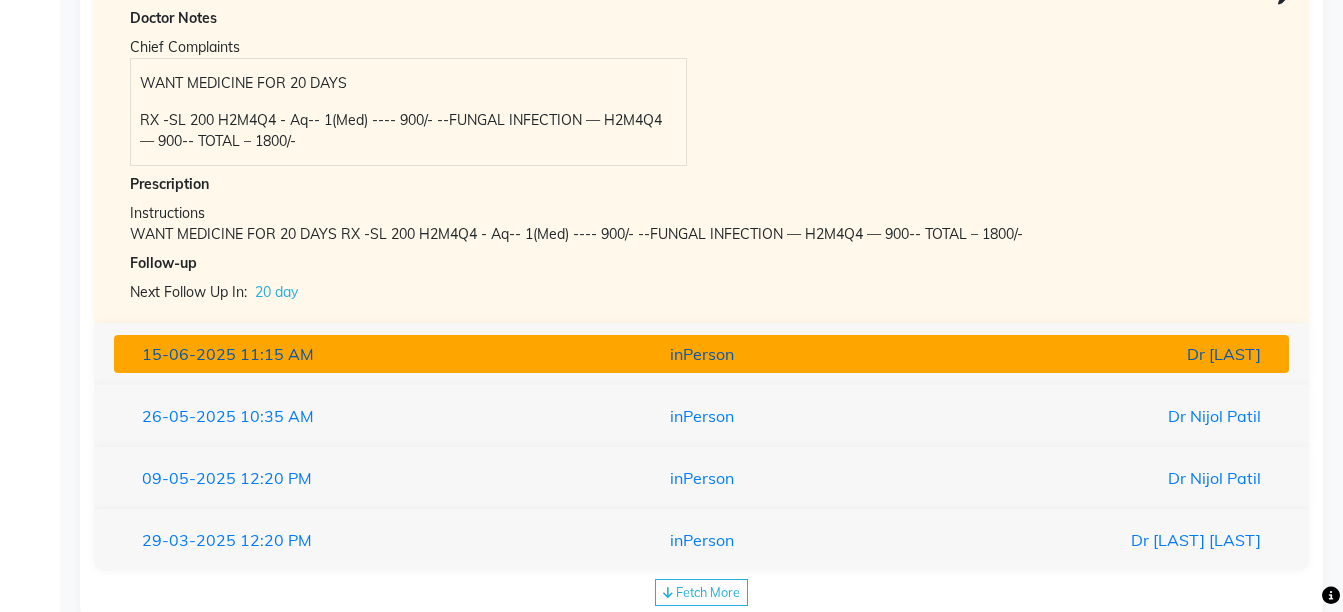 click on "[DATE] [TIME] inPerson [DOCTOR_NAME]" at bounding box center [701, 354] 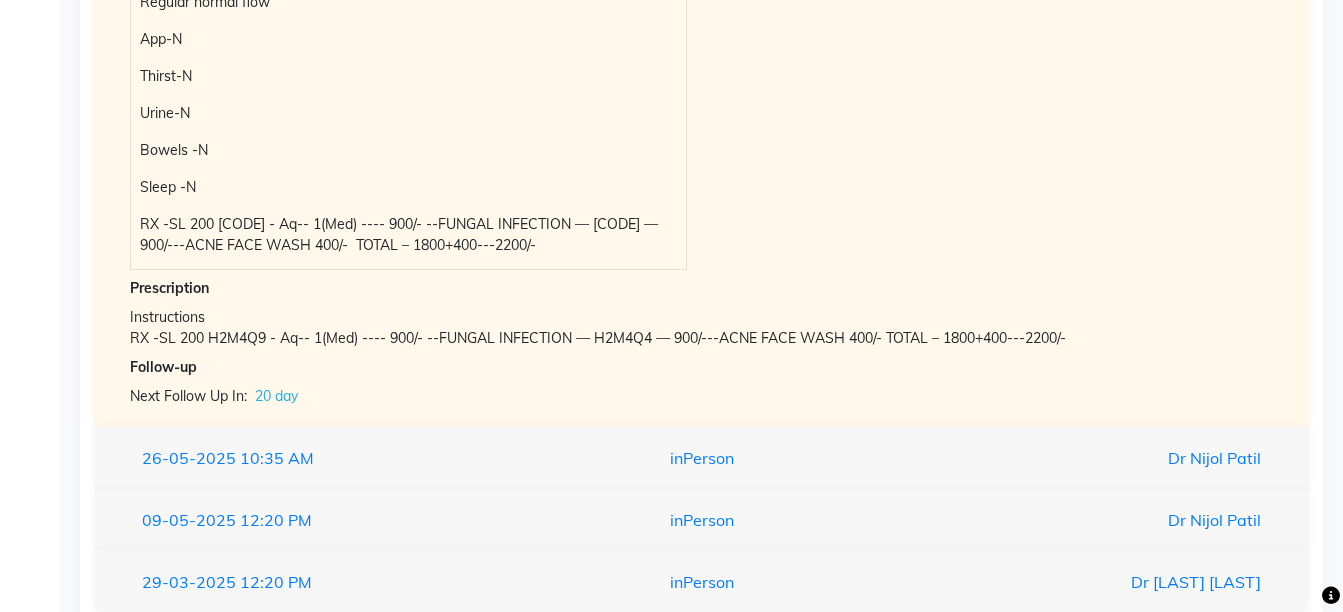 scroll, scrollTop: 2604, scrollLeft: 0, axis: vertical 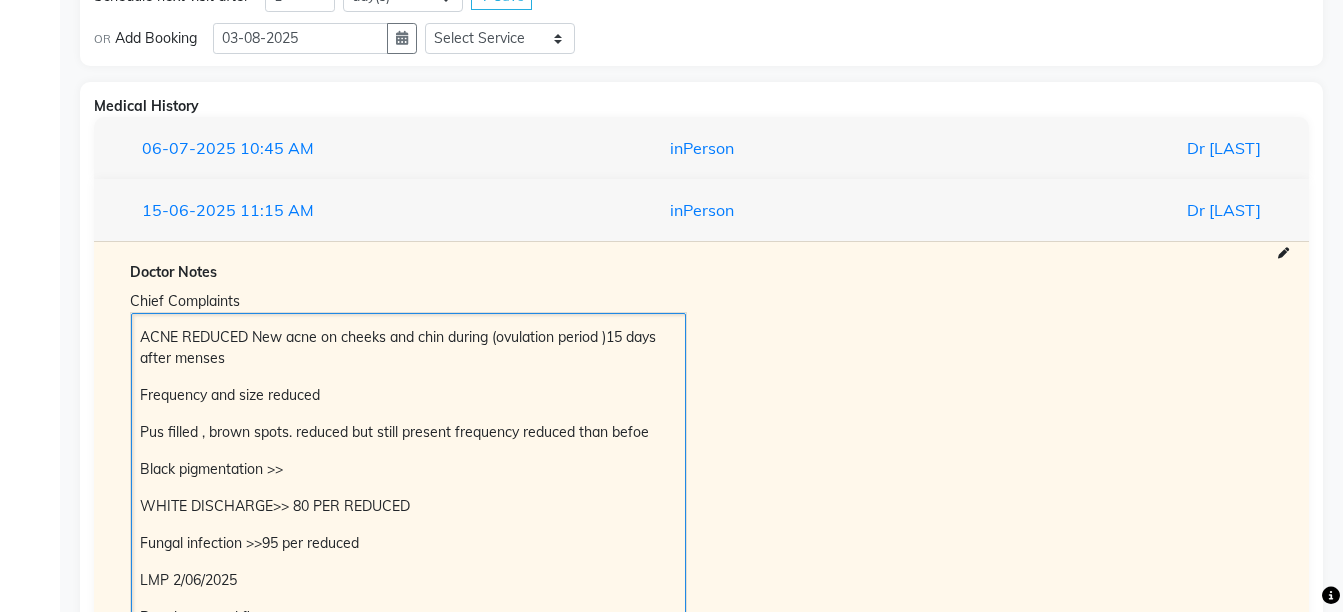 click on "ACNE REDUCED New acne on cheeks and chin during (ovulation period )15 days after menses" at bounding box center [408, 348] 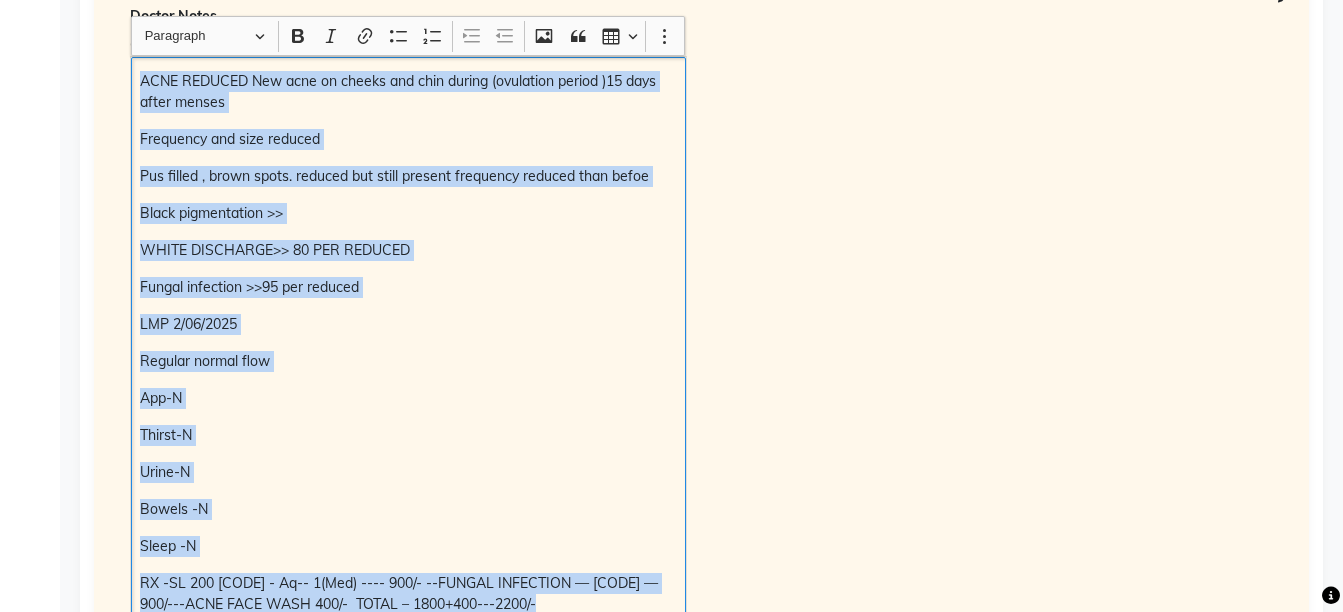 scroll, scrollTop: 2292, scrollLeft: 0, axis: vertical 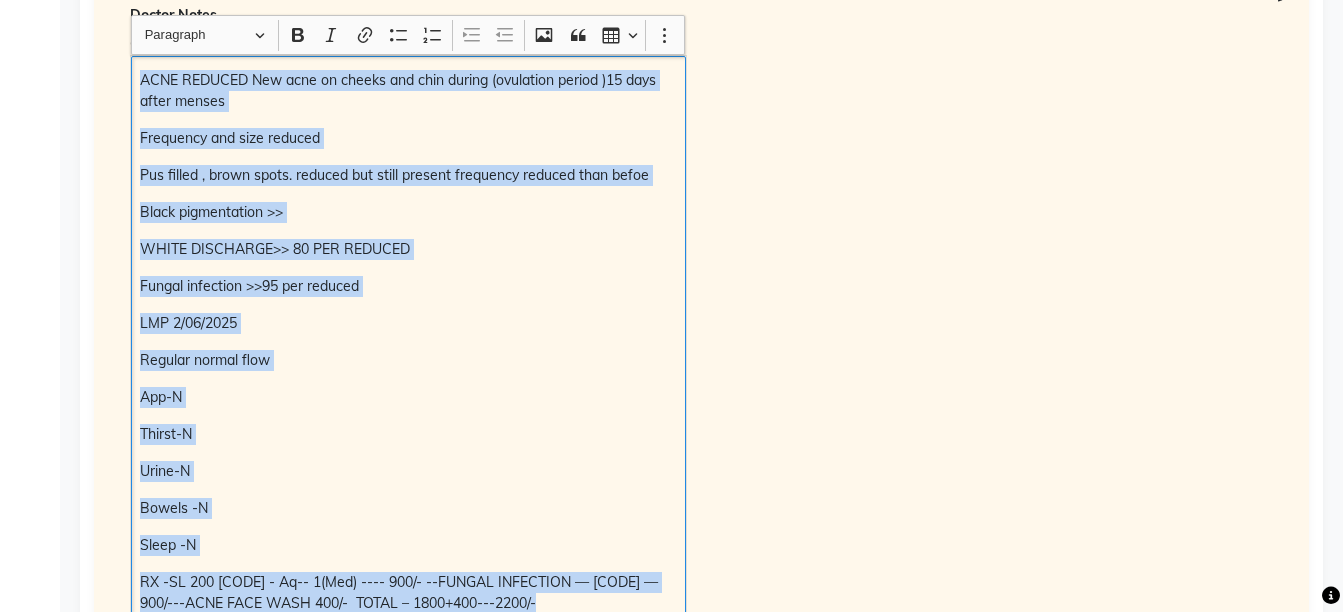 copy on "ACNE REDUCED New acne on cheeks and chin during (ovulation period )15 days after menses Frequency and size reduced Pus filled , brown spots. reduced but still present frequency reduced than befoe Black pigmentation >> WHITE DISCHARGE>> 80 PER REDUCED Fungal infection >>95 per reduced LMP [DATE] Regular normal flow App-N Thirst-N Urine-N Bowels -N Sleep -N RX -SL 200 H2M4Q4 - Aq-- 1(Med) ---- 900/- --FUNGAL INFECTION — H2M4Q4 — 900/---ACNE FACE WASH 400/- TOTAL – 1800+400---2200/-" 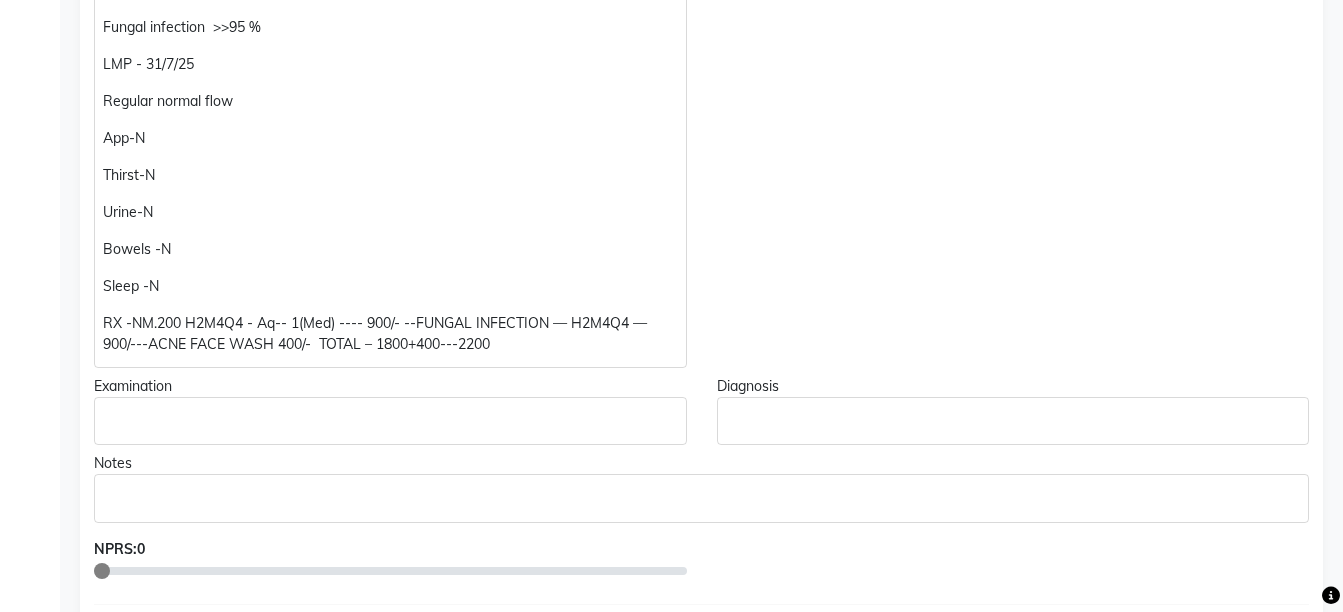 scroll, scrollTop: 150, scrollLeft: 0, axis: vertical 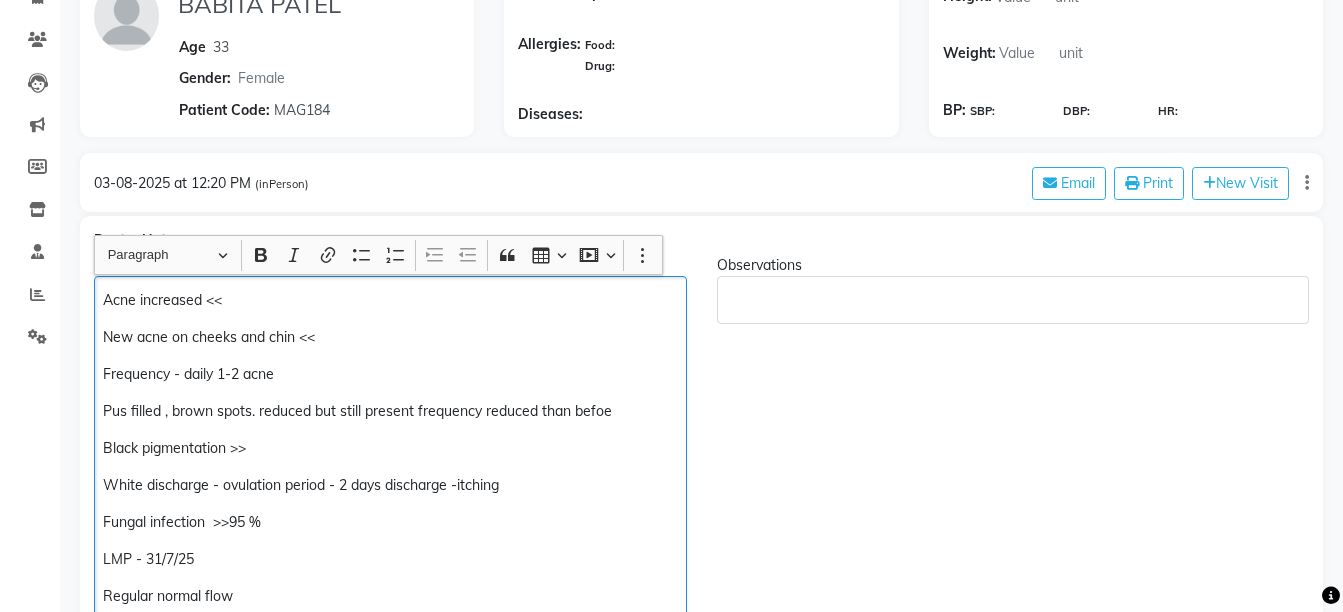 click on "New acne on cheeks and chin <<" 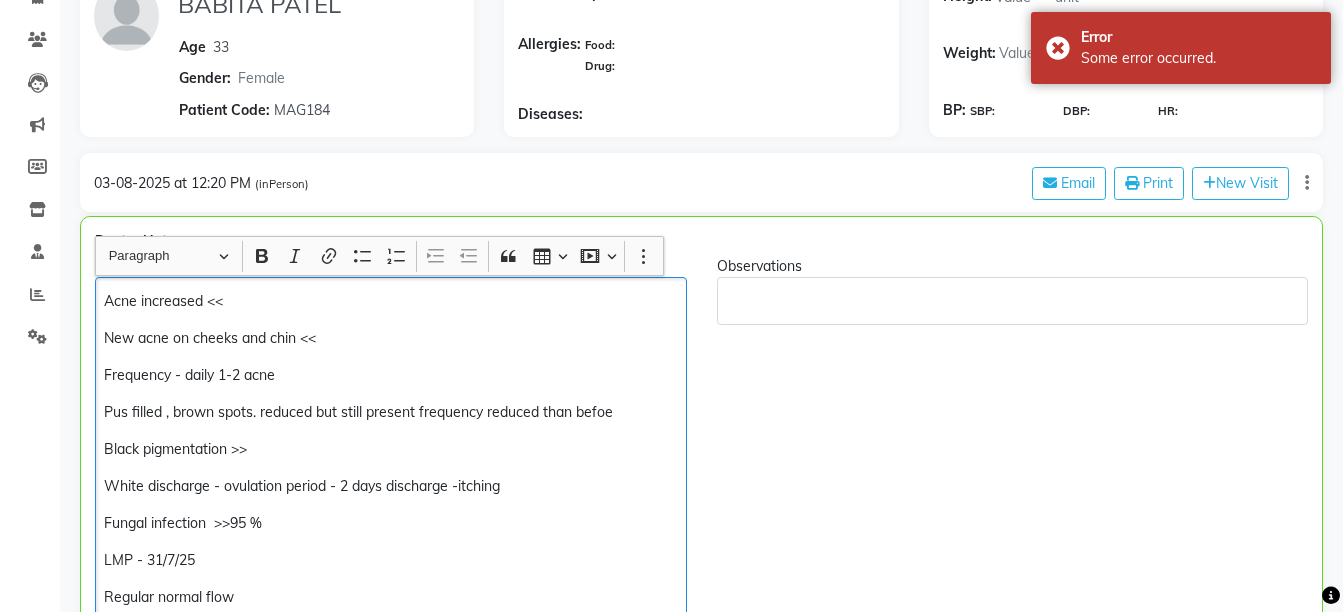 scroll, scrollTop: 192, scrollLeft: 0, axis: vertical 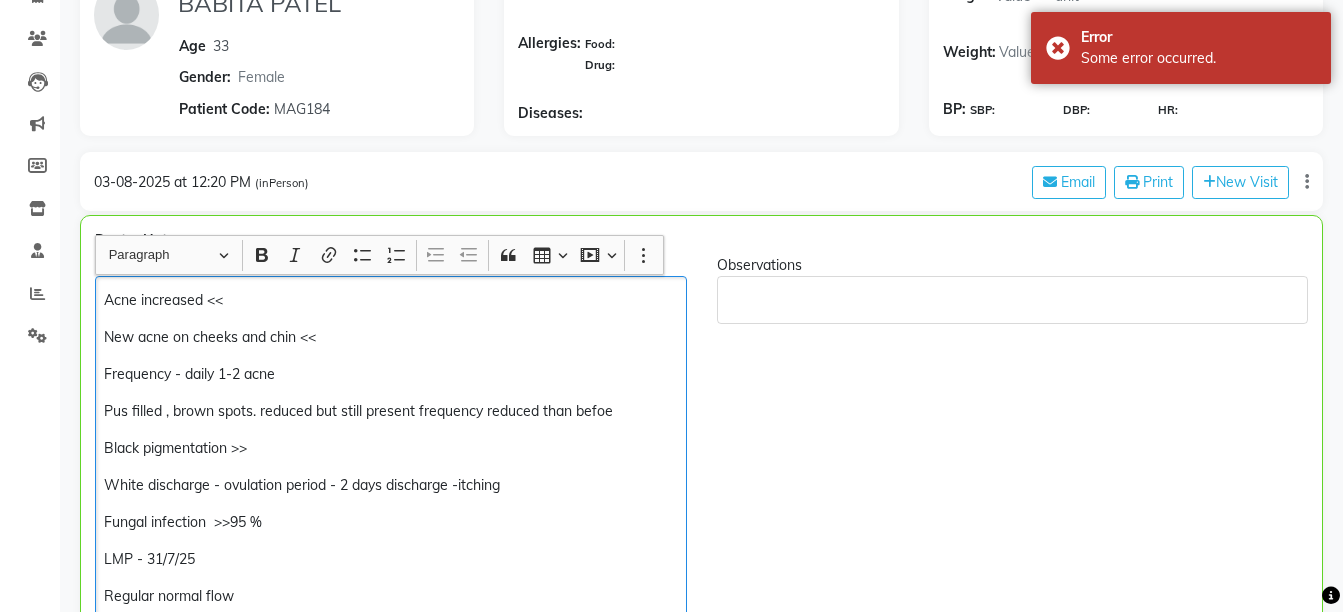 click on "Acne increased <<" 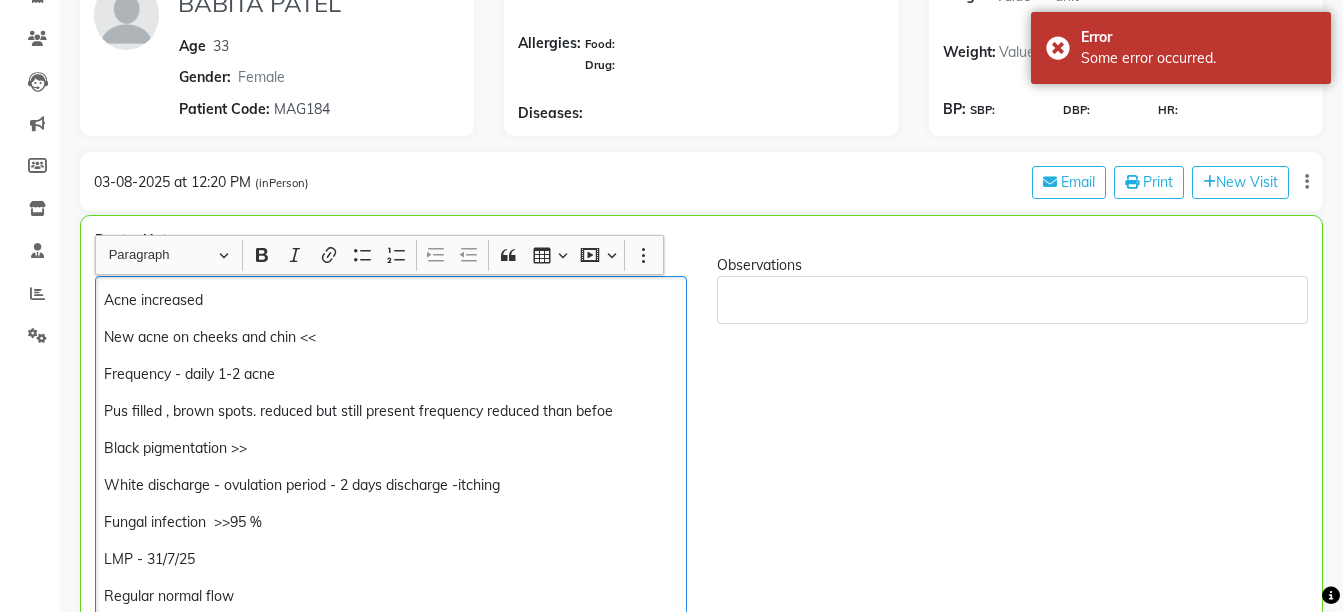 type 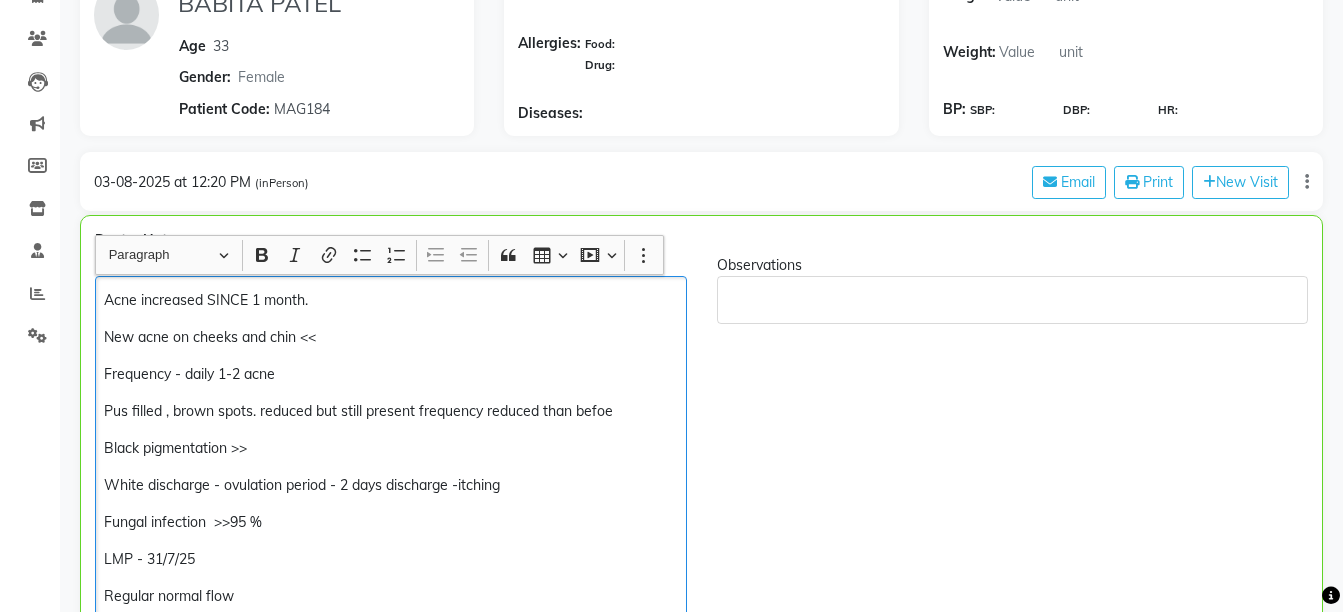 click on "Frequency - daily 1-2 acne" 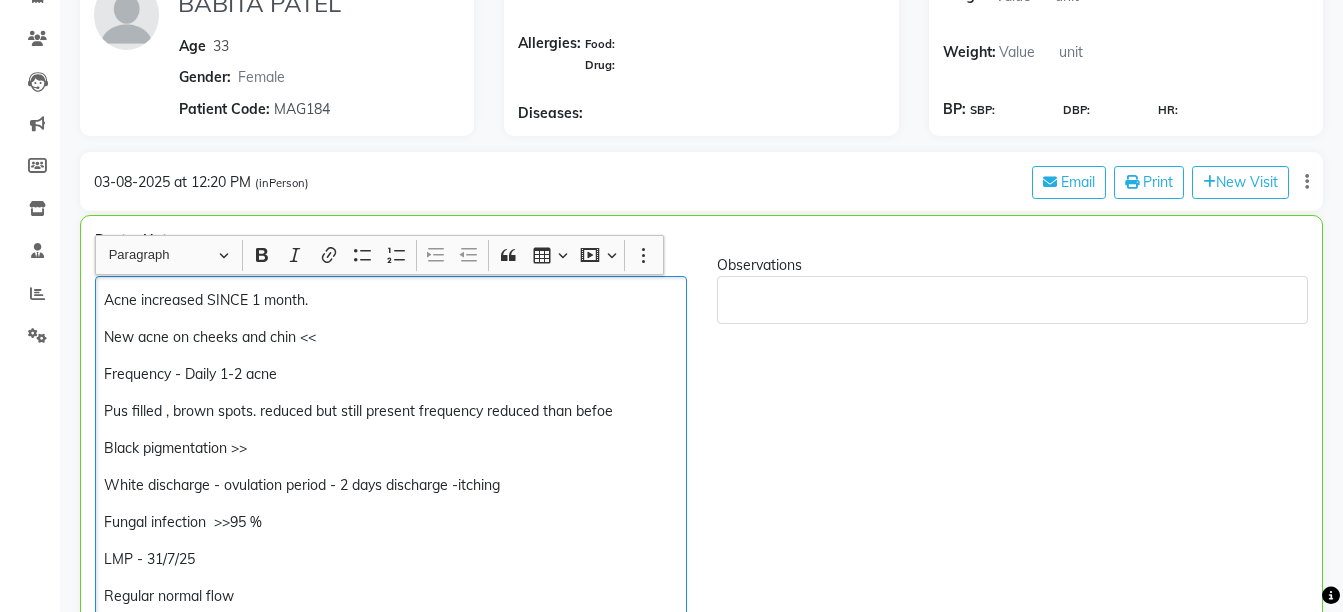 click on "Pus filled , brown spots. reduced but still present frequency reduced than befoe" 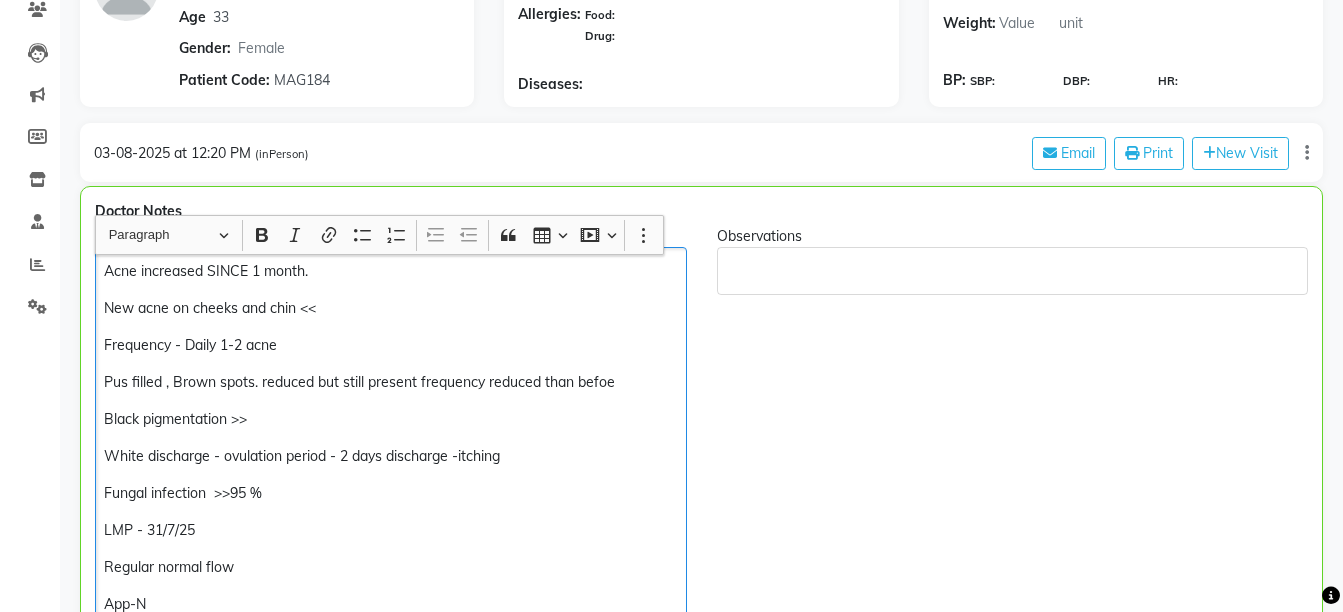 scroll, scrollTop: 442, scrollLeft: 0, axis: vertical 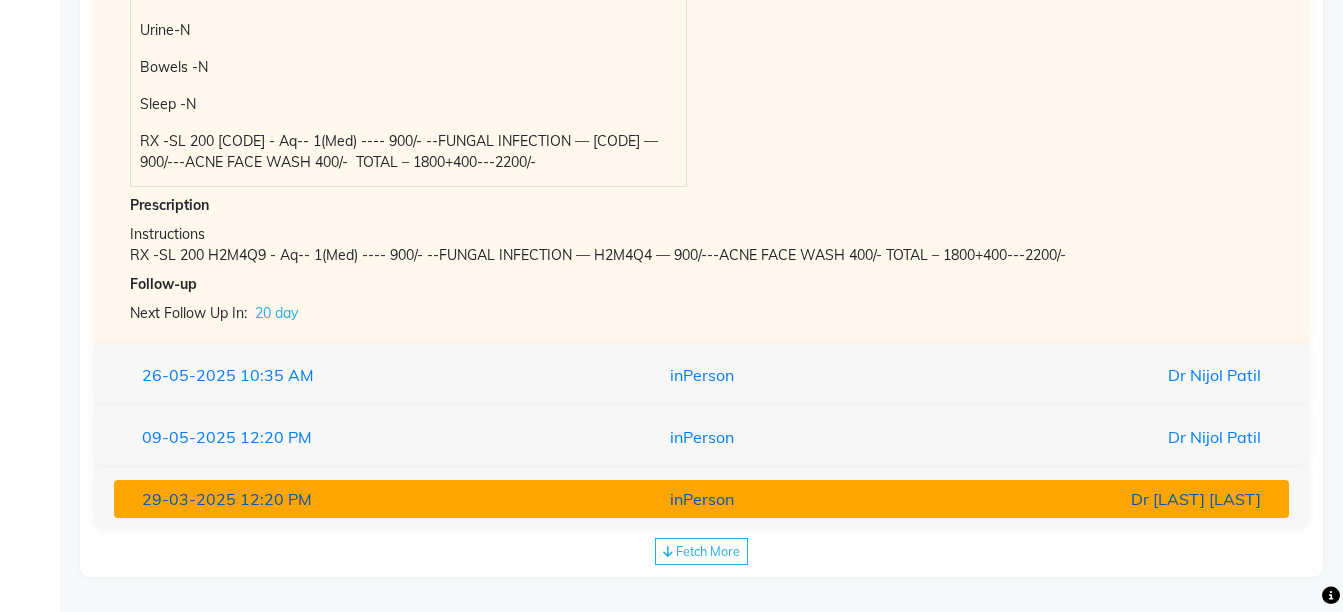 click on "Dr [LAST] [LAST]" at bounding box center [1084, 499] 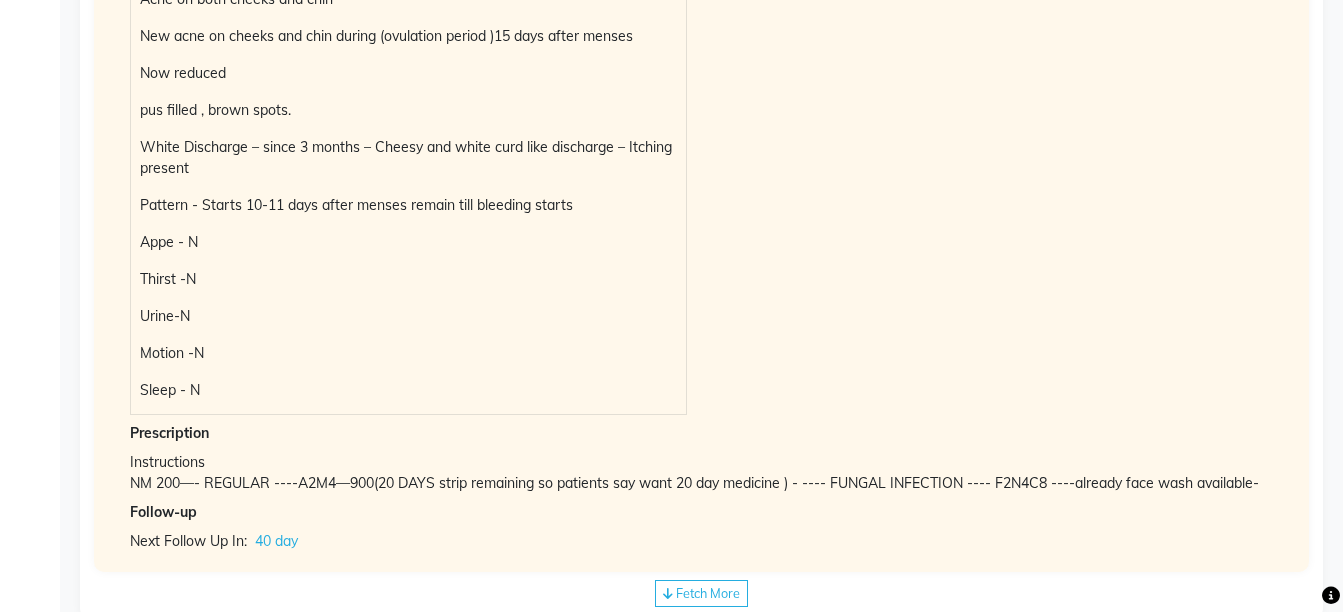 scroll, scrollTop: 2558, scrollLeft: 0, axis: vertical 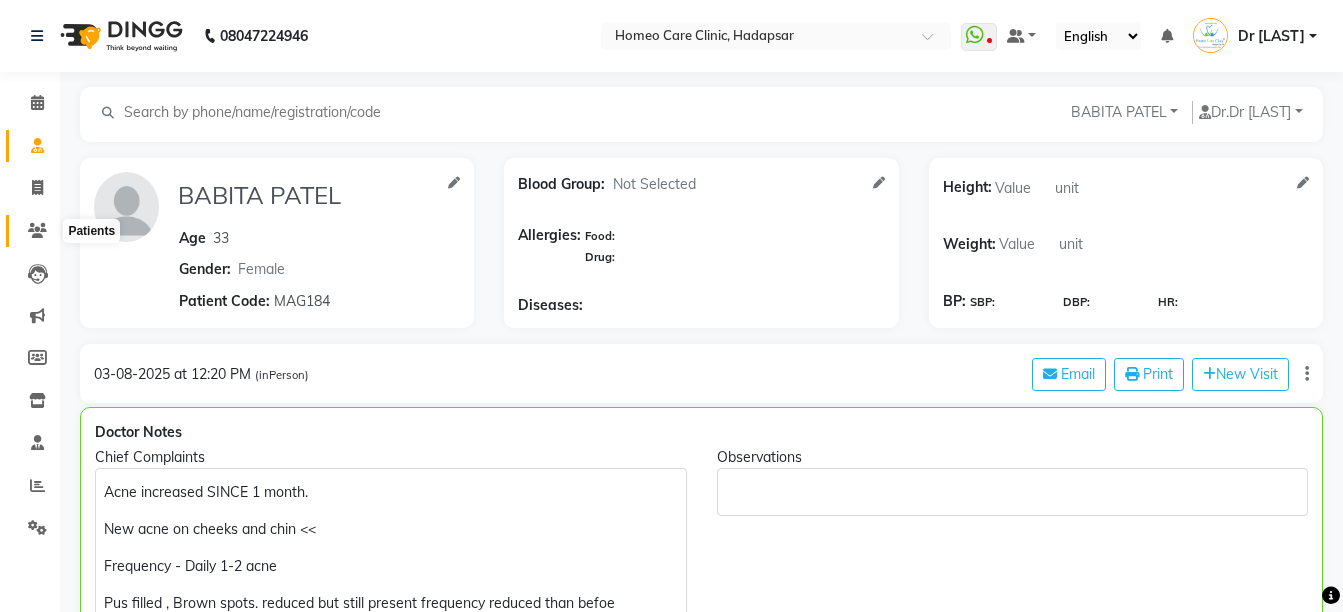 click 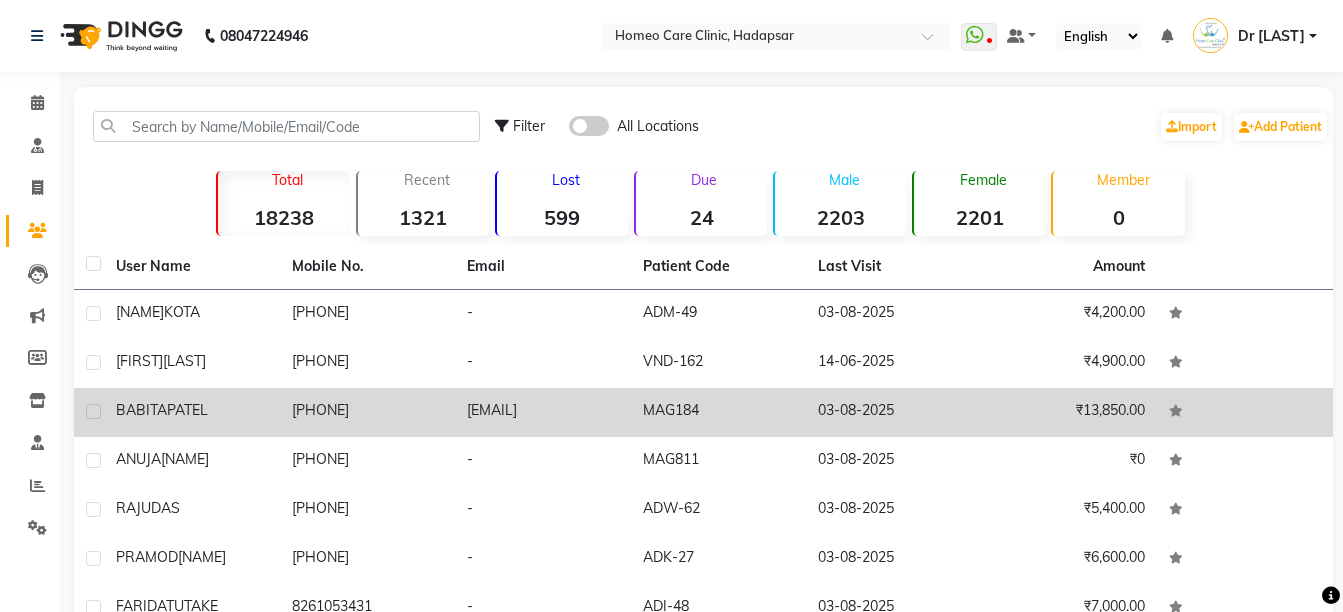 click on "[FIRST] [LAST]" 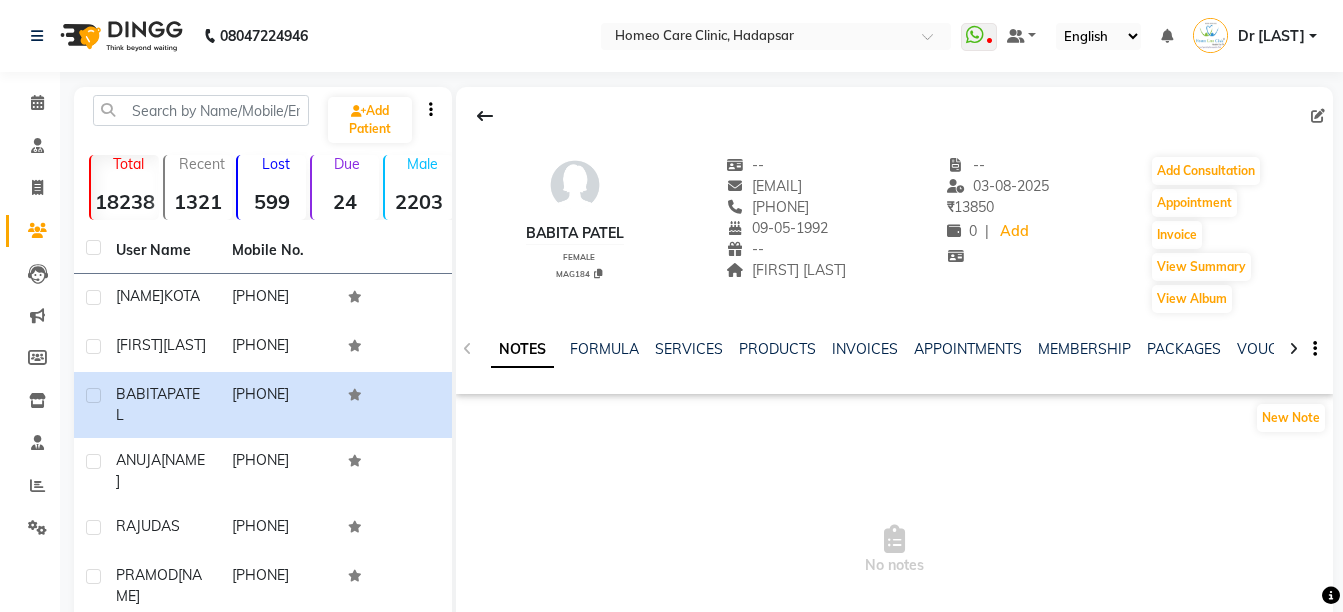 click 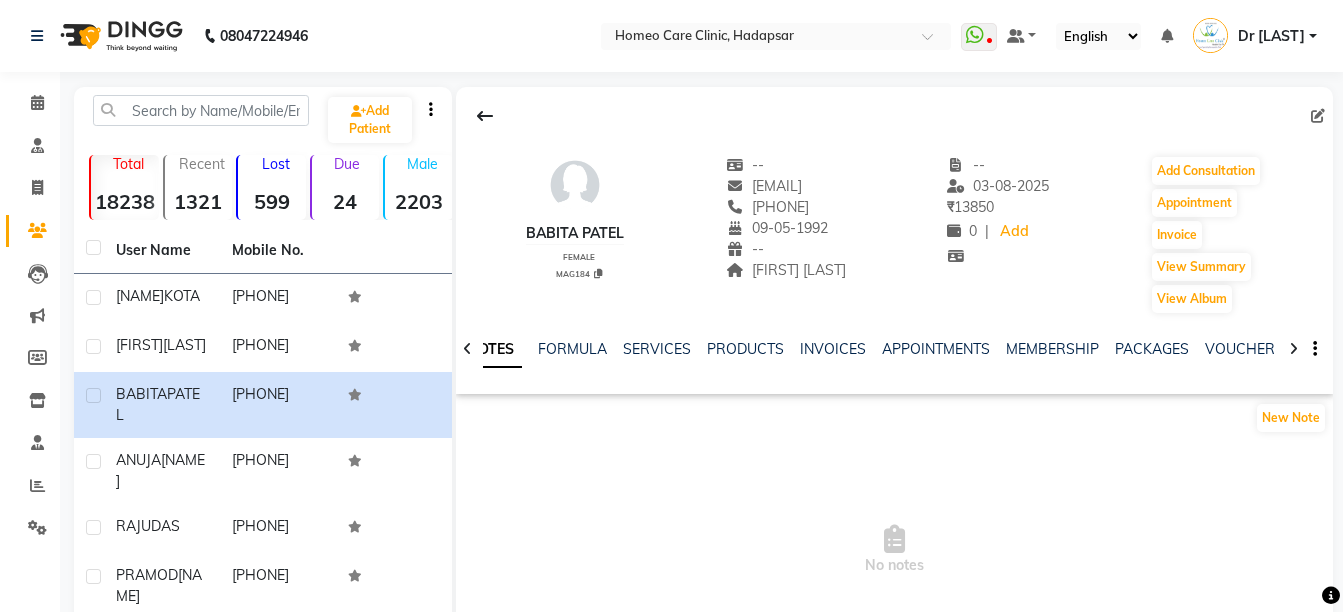 click 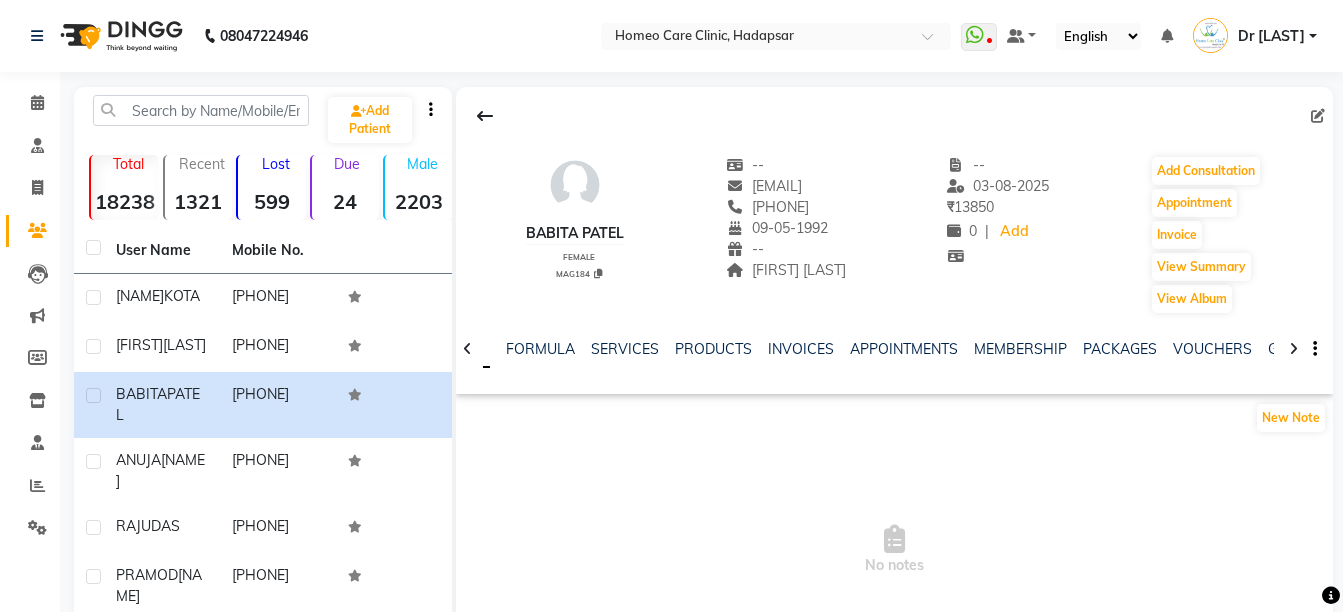 click 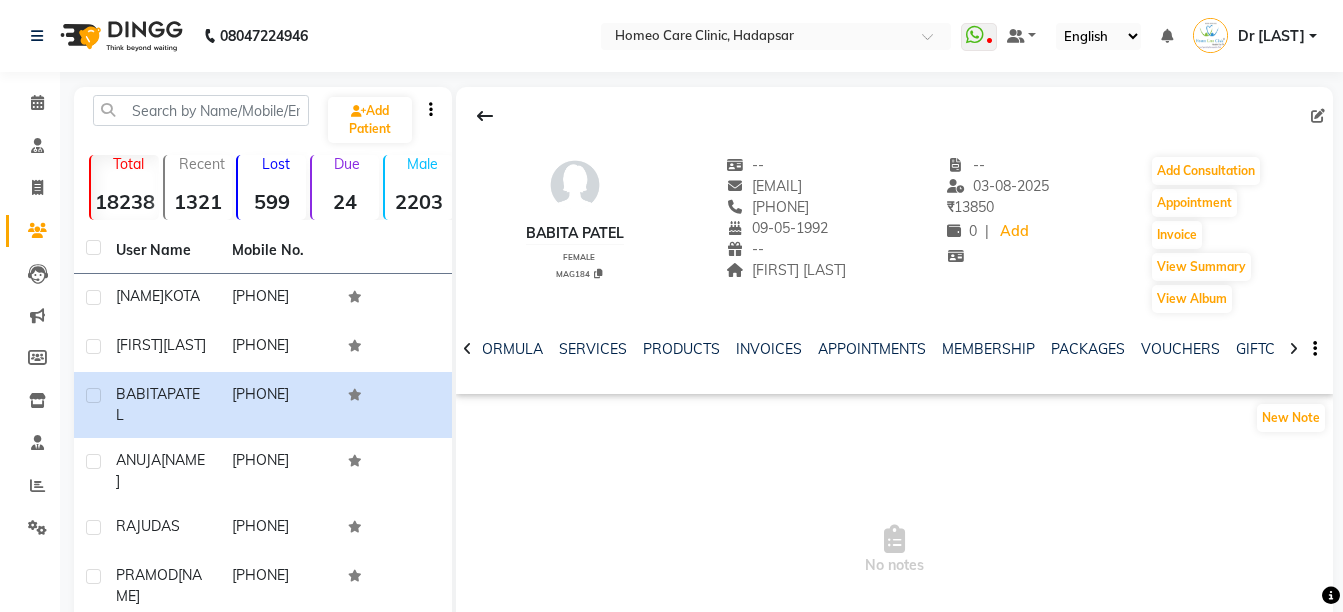 click 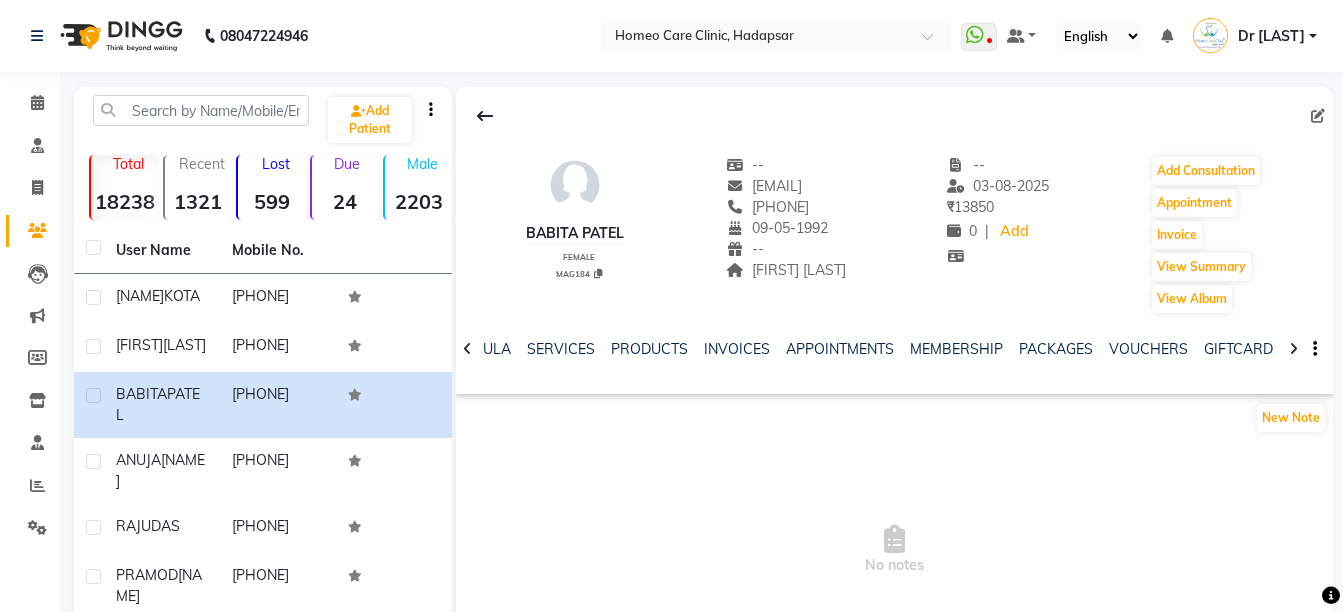 click 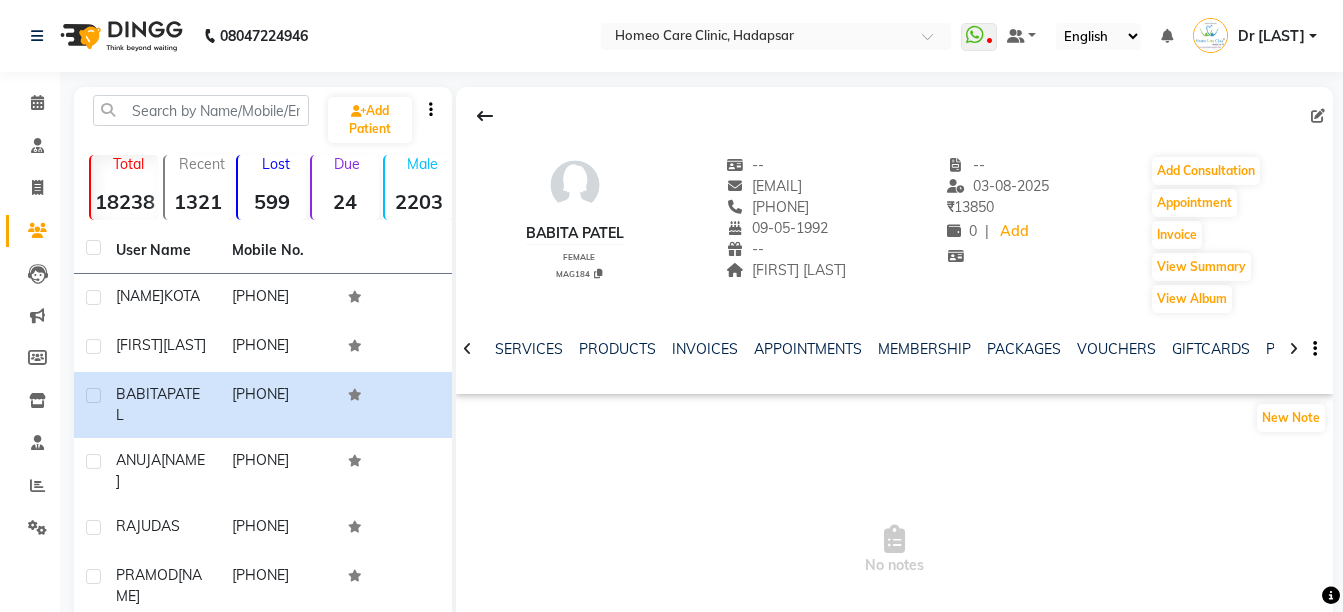 click 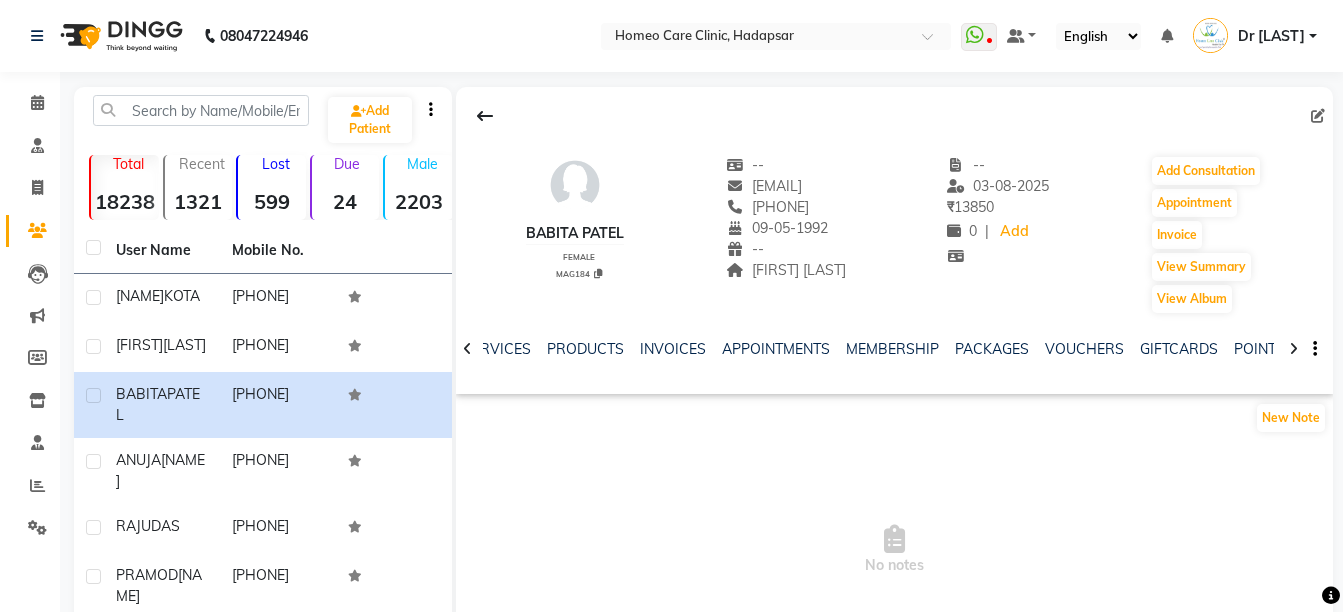 click 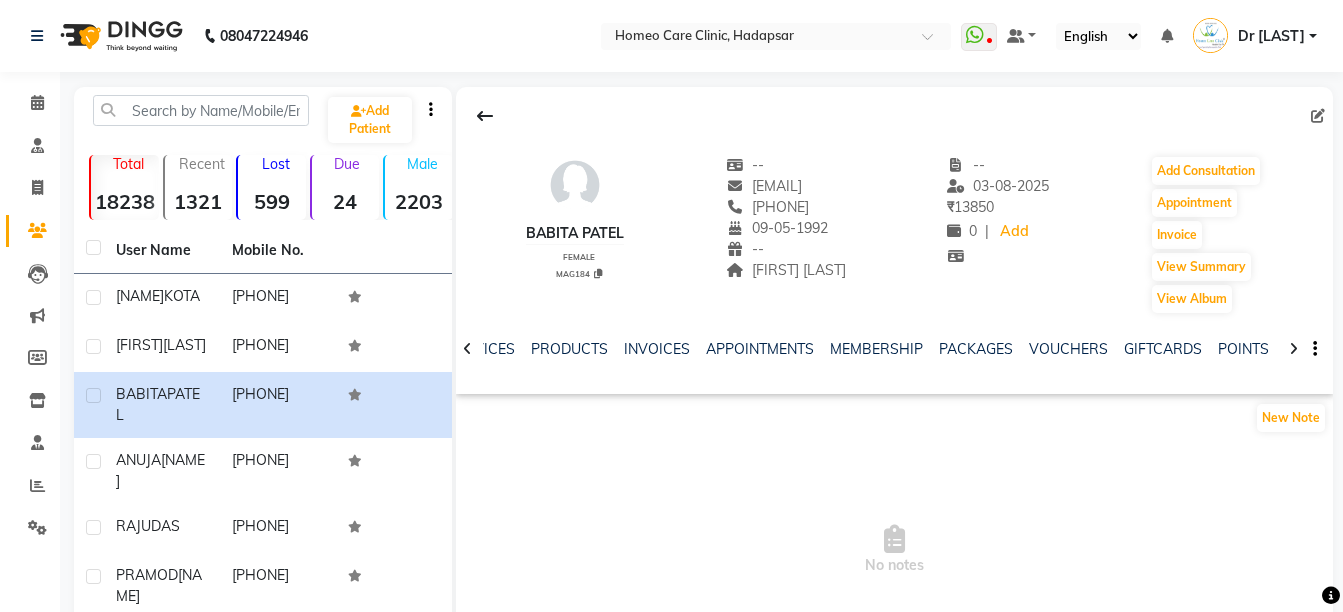 click 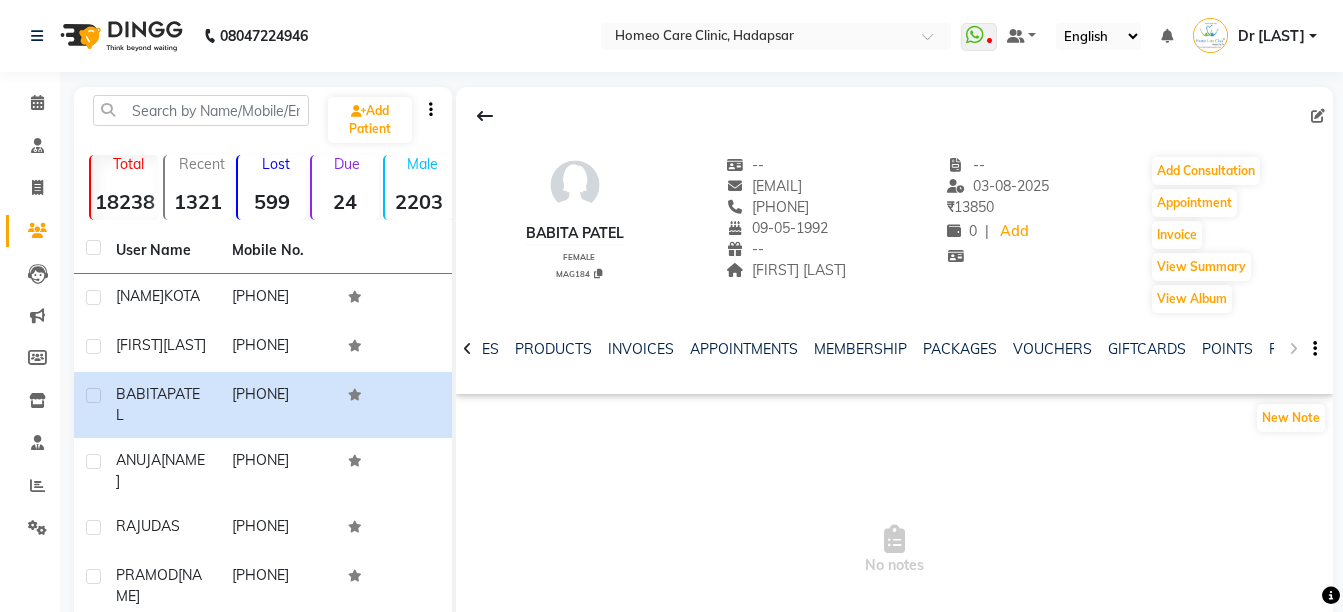 click on "NOTES FORMULA SERVICES PRODUCTS INVOICES APPOINTMENTS MEMBERSHIP PACKAGES VOUCHERS GIFTCARDS POINTS FORMS FAMILY CARDS WALLET" 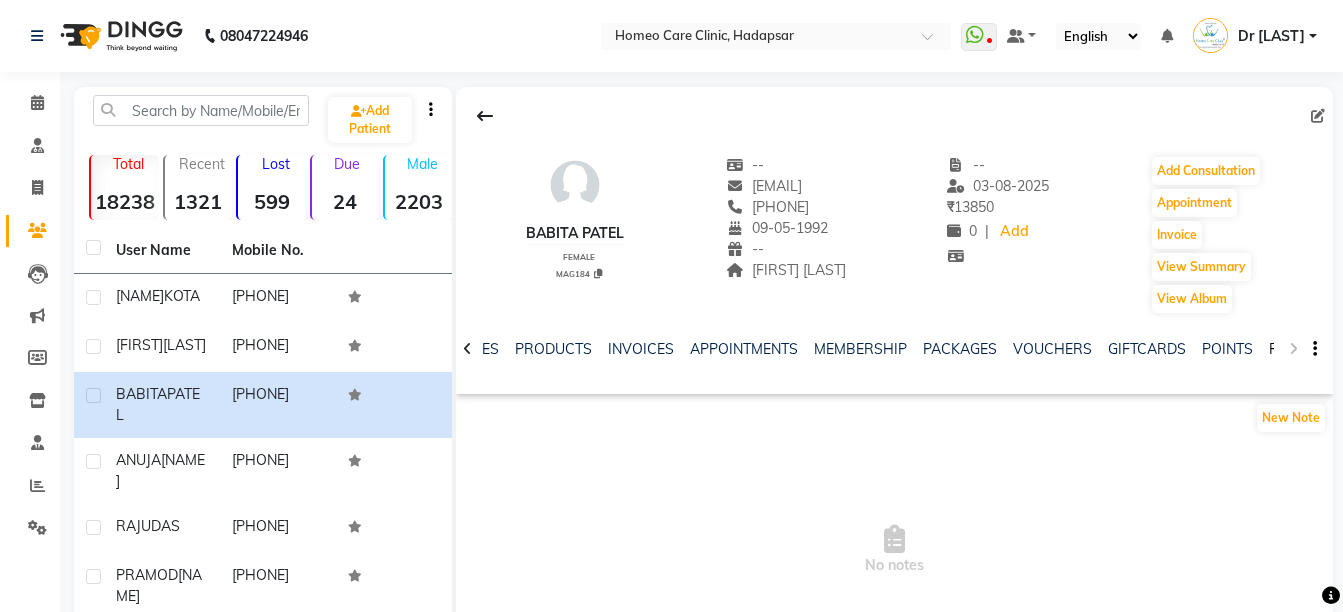 click on "FORMS" 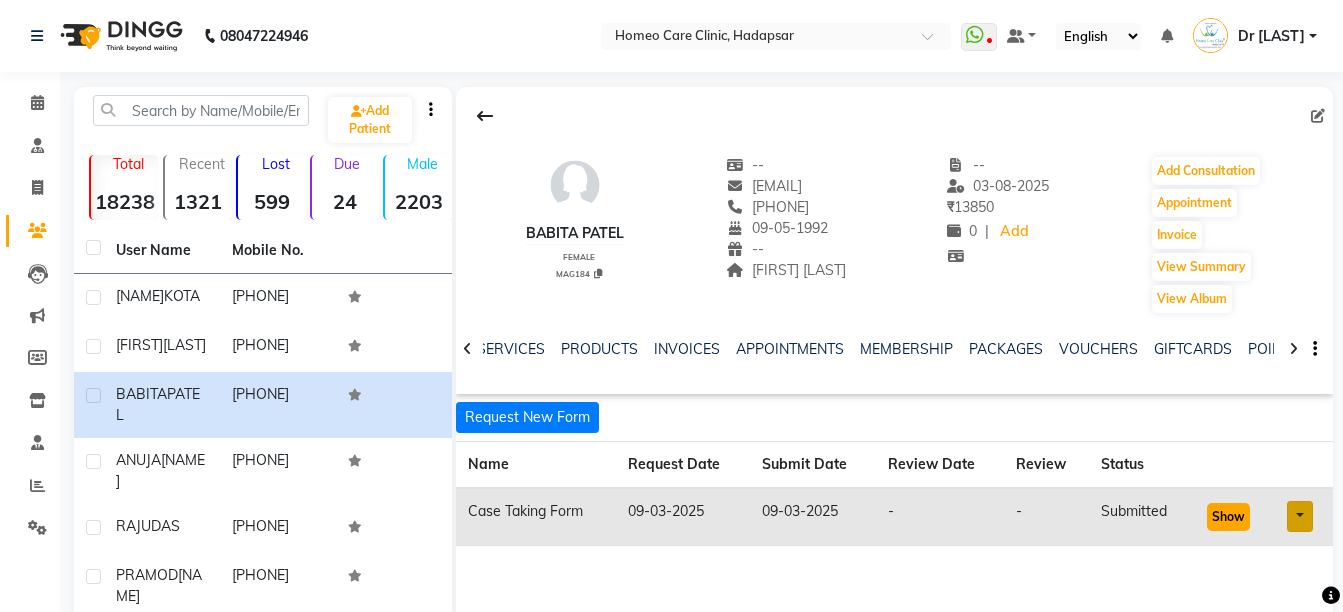 click on "Show" 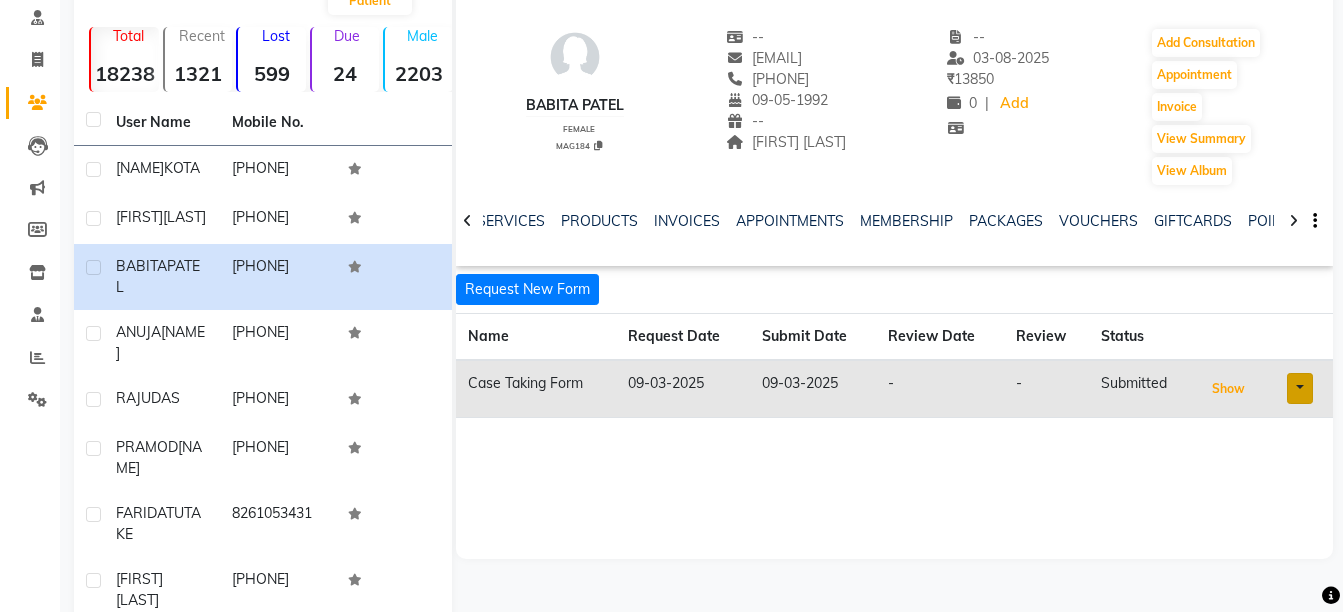scroll, scrollTop: 136, scrollLeft: 0, axis: vertical 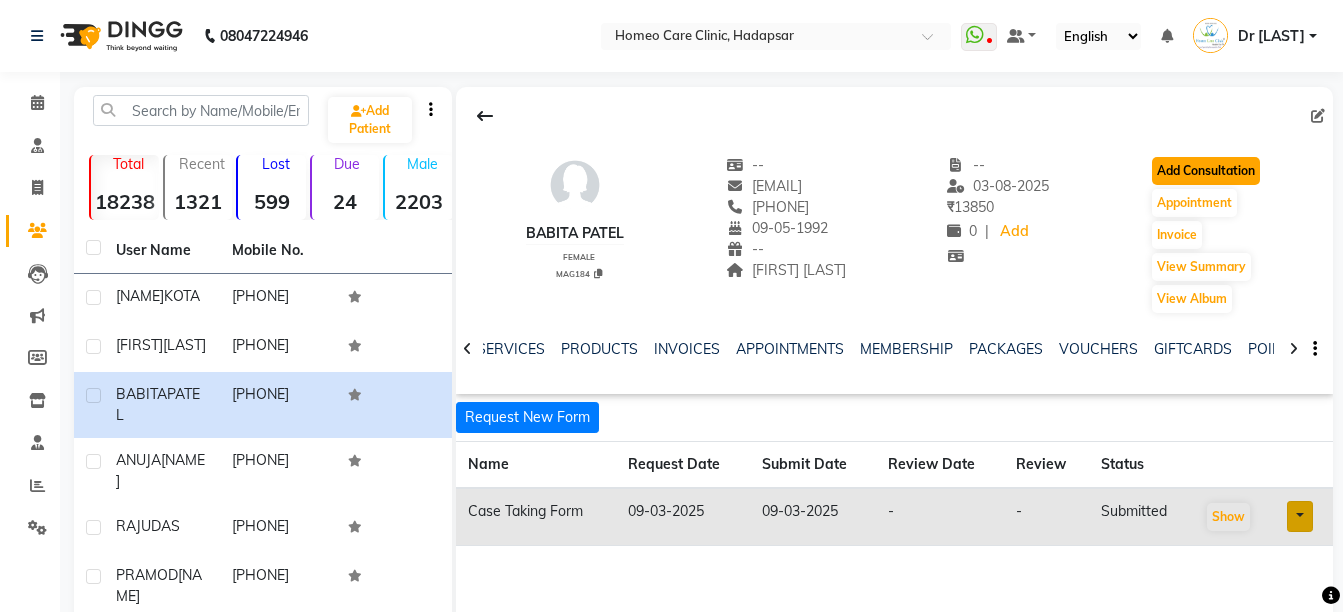 click on "Add Consultation" 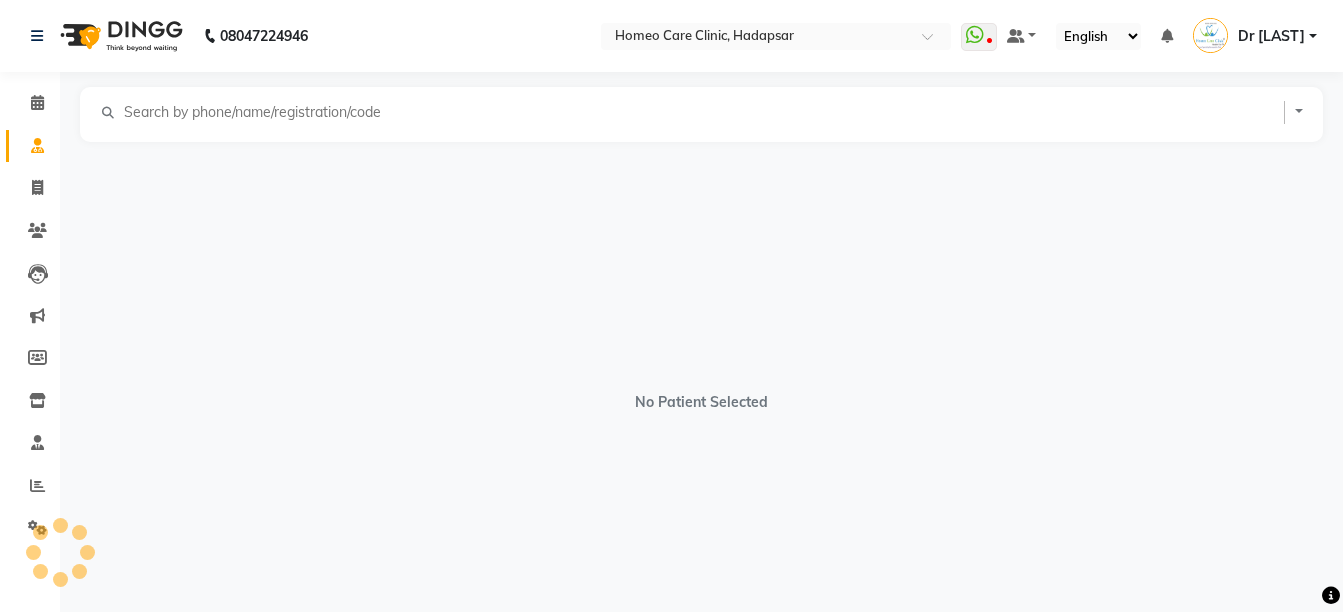 select on "female" 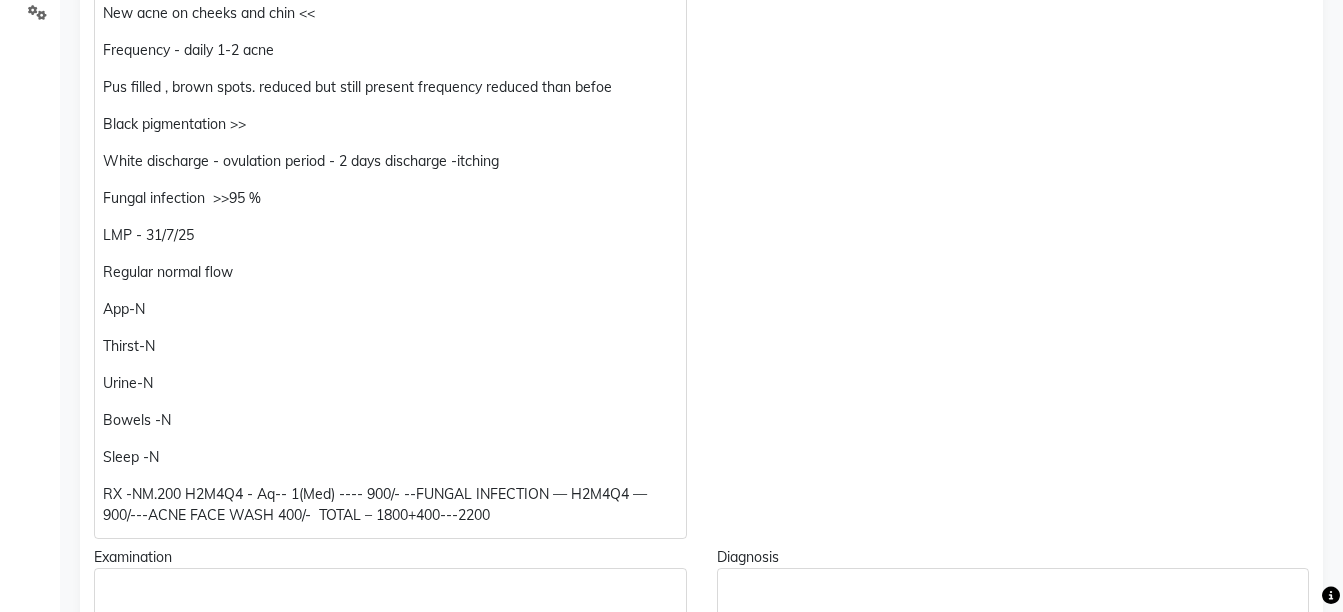 scroll, scrollTop: 646, scrollLeft: 0, axis: vertical 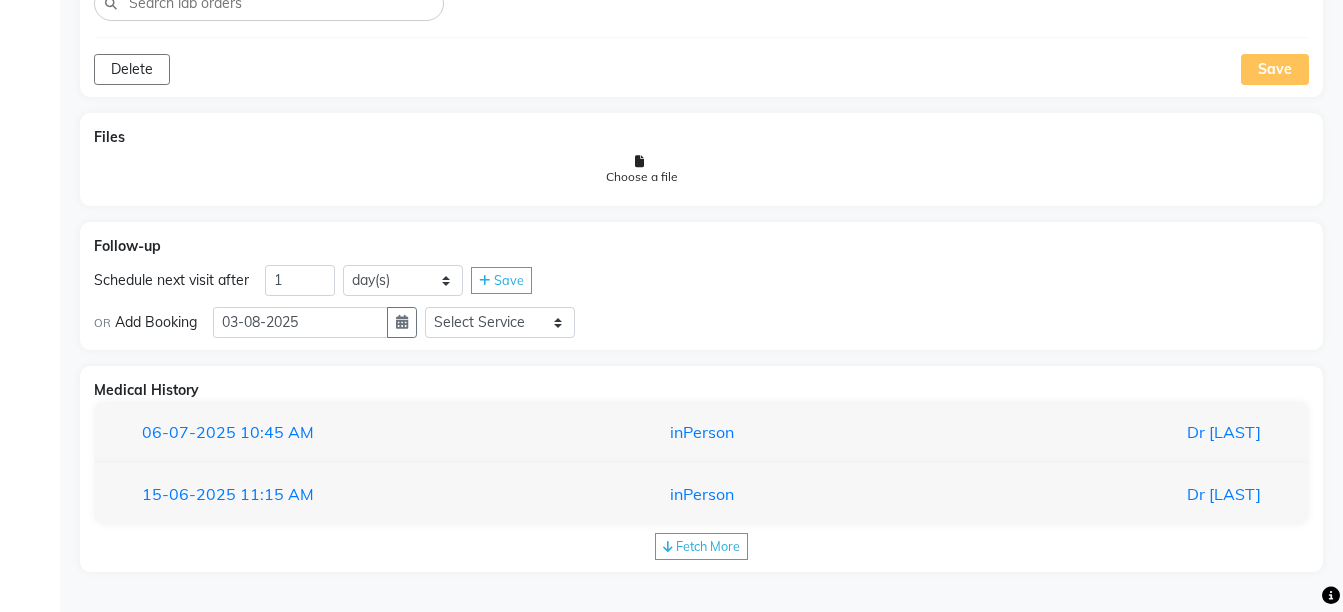 click on "Fetch More" 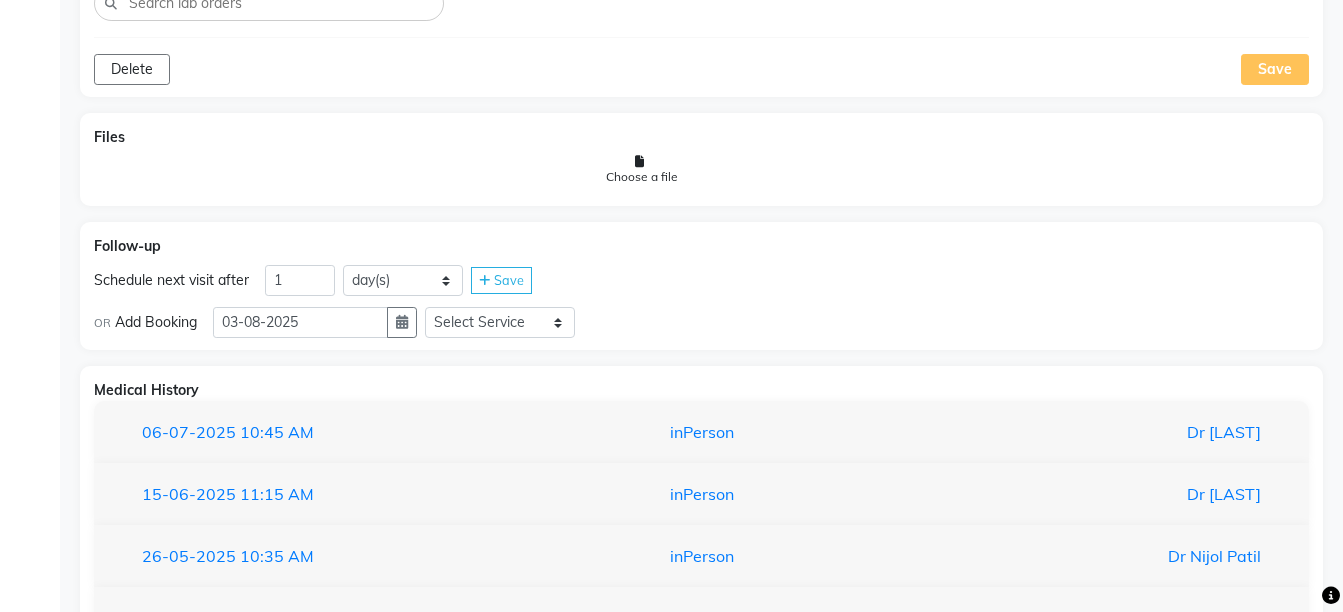 scroll, scrollTop: 1937, scrollLeft: 0, axis: vertical 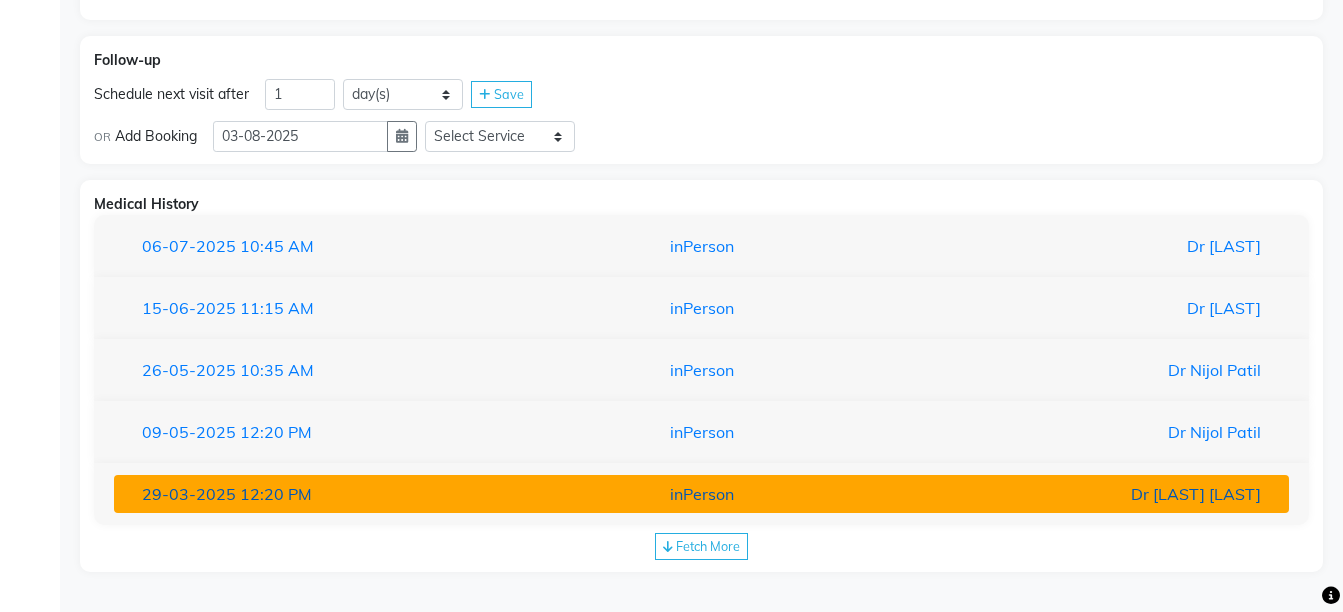 click on "Dr [LAST] [LAST]" at bounding box center (1084, 494) 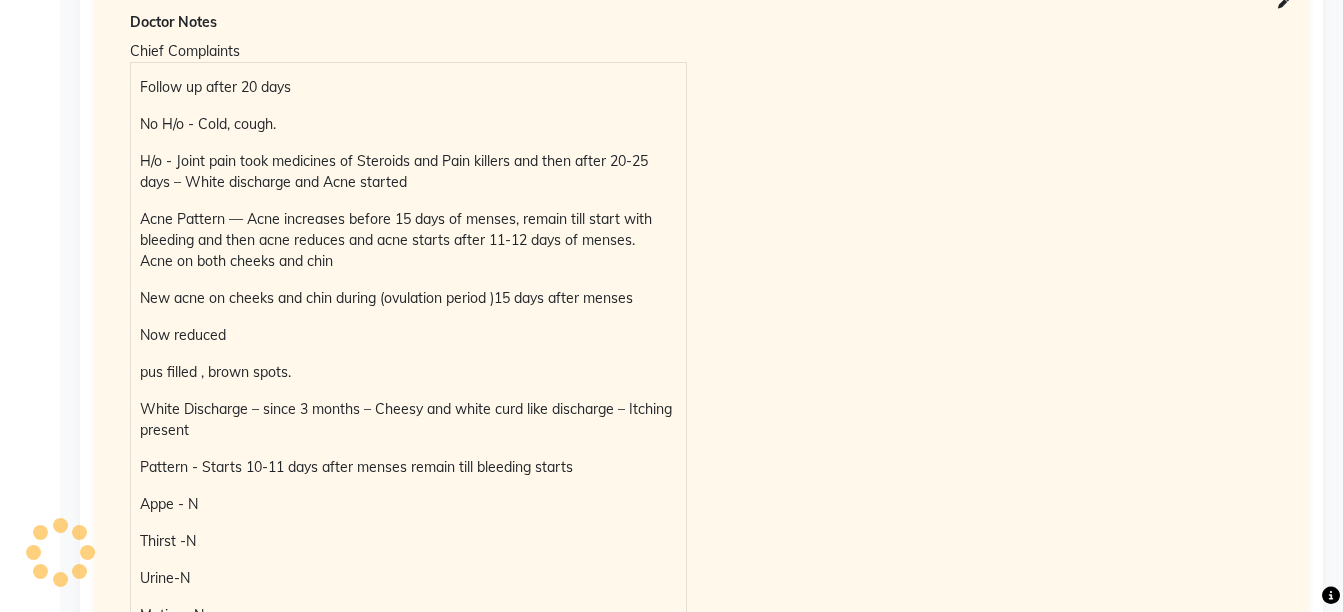 scroll, scrollTop: 2477, scrollLeft: 0, axis: vertical 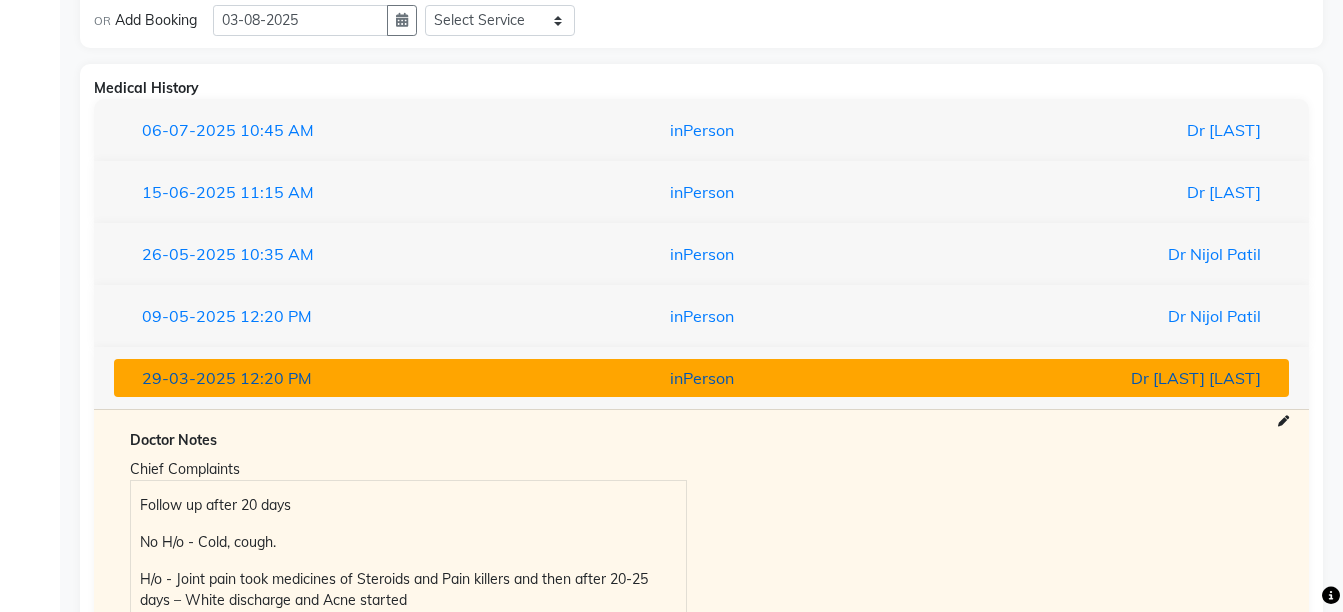 click on "Dr [LAST] [LAST]" at bounding box center (1084, 378) 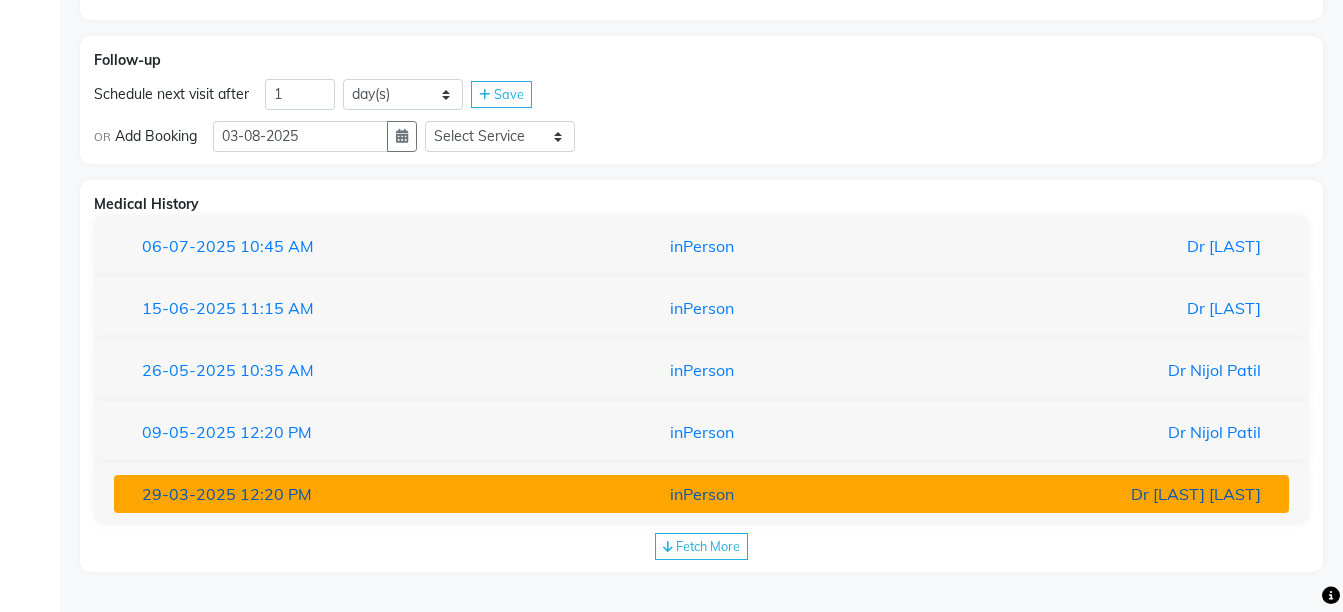 scroll, scrollTop: 1937, scrollLeft: 0, axis: vertical 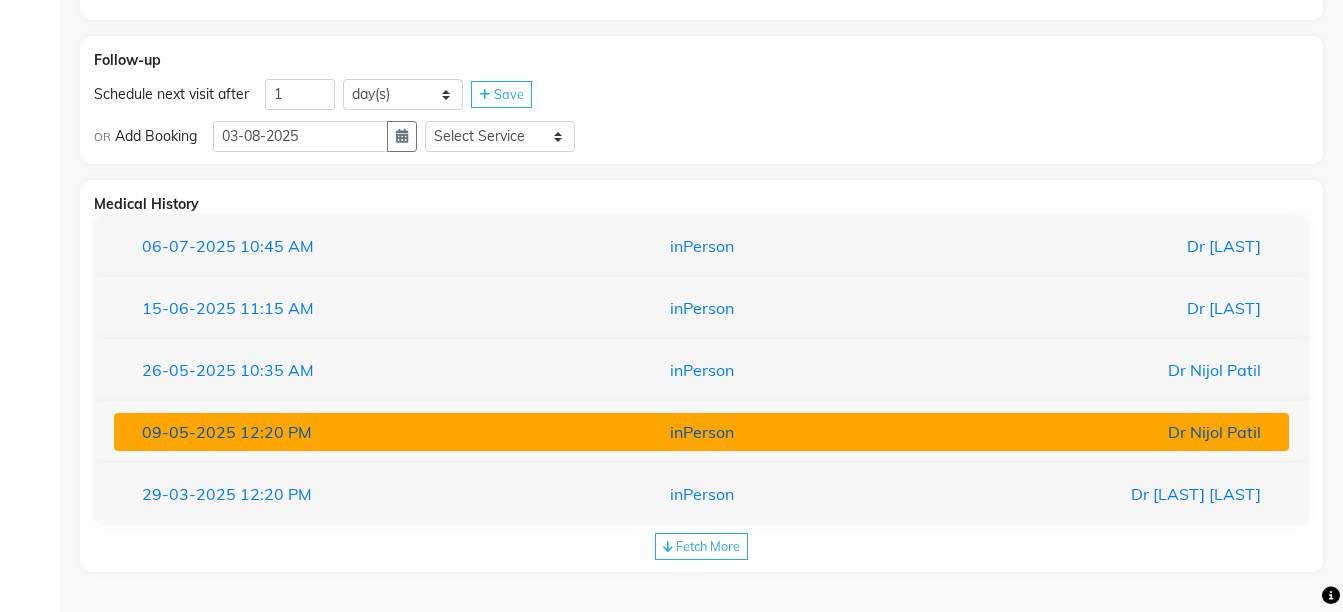 click on "inPerson" at bounding box center (701, 432) 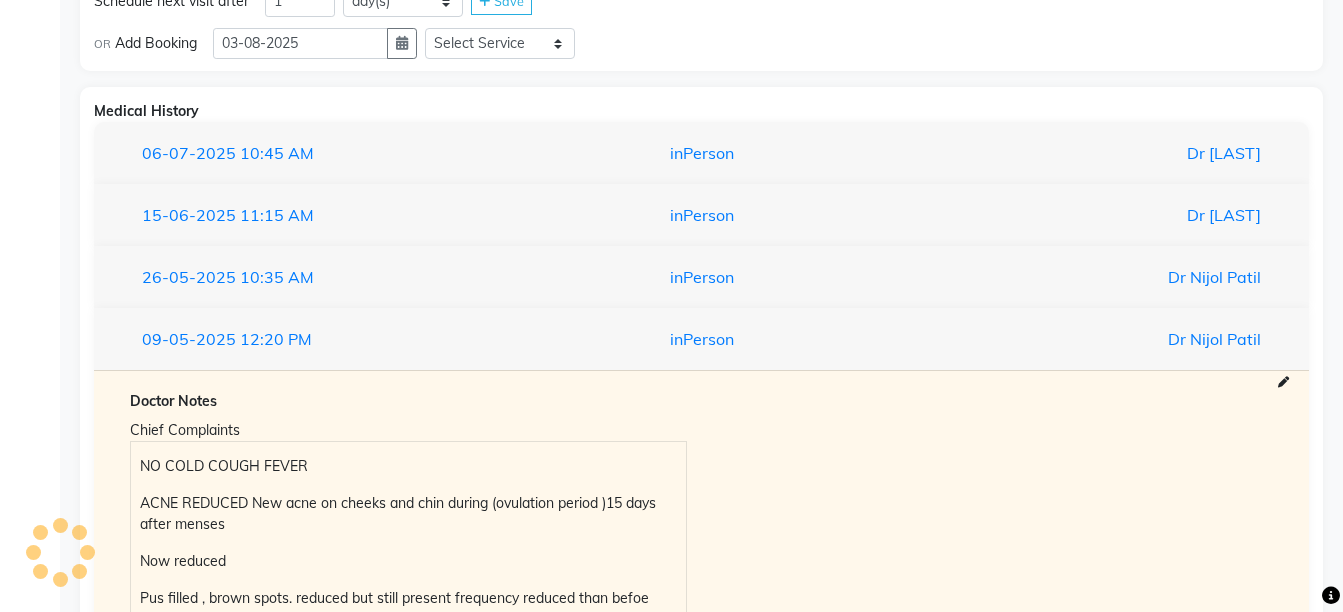 scroll, scrollTop: 1989, scrollLeft: 0, axis: vertical 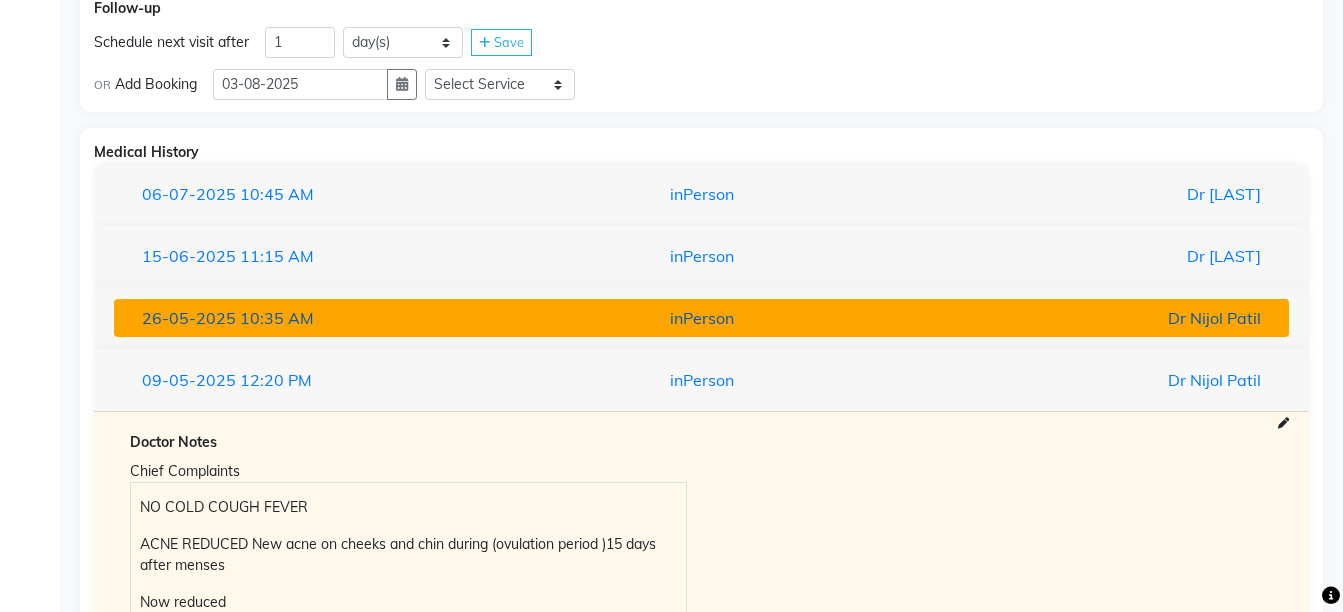 click on "inPerson" at bounding box center (701, 318) 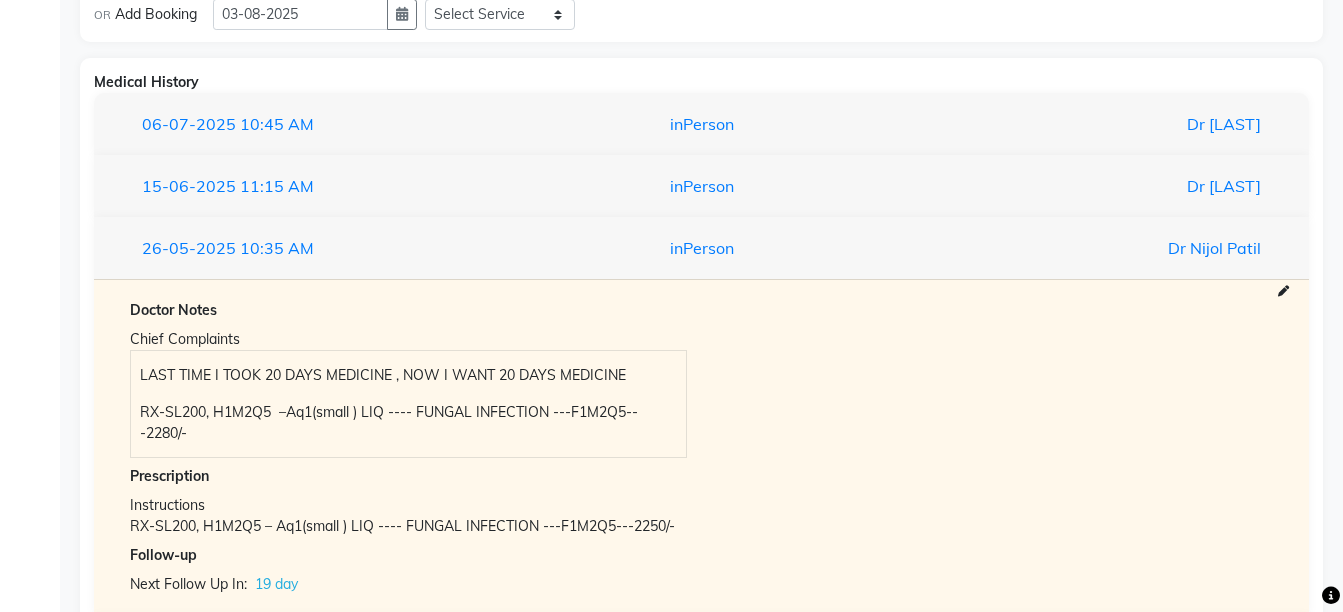 scroll, scrollTop: 1809, scrollLeft: 0, axis: vertical 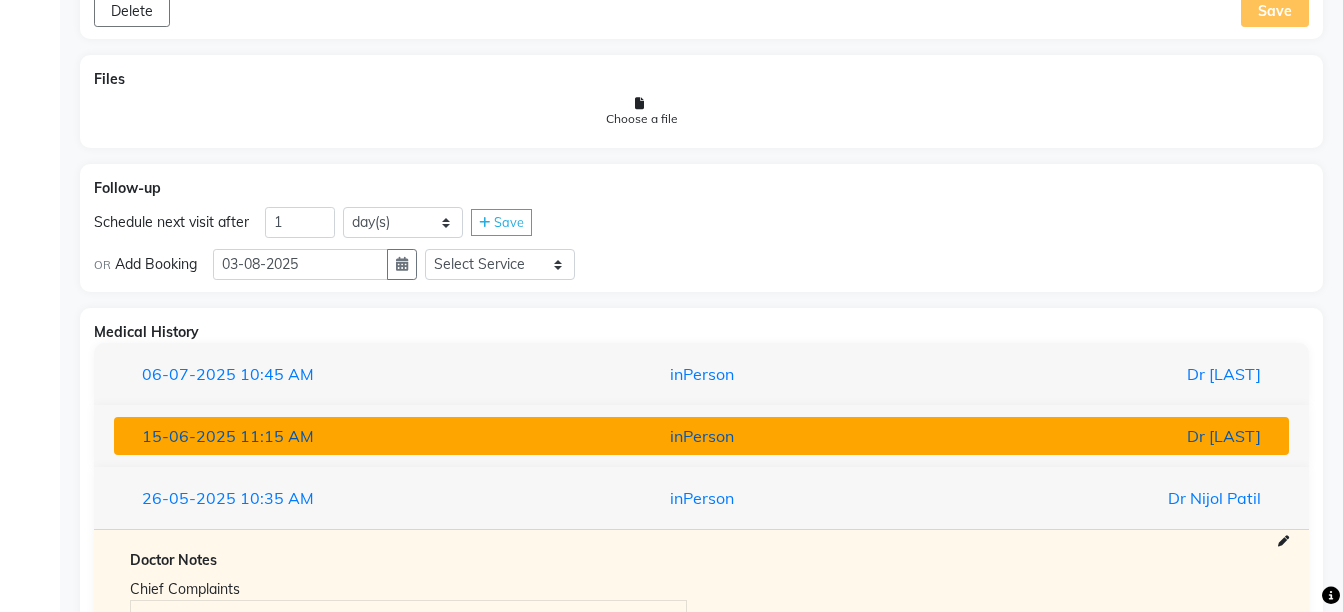 click on "Dr [LAST]" at bounding box center (1084, 436) 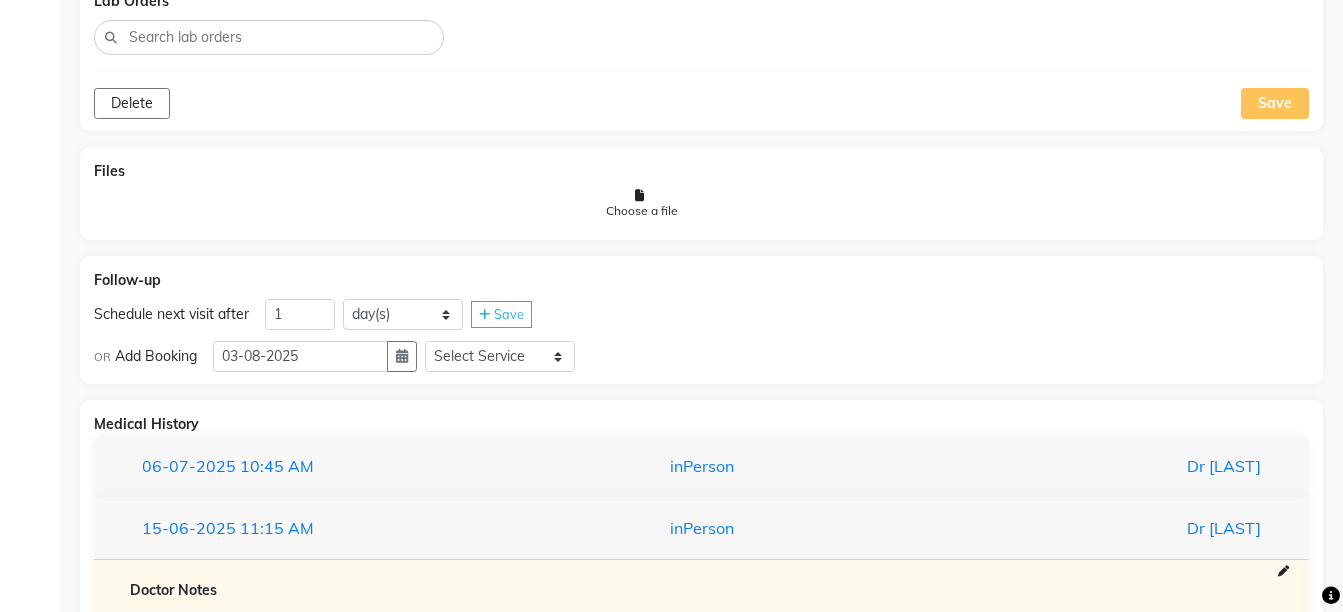 scroll, scrollTop: 1705, scrollLeft: 0, axis: vertical 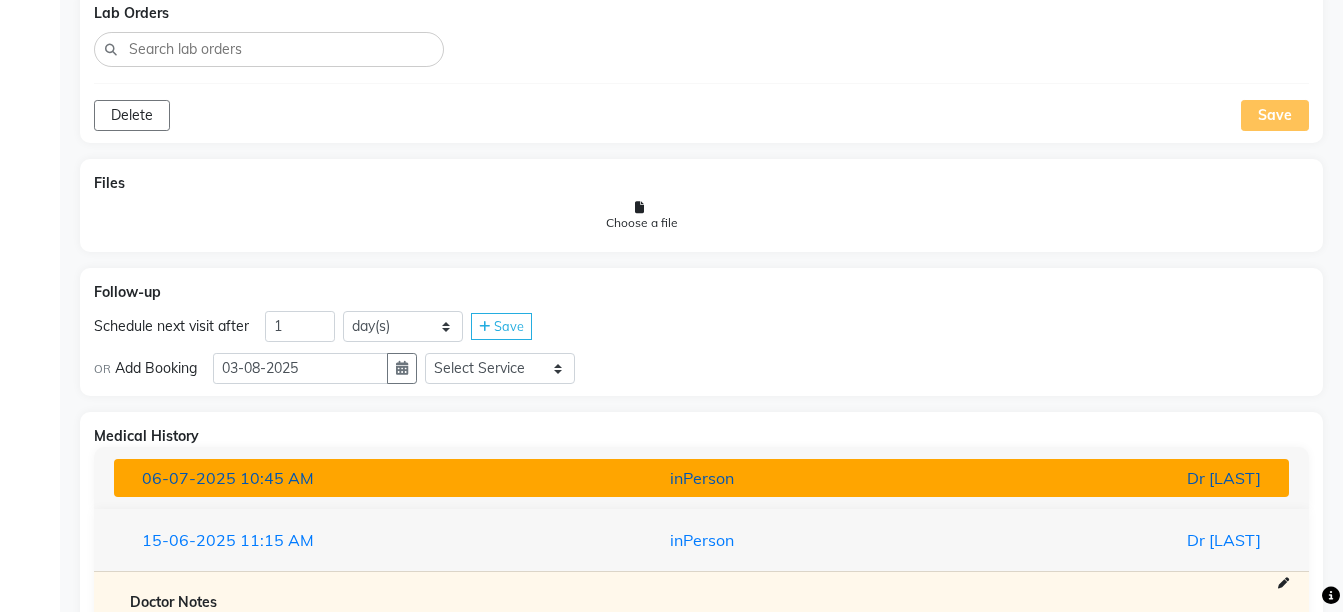 click on "inPerson" at bounding box center [701, 478] 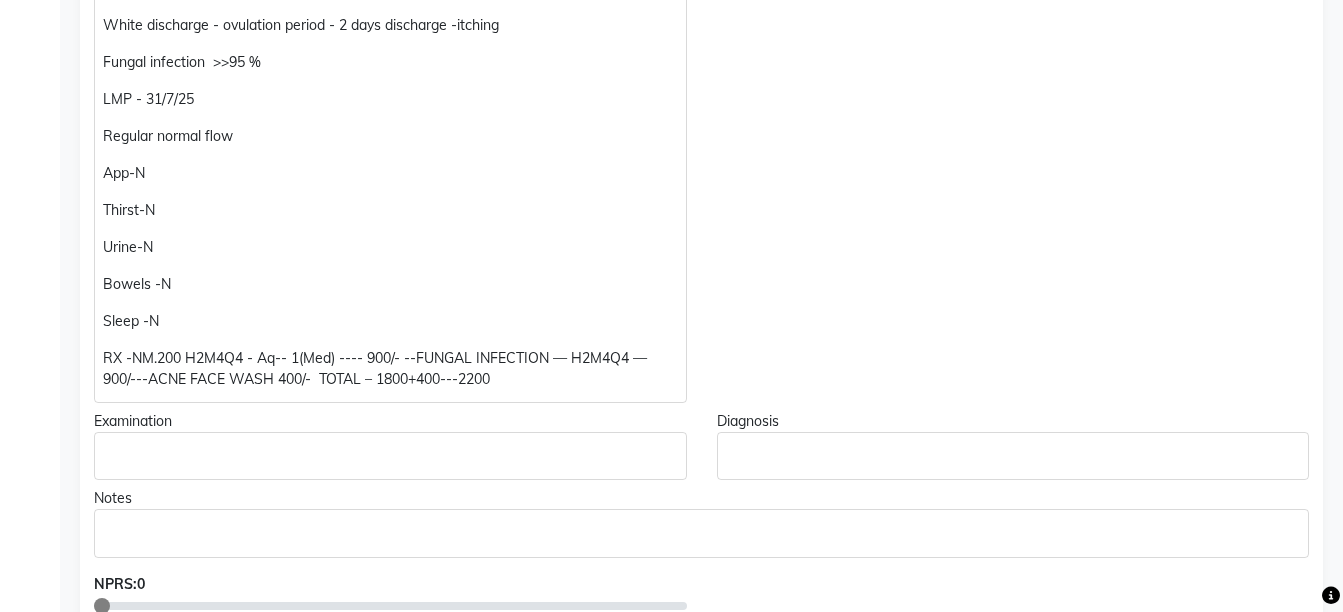 scroll, scrollTop: 701, scrollLeft: 0, axis: vertical 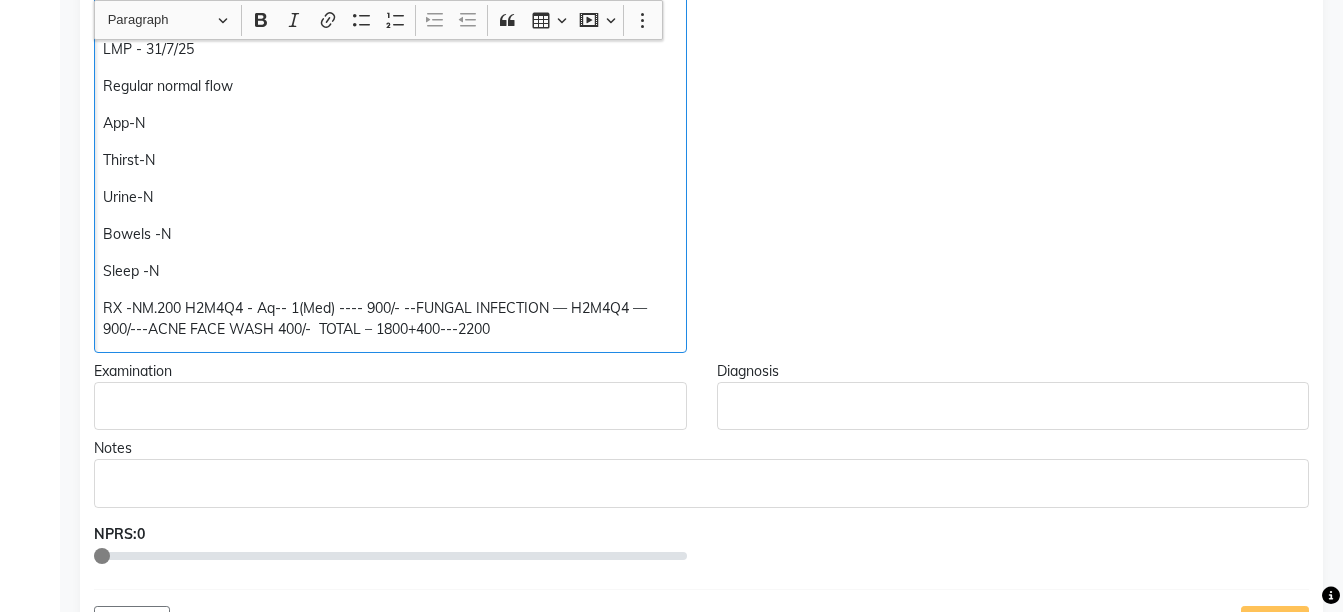 click on "RX -NM.200 H2M4Q4 - Aq-- 1(Med) ---- 900/- --FUNGAL INFECTION — H2M4Q4 — 900/---ACNE FACE WASH 400/-  TOTAL – 1800+400---2200" 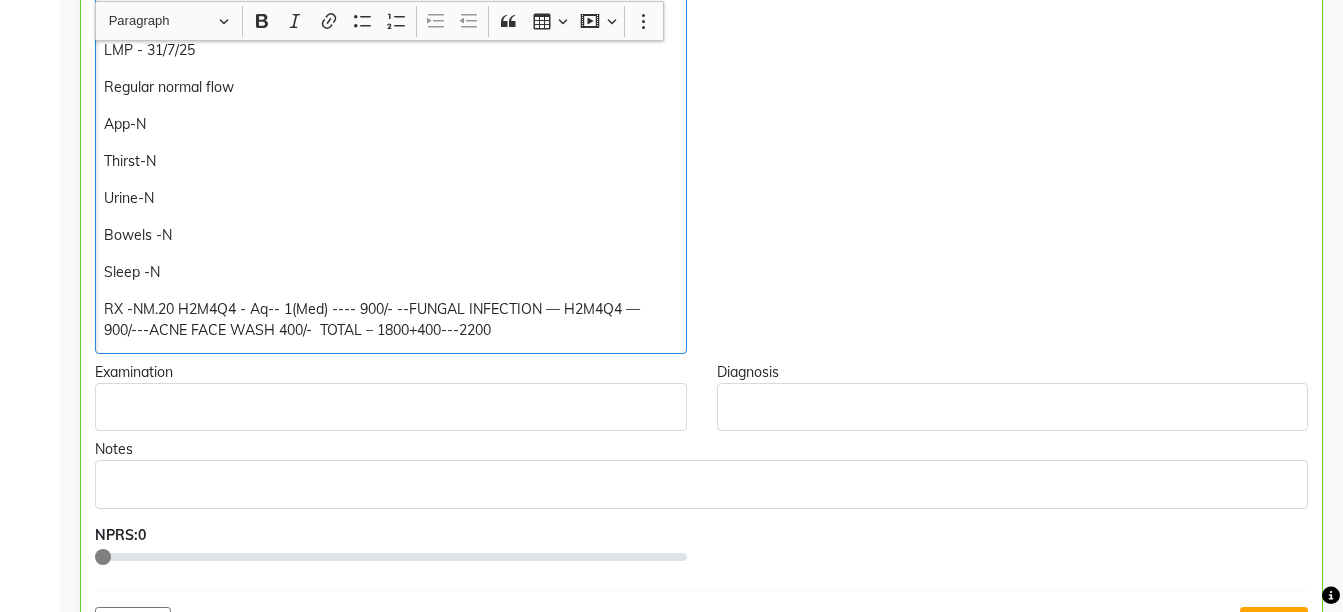 scroll, scrollTop: 702, scrollLeft: 0, axis: vertical 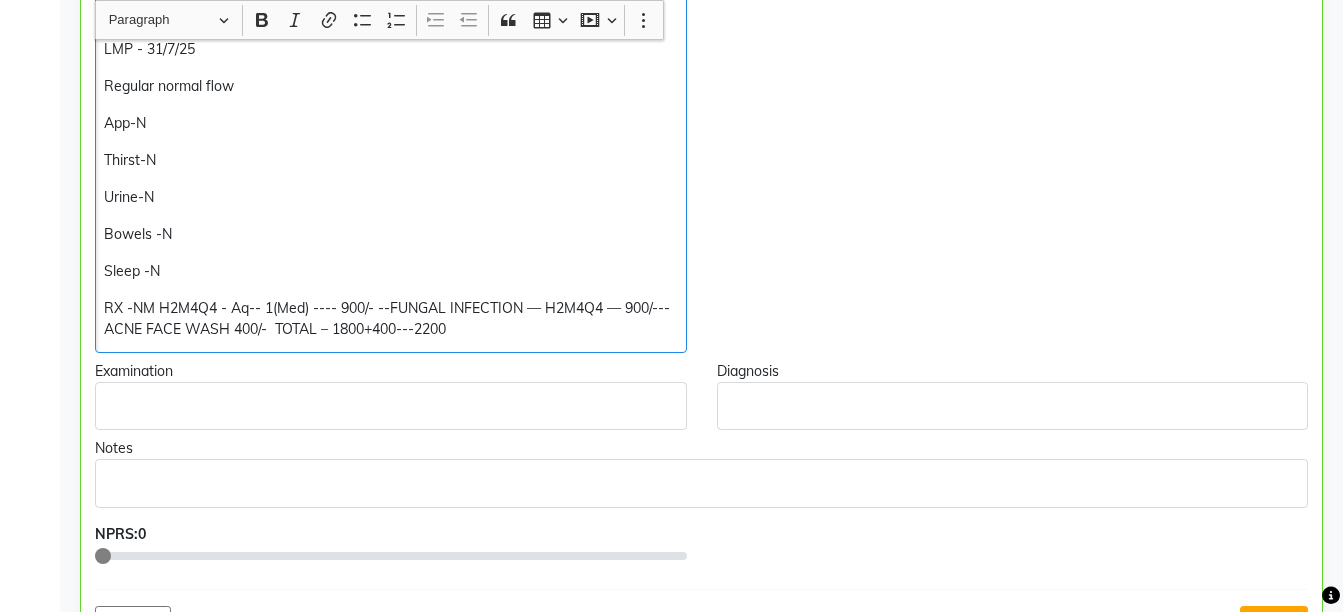 type 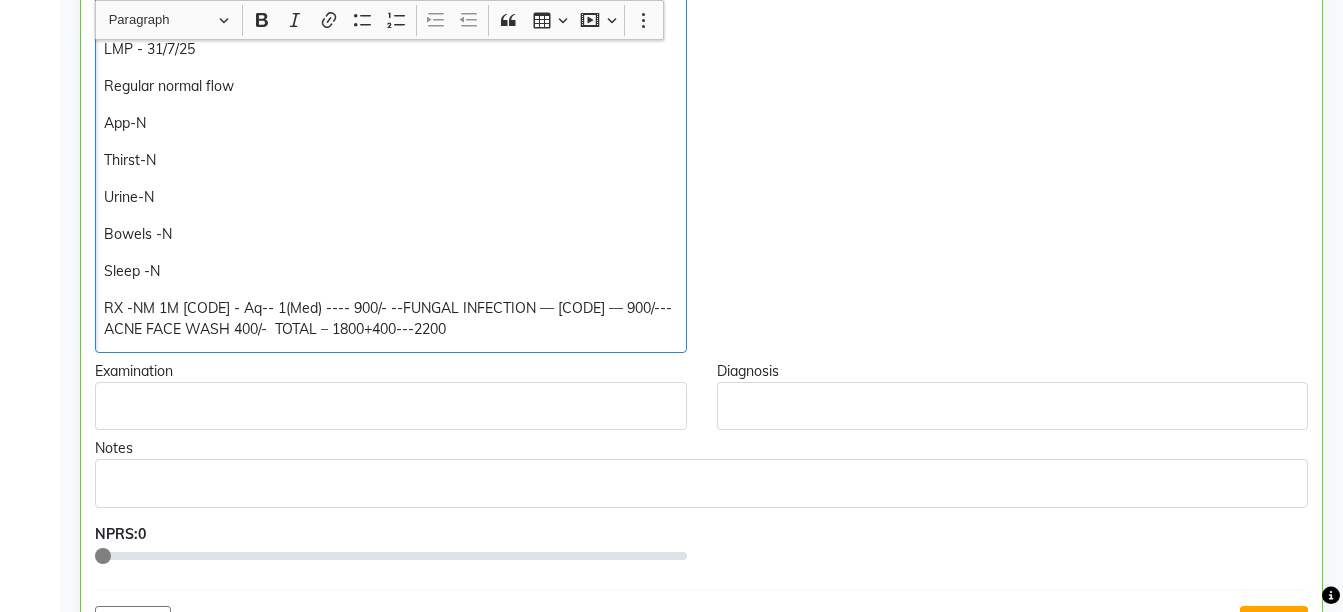 click on "RX -NM 1M [CODE] - Aq-- 1(Med) ---- 900/- --FUNGAL INFECTION — [CODE] — 900/---ACNE FACE WASH 400/-  TOTAL – 1800+400---2200" 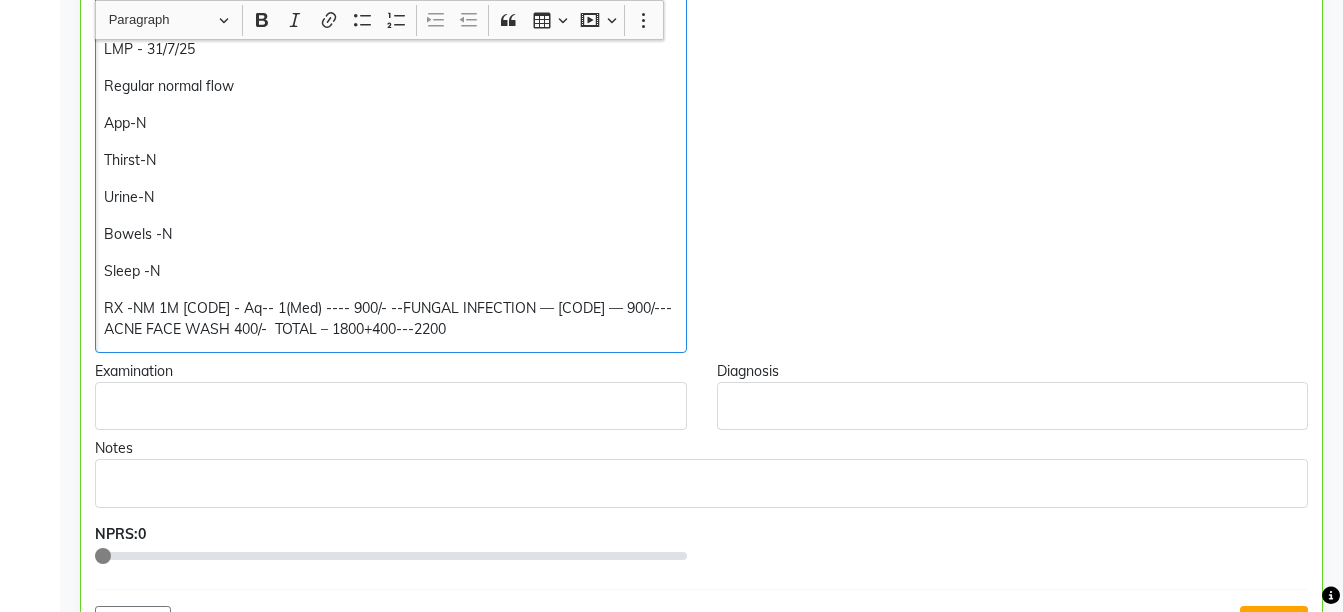 click on "RX -NM 1M [CODE] - Aq-- 1(Med) ---- 900/- --FUNGAL INFECTION — [CODE] — 900/---ACNE FACE WASH 400/-  TOTAL – 1800+400---2200" 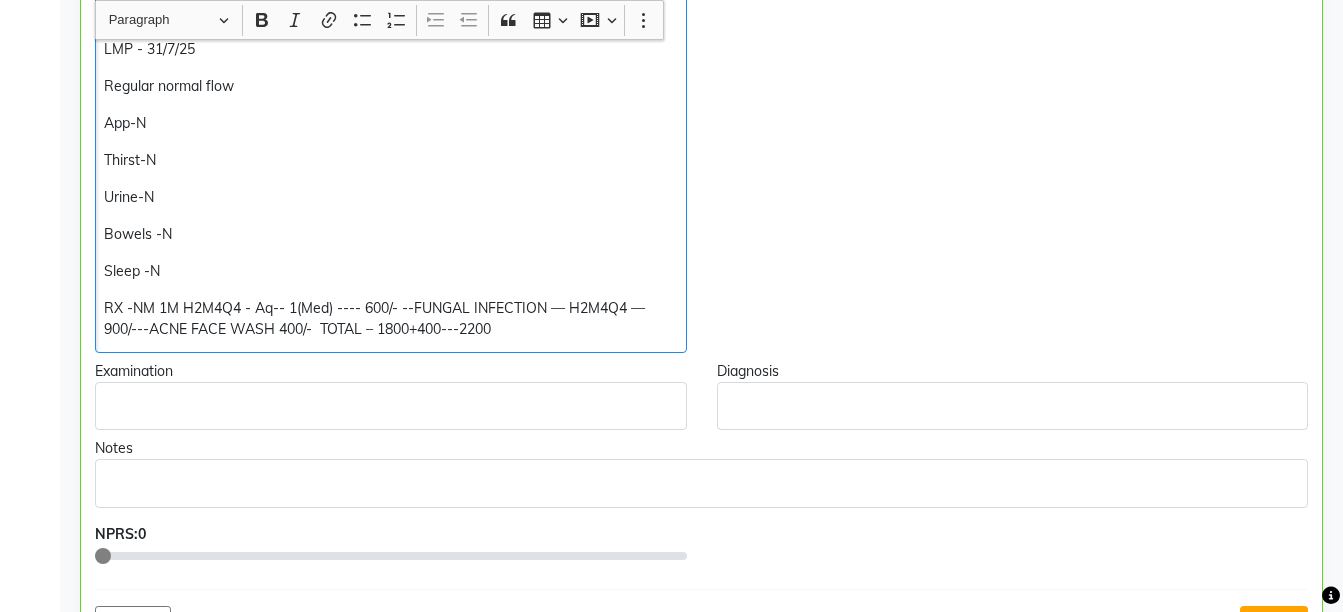 click on "RX -NM 1M H2M4Q4 - Aq-- 1(Med) ---- 600/- --FUNGAL INFECTION — H2M4Q4 — 900/---ACNE FACE WASH 400/-  TOTAL – 1800+400---2200" 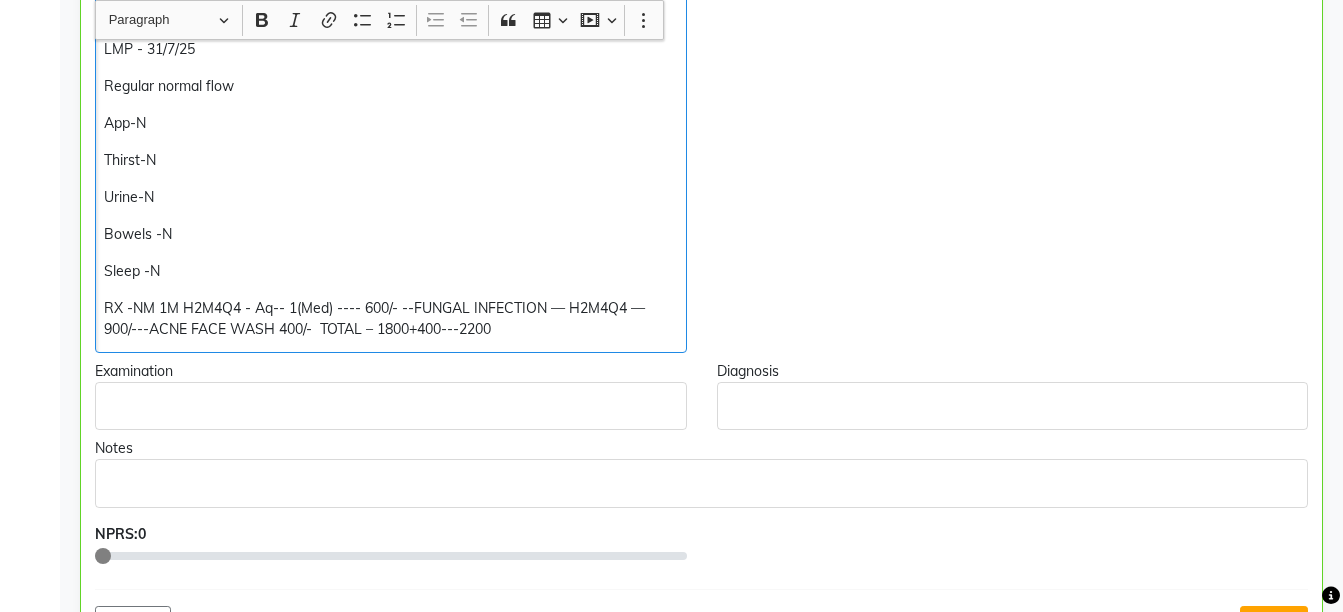 click on "RX -NM 1M H2M4Q4 - Aq-- 1(Med) ---- 600/- --FUNGAL INFECTION — H2M4Q4 — 900/---ACNE FACE WASH 400/-  TOTAL – 1800+400---2200" 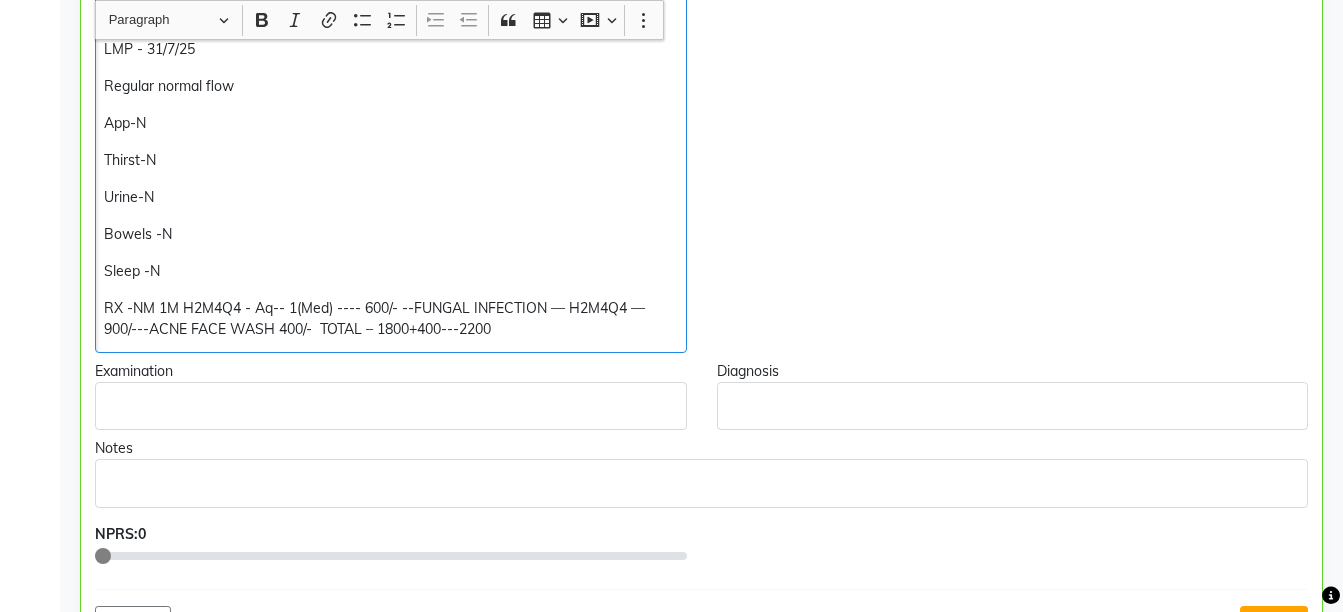 click on "RX -NM 1M H2M4Q4 - Aq-- 1(Med) ---- 600/- --FUNGAL INFECTION — H2M4Q4 — 900/---ACNE FACE WASH 400/-  TOTAL – 1800+400---2200" 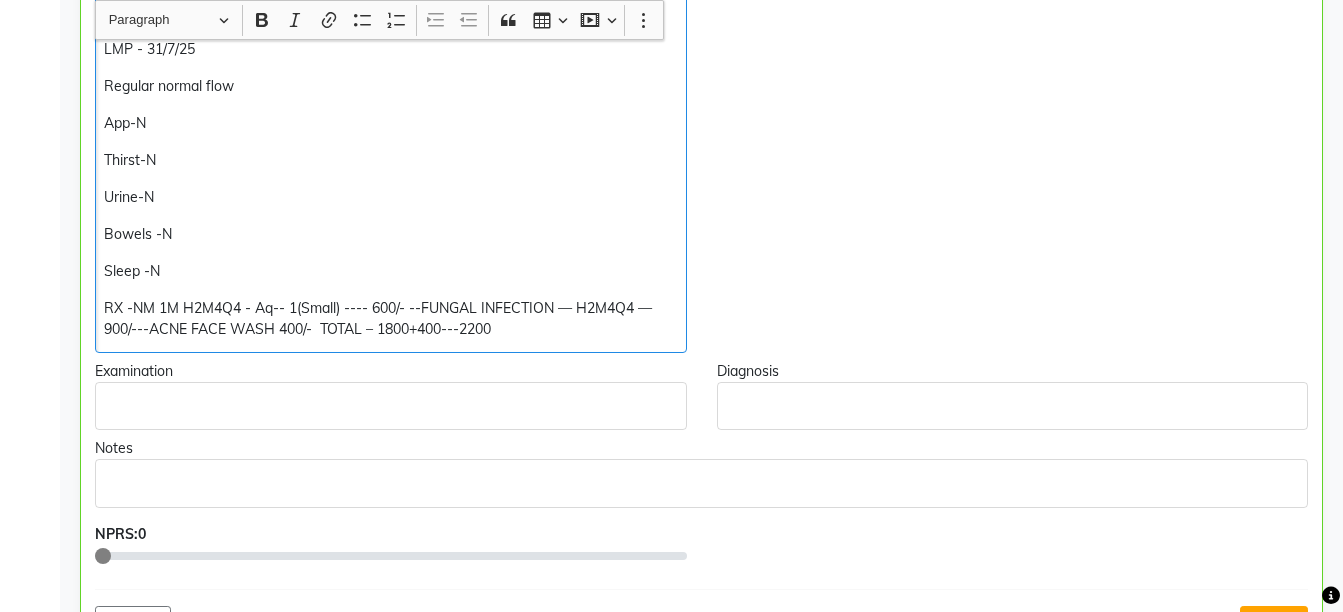 click on "RX -NM 1M H2M4Q4 - Aq-- 1(Small) ---- 600/- --FUNGAL INFECTION — H2M4Q4 — 900/---ACNE FACE WASH 400/-  TOTAL – 1800+400---2200" 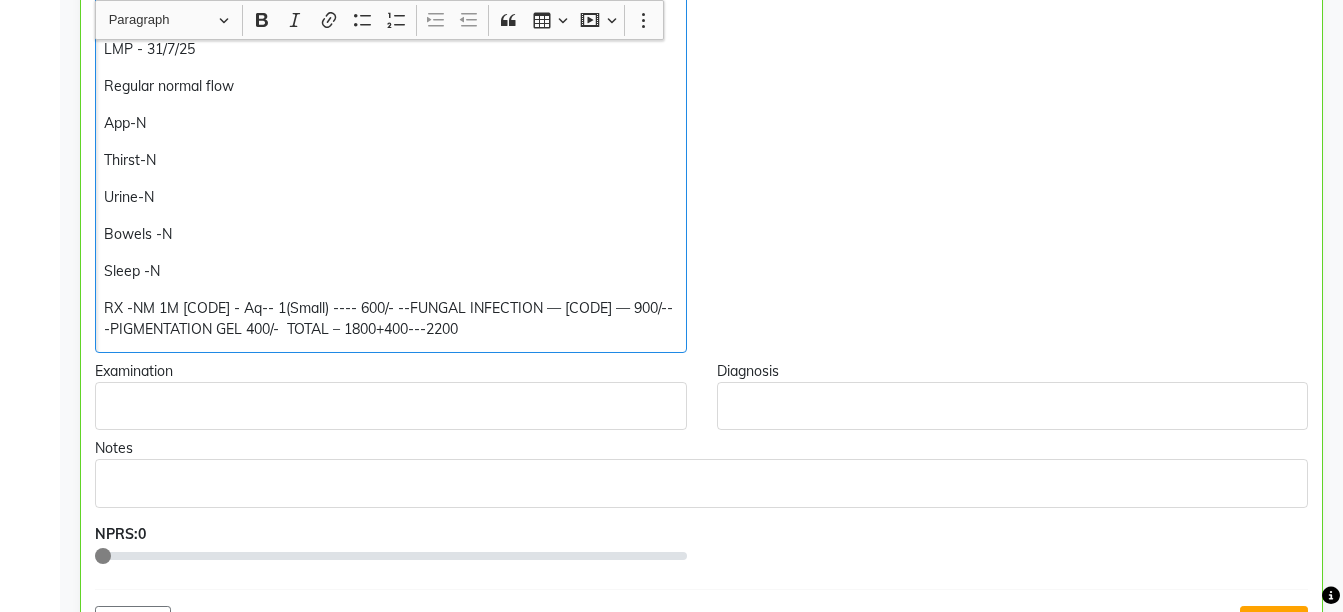 click on "RX -NM 1M [CODE] - Aq-- 1(Small) ---- 600/- --FUNGAL INFECTION — [CODE] — 900/---PIGMENTATION GEL 400/-  TOTAL – 1800+400---2200" 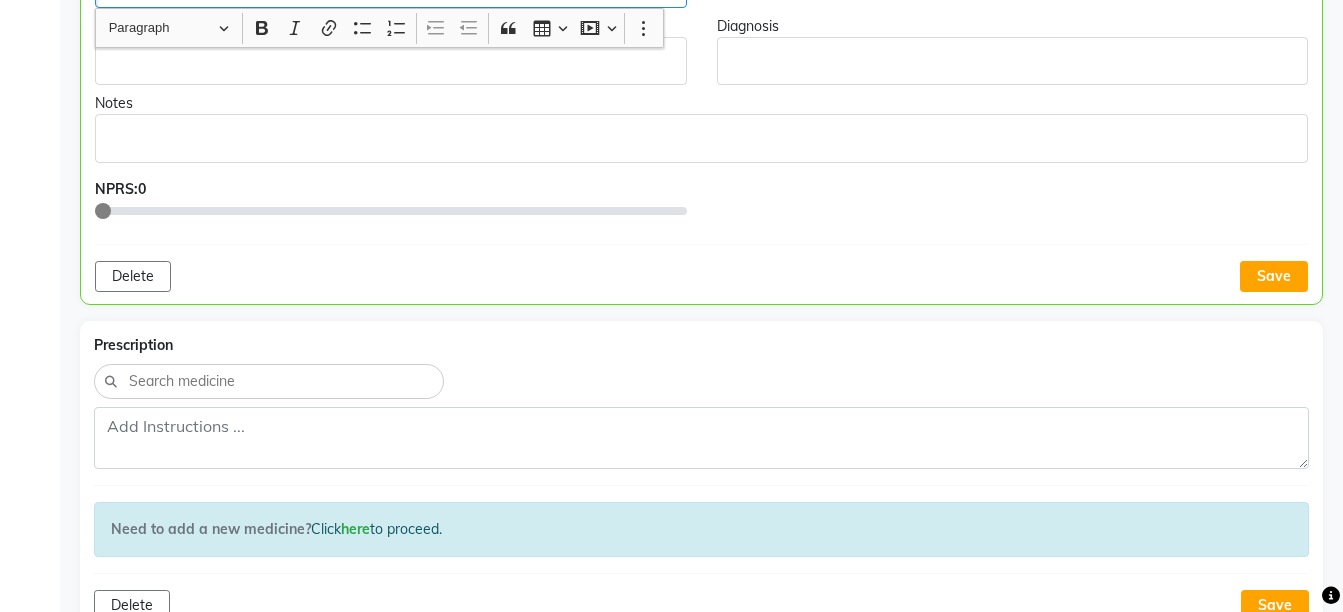 scroll, scrollTop: 1087, scrollLeft: 0, axis: vertical 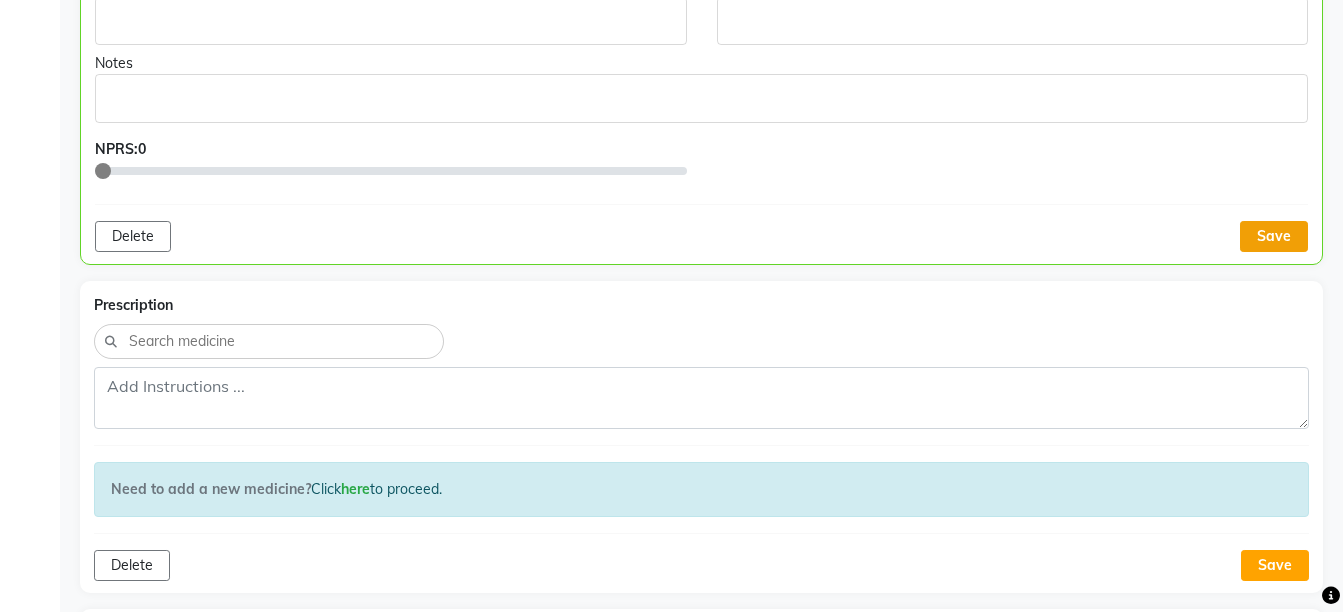 click on "Save" 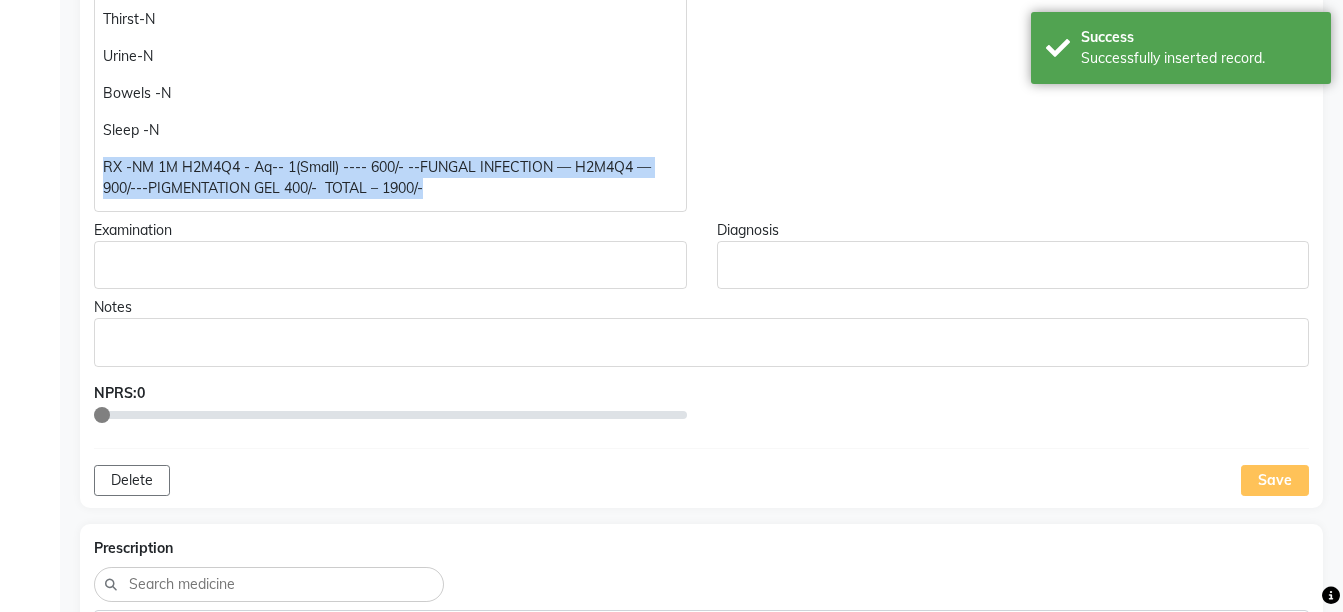 scroll, scrollTop: 837, scrollLeft: 0, axis: vertical 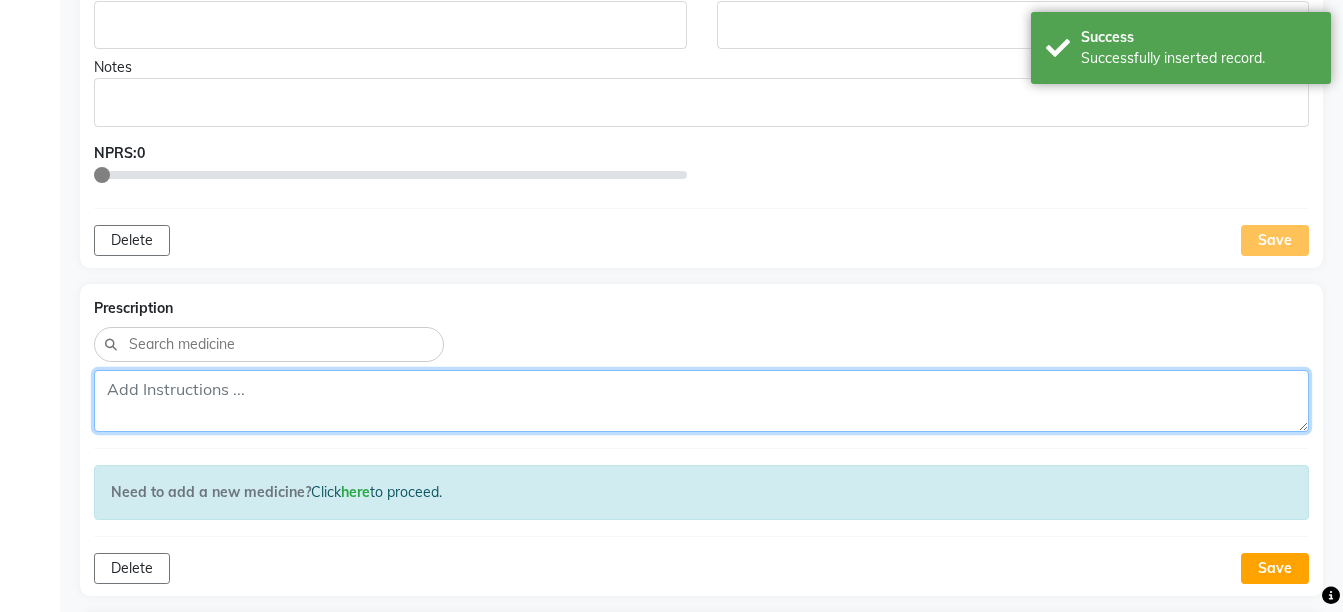 click 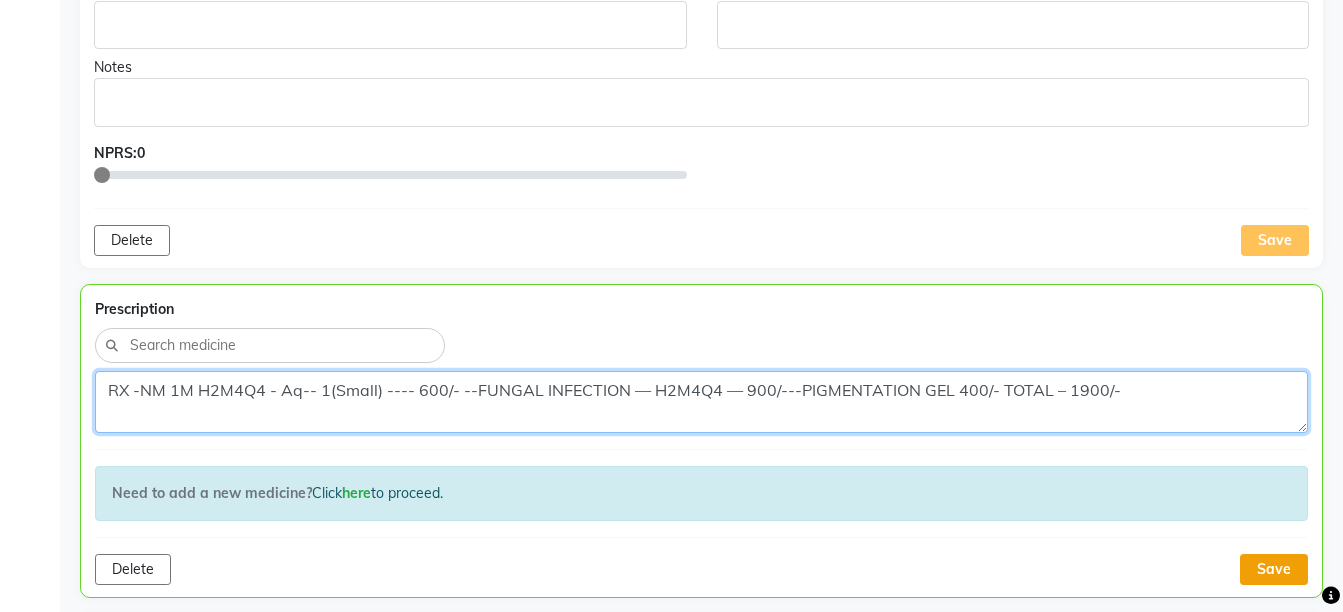 type on "RX -NM 1M H2M4Q4 - Aq-- 1(Small) ---- 600/- --FUNGAL INFECTION — H2M4Q4 — 900/---PIGMENTATION GEL 400/- TOTAL – 1900/-" 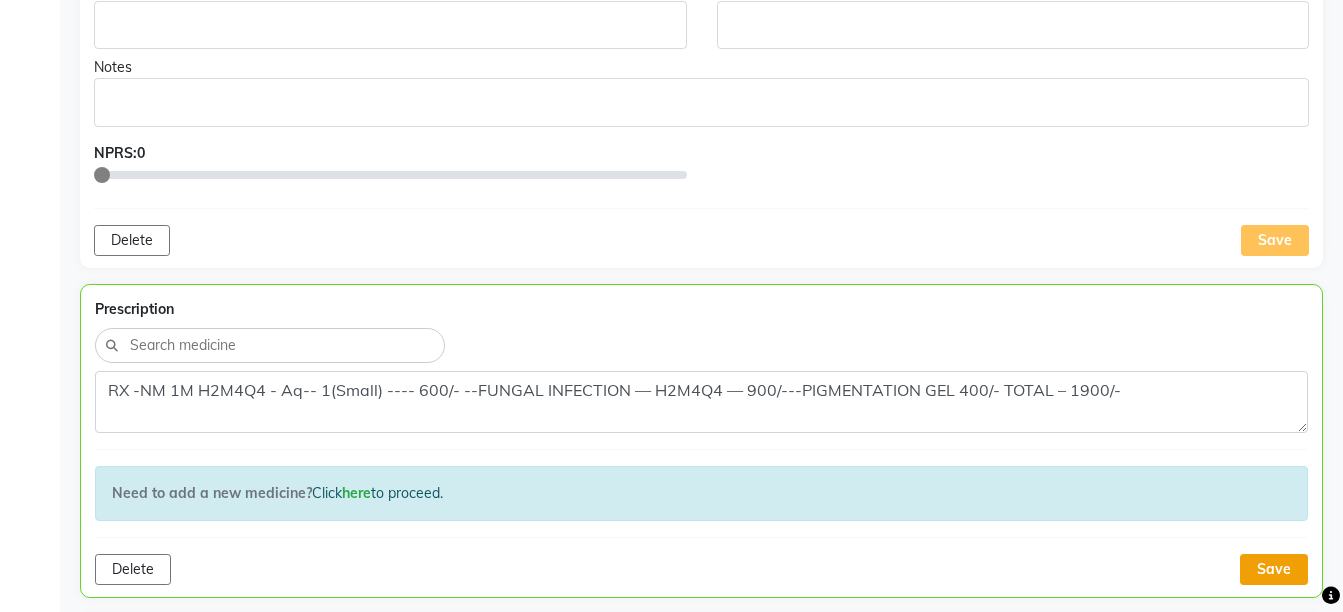 click on "Save" 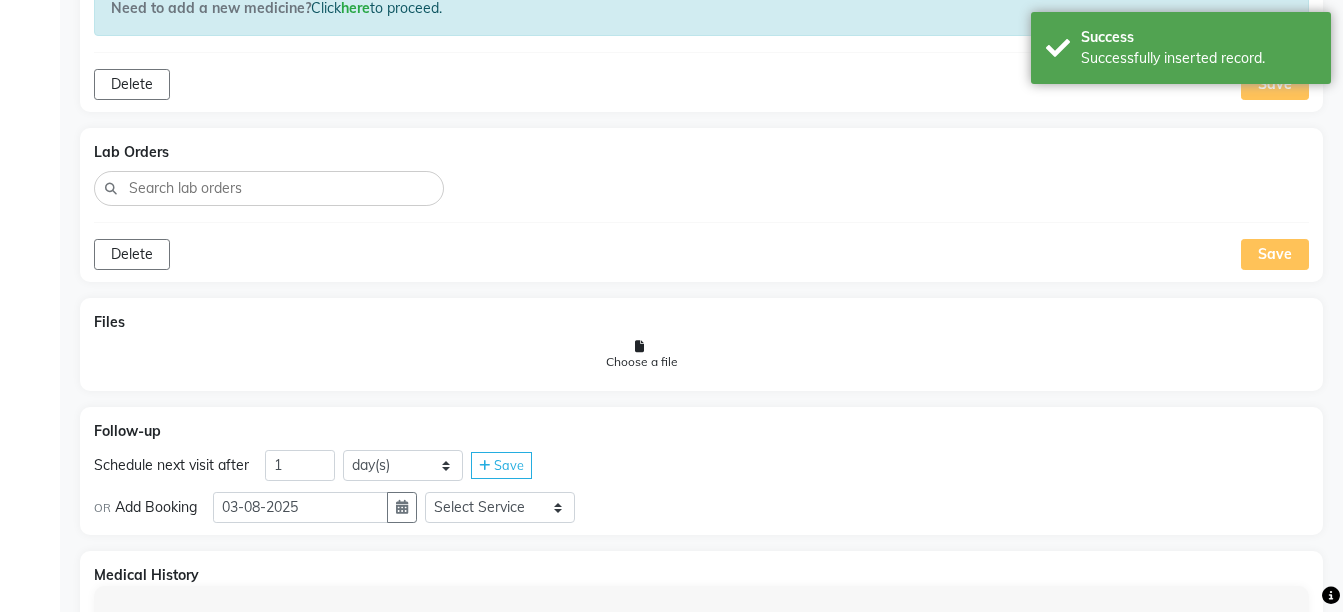 scroll, scrollTop: 1576, scrollLeft: 0, axis: vertical 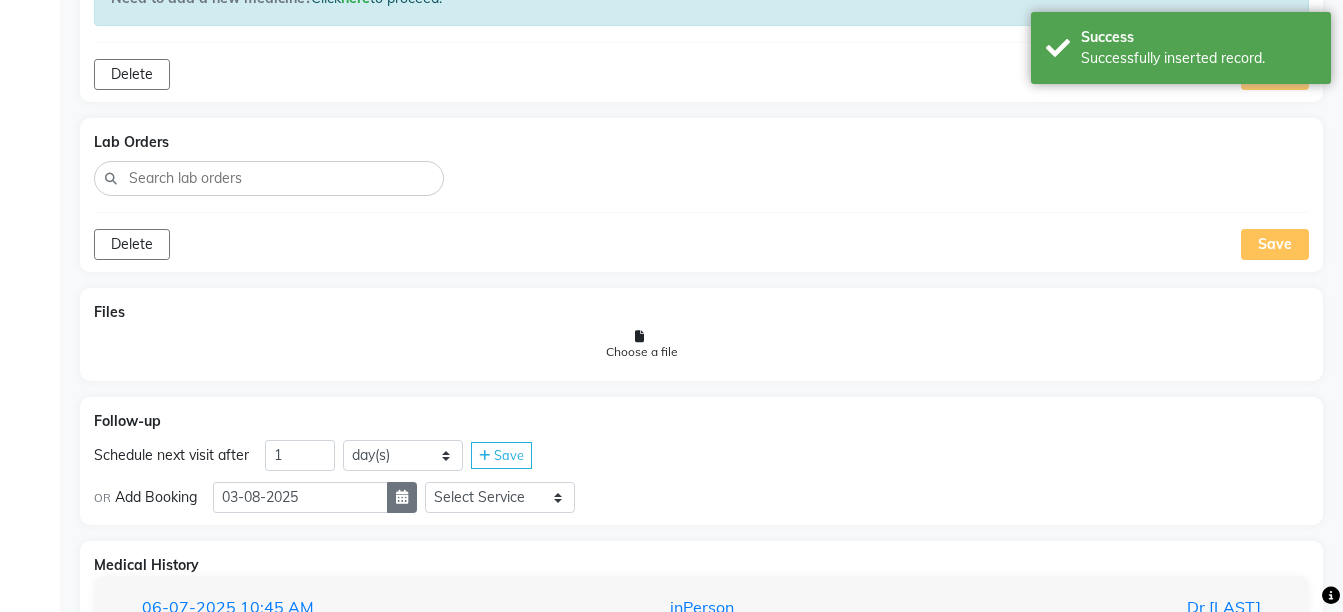 click 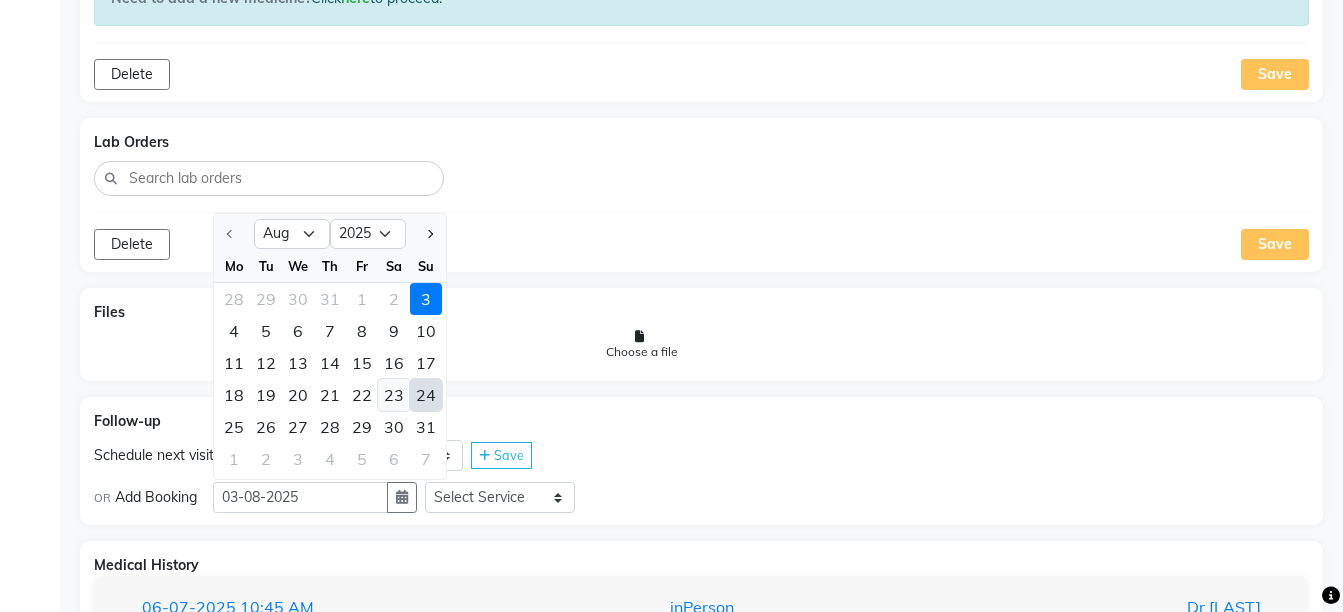 click on "23" 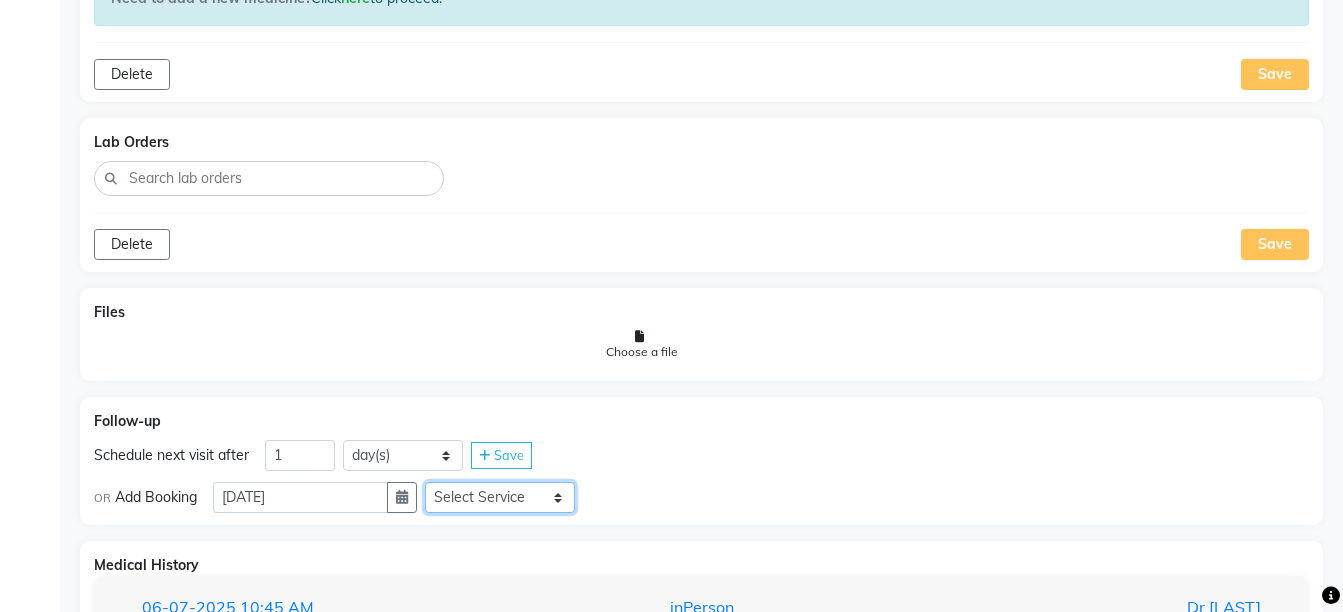 click on "Select Service  Medicine  Medicine 1  Hydra Facial  Medi Facial  Vampire Facial With Plasma  Oxygeno Facial  Anti Aging Facial  Korean Glass GLow Facial  Full Face  Upper Lip  Chin  Underarms  Full Legs & arms  Back-side  Chest  Abdomen  Yellow Peel  Black Peel  Party Peel  Glow Peel  Argi Peel  Under-arm Peel  Depigmento Peel  Anti Aging Peel  Lip Peel  Hair PRP  GFC PRP  Mesotherapy / Dermaroller  Under Eye PRP  Face PRP  Dermapen / Mesotherapt for Full Face  Dermapen / Mesotherapt for Scars  Carbon Peel  LASER BLEECH Laser Bleech  BB Glow  Indian Glass Glow  In Person - Consultation  Courier Charges in City  Courier Charges out of City  In Person - Follow Up  Hair Treatment   Skin Treatment   Online - Consultation  Online - Follow Up" 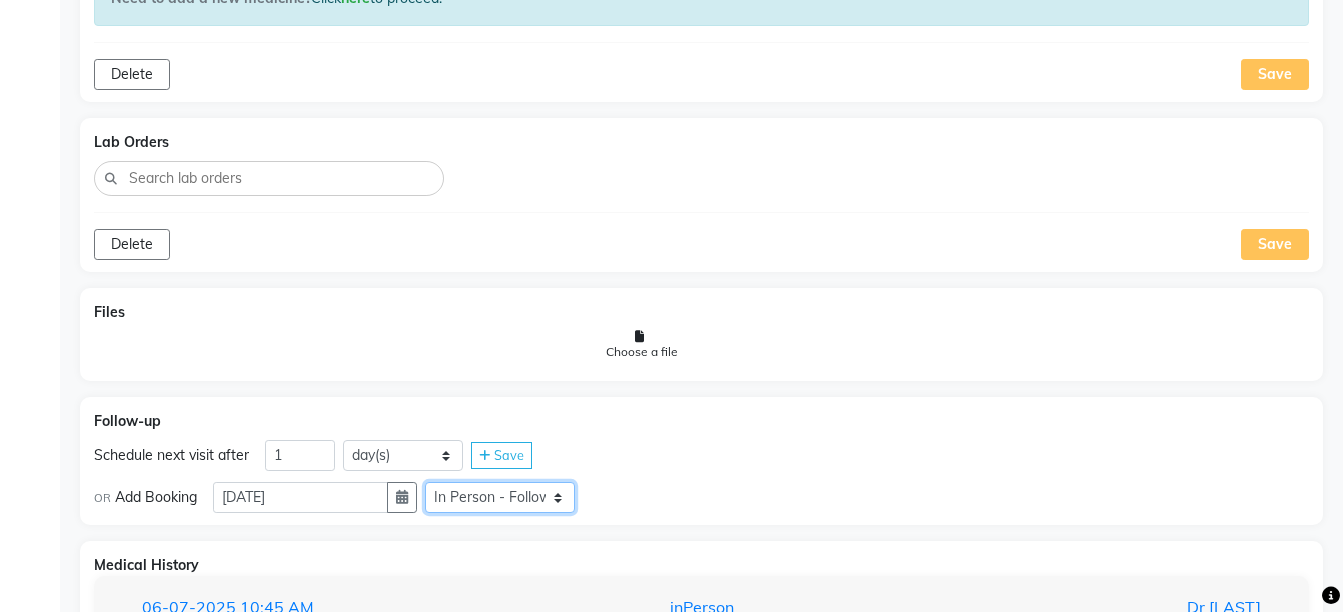click on "Select Service  Medicine  Medicine 1  Hydra Facial  Medi Facial  Vampire Facial With Plasma  Oxygeno Facial  Anti Aging Facial  Korean Glass GLow Facial  Full Face  Upper Lip  Chin  Underarms  Full Legs & arms  Back-side  Chest  Abdomen  Yellow Peel  Black Peel  Party Peel  Glow Peel  Argi Peel  Under-arm Peel  Depigmento Peel  Anti Aging Peel  Lip Peel  Hair PRP  GFC PRP  Mesotherapy / Dermaroller  Under Eye PRP  Face PRP  Dermapen / Mesotherapt for Full Face  Dermapen / Mesotherapt for Scars  Carbon Peel  LASER BLEECH Laser Bleech  BB Glow  Indian Glass Glow  In Person - Consultation  Courier Charges in City  Courier Charges out of City  In Person - Follow Up  Hair Treatment   Skin Treatment   Online - Consultation  Online - Follow Up" 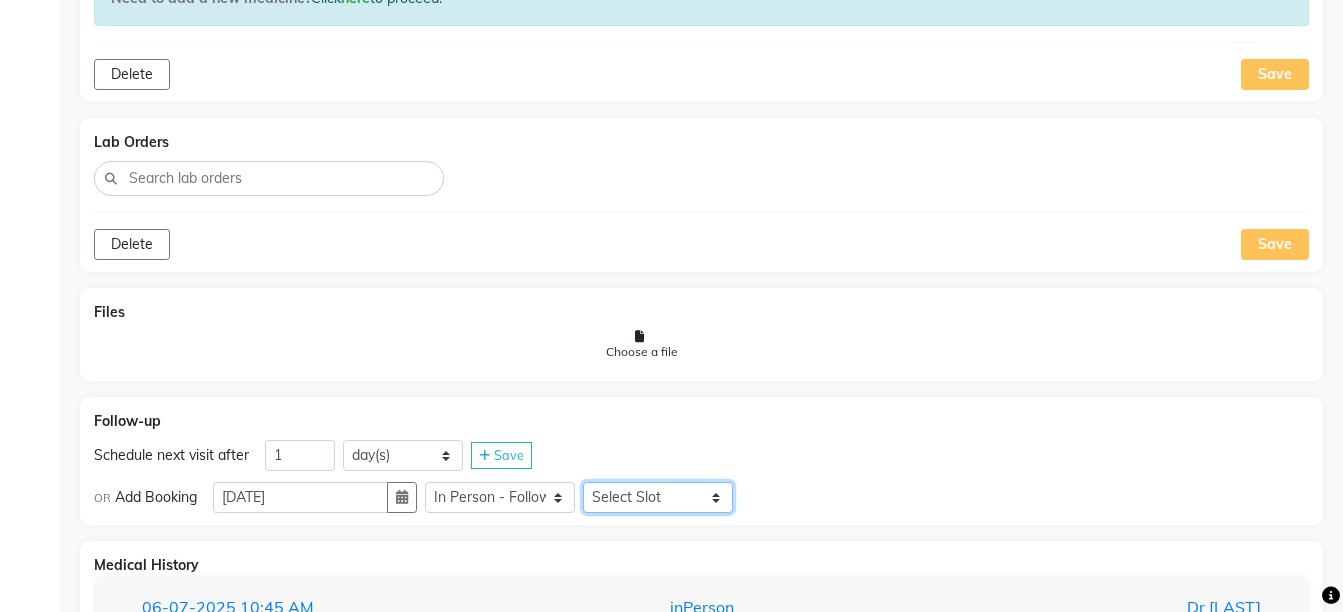 click on "Select Slot 10:15 10:30 10:45 11:00 11:15 11:45 12:00 12:15 12:30 13:00 13:15 13:30 13:45 14:00 14:15 14:30 14:45 15:00 15:15 15:30 15:45 16:00 16:15 16:30 16:45 17:00 17:15 17:30 17:45 18:00 18:15 18:30 18:45 19:15 19:30 19:45 20:00 20:15 20:30 20:45 21:00 21:15 21:30 21:45" 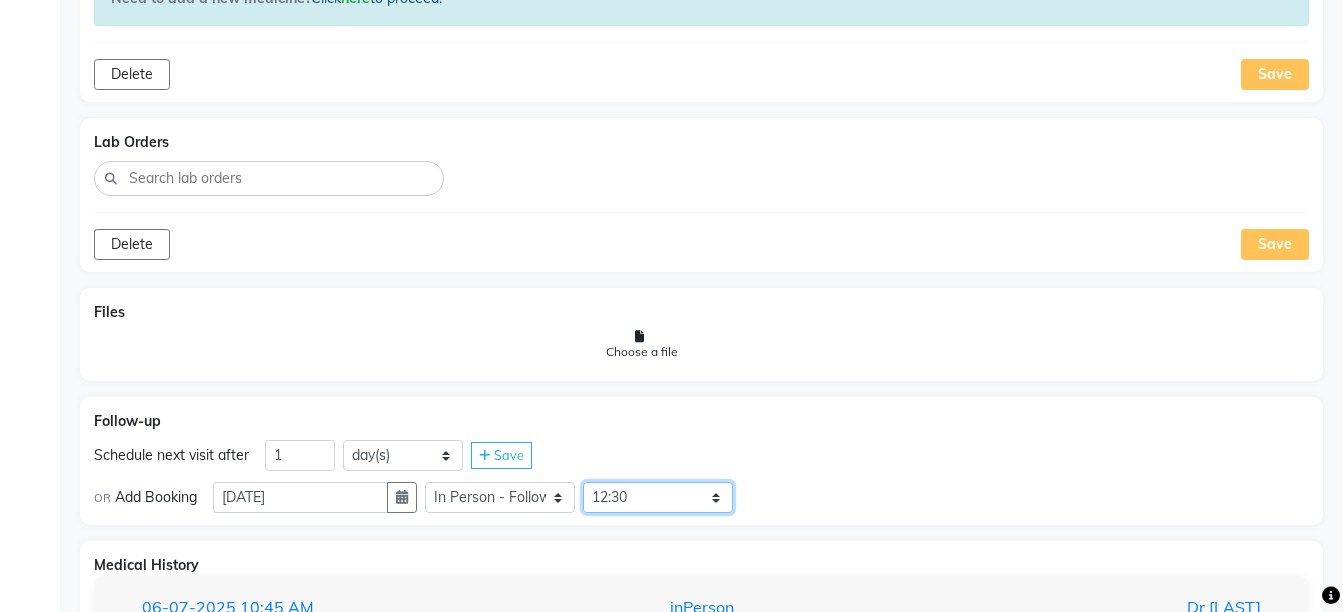 click on "Select Slot 10:15 10:30 10:45 11:00 11:15 11:45 12:00 12:15 12:30 13:00 13:15 13:30 13:45 14:00 14:15 14:30 14:45 15:00 15:15 15:30 15:45 16:00 16:15 16:30 16:45 17:00 17:15 17:30 17:45 18:00 18:15 18:30 18:45 19:15 19:30 19:45 20:00 20:15 20:30 20:45 21:00 21:15 21:30 21:45" 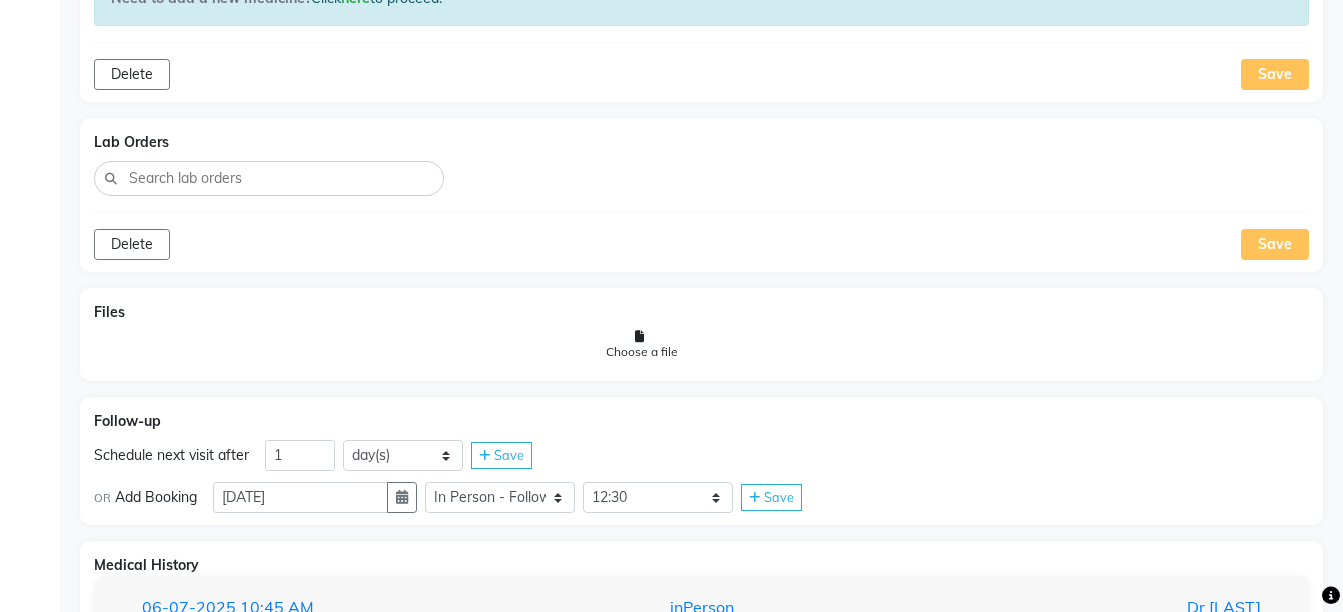 click on "Save" 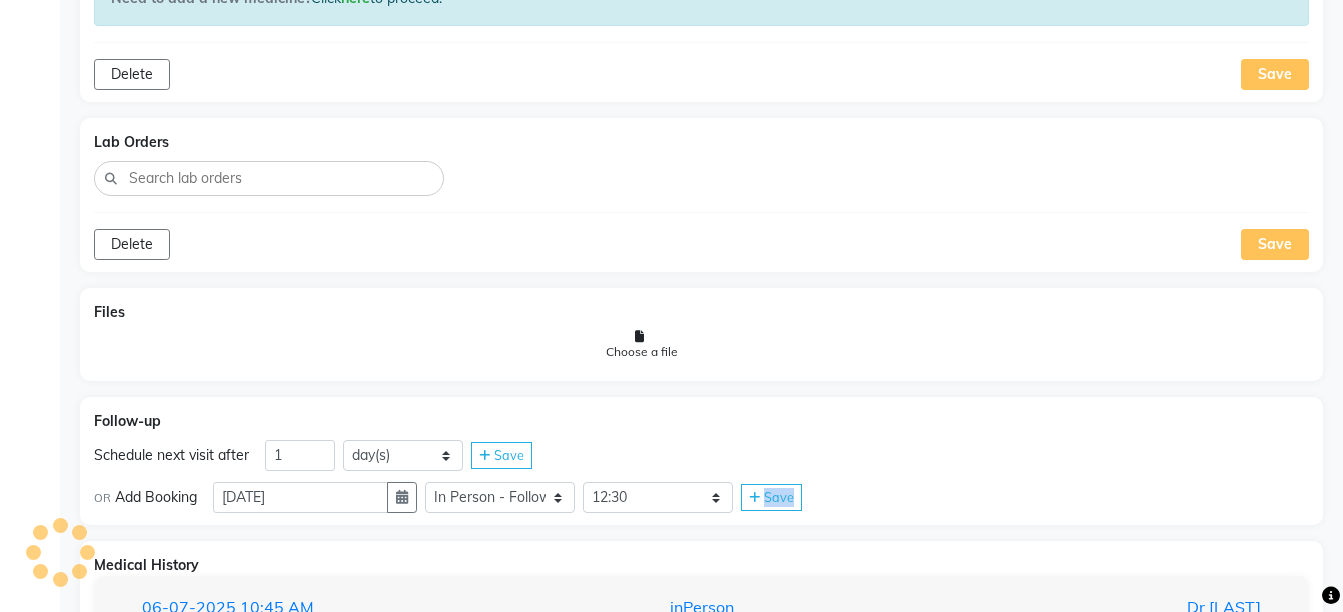 click on "Save" 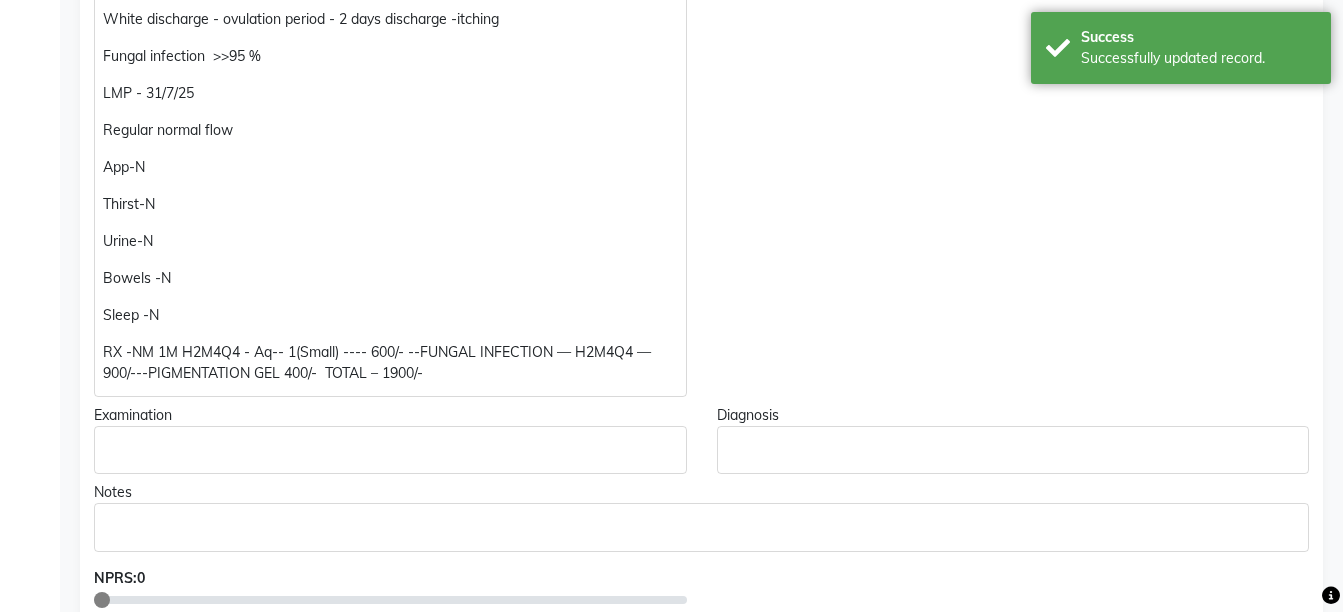 scroll, scrollTop: 735, scrollLeft: 0, axis: vertical 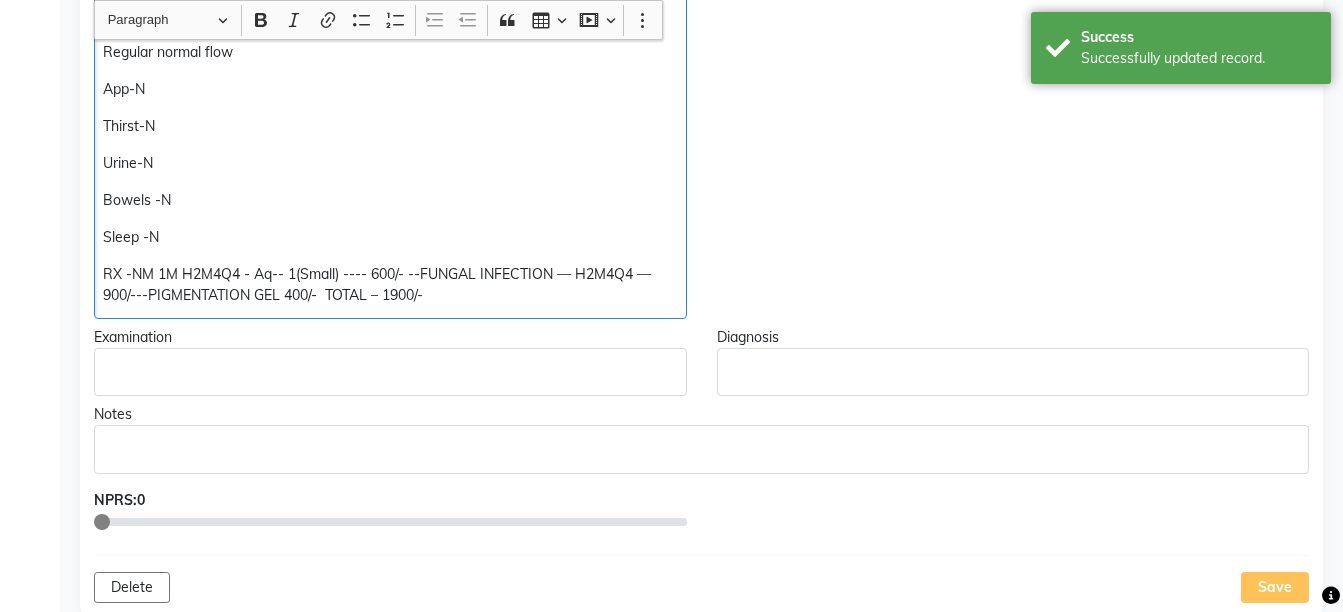 click on "Acne increased <<   New acne on cheeks and chin << Frequency - daily 1-2 acne Pus filled , brown spots. reduced but still present frequency reduced than befoe Black pigmentation >> White discharge - ovulation period - 2 days discharge -itching Fungal infection >>95 % LMP - 31/7/25 Regular normal flow App-N Thirst-N Urine-N Bowels -N Sleep -N RX -NM 1M H2M4Q4 - Aq-- 1(Small) ---- 600/- --FUNGAL INFECTION — H2M4Q4 — 900/---PIGMENTATION GEL 400/-  TOTAL – 1900/-" 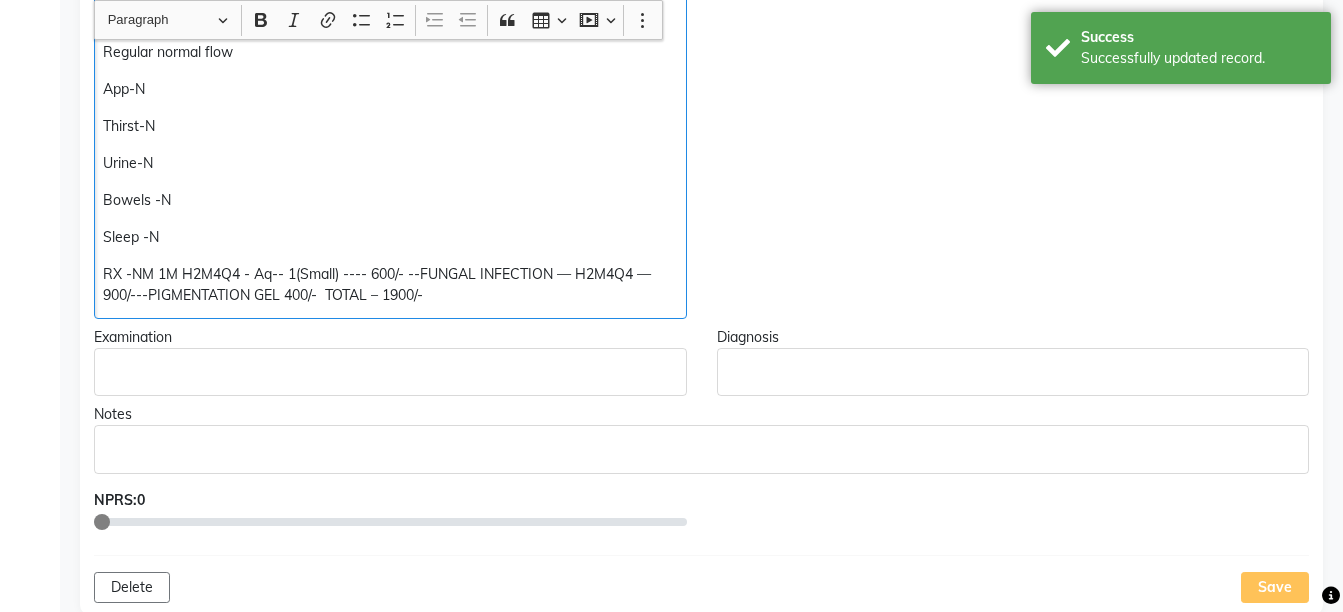 click on "RX -NM 1M H2M4Q4 - Aq-- 1(Small) ---- 600/- --FUNGAL INFECTION — H2M4Q4 — 900/---PIGMENTATION GEL 400/-  TOTAL – 1900/-" 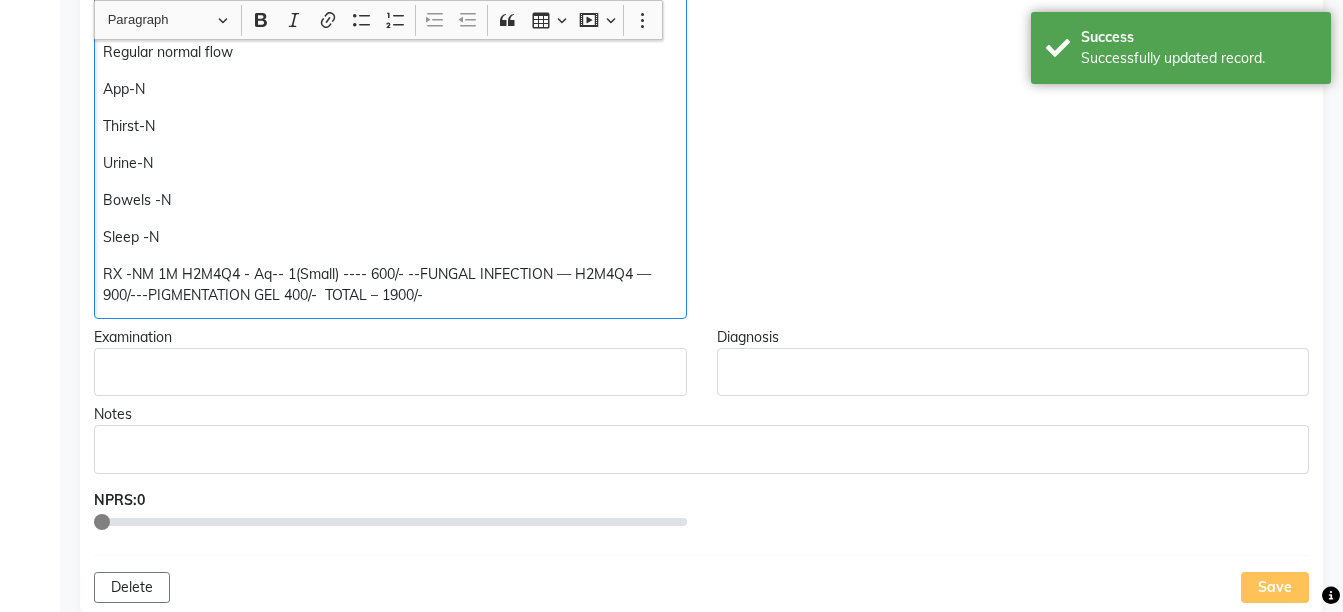 scroll, scrollTop: 736, scrollLeft: 0, axis: vertical 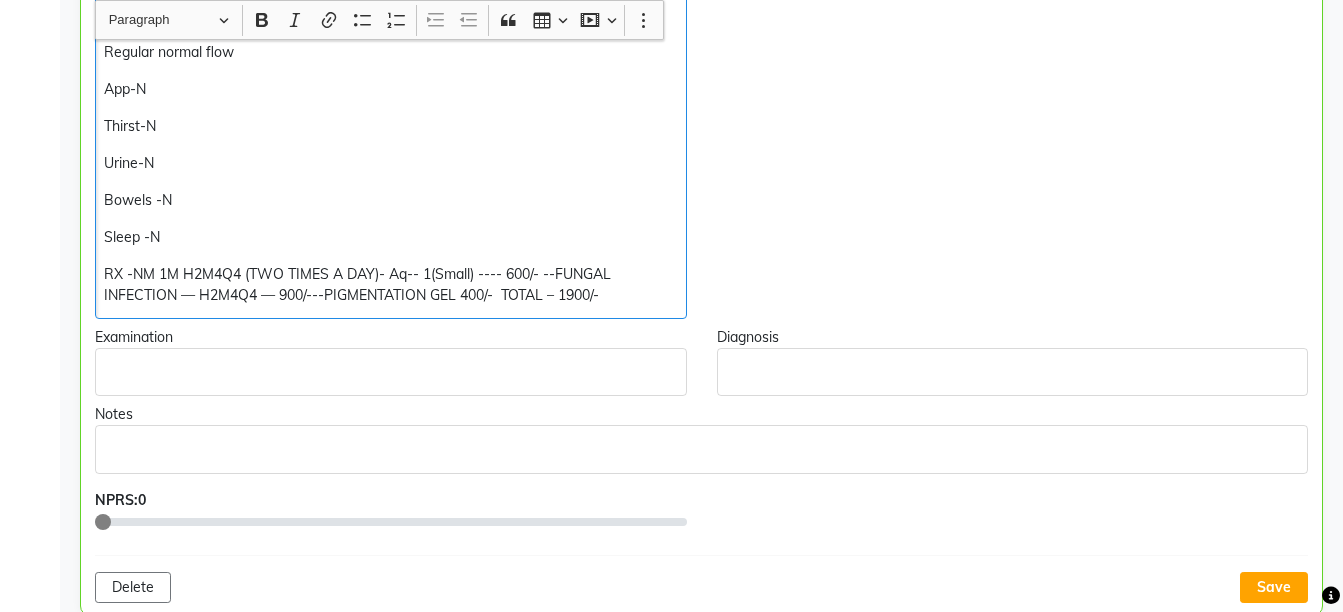 click on "RX -NM 1M H2M4Q4 (TWO TIMES A DAY)- Aq-- 1(Small) ---- 600/- --FUNGAL INFECTION — H2M4Q4 — 900/---PIGMENTATION GEL 400/-  TOTAL – 1900/-" 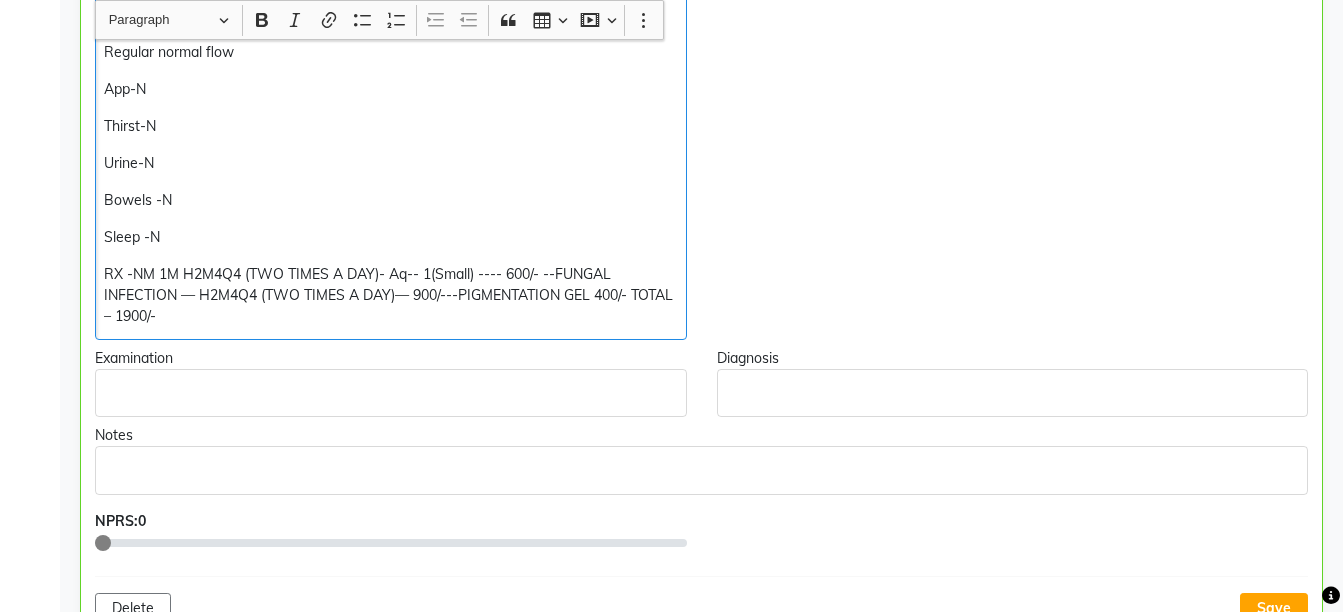 click on "RX -NM 1M H2M4Q4 (TWO TIMES A DAY)- Aq-- 1(Small) ---- 600/- --FUNGAL INFECTION — H2M4Q4 (TWO TIMES A DAY)— 900/---PIGMENTATION GEL 400/- TOTAL – 1900/-" 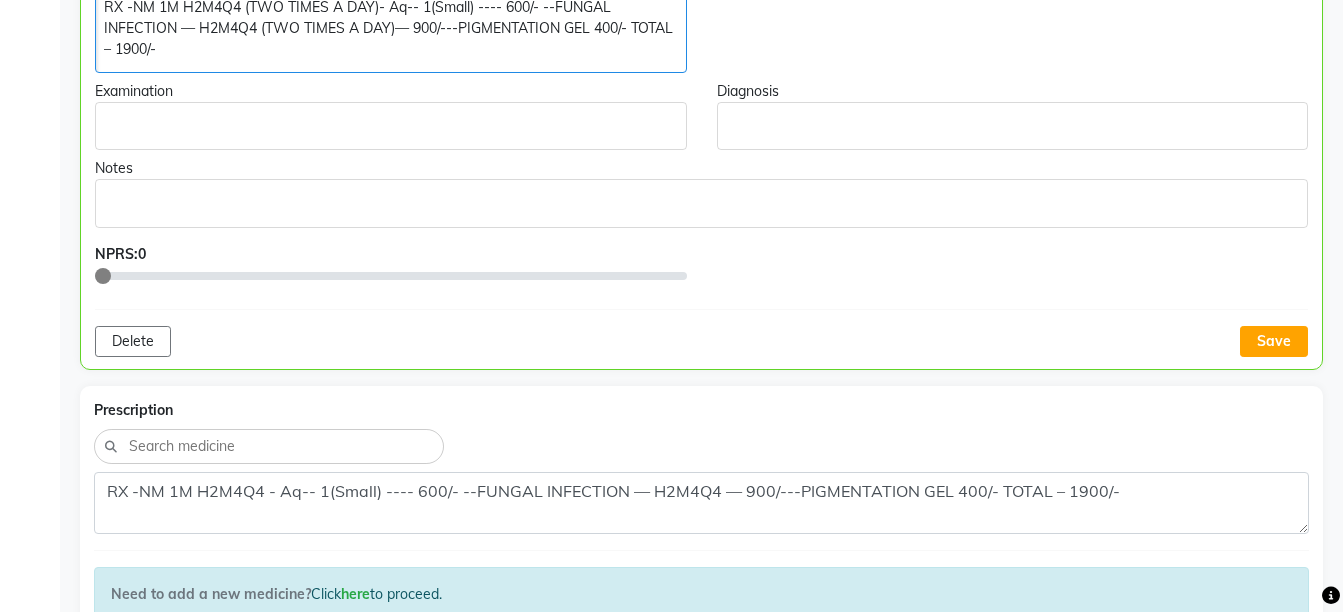 scroll, scrollTop: 1048, scrollLeft: 0, axis: vertical 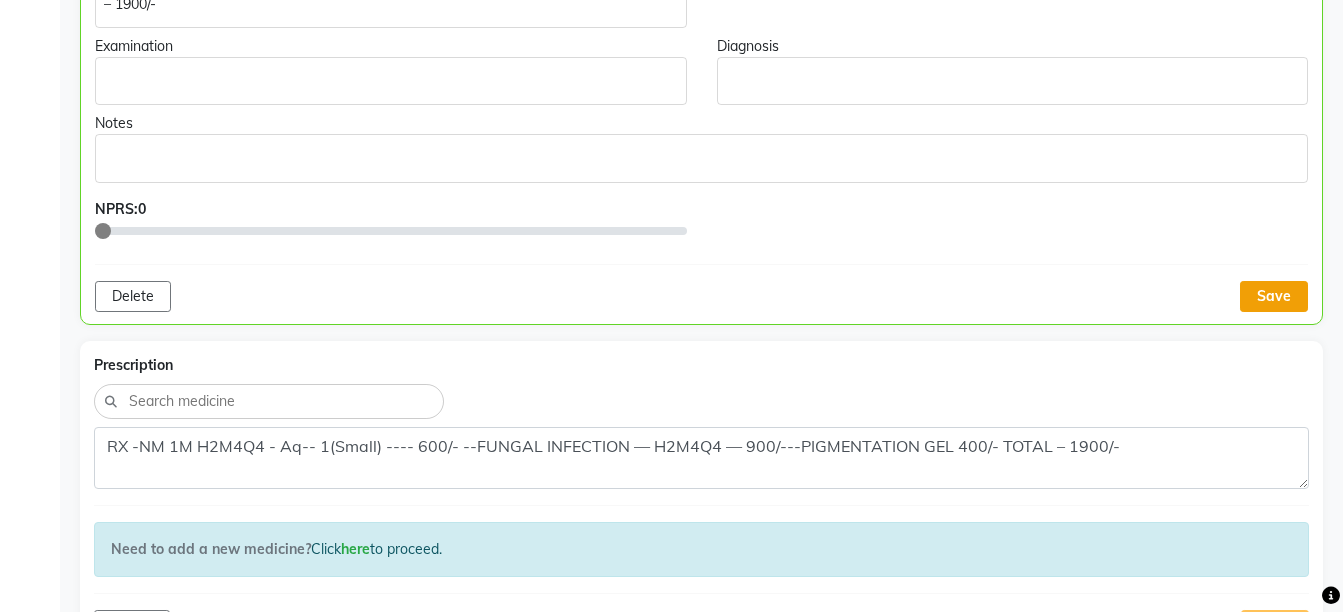 click on "Save" 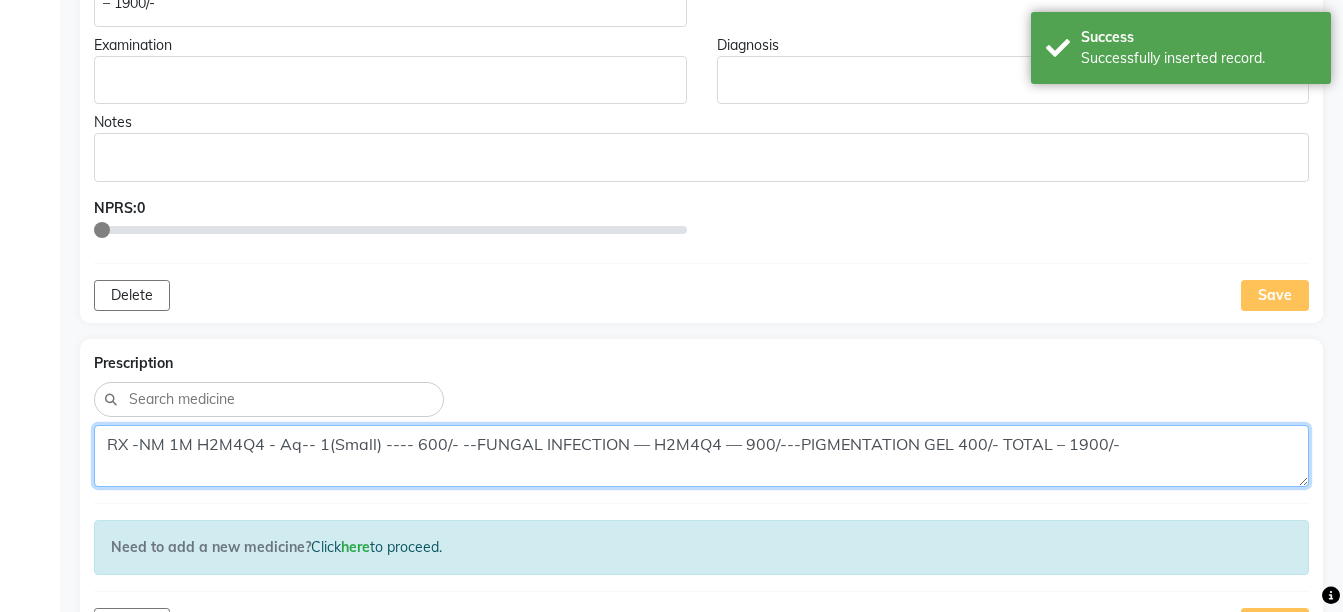 click on "RX -NM 1M H2M4Q4 - Aq-- 1(Small) ---- 600/- --FUNGAL INFECTION — H2M4Q4 — 900/---PIGMENTATION GEL 400/- TOTAL – 1900/-" 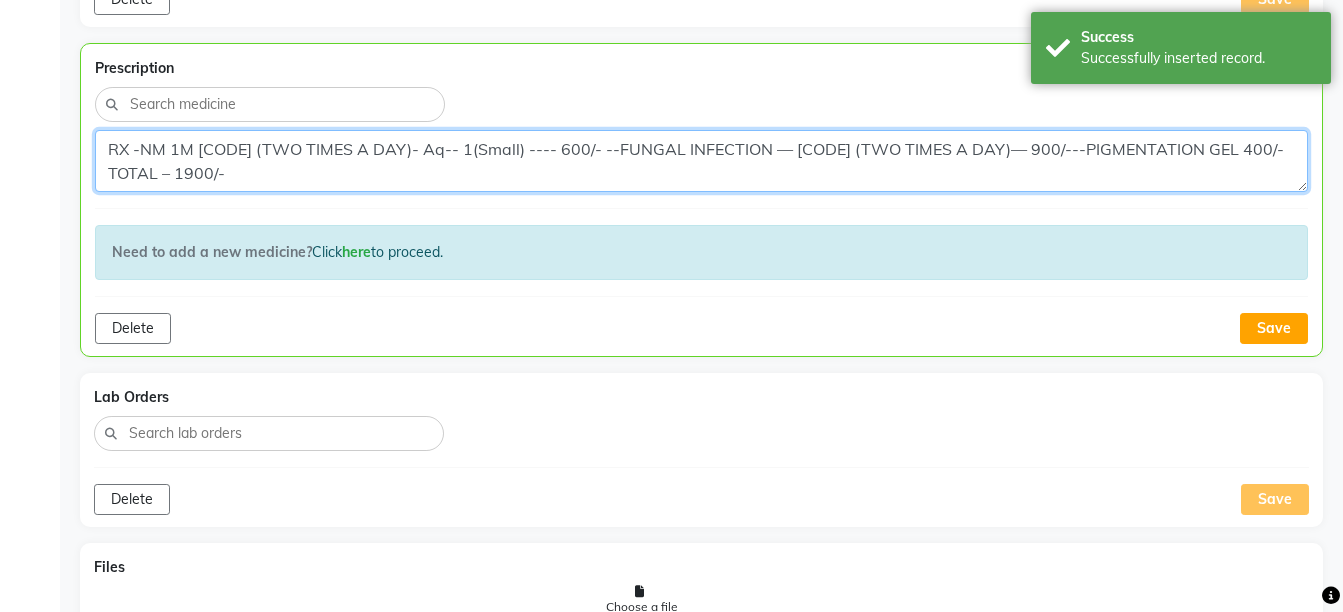 scroll, scrollTop: 1384, scrollLeft: 0, axis: vertical 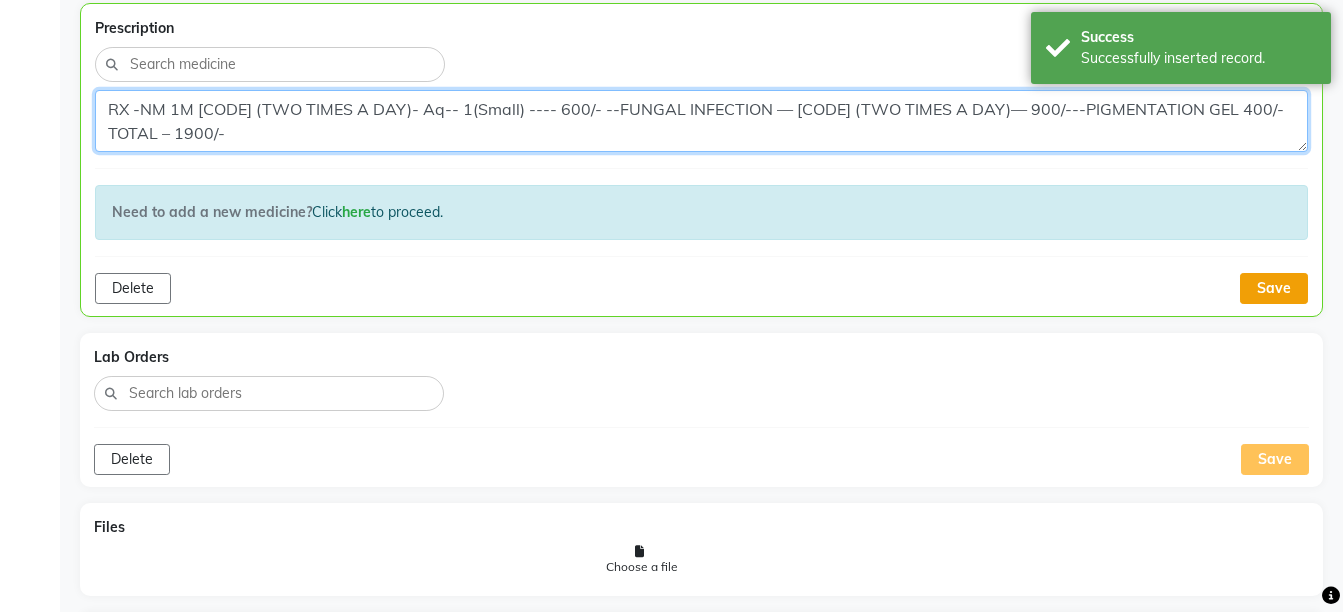 type on "RX -NM 1M [CODE] (TWO TIMES A DAY)- Aq-- 1(Small) ---- 600/- --FUNGAL INFECTION — [CODE] (TWO TIMES A DAY)— 900/---PIGMENTATION GEL 400/-  TOTAL – 1900/-" 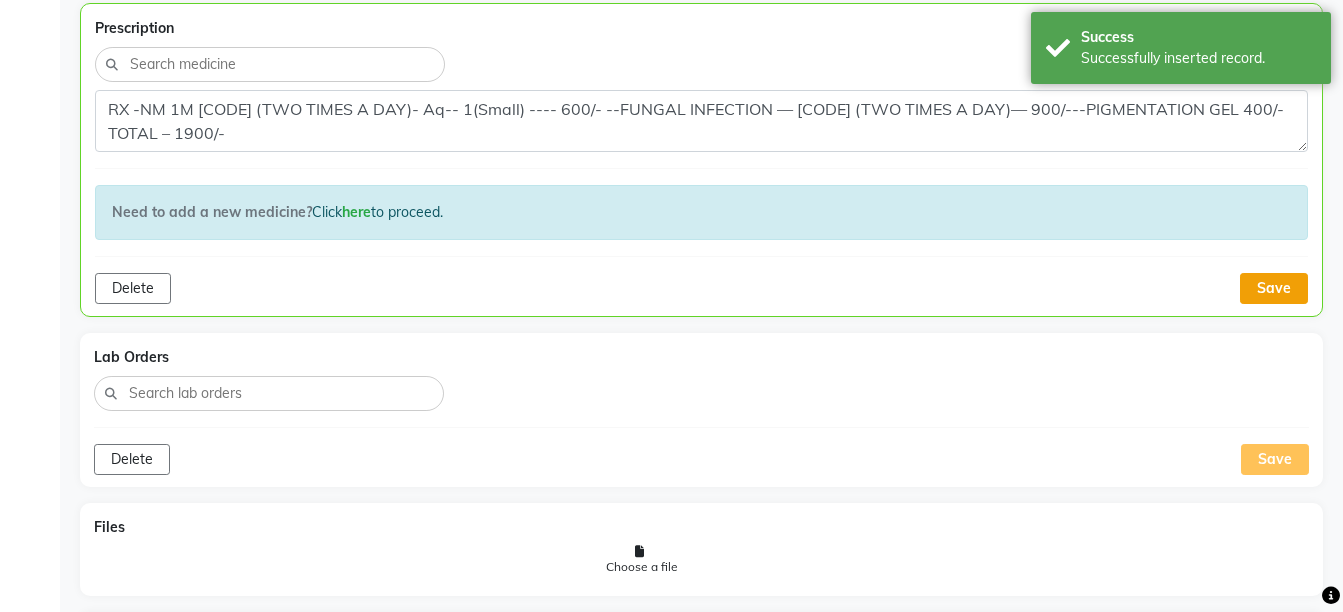 click on "Save" 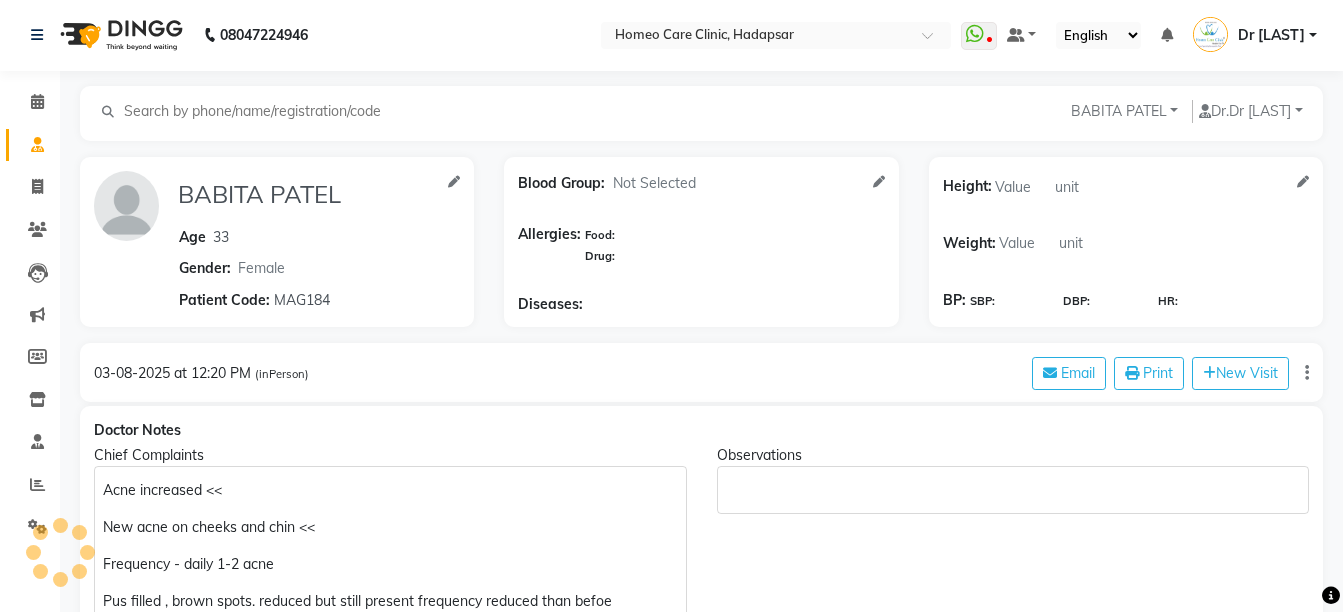 scroll, scrollTop: 0, scrollLeft: 0, axis: both 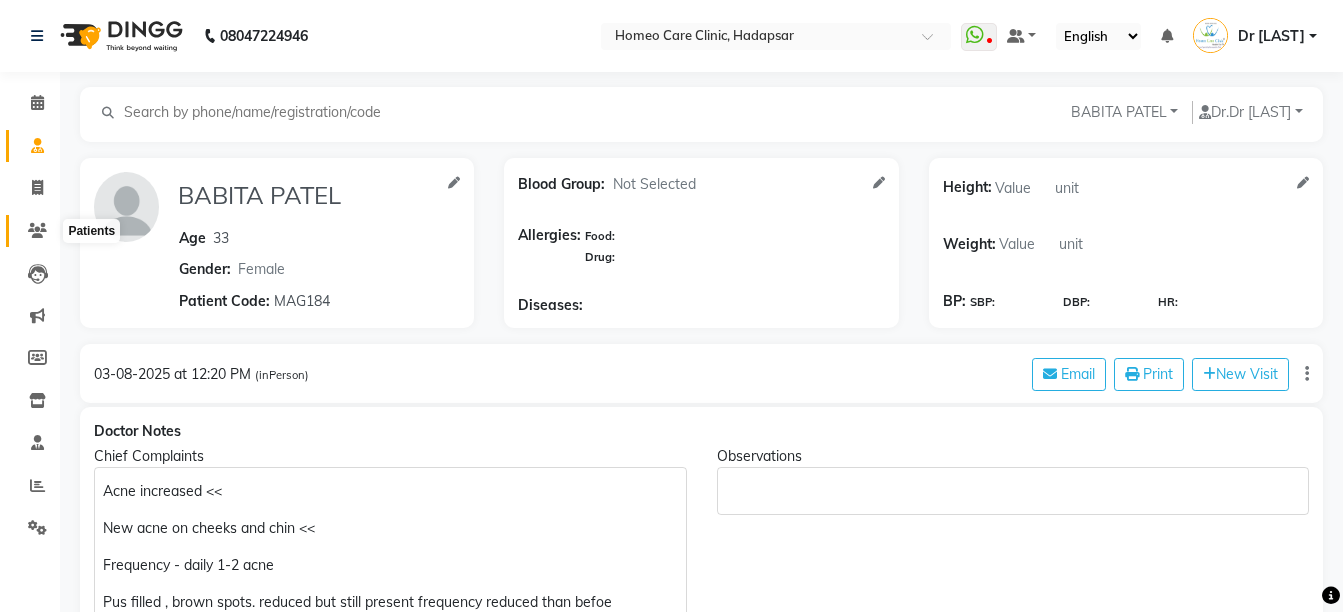 click 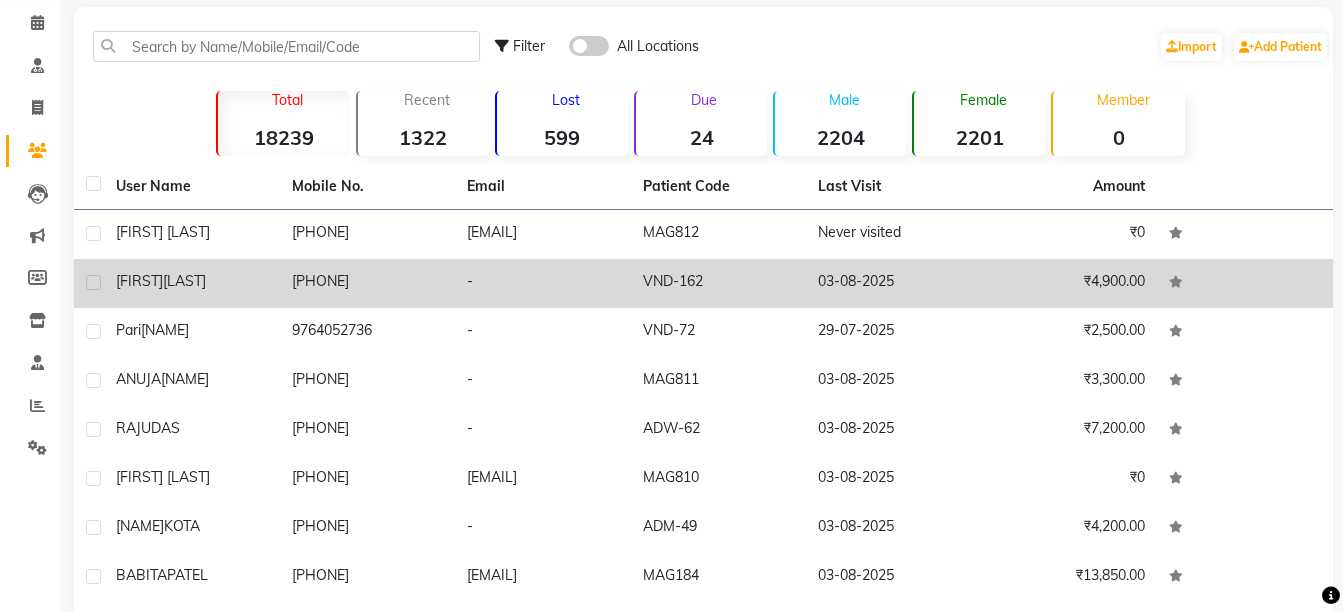 scroll, scrollTop: 120, scrollLeft: 0, axis: vertical 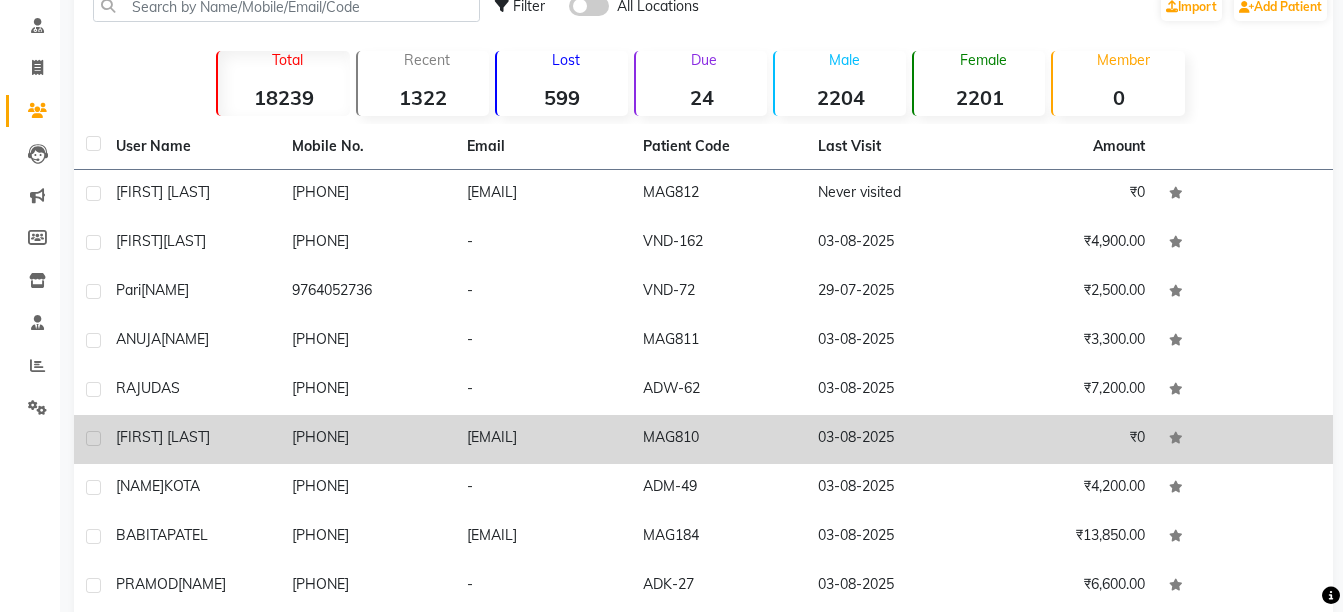 click on "[PHONE]" 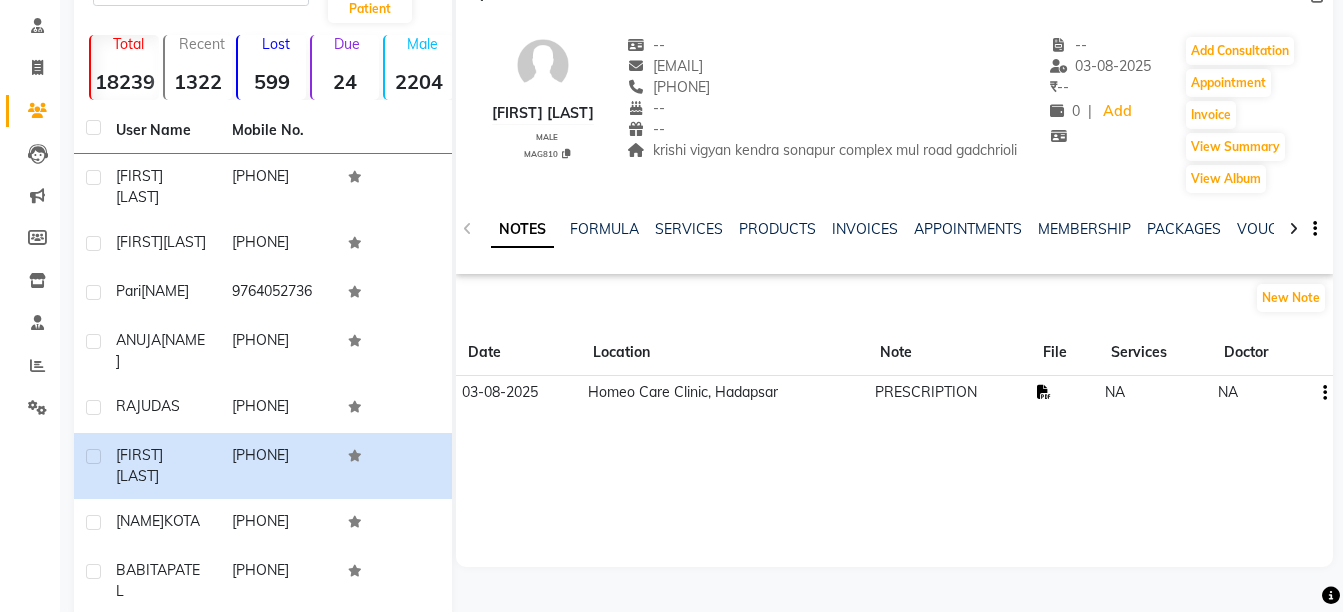 click 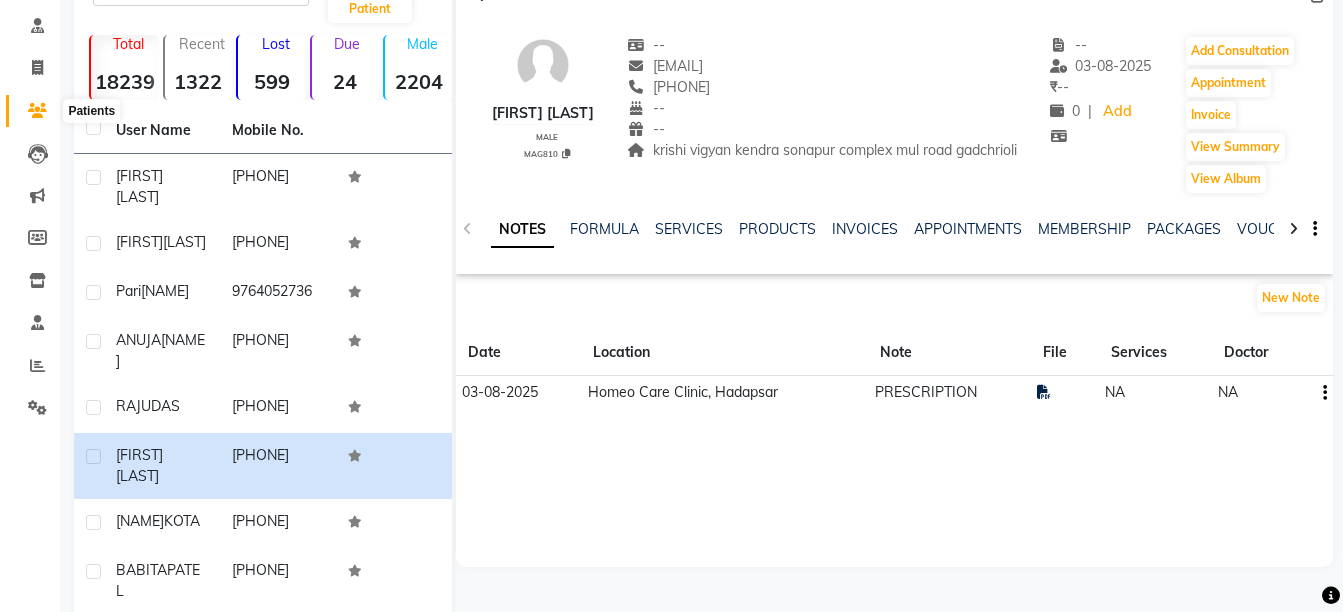click 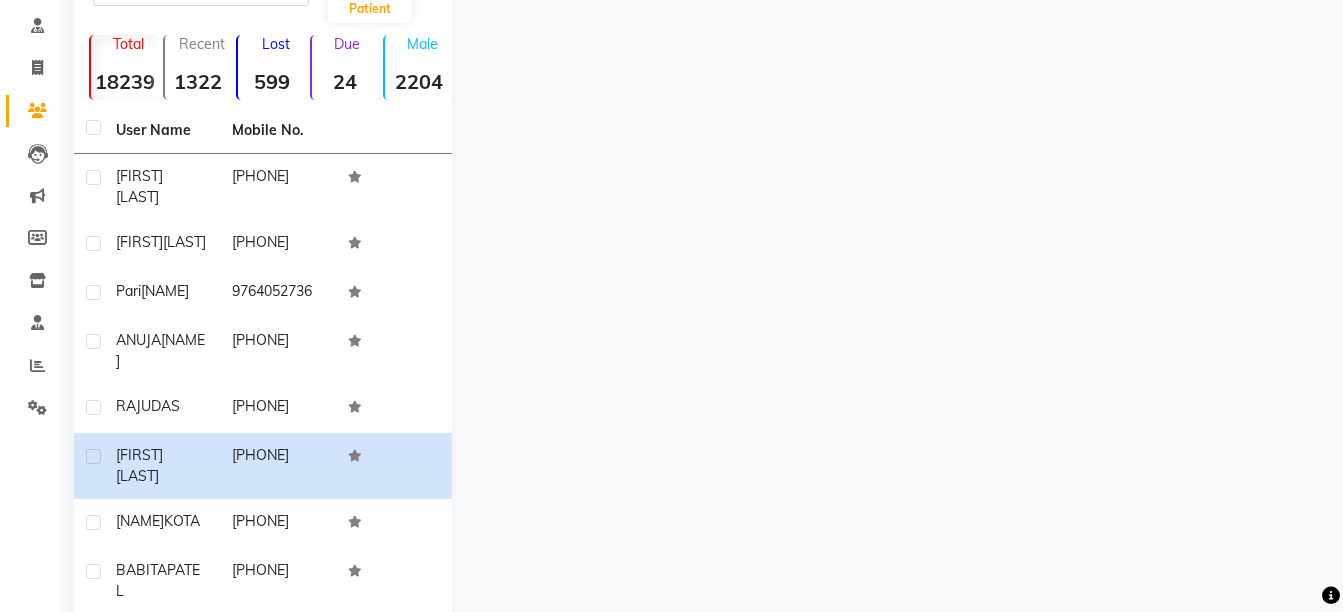 scroll, scrollTop: 0, scrollLeft: 0, axis: both 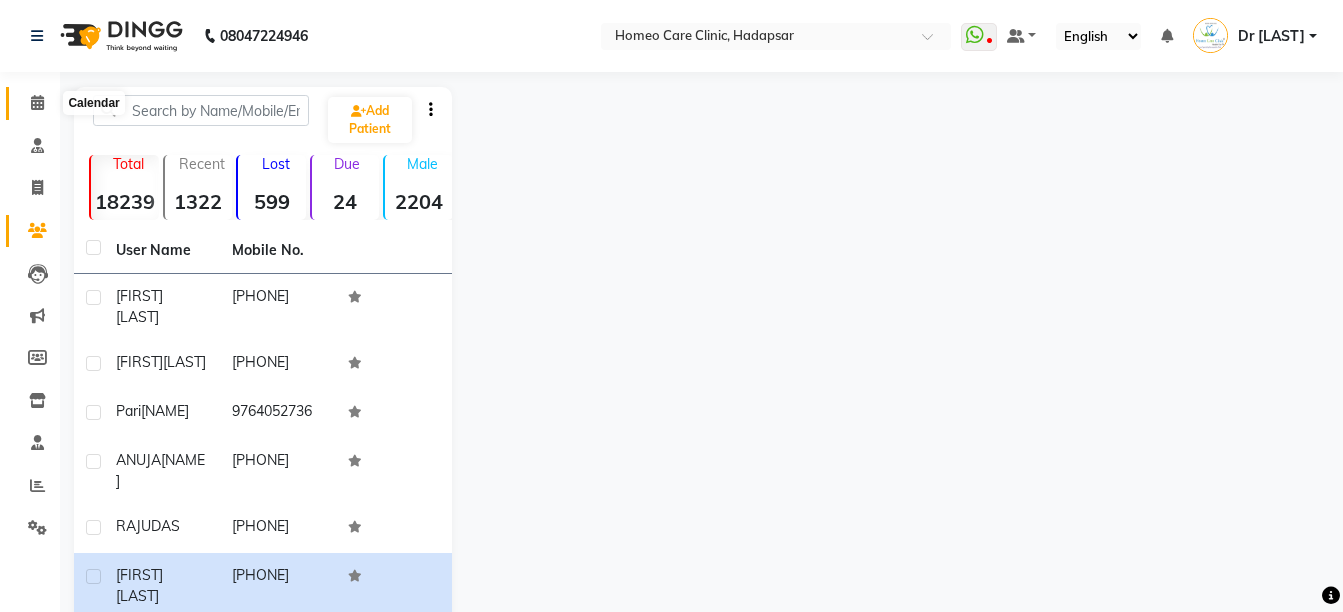 click 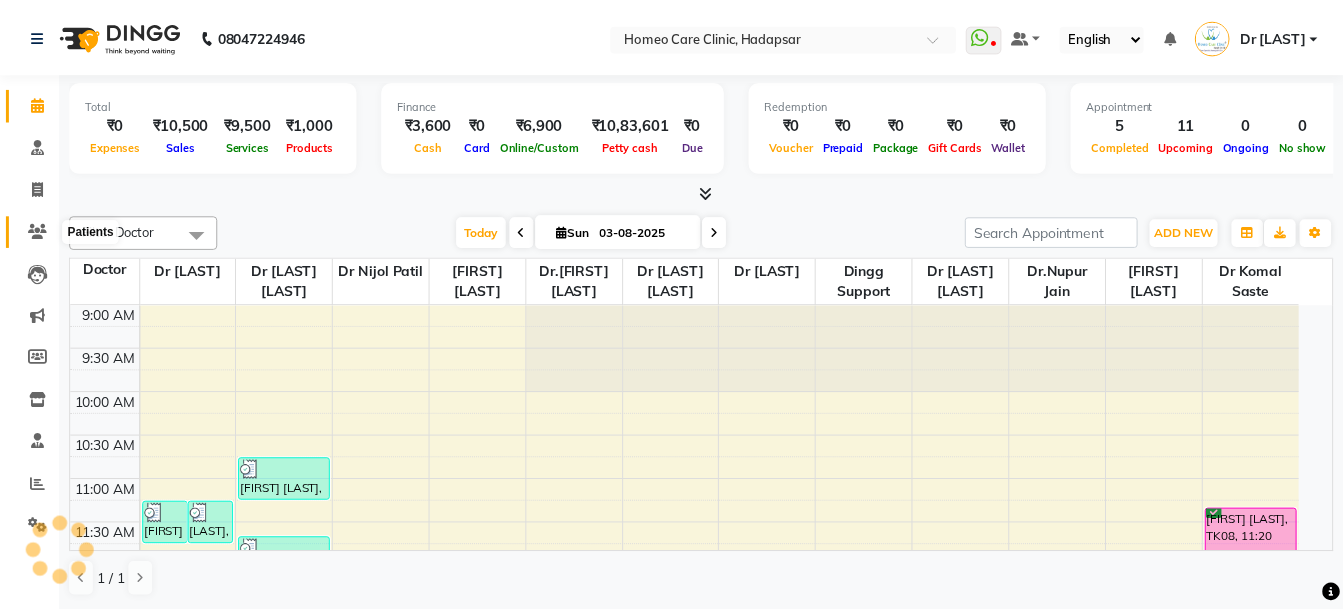 scroll, scrollTop: 0, scrollLeft: 0, axis: both 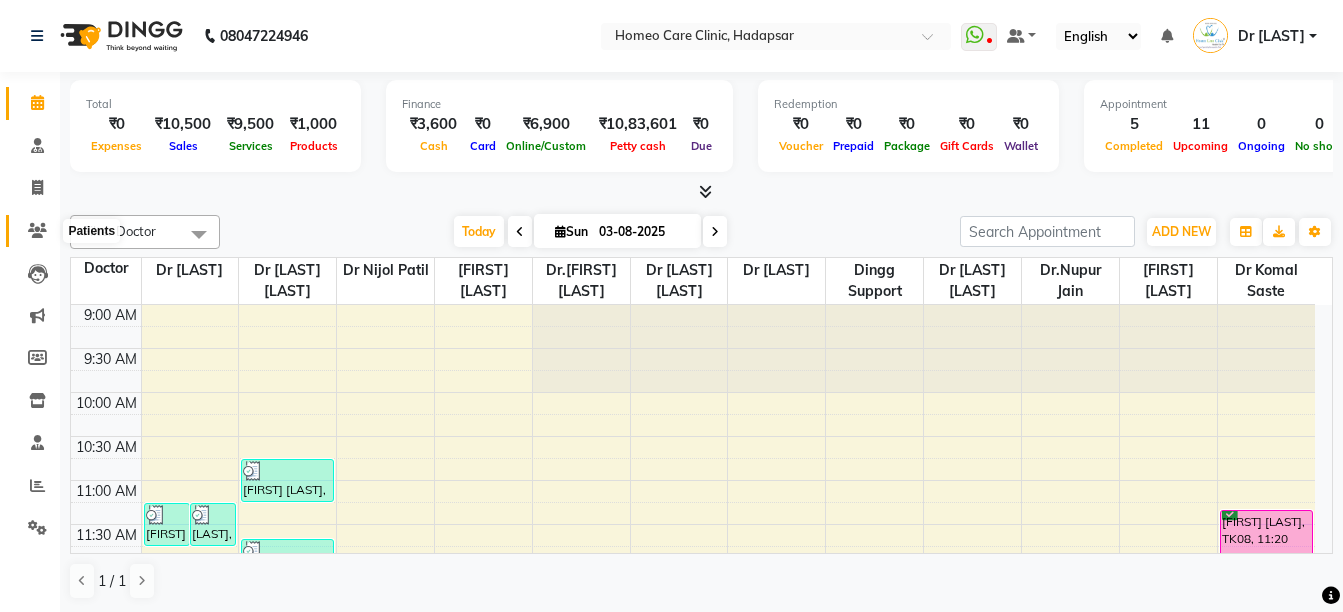 click 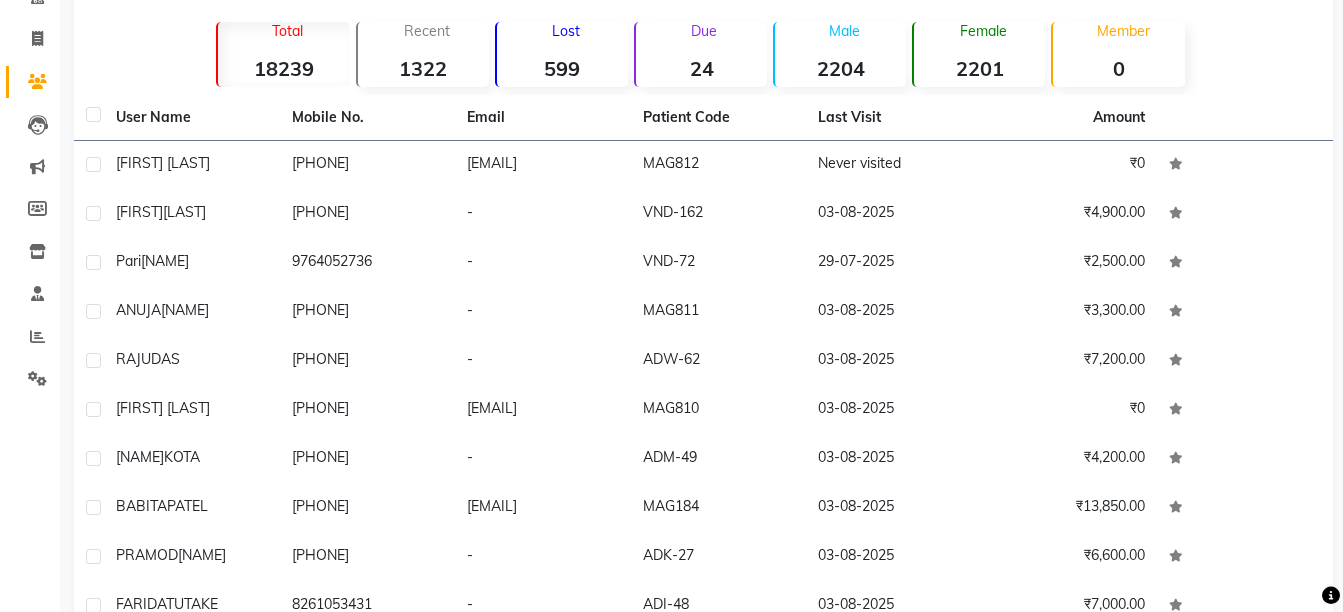scroll, scrollTop: 154, scrollLeft: 0, axis: vertical 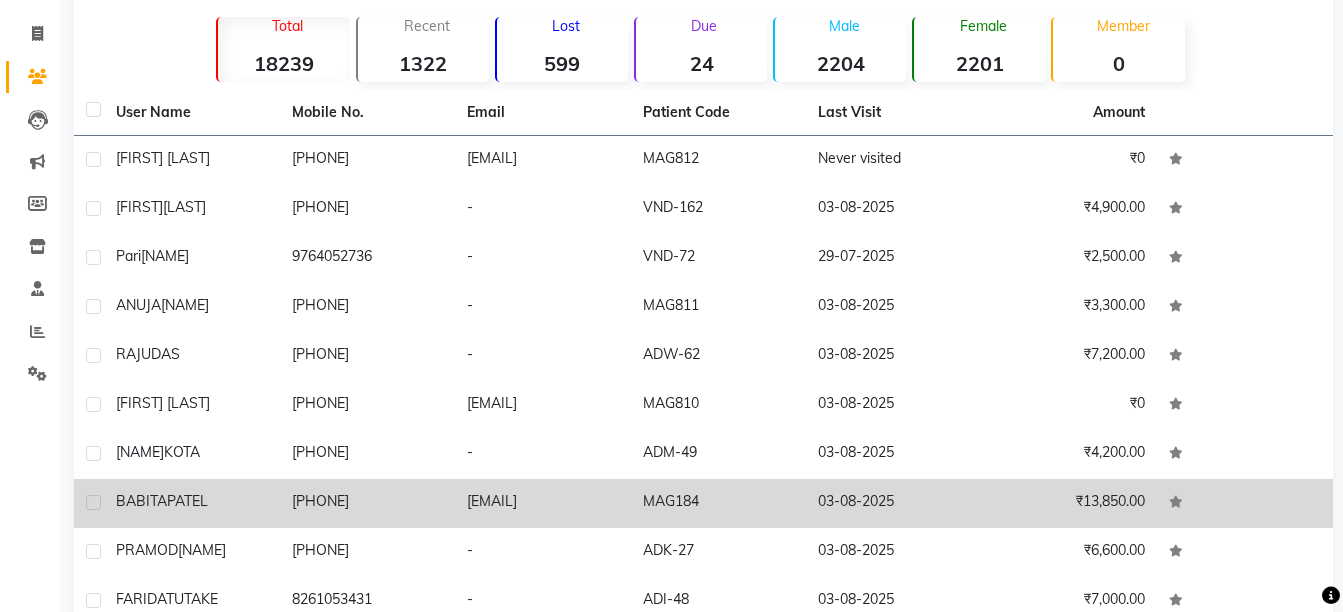 click on "03-08-2025" 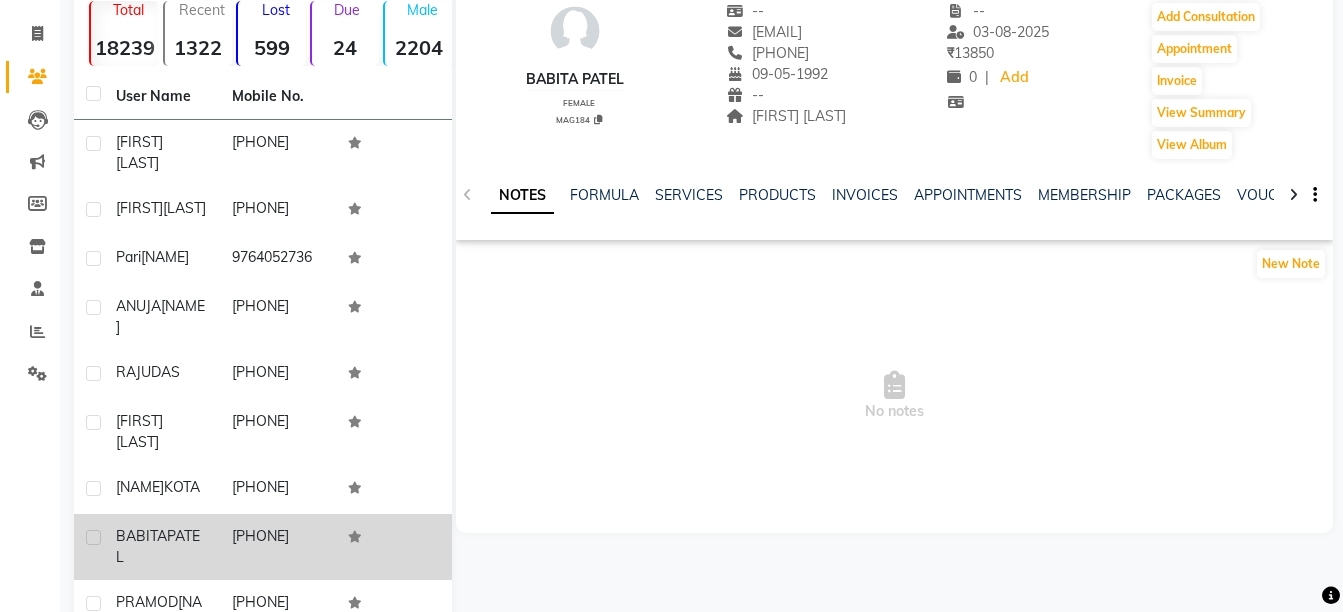 scroll, scrollTop: 0, scrollLeft: 0, axis: both 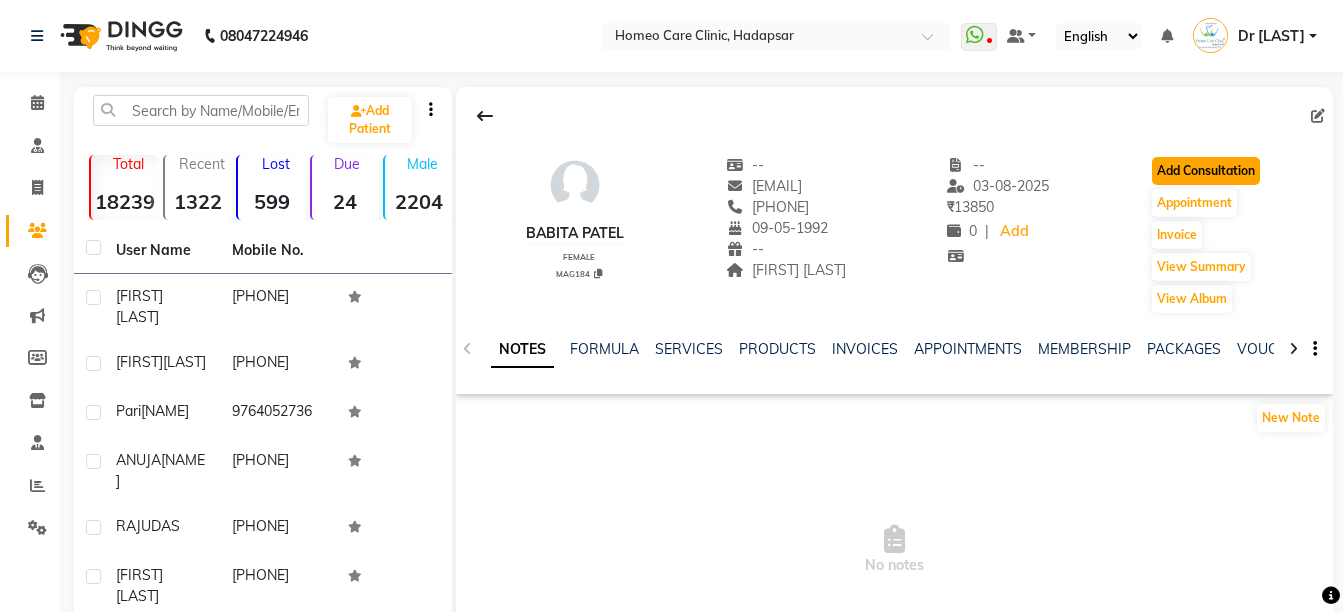 click on "Add Consultation" 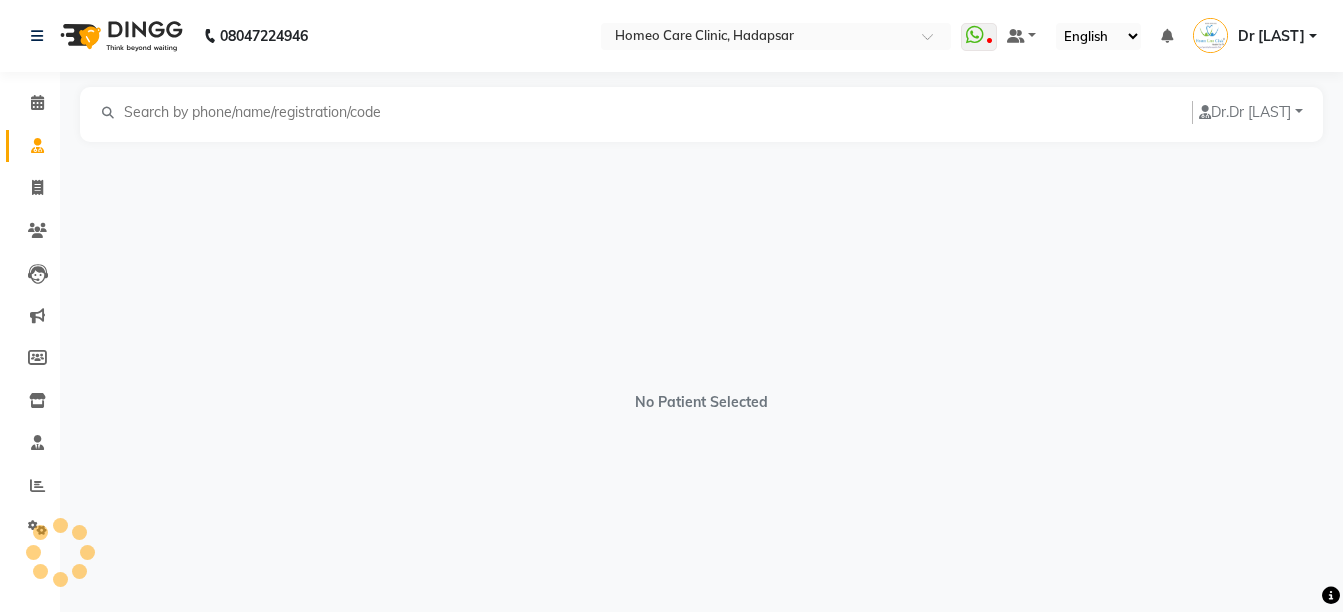select on "female" 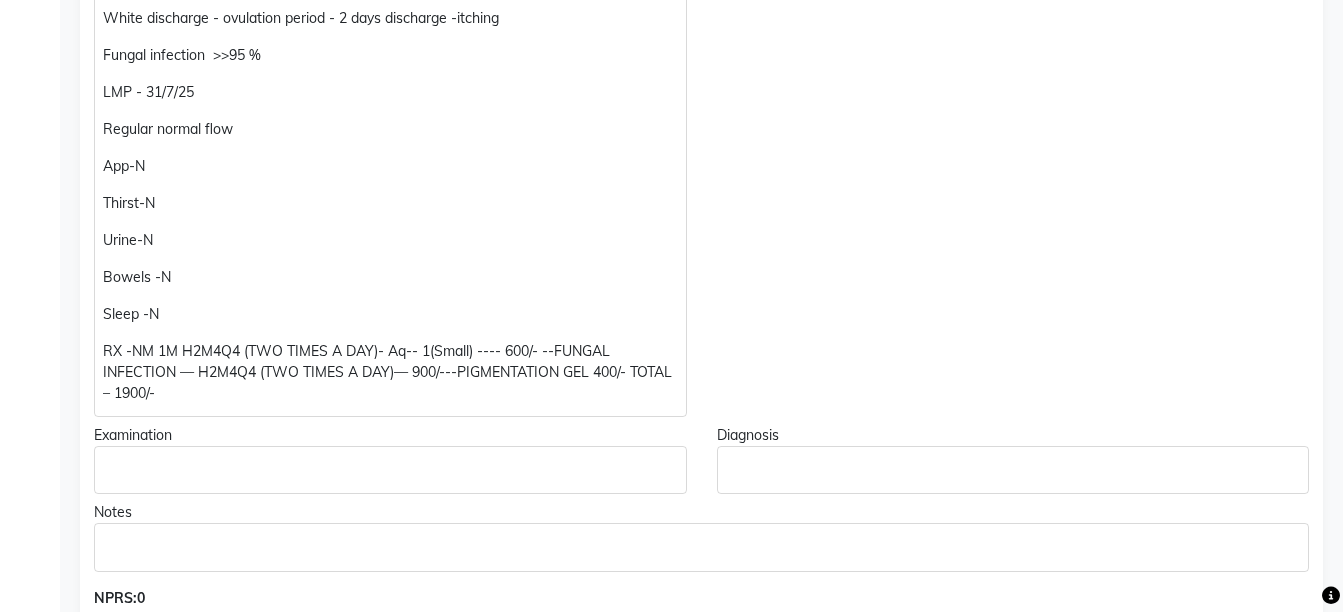 scroll, scrollTop: 682, scrollLeft: 0, axis: vertical 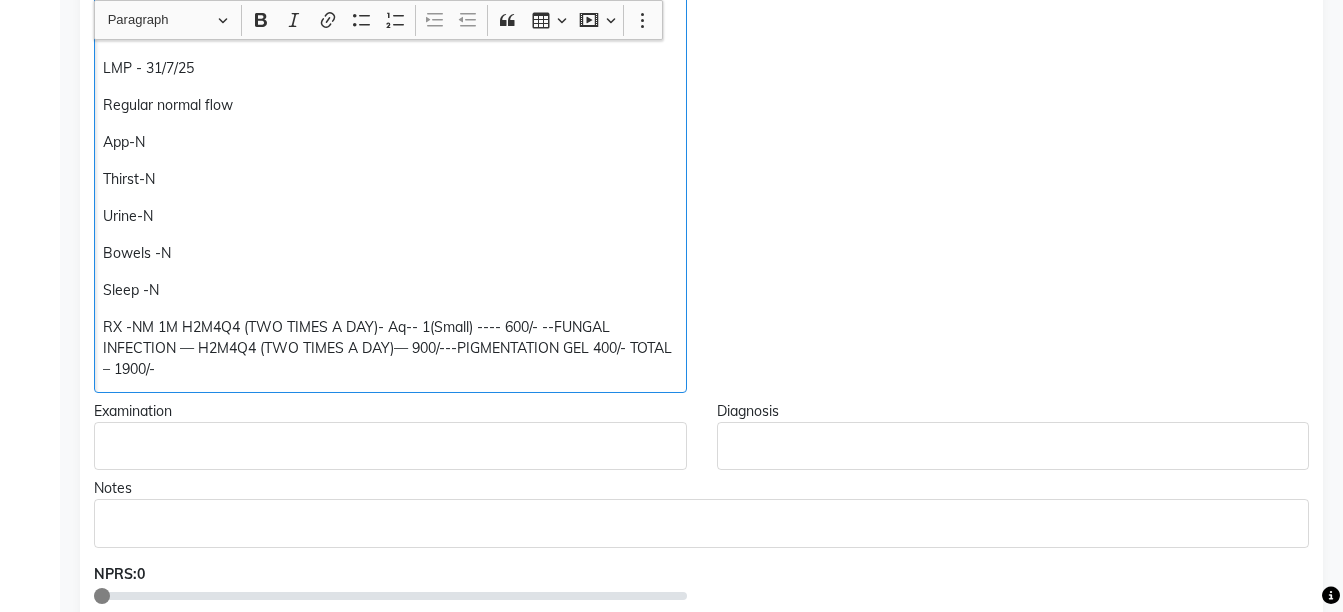 click on "RX -NM 1M H2M4Q4 (TWO TIMES A DAY)- Aq-- 1(Small) ---- 600/- --FUNGAL INFECTION — H2M4Q4 (TWO TIMES A DAY)— 900/---PIGMENTATION GEL 400/- TOTAL – 1900/-" 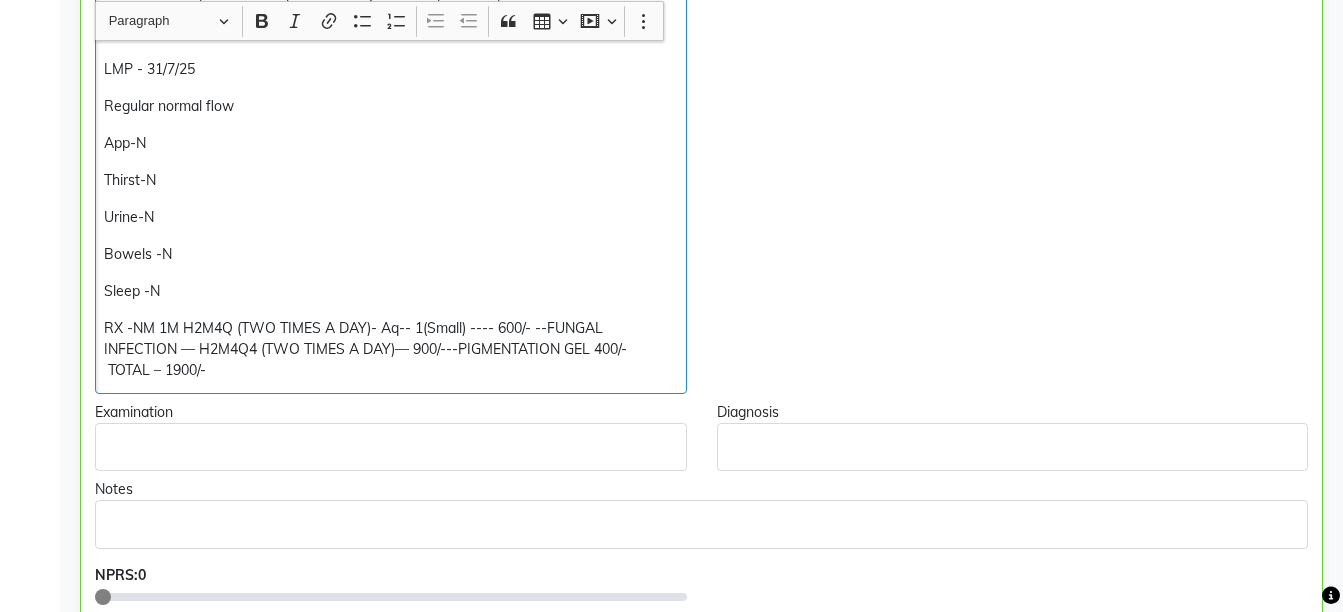 scroll, scrollTop: 683, scrollLeft: 0, axis: vertical 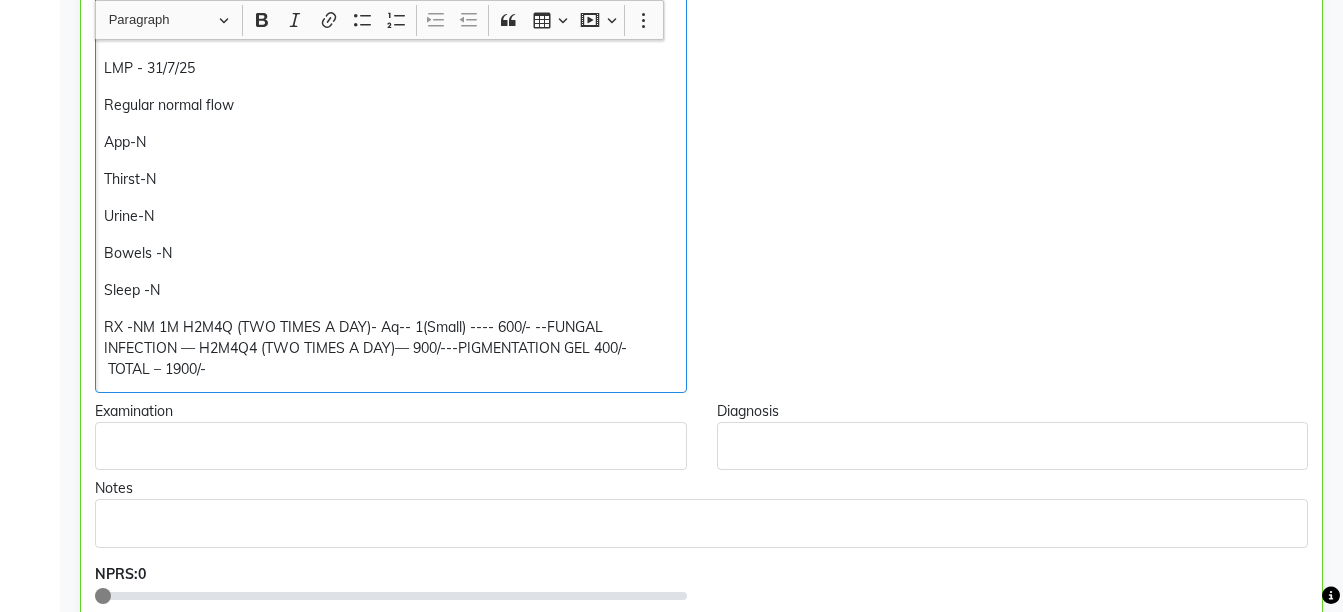 type 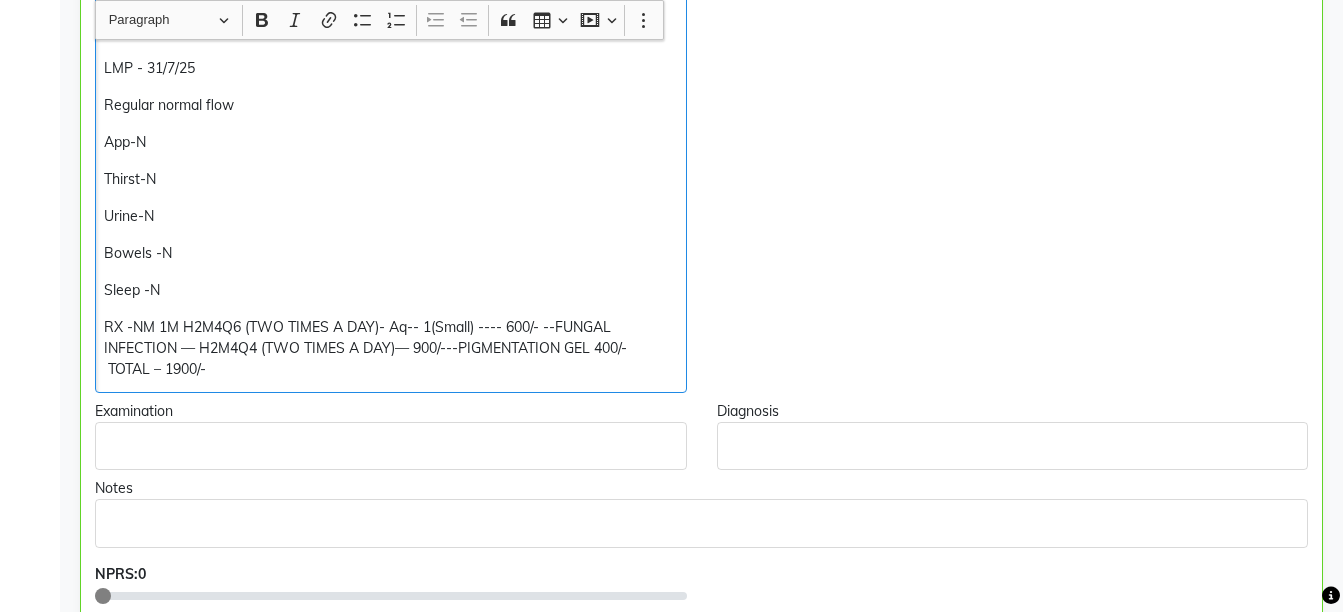 click on "RX -NM 1M H2M4Q6 (TWO TIMES A DAY)- Aq-- 1(Small) ---- 600/- --FUNGAL INFECTION — H2M4Q4 (TWO TIMES A DAY)— 900/---PIGMENTATION GEL 400/-  TOTAL – 1900/-" 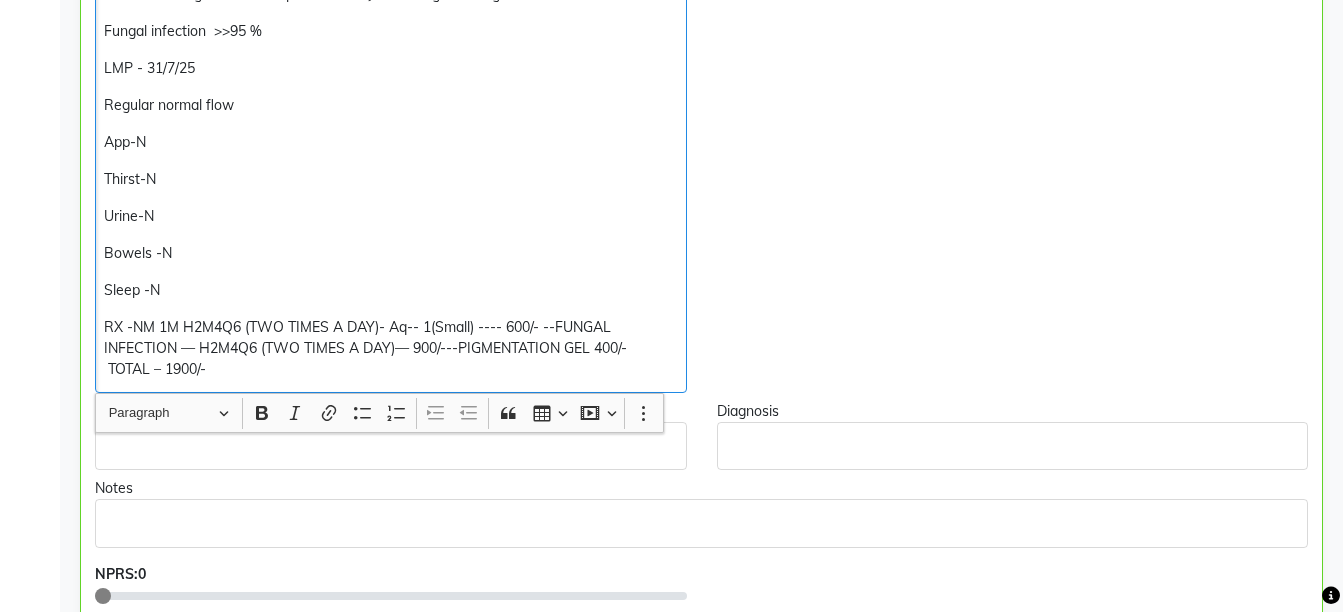 scroll, scrollTop: 1310, scrollLeft: 0, axis: vertical 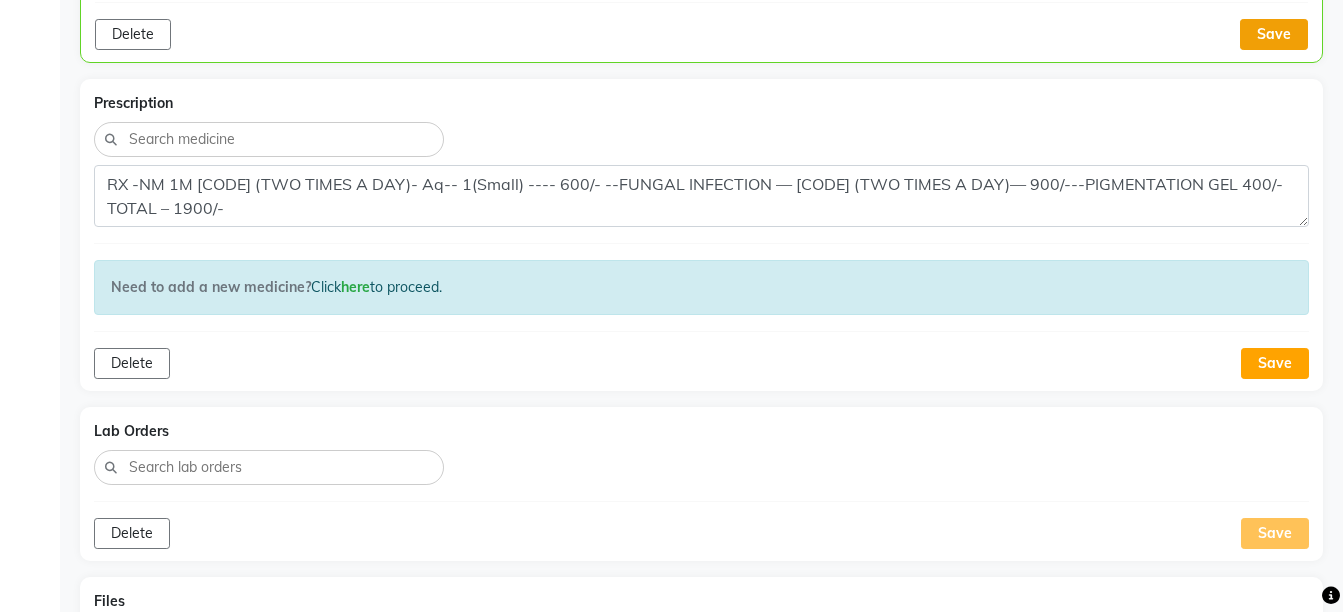 click on "Save" 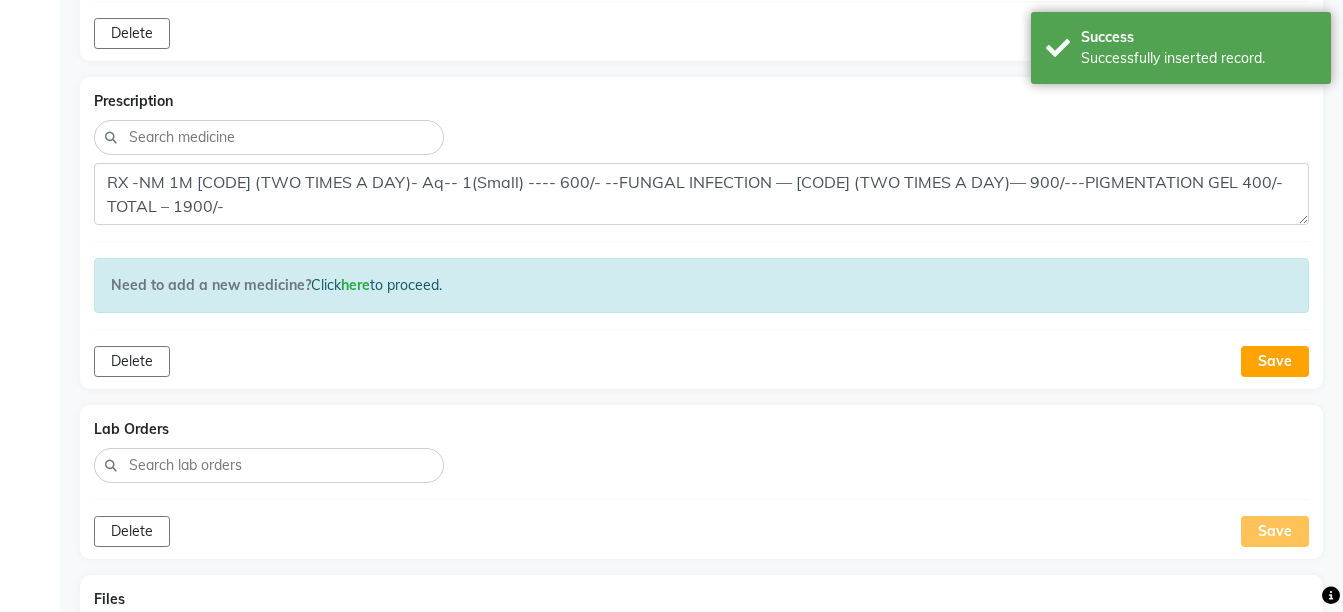 scroll, scrollTop: 774, scrollLeft: 0, axis: vertical 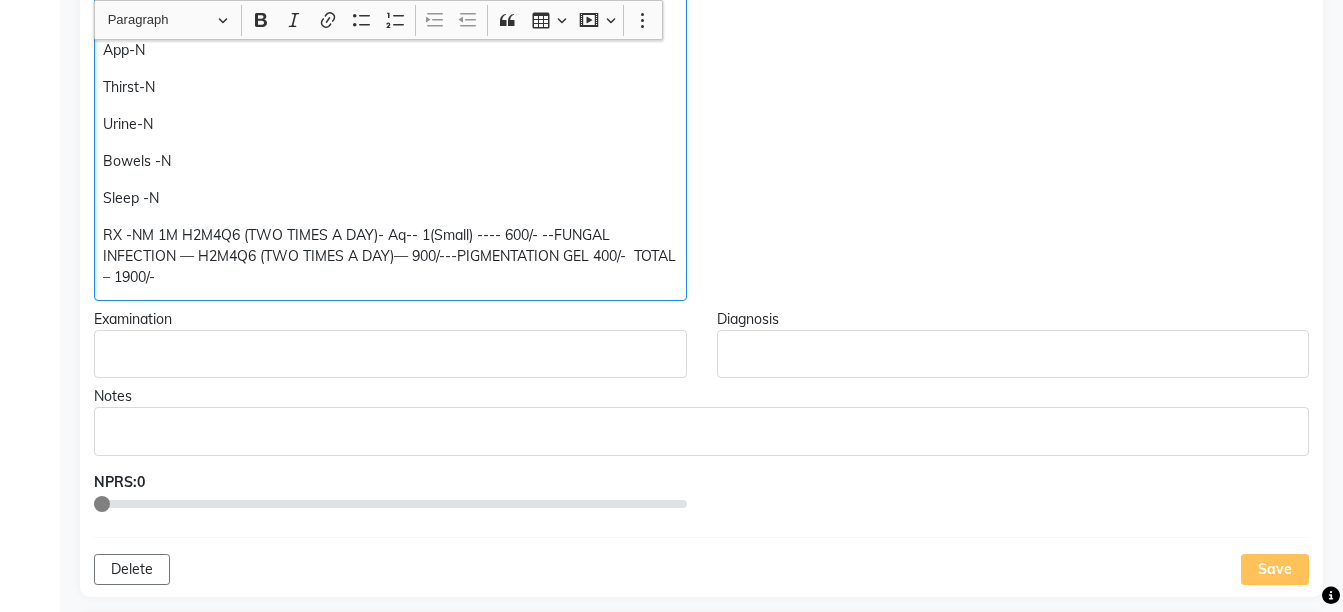 click on "RX -NM 1M H2M4Q6 (TWO TIMES A DAY)- Aq-- 1(Small) ---- 600/- --FUNGAL INFECTION — H2M4Q6 (TWO TIMES A DAY)— 900/---PIGMENTATION GEL 400/-  TOTAL – 1900/-" 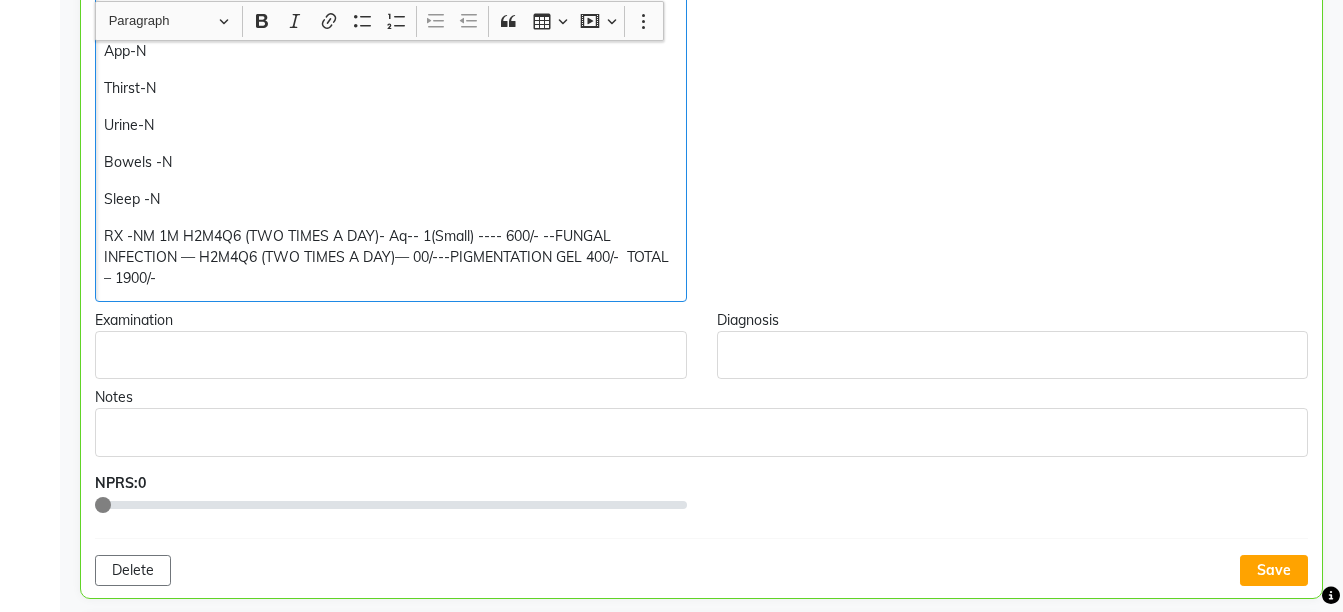 scroll, scrollTop: 775, scrollLeft: 0, axis: vertical 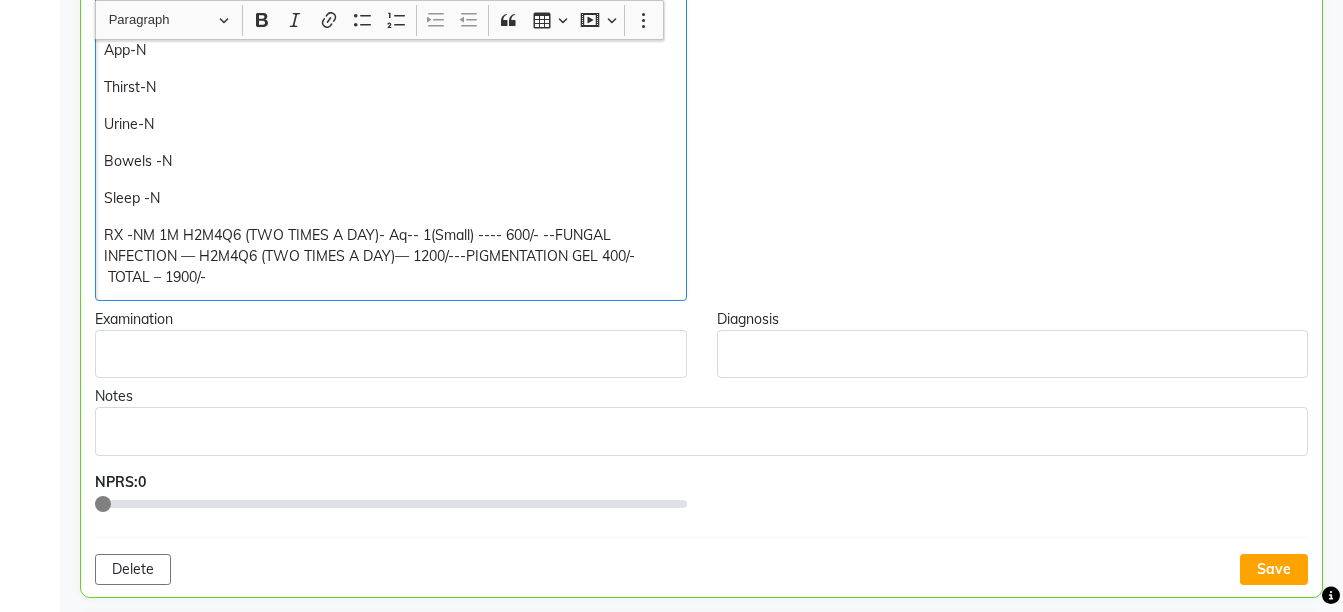 click on "RX -NM 1M H2M4Q6 (TWO TIMES A DAY)- Aq-- 1(Small) ---- 600/- --FUNGAL INFECTION — H2M4Q6 (TWO TIMES A DAY)— 1200/---PIGMENTATION GEL 400/-  TOTAL – 1900/-" 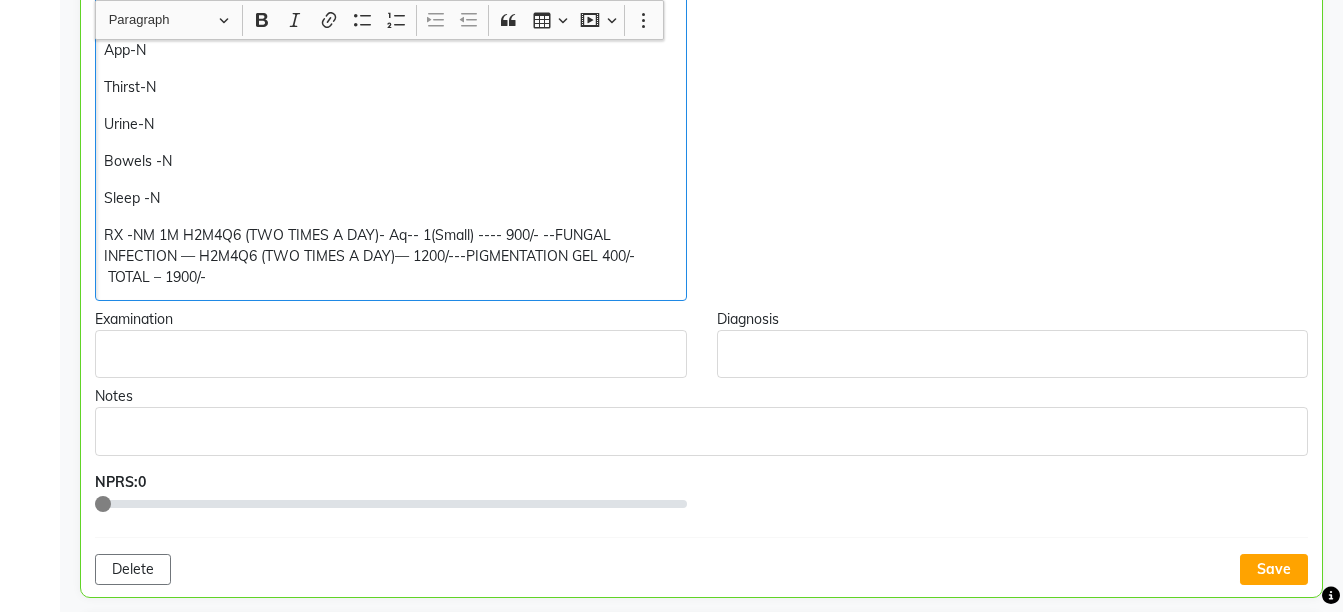 click on "RX -NM 1M H2M4Q6 (TWO TIMES A DAY)- Aq-- 1(Small) ---- 900/- --FUNGAL INFECTION — H2M4Q6 (TWO TIMES A DAY)— 1200/---PIGMENTATION GEL 400/-  TOTAL – 1900/-" 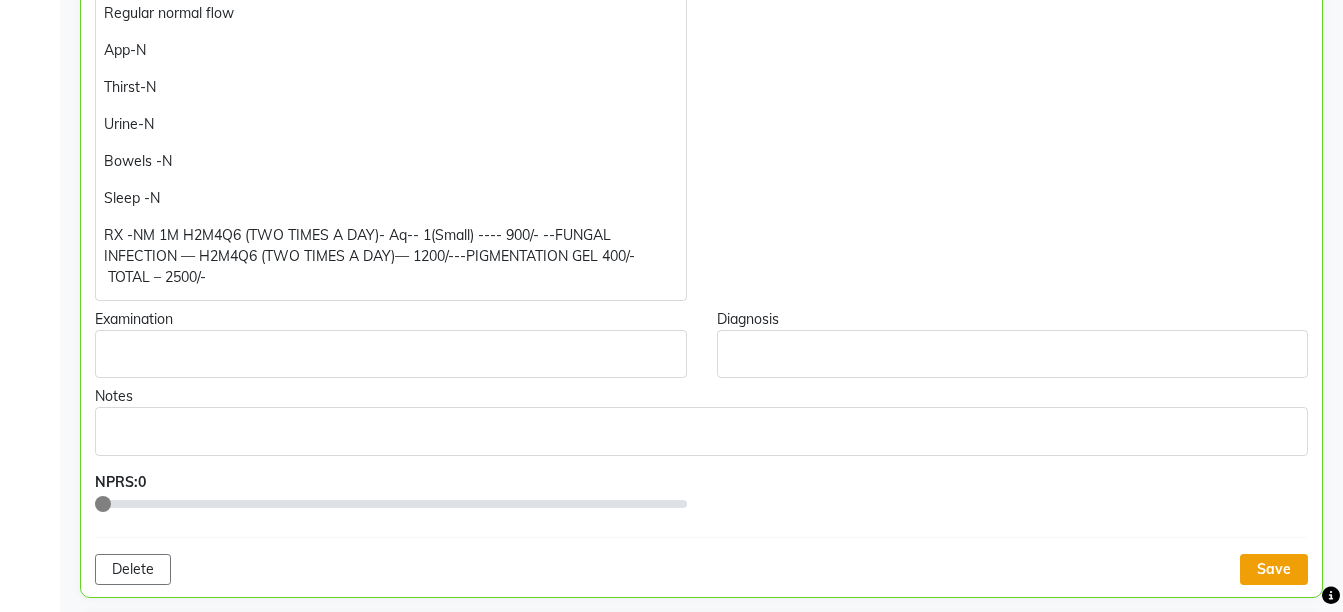 click on "Save" 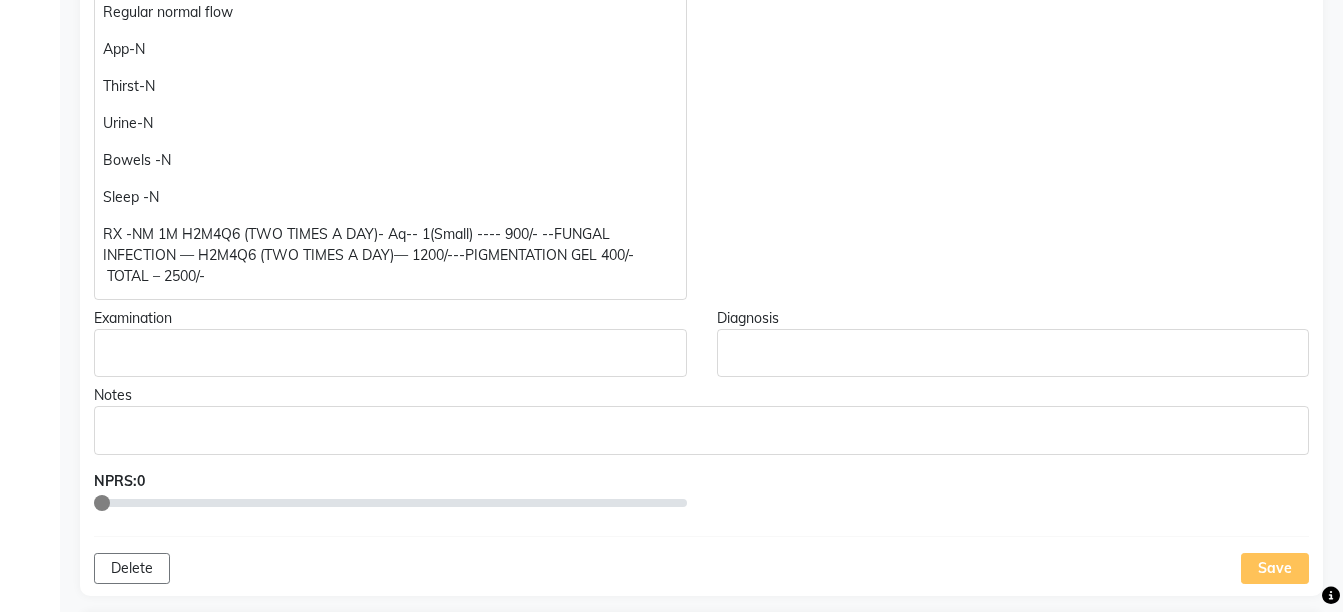 click on "RX -NM 1M H2M4Q6 (TWO TIMES A DAY)- Aq-- 1(Small) ---- 900/- --FUNGAL INFECTION — H2M4Q6 (TWO TIMES A DAY)— 1200/---PIGMENTATION GEL 400/-  TOTAL – 2500/-" 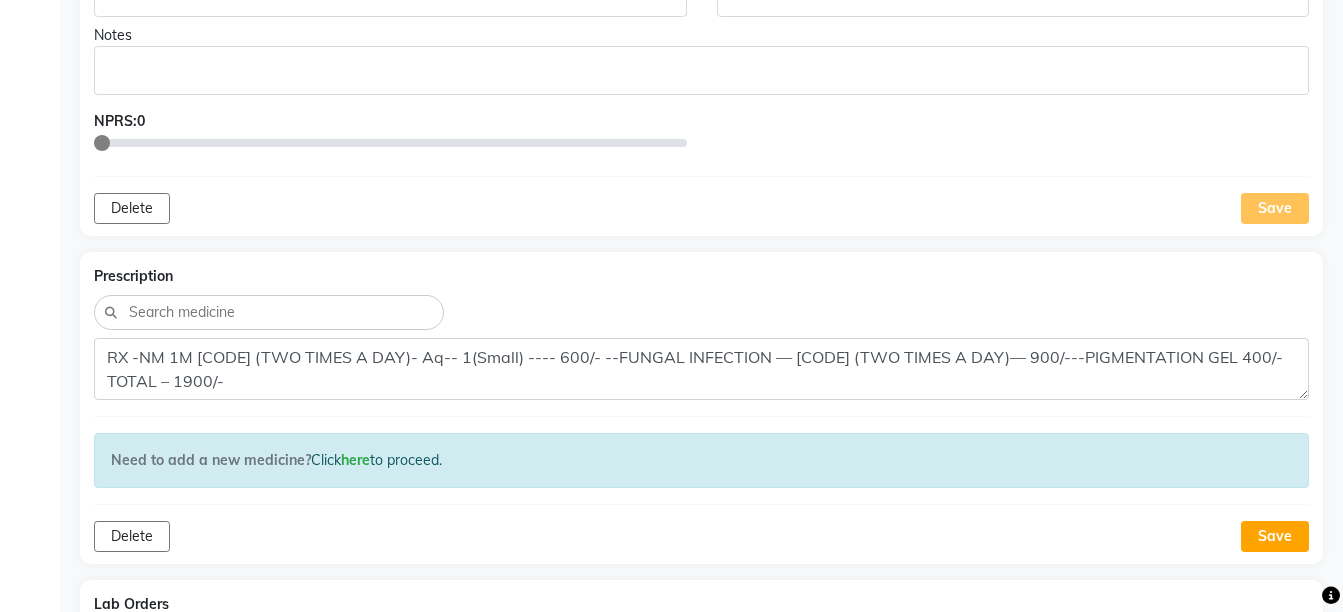 scroll, scrollTop: 1232, scrollLeft: 0, axis: vertical 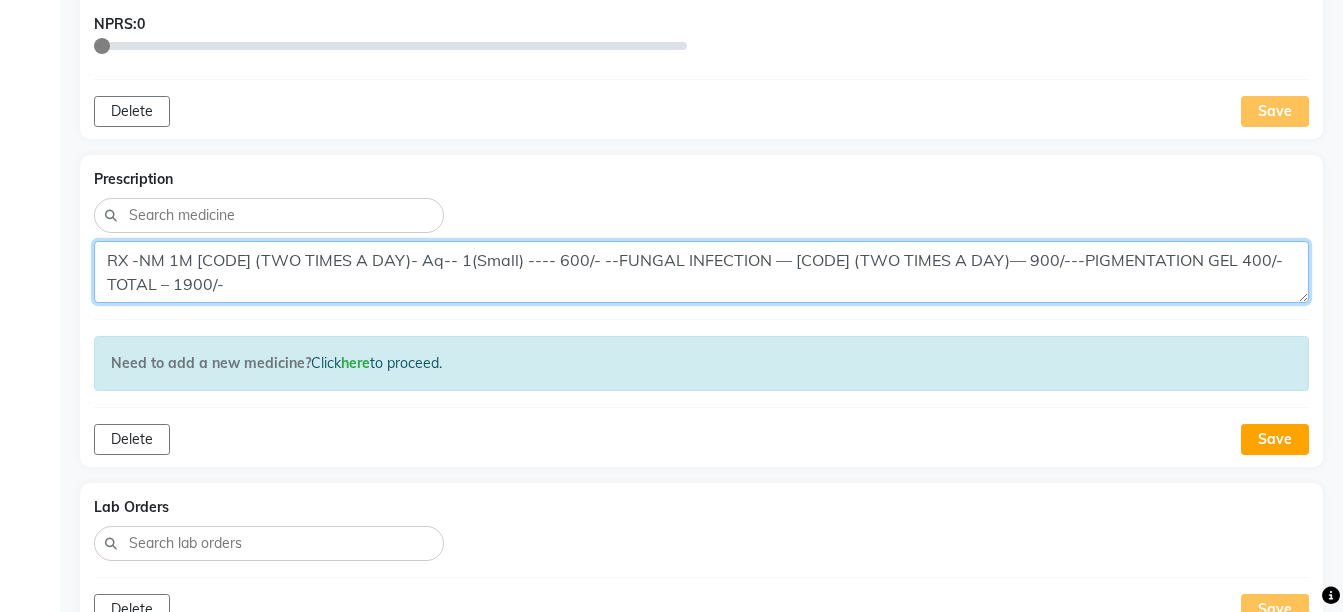 click on "RX -NM 1M [CODE] (TWO TIMES A DAY)- Aq-- 1(Small) ---- 600/- --FUNGAL INFECTION — [CODE] (TWO TIMES A DAY)— 900/---PIGMENTATION GEL 400/-  TOTAL – 1900/-" 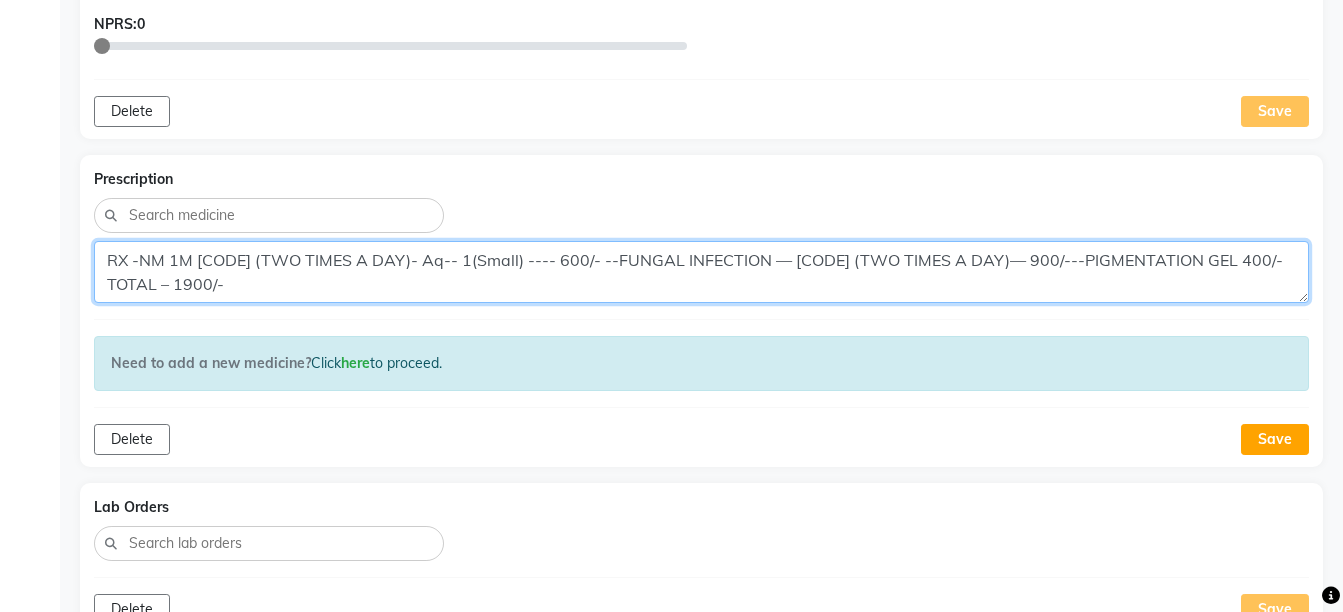 paste on "6 (TWO TIMES A DAY)- Aq-- 1(Small) ---- 900/- --FUNGAL INFECTION — H2M4Q6 (TWO TIMES A DAY)— 1200/---PIGMENTATION GEL 400/-  TOTAL – 25" 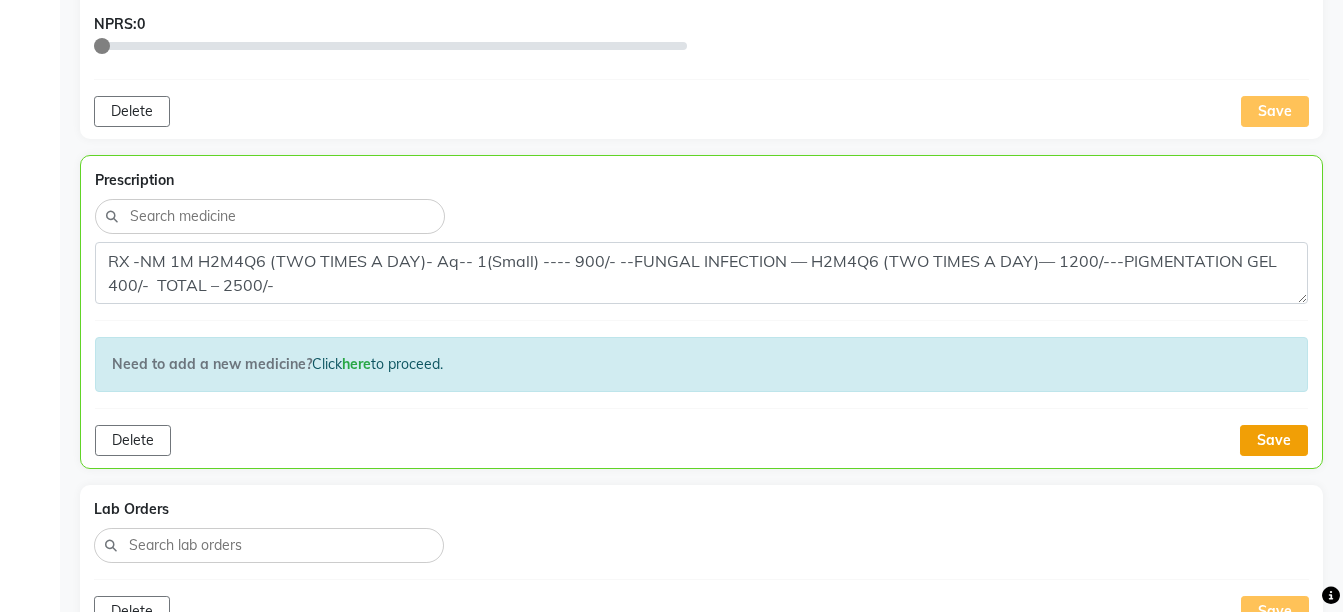 click on "Save" 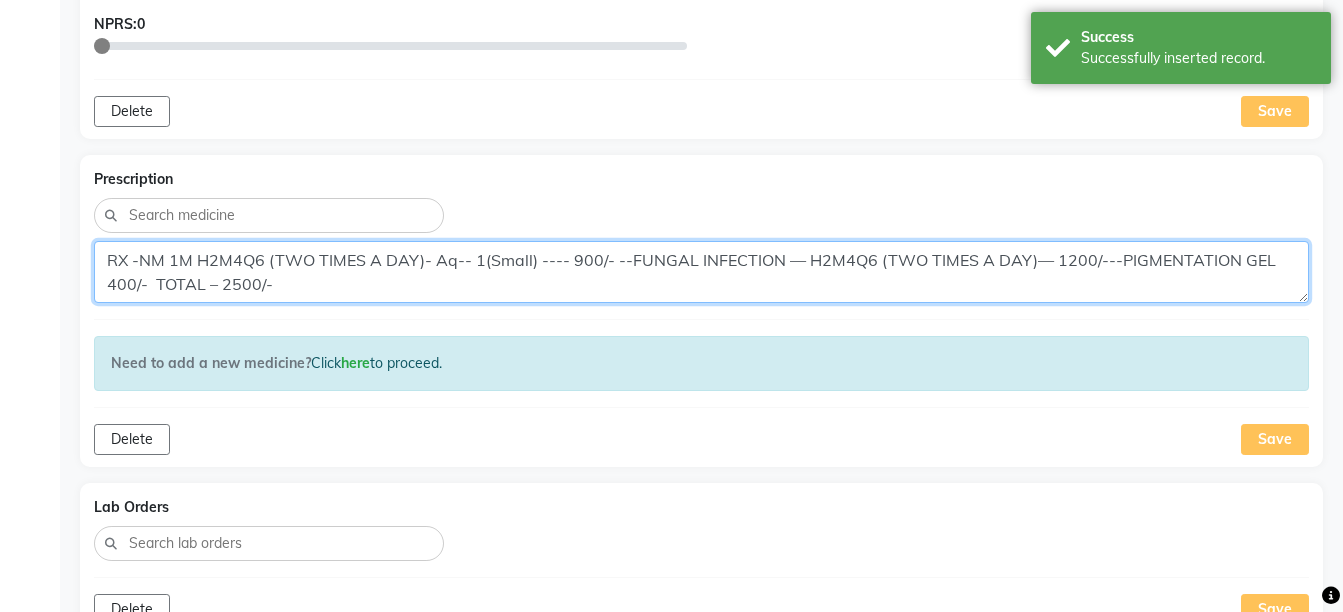 click on "RX -NM 1M H2M4Q6 (TWO TIMES A DAY)- Aq-- 1(Small) ---- 900/- --FUNGAL INFECTION — H2M4Q6 (TWO TIMES A DAY)— 1200/---PIGMENTATION GEL 400/-  TOTAL – 2500/-" 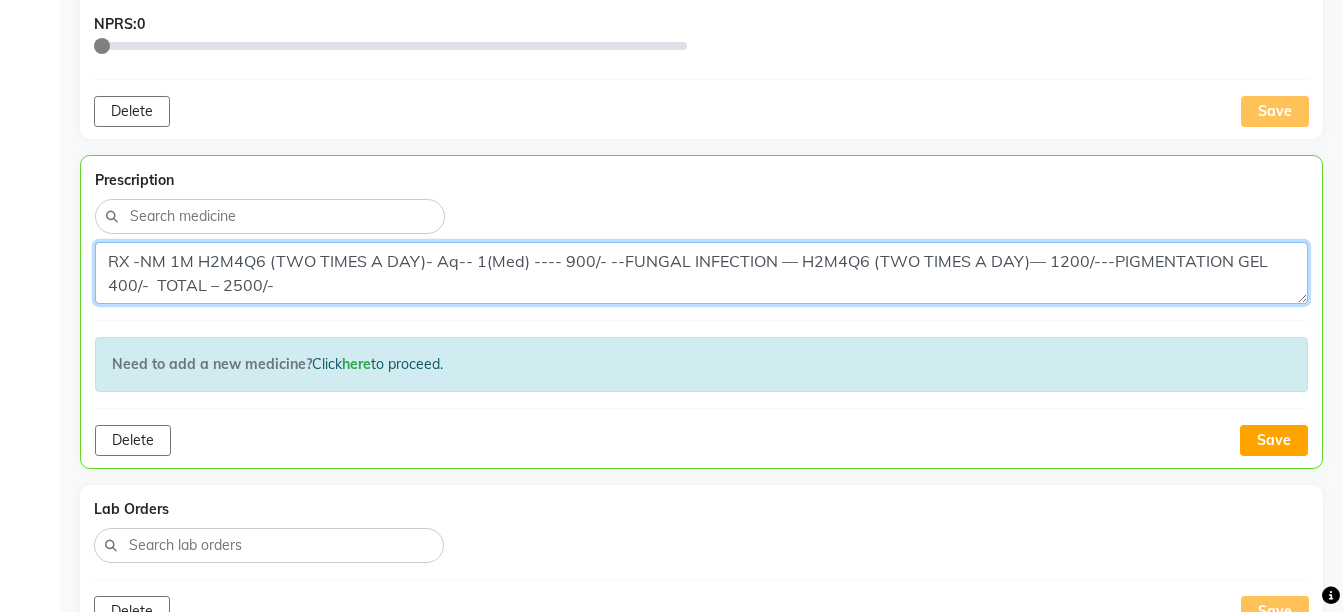 click on "RX -NM 1M H2M4Q6 (TWO TIMES A DAY)- Aq-- 1(Med) ---- 900/- --FUNGAL INFECTION — H2M4Q6 (TWO TIMES A DAY)— 1200/---PIGMENTATION GEL 400/-  TOTAL – 2500/-" 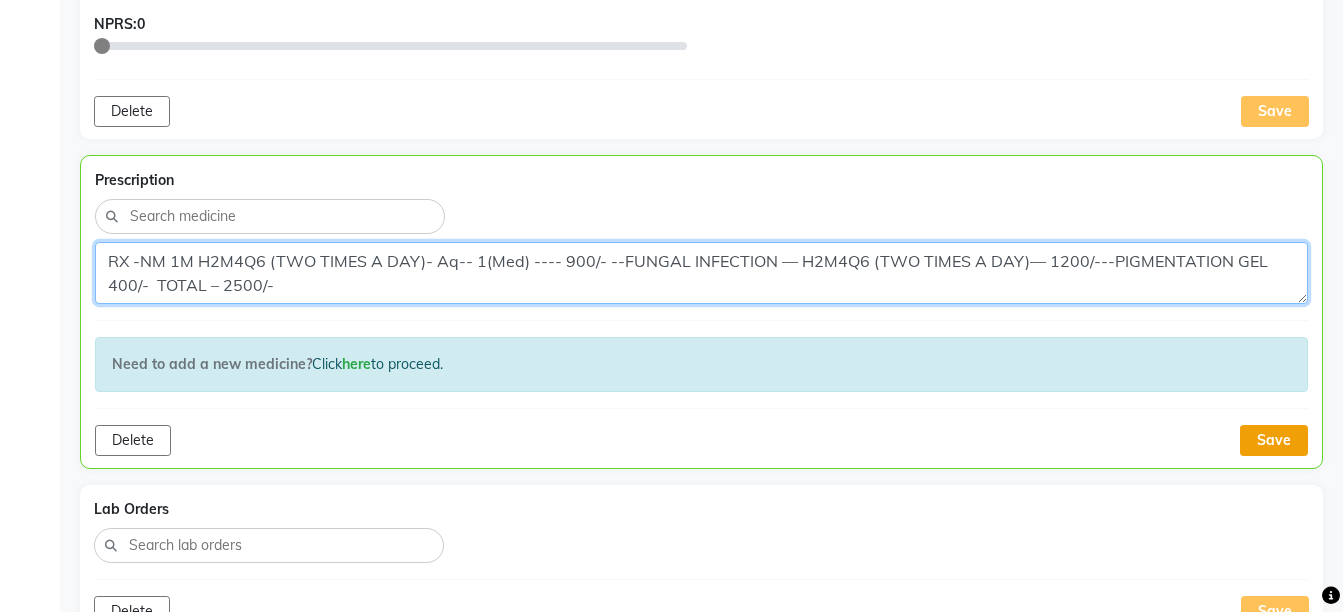 type on "RX -NM 1M H2M4Q6 (TWO TIMES A DAY)- Aq-- 1(Med) ---- 900/- --FUNGAL INFECTION — H2M4Q6 (TWO TIMES A DAY)— 1200/---PIGMENTATION GEL 400/-  TOTAL – 2500/-" 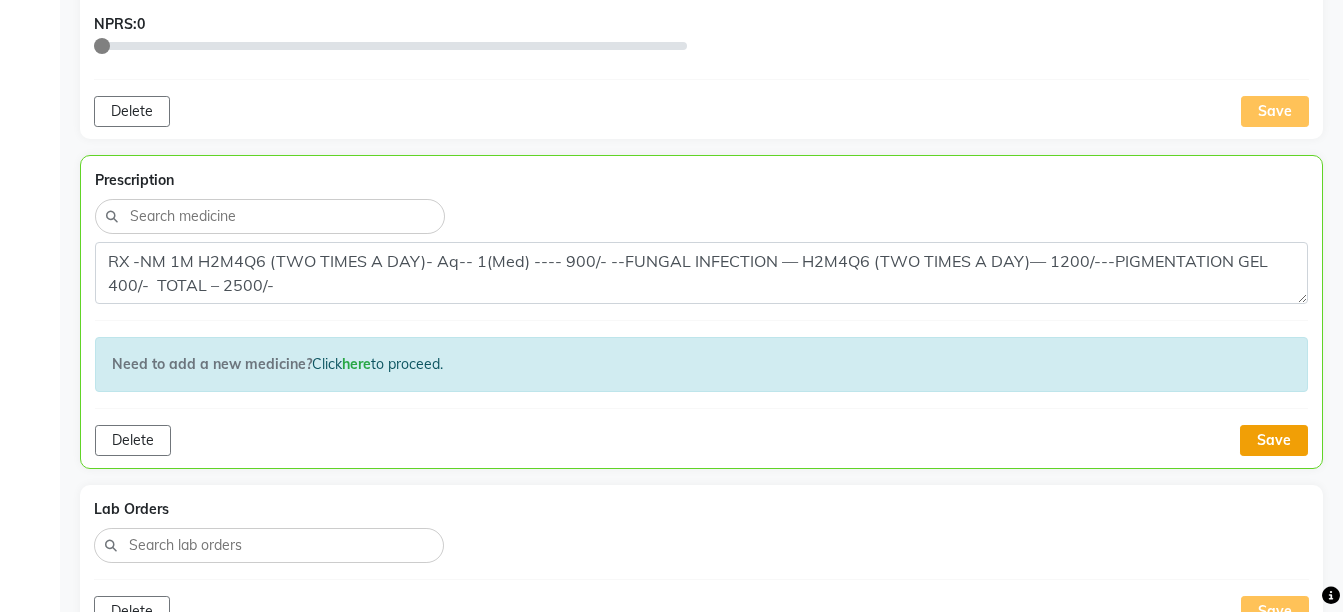 click on "Save" 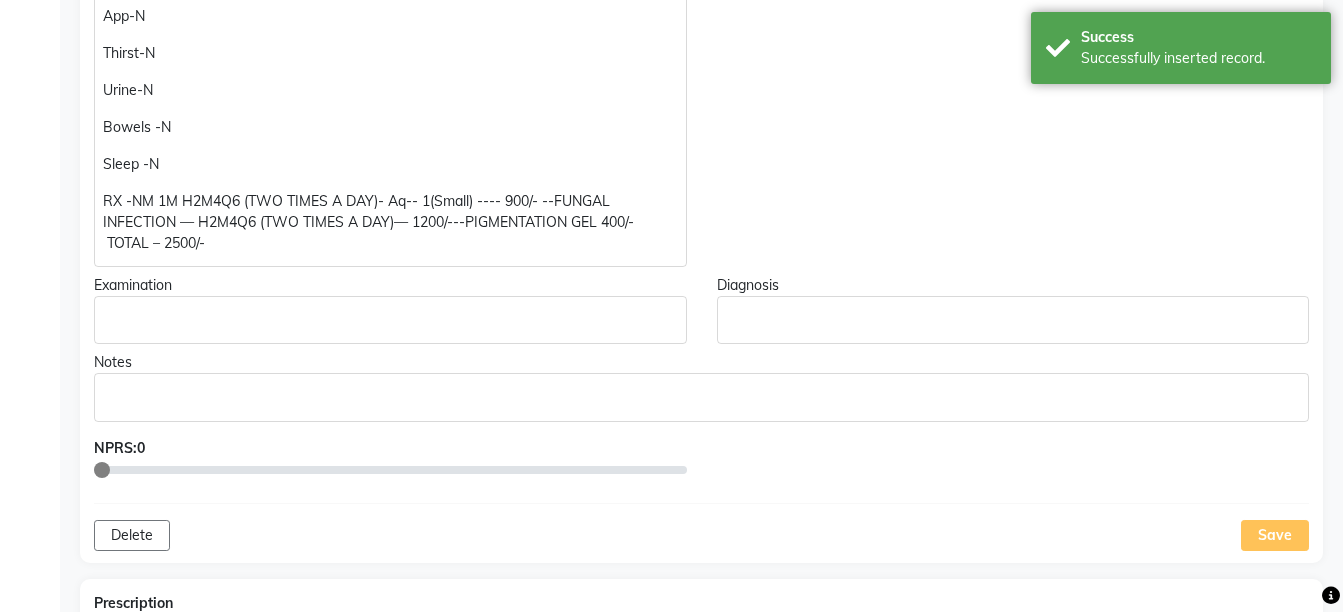 scroll, scrollTop: 751, scrollLeft: 0, axis: vertical 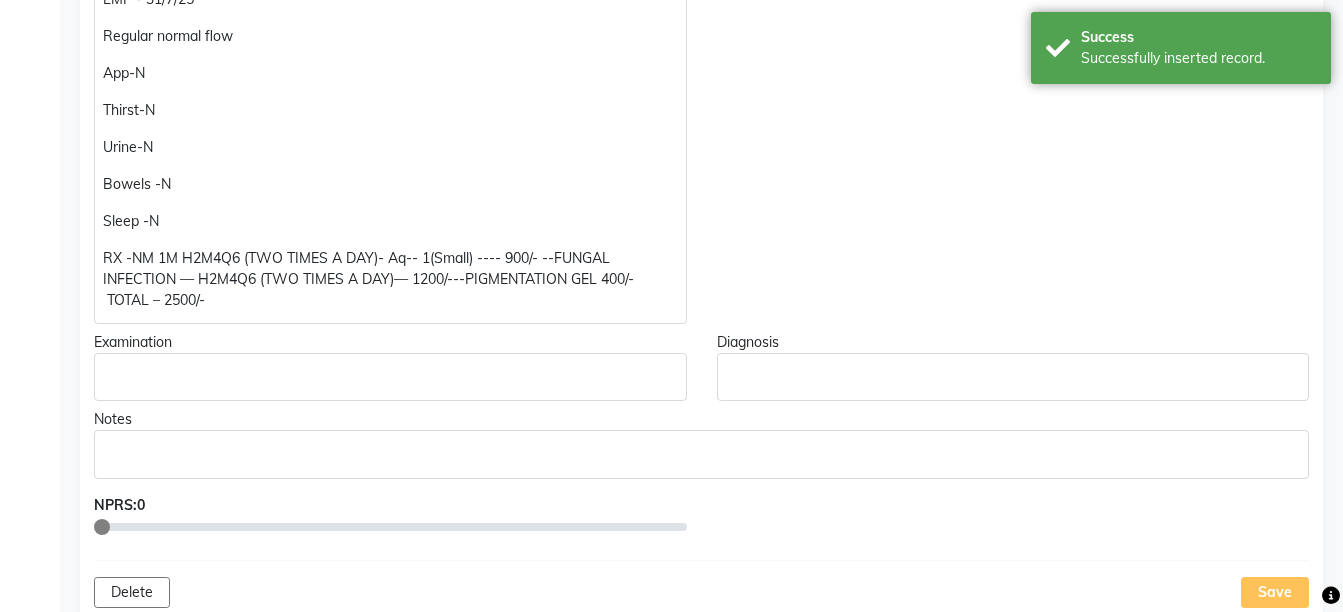 click on "RX -NM 1M H2M4Q6 (TWO TIMES A DAY)- Aq-- 1(Small) ---- 900/- --FUNGAL INFECTION — H2M4Q6 (TWO TIMES A DAY)— 1200/---PIGMENTATION GEL 400/-  TOTAL – 2500/-" 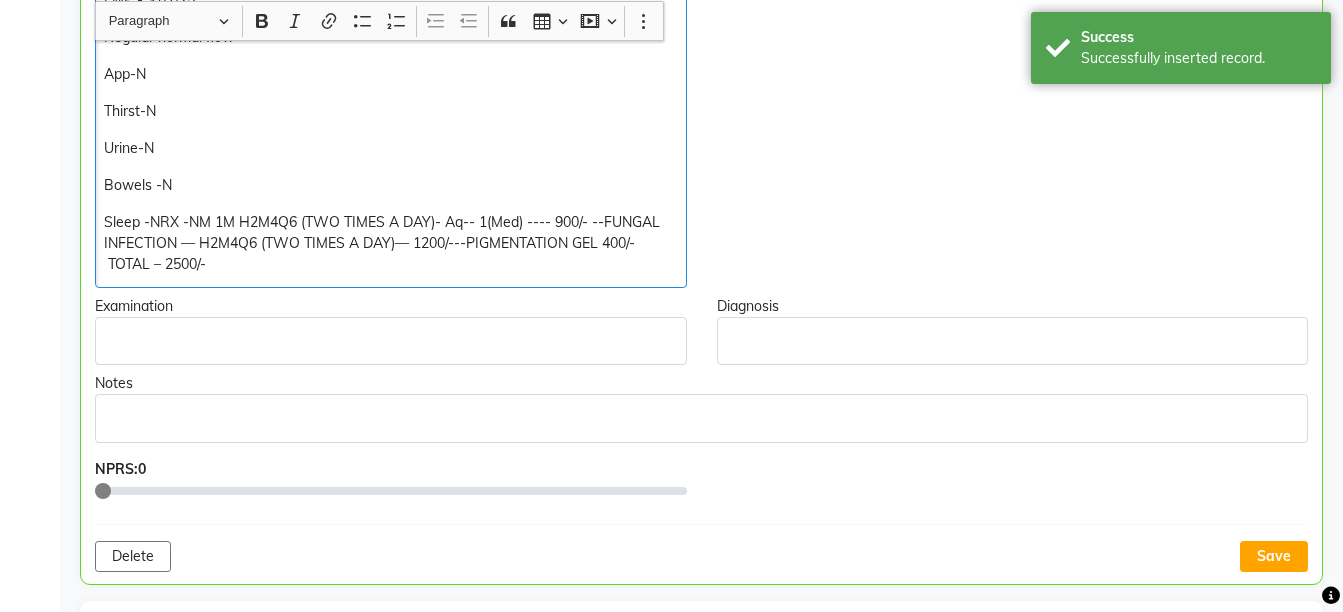 scroll, scrollTop: 752, scrollLeft: 0, axis: vertical 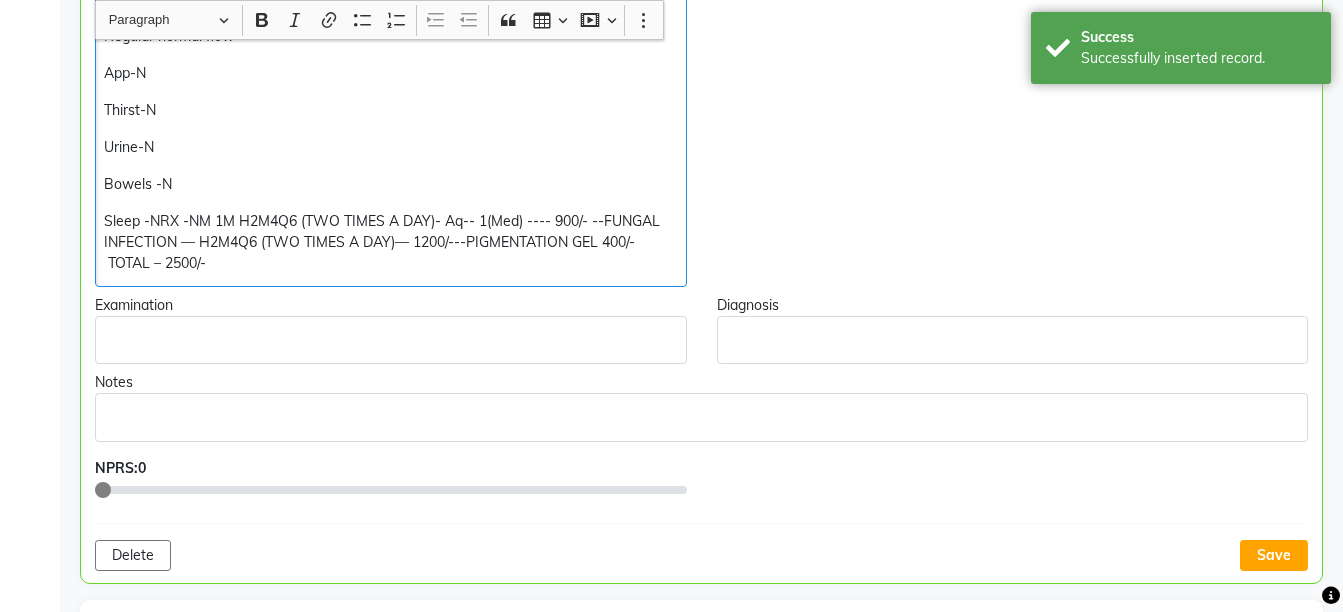 click on "Sleep -NRX -NM 1M H2M4Q6 (TWO TIMES A DAY)- Aq-- 1(Med) ---- 900/- --FUNGAL INFECTION — H2M4Q6 (TWO TIMES A DAY)— 1200/---PIGMENTATION GEL 400/-  TOTAL – 2500/-" 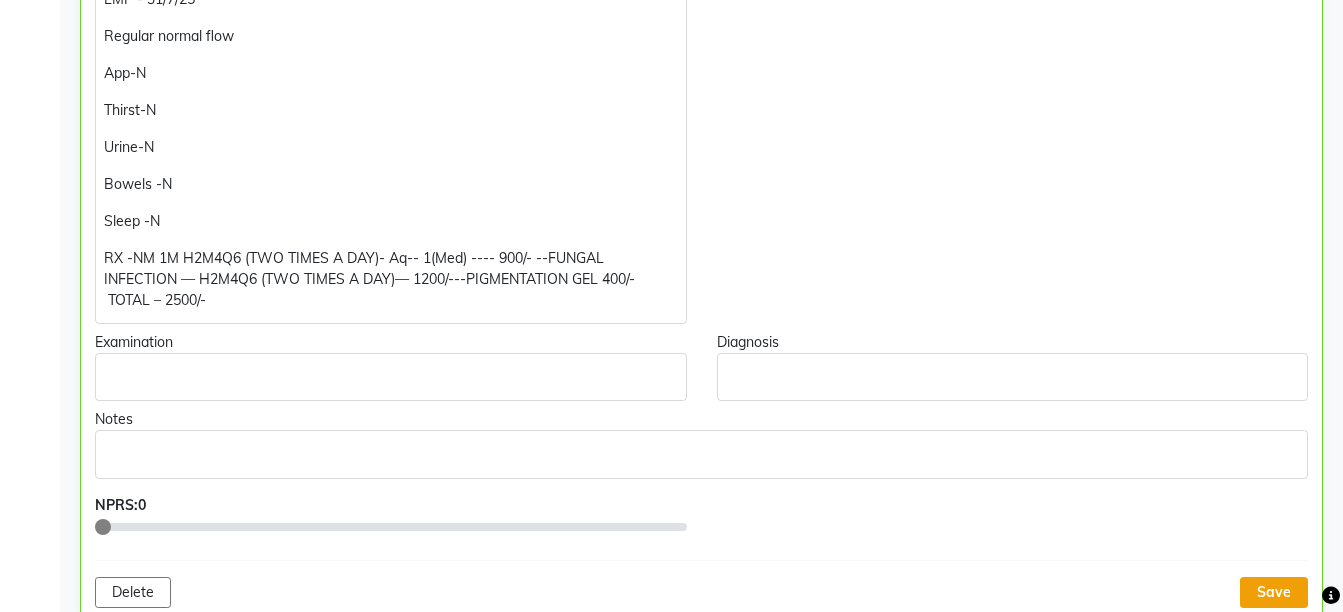 click on "Save" 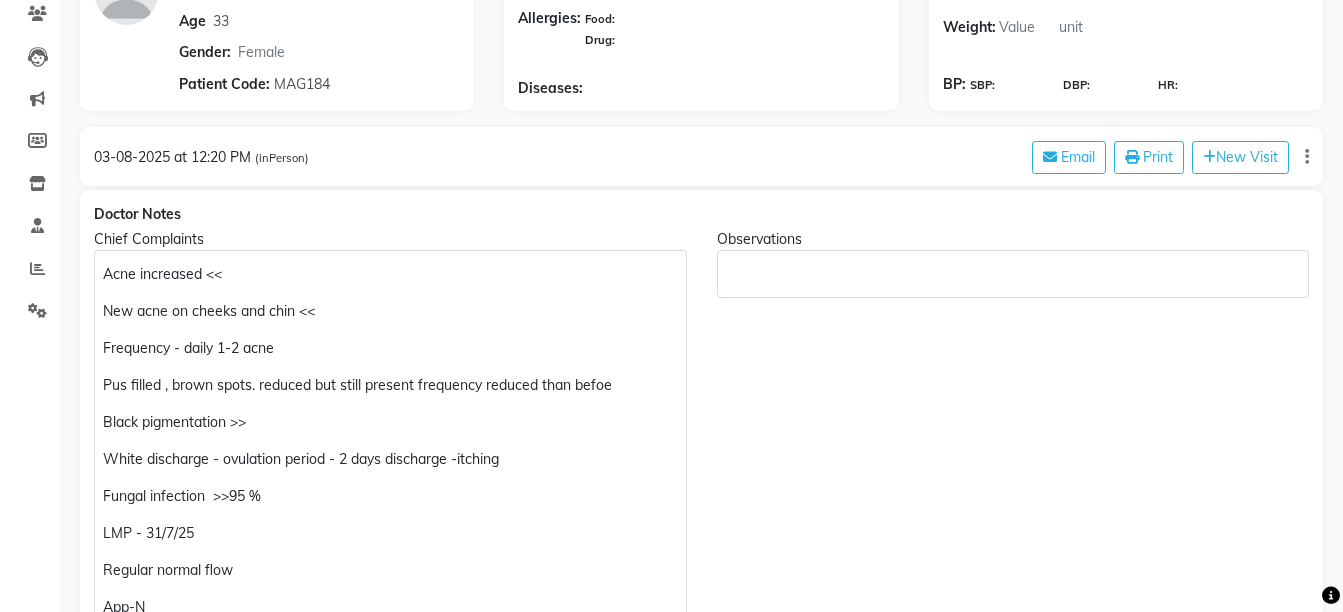 scroll, scrollTop: 35, scrollLeft: 0, axis: vertical 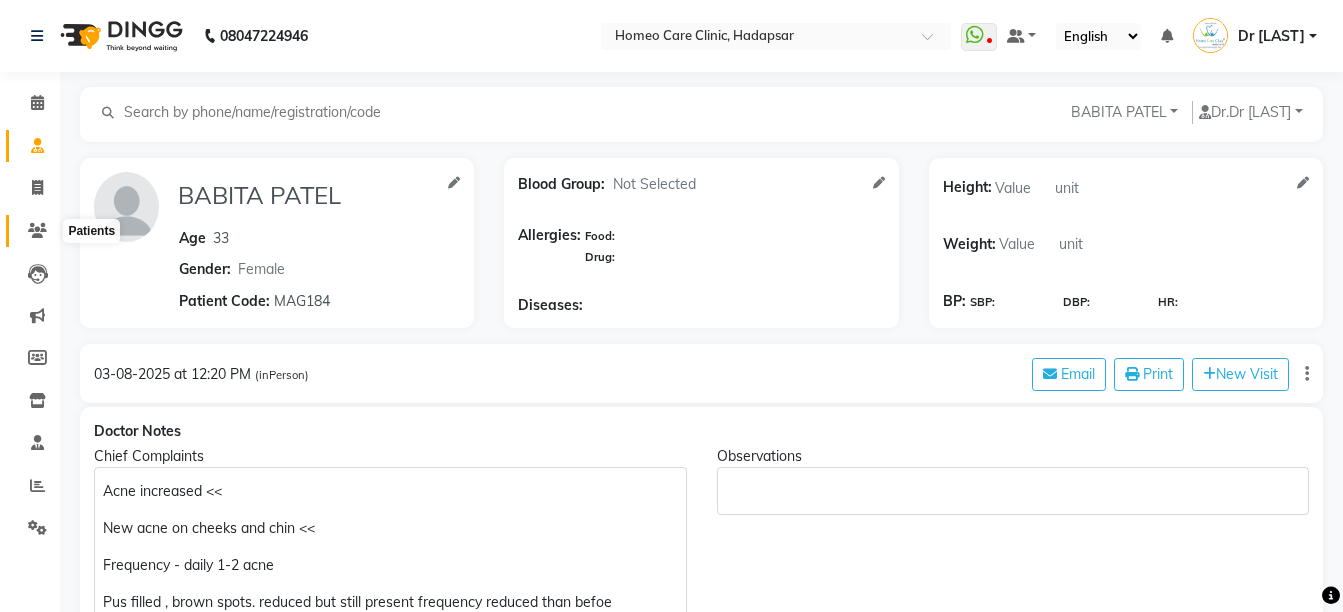 click 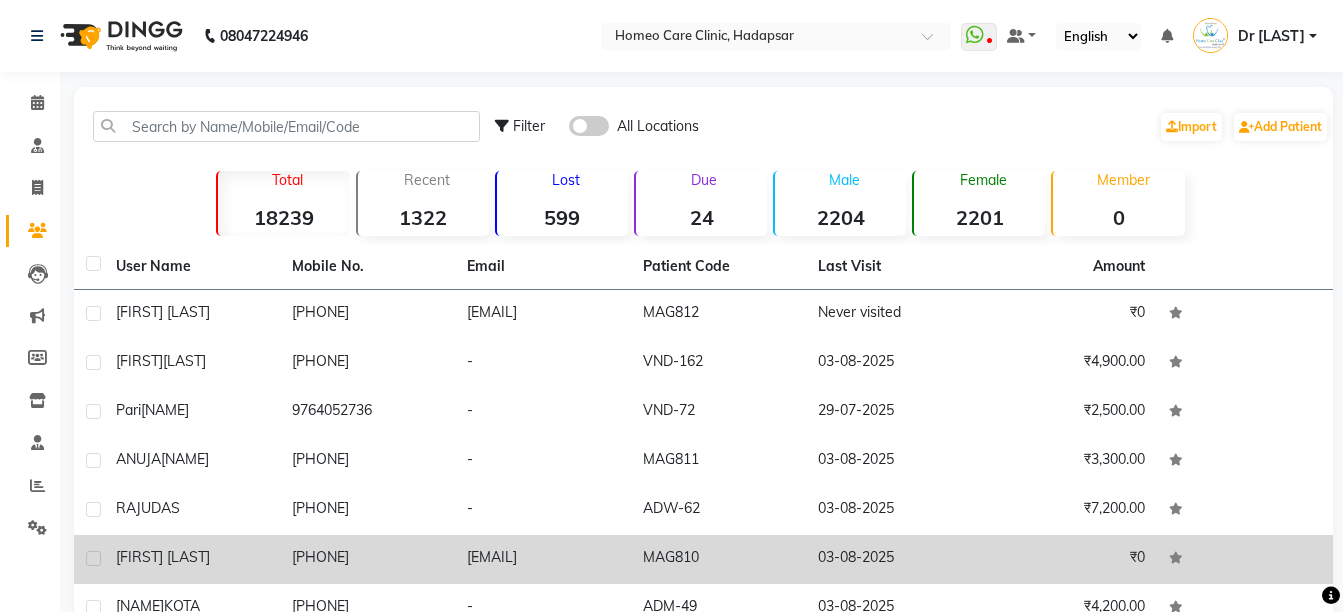 click on "[FIRST] [LAST]" 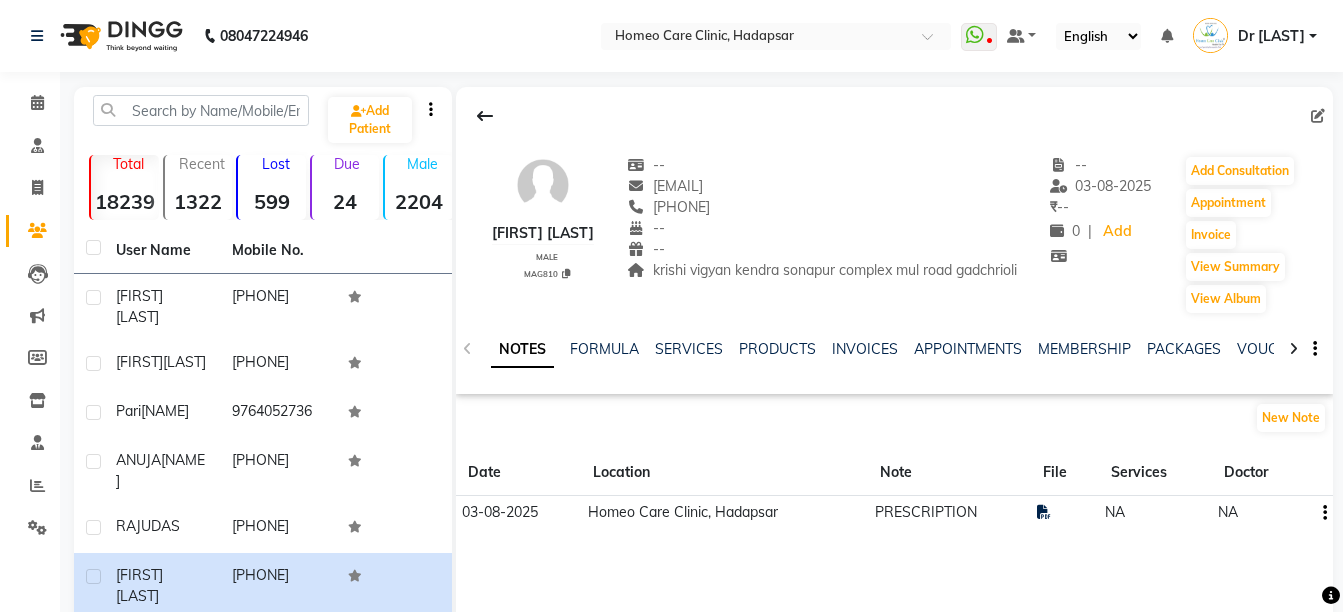 click 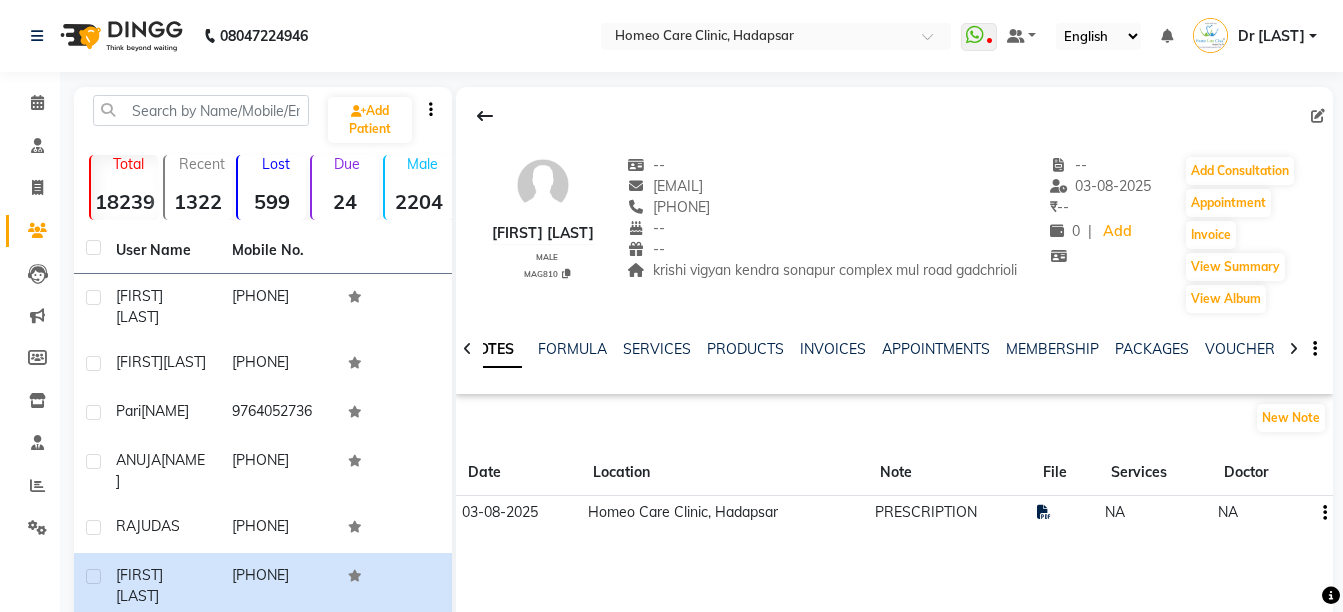 click 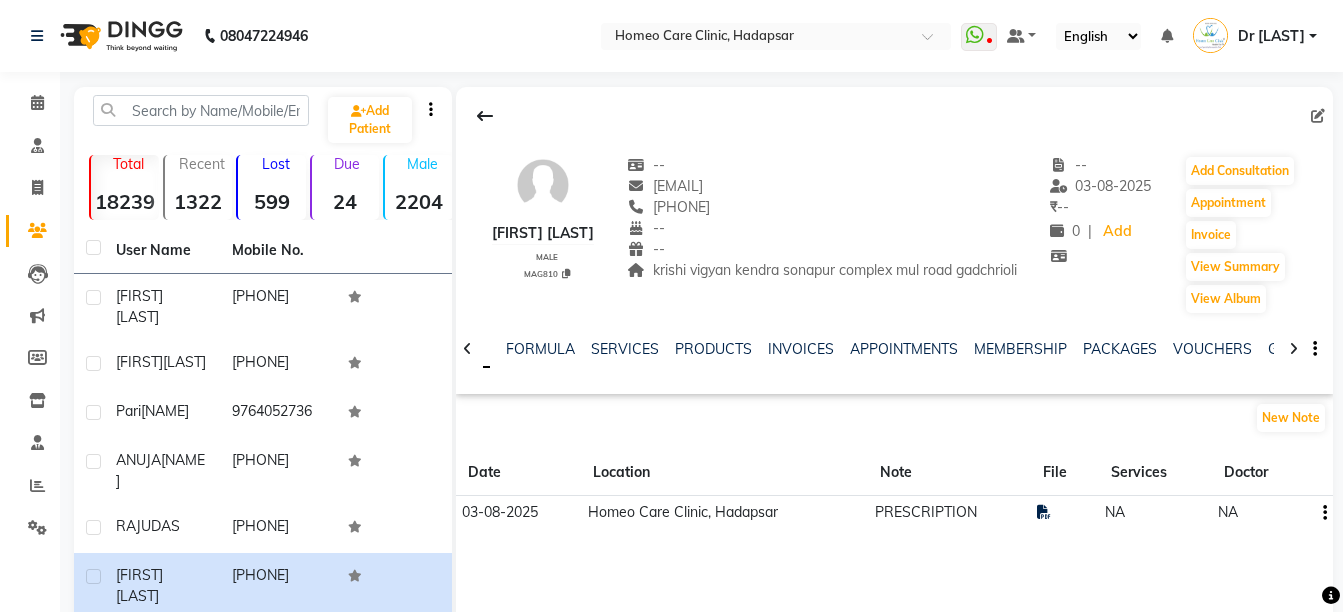 click 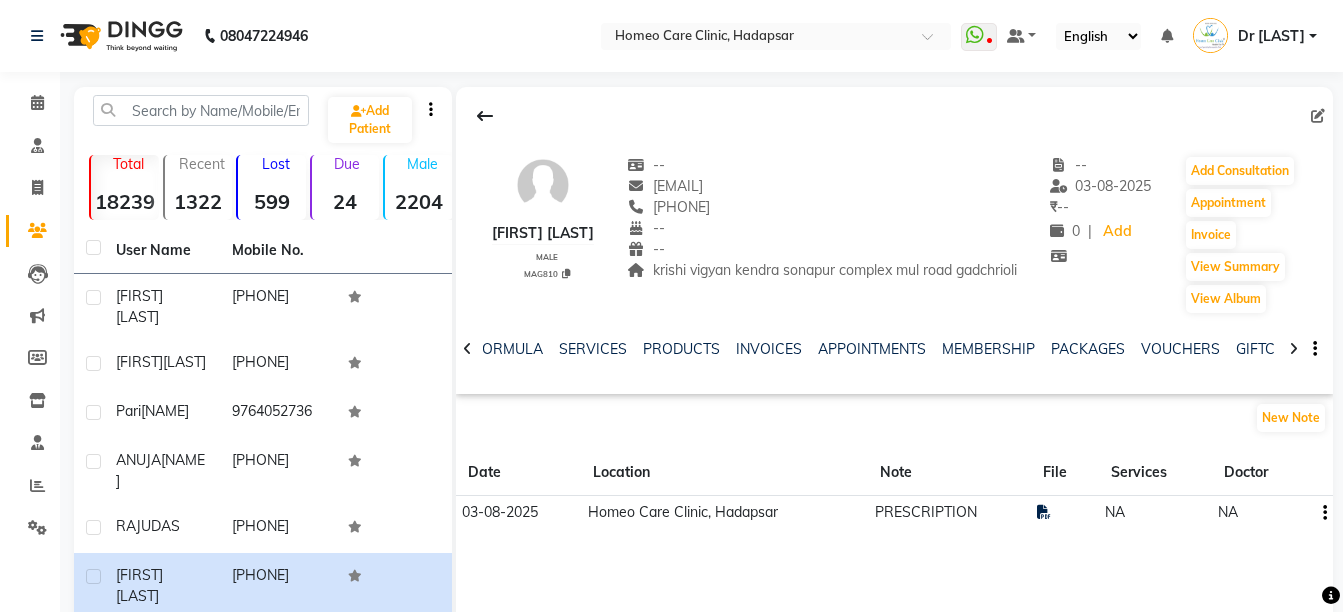 click 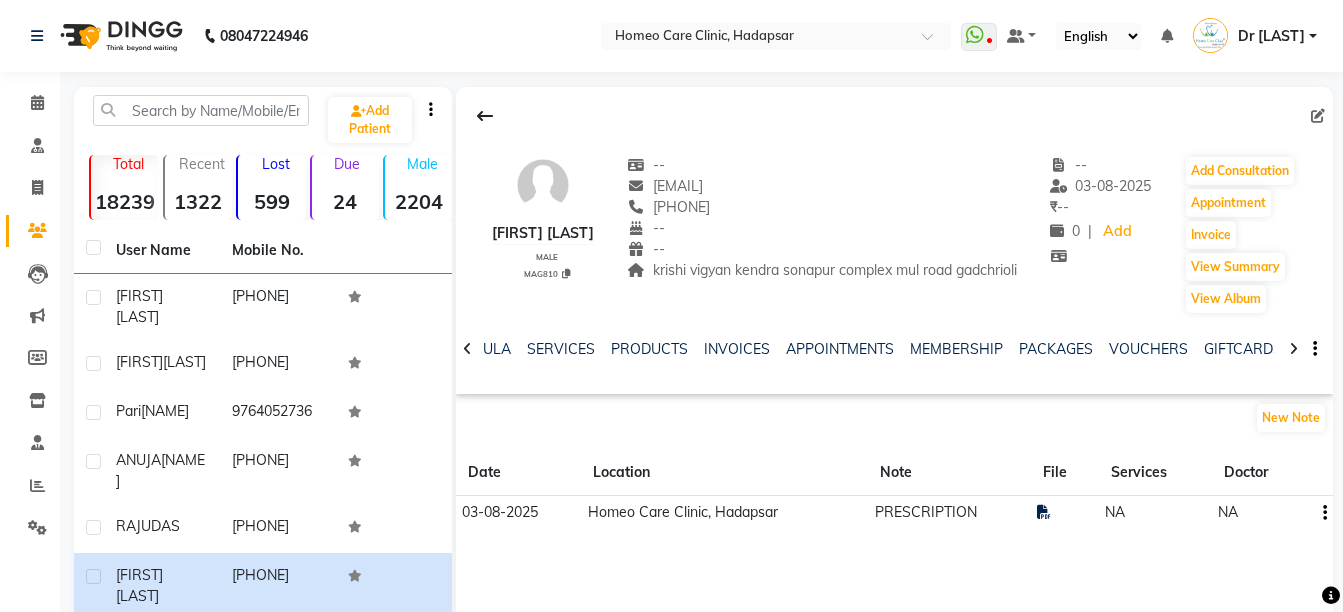 click 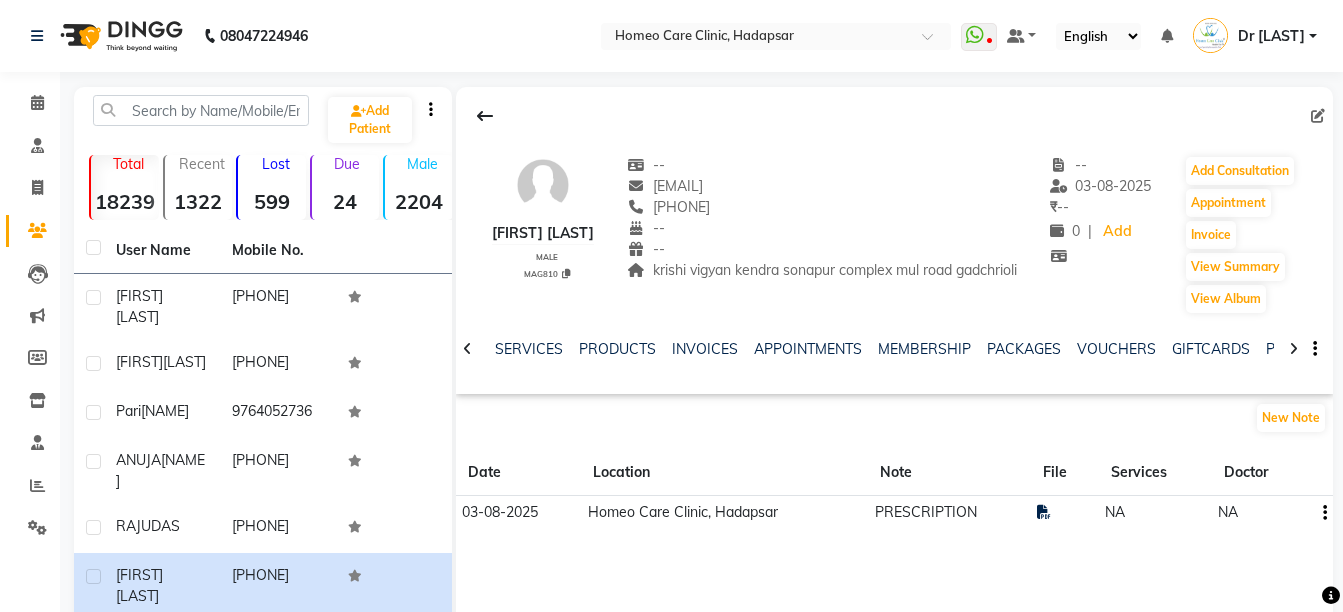 click 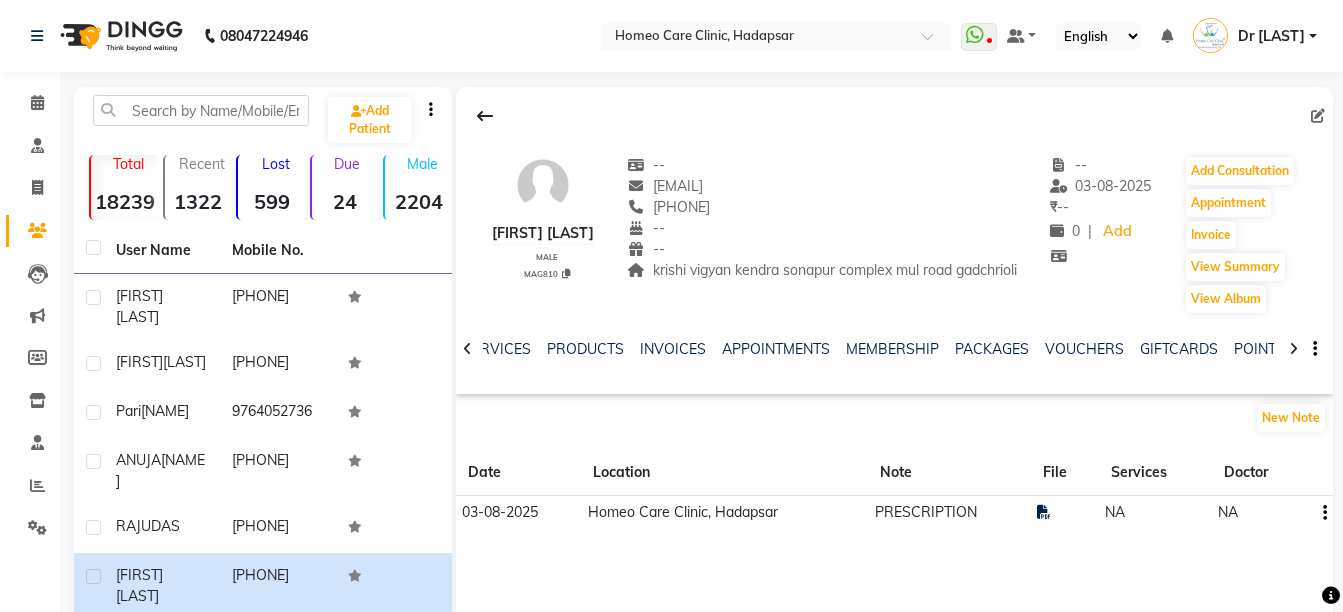 click 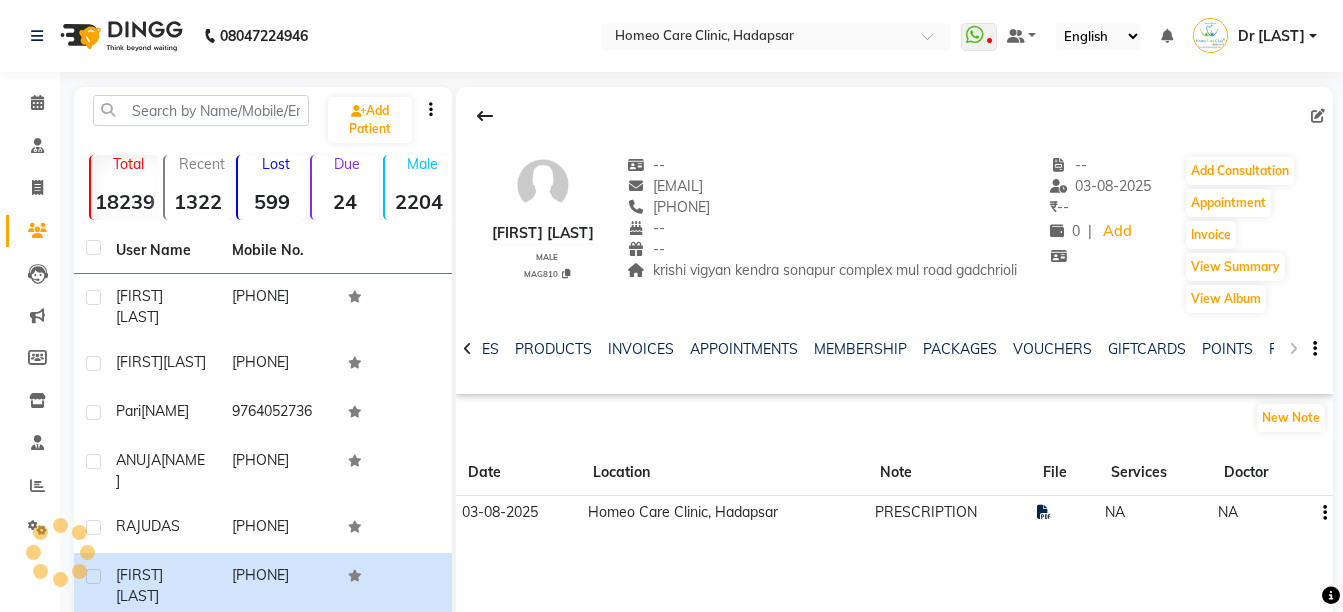 click on "NOTES FORMULA SERVICES PRODUCTS INVOICES APPOINTMENTS MEMBERSHIP PACKAGES VOUCHERS GIFTCARDS POINTS FORMS FAMILY CARDS WALLET" 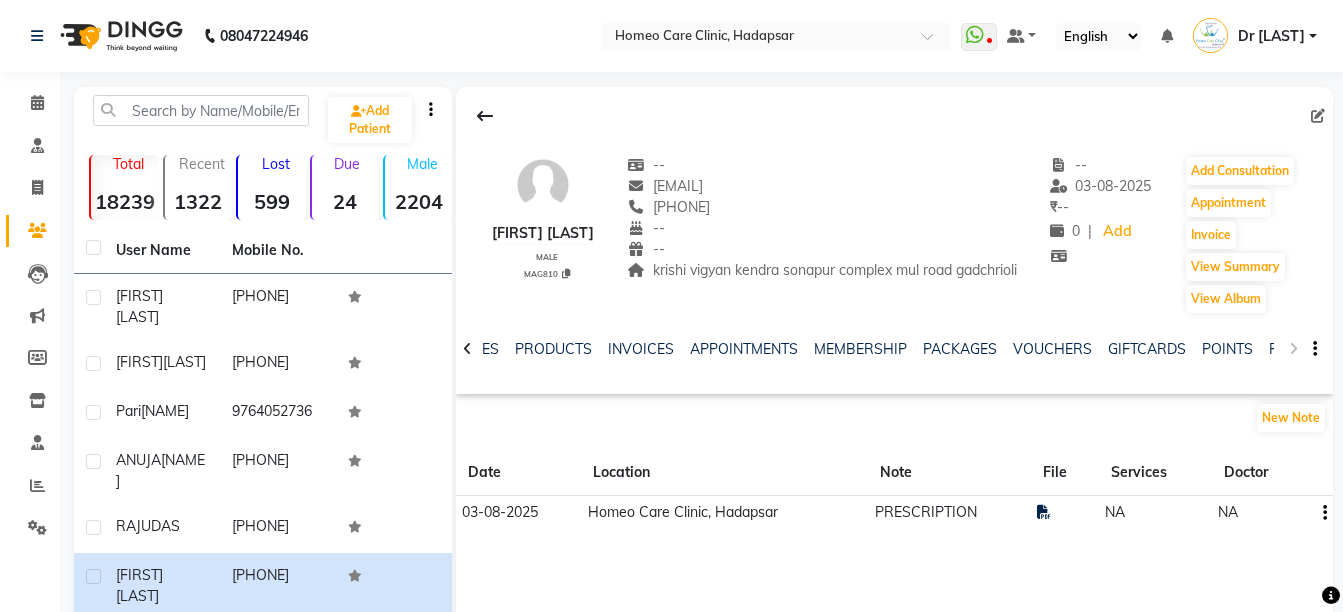 click on "NOTES FORMULA SERVICES PRODUCTS INVOICES APPOINTMENTS MEMBERSHIP PACKAGES VOUCHERS GIFTCARDS POINTS FORMS FAMILY CARDS WALLET" 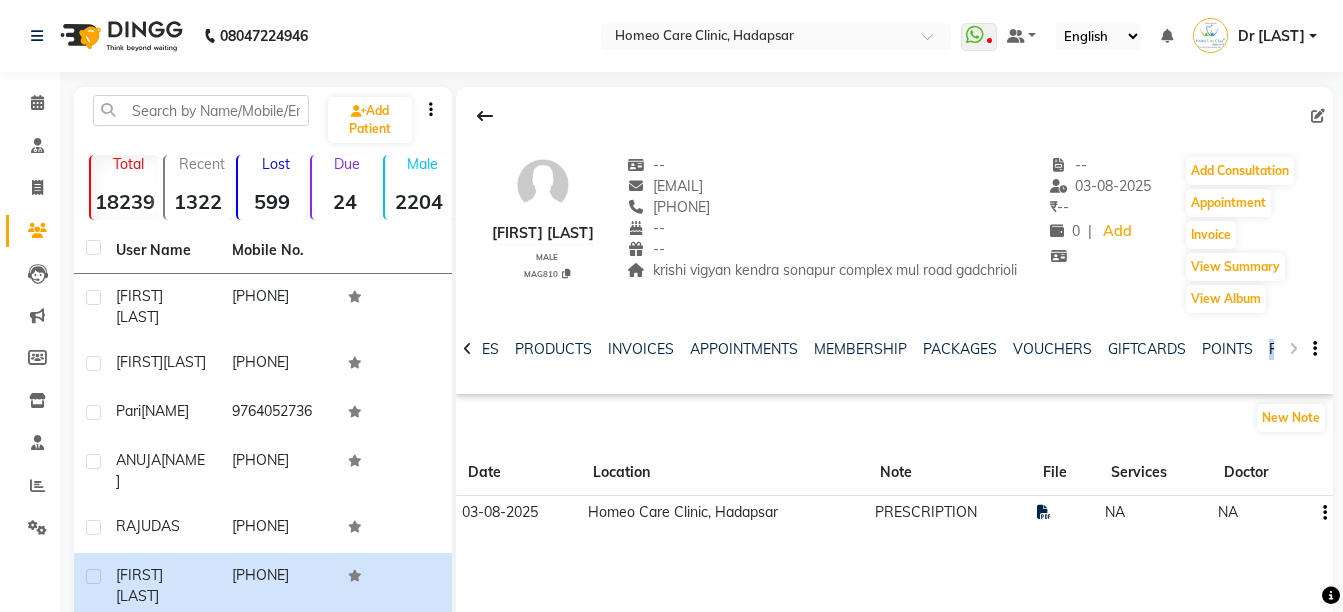 drag, startPoint x: 1292, startPoint y: 364, endPoint x: 1267, endPoint y: 365, distance: 25.019993 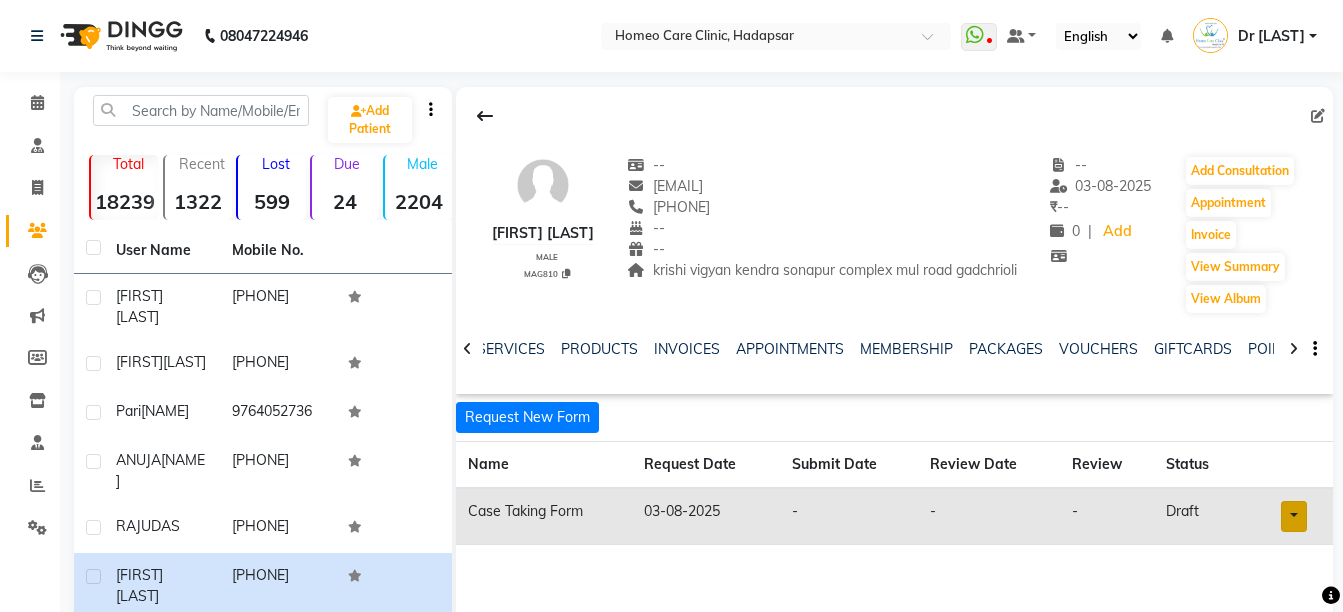 click at bounding box center (1294, 516) 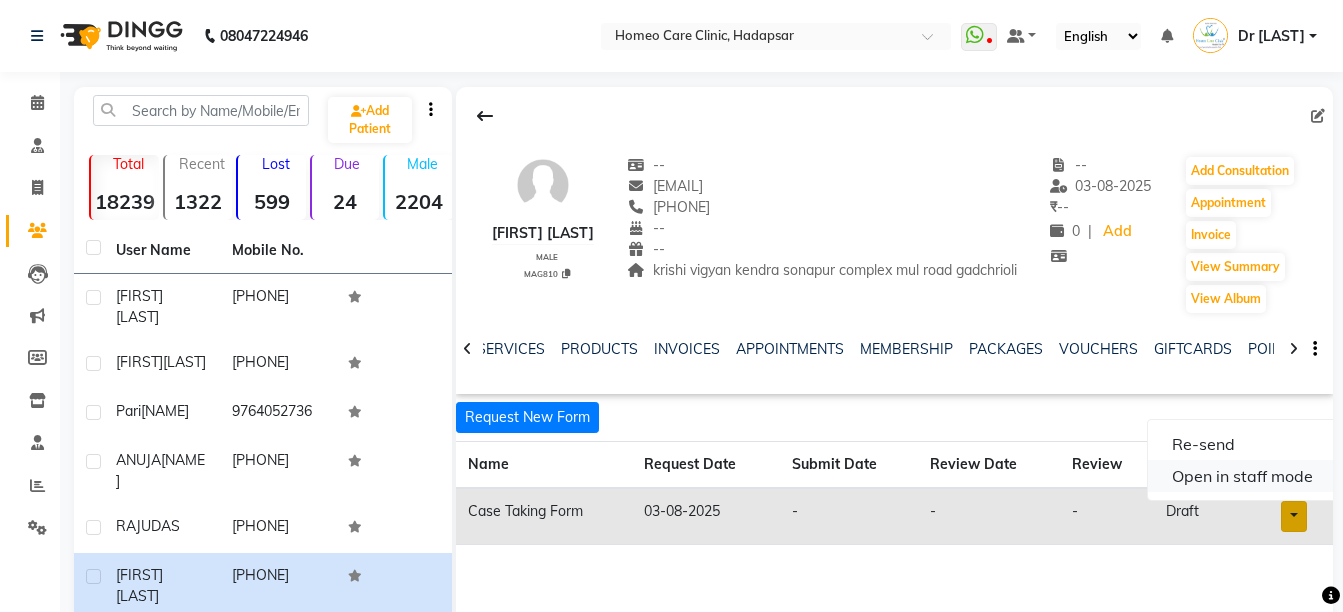 click on "Open in staff mode" 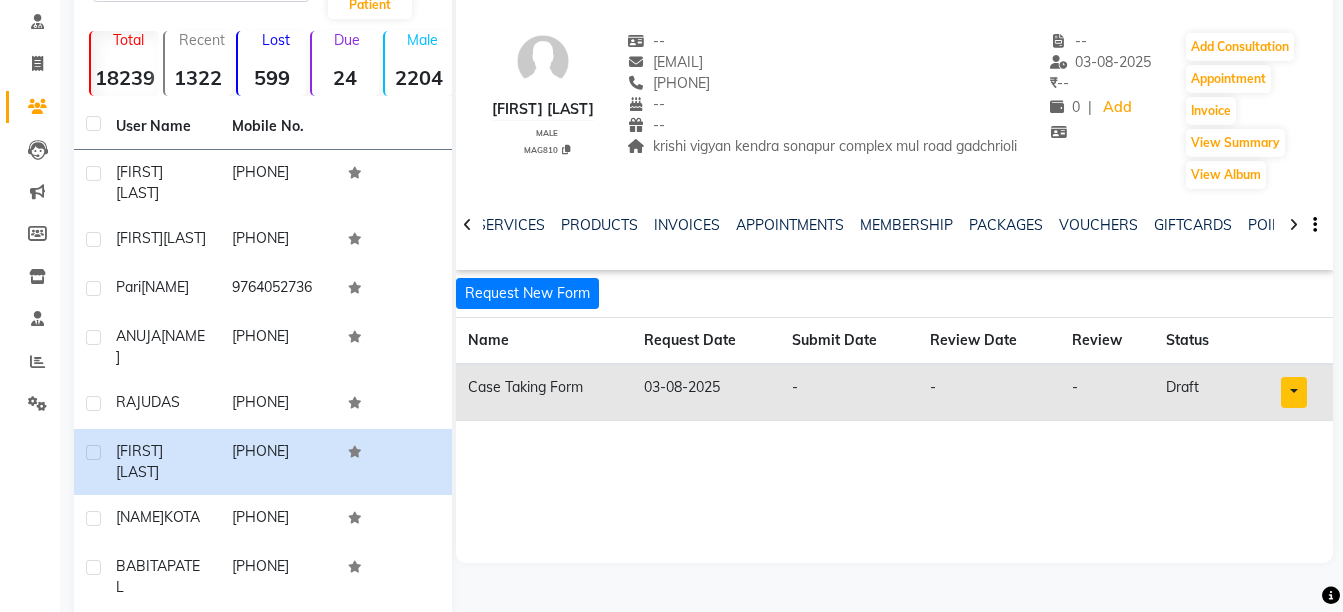 scroll, scrollTop: 126, scrollLeft: 0, axis: vertical 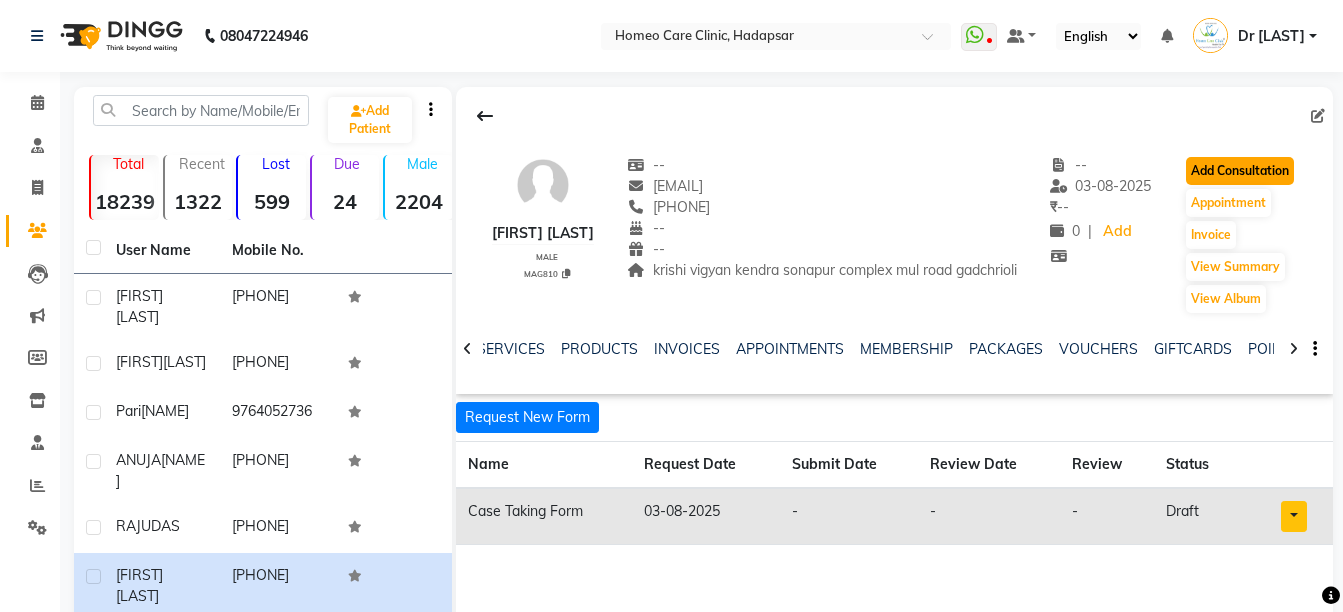 click on "Add Consultation" 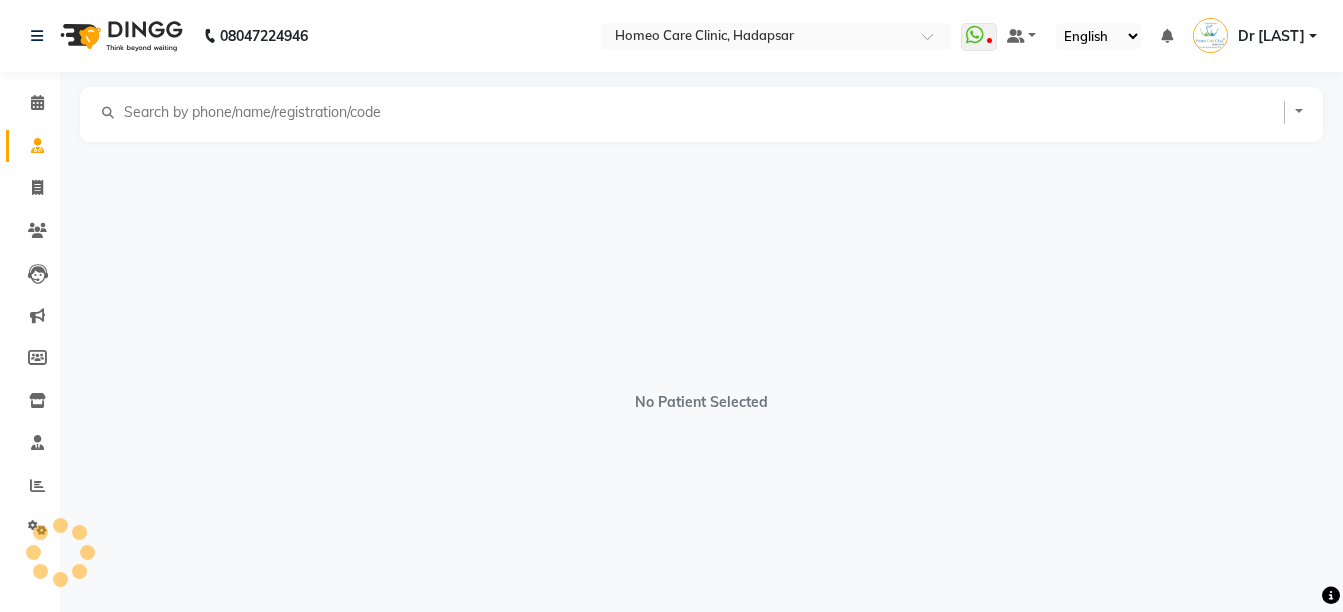 select on "male" 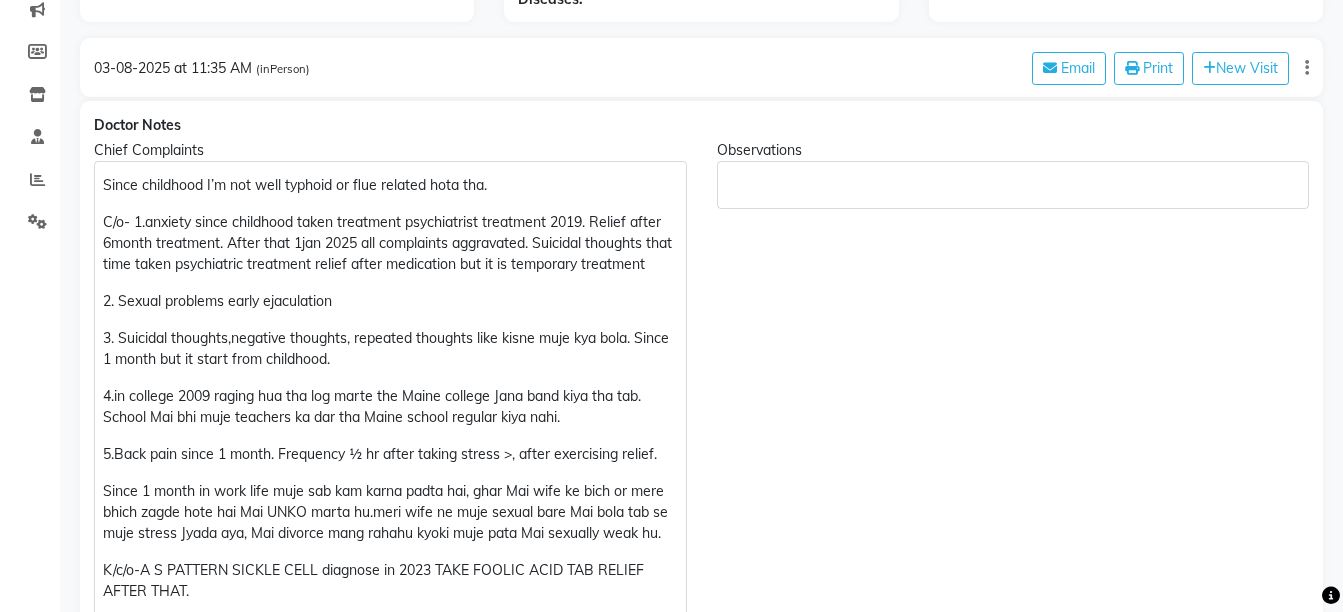 scroll, scrollTop: 313, scrollLeft: 0, axis: vertical 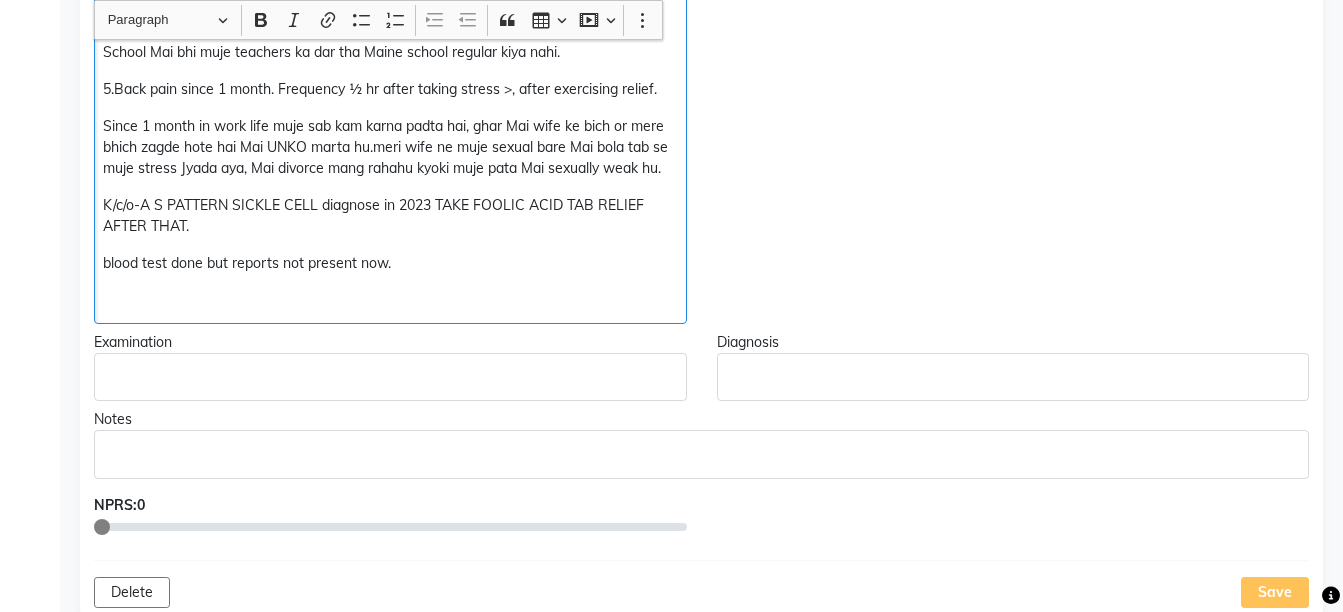 click 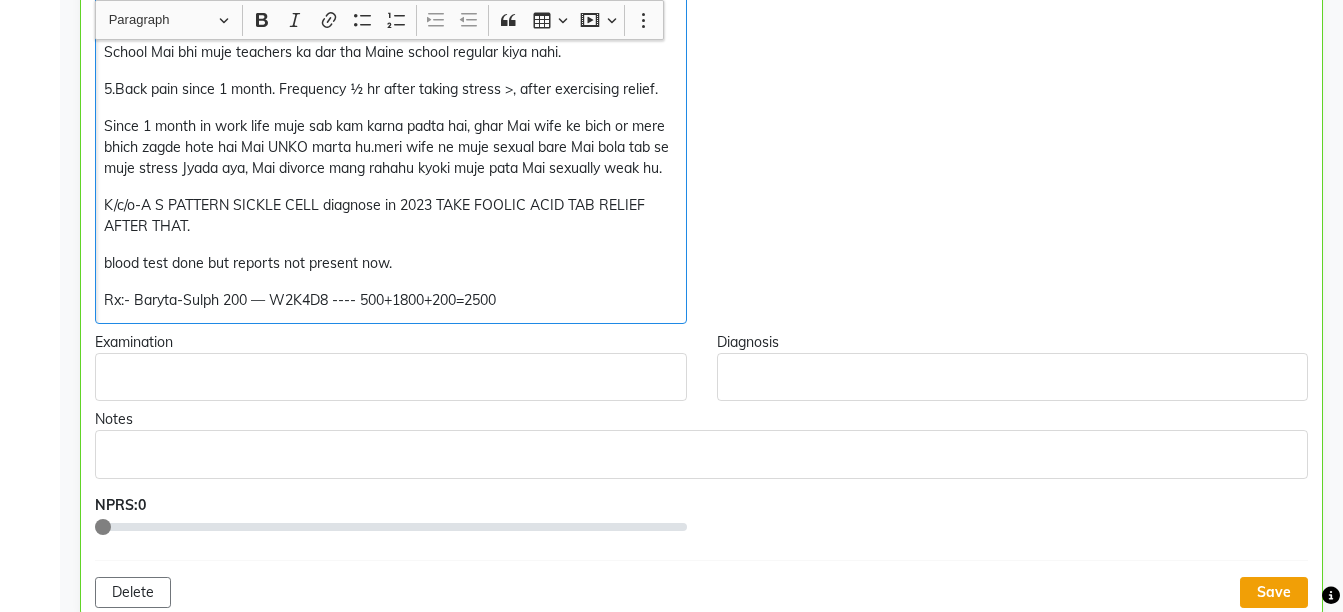 click on "Save" 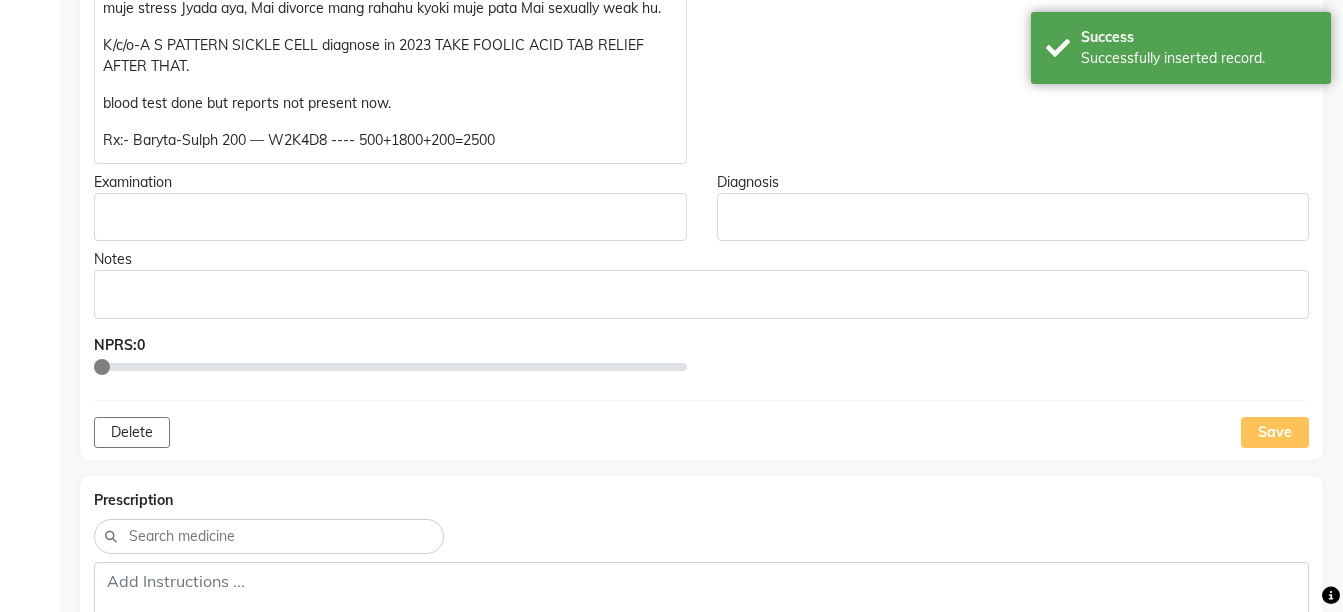 scroll, scrollTop: 899, scrollLeft: 0, axis: vertical 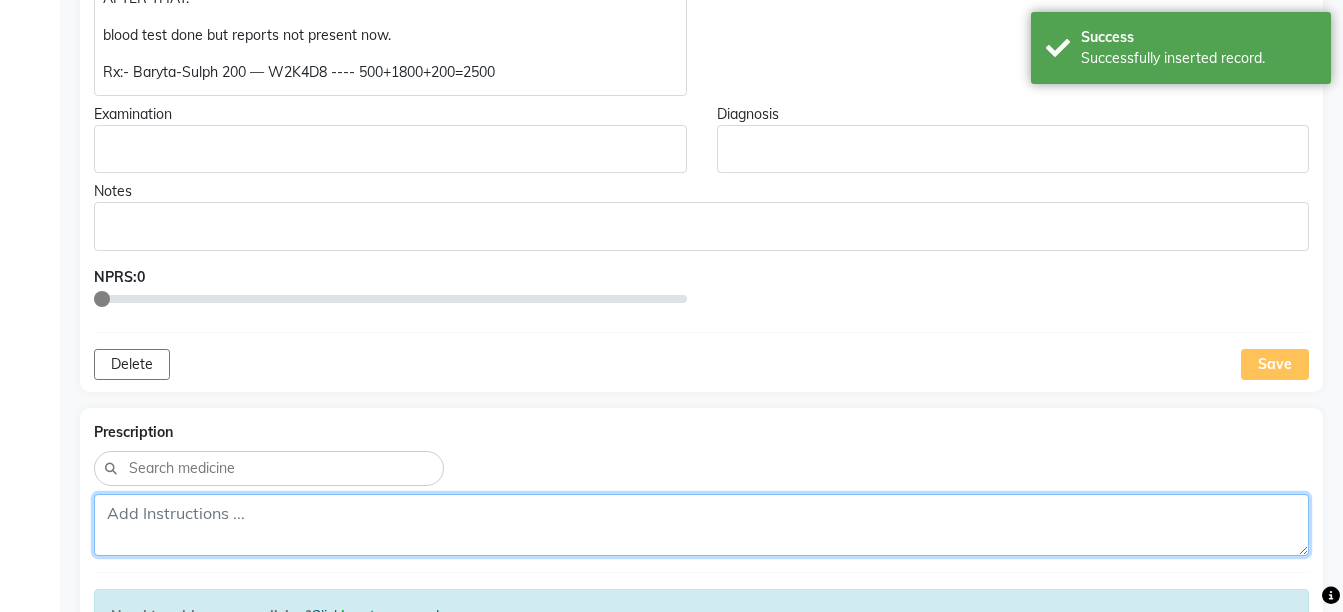 click 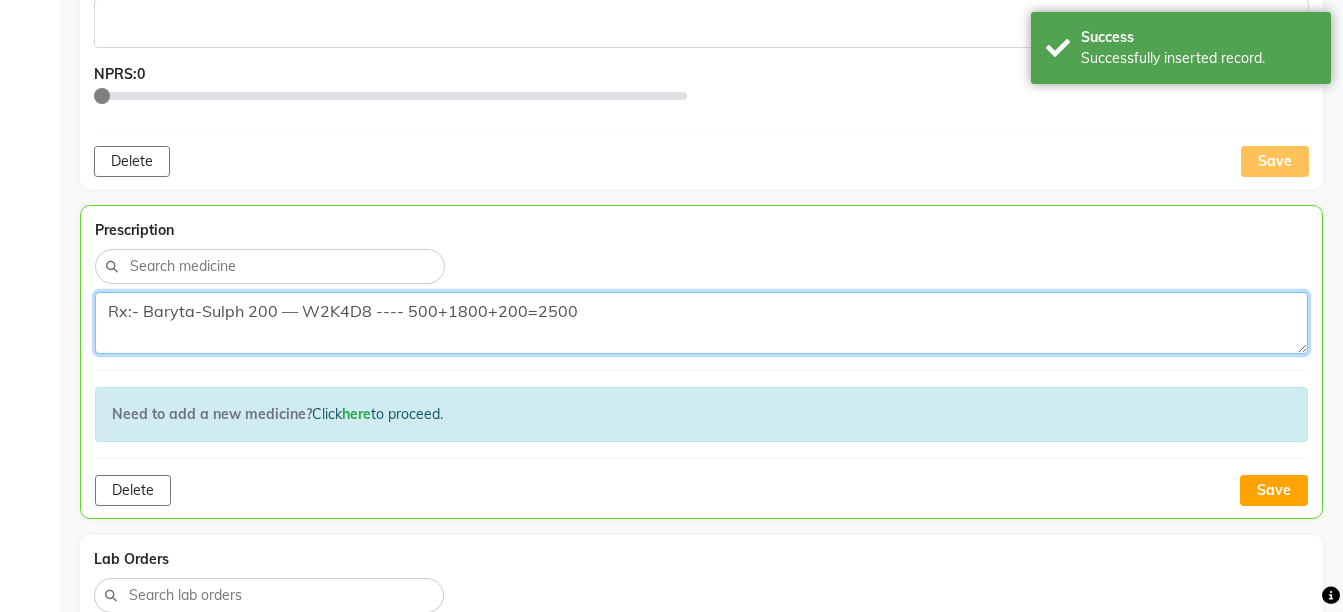 scroll, scrollTop: 1127, scrollLeft: 0, axis: vertical 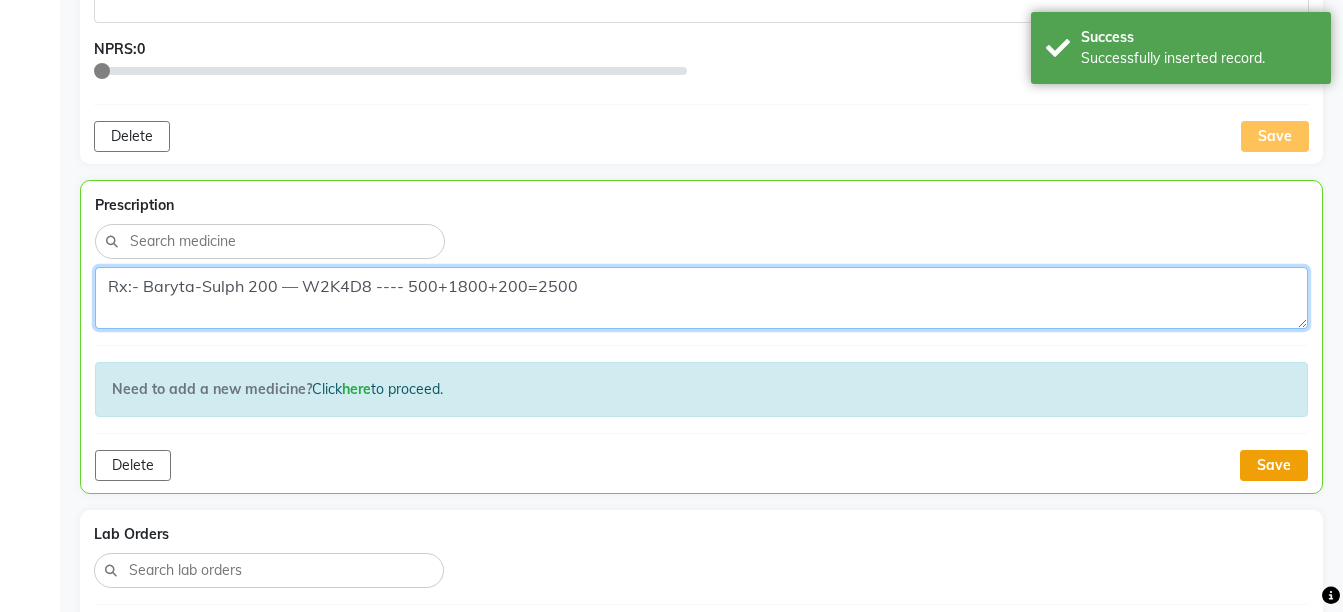 type on "Rx:- Baryta-Sulph 200 — W2K4D8 ---- 500+1800+200=2500" 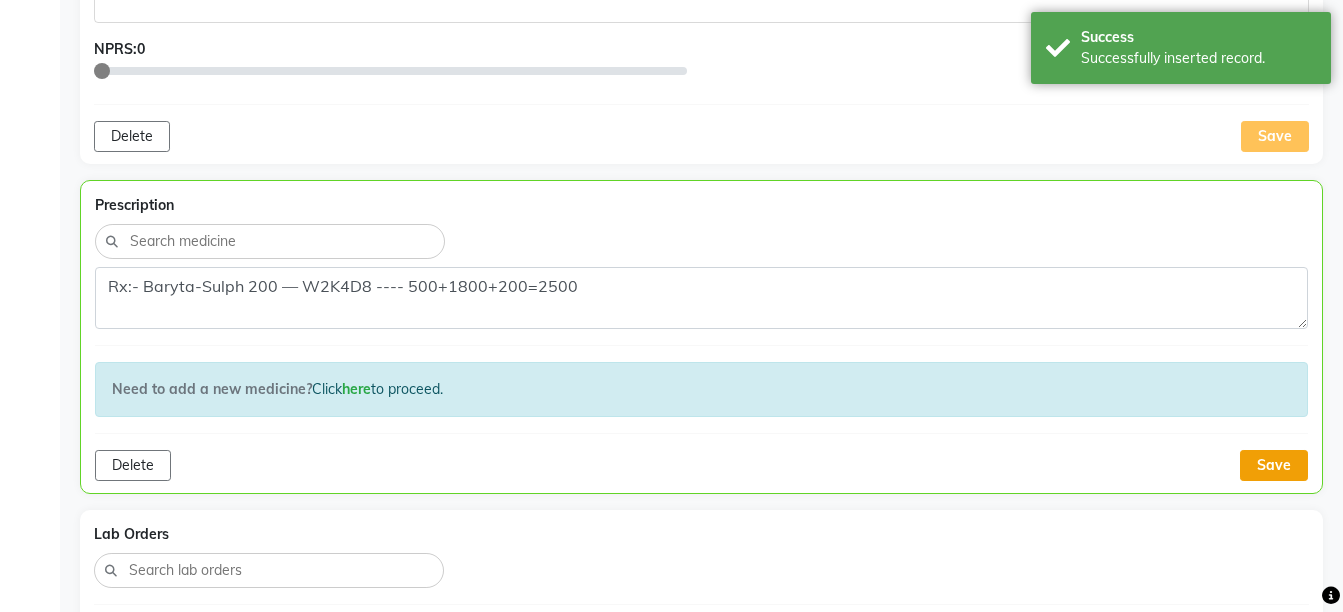 click on "Save" 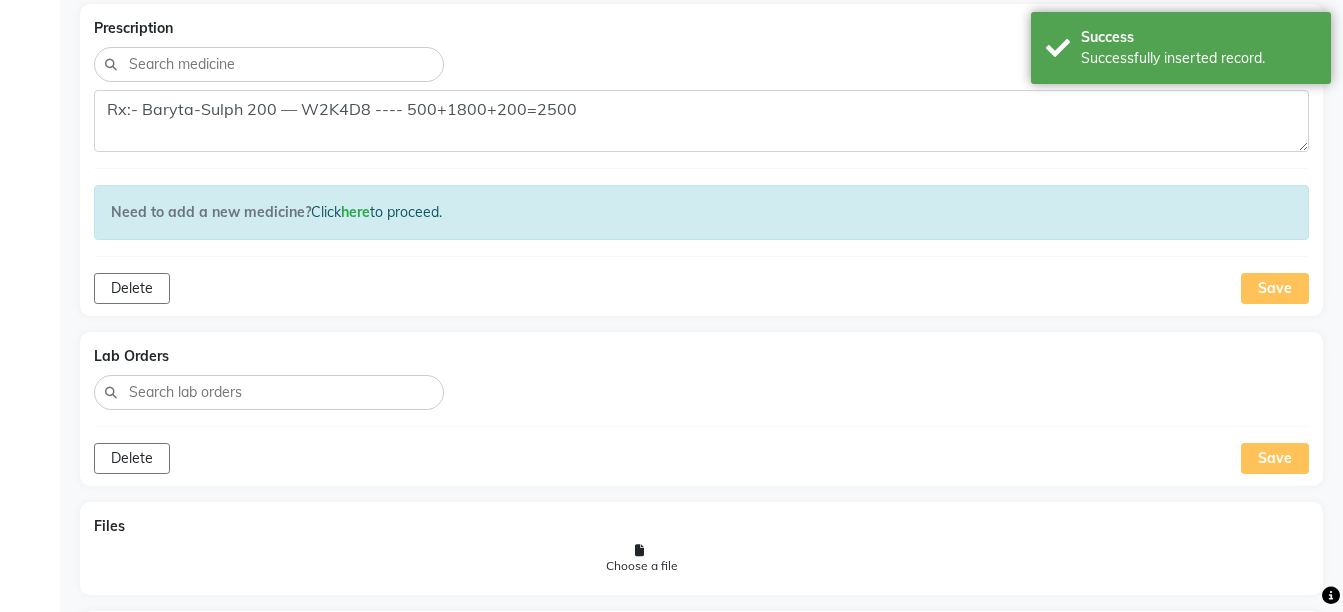 scroll, scrollTop: 1470, scrollLeft: 0, axis: vertical 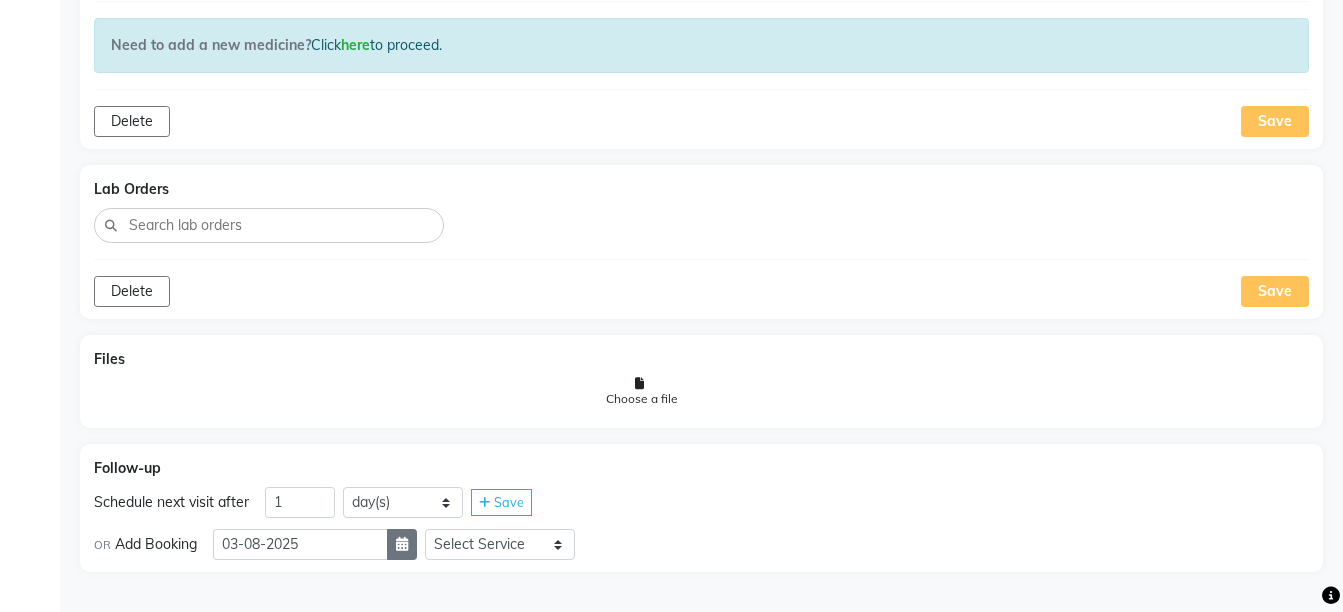 click 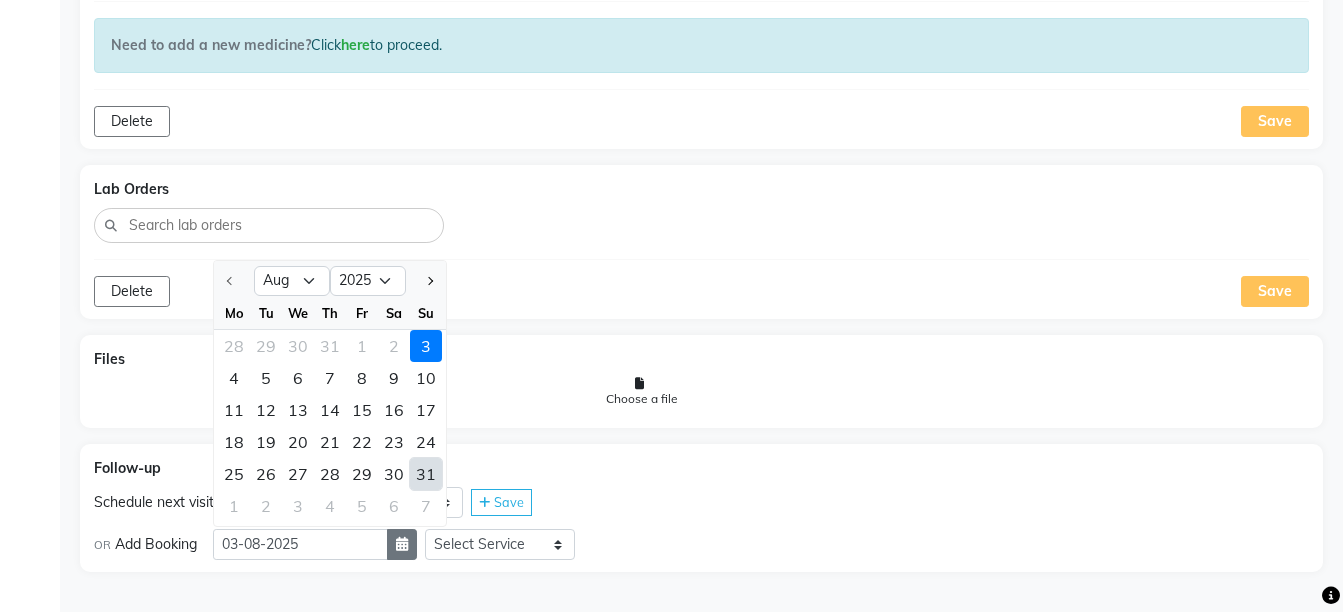 select on "9" 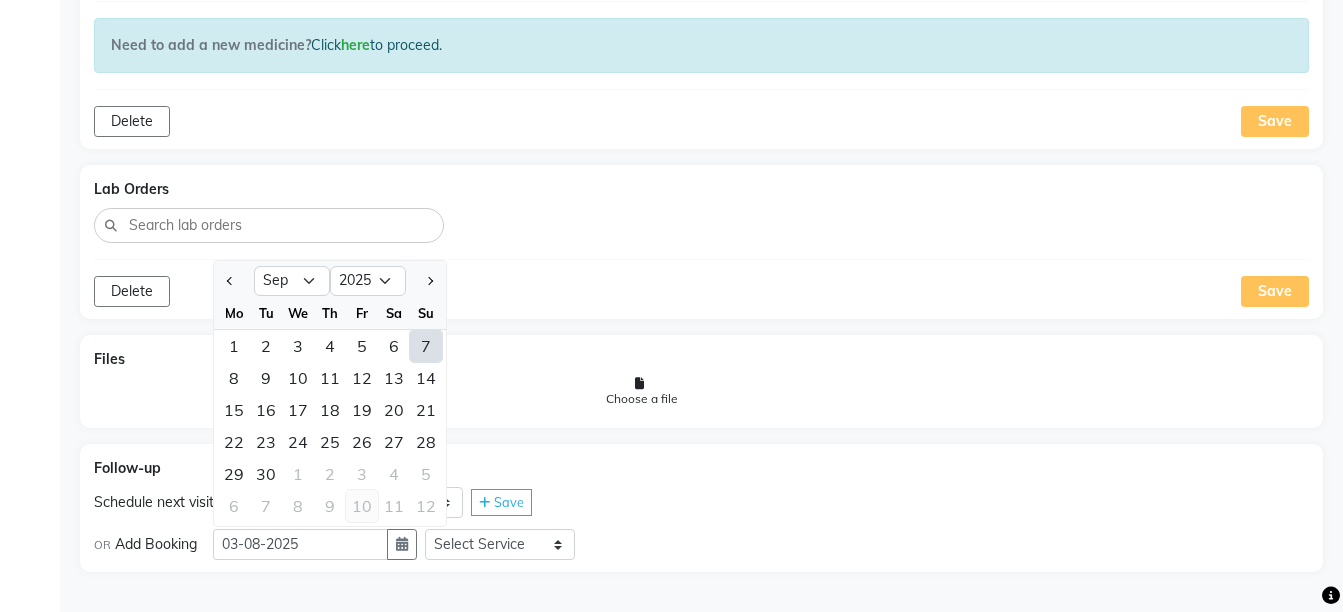 click on "10" 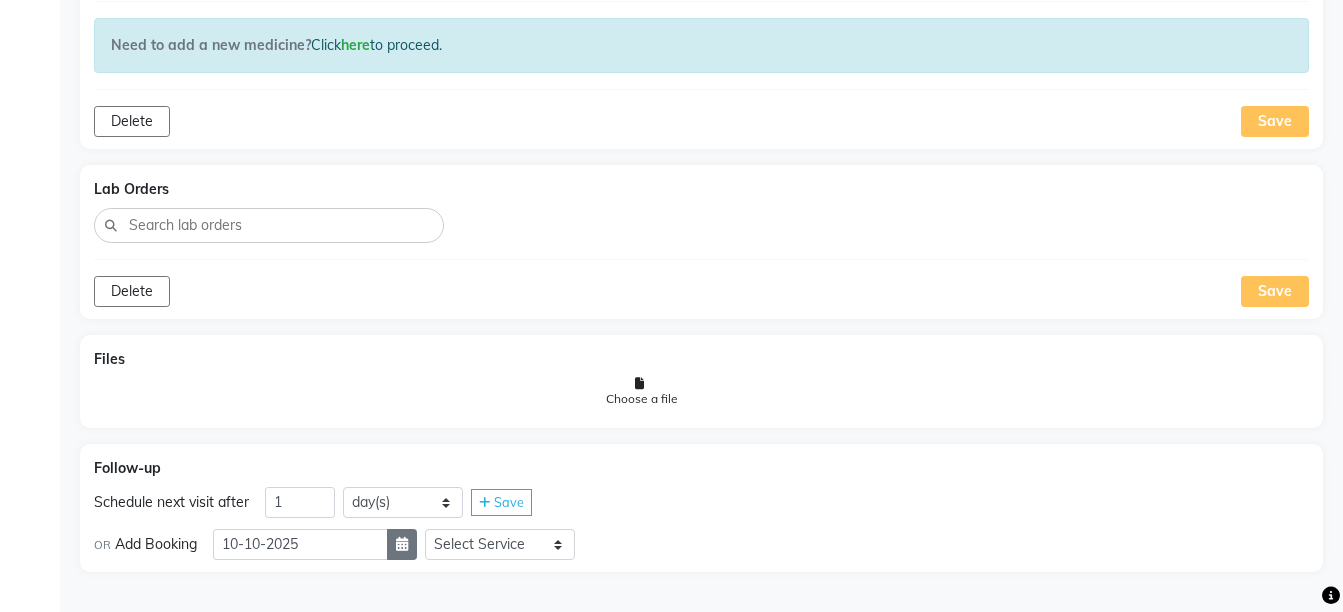 click 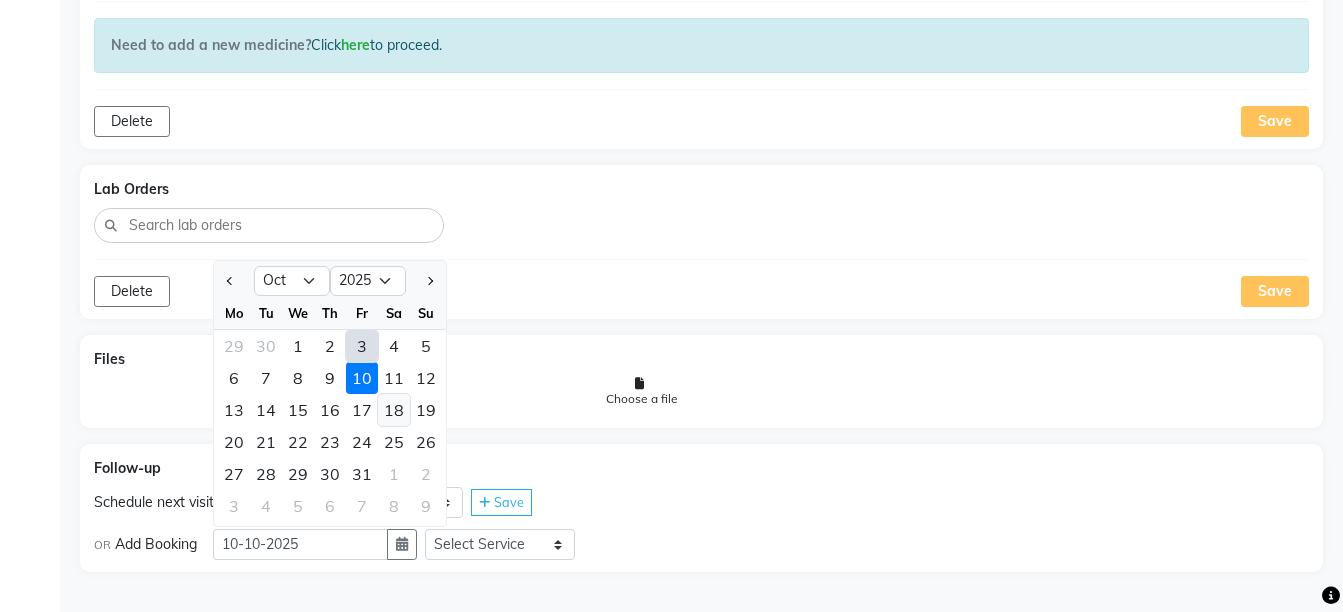 select on "9" 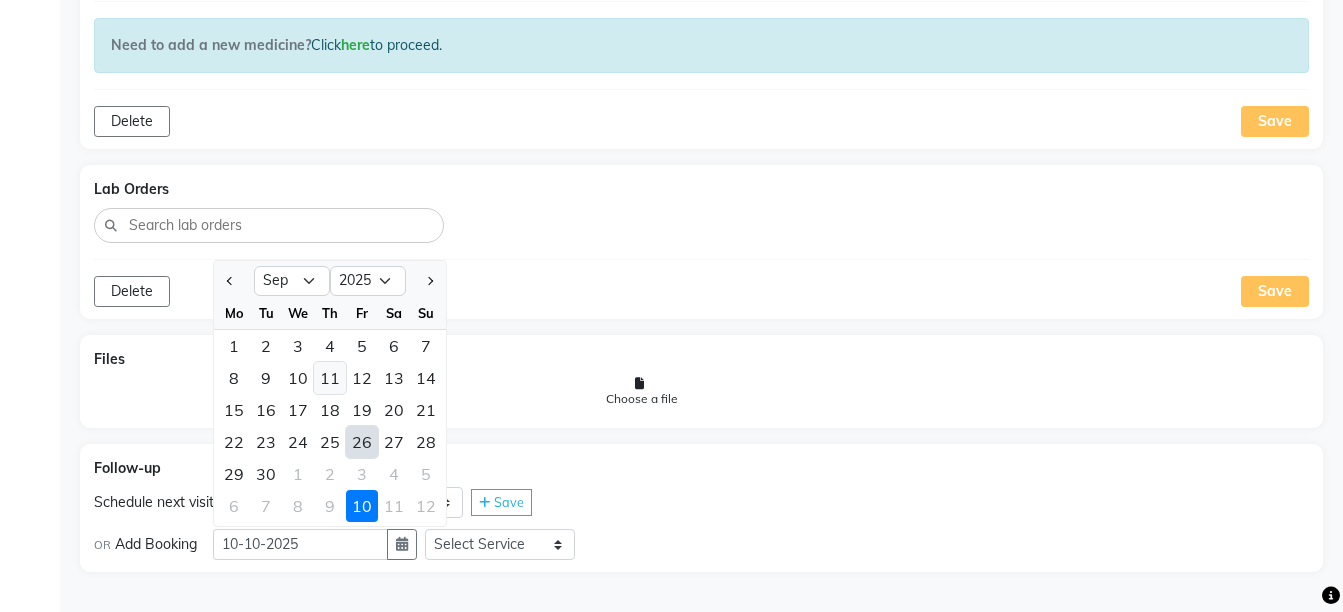 click on "11" 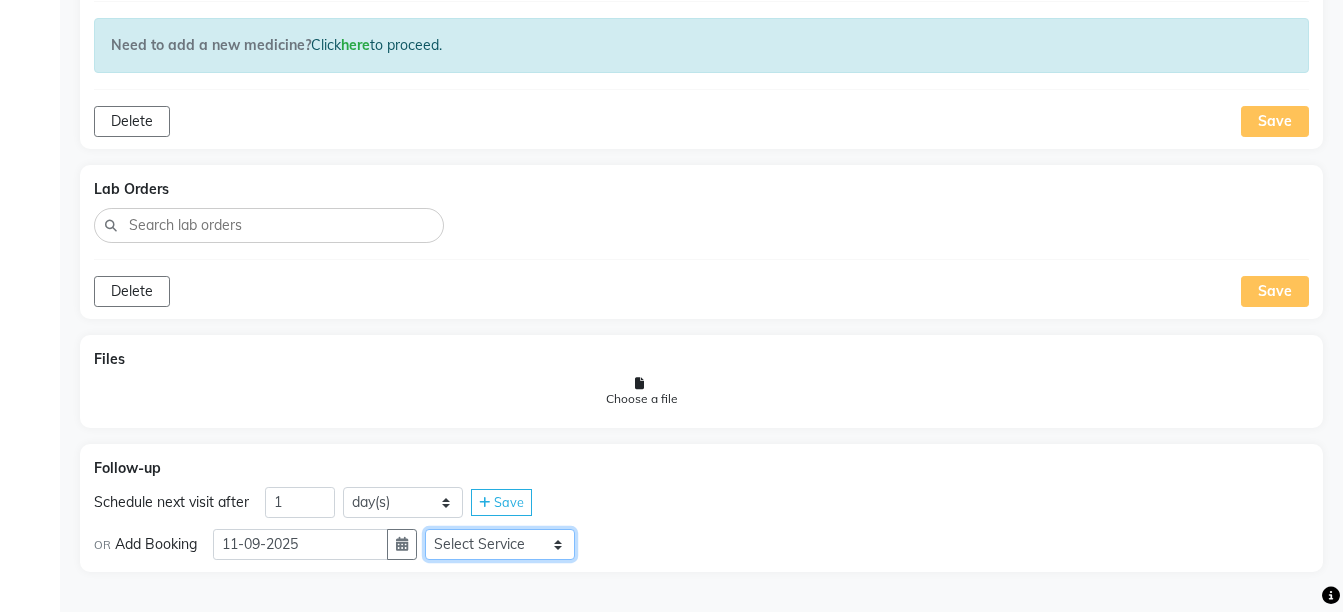 click on "Select Service  Medicine  Medicine 1  Hydra Facial  Medi Facial  Vampire Facial With Plasma  Oxygeno Facial  Anti Aging Facial  Korean Glass GLow Facial  Full Face  Upper Lip  Chin  Underarms  Full Legs & arms  Back-side  Chest  Abdomen  Yellow Peel  Black Peel  Party Peel  Glow Peel  Argi Peel  Under-arm Peel  Depigmento Peel  Anti Aging Peel  Lip Peel  Hair PRP  GFC PRP  Mesotherapy / Dermaroller  Under Eye PRP  Face PRP  Dermapen / Mesotherapt for Full Face  Dermapen / Mesotherapt for Scars  Carbon Peel  LASER BLEECH Laser Bleech  BB Glow  Indian Glass Glow  In Person - Consultation  Courier Charges in City  Courier Charges out of City  In Person - Follow Up  Hair Treatment   Skin Treatment   Online - Consultation  Online - Follow Up" 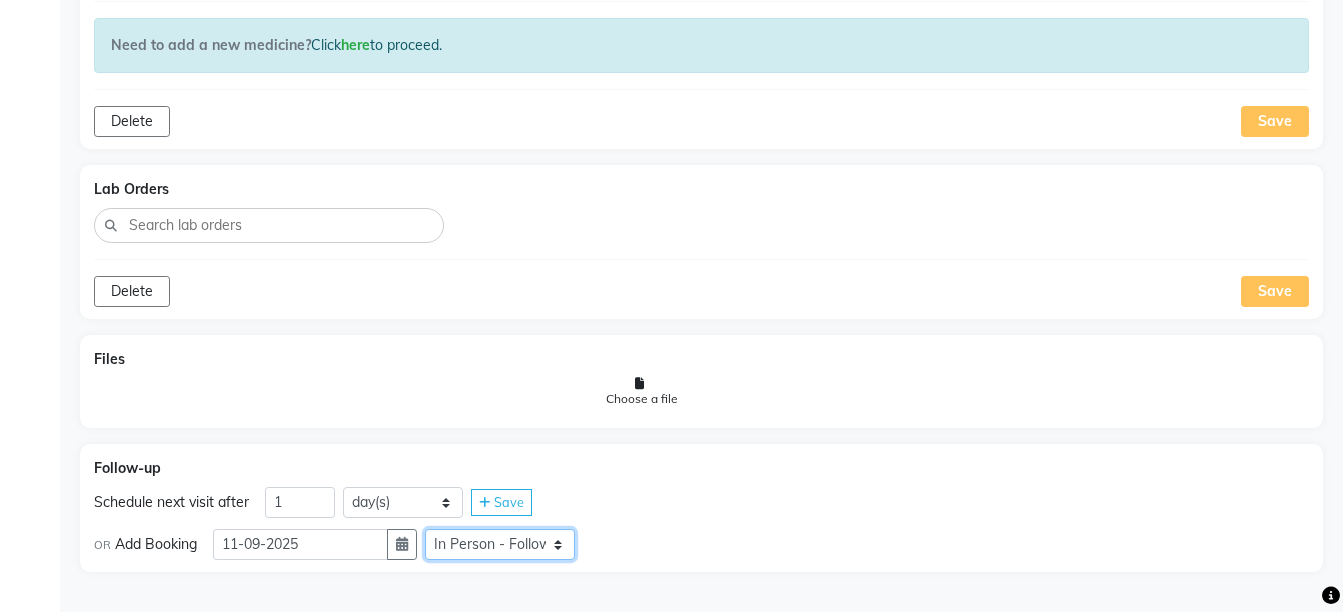 click on "Select Service  Medicine  Medicine 1  Hydra Facial  Medi Facial  Vampire Facial With Plasma  Oxygeno Facial  Anti Aging Facial  Korean Glass GLow Facial  Full Face  Upper Lip  Chin  Underarms  Full Legs & arms  Back-side  Chest  Abdomen  Yellow Peel  Black Peel  Party Peel  Glow Peel  Argi Peel  Under-arm Peel  Depigmento Peel  Anti Aging Peel  Lip Peel  Hair PRP  GFC PRP  Mesotherapy / Dermaroller  Under Eye PRP  Face PRP  Dermapen / Mesotherapt for Full Face  Dermapen / Mesotherapt for Scars  Carbon Peel  LASER BLEECH Laser Bleech  BB Glow  Indian Glass Glow  In Person - Consultation  Courier Charges in City  Courier Charges out of City  In Person - Follow Up  Hair Treatment   Skin Treatment   Online - Consultation  Online - Follow Up" 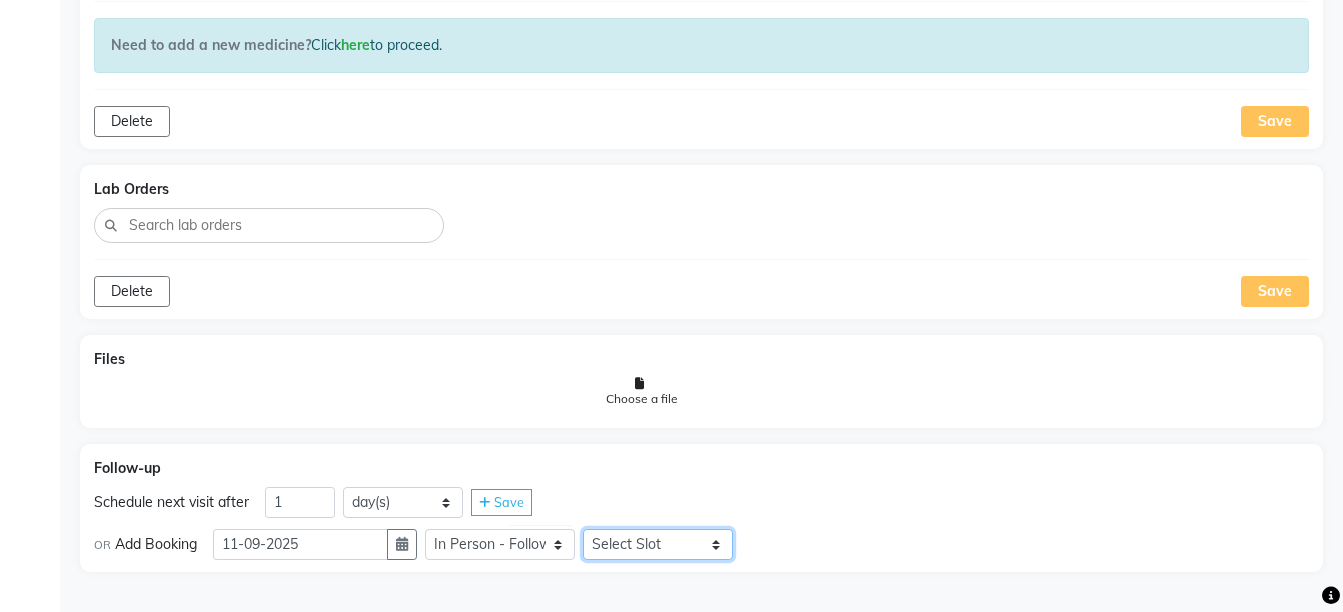 click on "Select Slot 10:15 10:30 10:45 11:00 11:15 11:45 12:00 12:15 12:30 12:45 13:00 13:15 13:30 13:45 14:00 14:15 14:30 14:45 15:00 15:15 15:30 15:45 16:00 16:15 16:30 16:45 17:00 17:15 17:30 17:45 18:00 18:15 18:30 18:45 19:00 19:15 19:30 19:45 20:00 20:15 20:30 20:45 21:00 21:15 21:30 21:45" 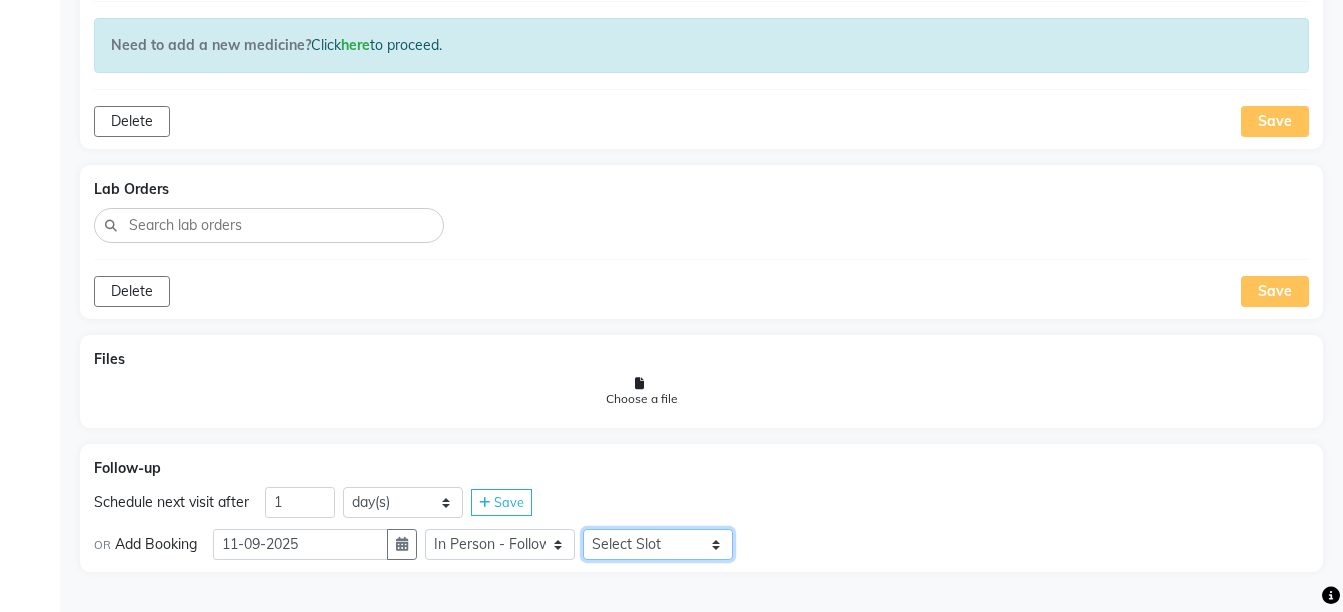 select on "900" 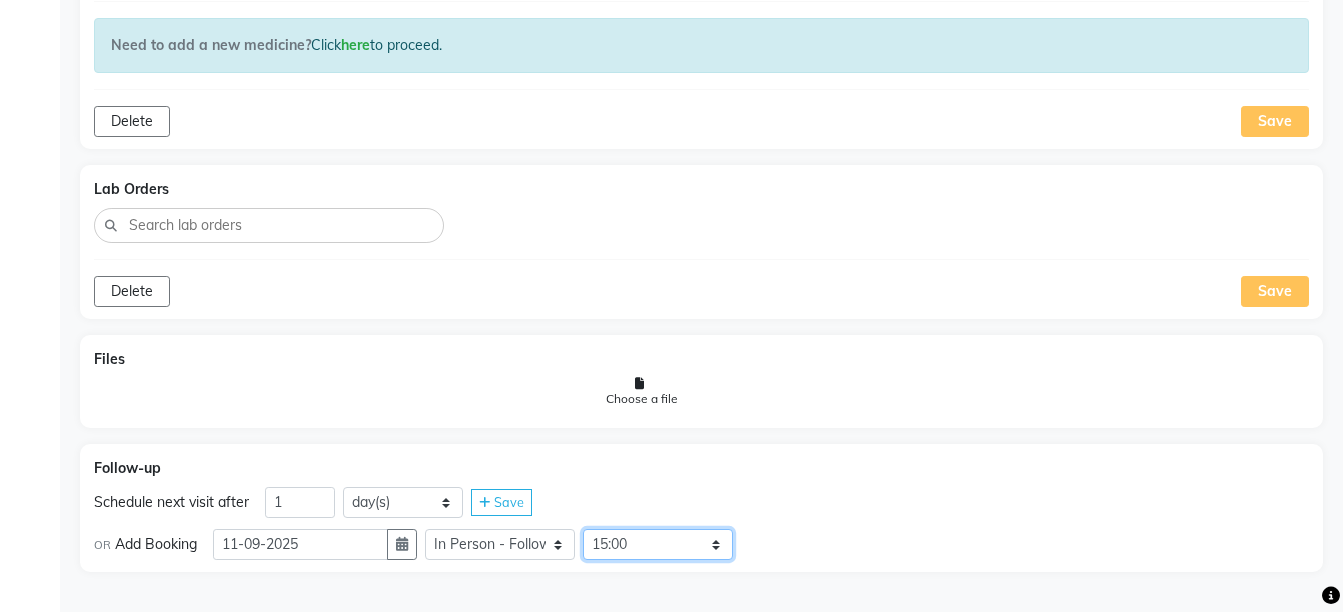 click on "Select Slot 10:15 10:30 10:45 11:00 11:15 11:45 12:00 12:15 12:30 12:45 13:00 13:15 13:30 13:45 14:00 14:15 14:30 14:45 15:00 15:15 15:30 15:45 16:00 16:15 16:30 16:45 17:00 17:15 17:30 17:45 18:00 18:15 18:30 18:45 19:00 19:15 19:30 19:45 20:00 20:15 20:30 20:45 21:00 21:15 21:30 21:45" 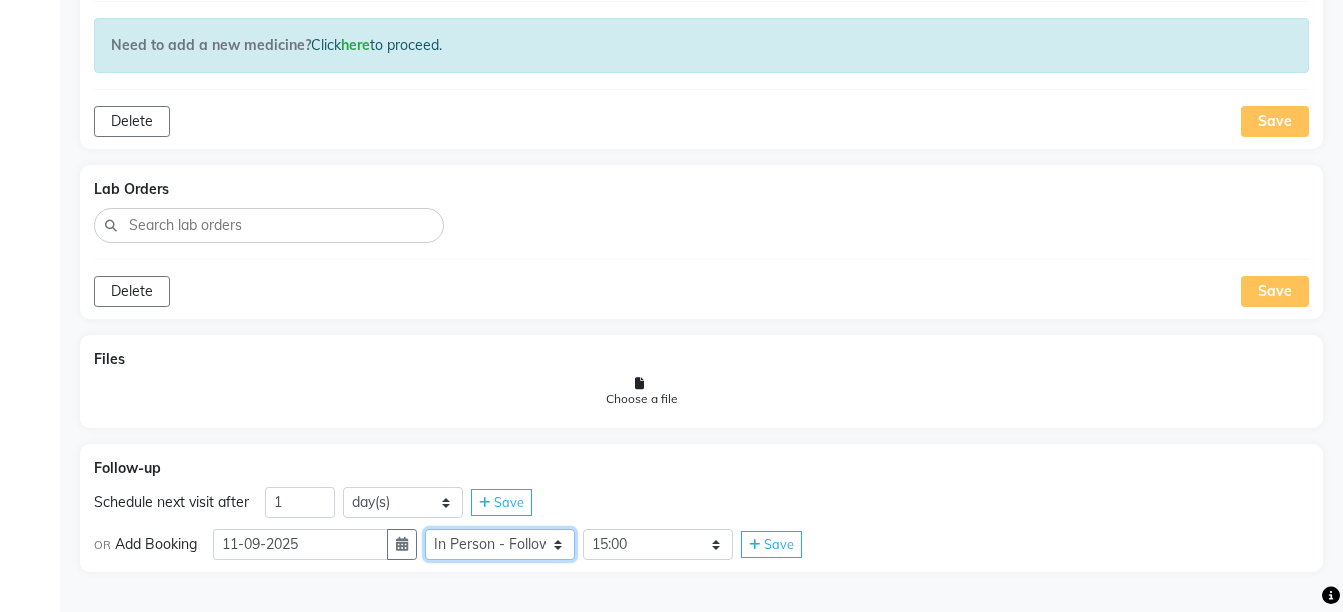 click on "Select Service  Medicine  Medicine 1  Hydra Facial  Medi Facial  Vampire Facial With Plasma  Oxygeno Facial  Anti Aging Facial  Korean Glass GLow Facial  Full Face  Upper Lip  Chin  Underarms  Full Legs & arms  Back-side  Chest  Abdomen  Yellow Peel  Black Peel  Party Peel  Glow Peel  Argi Peel  Under-arm Peel  Depigmento Peel  Anti Aging Peel  Lip Peel  Hair PRP  GFC PRP  Mesotherapy / Dermaroller  Under Eye PRP  Face PRP  Dermapen / Mesotherapt for Full Face  Dermapen / Mesotherapt for Scars  Carbon Peel  LASER BLEECH Laser Bleech  BB Glow  Indian Glass Glow  In Person - Consultation  Courier Charges in City  Courier Charges out of City  In Person - Follow Up  Hair Treatment   Skin Treatment   Online - Consultation  Online - Follow Up" 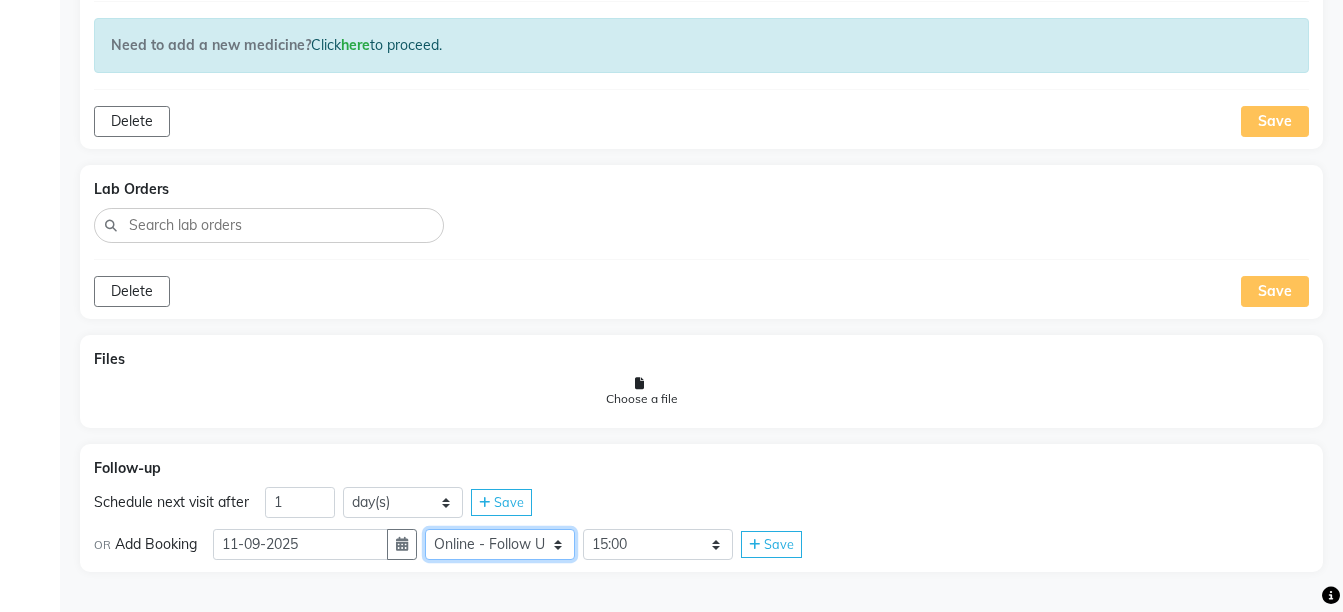 click on "Select Service  Medicine  Medicine 1  Hydra Facial  Medi Facial  Vampire Facial With Plasma  Oxygeno Facial  Anti Aging Facial  Korean Glass GLow Facial  Full Face  Upper Lip  Chin  Underarms  Full Legs & arms  Back-side  Chest  Abdomen  Yellow Peel  Black Peel  Party Peel  Glow Peel  Argi Peel  Under-arm Peel  Depigmento Peel  Anti Aging Peel  Lip Peel  Hair PRP  GFC PRP  Mesotherapy / Dermaroller  Under Eye PRP  Face PRP  Dermapen / Mesotherapt for Full Face  Dermapen / Mesotherapt for Scars  Carbon Peel  LASER BLEECH Laser Bleech  BB Glow  Indian Glass Glow  In Person - Consultation  Courier Charges in City  Courier Charges out of City  In Person - Follow Up  Hair Treatment   Skin Treatment   Online - Consultation  Online - Follow Up" 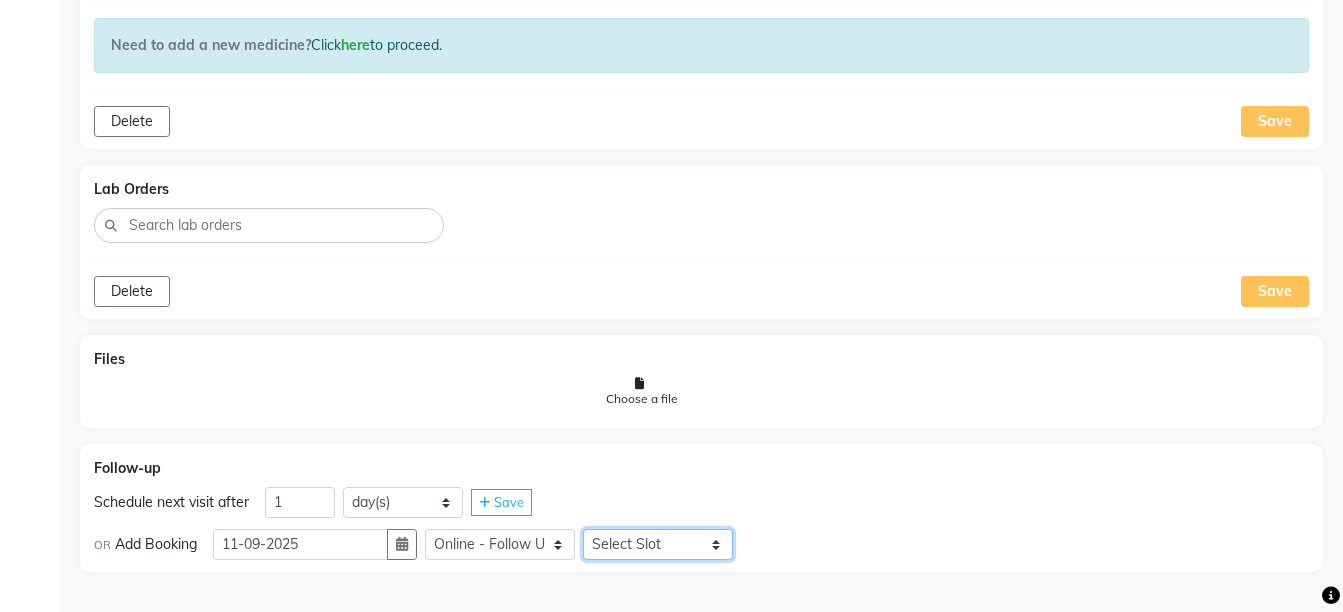 click on "Select Slot 10:15 10:30 10:45 11:00 11:15 11:45 12:00 12:15 12:30 12:45 13:00 13:15 13:30 13:45 14:00 14:15 14:30 14:45 15:00 15:15 15:30 15:45 16:00 16:15 16:30 16:45 17:00 17:15 17:30 17:45 18:00 18:15 18:30 18:45 19:00 19:15 19:30 19:45 20:00 20:15 20:30 20:45 21:00 21:15 21:30 21:45" 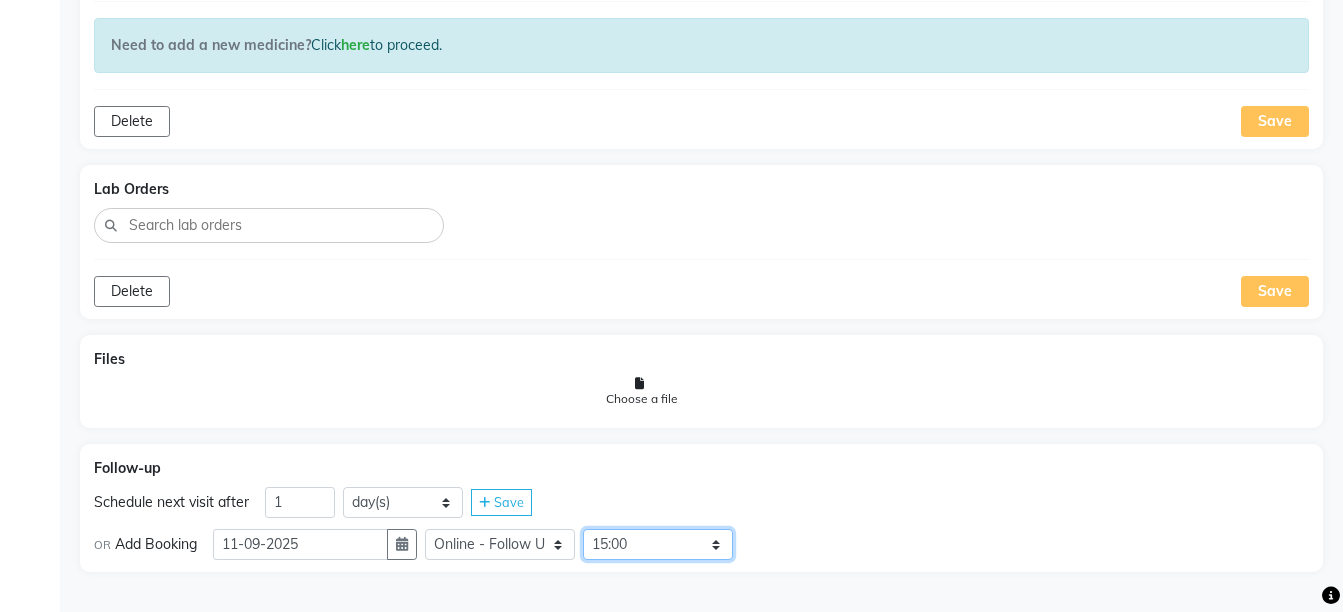 click on "Select Slot 10:15 10:30 10:45 11:00 11:15 11:45 12:00 12:15 12:30 12:45 13:00 13:15 13:30 13:45 14:00 14:15 14:30 14:45 15:00 15:15 15:30 15:45 16:00 16:15 16:30 16:45 17:00 17:15 17:30 17:45 18:00 18:15 18:30 18:45 19:00 19:15 19:30 19:45 20:00 20:15 20:30 20:45 21:00 21:15 21:30 21:45" 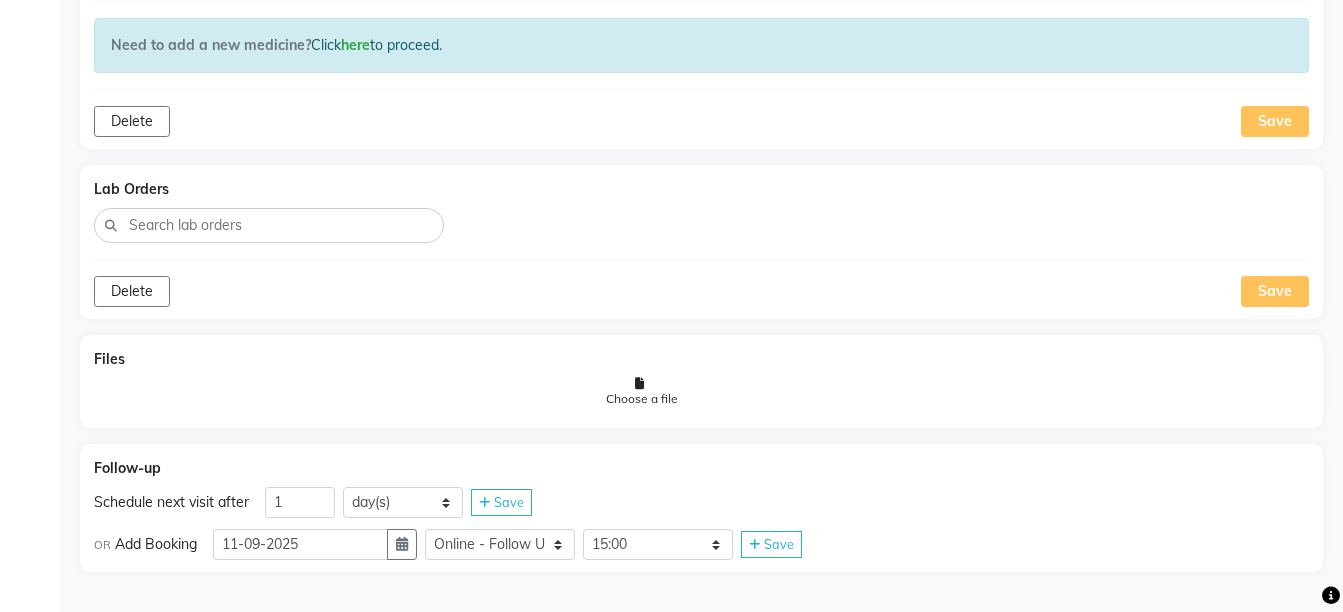 click on "Save" 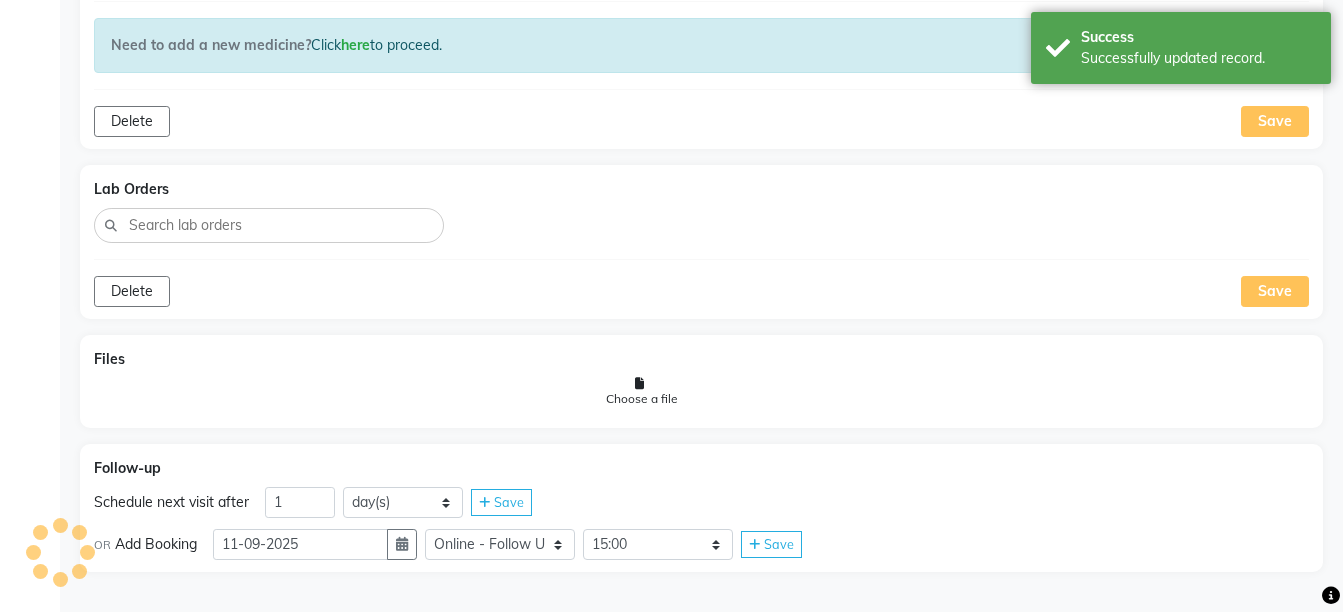 scroll, scrollTop: 1418, scrollLeft: 0, axis: vertical 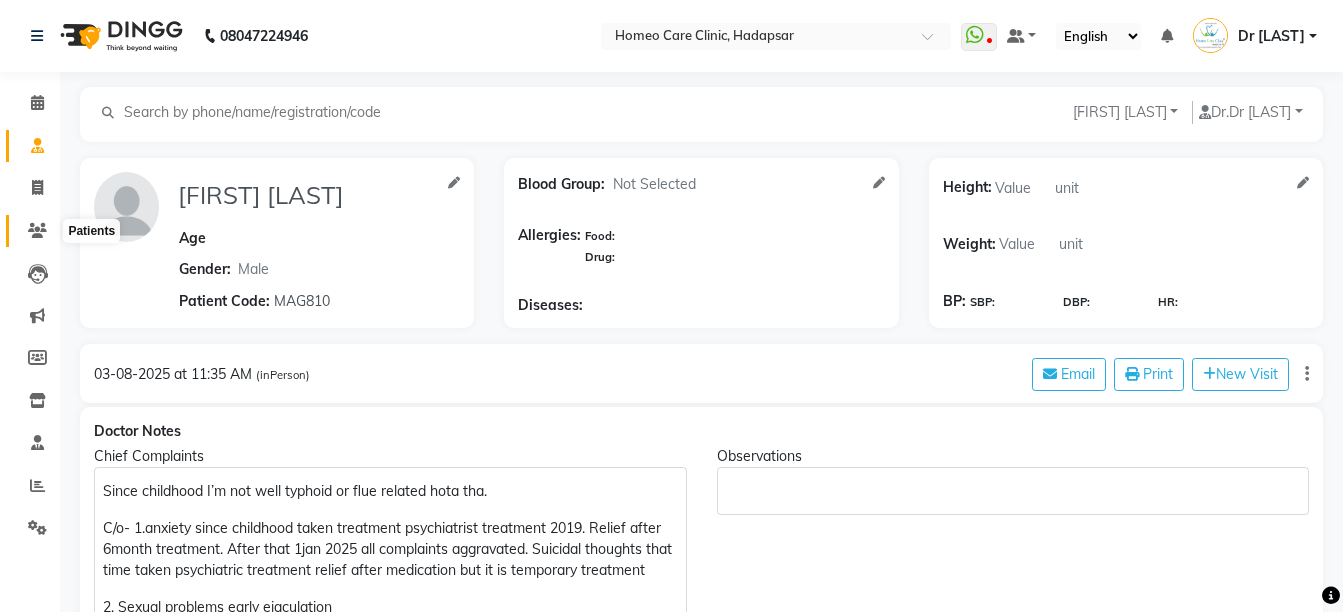 click 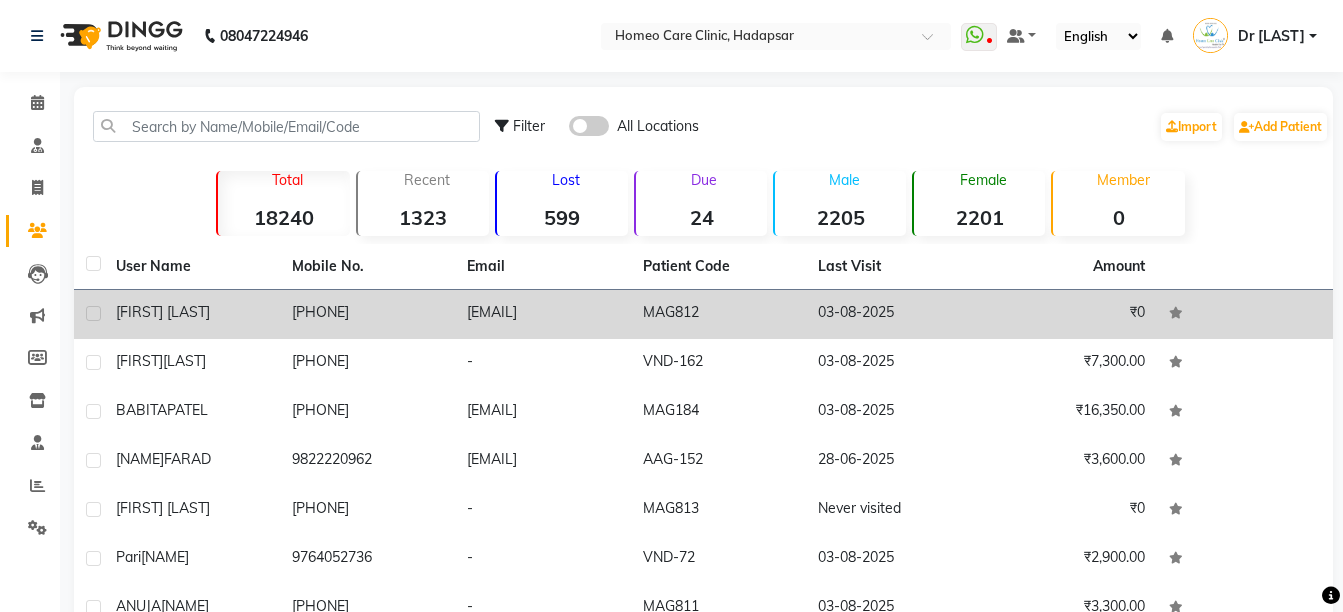 click on "[PHONE]" 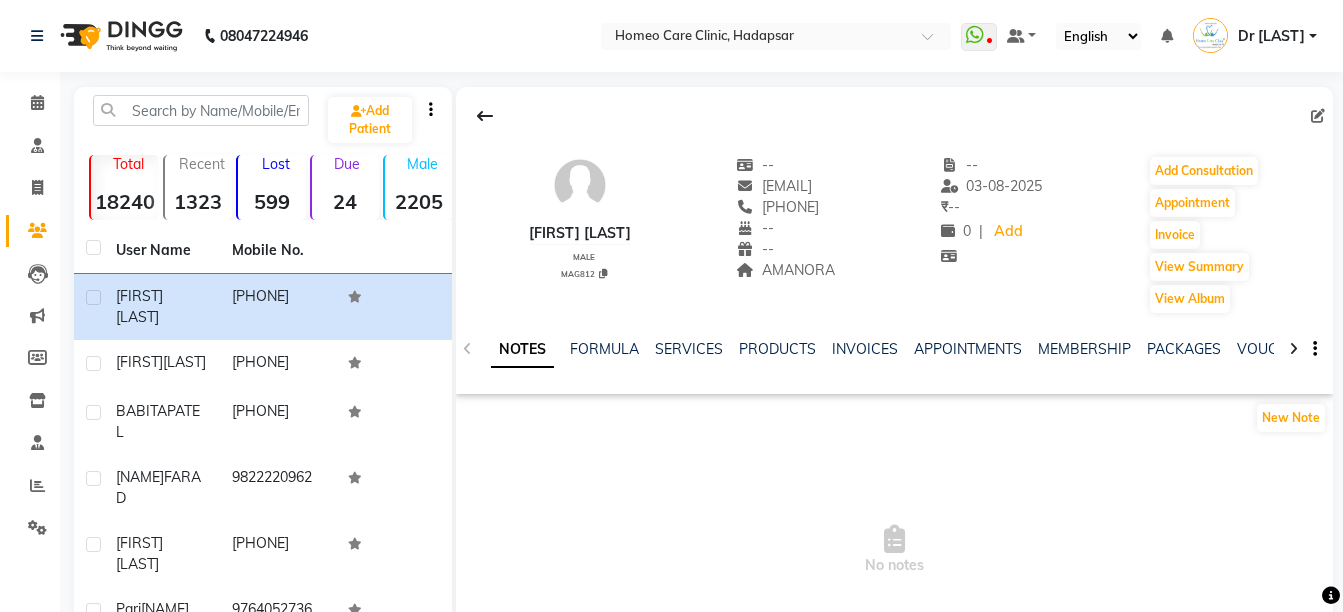 click 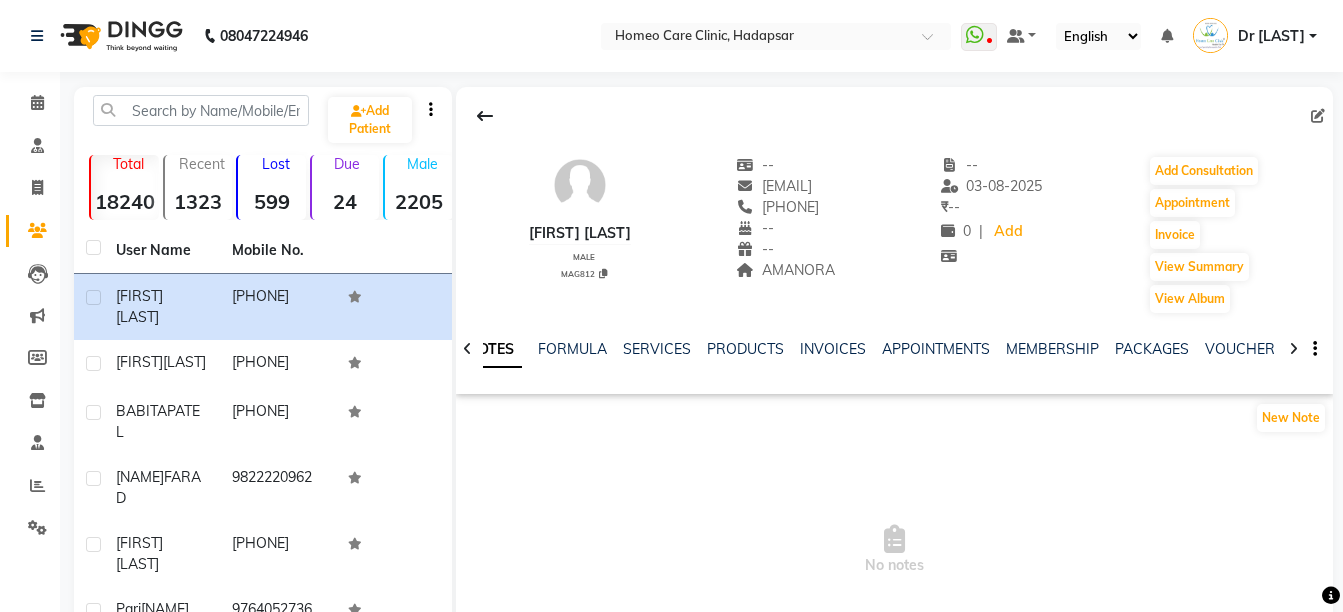 click 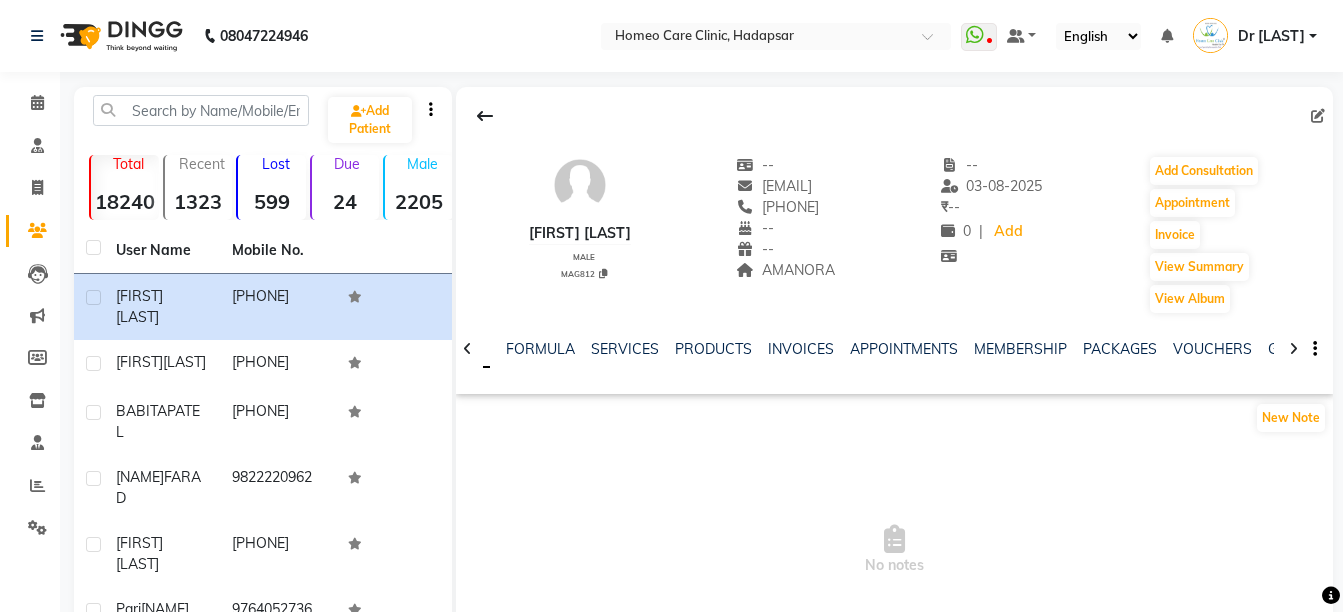 click 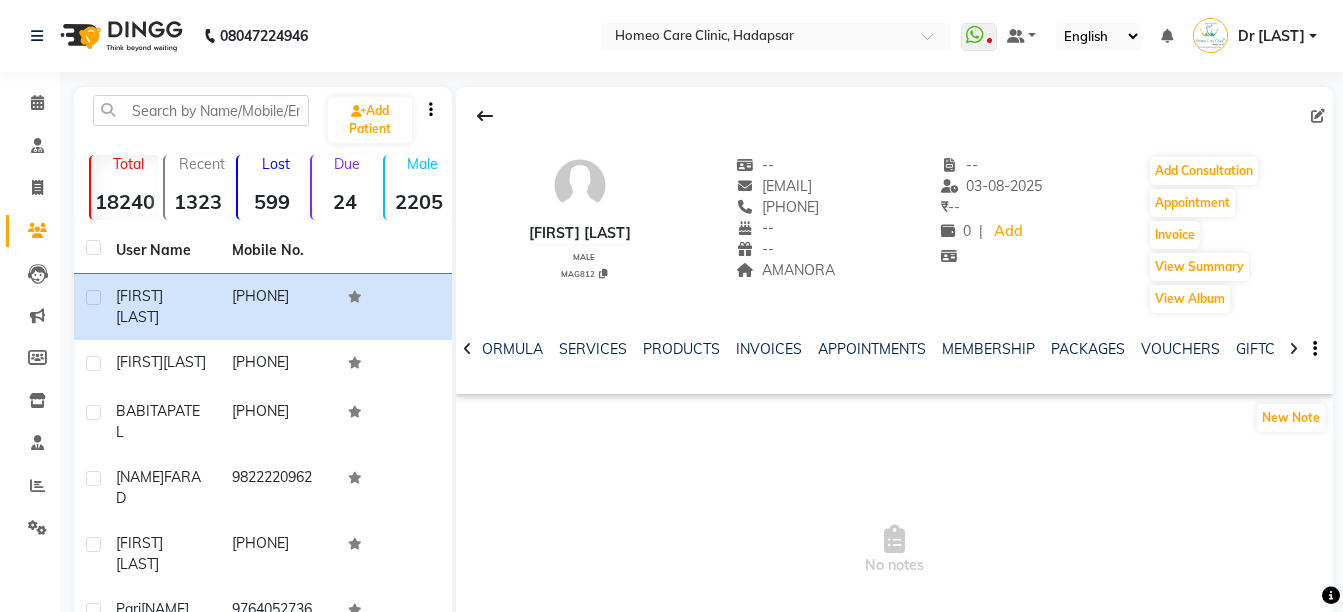 click 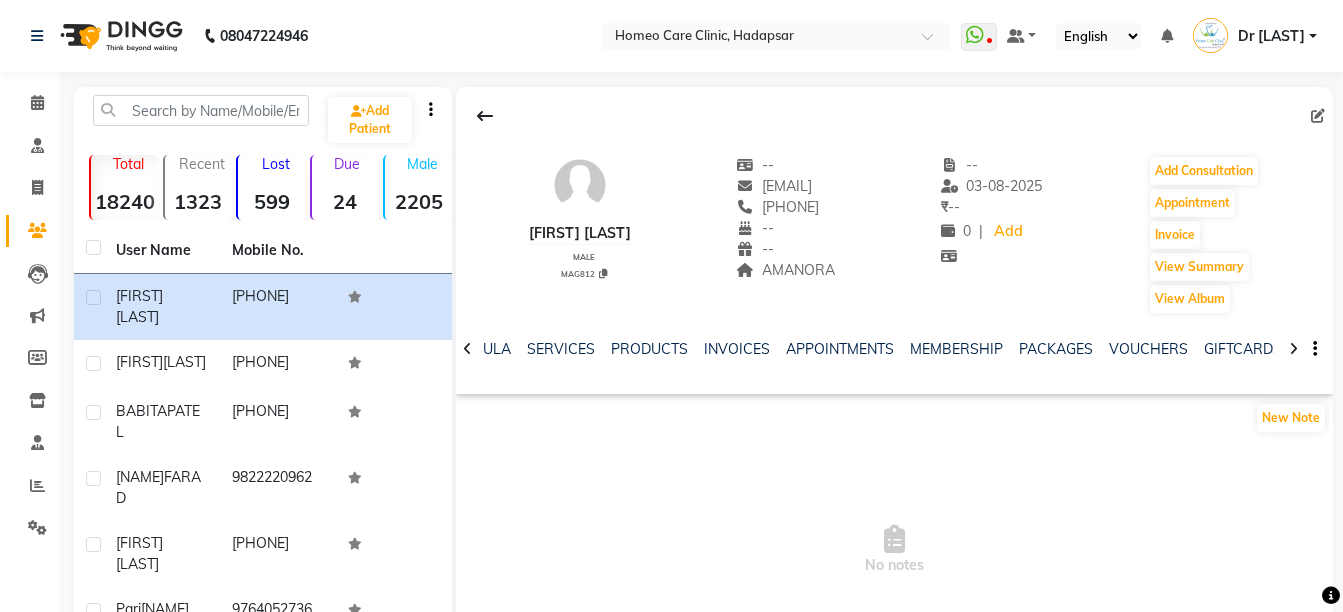 click 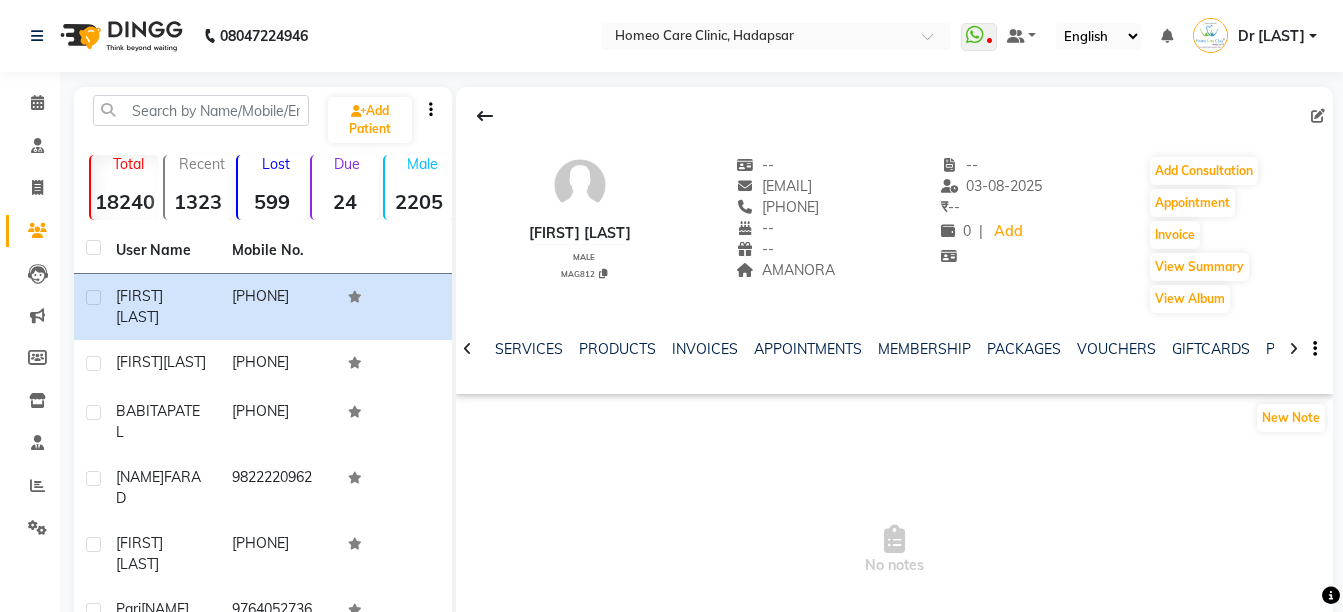 click 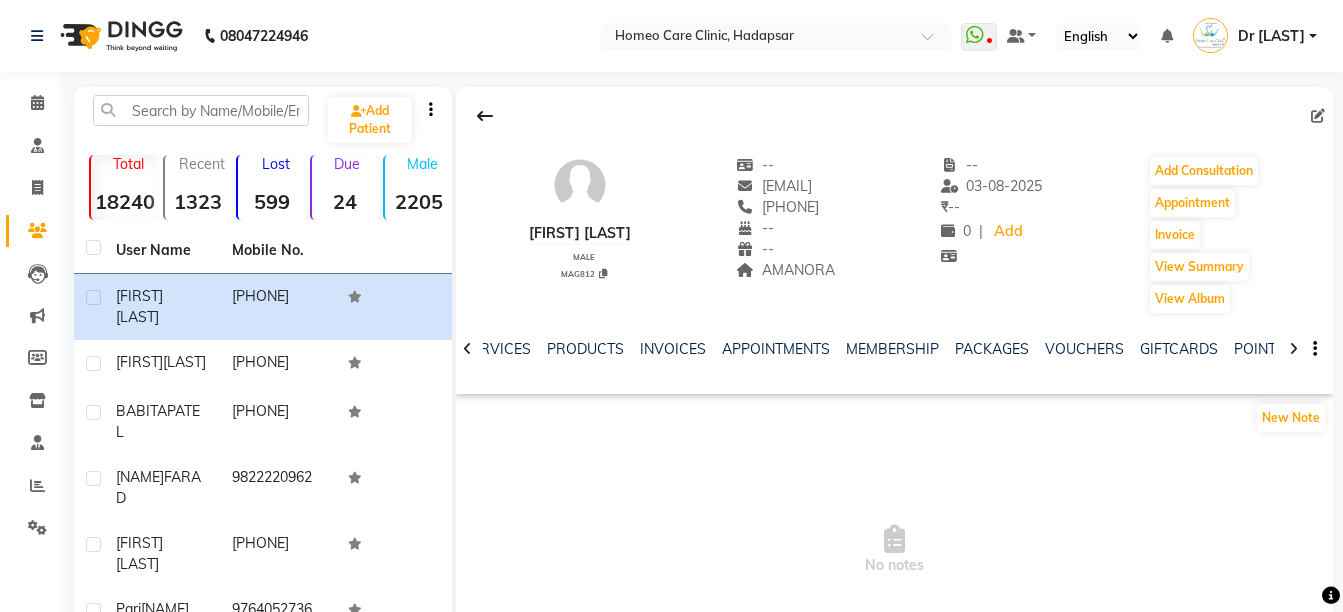 click 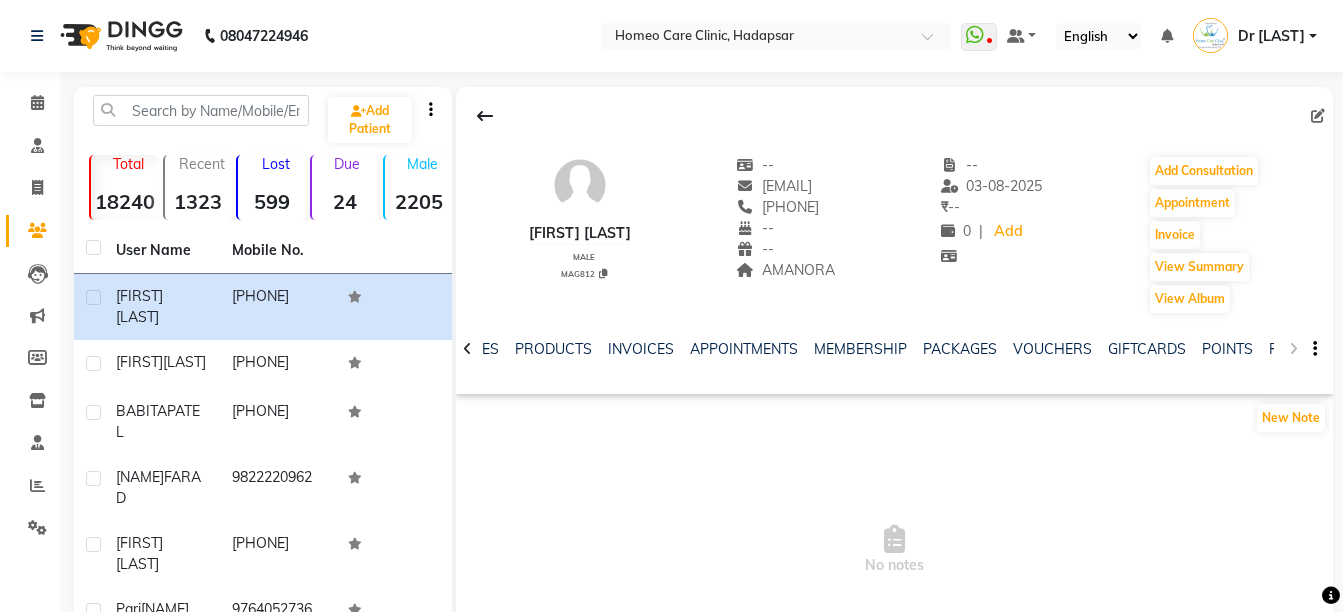 click on "NOTES FORMULA SERVICES PRODUCTS INVOICES APPOINTMENTS MEMBERSHIP PACKAGES VOUCHERS GIFTCARDS POINTS FORMS FAMILY CARDS WALLET" 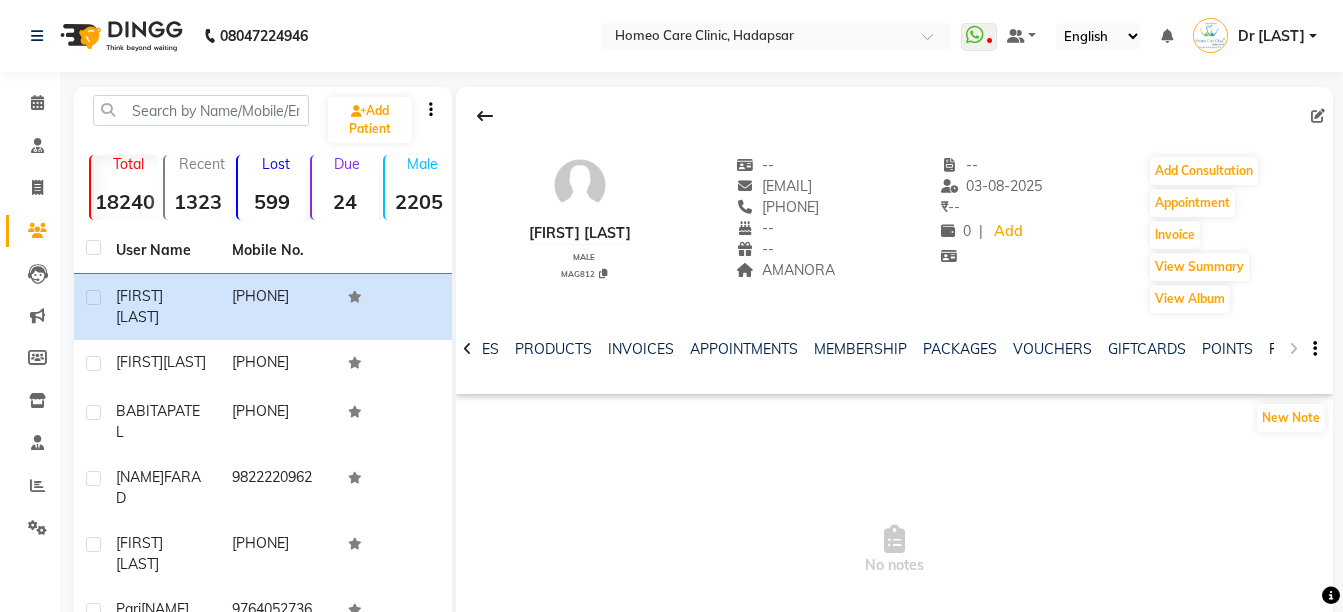 click on "FORMS" 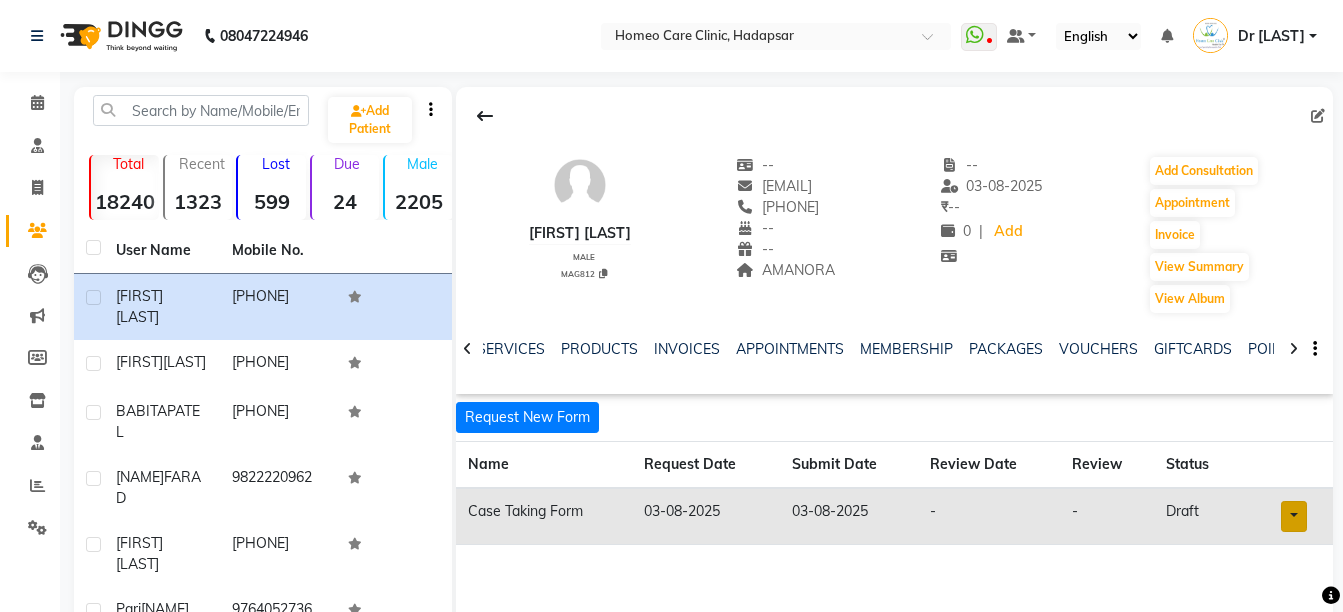 click at bounding box center (1294, 516) 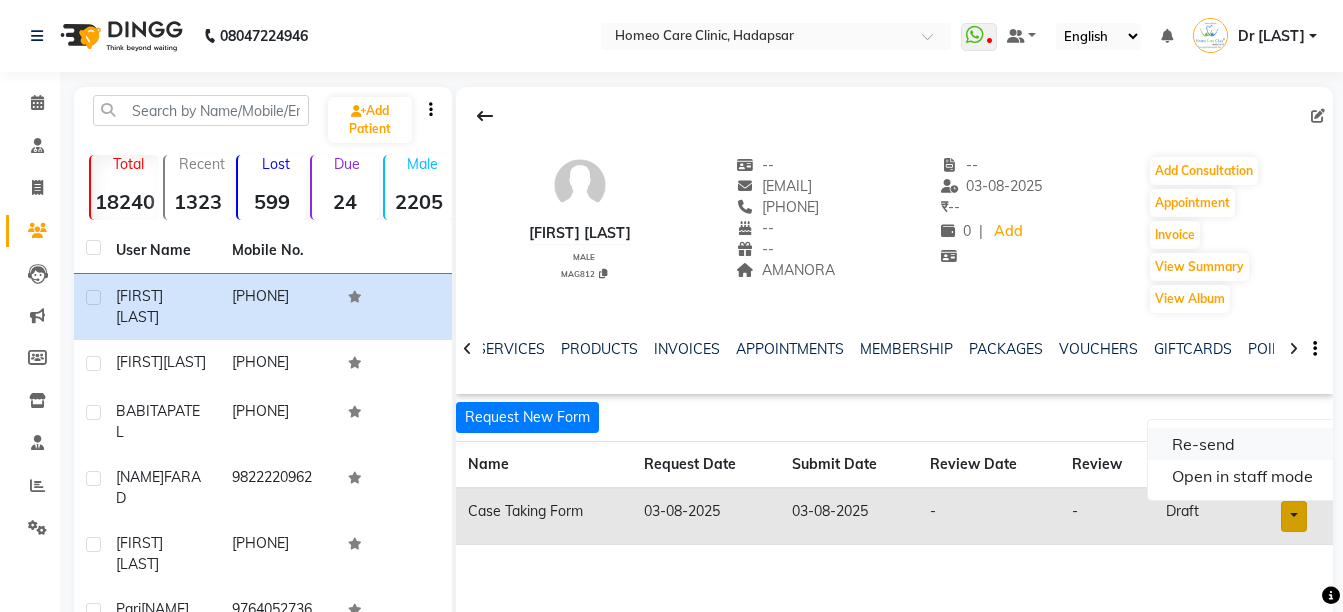 click on "Re-send" 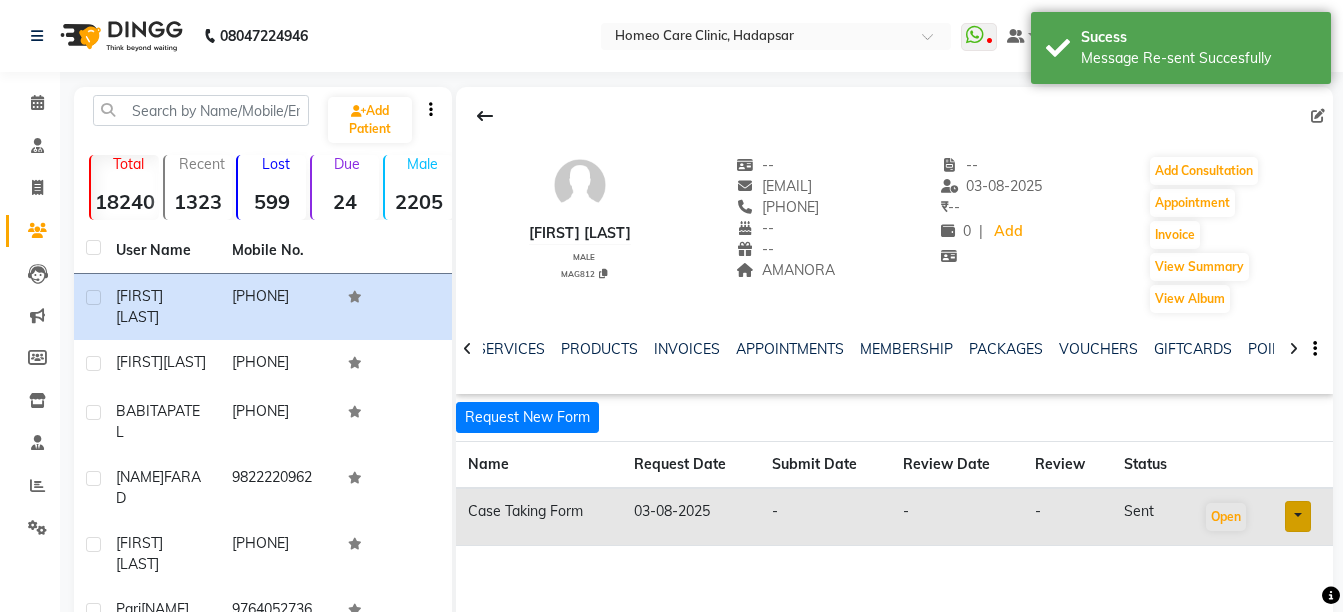 click at bounding box center [1298, 516] 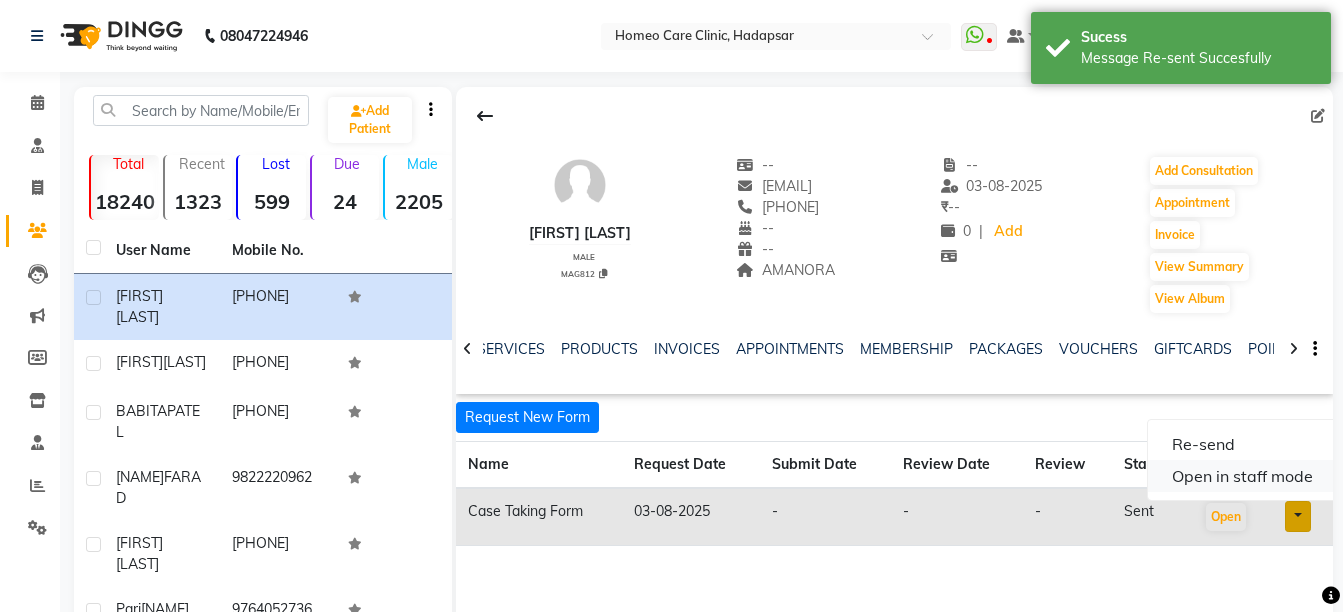 click on "Open in staff mode" 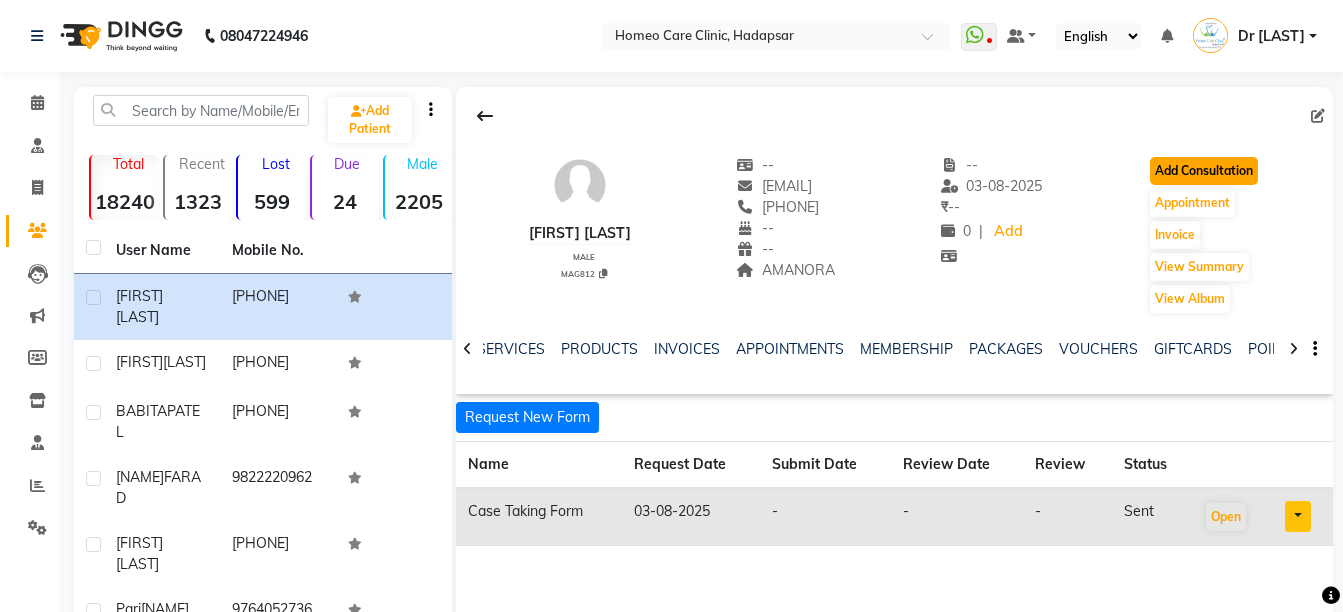 click on "Add Consultation" 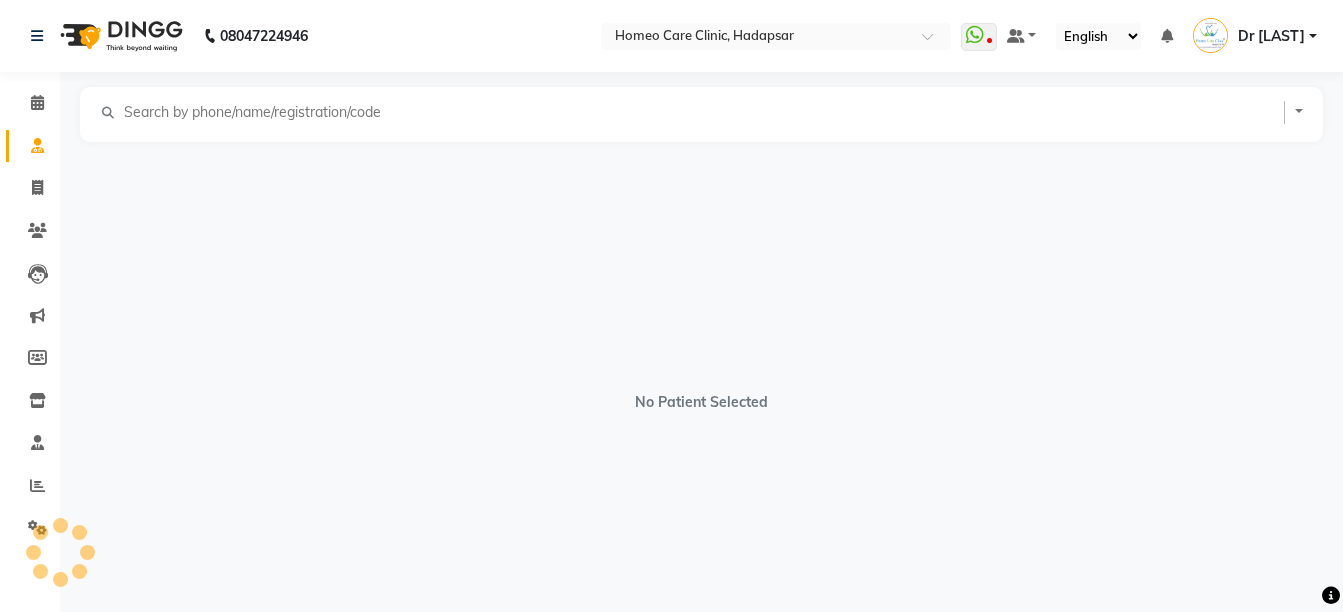 select on "male" 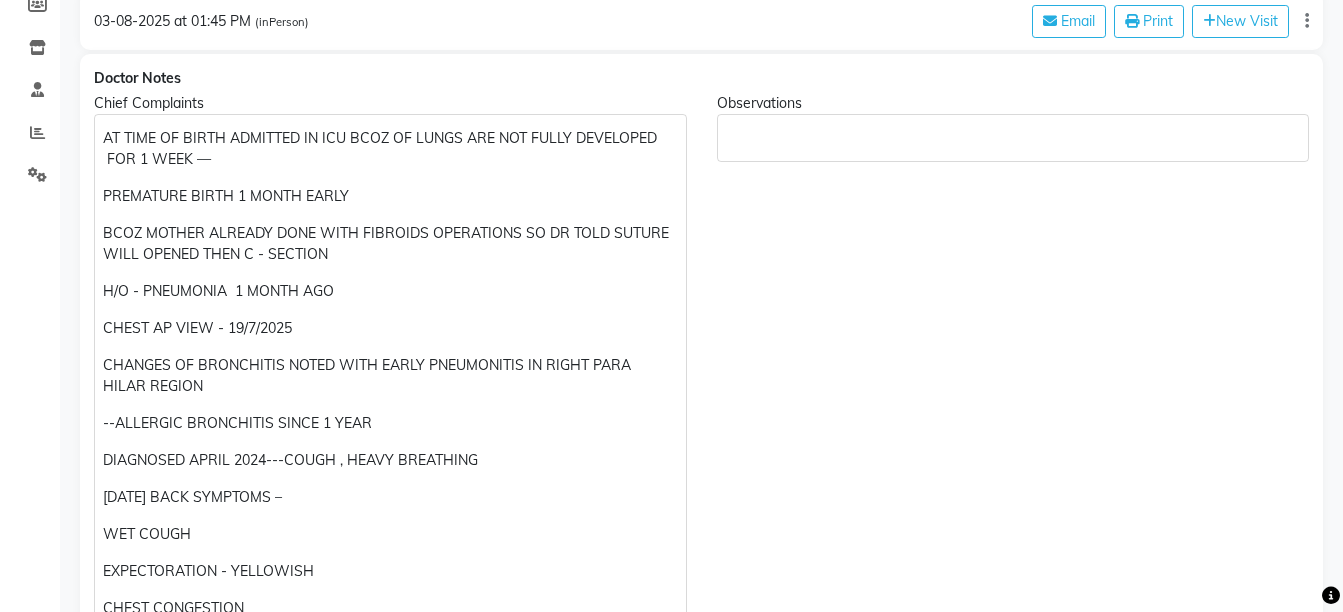 scroll, scrollTop: 375, scrollLeft: 0, axis: vertical 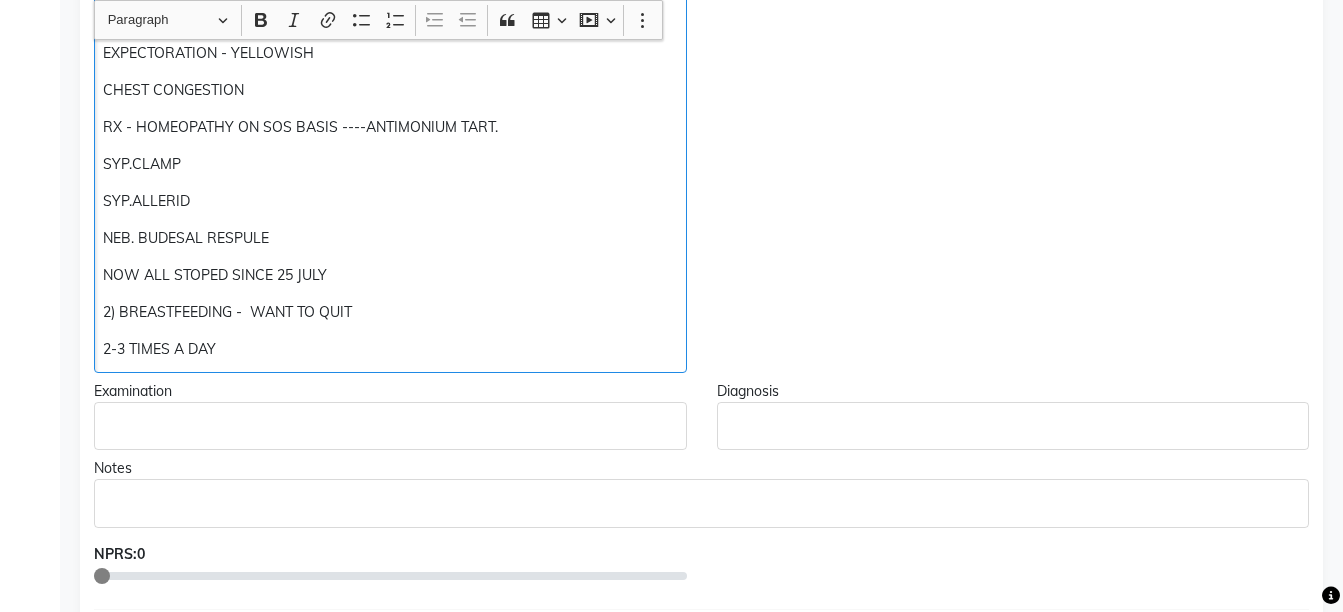 click on "2-3 TIMES A DAY" 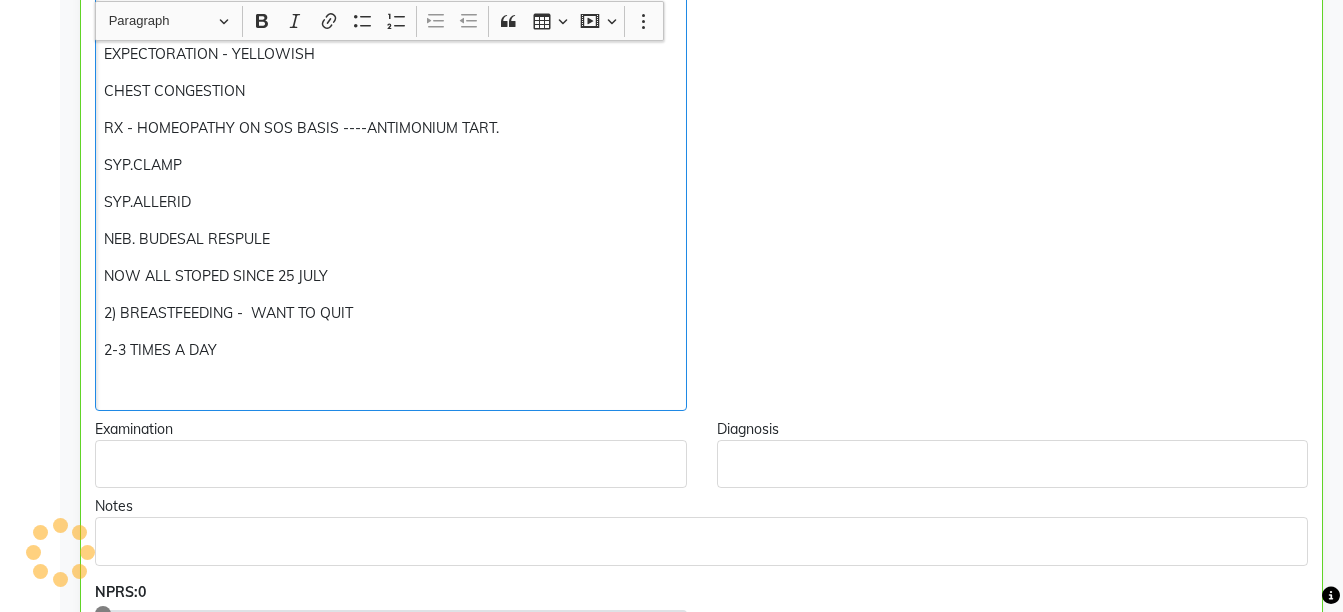 scroll, scrollTop: 872, scrollLeft: 0, axis: vertical 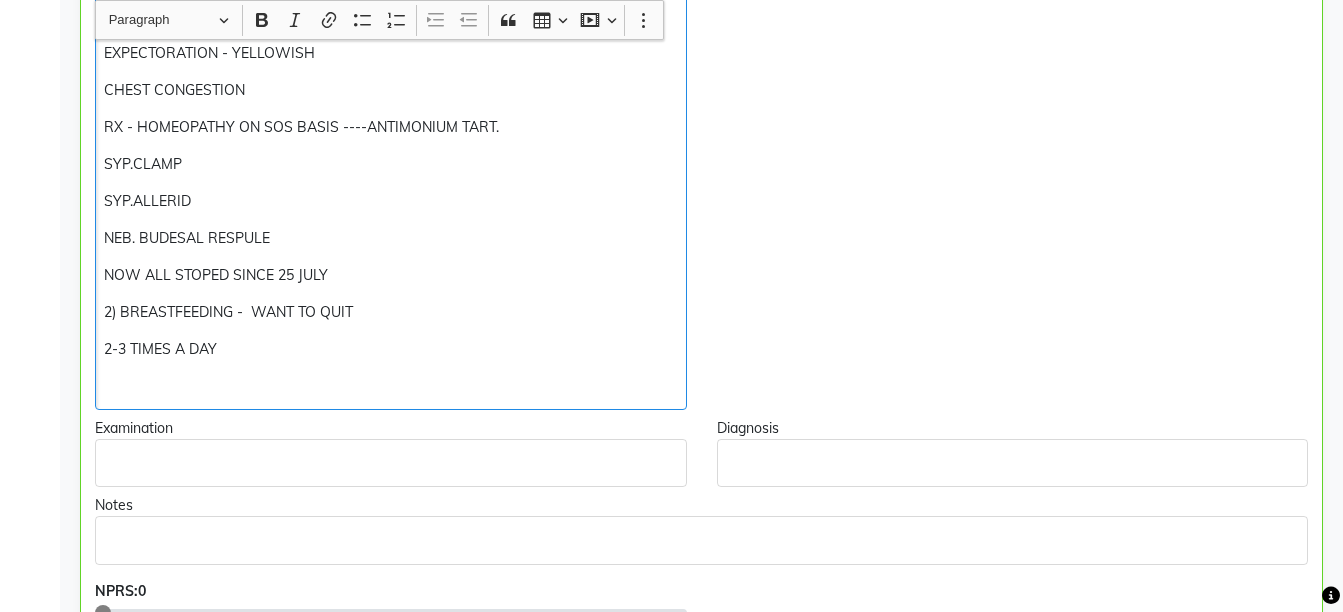type 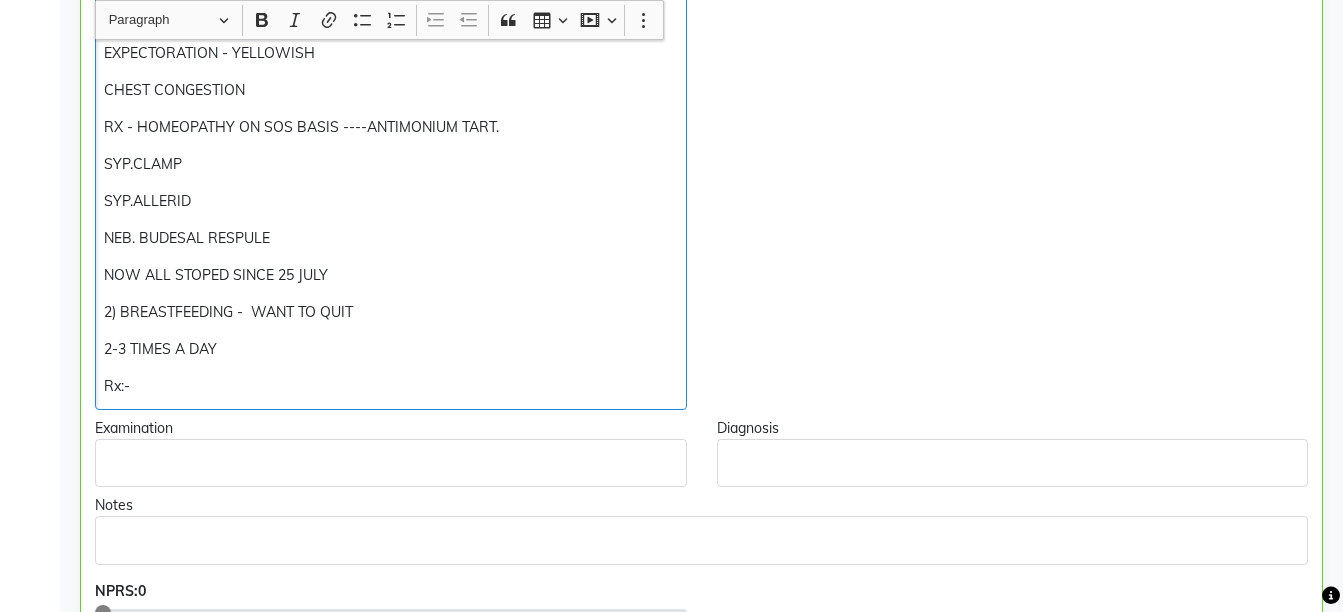 click on "2-3 TIMES A DAY" 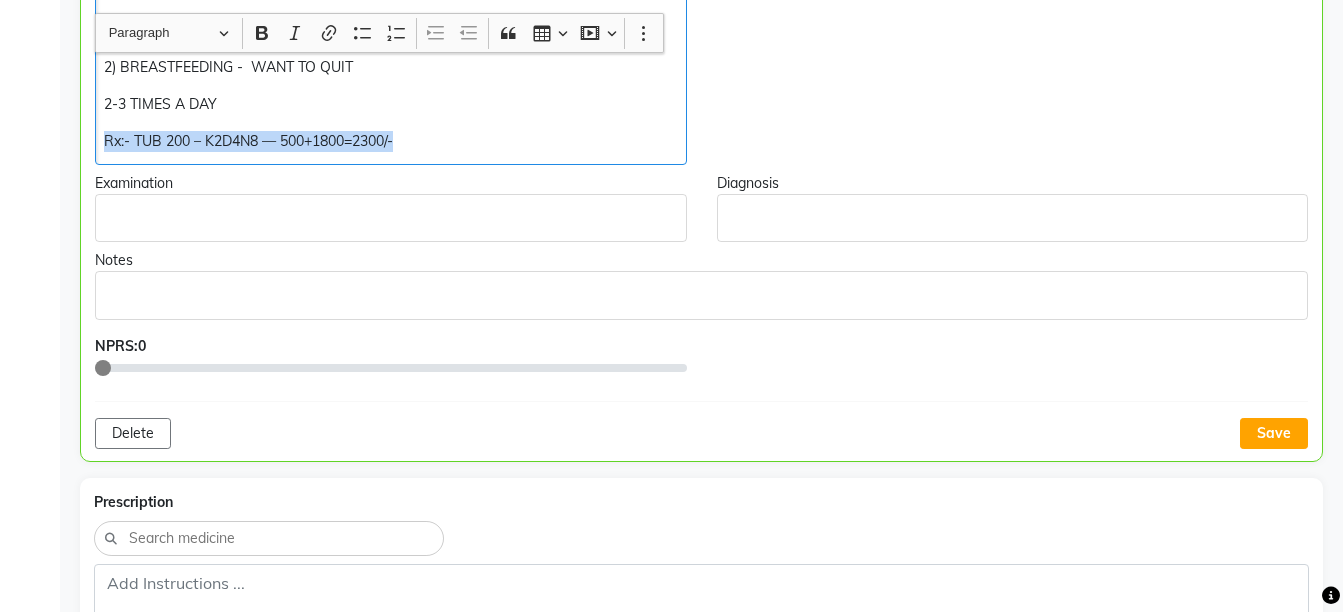scroll, scrollTop: 1244, scrollLeft: 0, axis: vertical 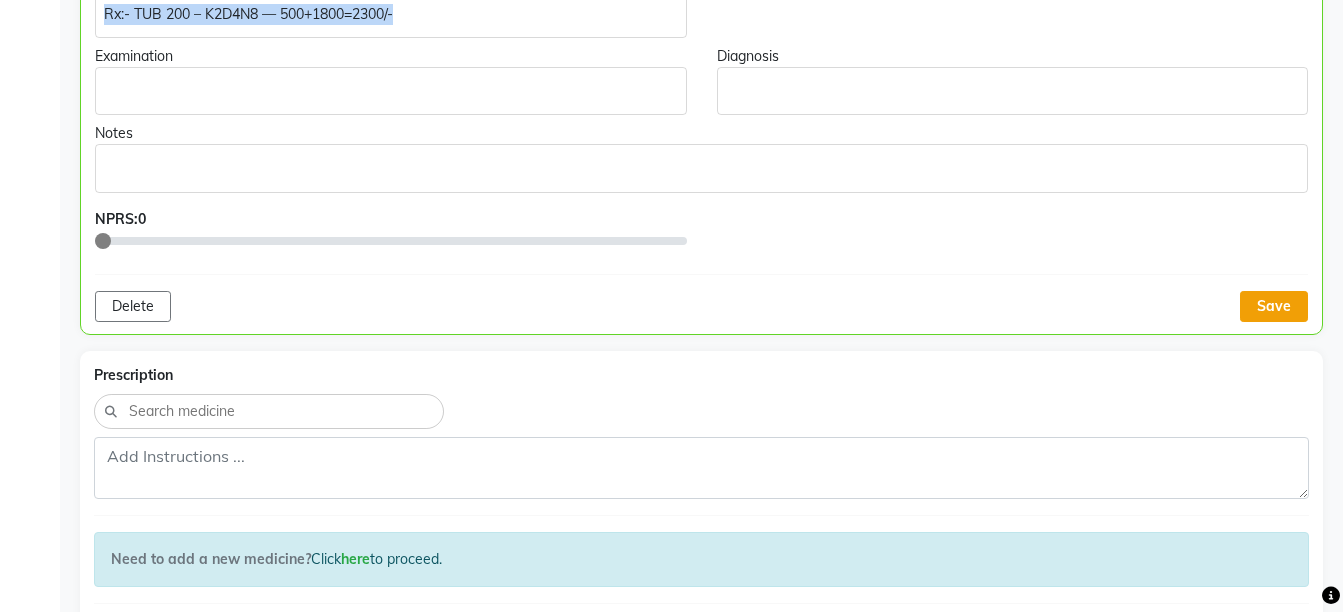 click on "Save" 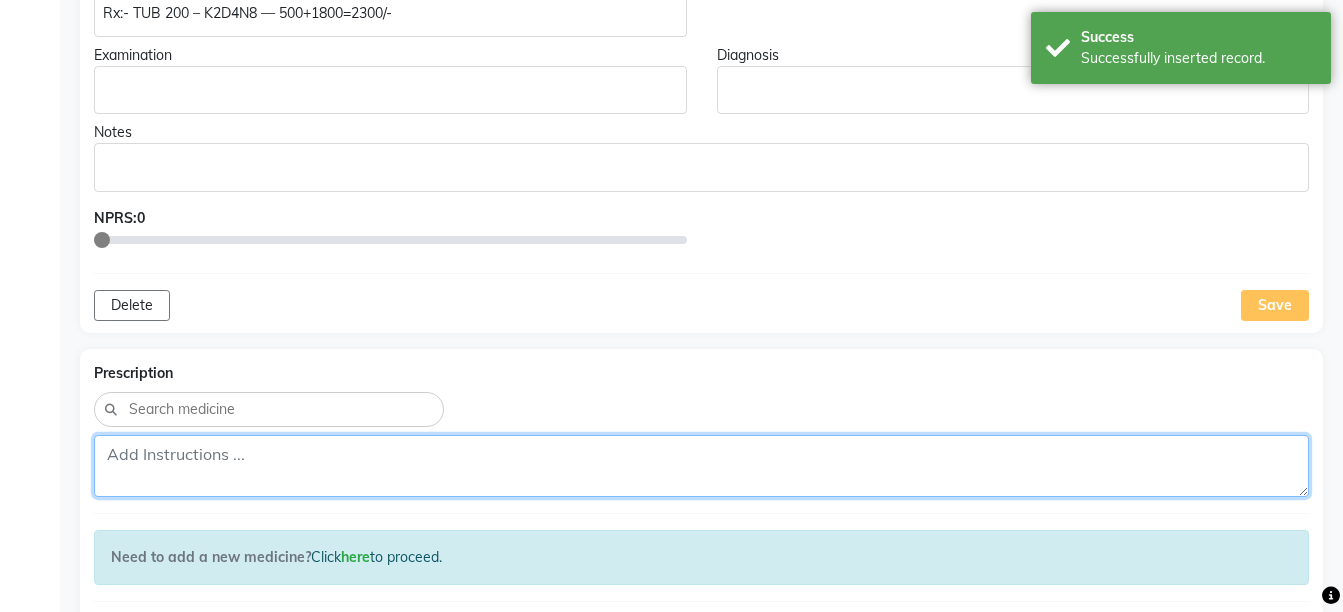 click 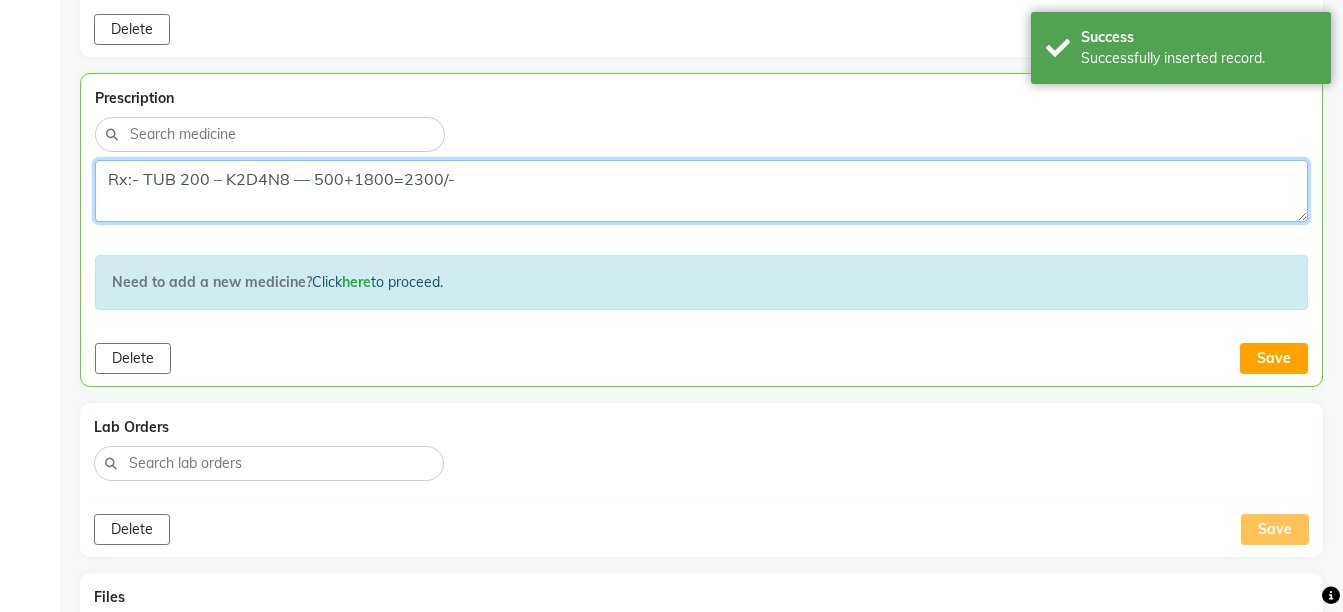 scroll, scrollTop: 1542, scrollLeft: 0, axis: vertical 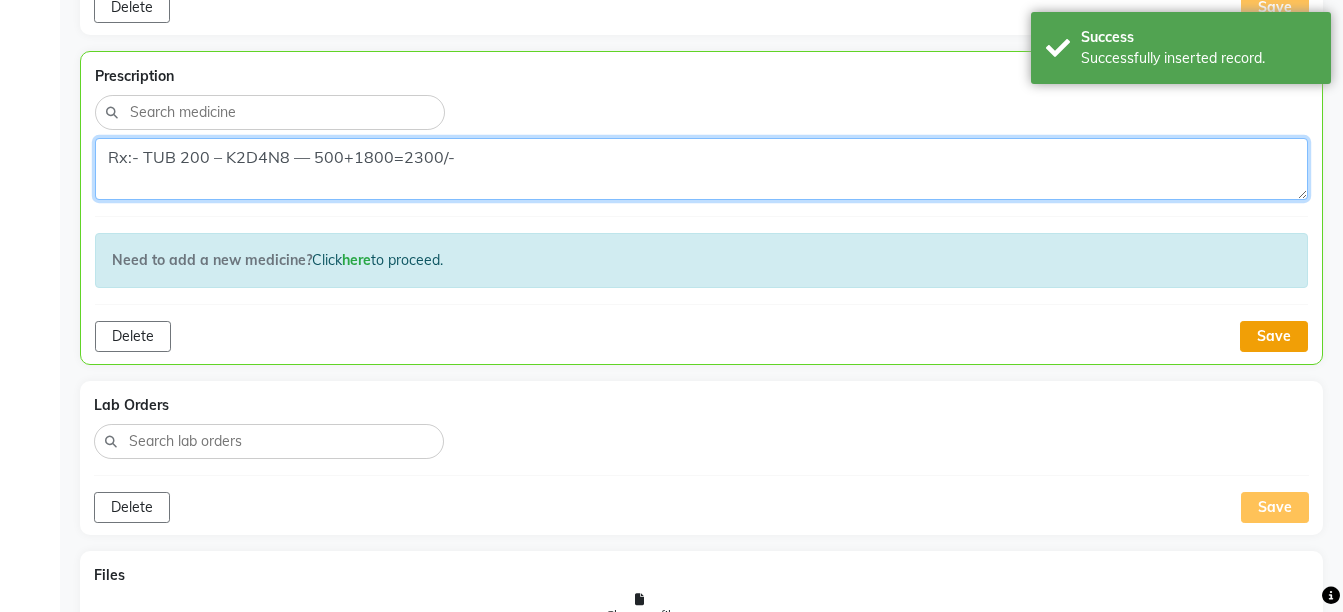 type on "Rx:- TUB 200 – K2D4N8 — 500+1800=2300/-" 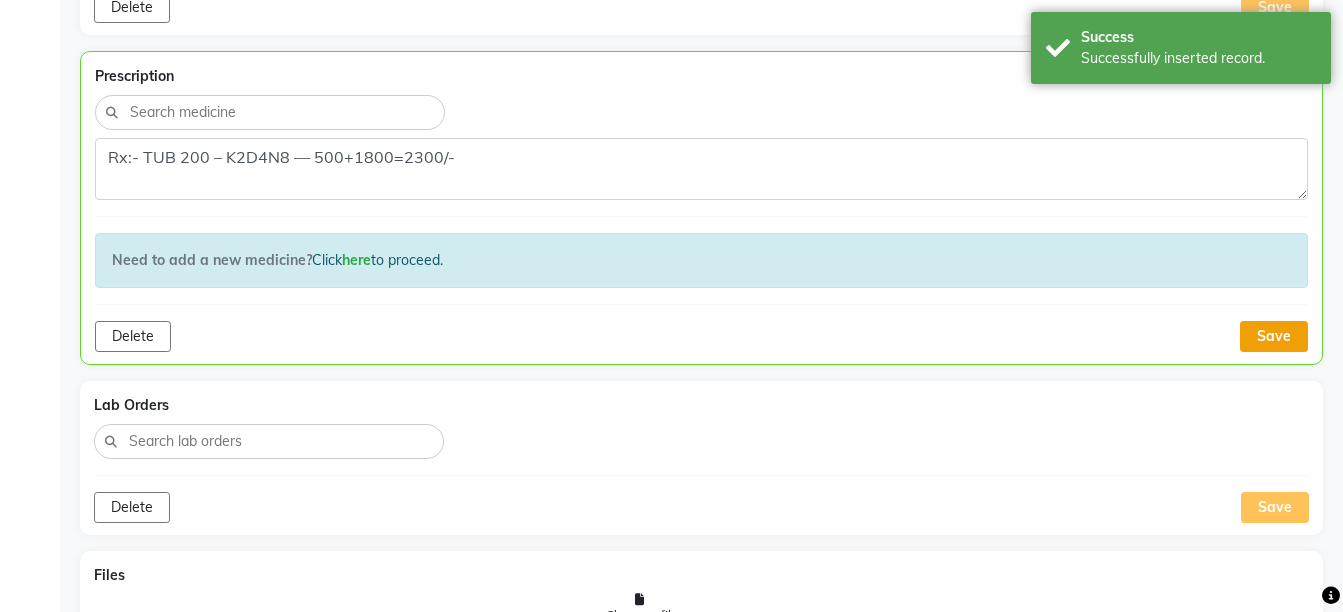 click on "Save" 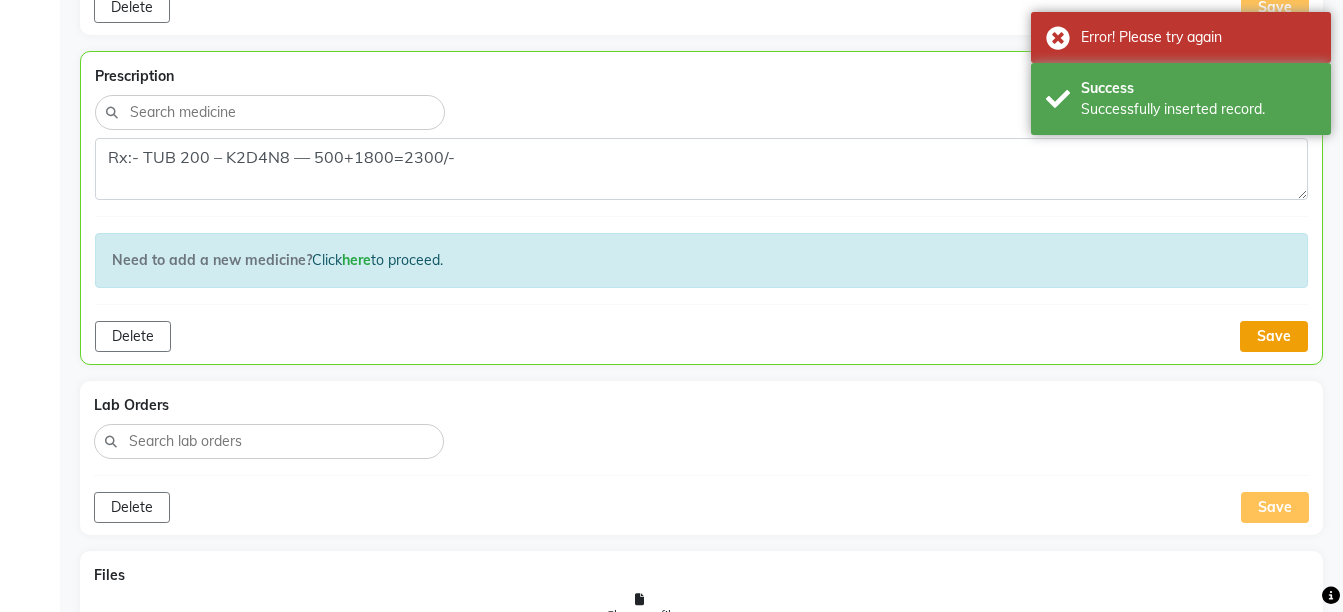 click on "Save" 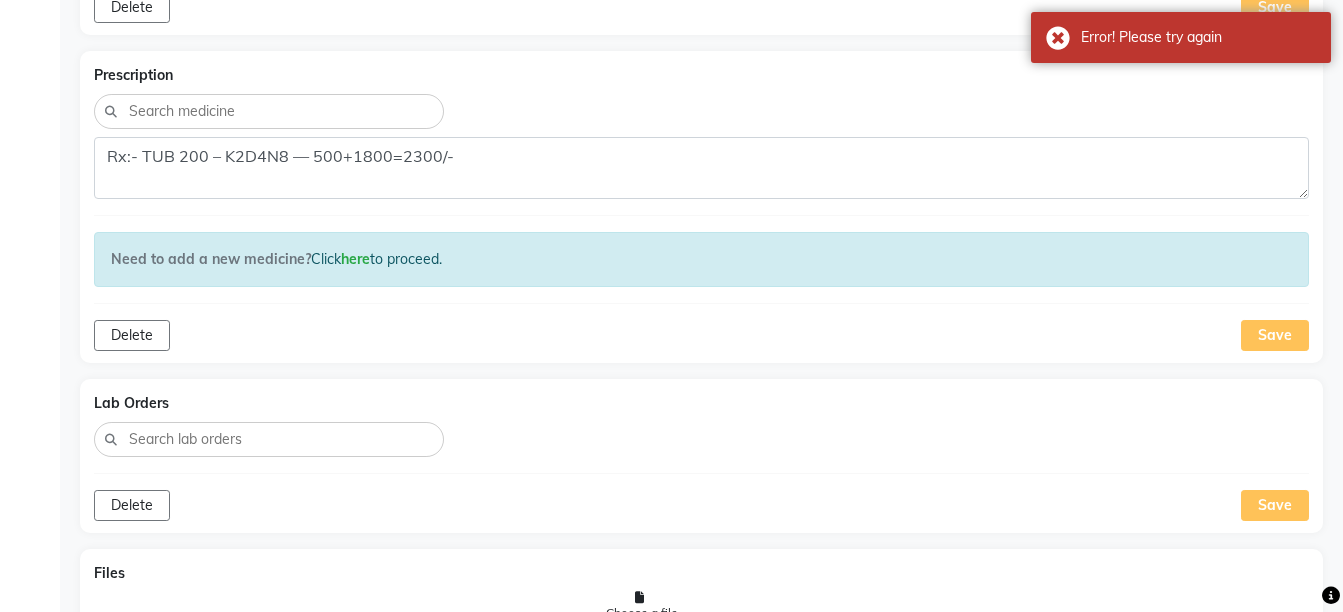 scroll, scrollTop: 1916, scrollLeft: 0, axis: vertical 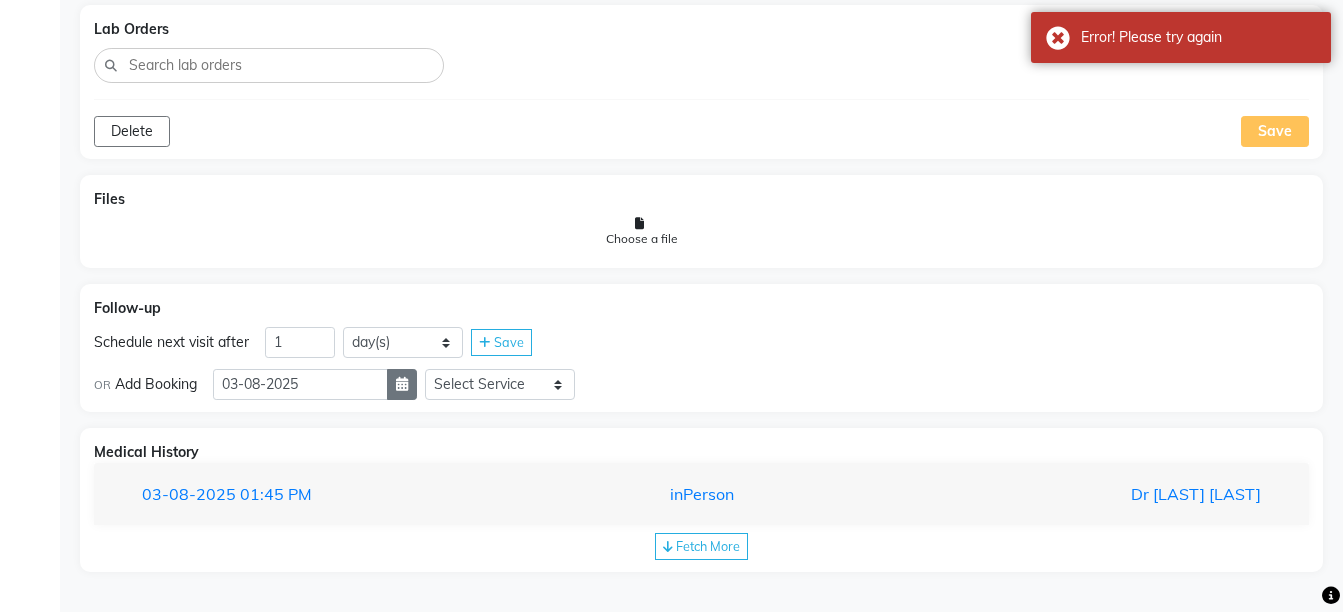 click 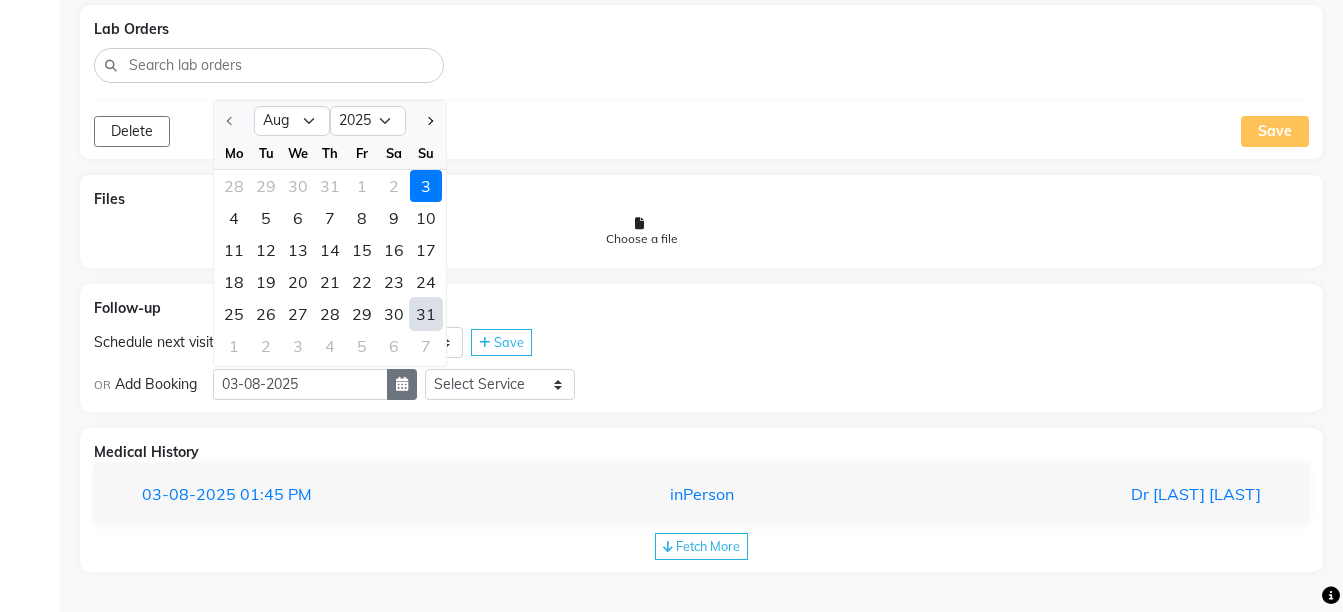 select on "9" 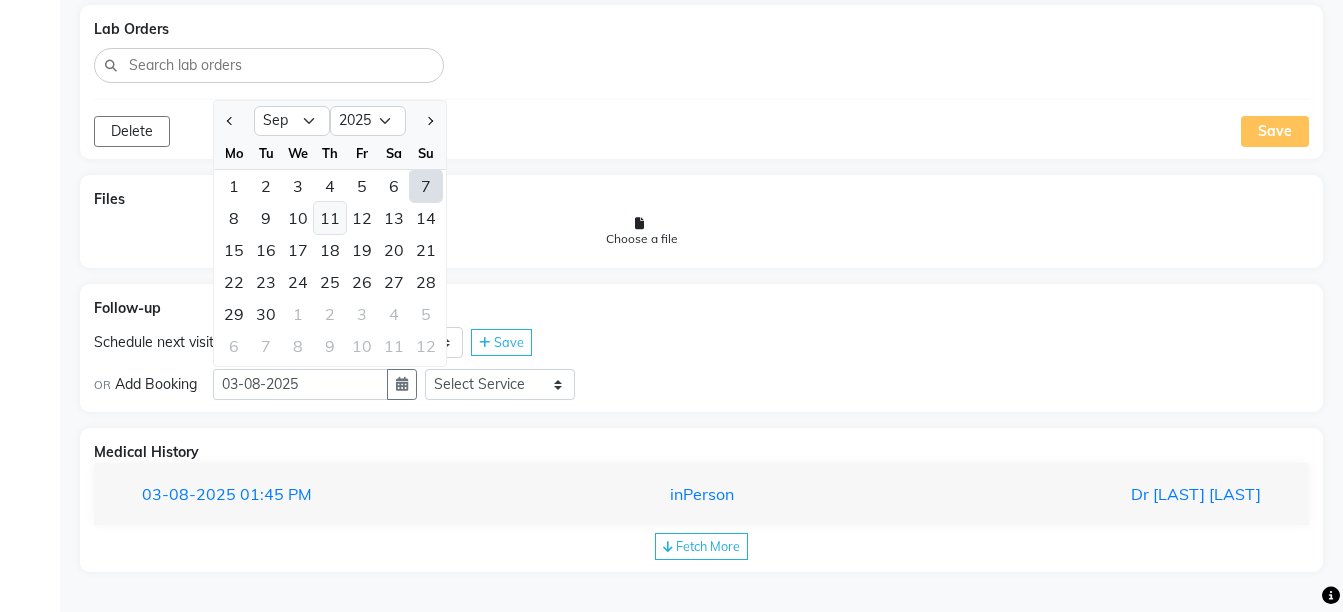 click on "11" 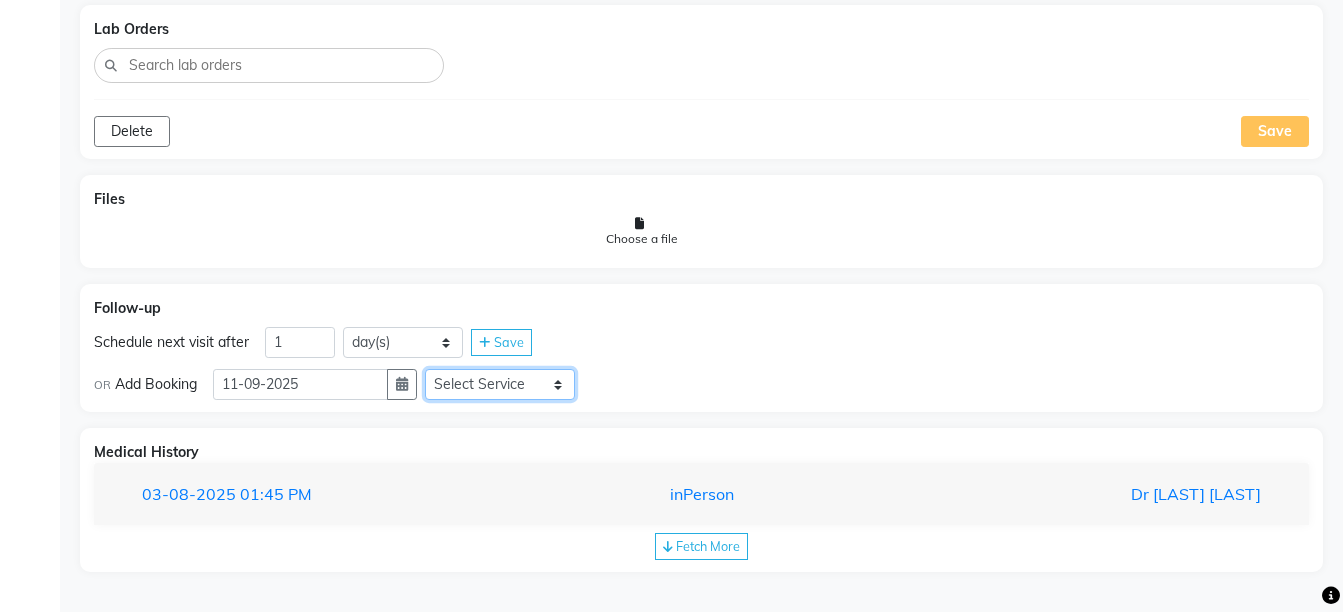 click on "Select Service  Medicine  Medicine 1  Hydra Facial  Medi Facial  Vampire Facial With Plasma  Oxygeno Facial  Anti Aging Facial  Korean Glass GLow Facial  Full Face  Upper Lip  Chin  Underarms  Full Legs & arms  Back-side  Chest  Abdomen  Yellow Peel  Black Peel  Party Peel  Glow Peel  Argi Peel  Under-arm Peel  Depigmento Peel  Anti Aging Peel  Lip Peel  Hair PRP  GFC PRP  Mesotherapy / Dermaroller  Under Eye PRP  Face PRP  Dermapen / Mesotherapt for Full Face  Dermapen / Mesotherapt for Scars  Carbon Peel  LASER BLEECH Laser Bleech  BB Glow  Indian Glass Glow  In Person - Consultation  Courier Charges in City  Courier Charges out of City  In Person - Follow Up  Hair Treatment   Skin Treatment   Online - Consultation  Online - Follow Up" 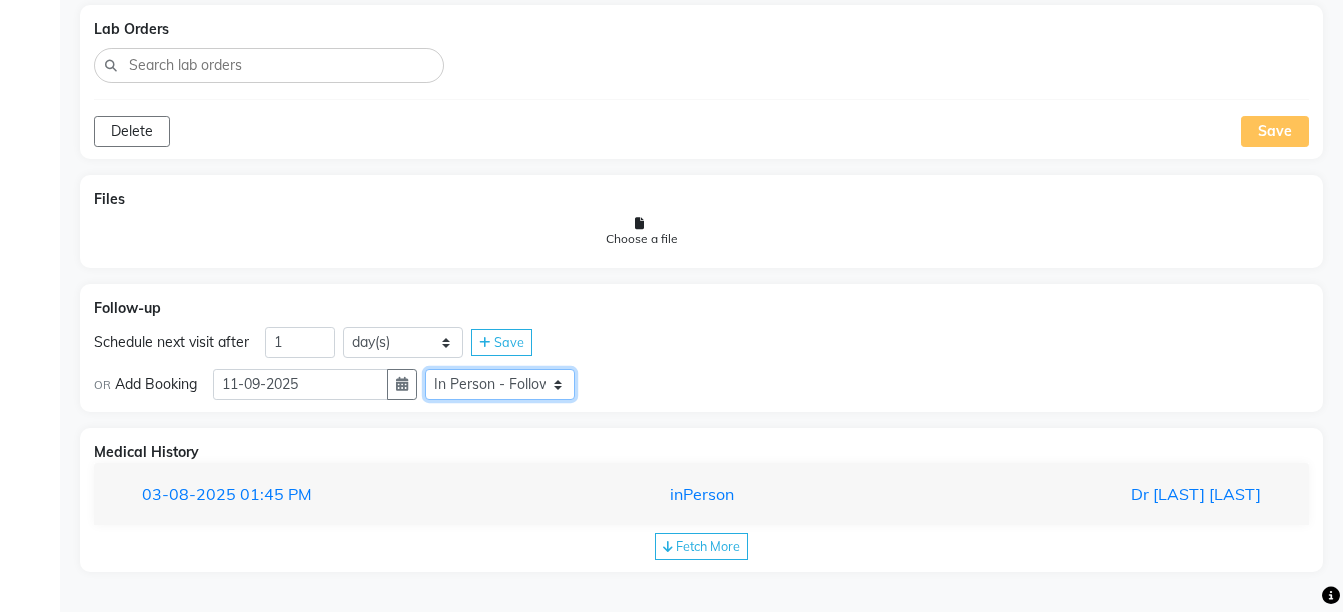click on "Select Service  Medicine  Medicine 1  Hydra Facial  Medi Facial  Vampire Facial With Plasma  Oxygeno Facial  Anti Aging Facial  Korean Glass GLow Facial  Full Face  Upper Lip  Chin  Underarms  Full Legs & arms  Back-side  Chest  Abdomen  Yellow Peel  Black Peel  Party Peel  Glow Peel  Argi Peel  Under-arm Peel  Depigmento Peel  Anti Aging Peel  Lip Peel  Hair PRP  GFC PRP  Mesotherapy / Dermaroller  Under Eye PRP  Face PRP  Dermapen / Mesotherapt for Full Face  Dermapen / Mesotherapt for Scars  Carbon Peel  LASER BLEECH Laser Bleech  BB Glow  Indian Glass Glow  In Person - Consultation  Courier Charges in City  Courier Charges out of City  In Person - Follow Up  Hair Treatment   Skin Treatment   Online - Consultation  Online - Follow Up" 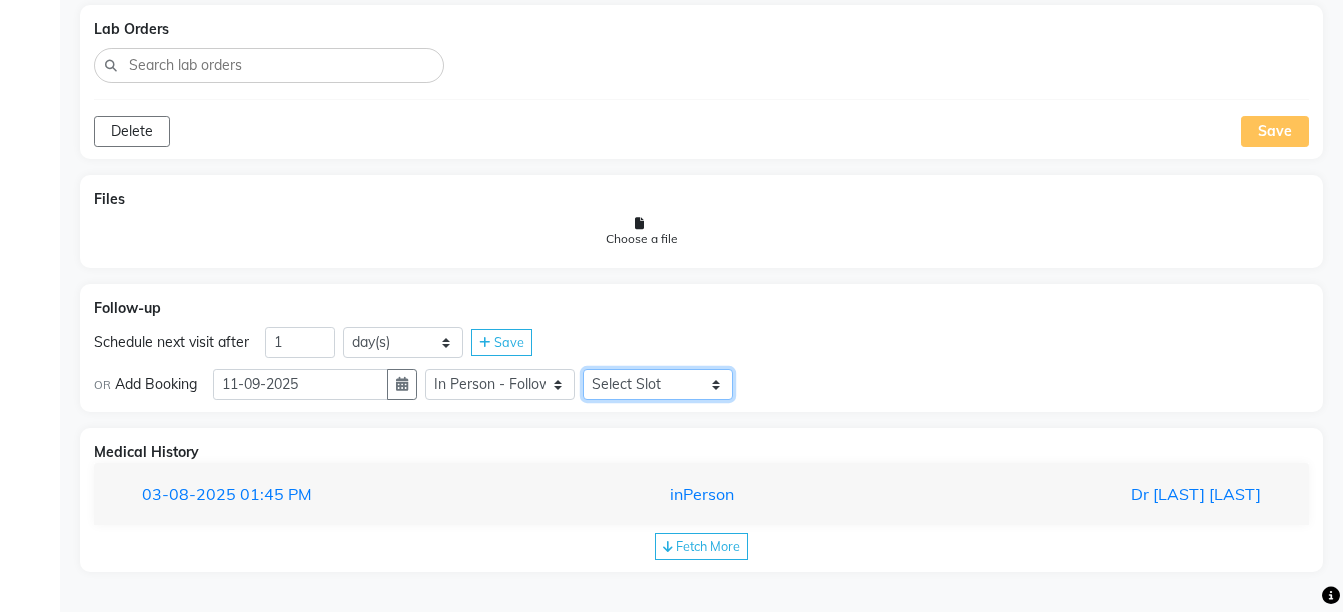 click on "Select Slot 10:15 10:30 10:45 11:00 11:15 11:45 12:00 12:15 12:30 12:45 13:00 13:15 13:30 13:45 14:00 14:15 14:30 14:45 15:00 15:15 15:30 15:45 16:00 16:15 16:30 16:45 17:00 17:15 17:30 17:45 18:00 18:15 18:30 18:45 19:00 19:15 19:30 19:45 20:00 20:15 20:30 20:45 21:00 21:15 21:30 21:45" 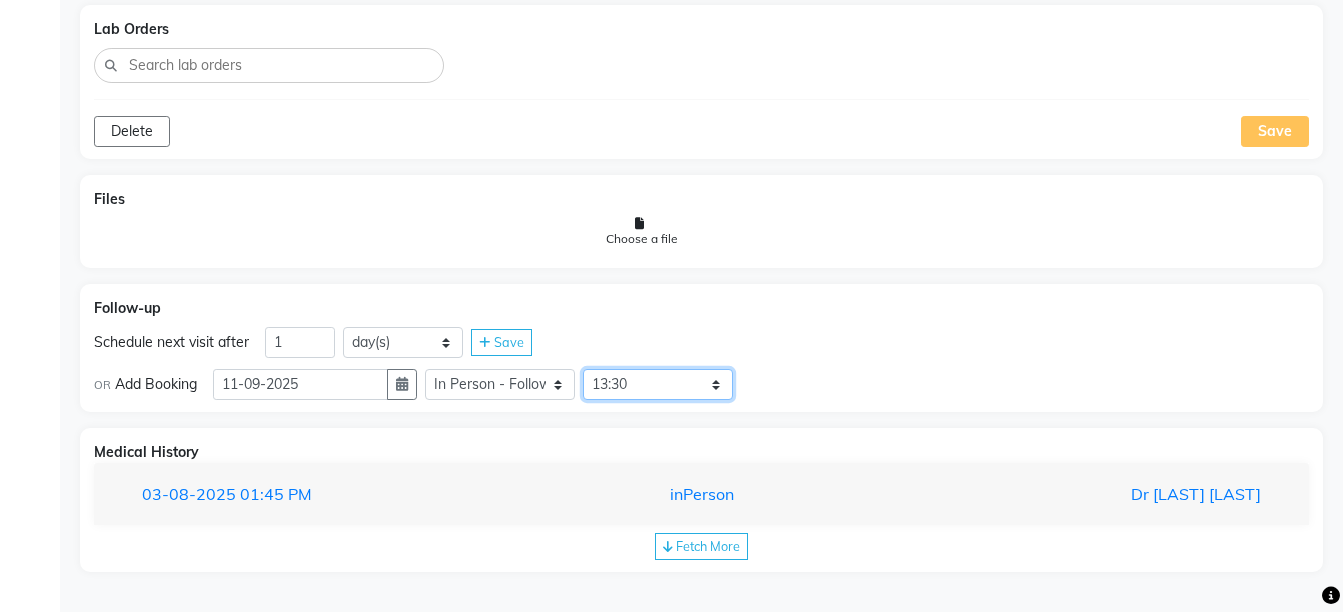 click on "Select Slot 10:15 10:30 10:45 11:00 11:15 11:45 12:00 12:15 12:30 12:45 13:00 13:15 13:30 13:45 14:00 14:15 14:30 14:45 15:00 15:15 15:30 15:45 16:00 16:15 16:30 16:45 17:00 17:15 17:30 17:45 18:00 18:15 18:30 18:45 19:00 19:15 19:30 19:45 20:00 20:15 20:30 20:45 21:00 21:15 21:30 21:45" 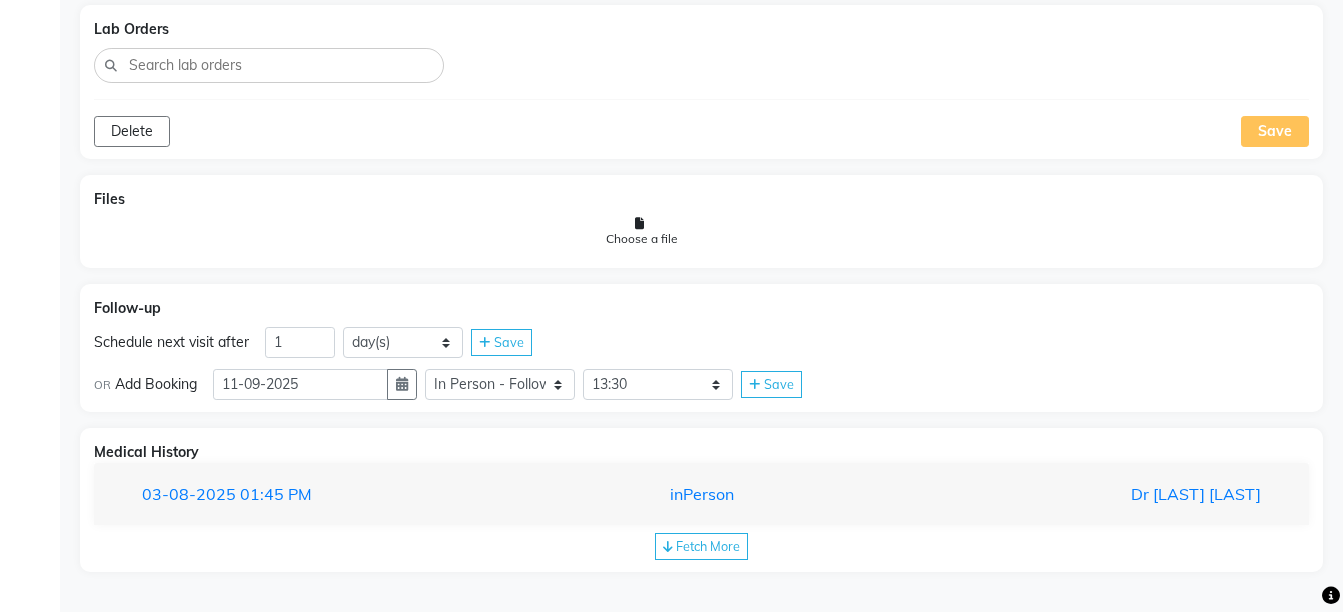 click on "Save" 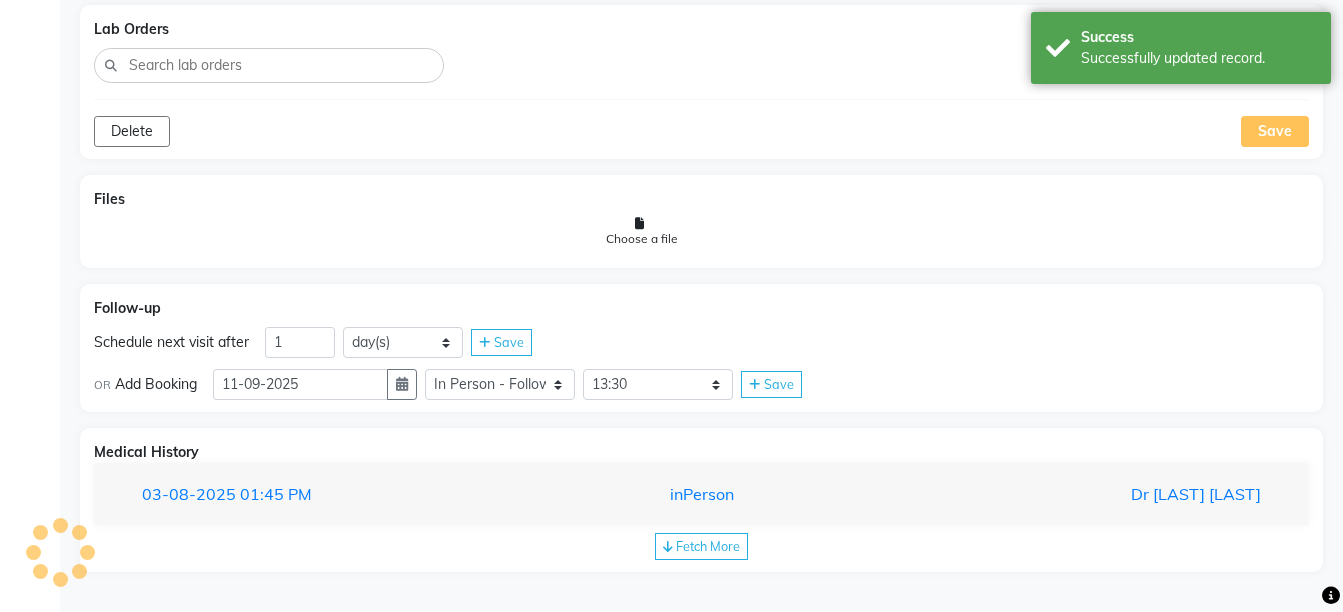 scroll, scrollTop: 1864, scrollLeft: 0, axis: vertical 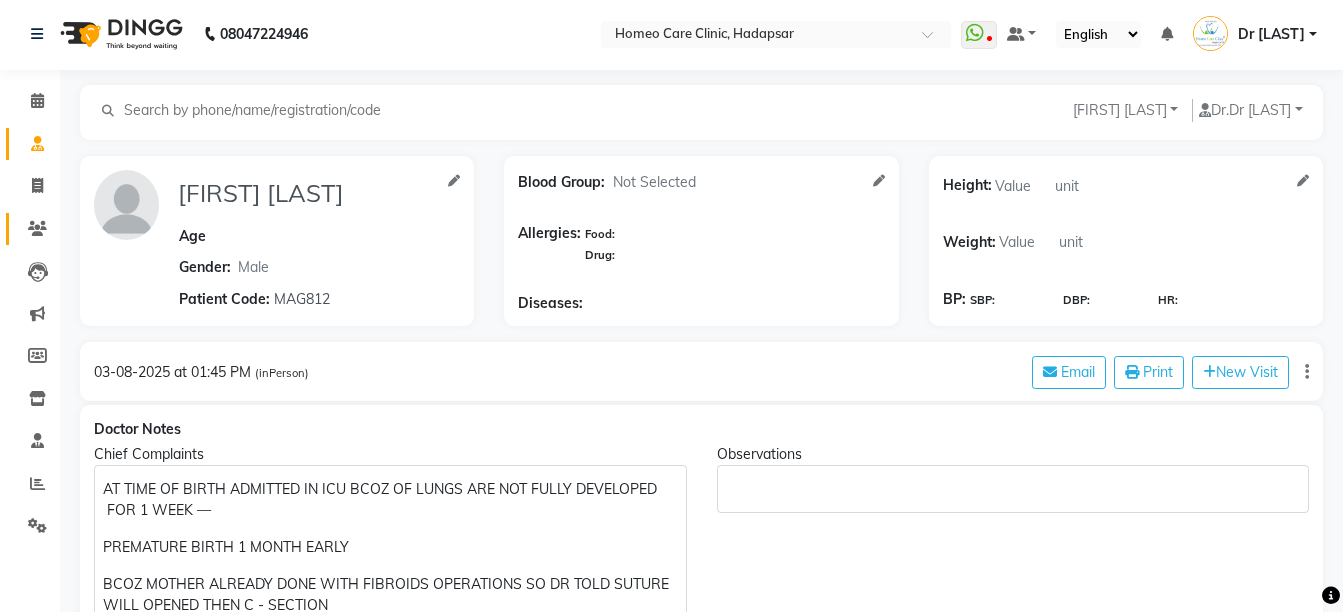 click on "Patients" 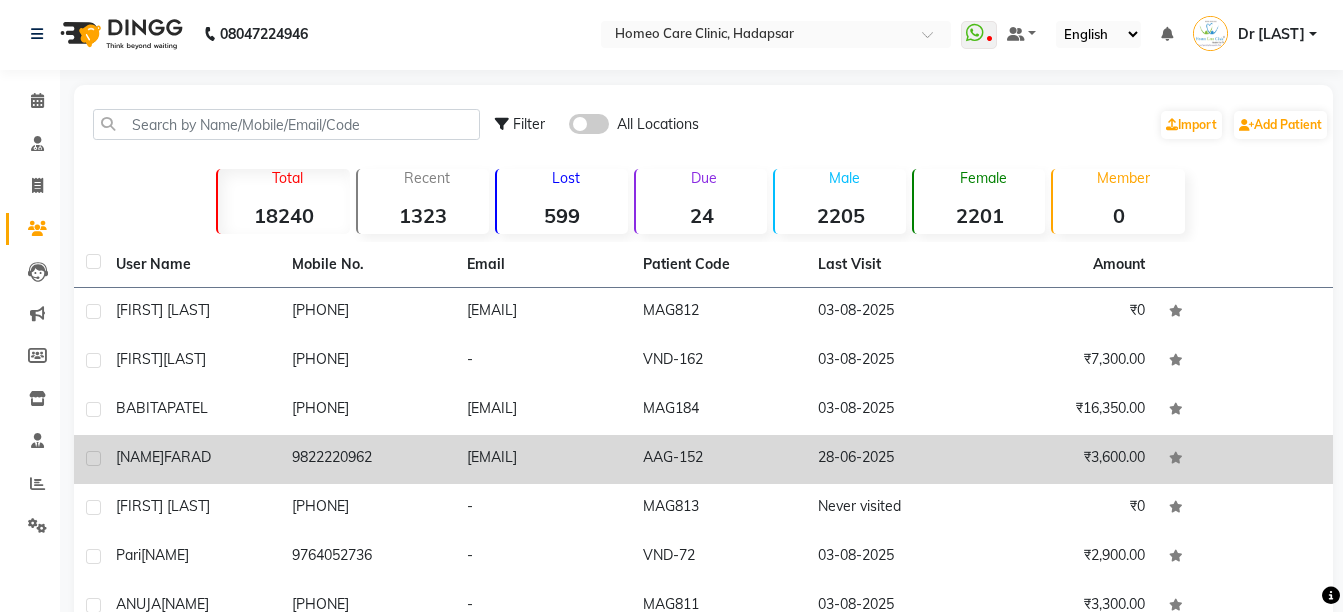 click on "9822220962" 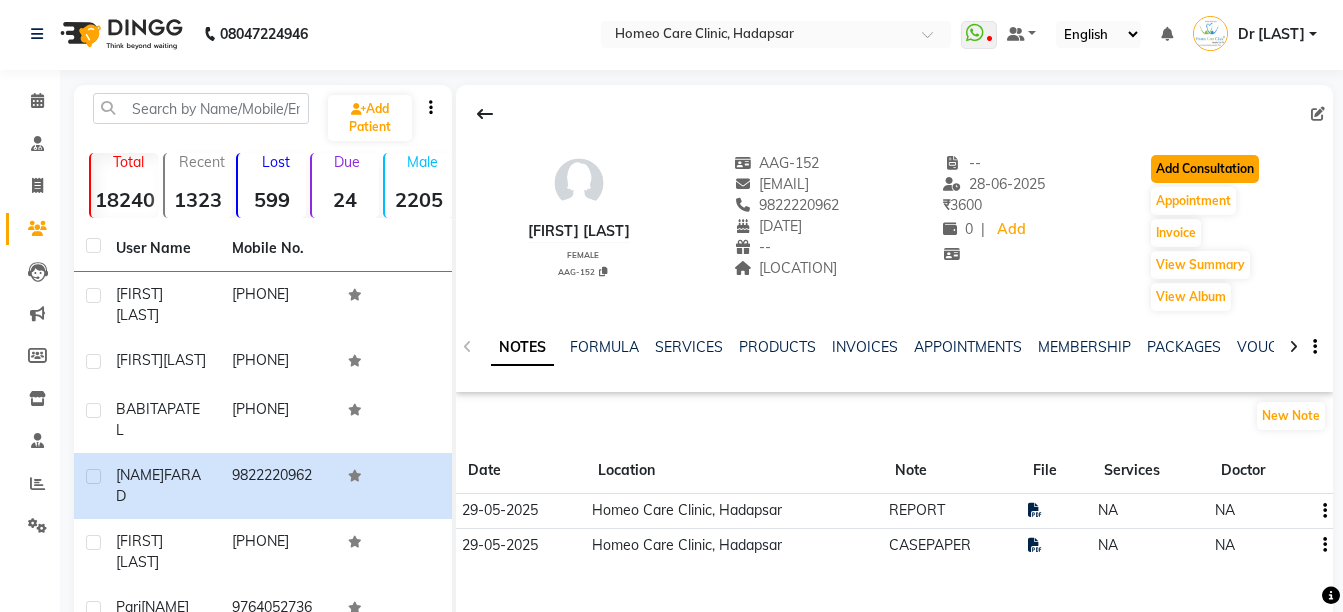 click on "Add Consultation" 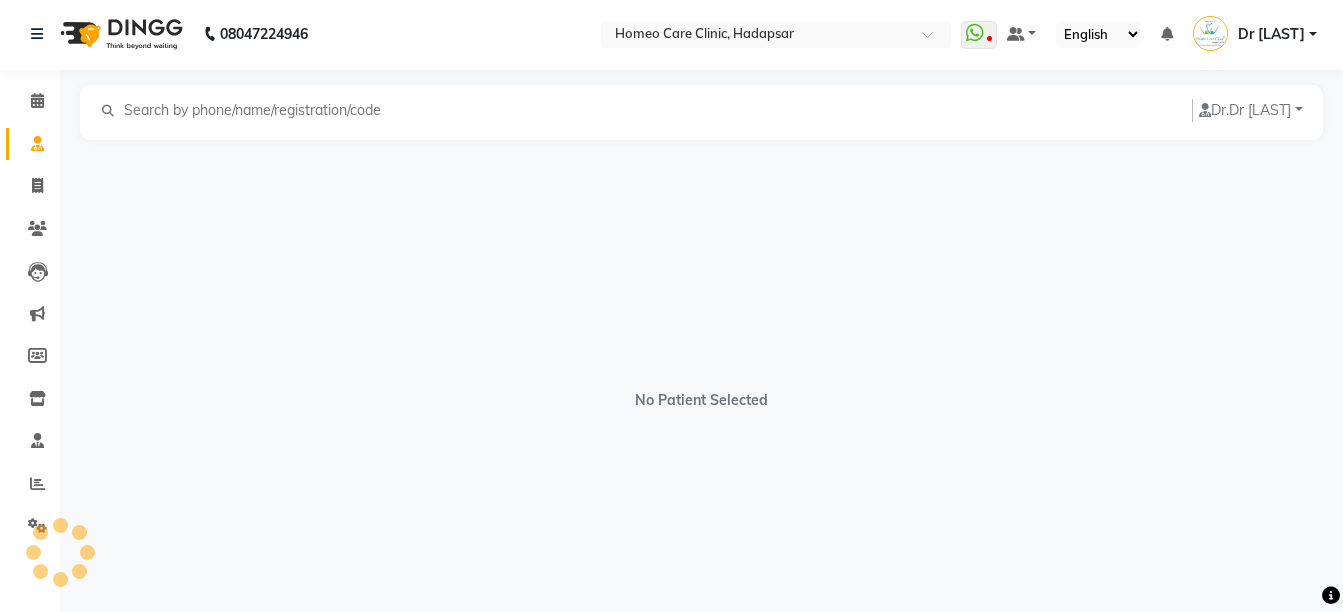 select on "female" 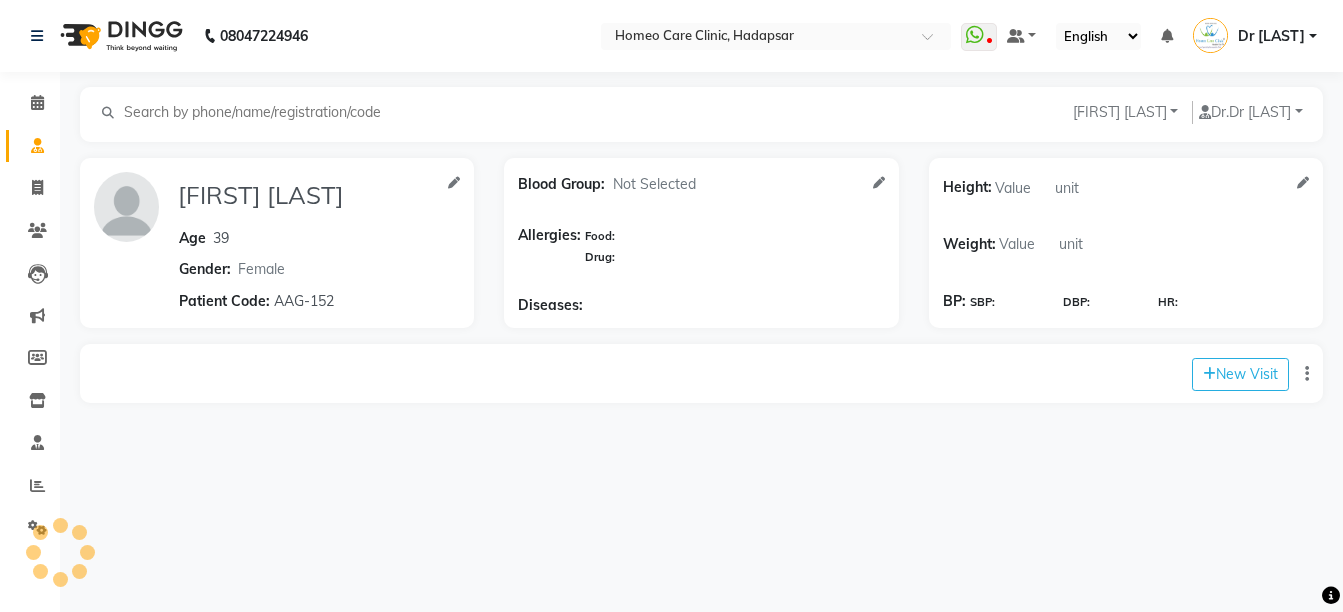 scroll, scrollTop: 0, scrollLeft: 0, axis: both 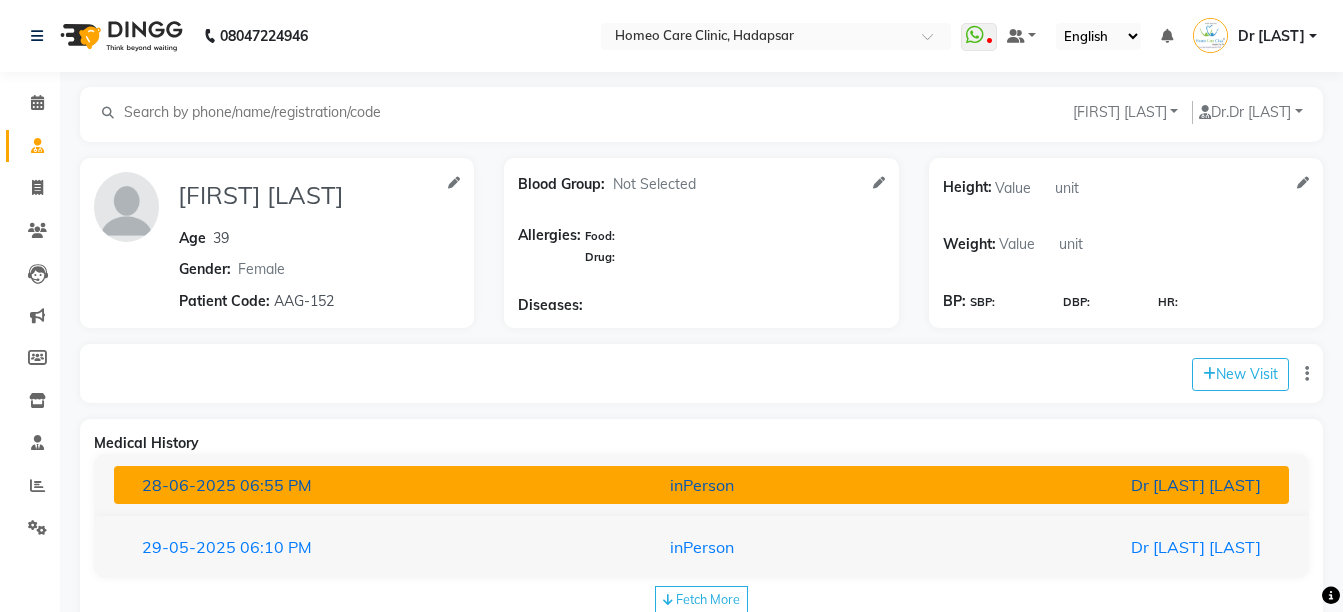 click on "inPerson" at bounding box center [701, 485] 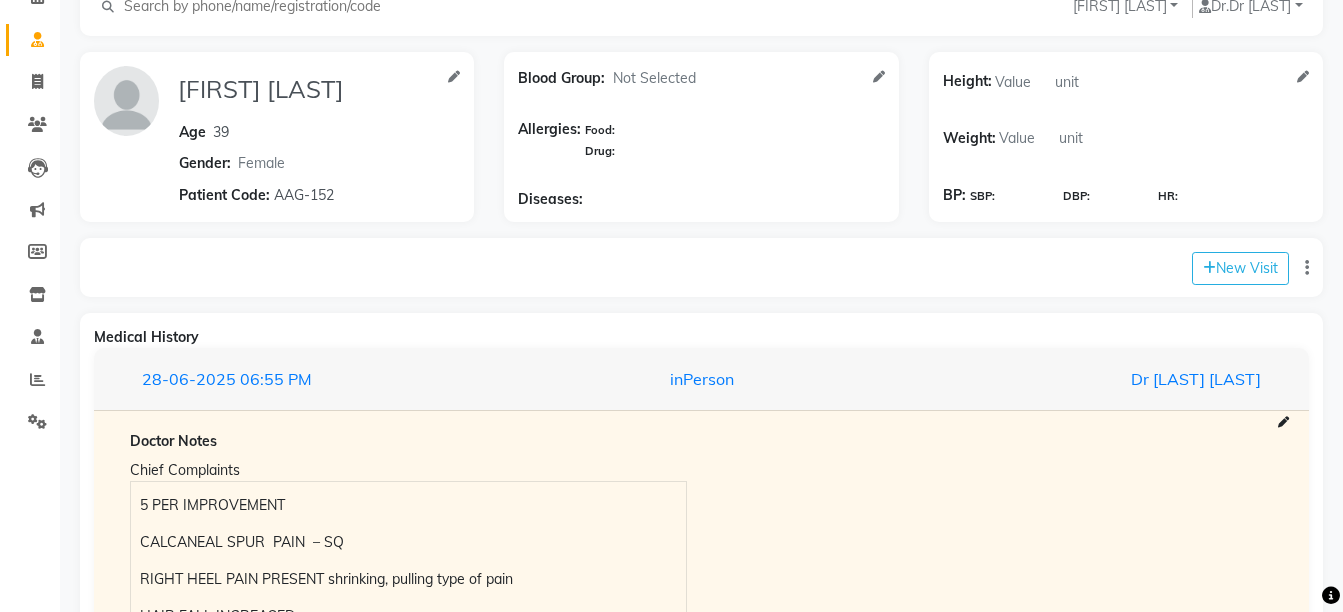 scroll, scrollTop: 163, scrollLeft: 0, axis: vertical 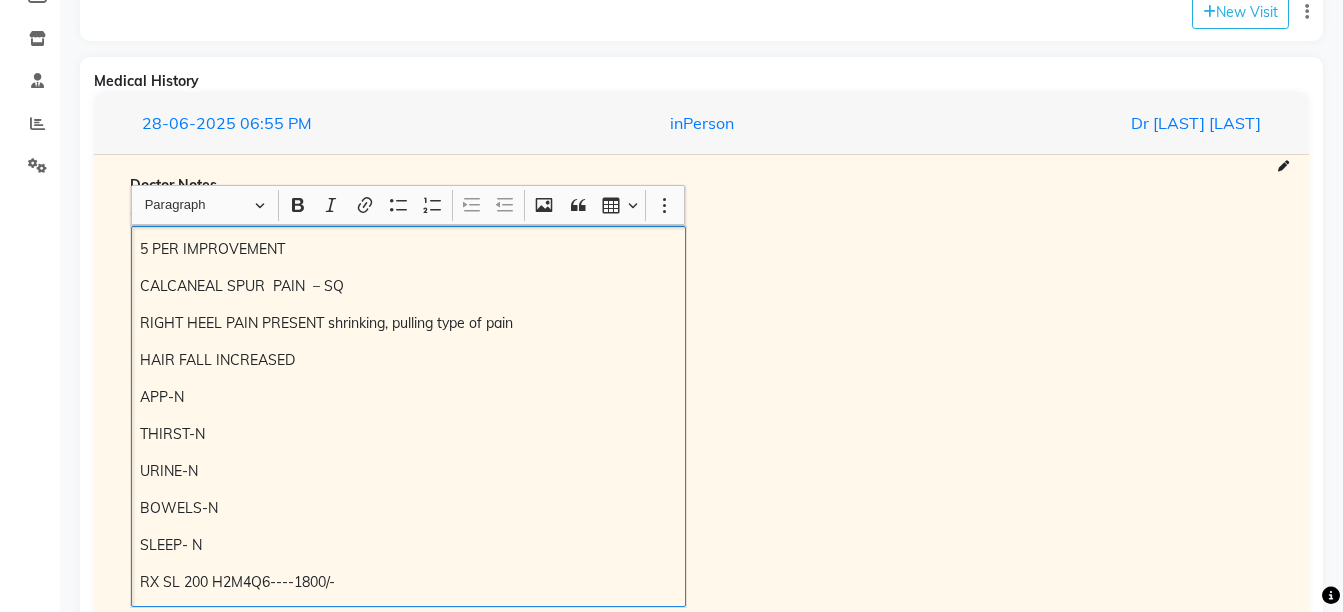 click on "5 PER IMPROVEMENT" at bounding box center [408, 249] 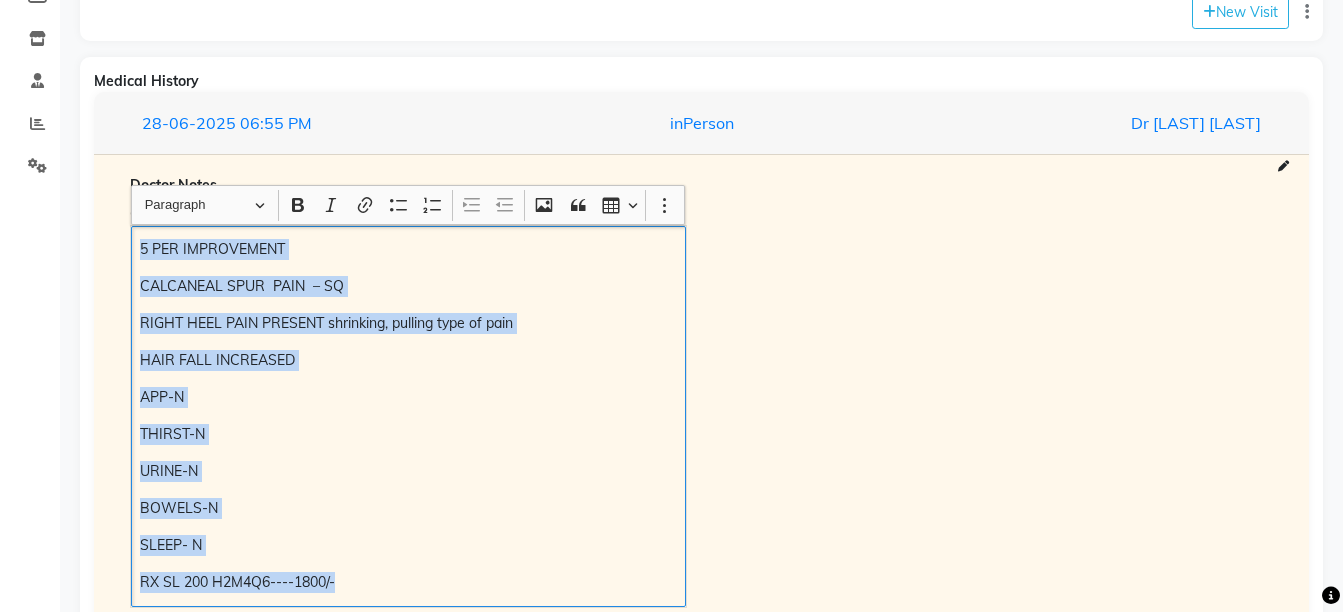 scroll, scrollTop: 3, scrollLeft: 0, axis: vertical 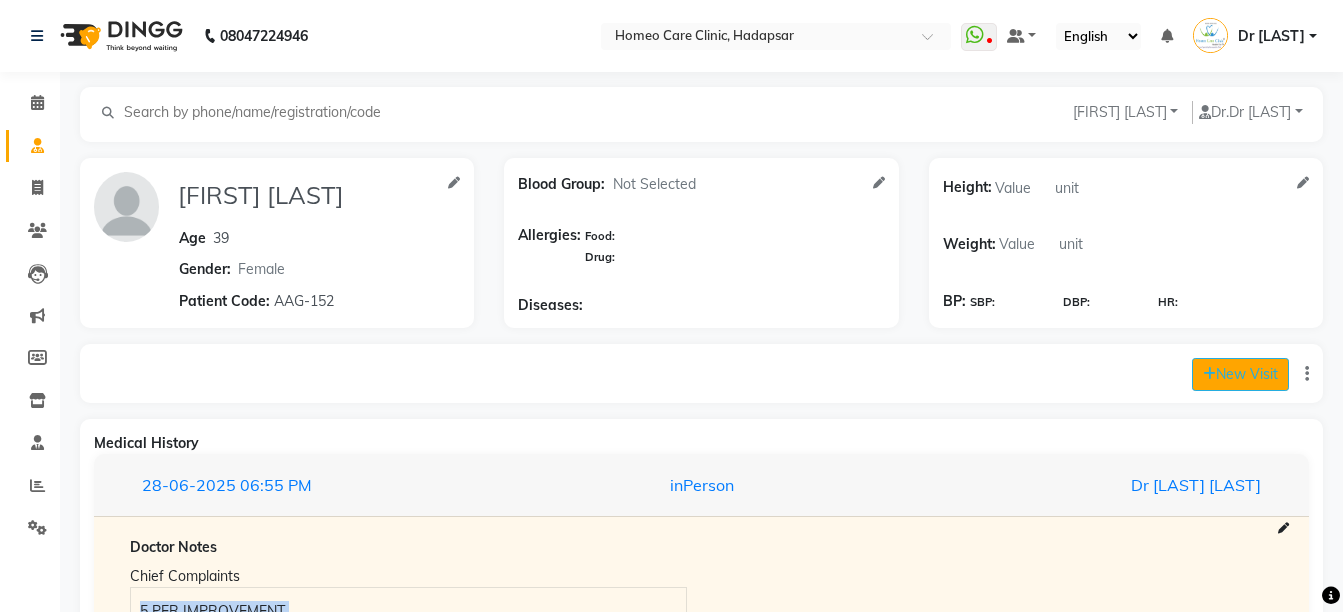 click 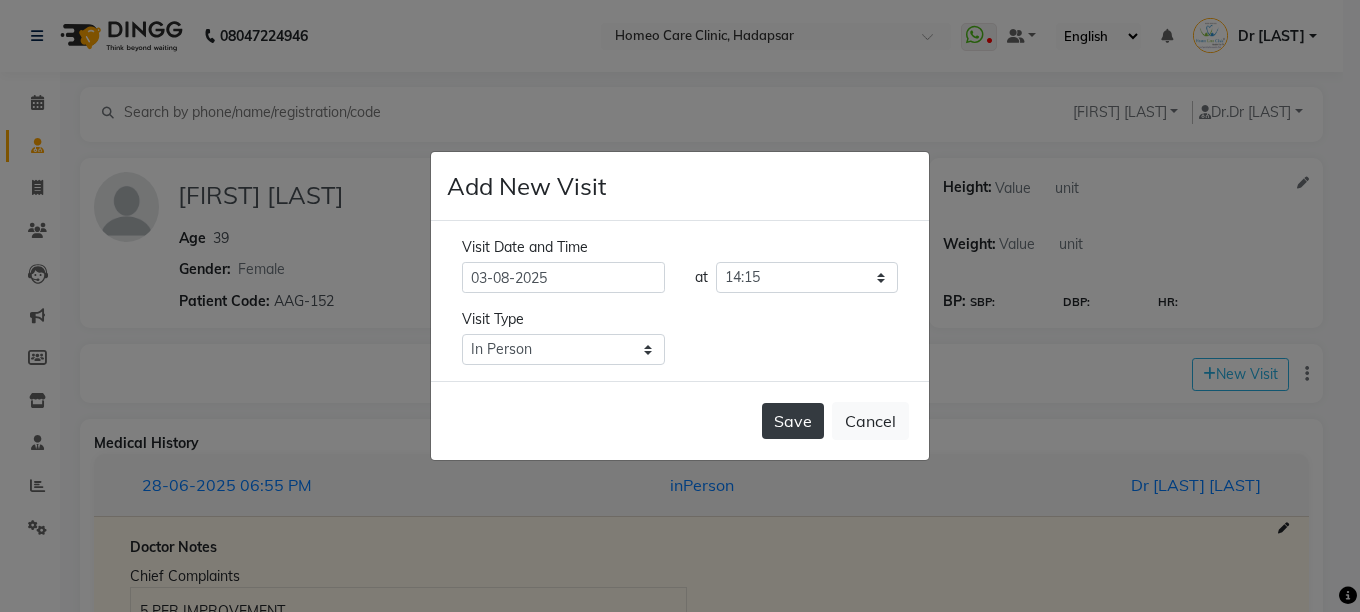 click on "Save" 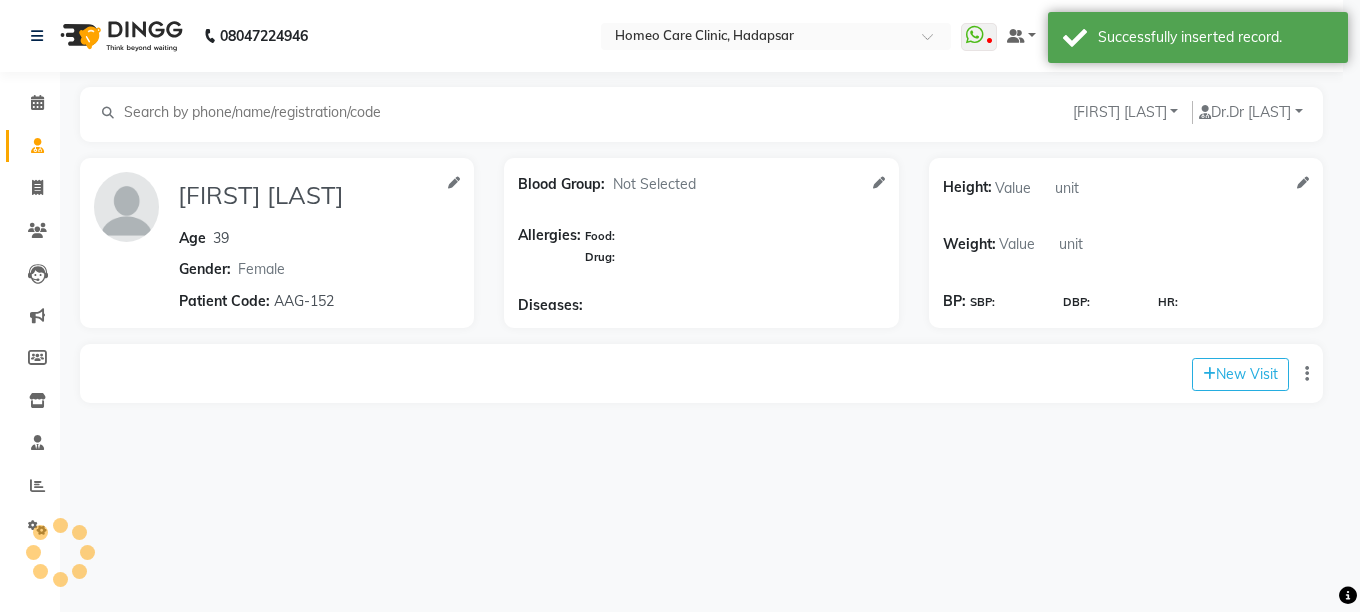 type on "[FIRST] [LAST]" 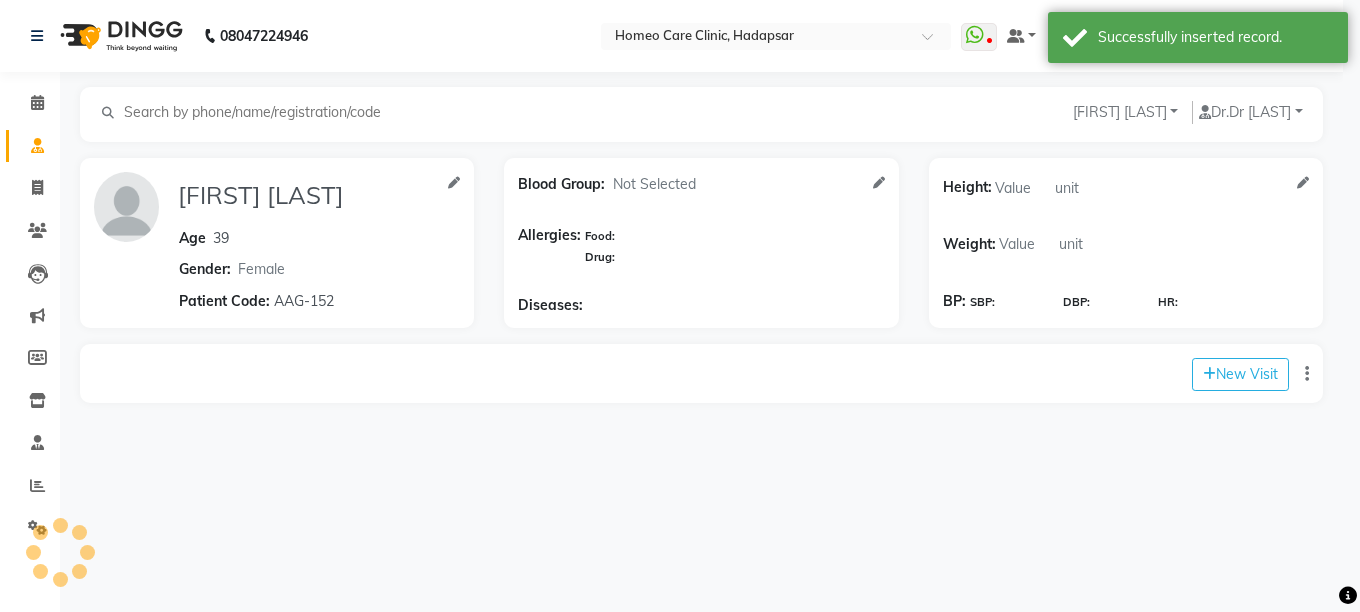 type on "39" 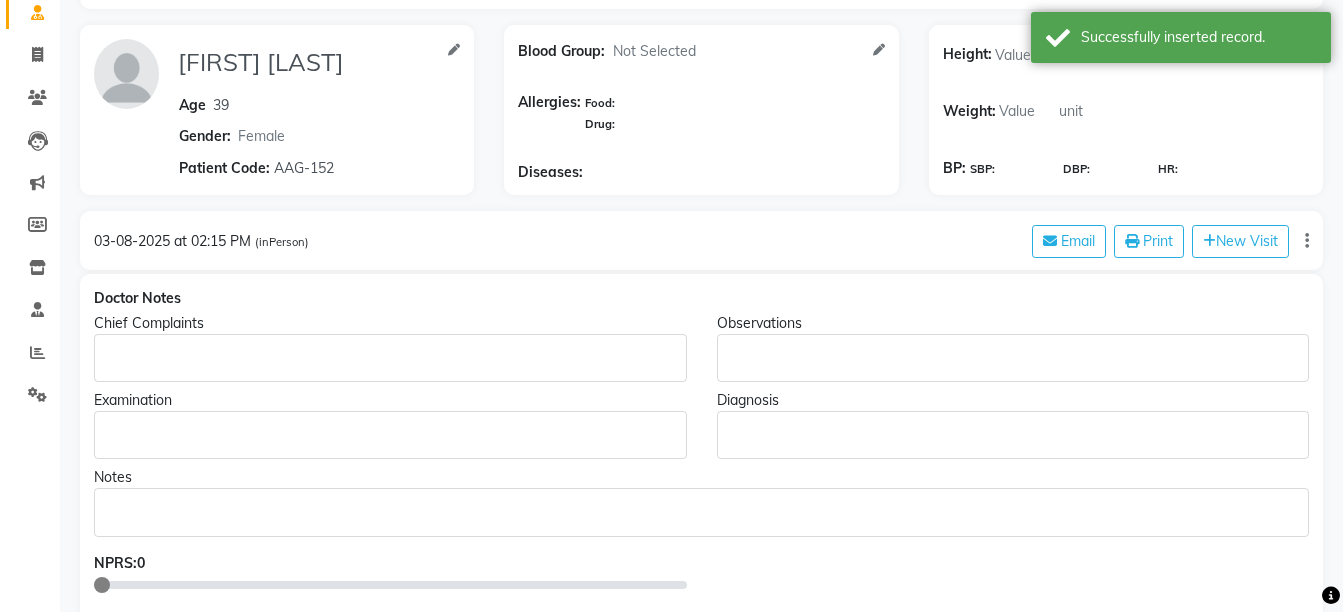 scroll, scrollTop: 139, scrollLeft: 0, axis: vertical 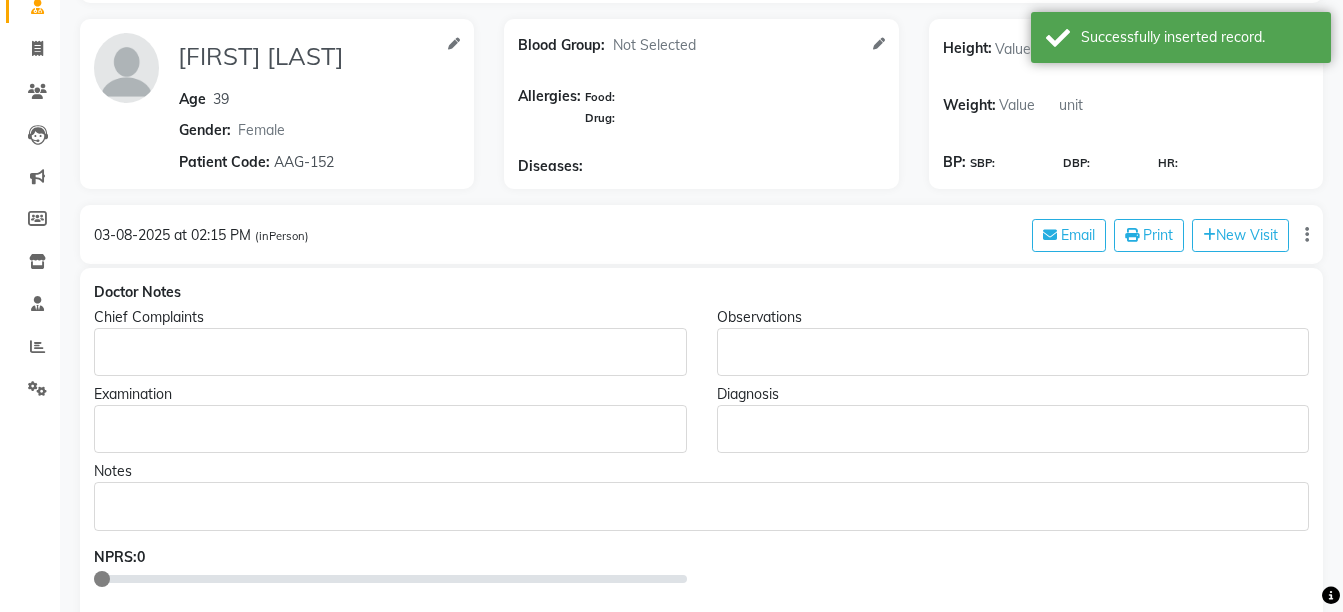 click 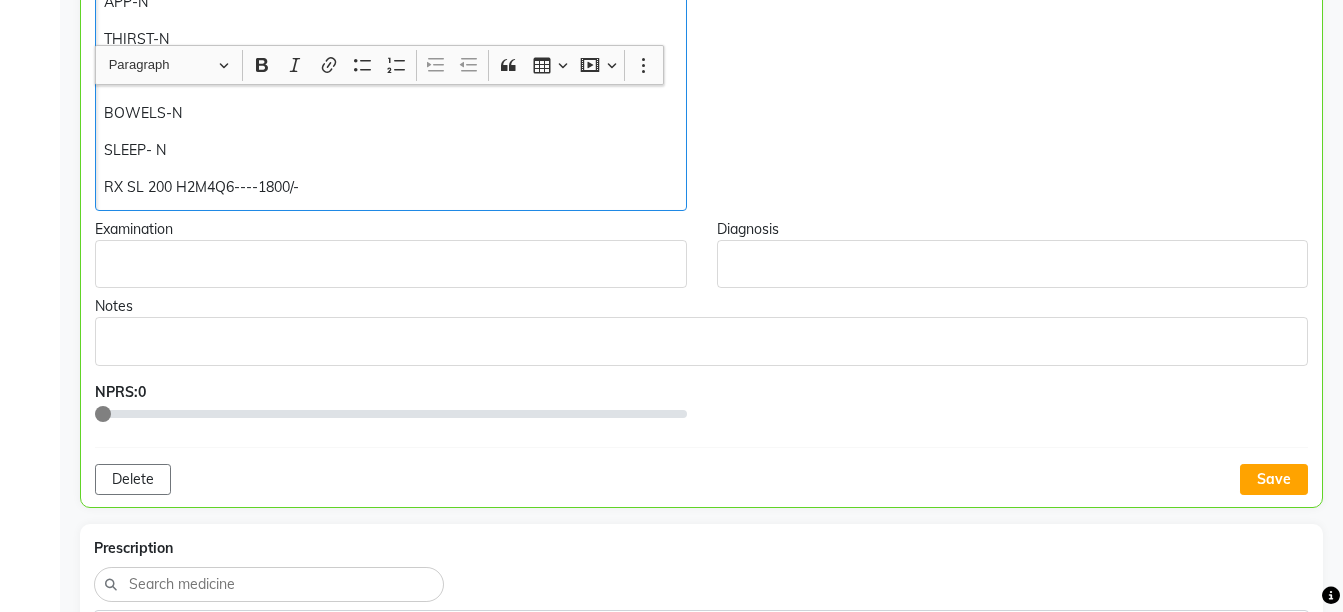 scroll, scrollTop: 724, scrollLeft: 0, axis: vertical 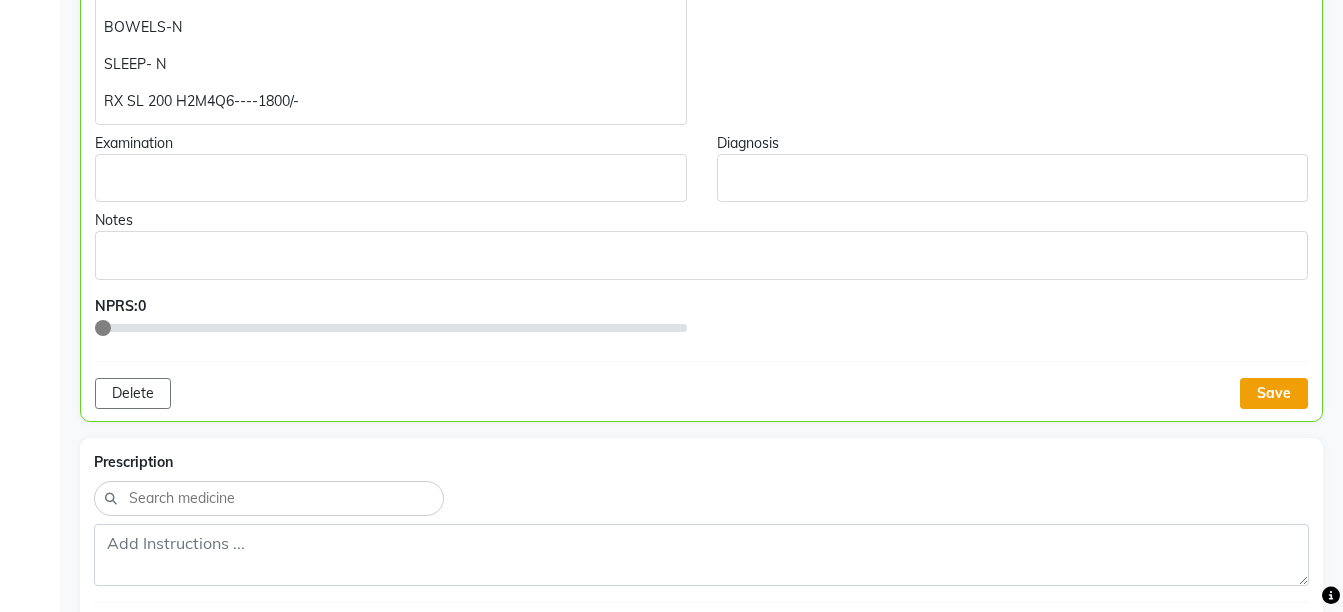click on "Save" 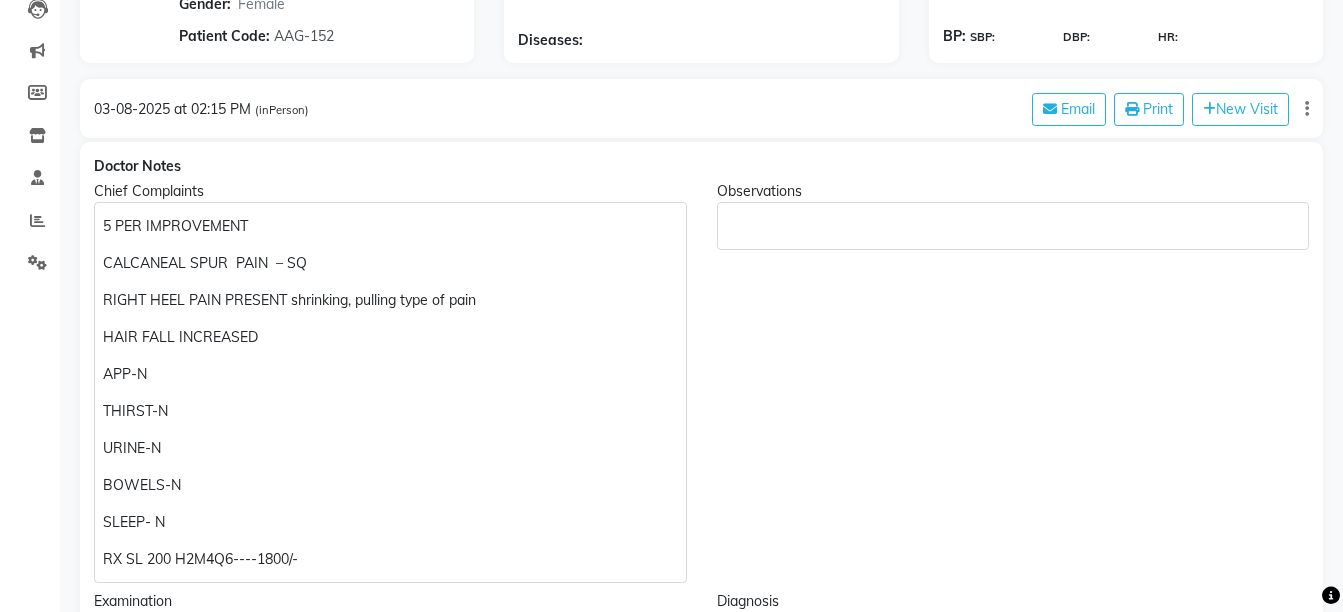 scroll, scrollTop: 220, scrollLeft: 0, axis: vertical 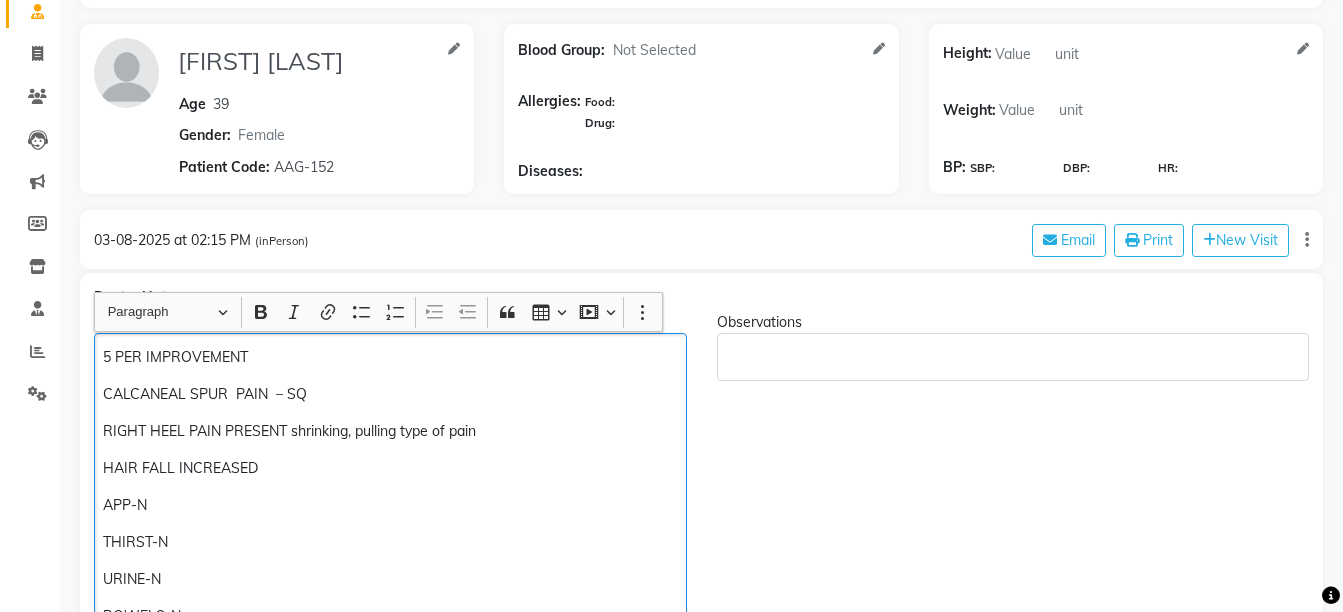 click on "5 PER IMPROVEMENT" 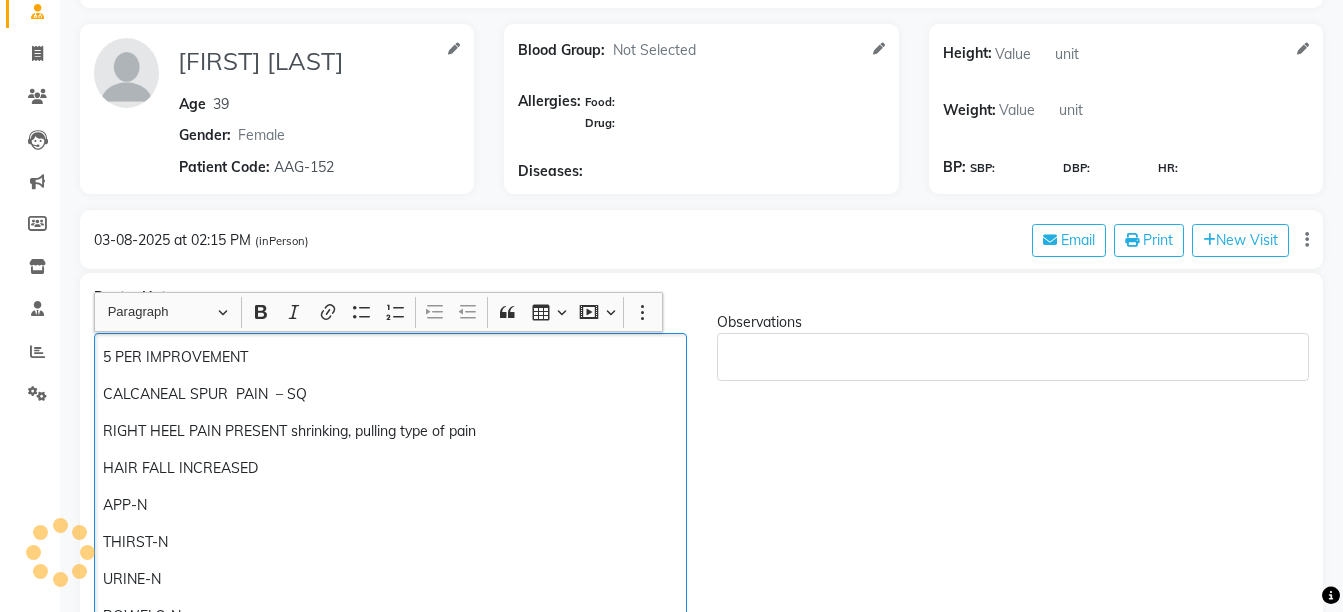 scroll, scrollTop: 135, scrollLeft: 0, axis: vertical 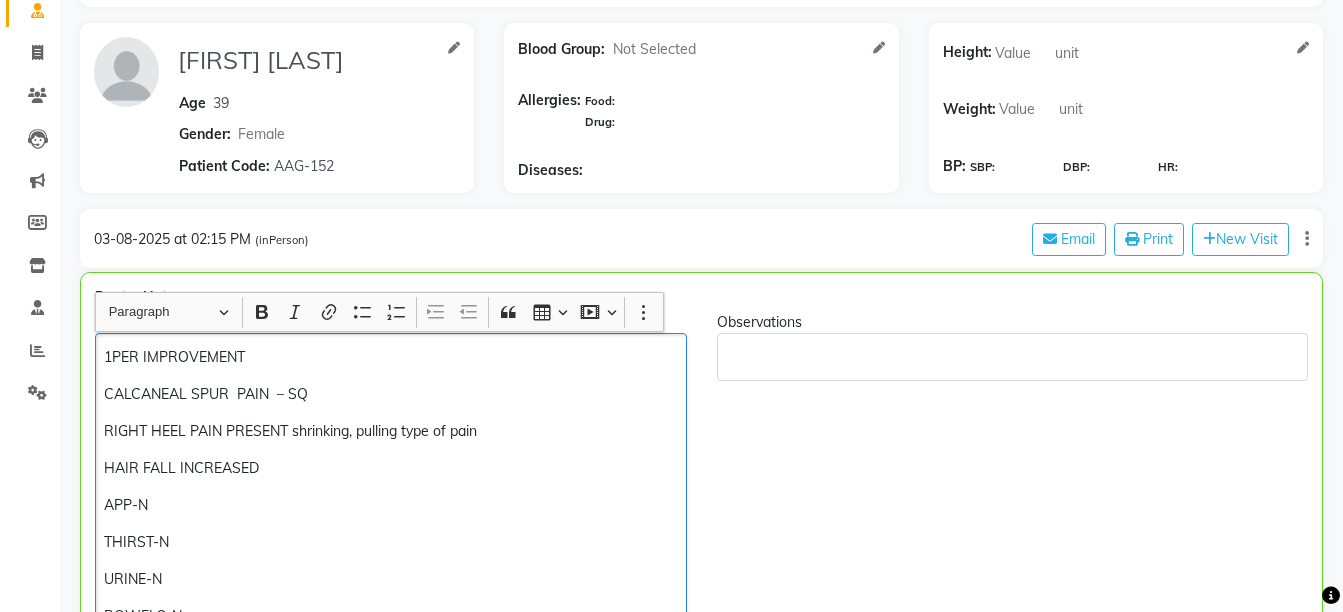 type 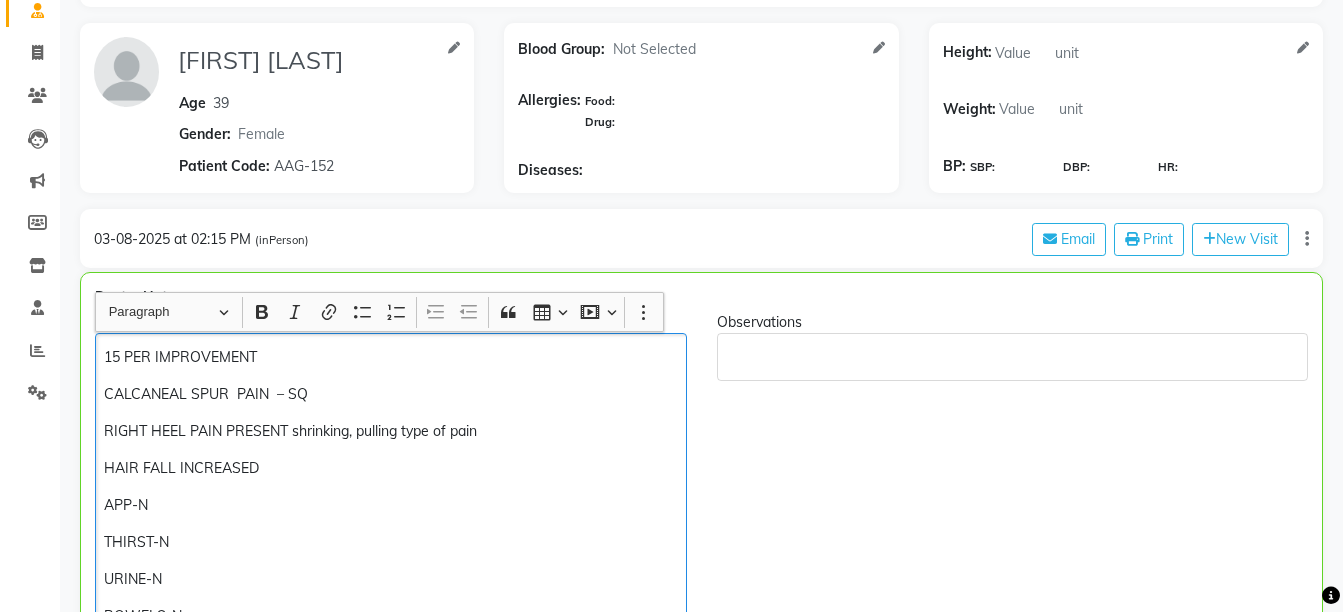 click on "CALCANEAL SPUR  PAIN  – SQ" 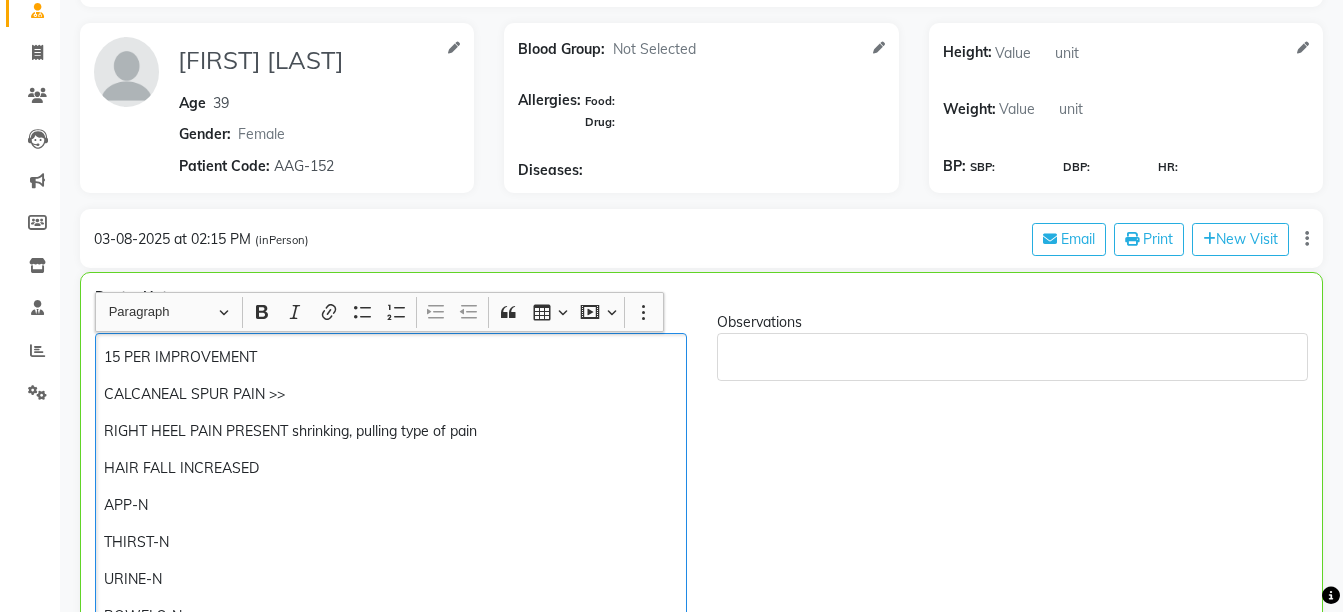 click on "APP-N" 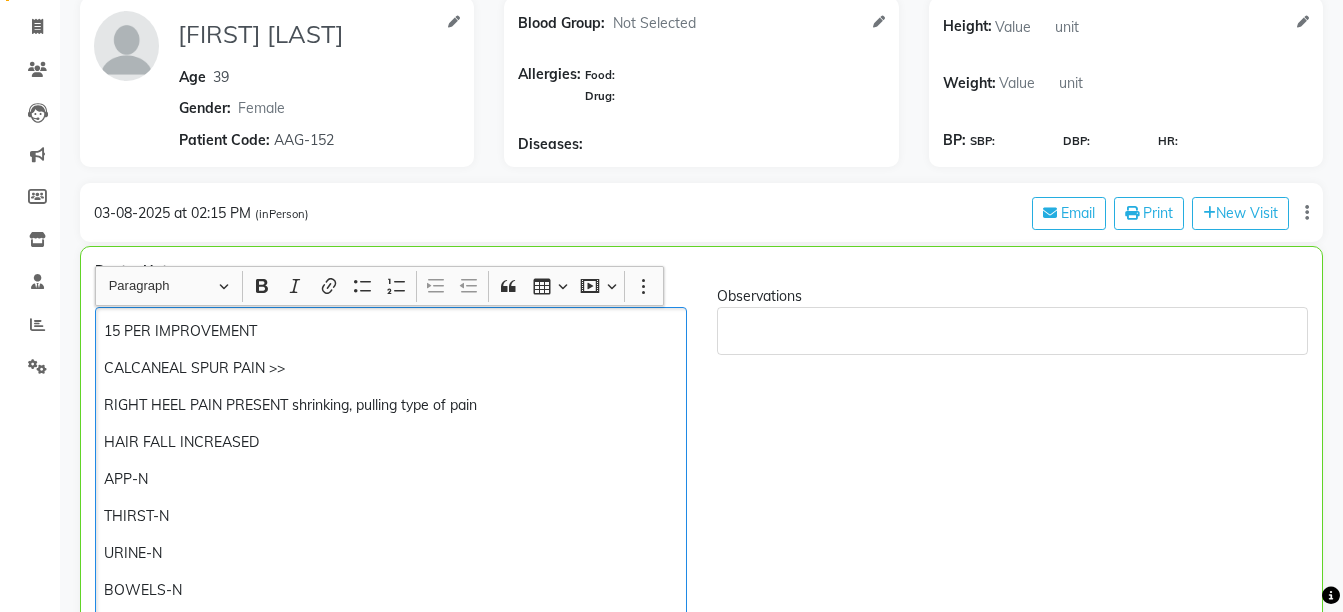 scroll, scrollTop: 180, scrollLeft: 0, axis: vertical 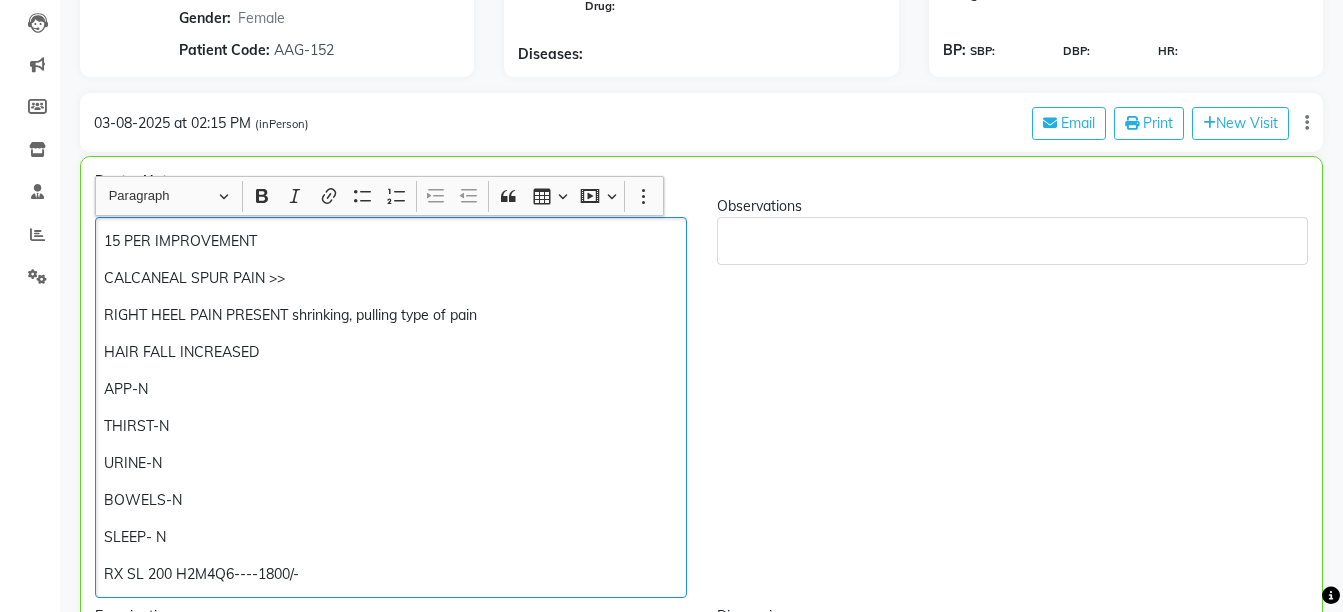 click on "15 PER IMPROVEMENT CALCANEAL SPUR PAIN >> RIGHT HEEL PAIN PRESENT shrinking, pulling type of pain HAIR FALL INCREASED APP-N THIRST-N URINE-N BOWELS-N SLEEP- N RX SL 200 H2M4Q6----1800/-" 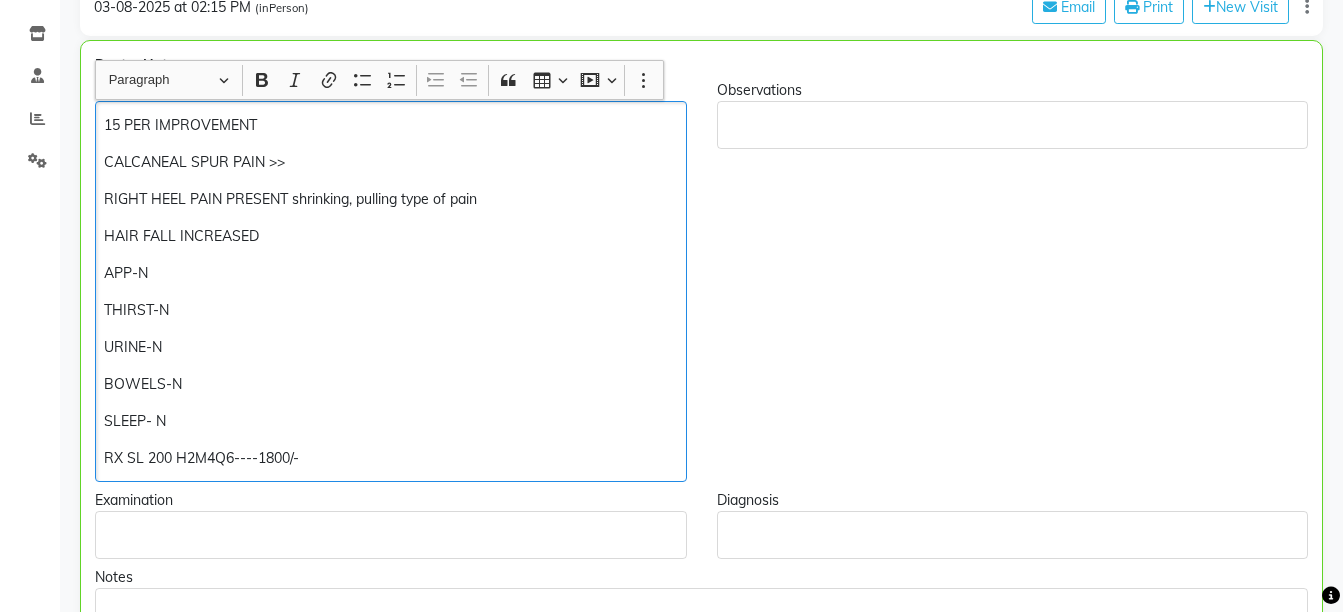 scroll, scrollTop: 370, scrollLeft: 0, axis: vertical 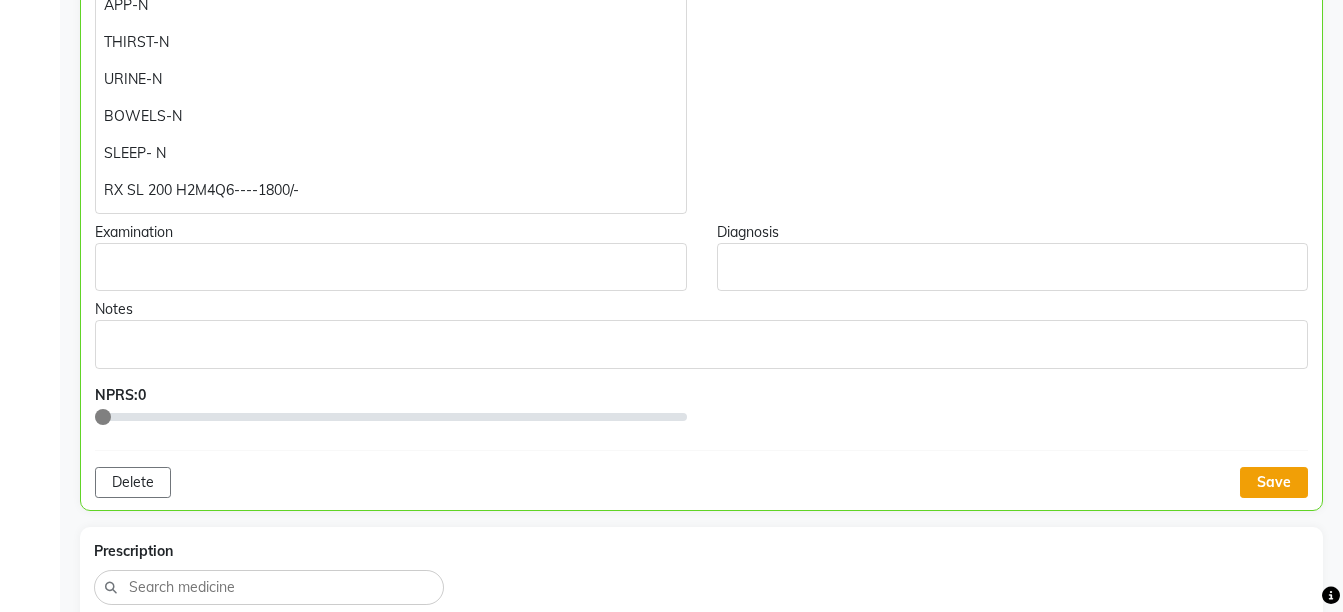 click on "Save" 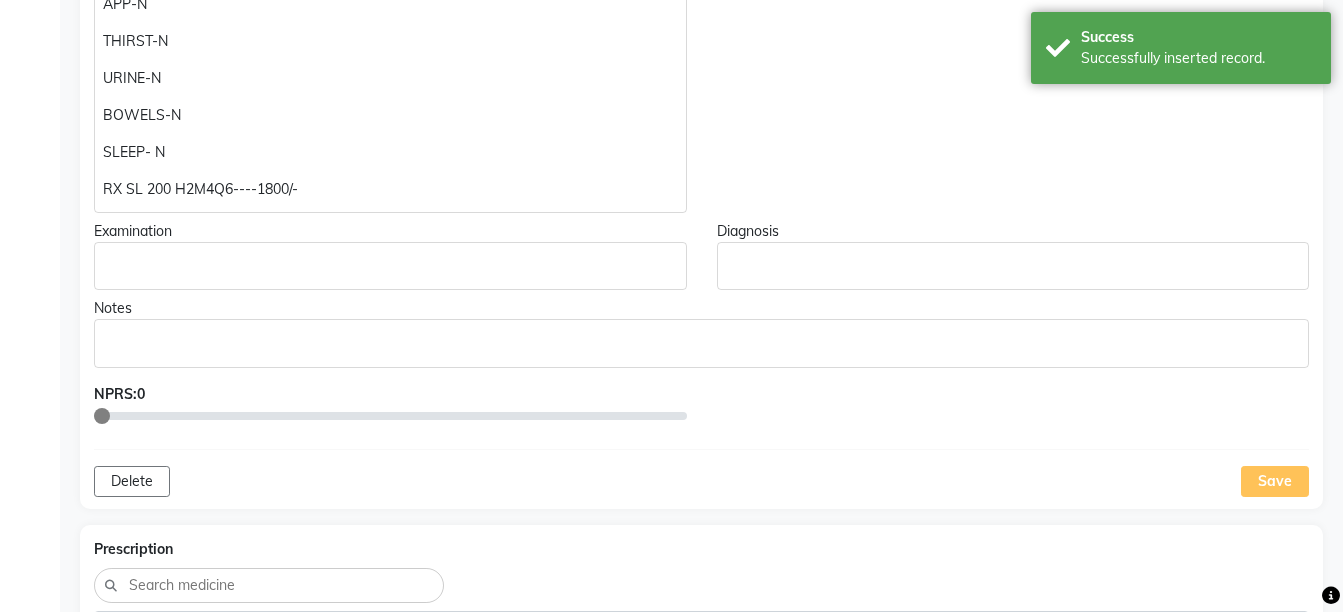 click on "RX SL 200 H2M4Q6----1800/-" 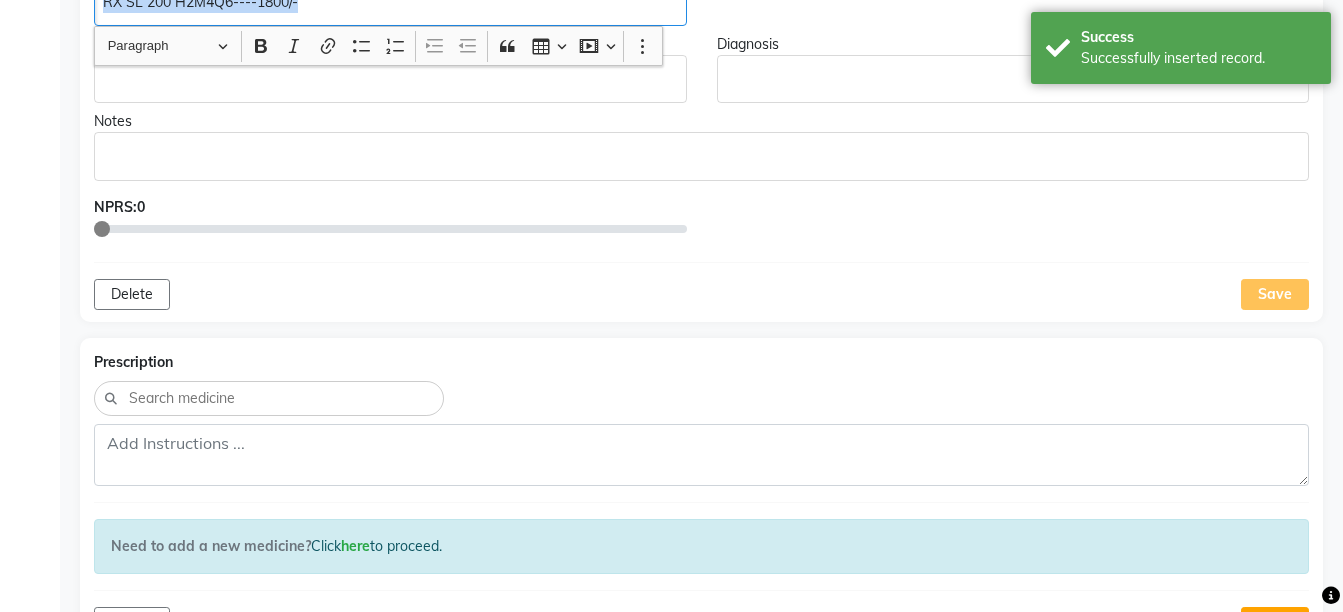 scroll, scrollTop: 859, scrollLeft: 0, axis: vertical 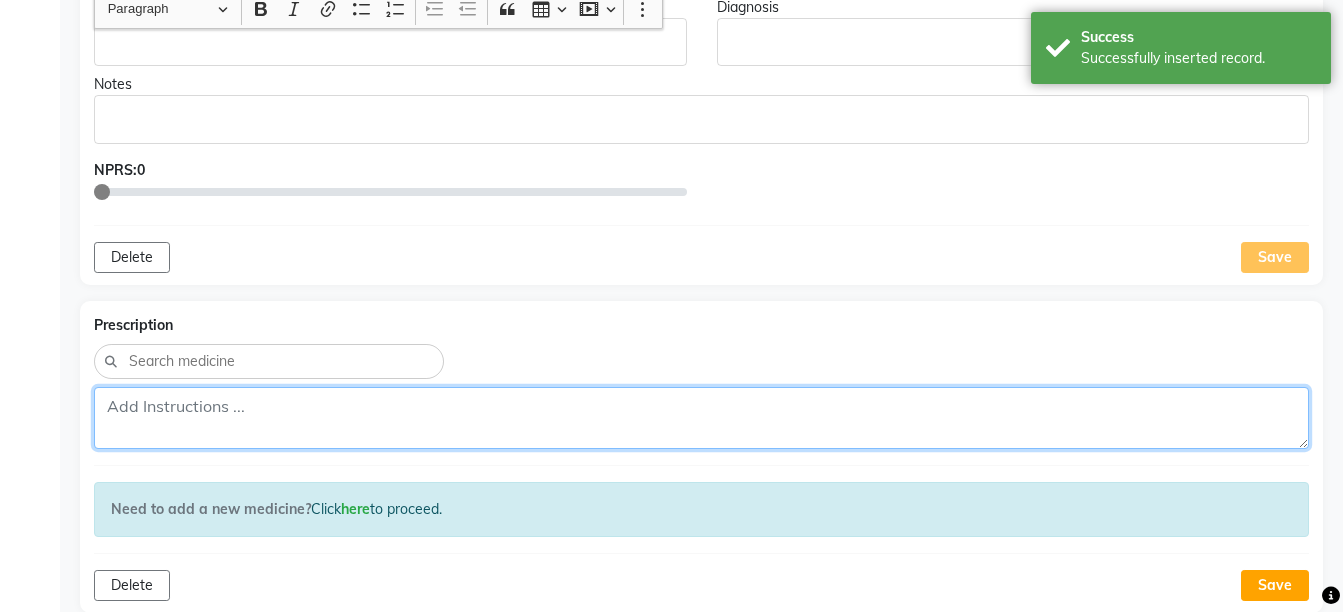 click 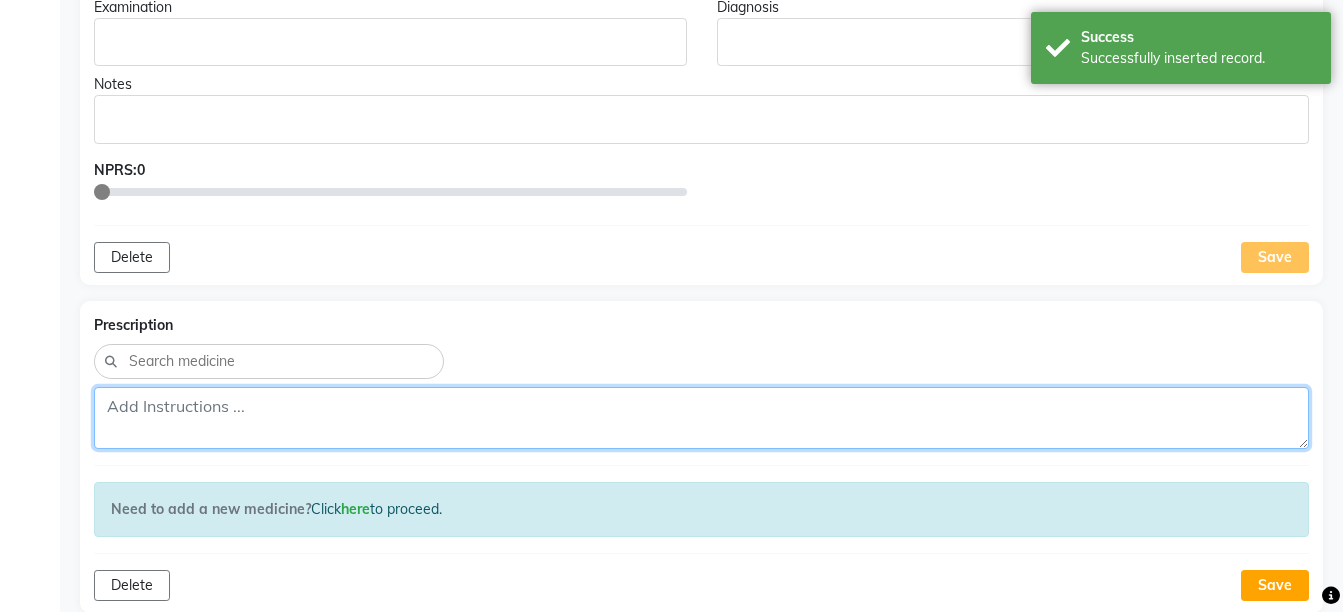 paste on "RX SL 200 H2M4Q6----1800/-" 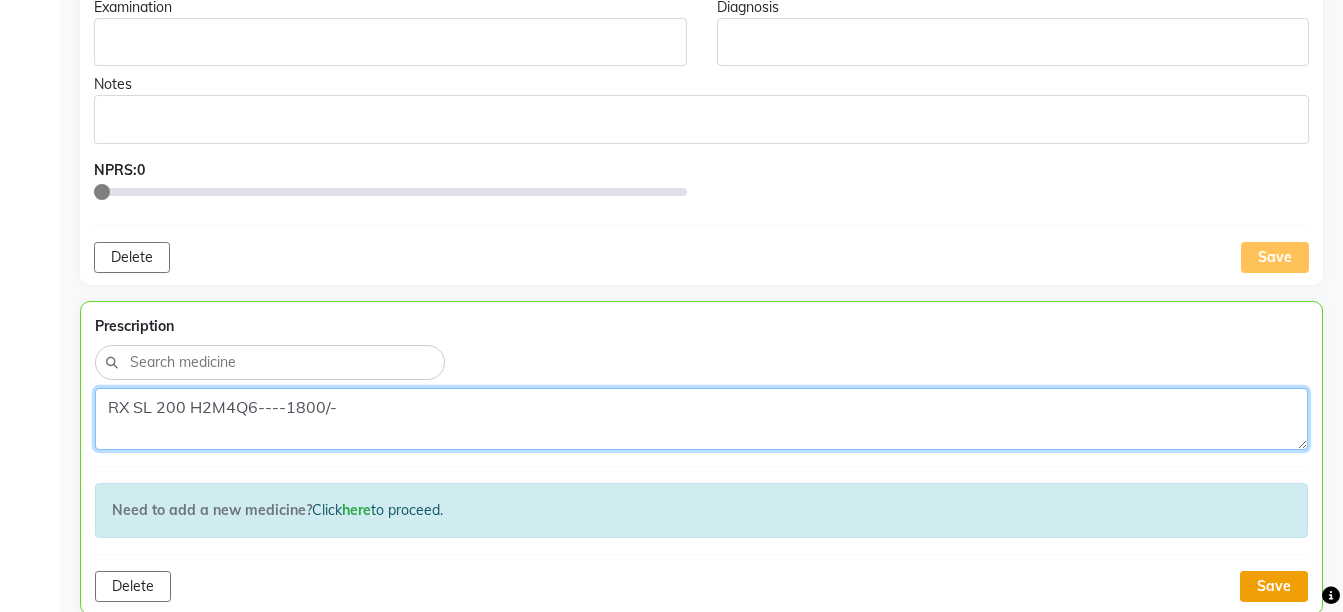 type on "RX SL 200 H2M4Q6----1800/-" 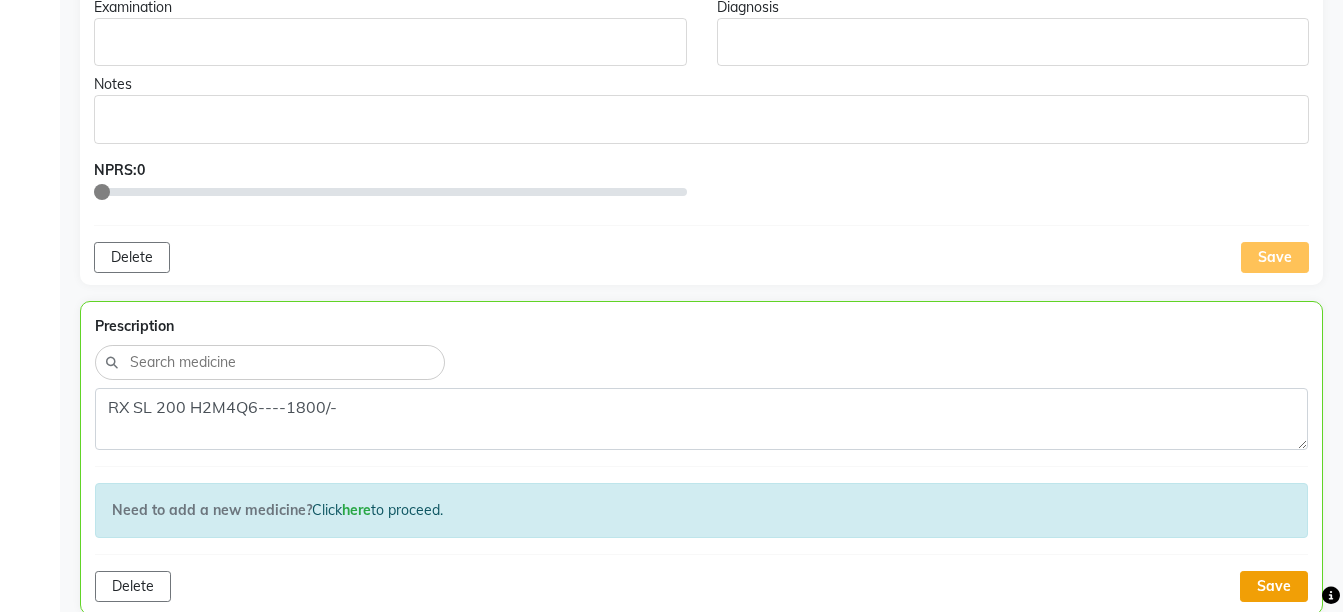 click on "Save" 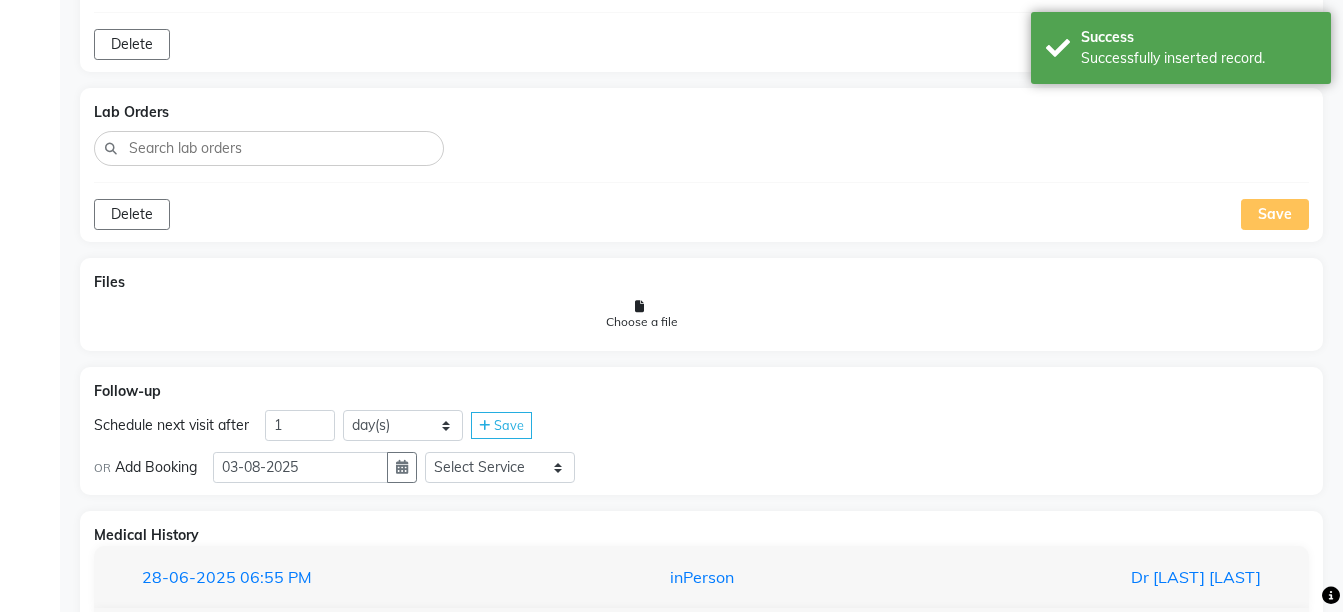 scroll, scrollTop: 1426, scrollLeft: 0, axis: vertical 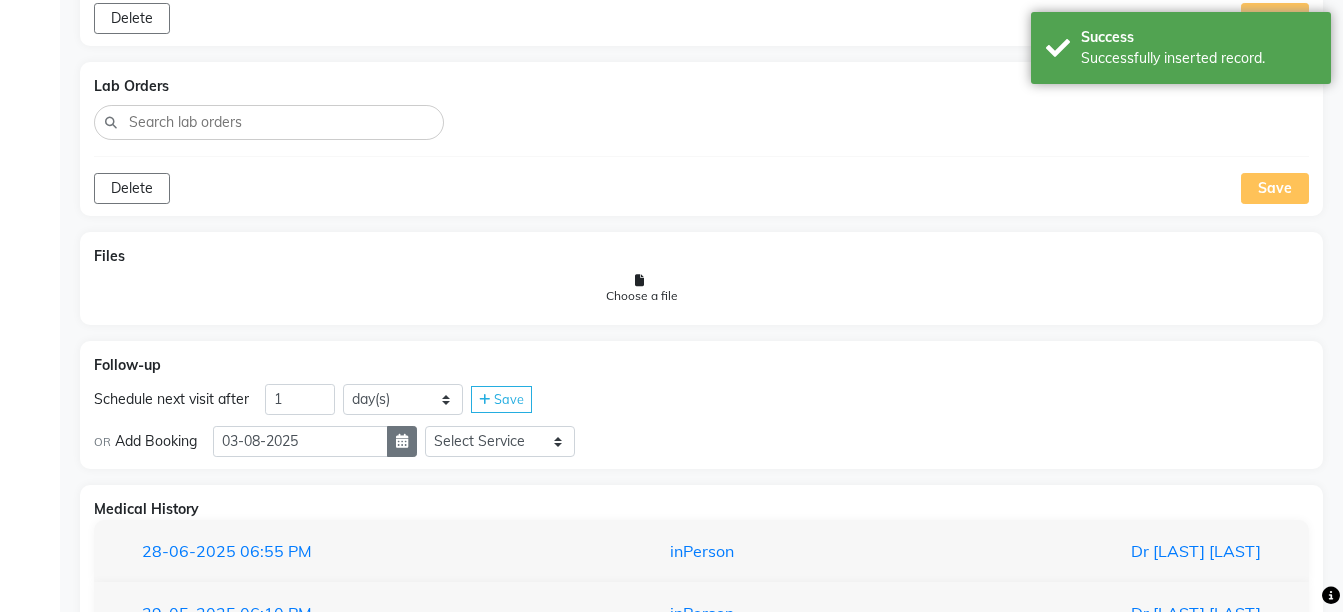 click 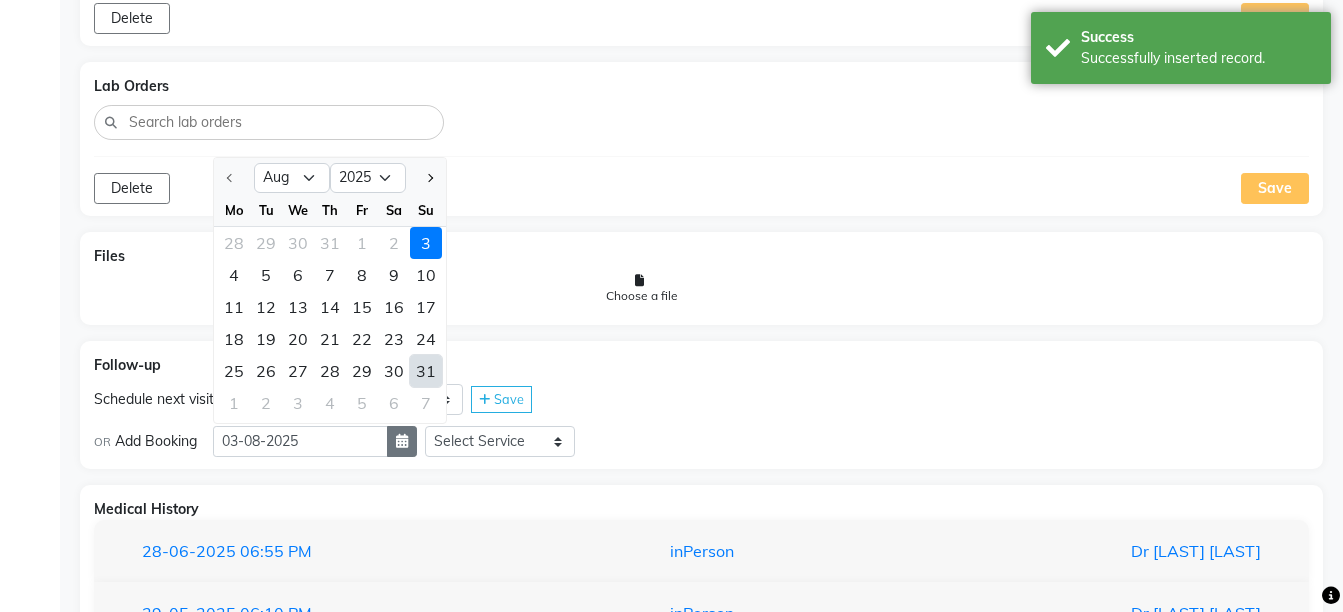 select on "9" 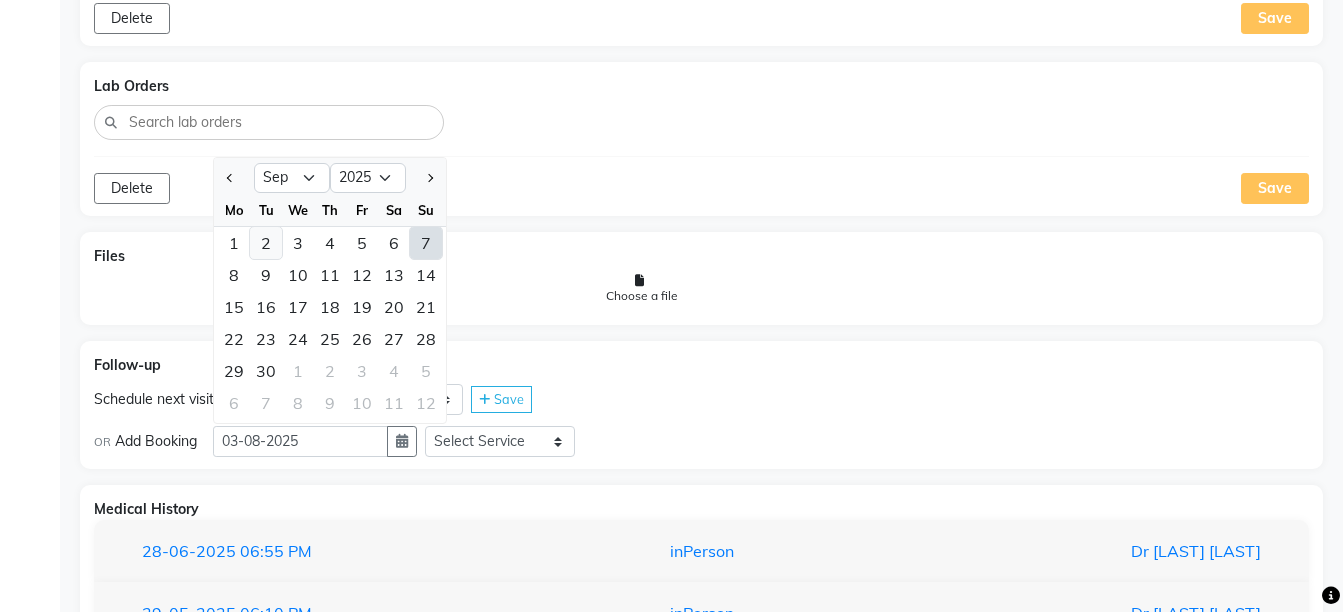 click on "2" 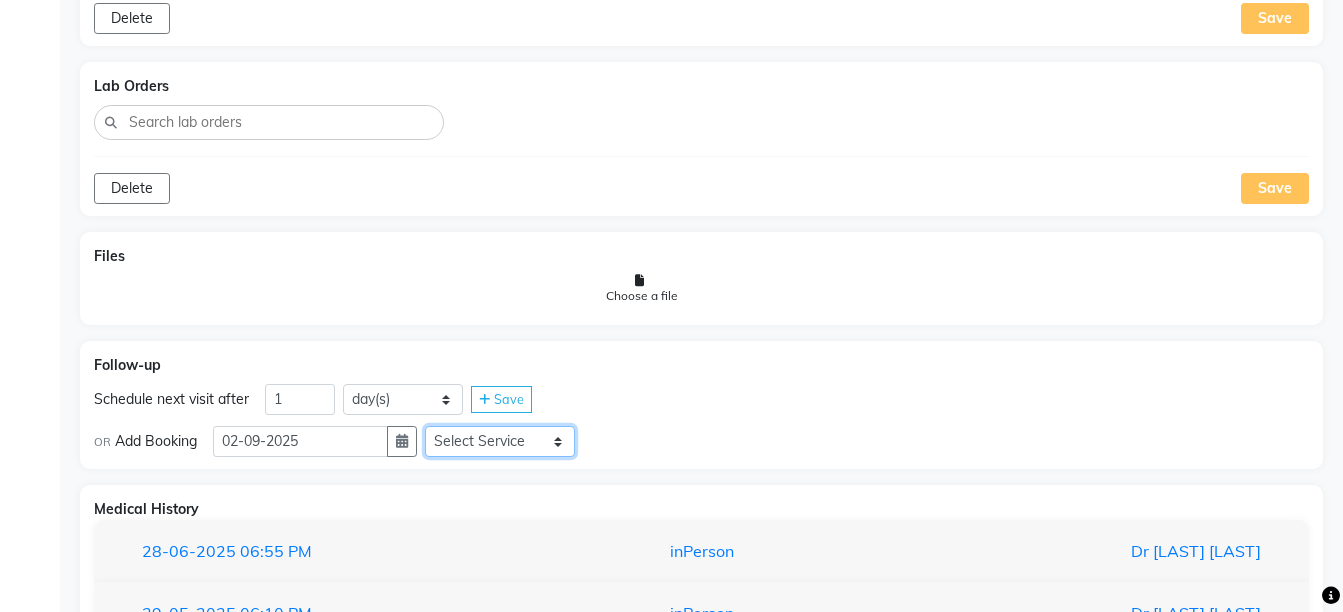 click on "Select Service  Medicine  Medicine 1  Hydra Facial  Medi Facial  Vampire Facial With Plasma  Oxygeno Facial  Anti Aging Facial  Korean Glass GLow Facial  Full Face  Upper Lip  Chin  Underarms  Full Legs & arms  Back-side  Chest  Abdomen  Yellow Peel  Black Peel  Party Peel  Glow Peel  Argi Peel  Under-arm Peel  Depigmento Peel  Anti Aging Peel  Lip Peel  Hair PRP  GFC PRP  Mesotherapy / Dermaroller  Under Eye PRP  Face PRP  Dermapen / Mesotherapt for Full Face  Dermapen / Mesotherapt for Scars  Carbon Peel  LASER BLEECH Laser Bleech  BB Glow  Indian Glass Glow  In Person - Consultation  Courier Charges in City  Courier Charges out of City  In Person - Follow Up  Hair Treatment   Skin Treatment   Online - Consultation  Online - Follow Up" 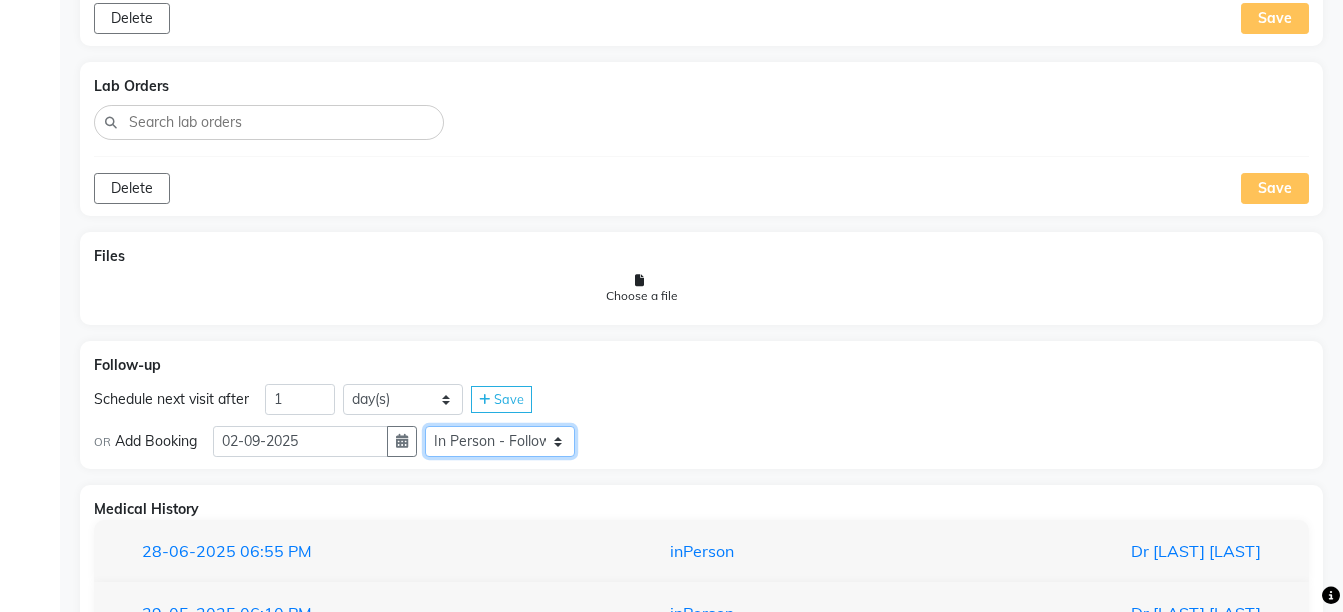 click on "Select Service  Medicine  Medicine 1  Hydra Facial  Medi Facial  Vampire Facial With Plasma  Oxygeno Facial  Anti Aging Facial  Korean Glass GLow Facial  Full Face  Upper Lip  Chin  Underarms  Full Legs & arms  Back-side  Chest  Abdomen  Yellow Peel  Black Peel  Party Peel  Glow Peel  Argi Peel  Under-arm Peel  Depigmento Peel  Anti Aging Peel  Lip Peel  Hair PRP  GFC PRP  Mesotherapy / Dermaroller  Under Eye PRP  Face PRP  Dermapen / Mesotherapt for Full Face  Dermapen / Mesotherapt for Scars  Carbon Peel  LASER BLEECH Laser Bleech  BB Glow  Indian Glass Glow  In Person - Consultation  Courier Charges in City  Courier Charges out of City  In Person - Follow Up  Hair Treatment   Skin Treatment   Online - Consultation  Online - Follow Up" 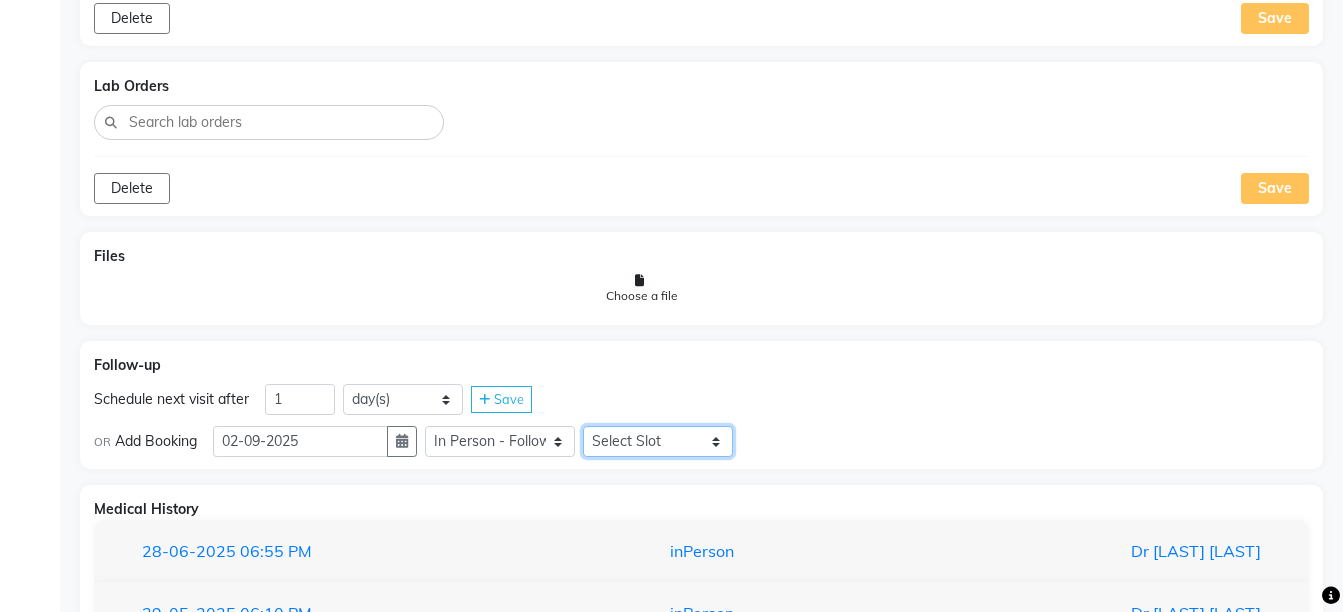 click on "Select Slot 10:15 10:30 10:45 11:00 11:15 11:30 11:45 12:15 12:30 12:45 13:00 13:15 13:30 14:00 14:15 14:30 14:45 15:00 15:15 15:30 15:45 16:00 16:15 16:30 16:45 17:00 17:15 17:30 17:45 18:00 18:15 18:30 18:45 19:00 19:15 19:30 19:45 20:00 20:30 20:45 21:15 21:30 21:45" 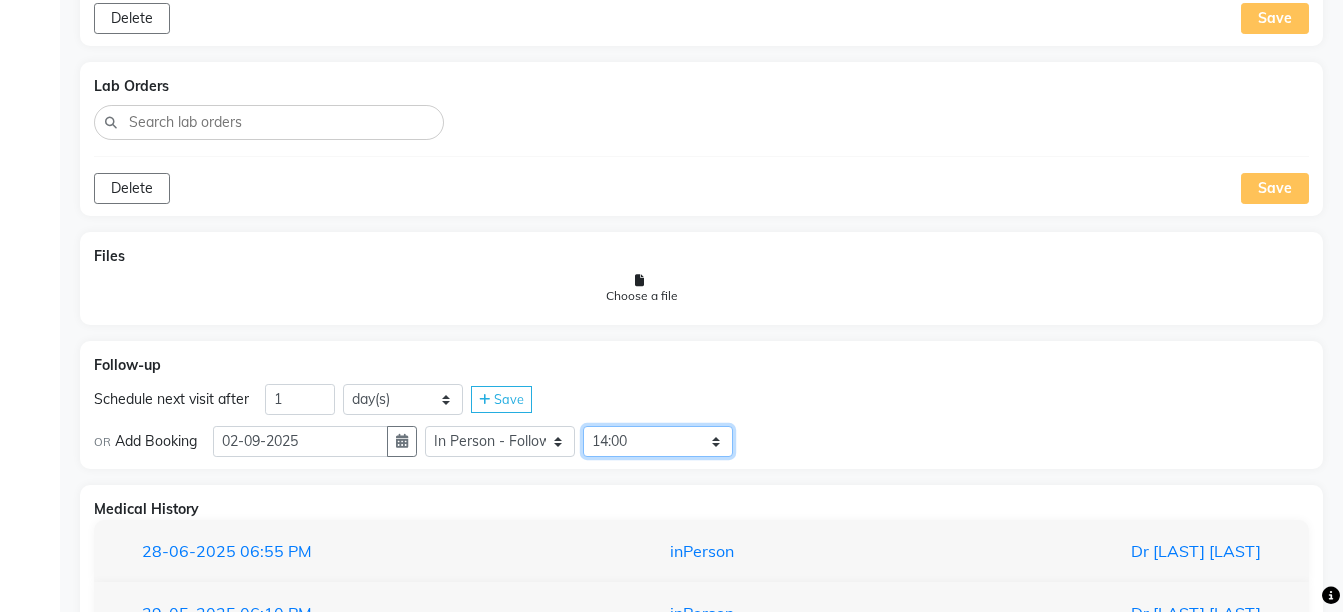 click on "Select Slot 10:15 10:30 10:45 11:00 11:15 11:30 11:45 12:15 12:30 12:45 13:00 13:15 13:30 14:00 14:15 14:30 14:45 15:00 15:15 15:30 15:45 16:00 16:15 16:30 16:45 17:00 17:15 17:30 17:45 18:00 18:15 18:30 18:45 19:00 19:15 19:30 19:45 20:00 20:30 20:45 21:15 21:30 21:45" 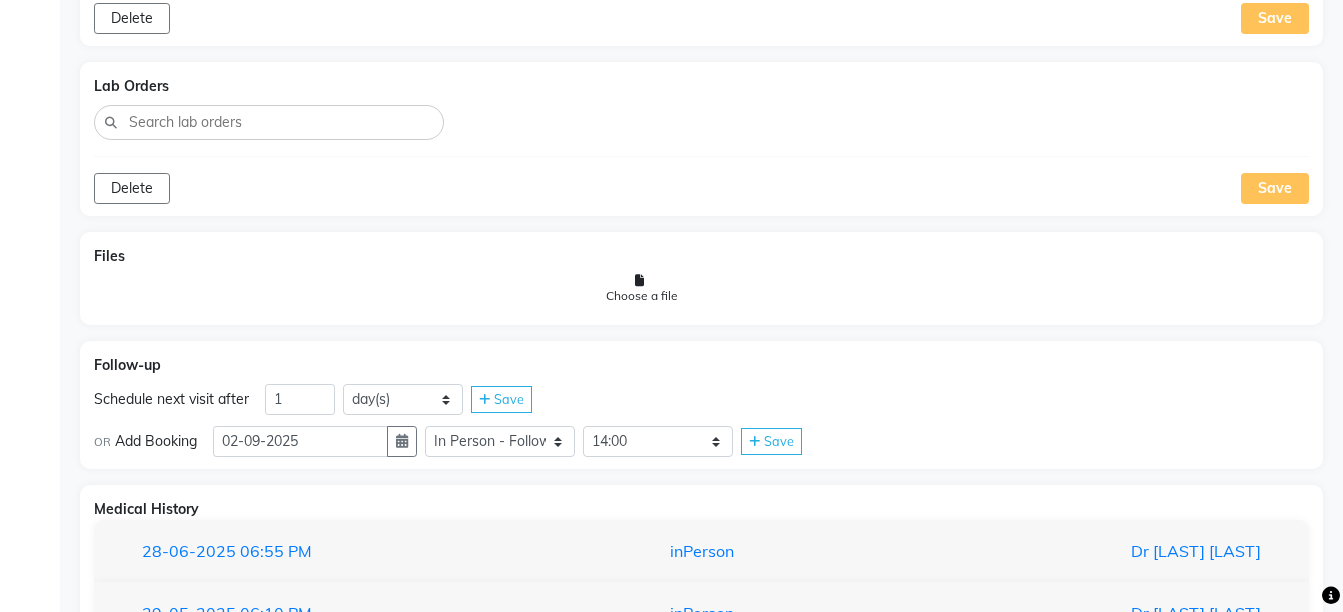 click on "Save" 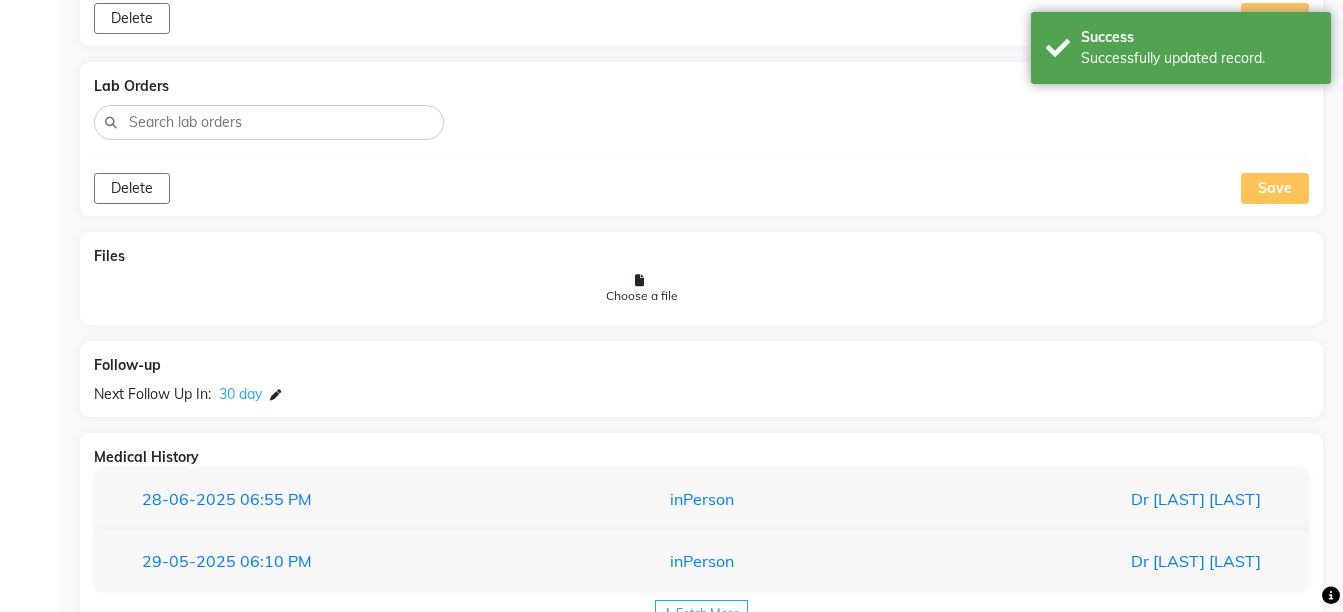 scroll, scrollTop: 968, scrollLeft: 0, axis: vertical 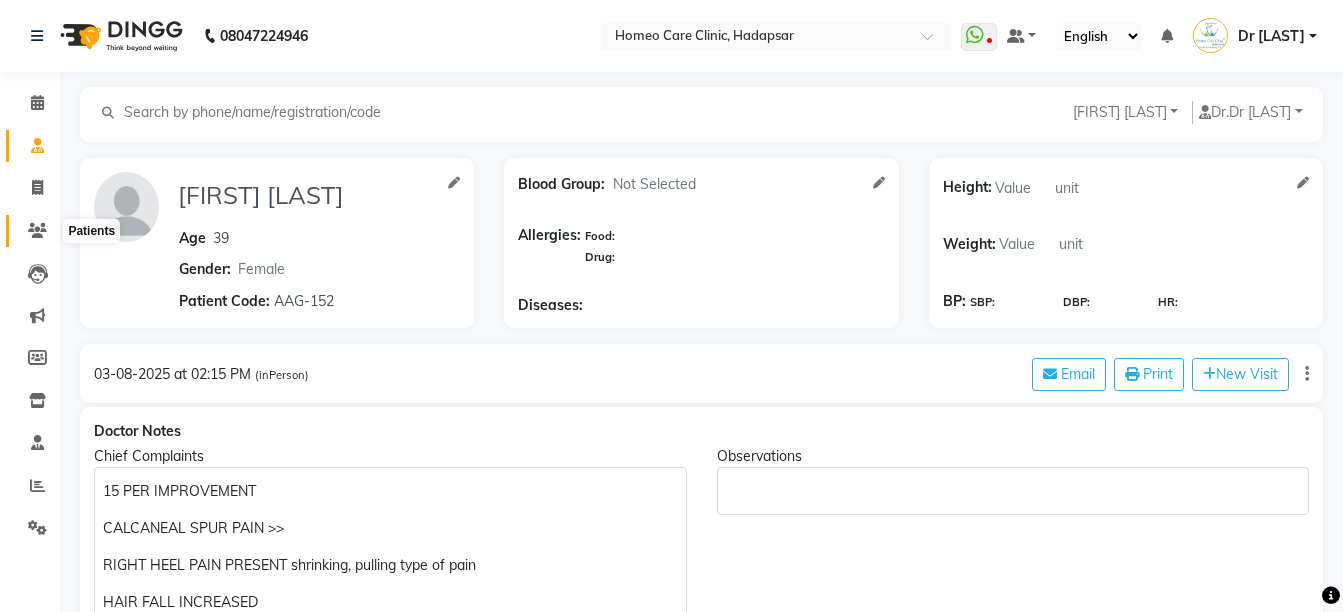click 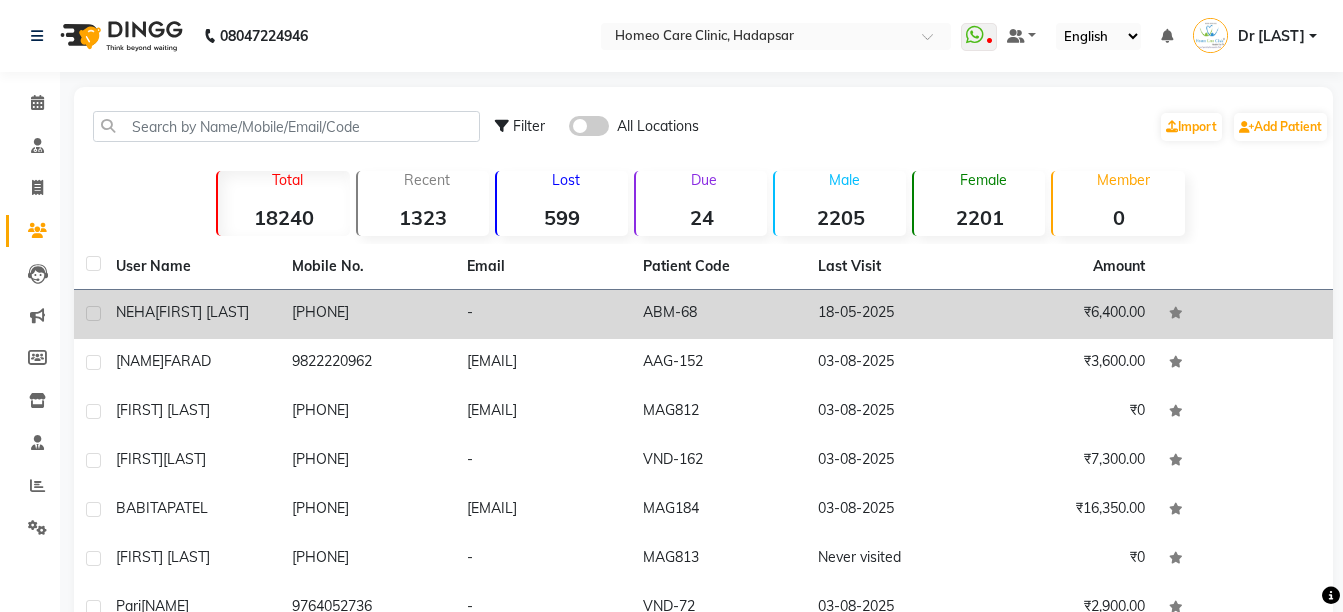 click on "[FIRST] [LAST]" 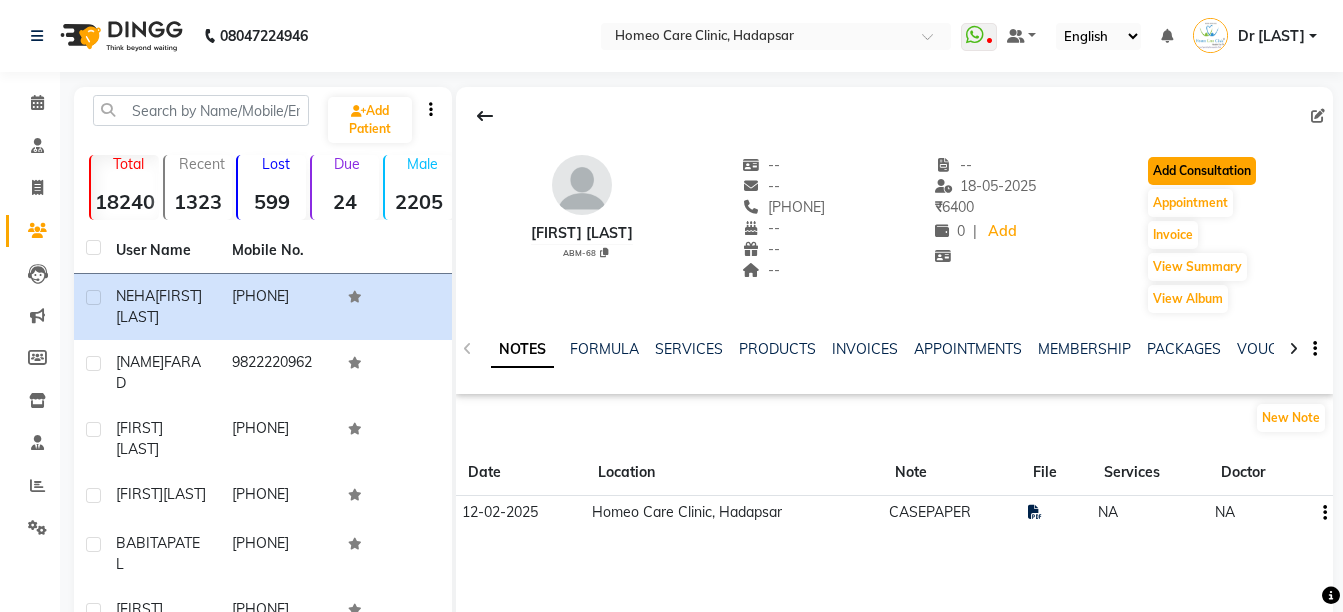 click on "Add Consultation" 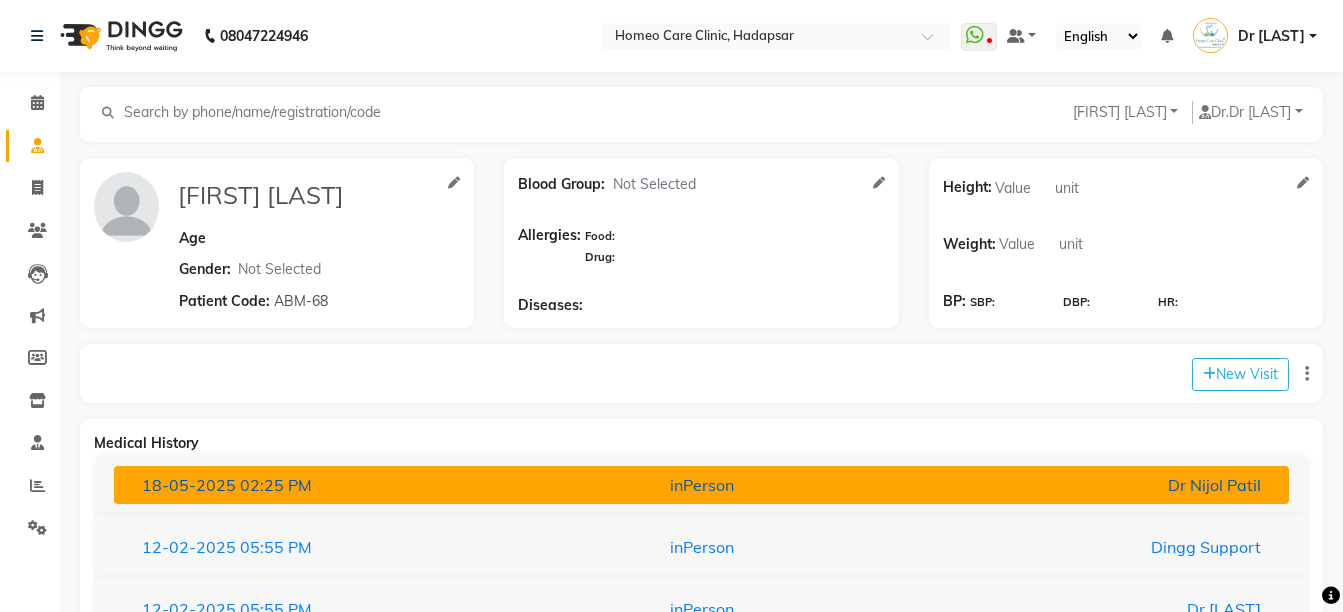 click on "[DATE] [TIME] inPerson Dr [LAST]" at bounding box center [701, 485] 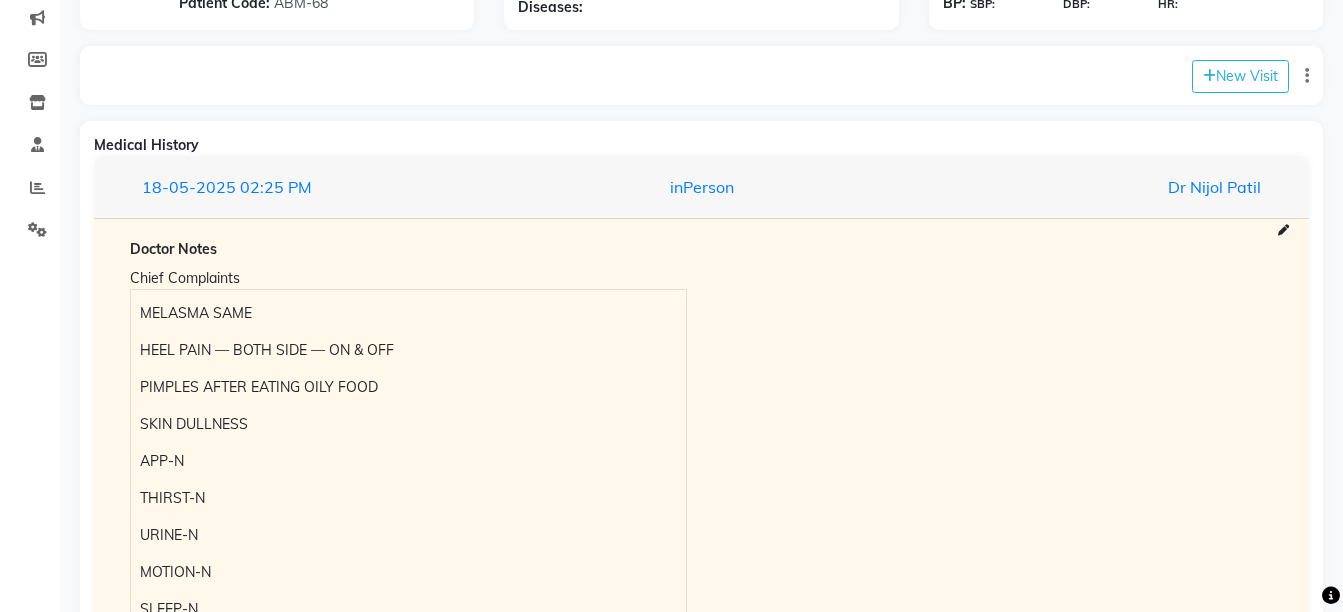 scroll, scrollTop: 393, scrollLeft: 0, axis: vertical 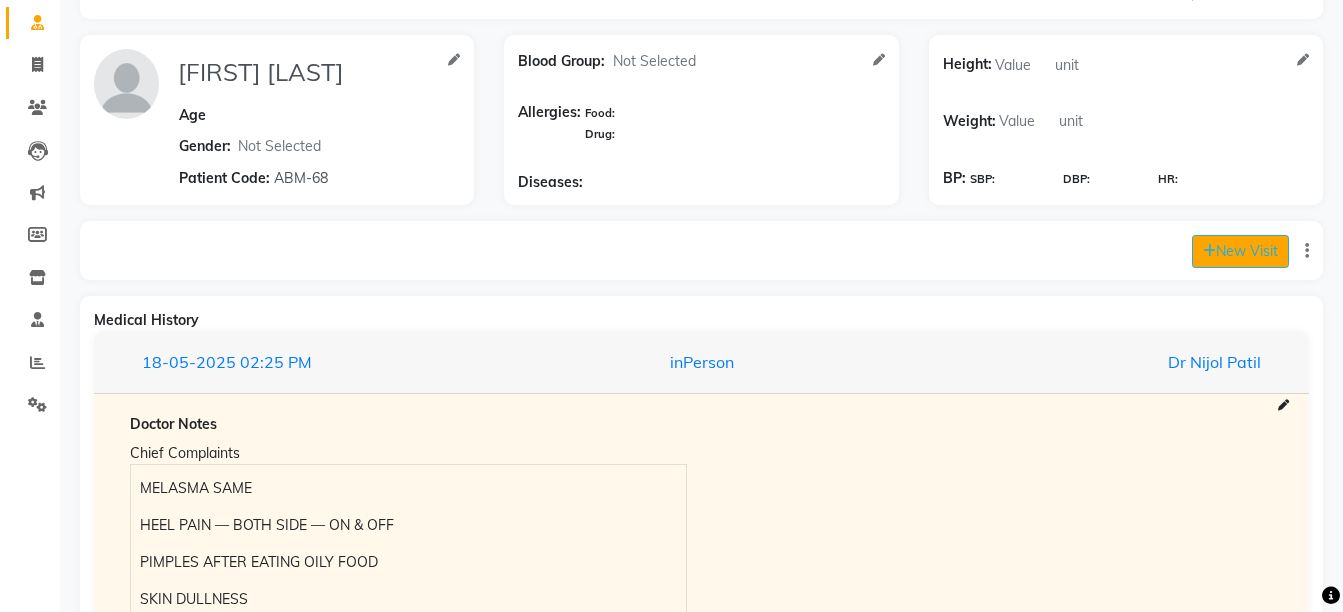click on "New Visit" 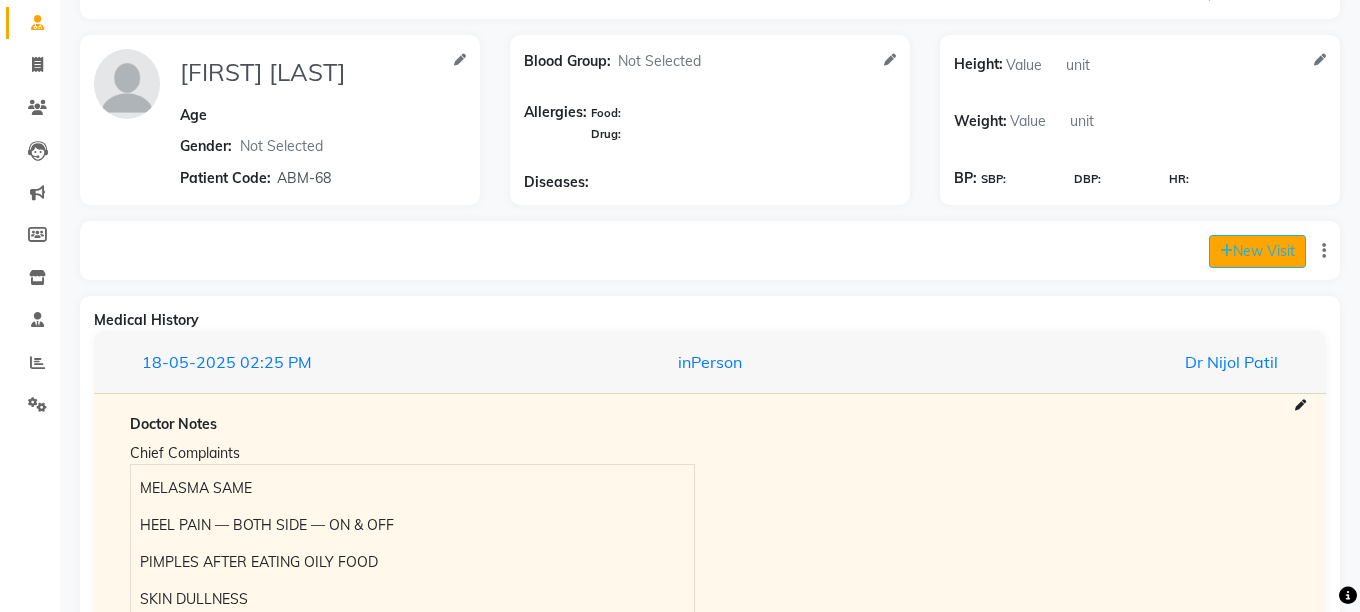 select on "860" 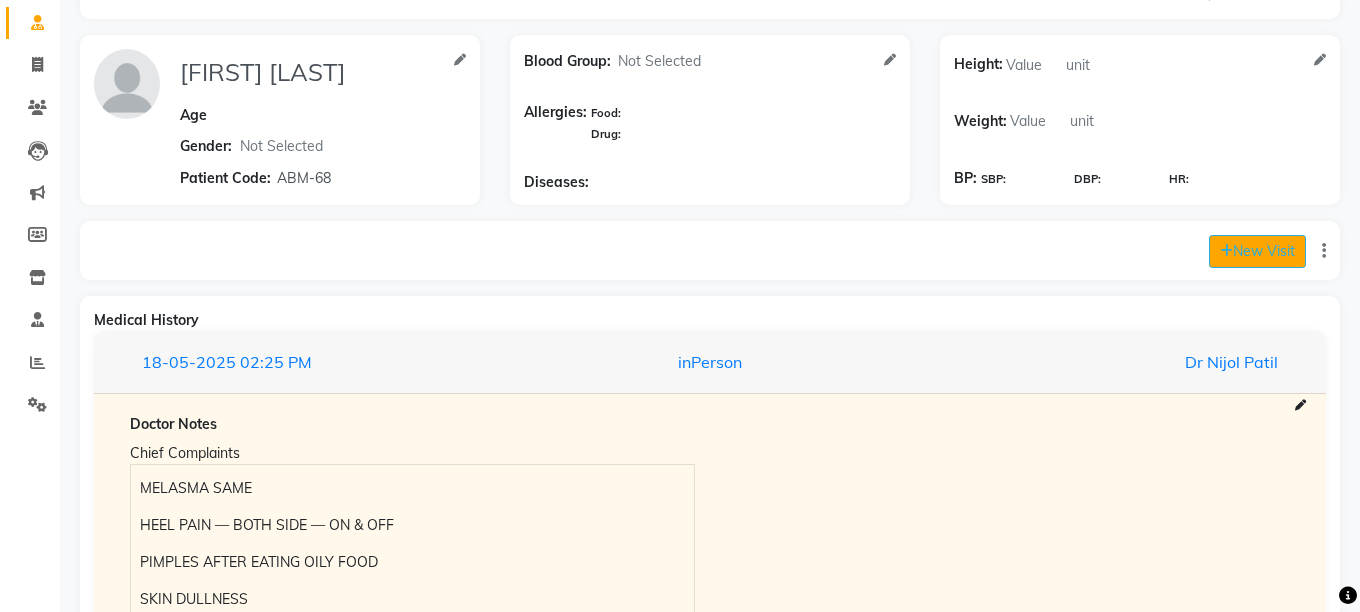 select on "inPerson" 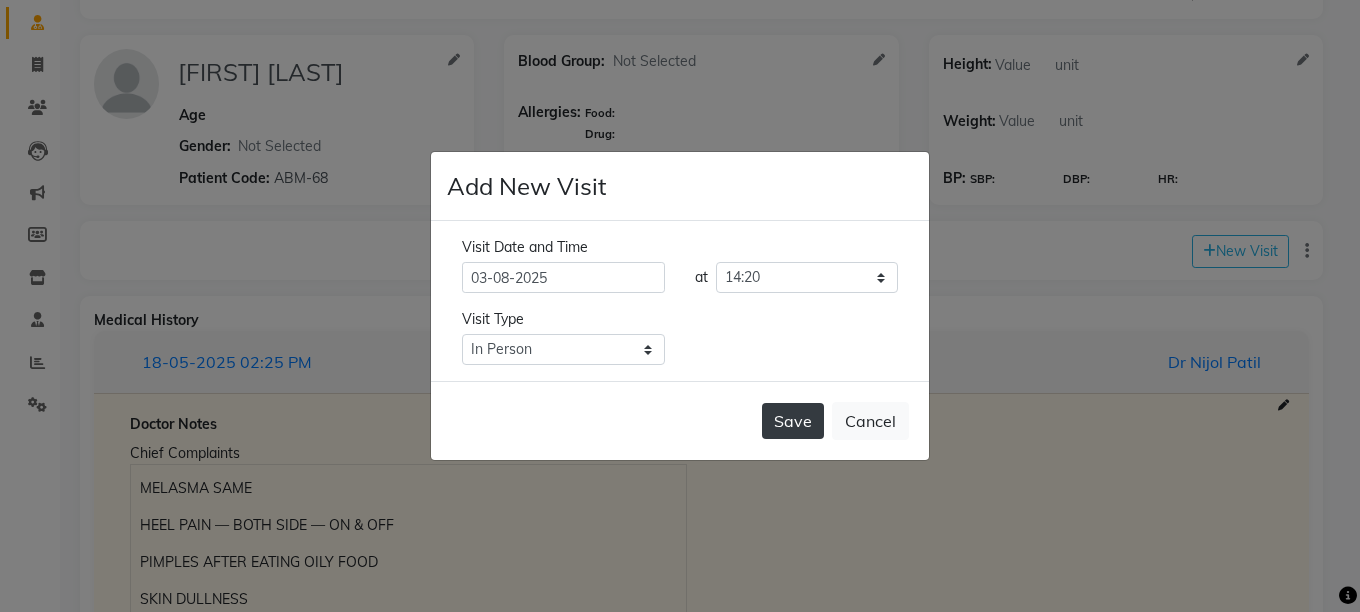 click on "Save" 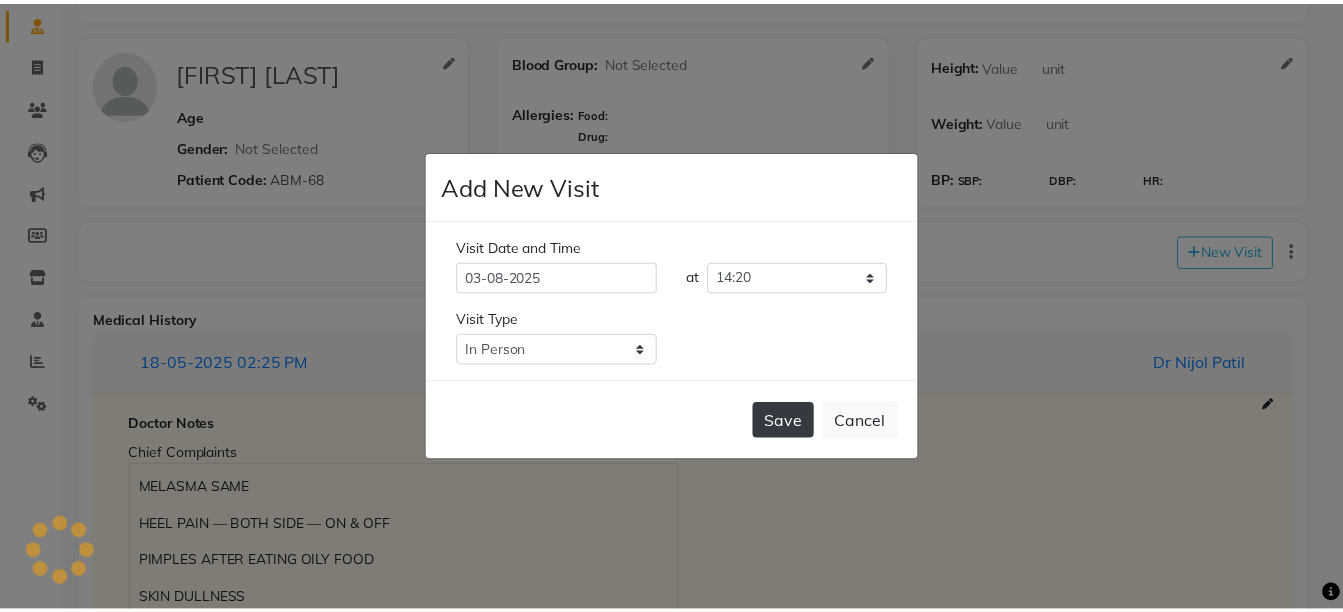 scroll, scrollTop: 0, scrollLeft: 0, axis: both 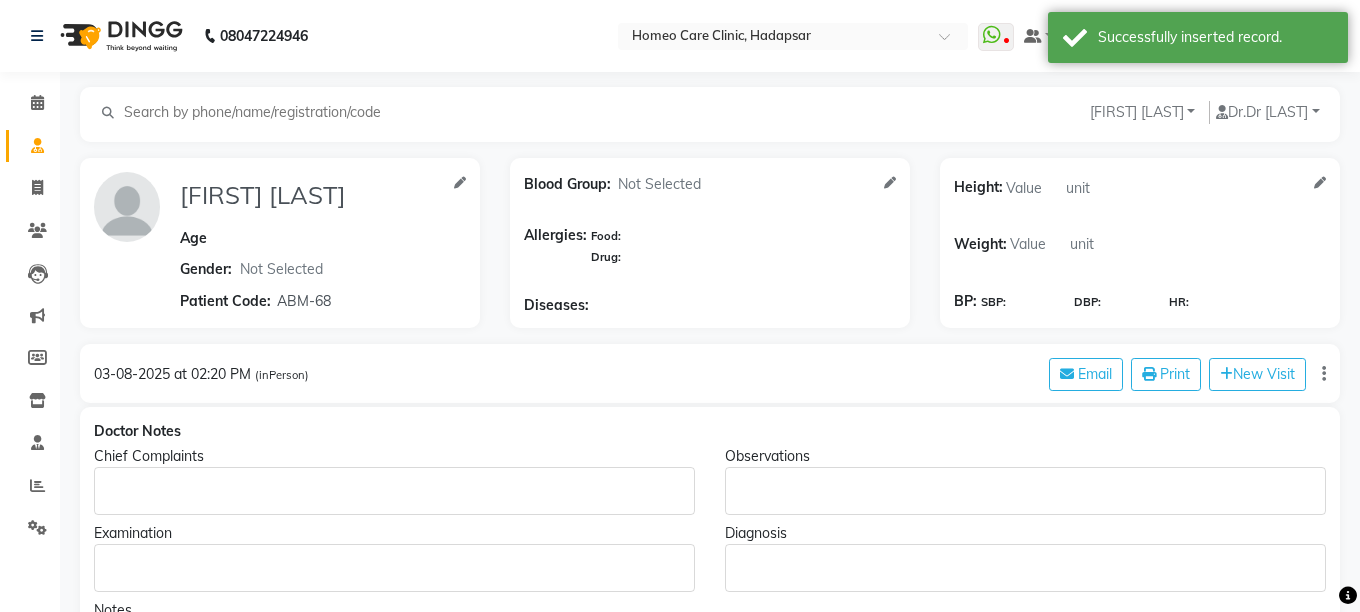 type on "[FIRST] [LAST]" 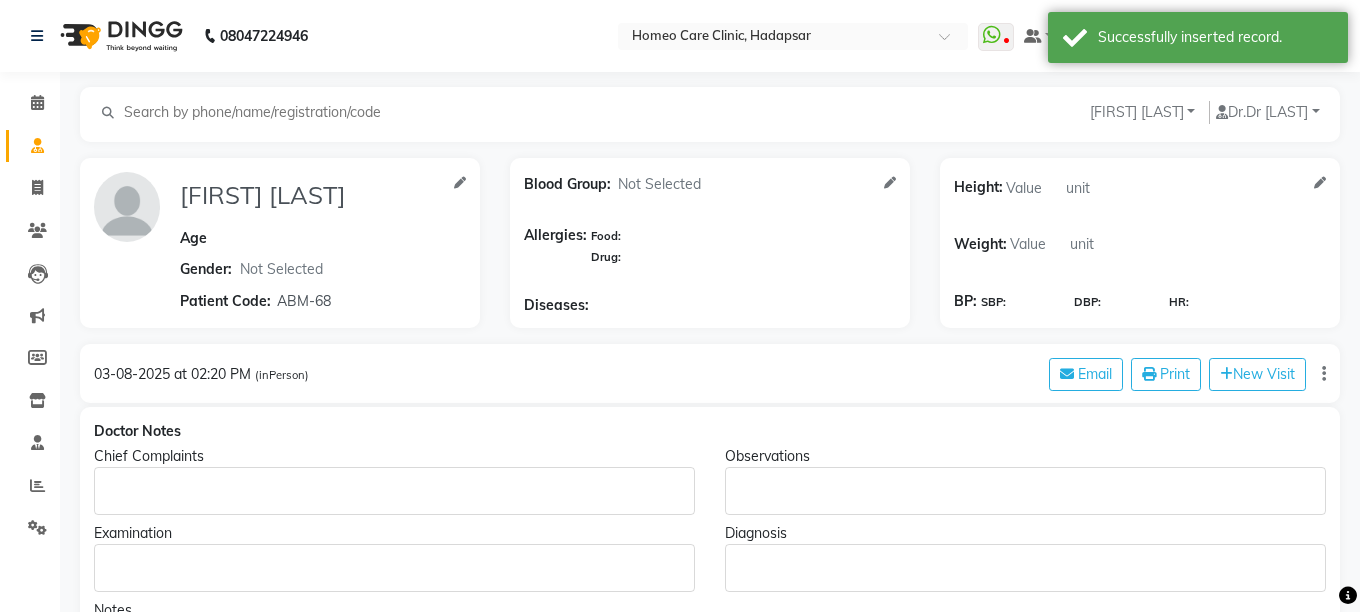 select 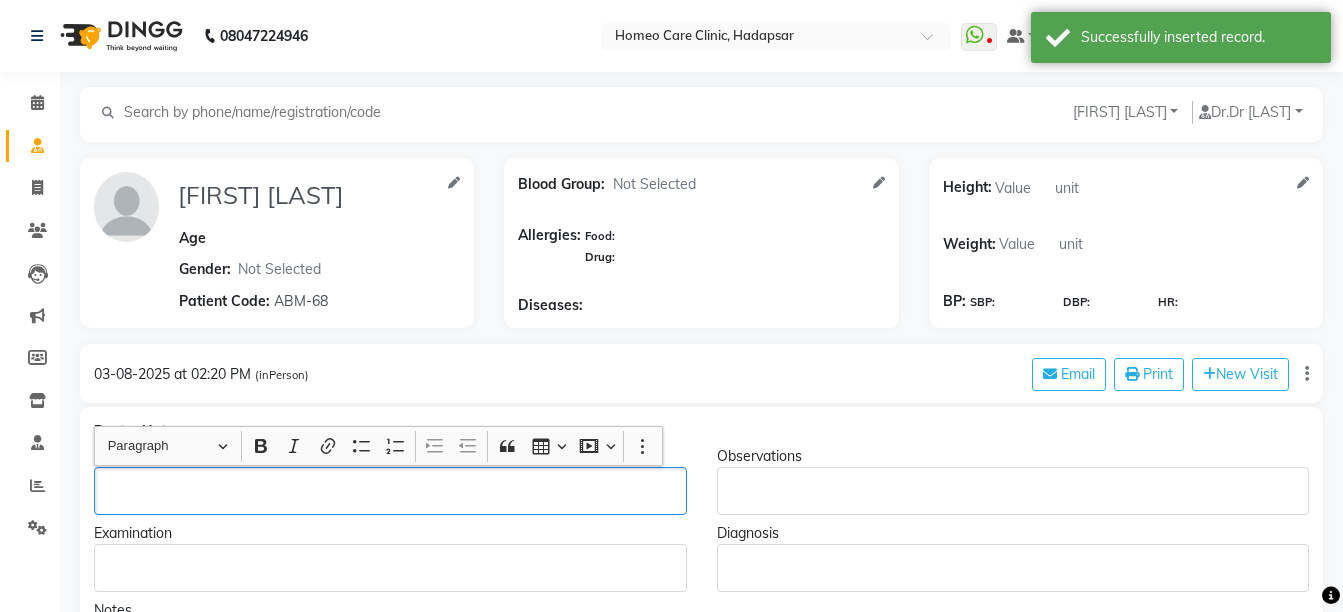 click 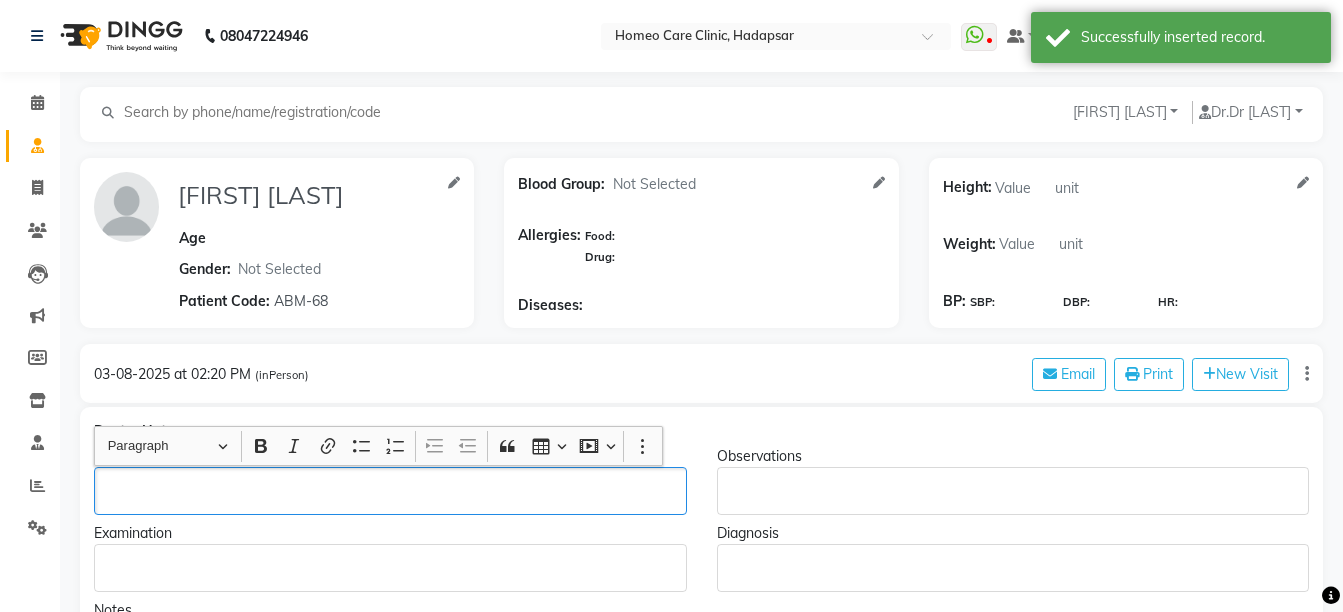 type 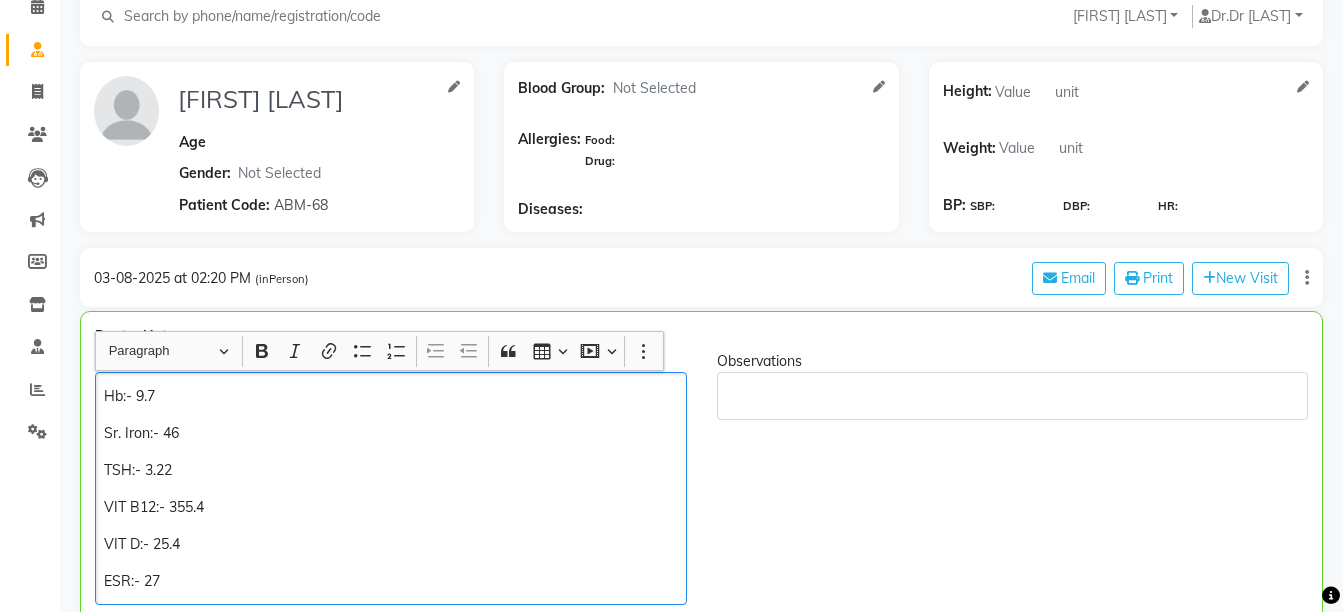 scroll, scrollTop: 133, scrollLeft: 0, axis: vertical 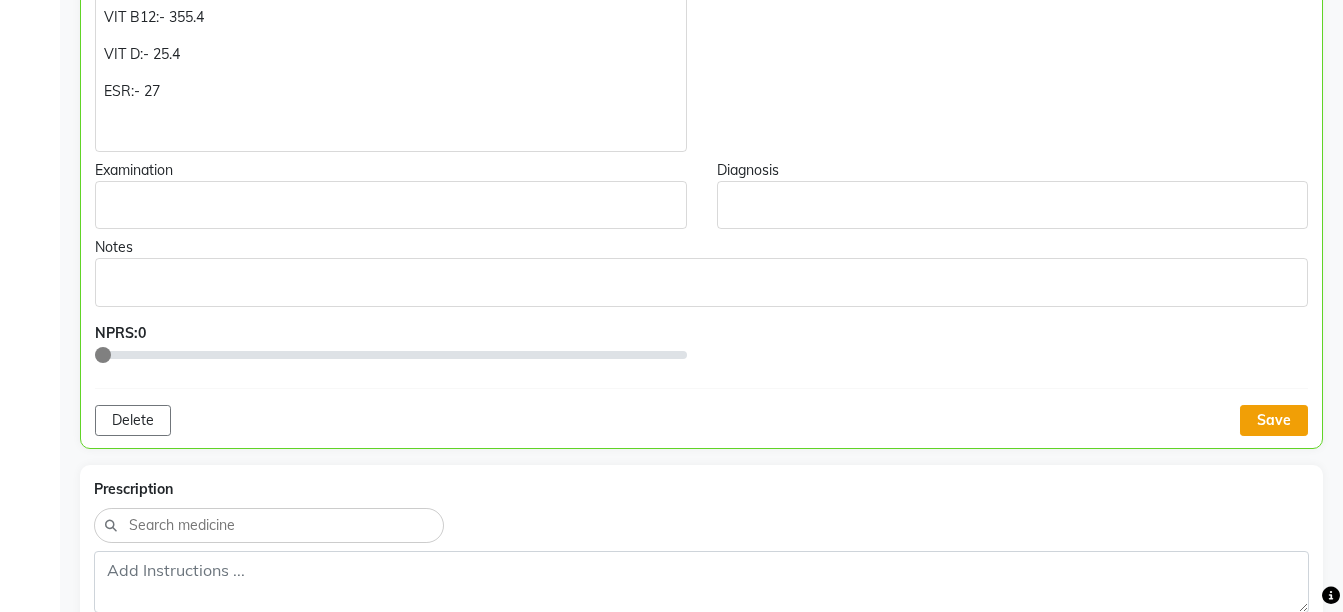 click on "Save" 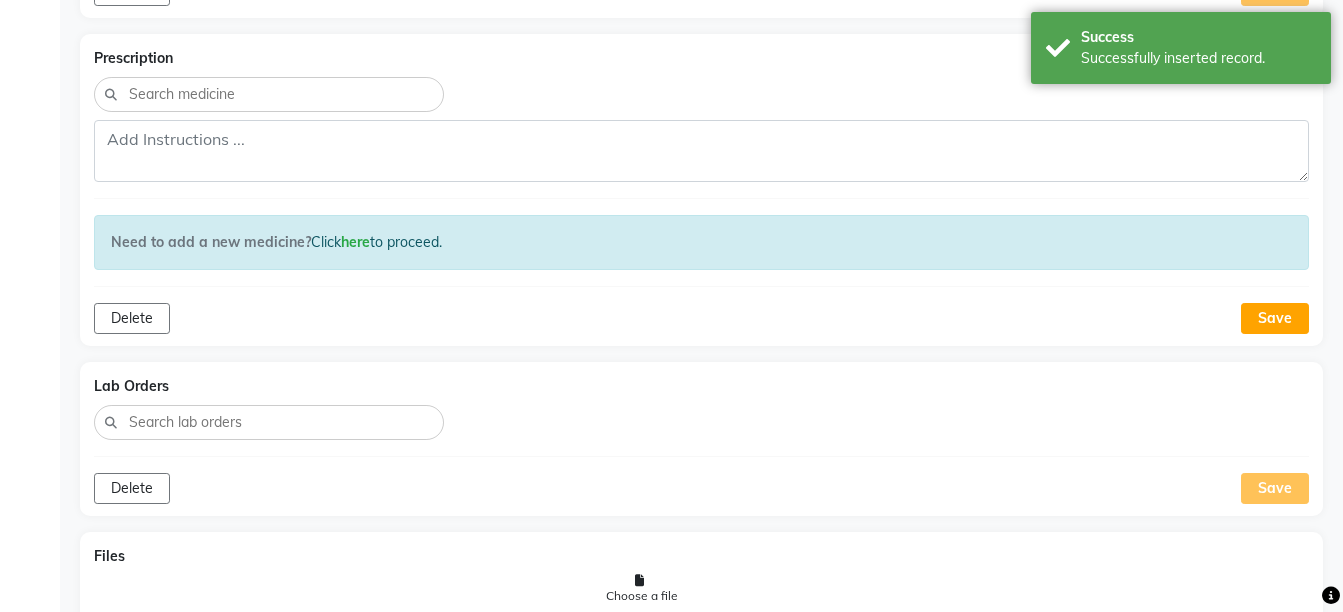 scroll, scrollTop: 1086, scrollLeft: 0, axis: vertical 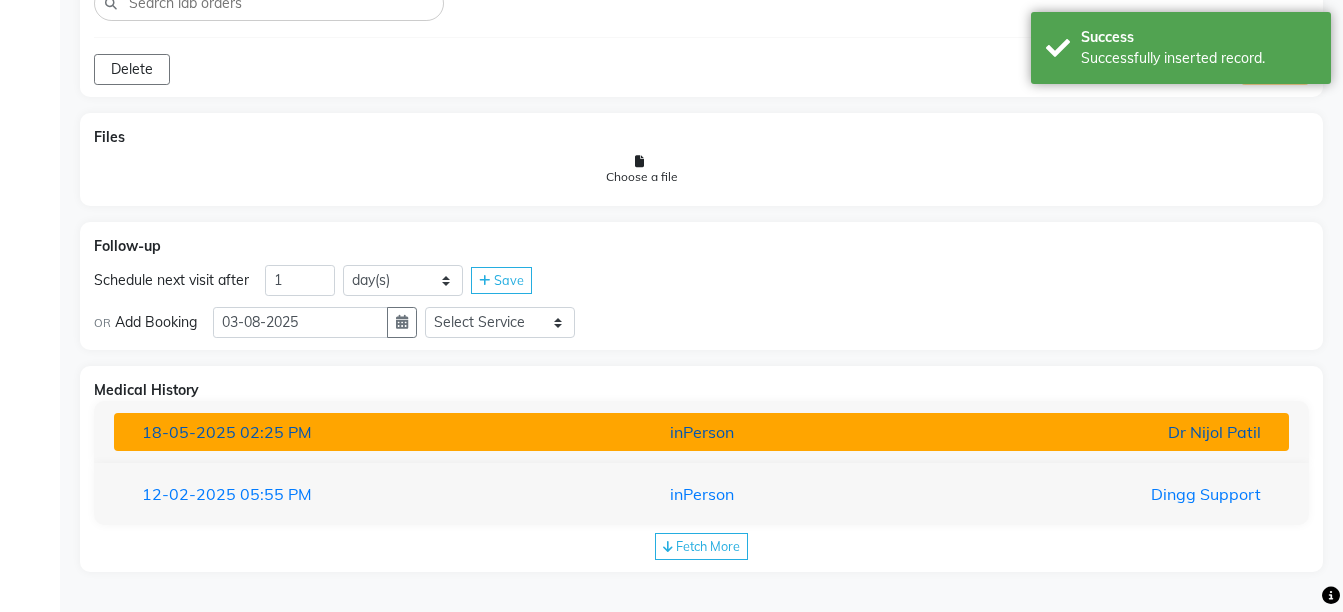 click on "inPerson" at bounding box center [701, 432] 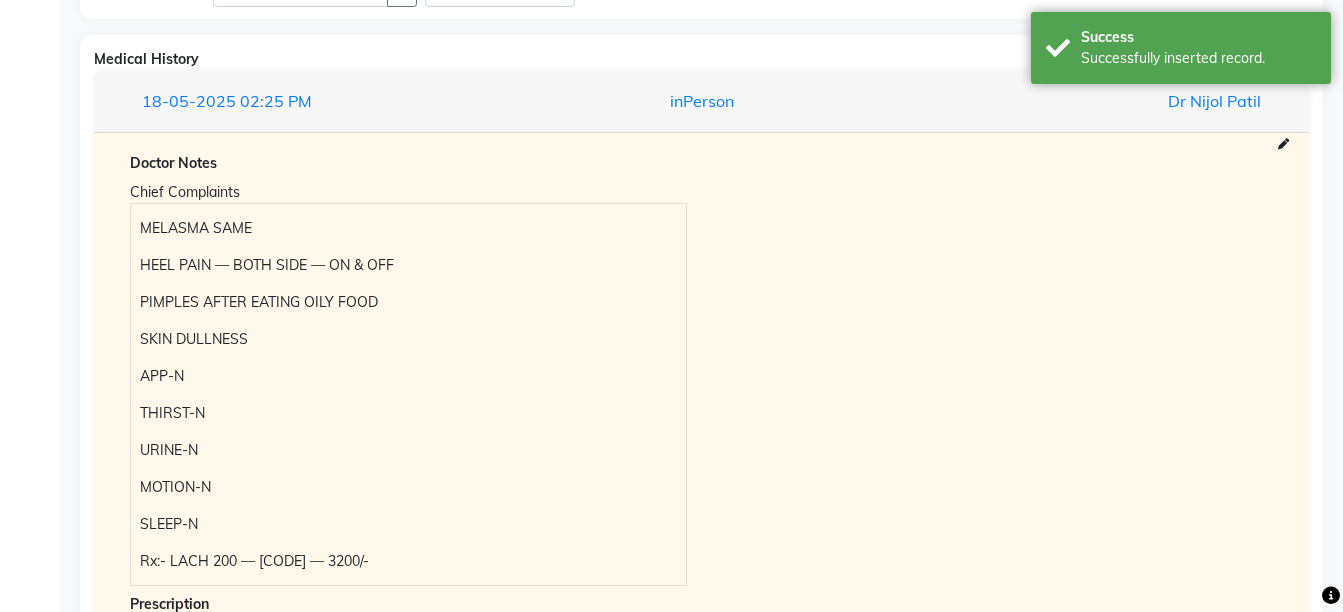 scroll, scrollTop: 1792, scrollLeft: 0, axis: vertical 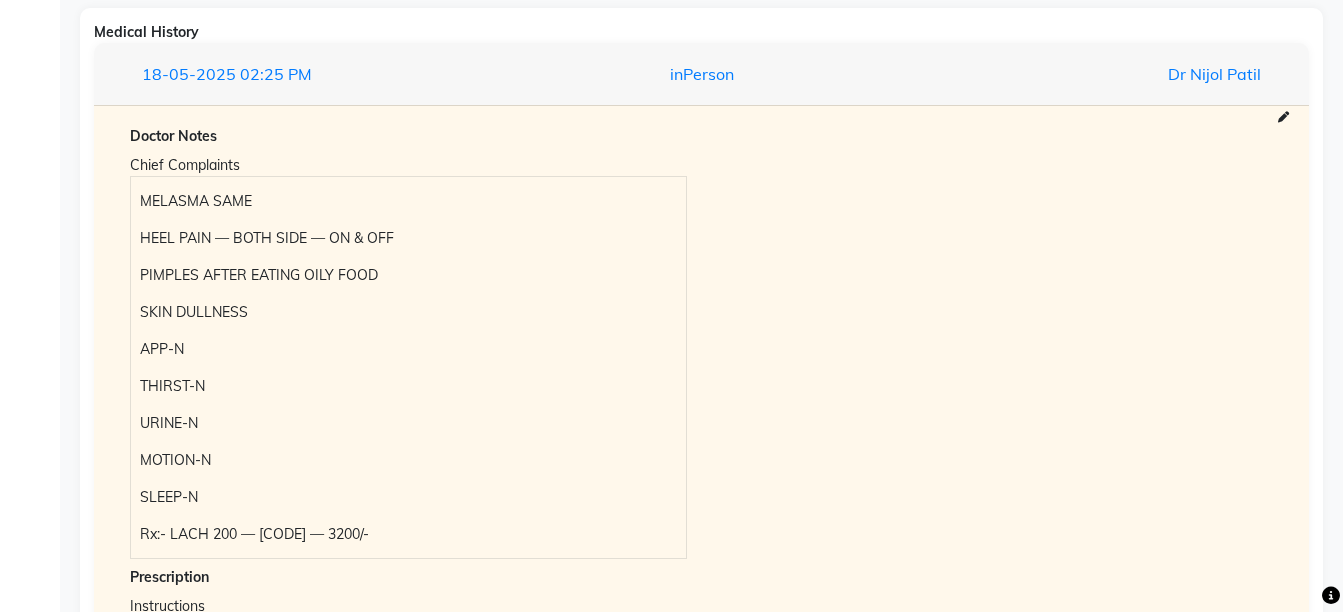 click on "MELASMA SAME HEEL PAIN — BOTH SIDE — ON & OFF PIMPLES AFTER EATING OILY FOOD SKIN DULLNESS APP-N THIRST-N URINE-N MOTION-N SLEEP-N Rx:- LACH 200 — A2D4M12 — 3200/-" at bounding box center [408, 367] 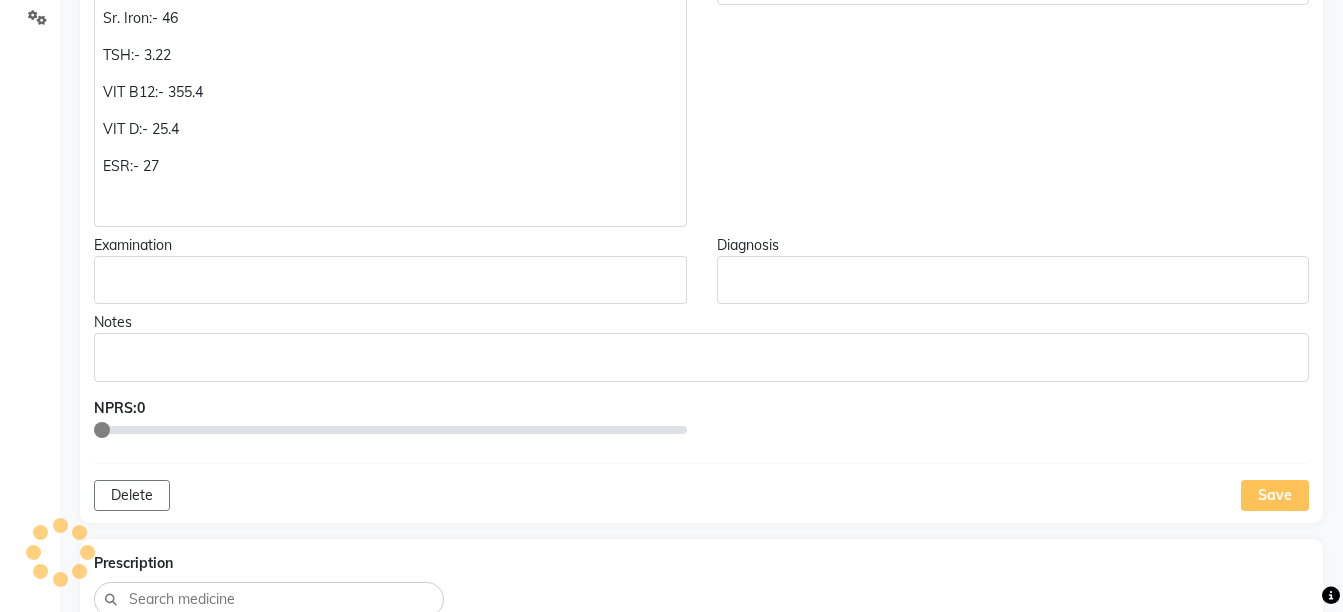 scroll, scrollTop: 497, scrollLeft: 0, axis: vertical 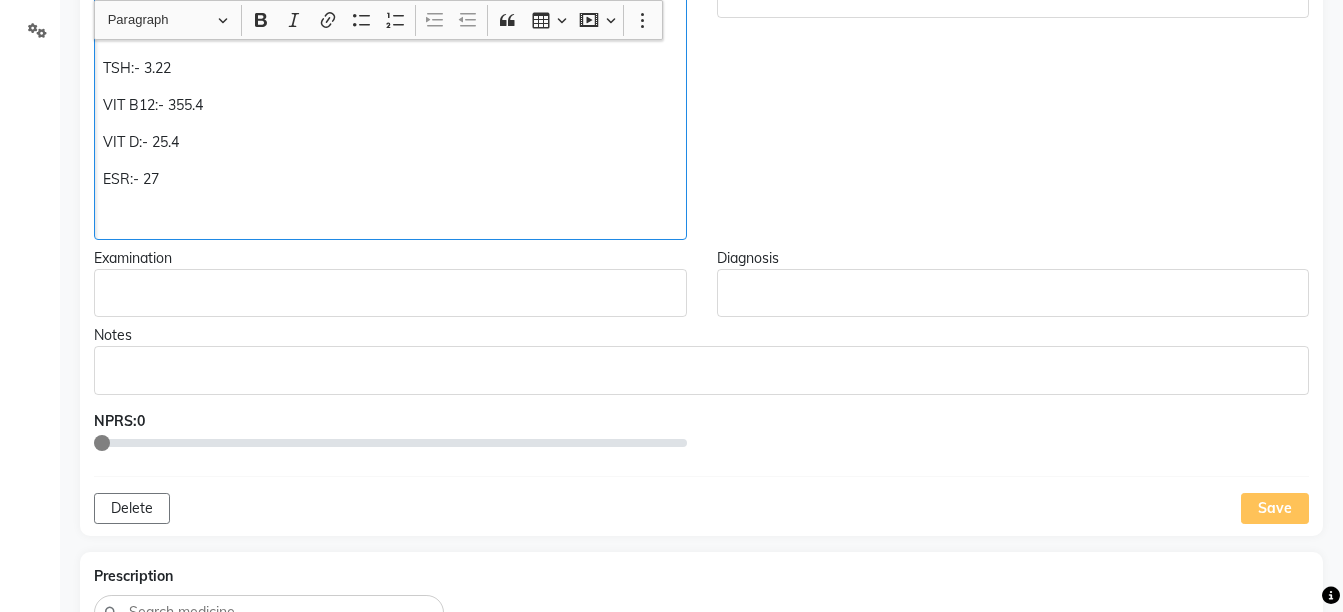 click on "ESR:- 27" 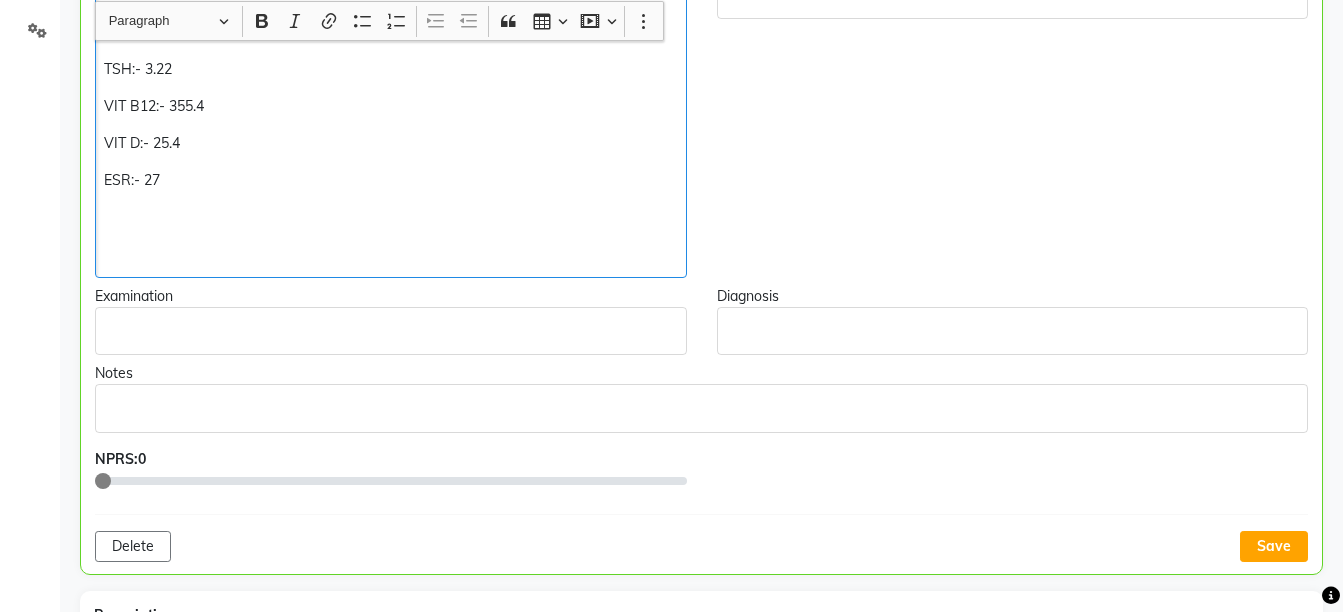 scroll, scrollTop: 498, scrollLeft: 0, axis: vertical 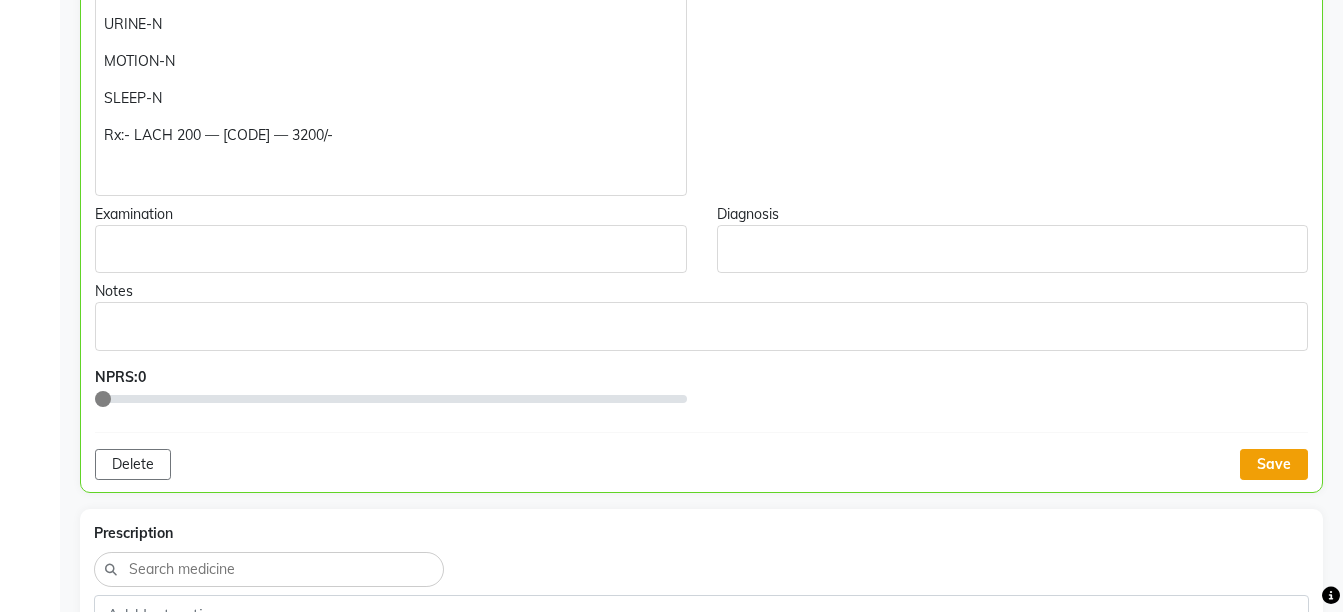 click on "Save" 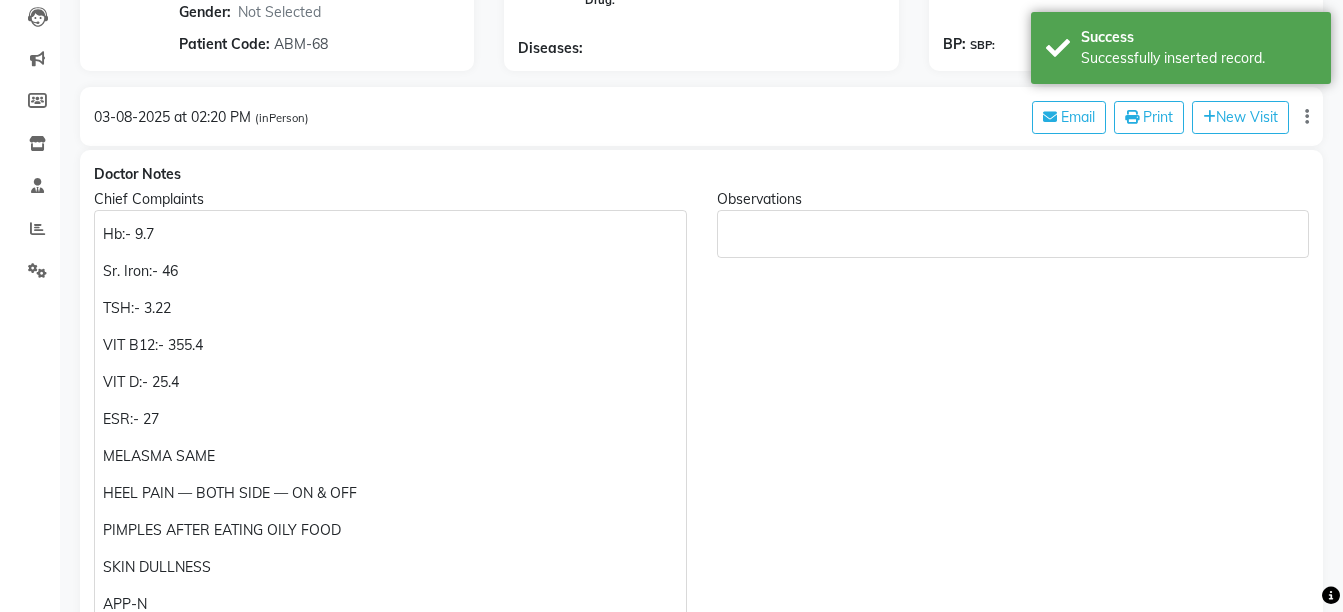 scroll, scrollTop: 283, scrollLeft: 0, axis: vertical 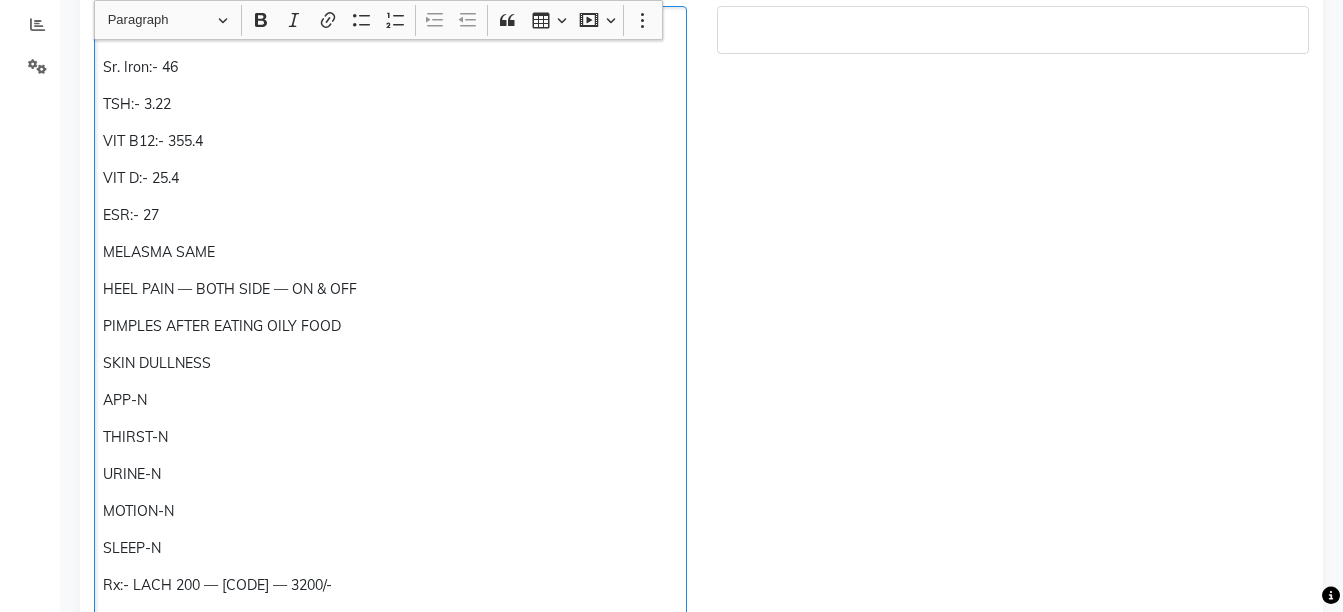 click on "PIMPLES AFTER EATING OILY FOOD" 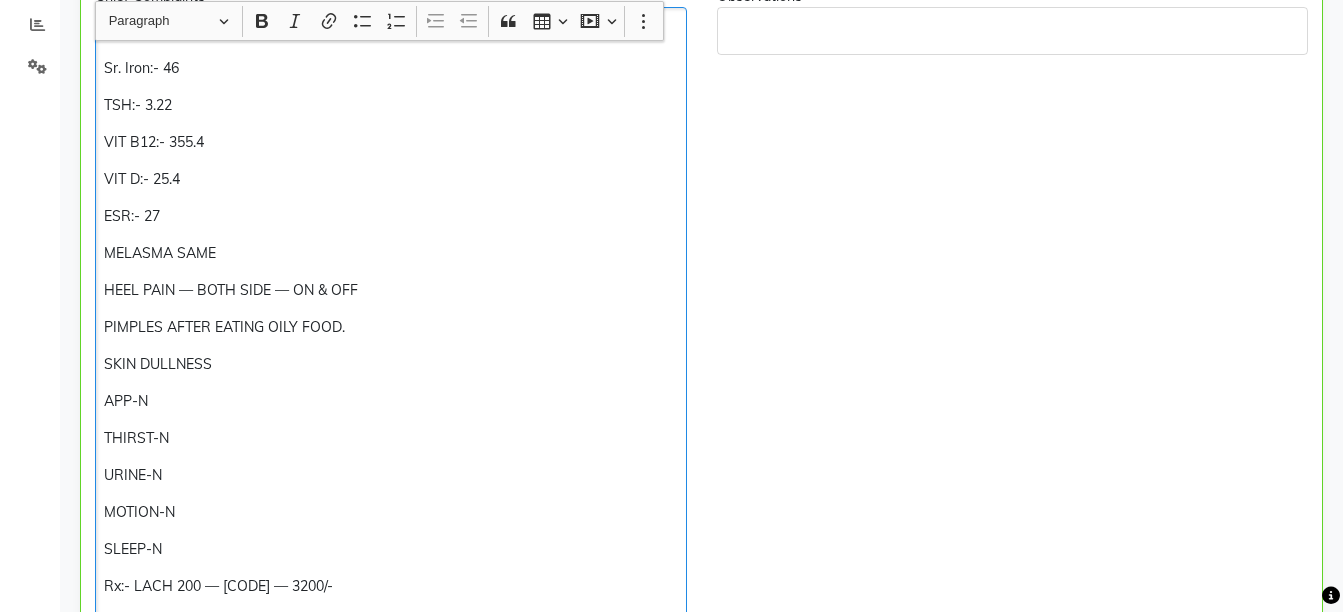 scroll, scrollTop: 462, scrollLeft: 0, axis: vertical 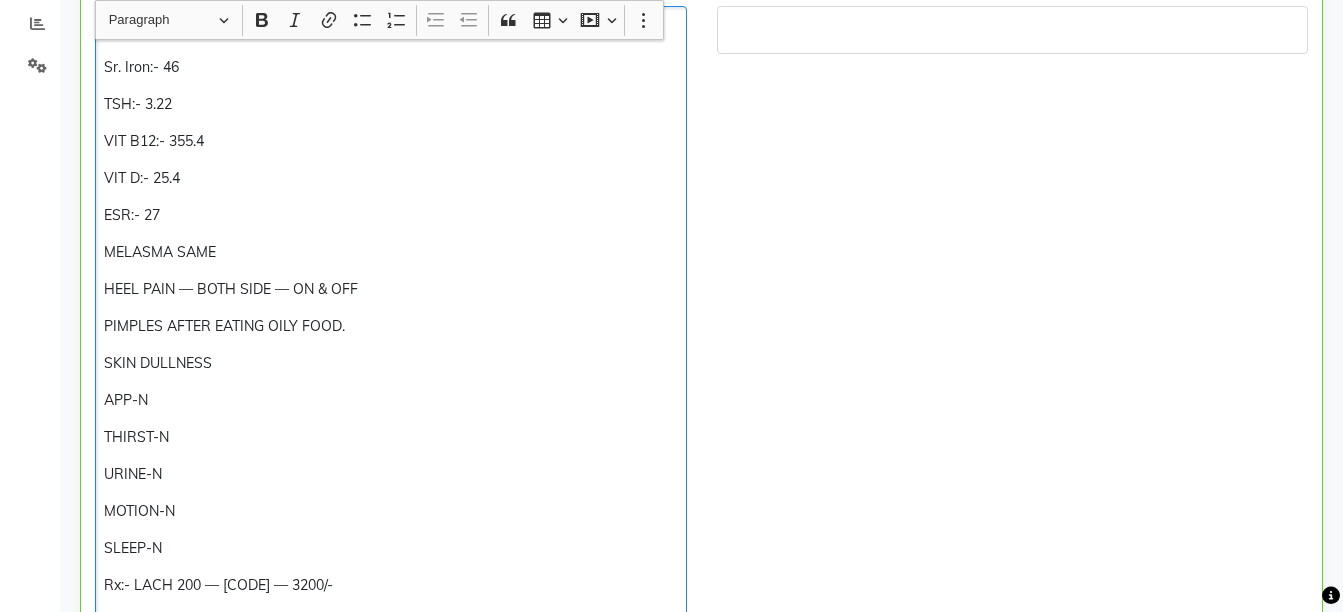 click on "MELASMA SAME" 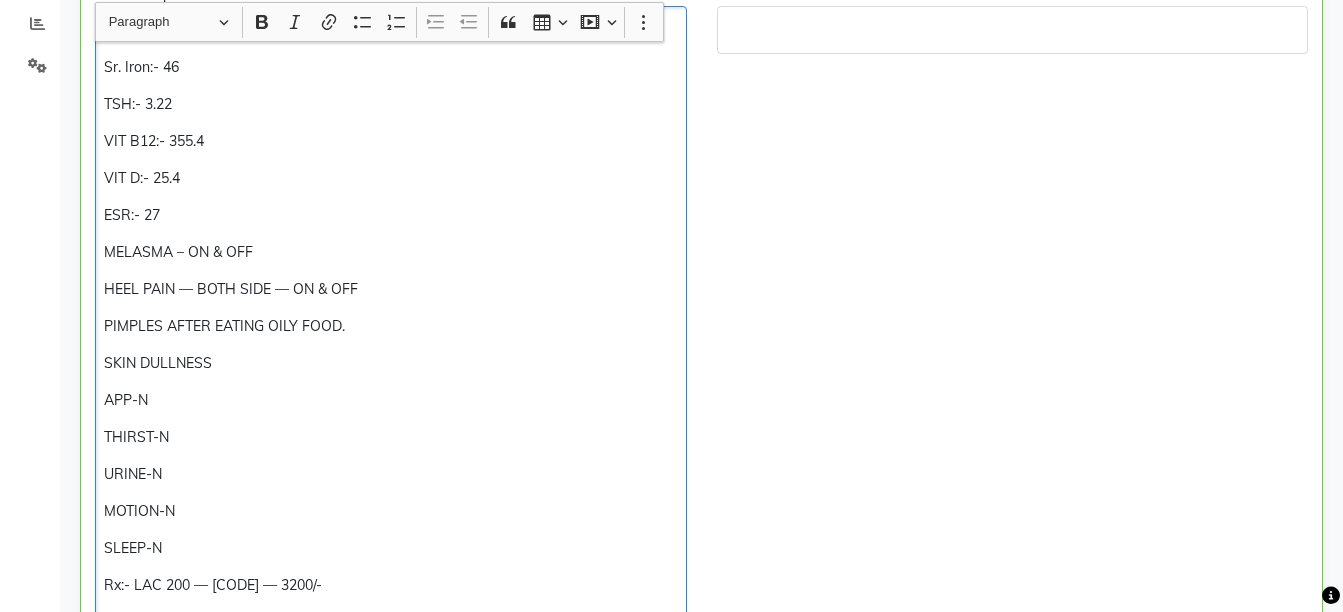 scroll, scrollTop: 464, scrollLeft: 0, axis: vertical 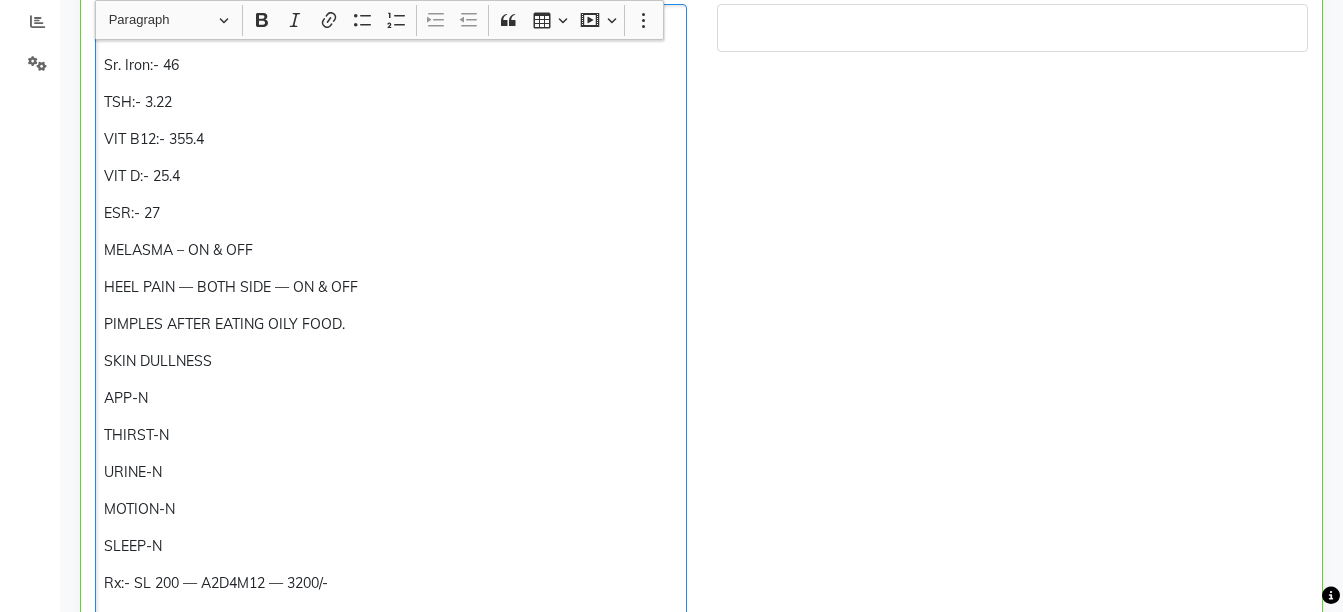 click on "Hb:- 9.7 Sr. Iron:- 46 TSH:- 3.22 VIT B12:- 355.4 VIT D:- 25.4 ESR:- 27 MELASMA – ON & OFF HEEL PAIN — BOTH SIDE — ON & OFF PIMPLES AFTER EATING OILY FOOD.  SKIN DULLNESS APP-N THIRST-N URINE-N MOTION-N SLEEP-N Rx:- SL 200 — A2D4M12 — 3200/-" 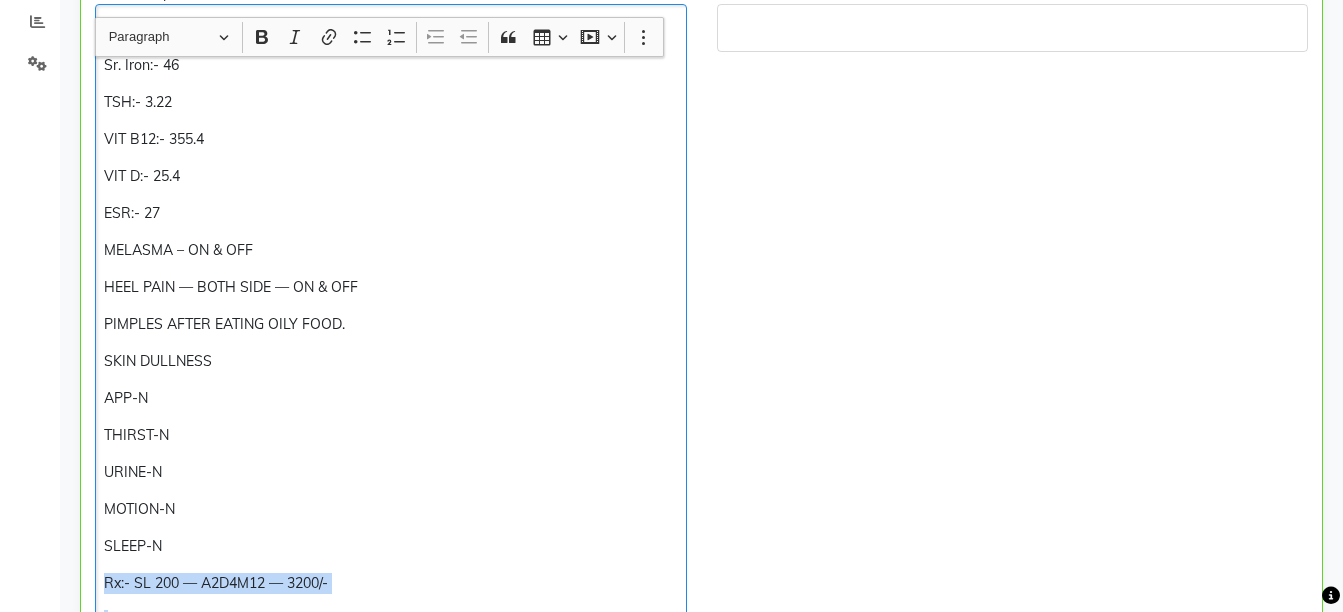 scroll, scrollTop: 481, scrollLeft: 0, axis: vertical 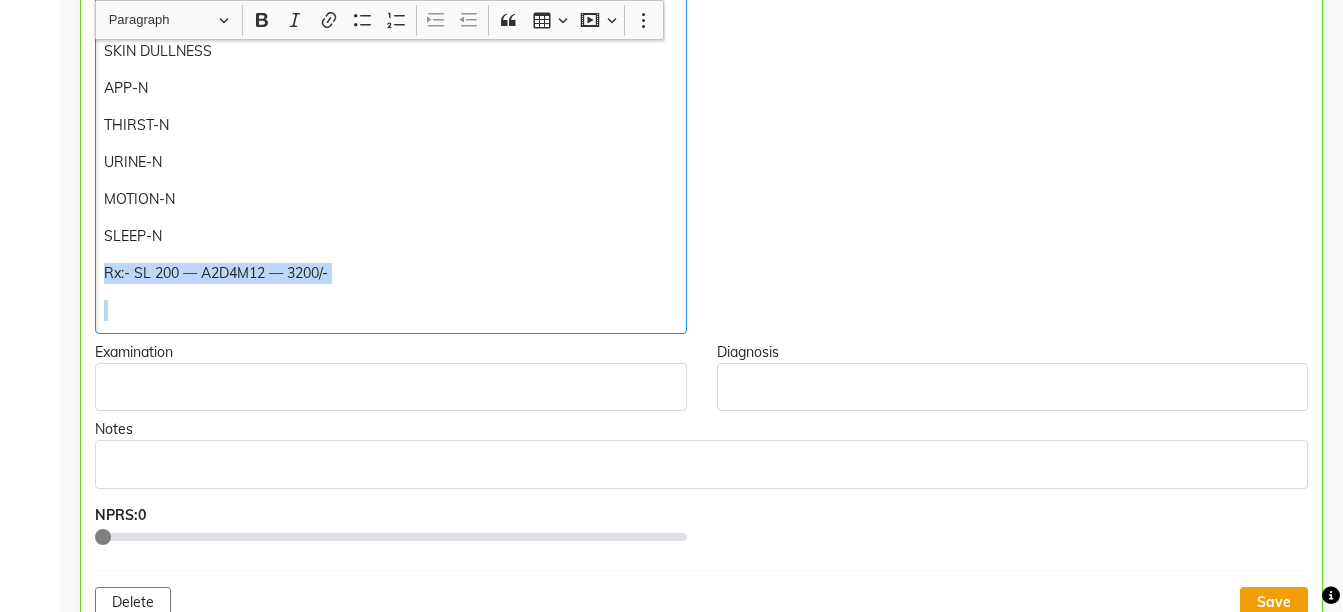 click on "Save" 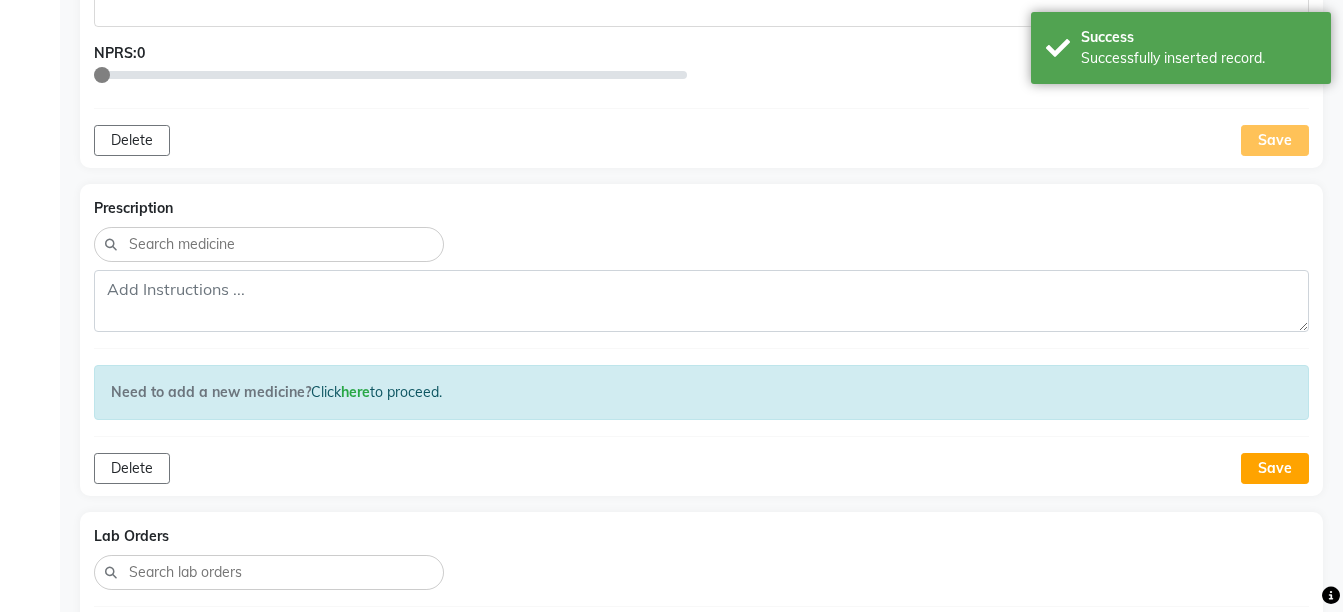 scroll, scrollTop: 1251, scrollLeft: 0, axis: vertical 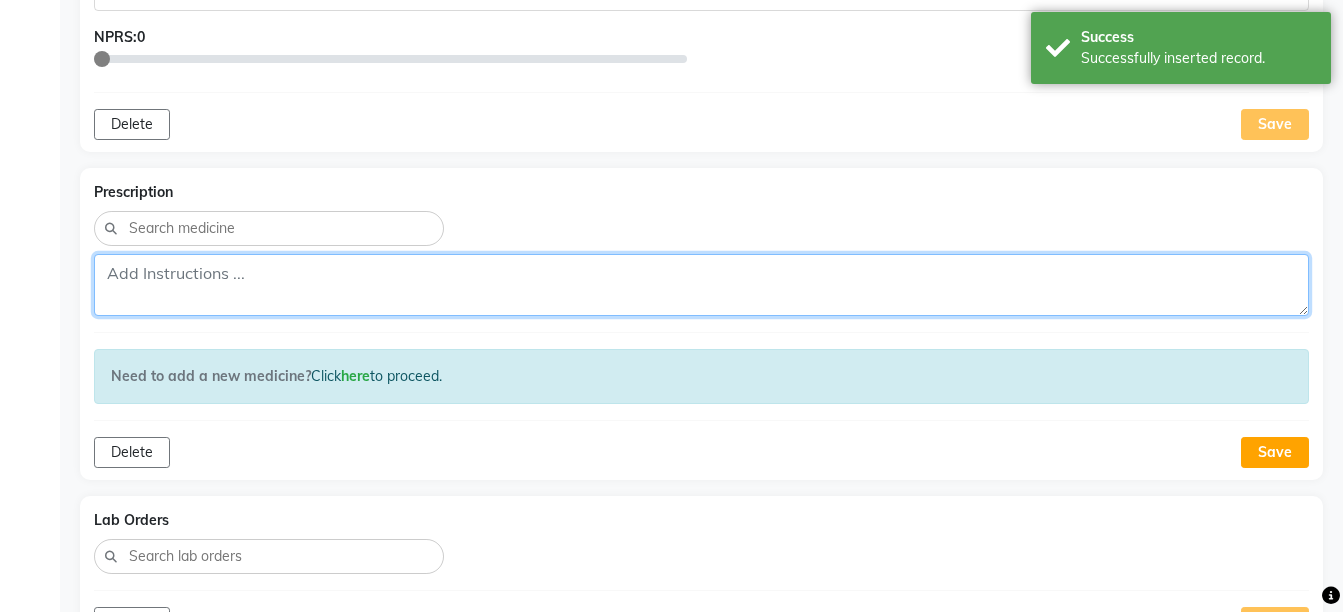 click 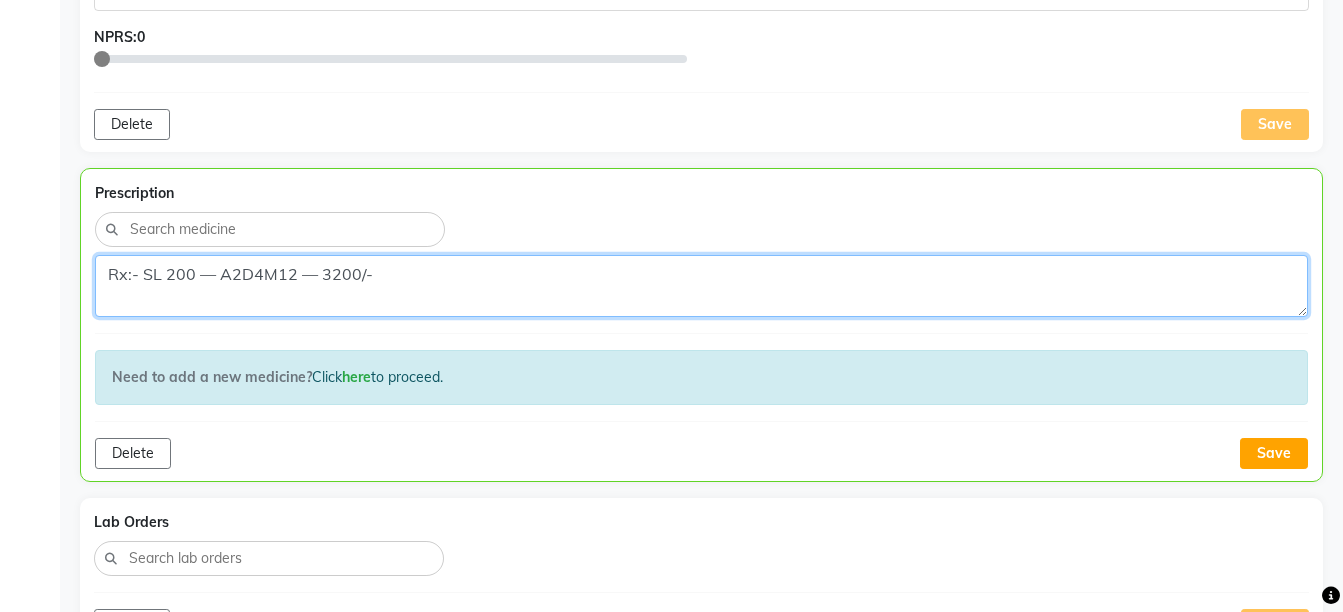 scroll, scrollTop: 0, scrollLeft: 0, axis: both 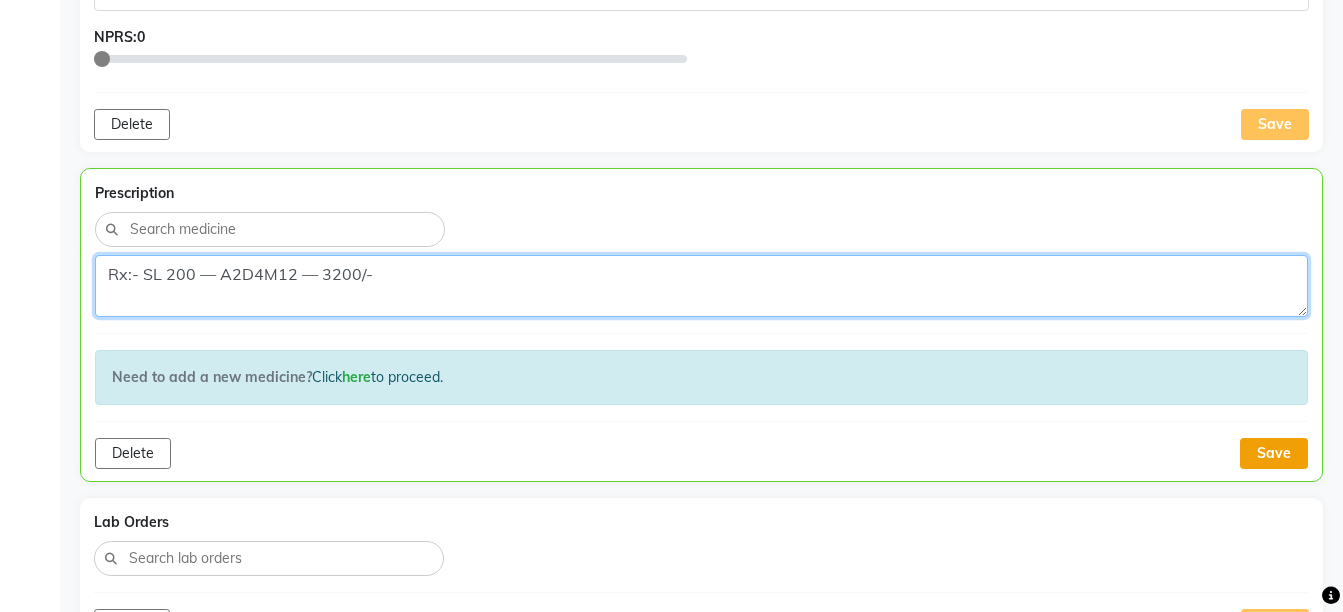 type on "Rx:- SL 200 — A2D4M12 — 3200/-" 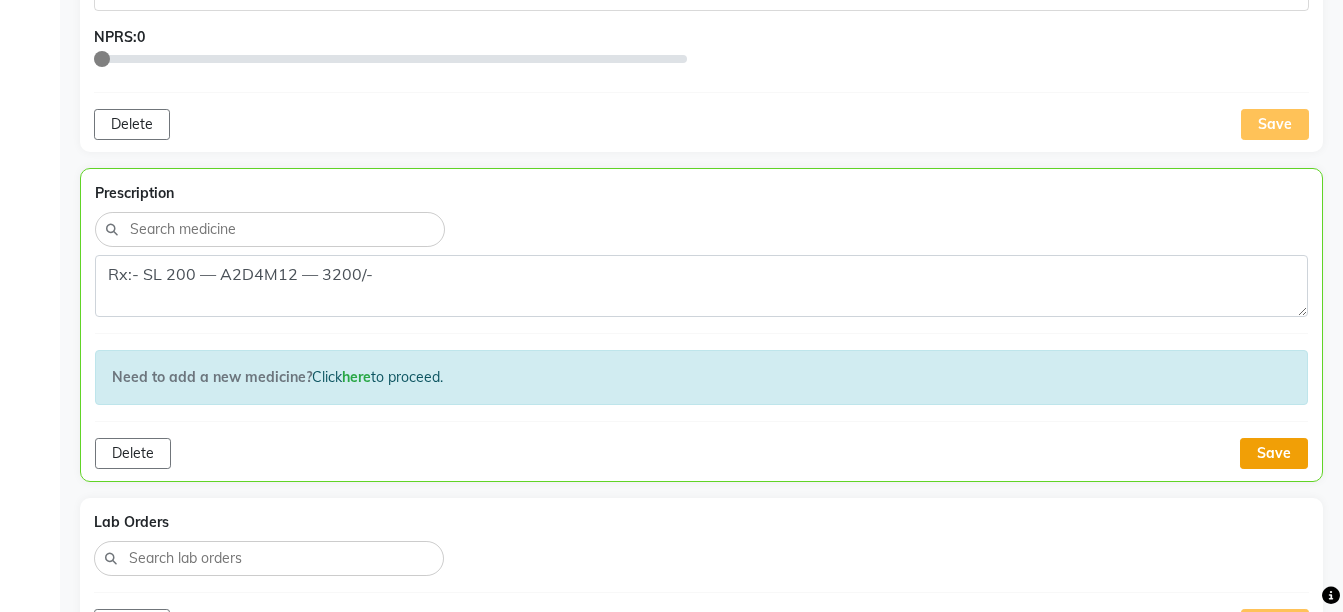 click on "Save" 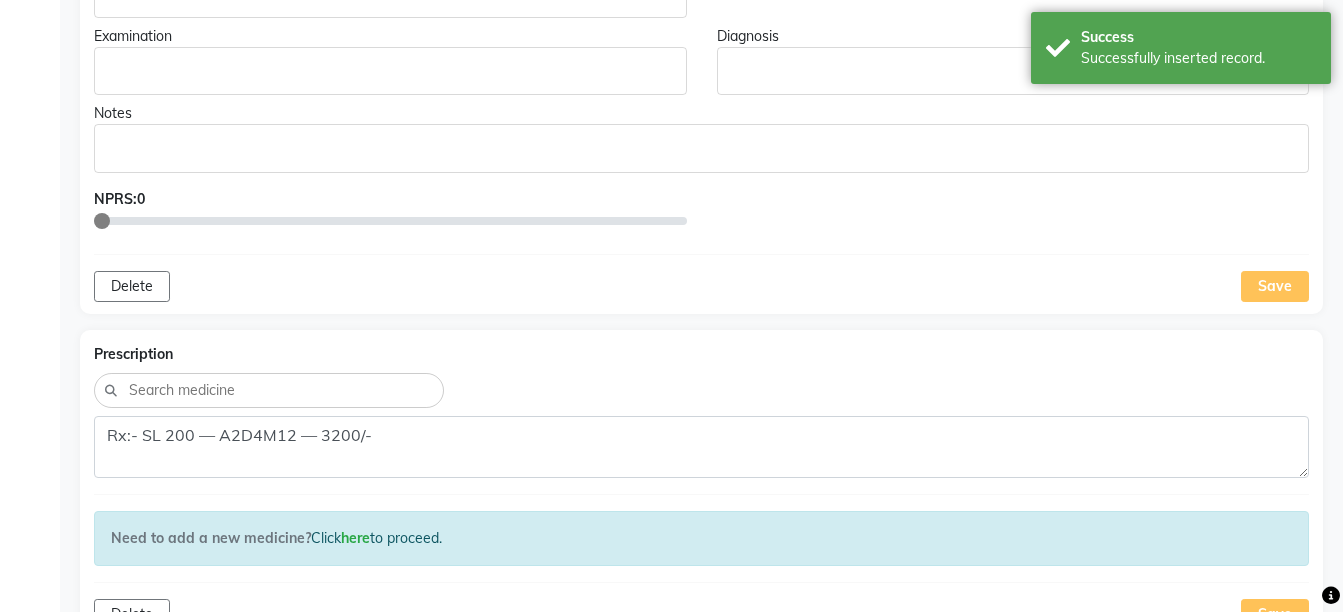 scroll, scrollTop: 952, scrollLeft: 0, axis: vertical 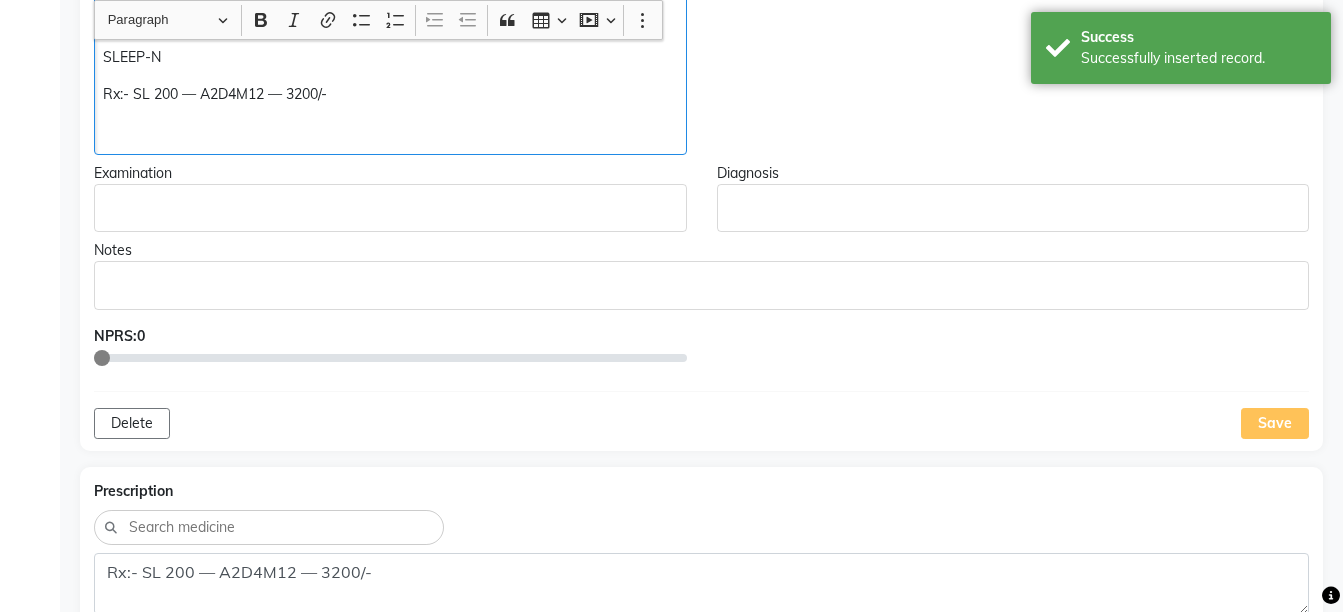 click 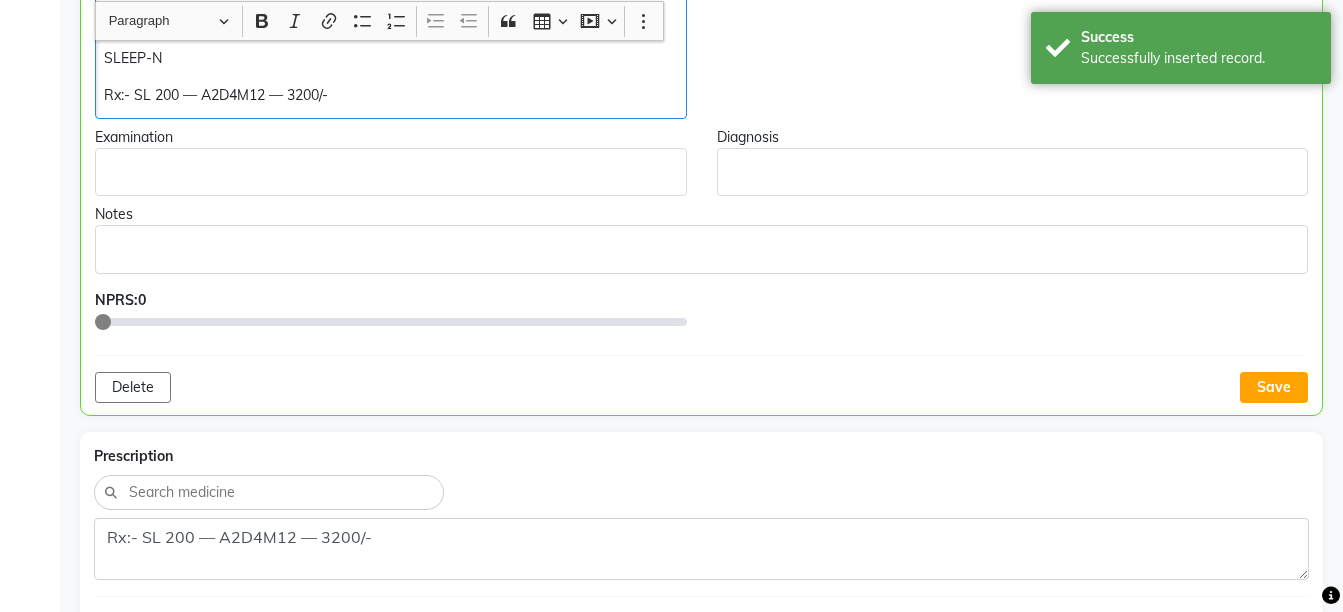 scroll, scrollTop: 953, scrollLeft: 0, axis: vertical 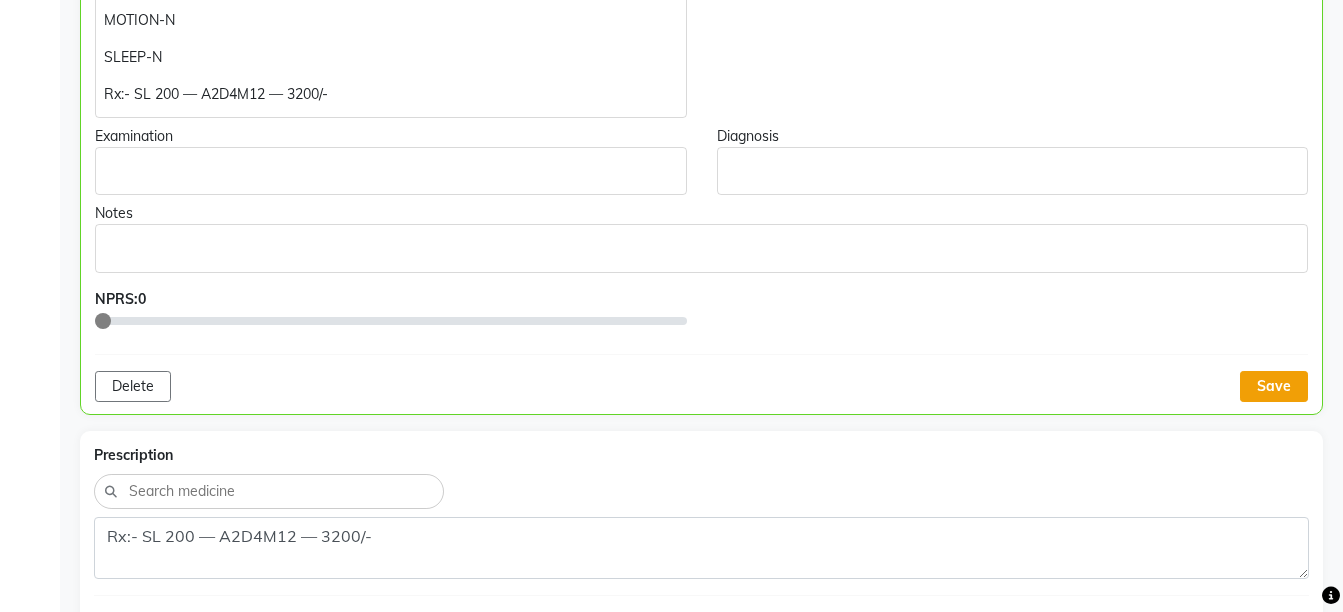 click on "Save" 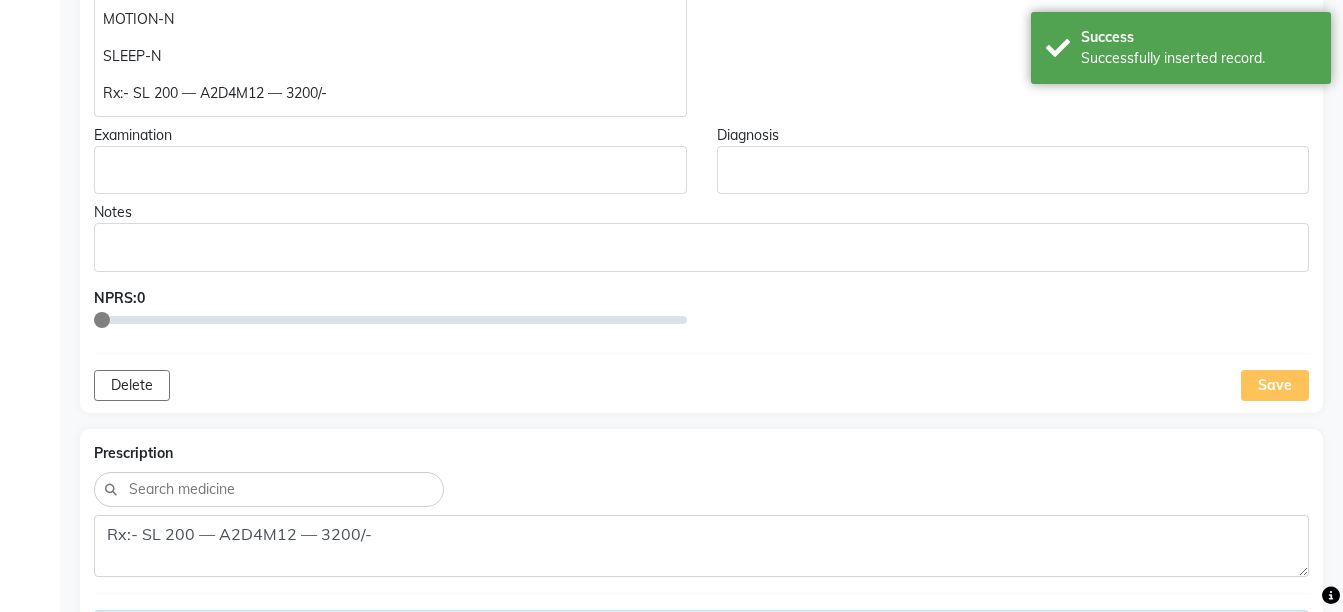 scroll, scrollTop: 1243, scrollLeft: 0, axis: vertical 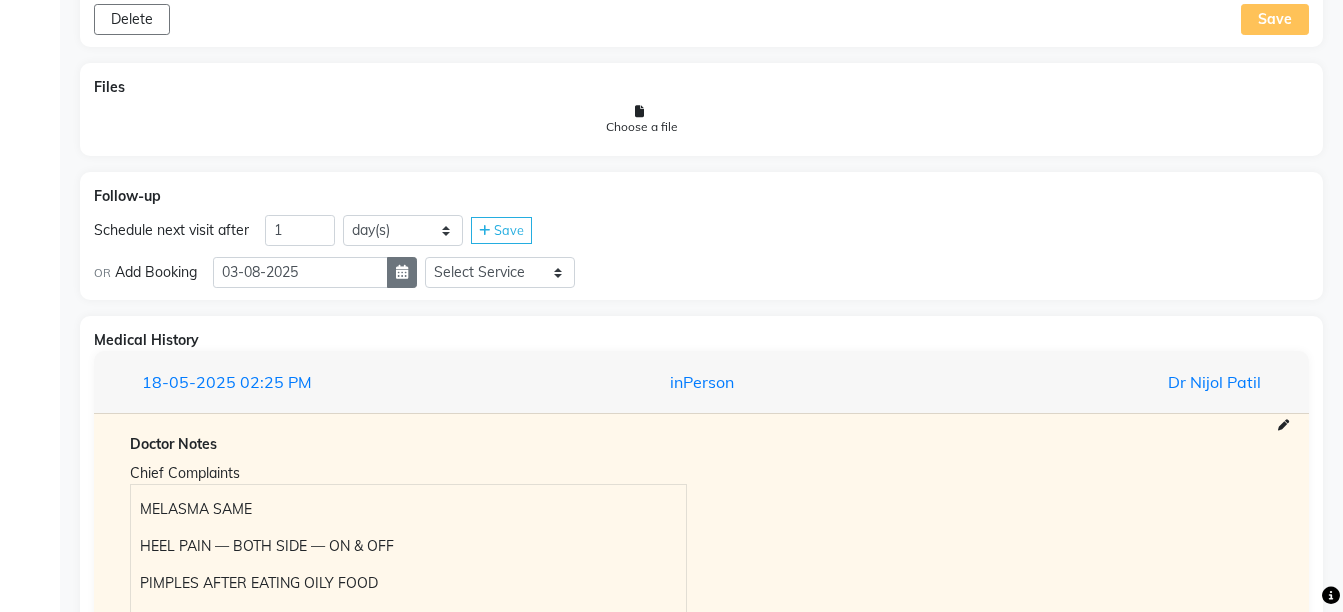 click 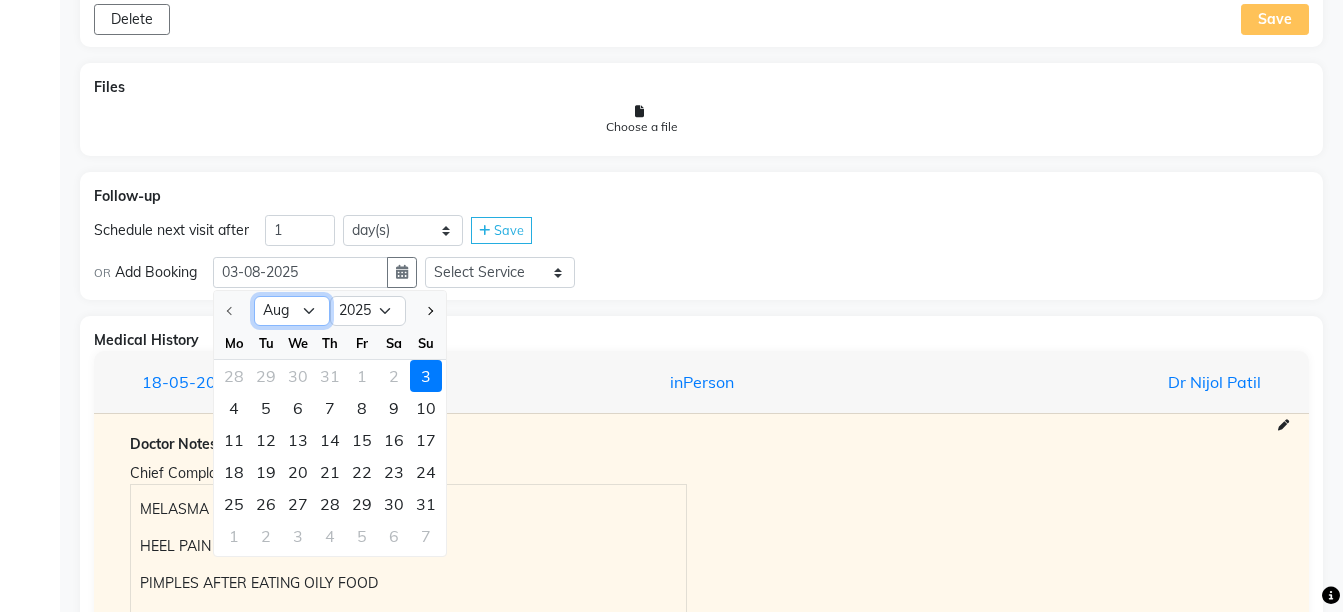 click on "Aug Sep Oct Nov Dec" 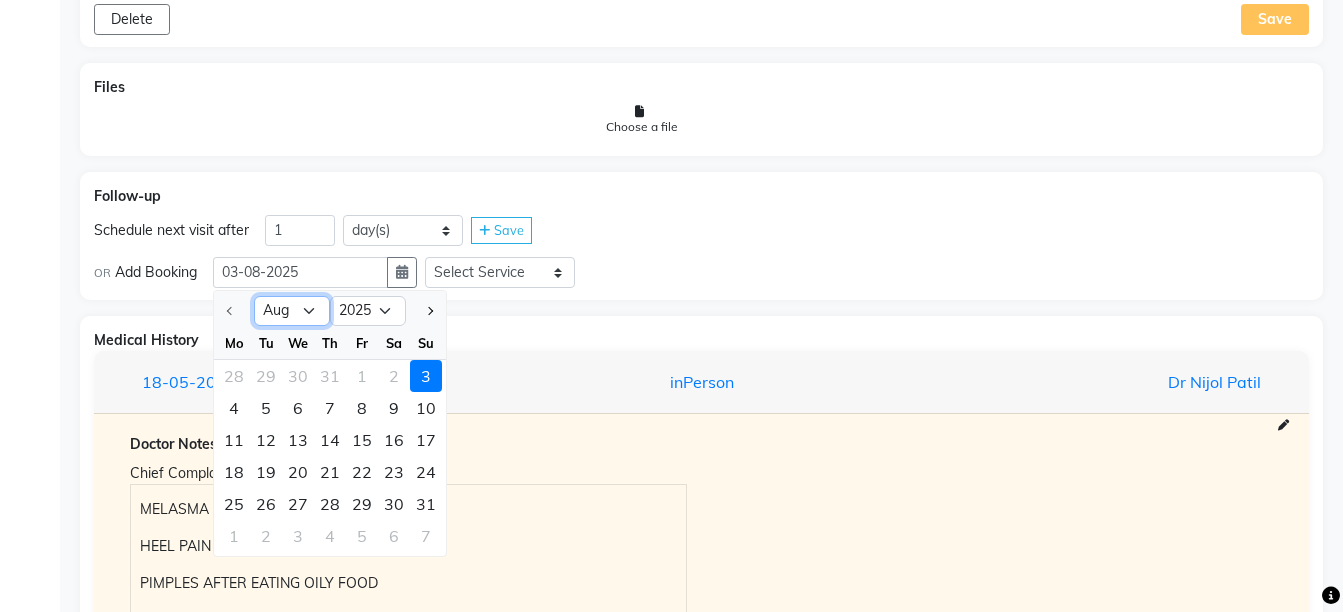 select on "10" 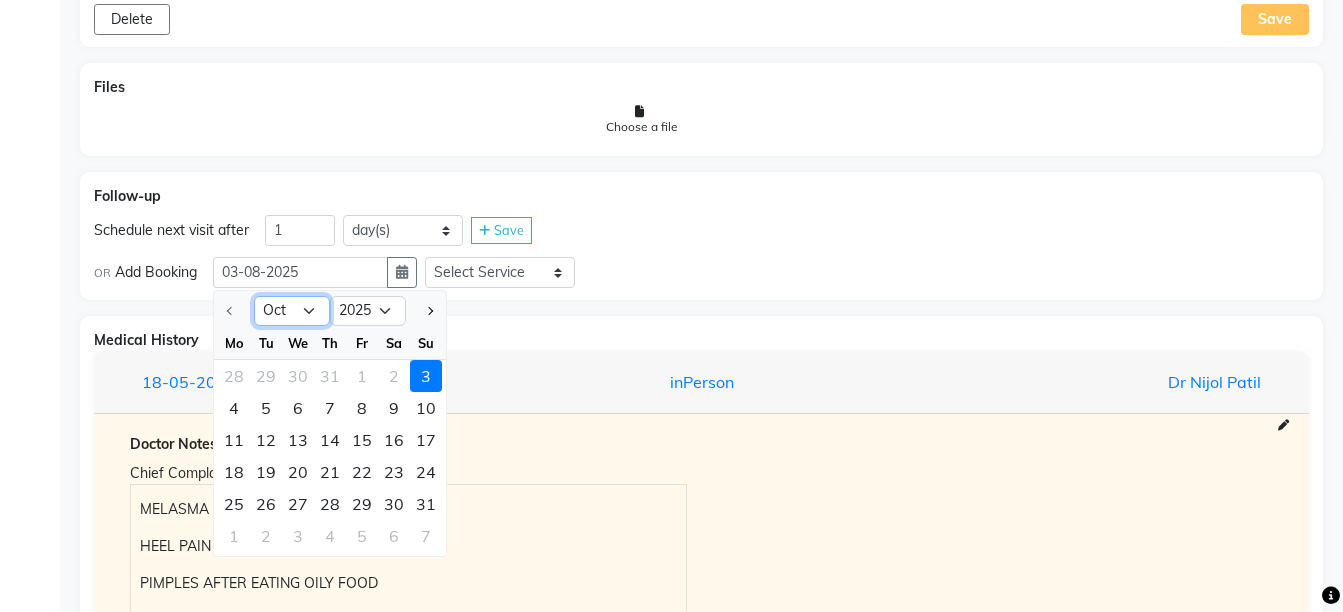 click on "Aug Sep Oct Nov Dec" 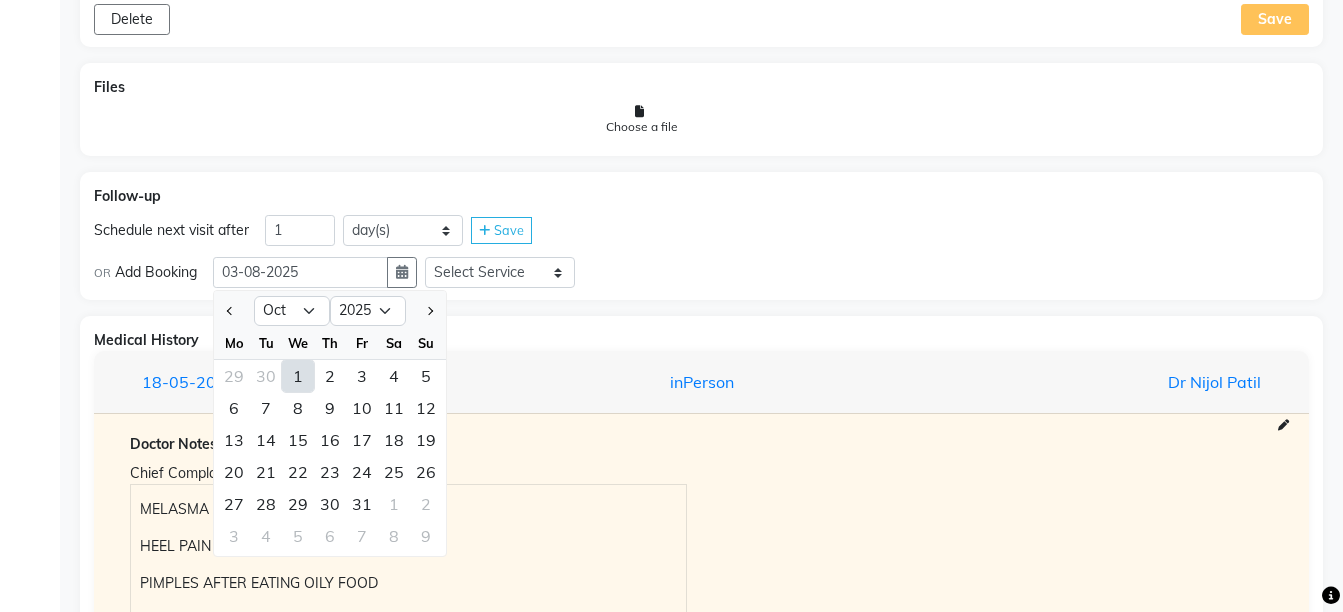 click on "1" 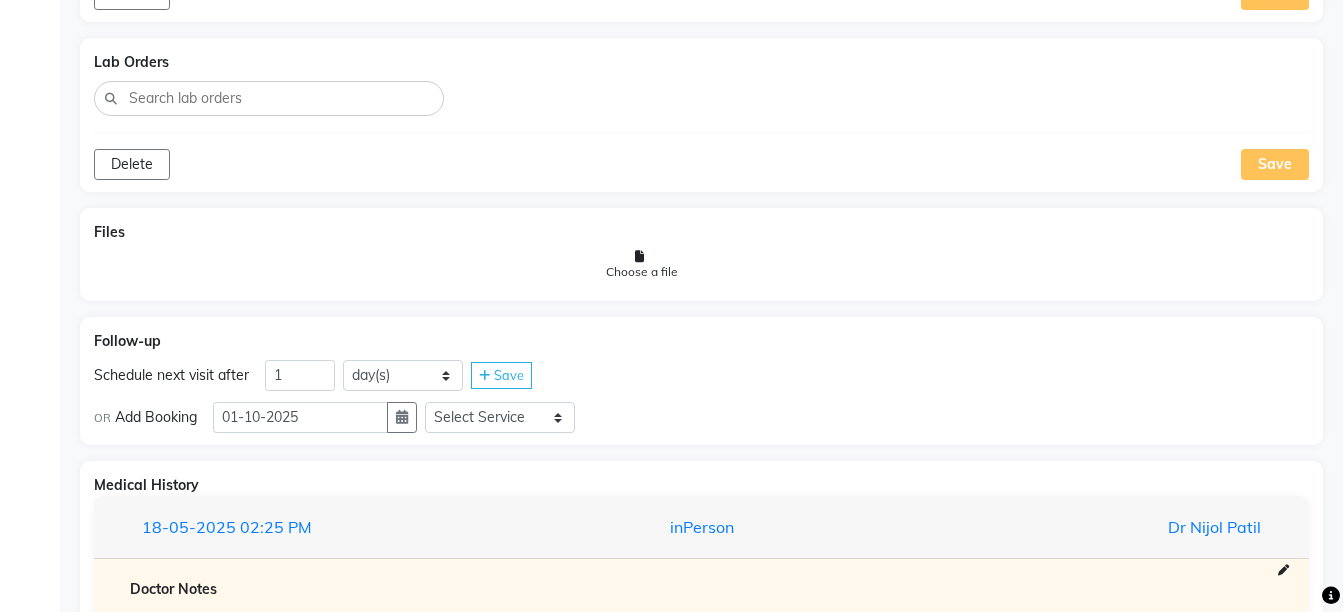 scroll, scrollTop: 1610, scrollLeft: 0, axis: vertical 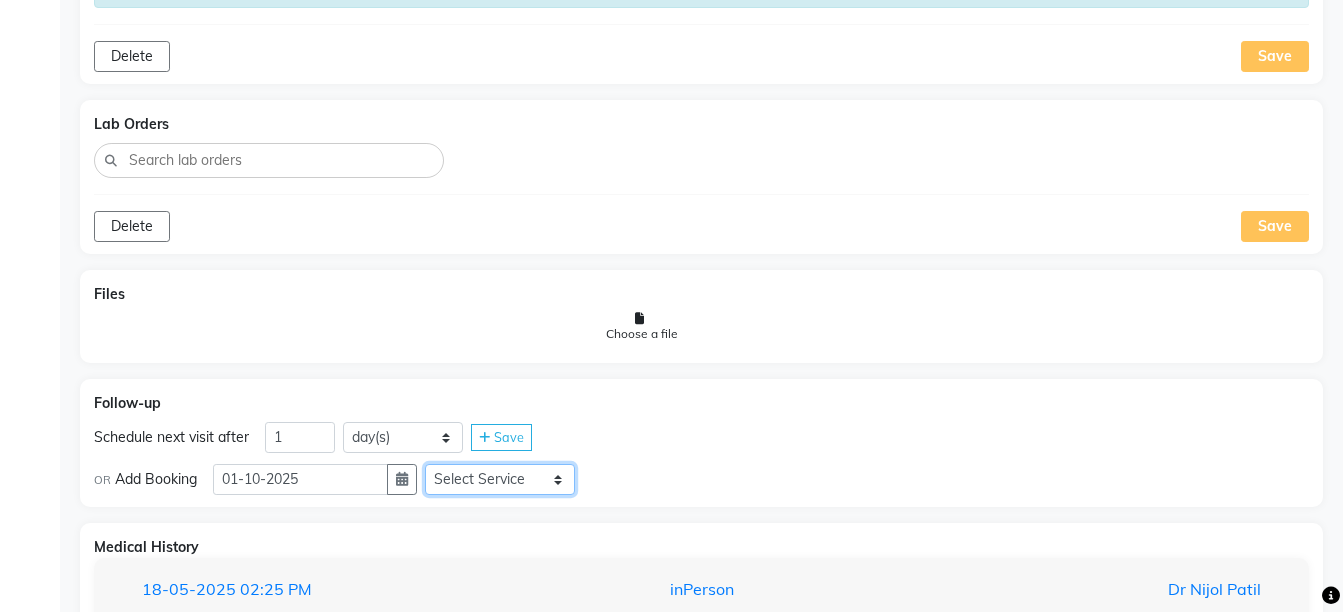 click on "Select Service  Medicine  Medicine 1  Hydra Facial  Medi Facial  Vampire Facial With Plasma  Oxygeno Facial  Anti Aging Facial  Korean Glass GLow Facial  Full Face  Upper Lip  Chin  Underarms  Full Legs & arms  Back-side  Chest  Abdomen  Yellow Peel  Black Peel  Party Peel  Glow Peel  Argi Peel  Under-arm Peel  Depigmento Peel  Anti Aging Peel  Lip Peel  Hair PRP  GFC PRP  Mesotherapy / Dermaroller  Under Eye PRP  Face PRP  Dermapen / Mesotherapt for Full Face  Dermapen / Mesotherapt for Scars  Carbon Peel  LASER BLEECH Laser Bleech  BB Glow  Indian Glass Glow  In Person - Consultation  Courier Charges in City  Courier Charges out of City  In Person - Follow Up  Hair Treatment   Skin Treatment   Online - Consultation  Online - Follow Up" 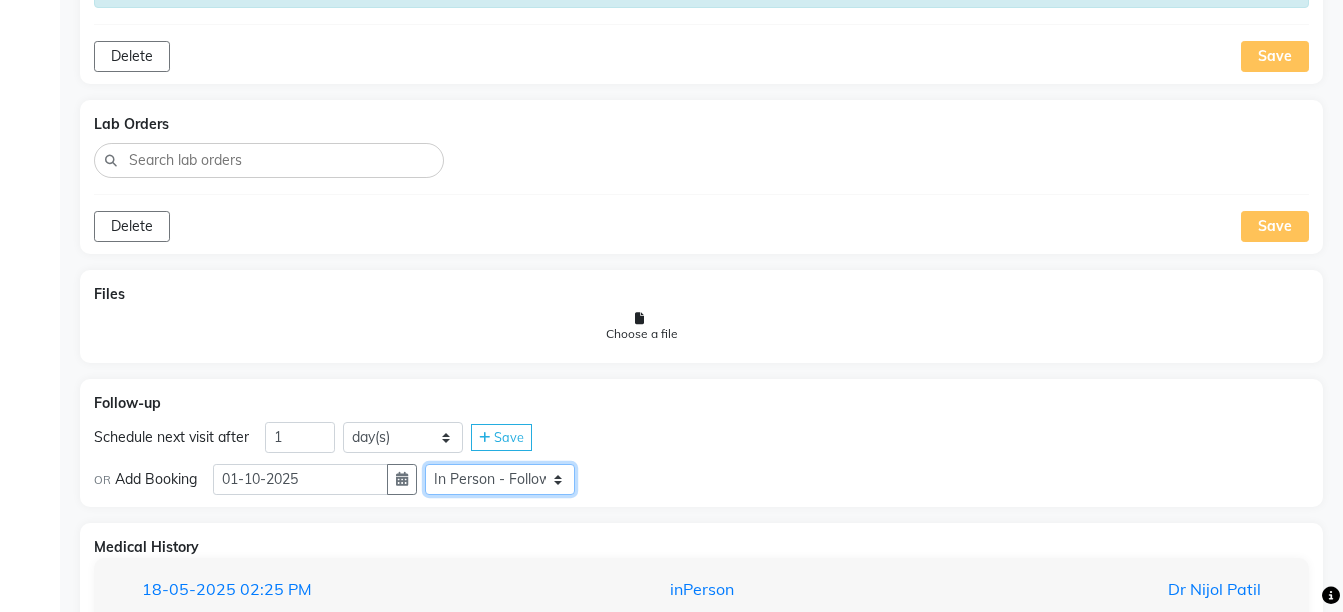 click on "Select Service  Medicine  Medicine 1  Hydra Facial  Medi Facial  Vampire Facial With Plasma  Oxygeno Facial  Anti Aging Facial  Korean Glass GLow Facial  Full Face  Upper Lip  Chin  Underarms  Full Legs & arms  Back-side  Chest  Abdomen  Yellow Peel  Black Peel  Party Peel  Glow Peel  Argi Peel  Under-arm Peel  Depigmento Peel  Anti Aging Peel  Lip Peel  Hair PRP  GFC PRP  Mesotherapy / Dermaroller  Under Eye PRP  Face PRP  Dermapen / Mesotherapt for Full Face  Dermapen / Mesotherapt for Scars  Carbon Peel  LASER BLEECH Laser Bleech  BB Glow  Indian Glass Glow  In Person - Consultation  Courier Charges in City  Courier Charges out of City  In Person - Follow Up  Hair Treatment   Skin Treatment   Online - Consultation  Online - Follow Up" 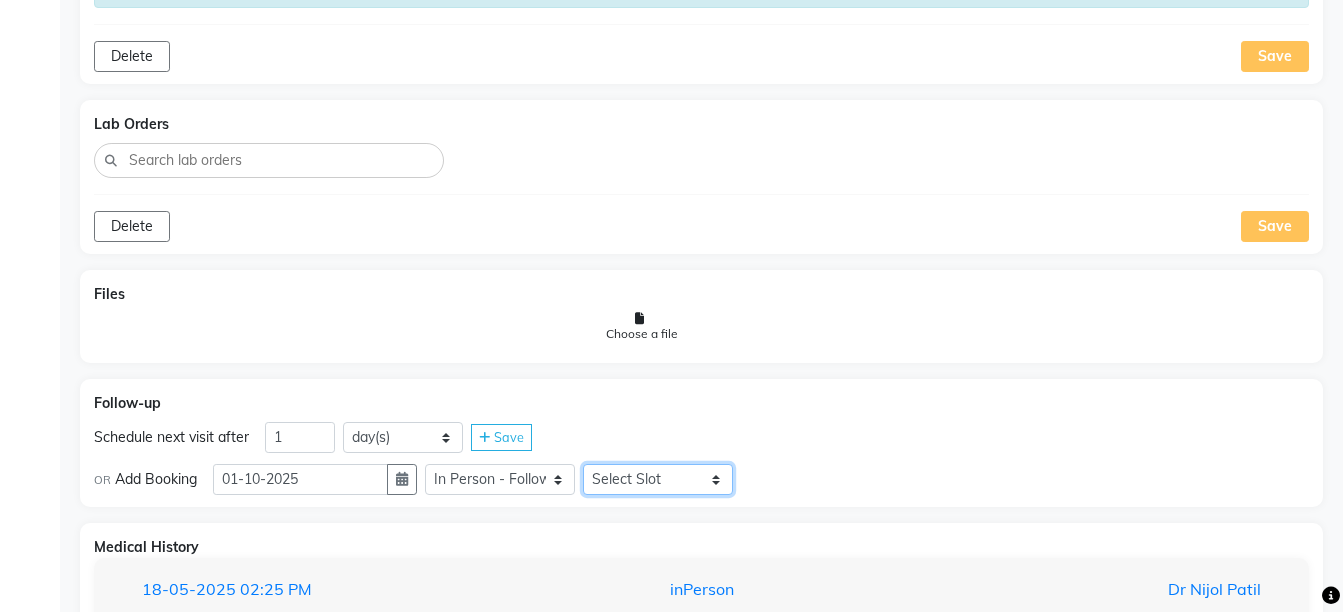 click on "Select Slot 10:15 10:30 10:45 11:00 11:15 11:30 11:45 12:00 12:15 12:30 12:45 13:00 13:15 13:30 13:45 14:00 14:15 14:30 14:45 15:00 15:15 15:30 15:45 16:00 16:15 16:30 16:45 17:00 17:15 17:30 17:45 18:00 18:15 18:30 18:45 19:00 19:15 19:30 19:45 20:00 20:15 20:30 20:45 21:00 21:15 21:30 21:45" 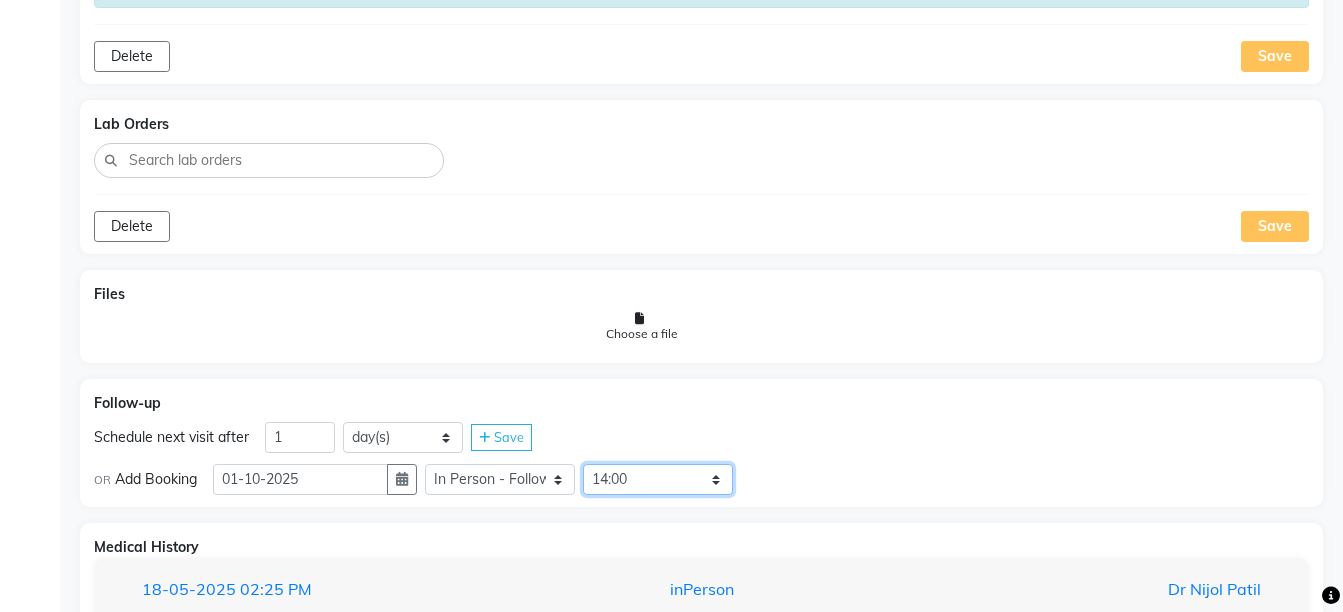 click on "Select Slot 10:15 10:30 10:45 11:00 11:15 11:30 11:45 12:00 12:15 12:30 12:45 13:00 13:15 13:30 13:45 14:00 14:15 14:30 14:45 15:00 15:15 15:30 15:45 16:00 16:15 16:30 16:45 17:00 17:15 17:30 17:45 18:00 18:15 18:30 18:45 19:00 19:15 19:30 19:45 20:00 20:15 20:30 20:45 21:00 21:15 21:30 21:45" 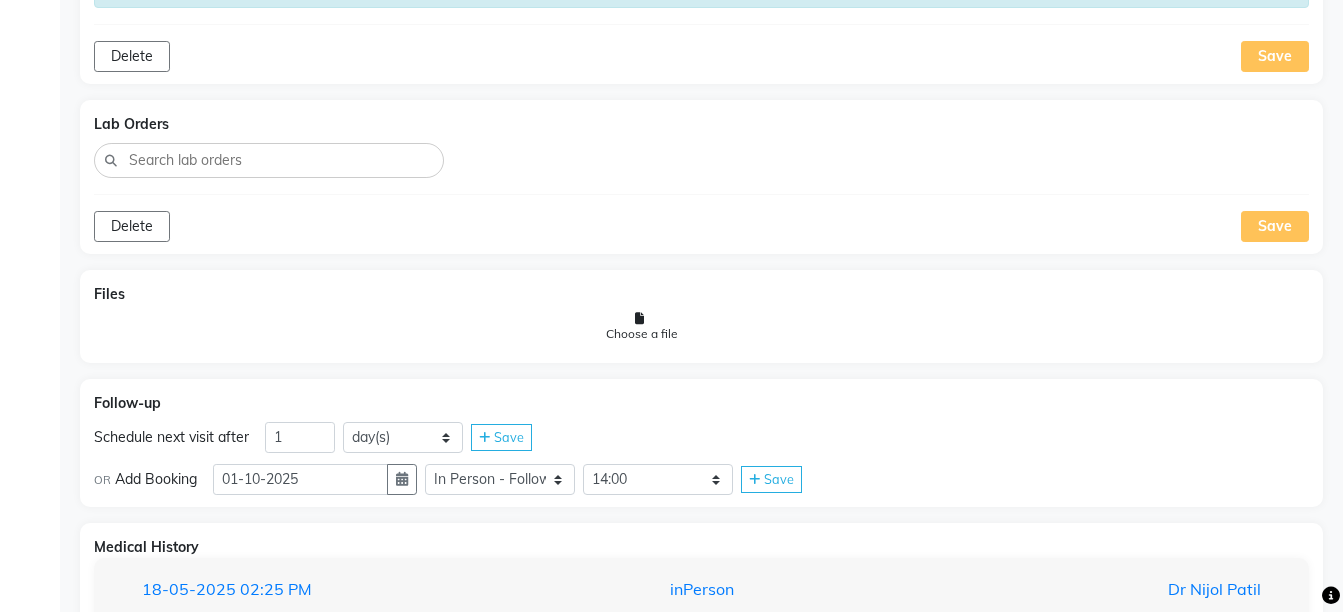 click on "Save" 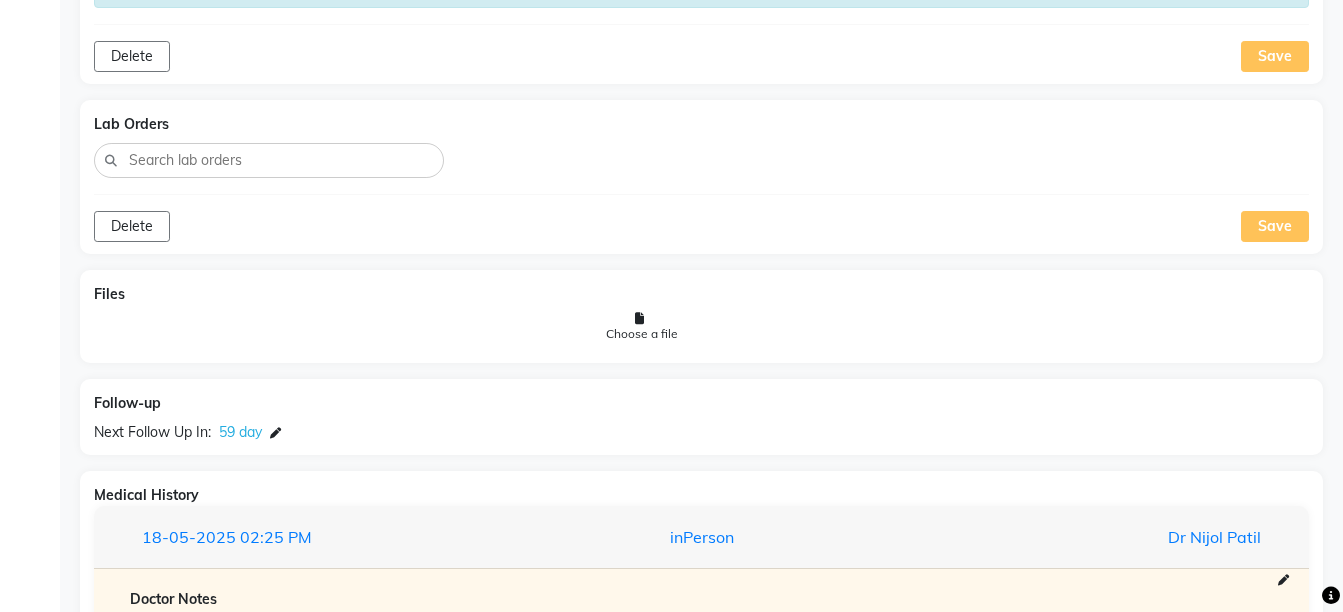 click on "Dr. Dr [LAST] [LAST] Dingg Support Dr.[LAST] [LAST] Dr [LAST] [LAST] Dr [LAST] [LAST] Dr [LAST] [LAST] Dr [LAST] [LAST] Dr [LAST] [LAST] Dr [LAST] [LAST] Dr [LAST] [LAST] Dr [LAST] [LAST] Dr [LAST] [LAST] NEHA VIPIN SHARMA Age Gender: Not Selected Male Female Patient Code: ABM-68 Blood Group: Not Selected O- O+ A- A+ B- B+ AB- AB+ Allergies: Food: Drug: Diseases: Height: Weight: BP: SBP: DBP: HR: 03-08-2025 at 02:20 PM (inPerson) Email Print New Visit Doctor Notes Chief Complaints Hb:- 9.7 Sr. Iron:- 46 TSH:- 3.22 VIT B12:- 355.4 VIT D:- 25.4 ESR:- 27 MELASMA – ON & OFF HEEL PAIN — BOTH SIDE — ON & OFF PIMPLES AFTER EATING OILY FOOD. SKIN DULLNESS APP-N THIRST-N URINE-N MOTION-N SLEEP-N Rx:- SL 200 — A2D4M12 — 3200/- Observations Examination Diagnosis Notes NPRS: 0 Delete Save Prescription Rx:- SL 200 — A2D4M12 — 3200/- Need to add a new medicine? Click here to proceed. Delete Save Lab Orders Delete" 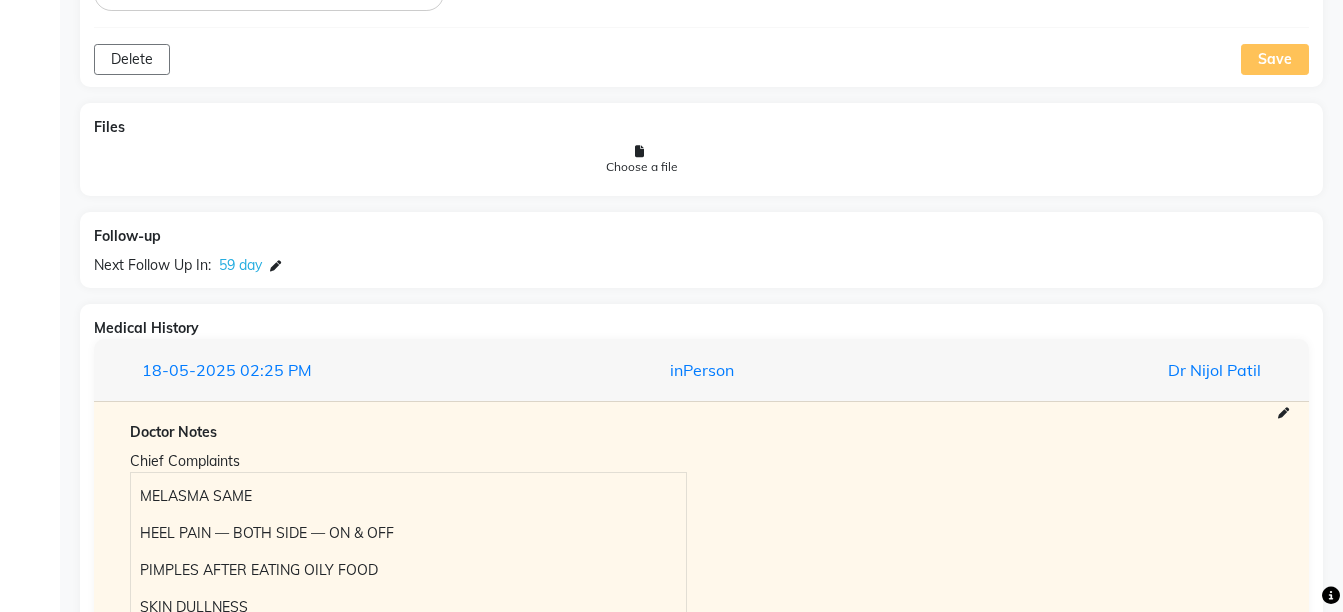 scroll, scrollTop: 1899, scrollLeft: 0, axis: vertical 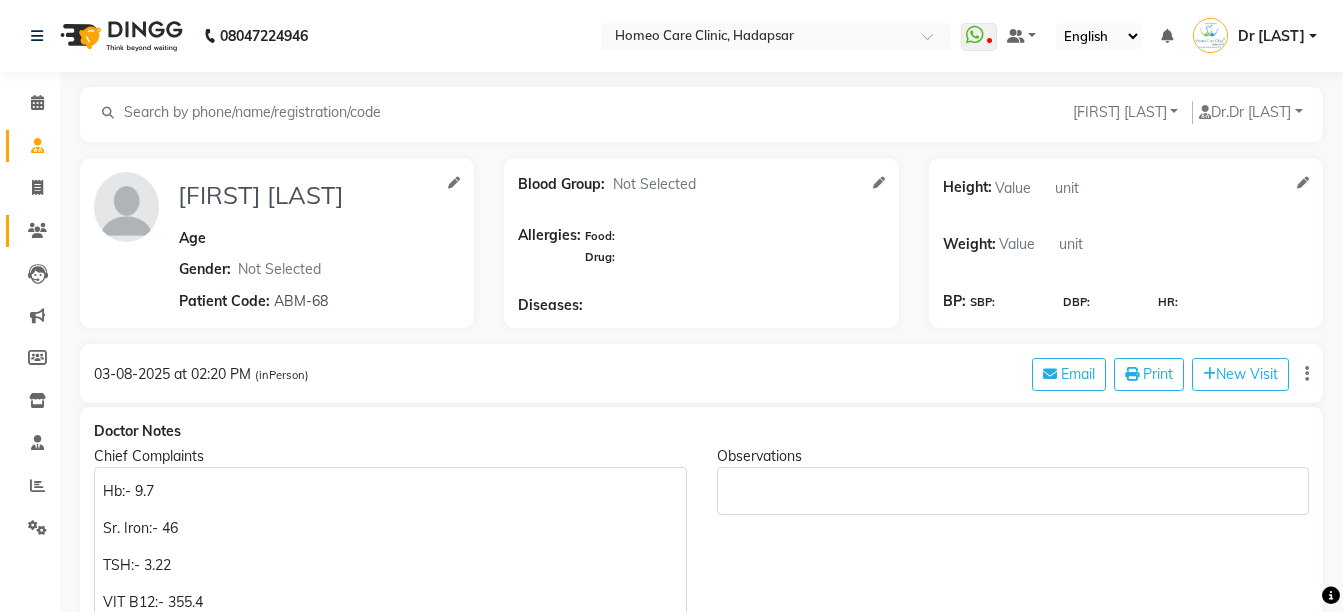 click on "Patients" 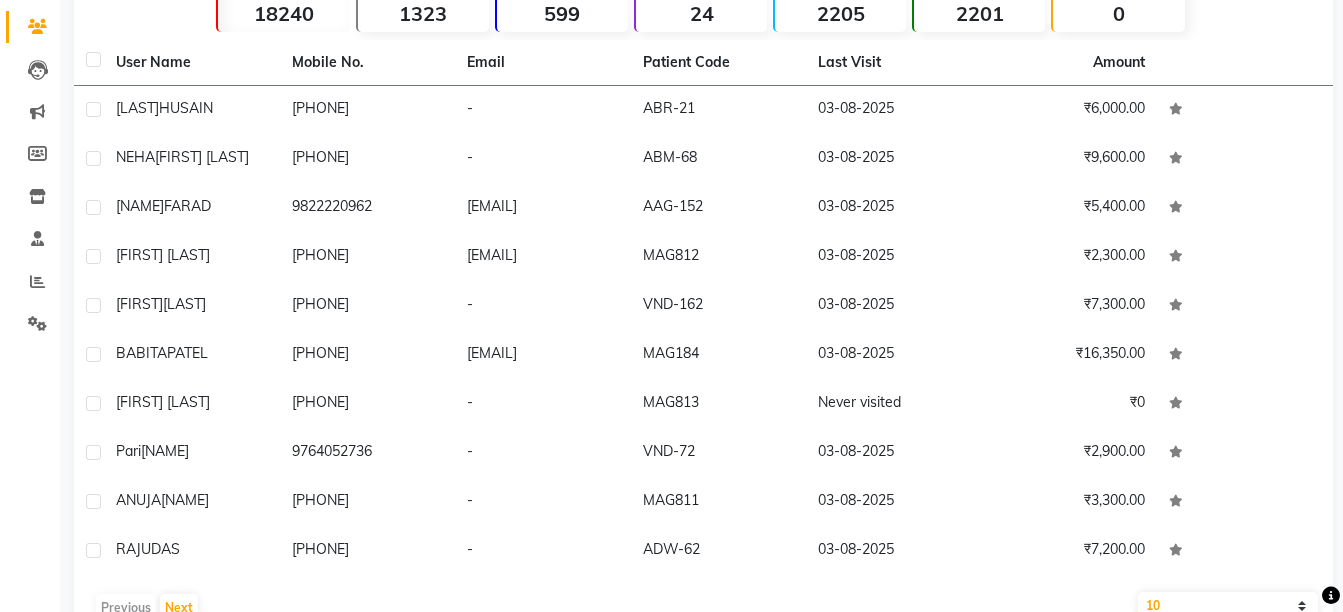 scroll, scrollTop: 0, scrollLeft: 0, axis: both 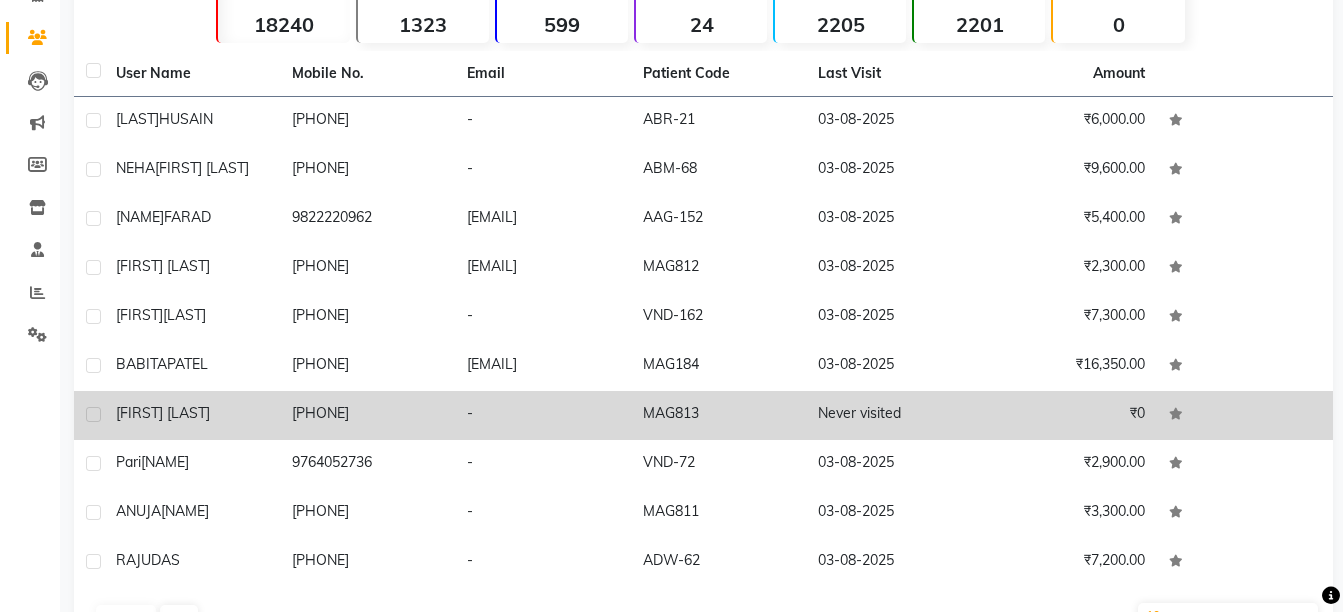 click on "₹0" 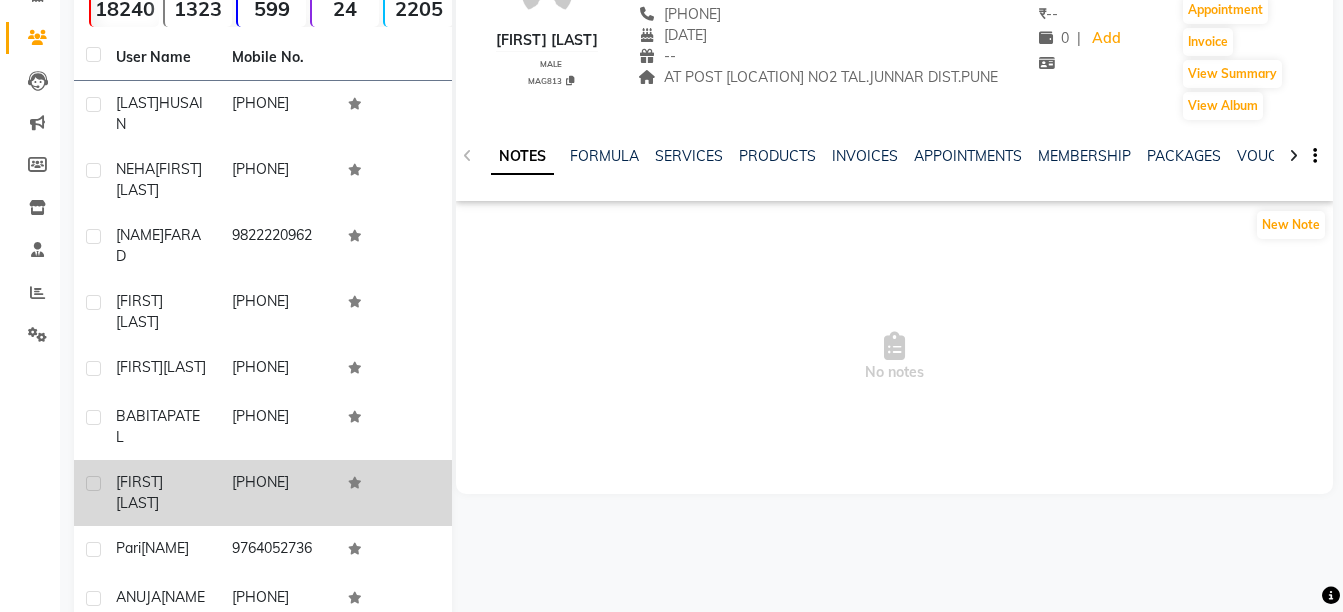 scroll, scrollTop: 8, scrollLeft: 0, axis: vertical 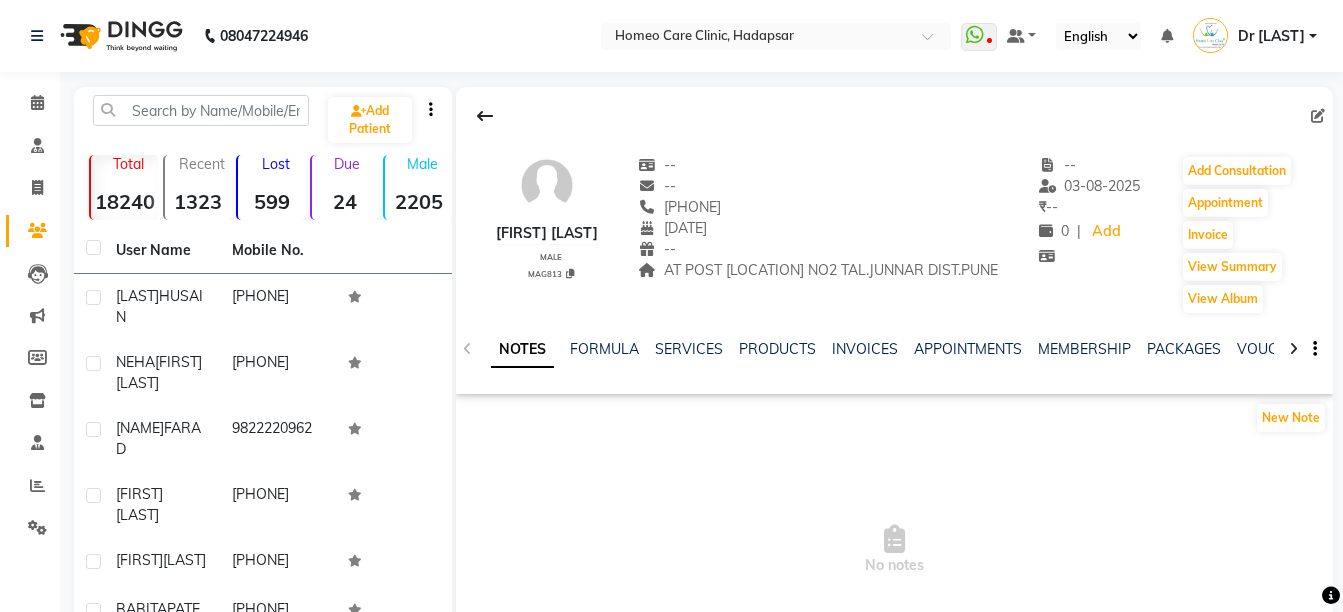 click 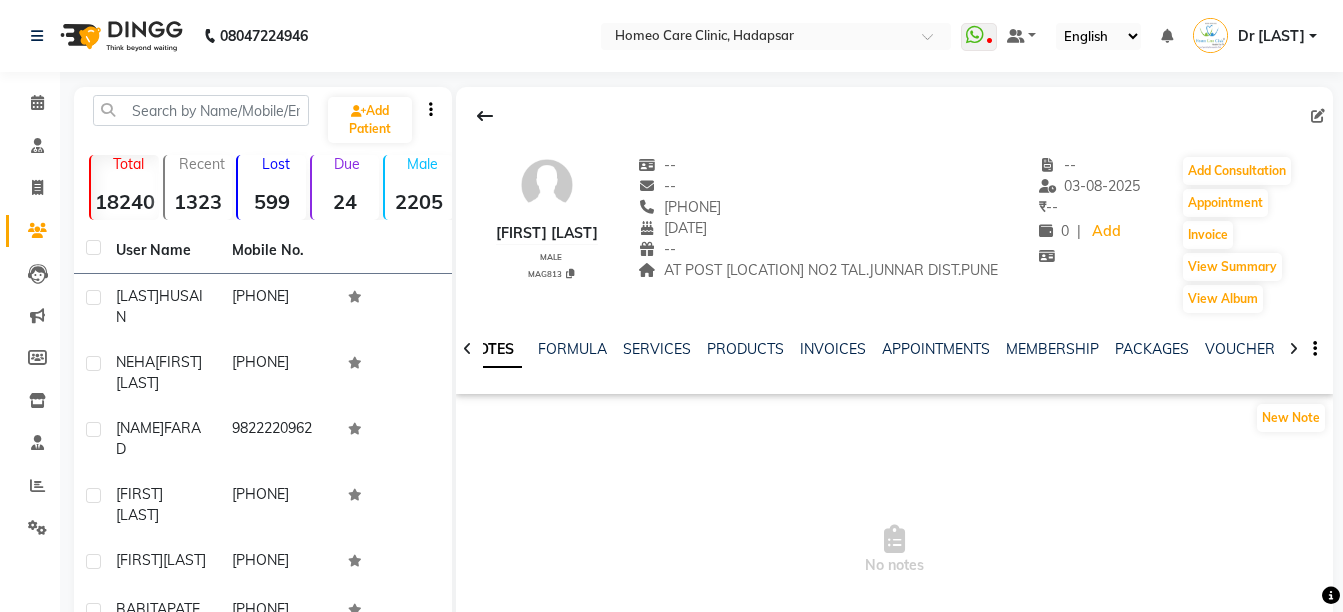 click 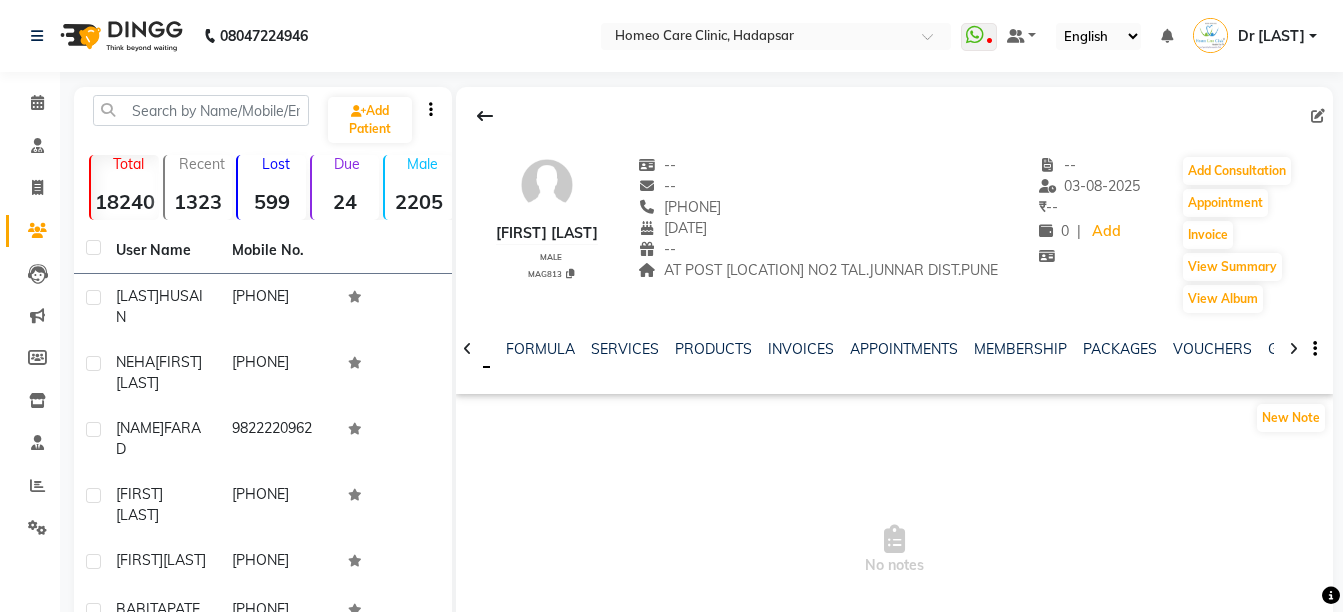 click 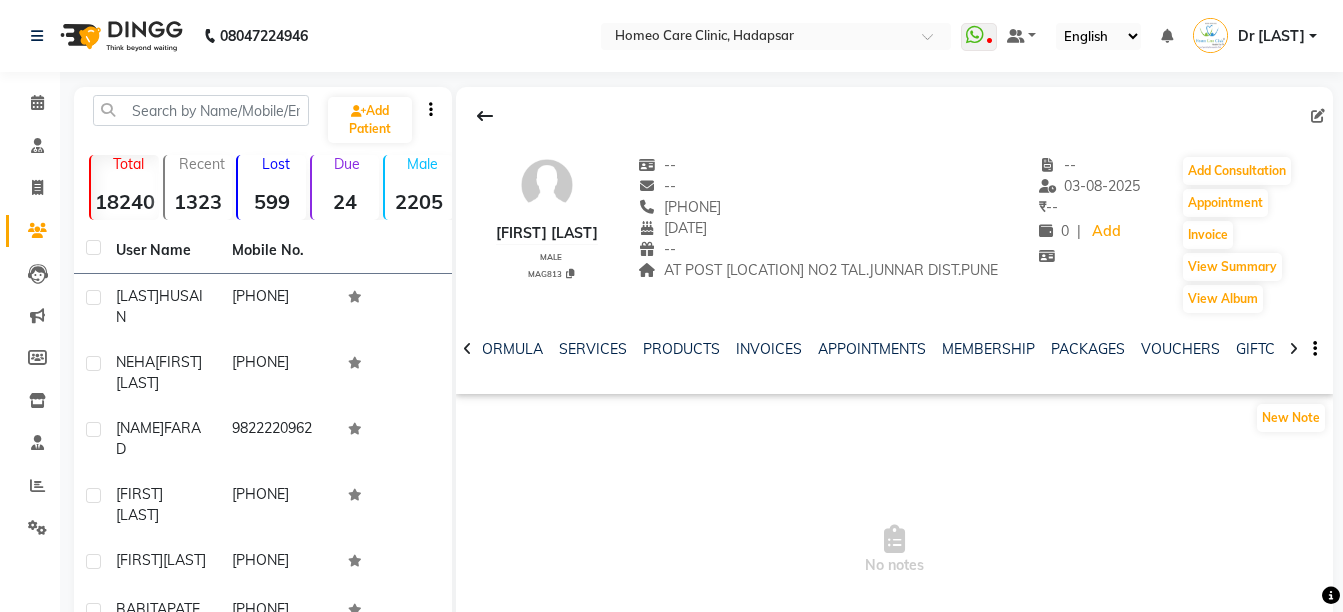 click 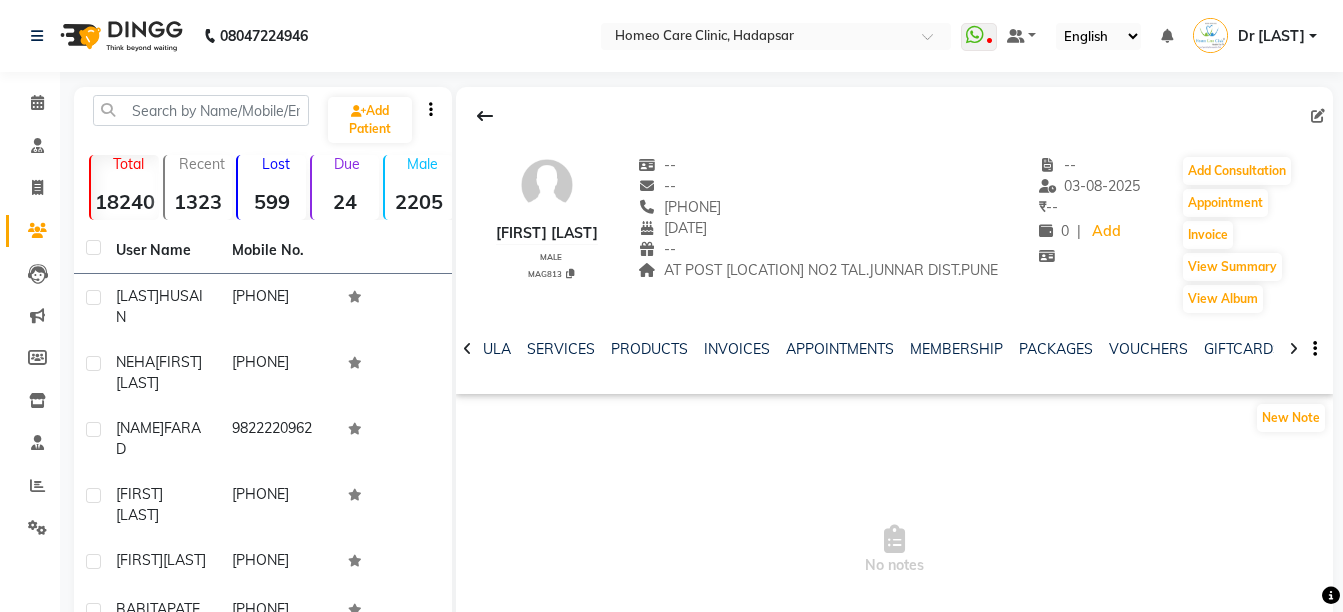 click 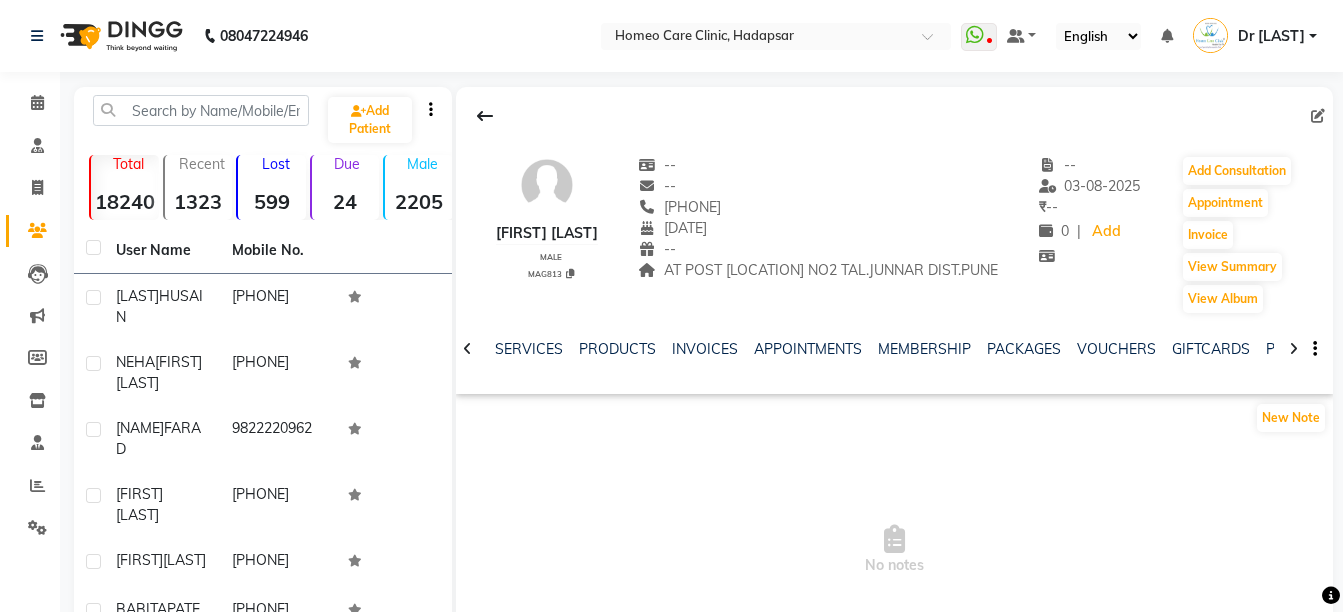 click 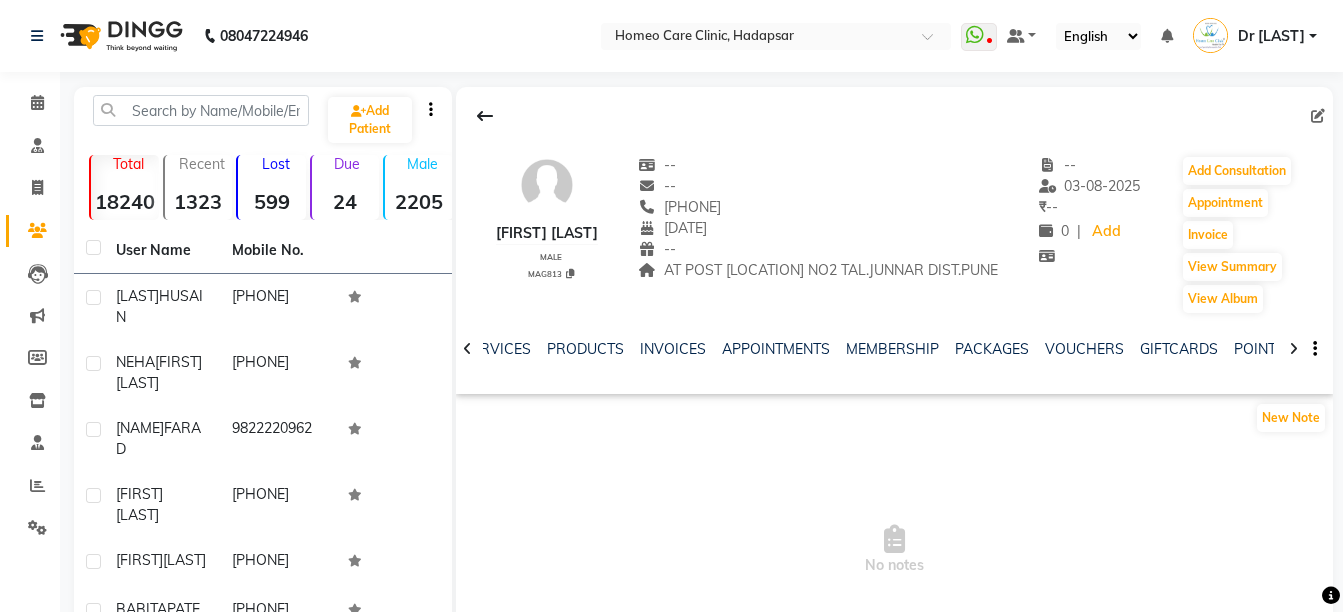 click 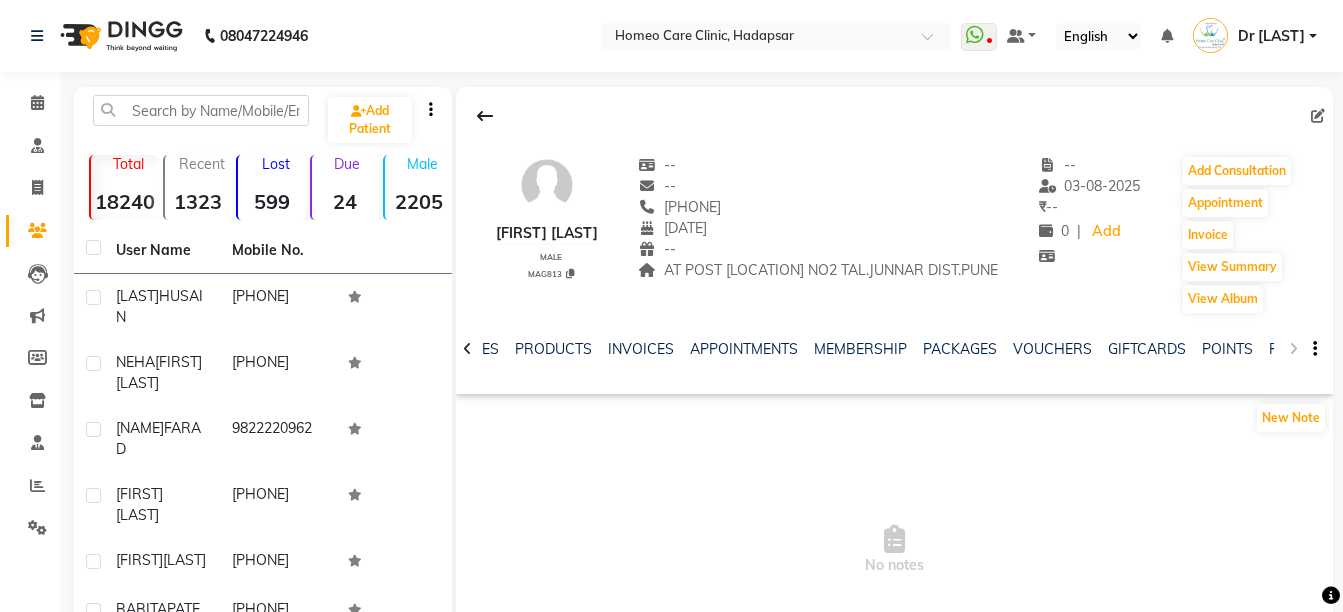 click on "NOTES FORMULA SERVICES PRODUCTS INVOICES APPOINTMENTS MEMBERSHIP PACKAGES VOUCHERS GIFTCARDS POINTS FORMS FAMILY CARDS WALLET" 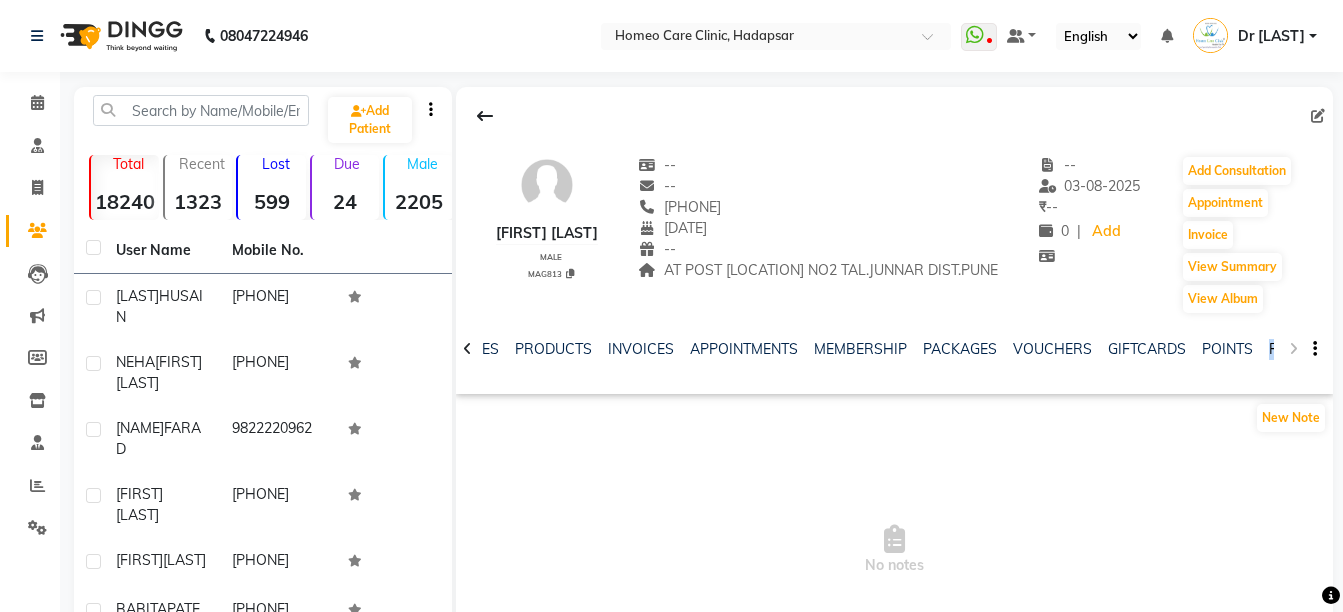 drag, startPoint x: 1291, startPoint y: 351, endPoint x: 1271, endPoint y: 345, distance: 20.880613 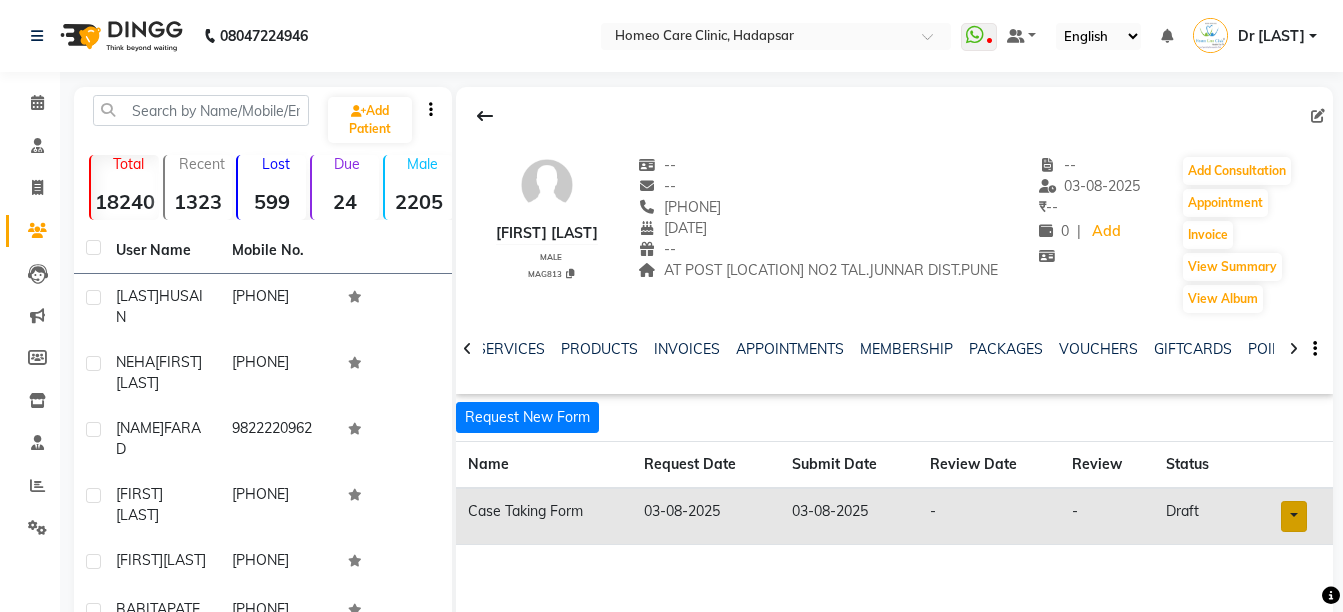 click at bounding box center (1294, 516) 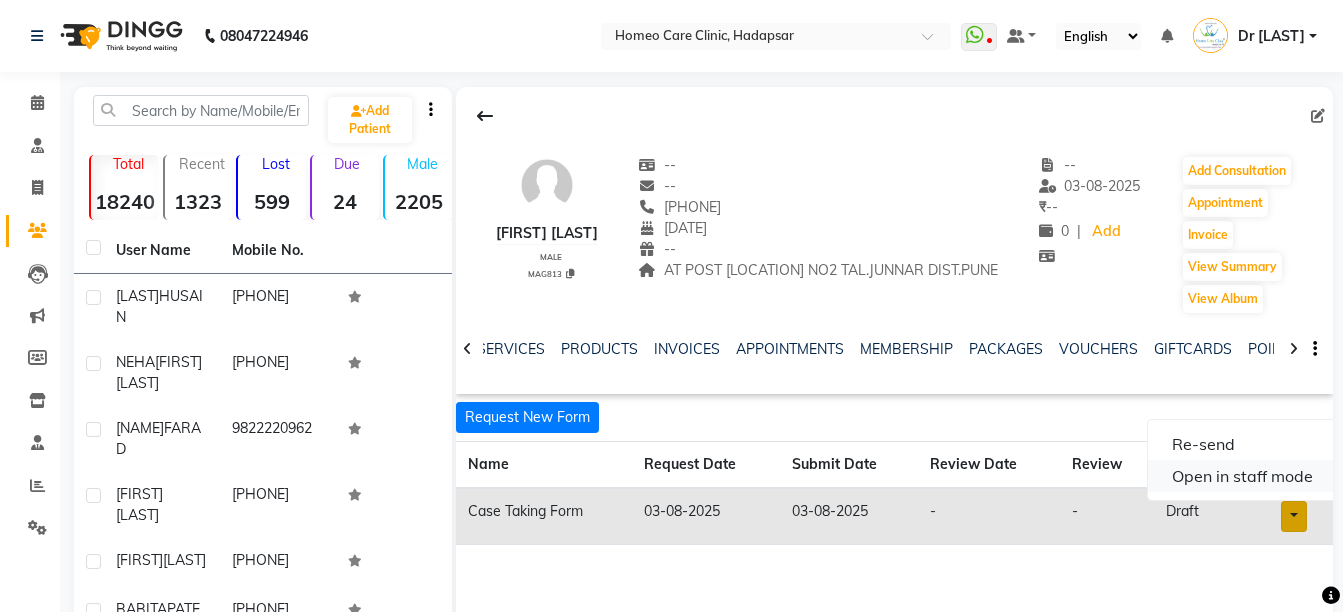 click on "Open in staff mode" 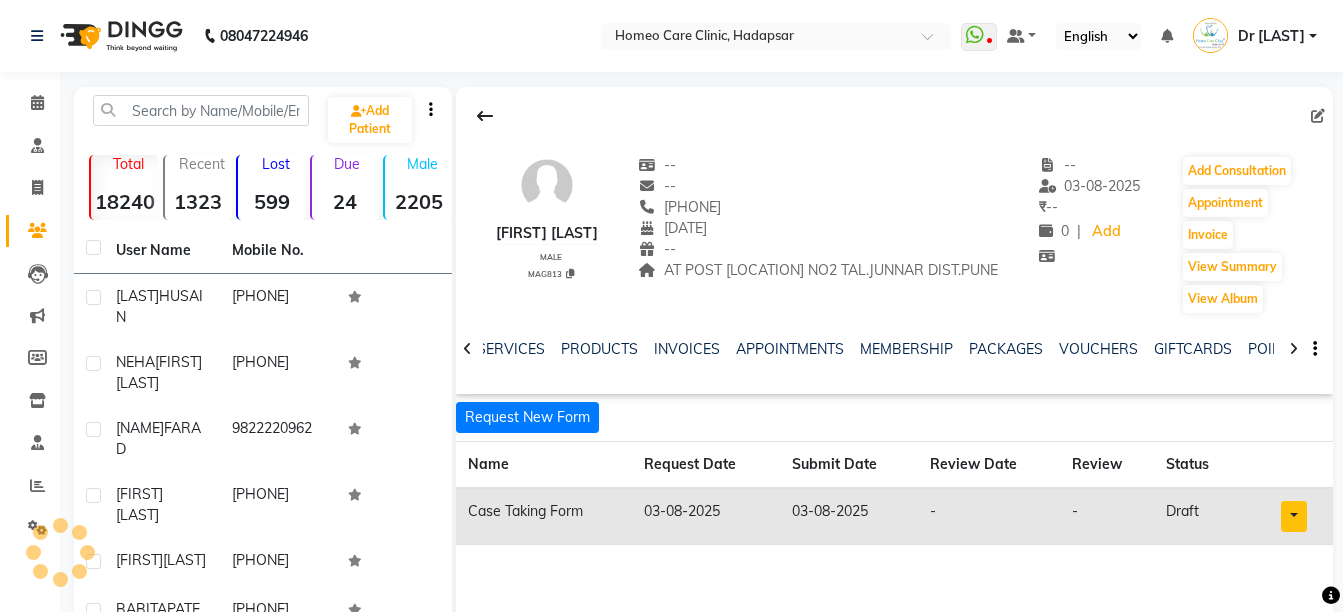 click 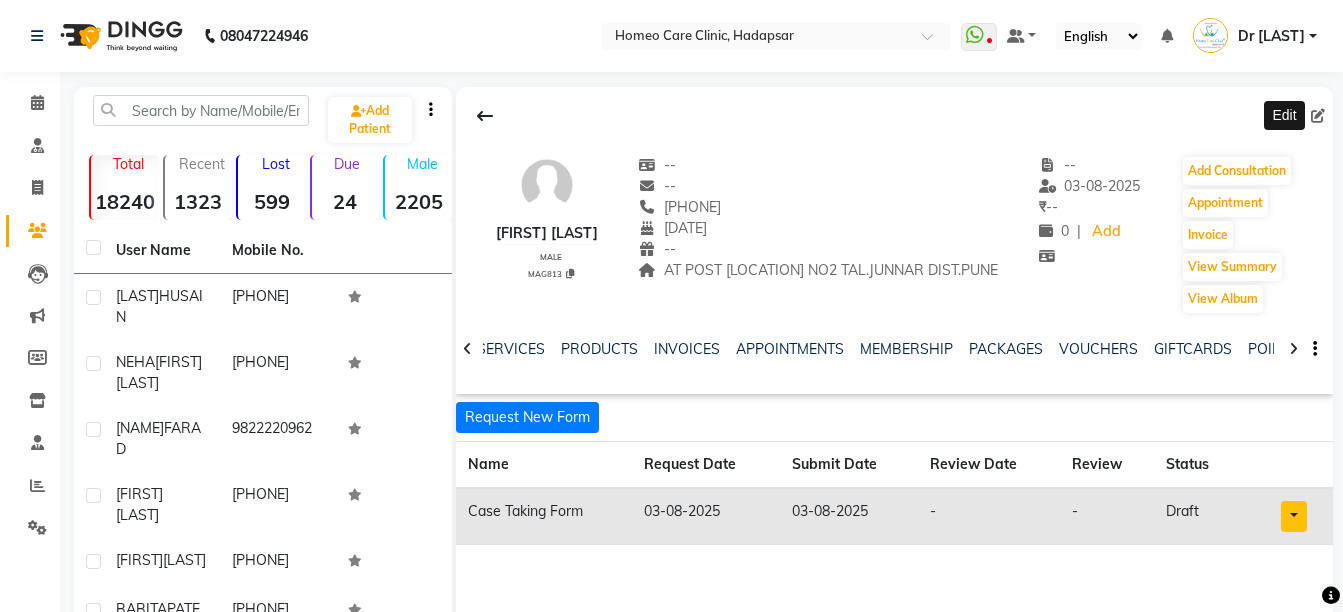click 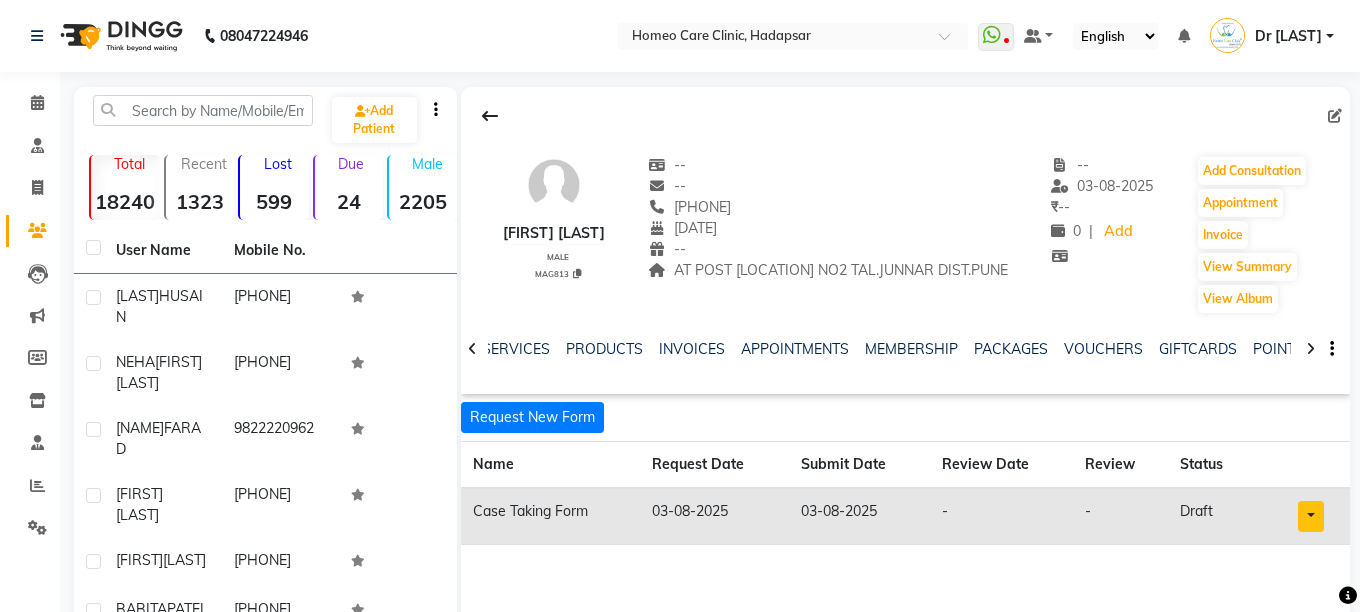 select on "01" 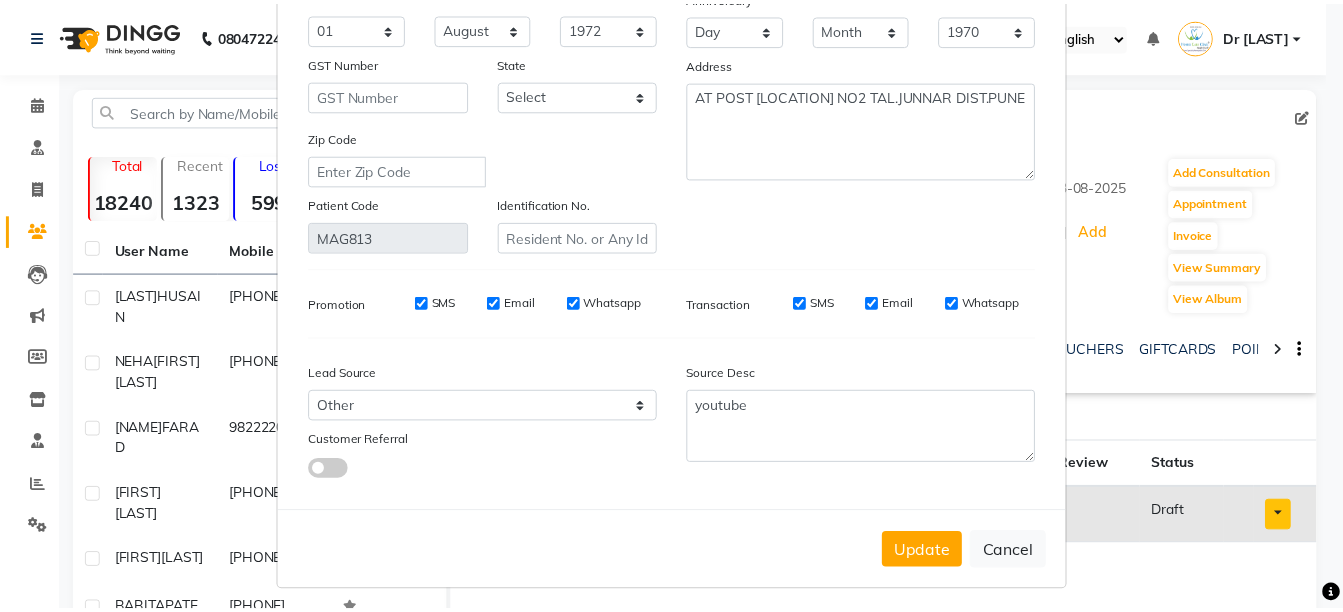 scroll, scrollTop: 275, scrollLeft: 0, axis: vertical 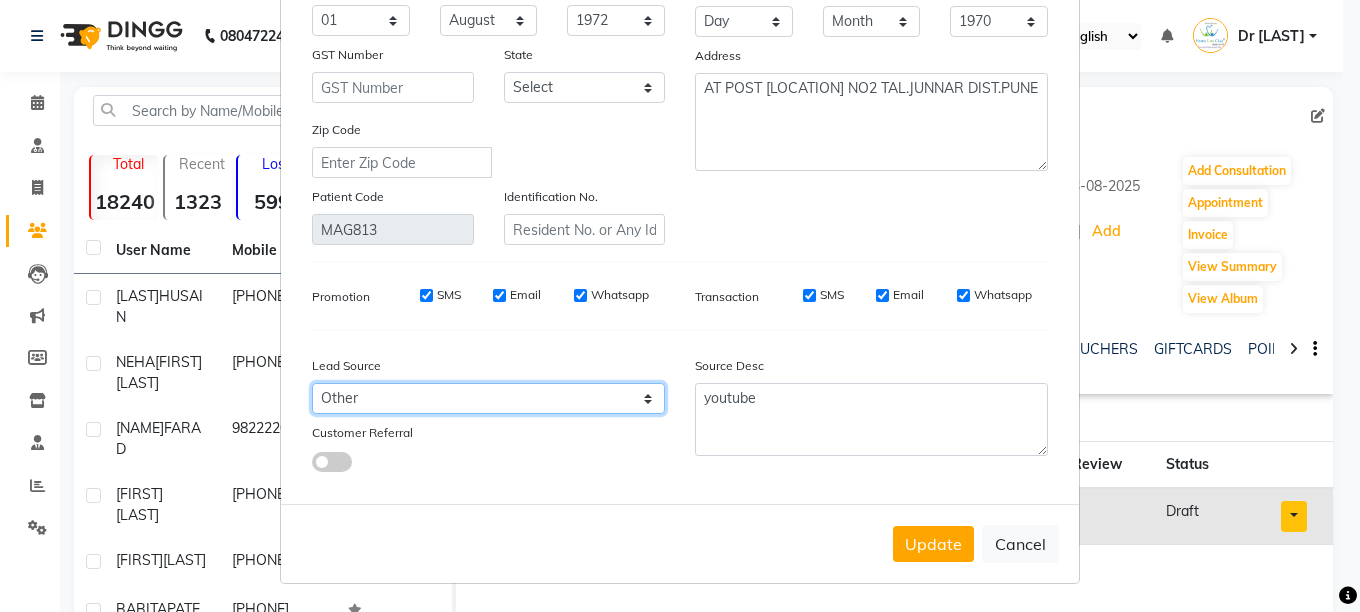 click on "Select Walk-in Referral Internet Friend Word of Mouth Advertisement Facebook JustDial Google Other Meta By Doctor Website" at bounding box center (488, 398) 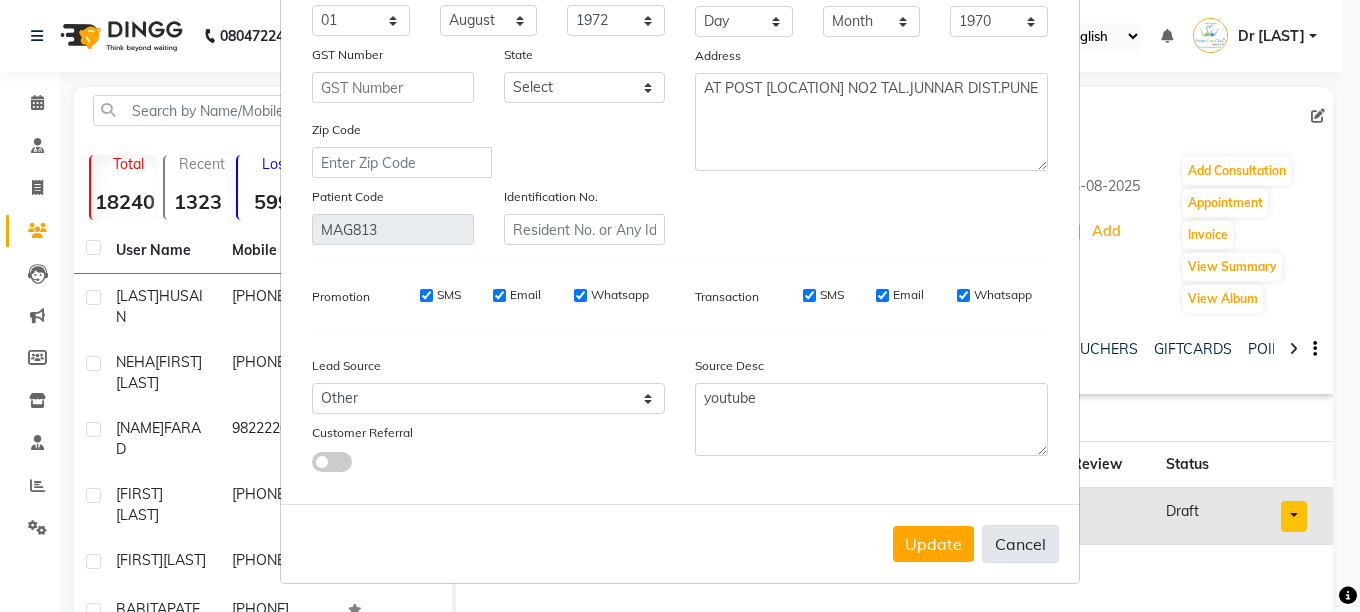 click on "Cancel" at bounding box center [1020, 544] 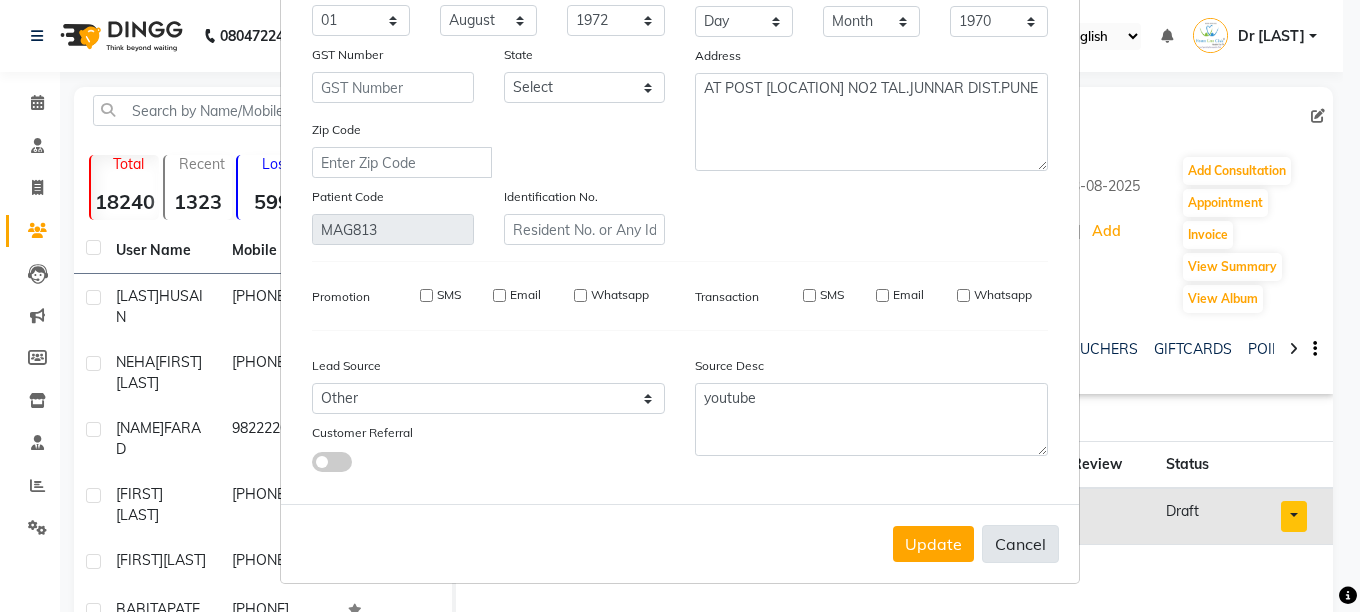 type 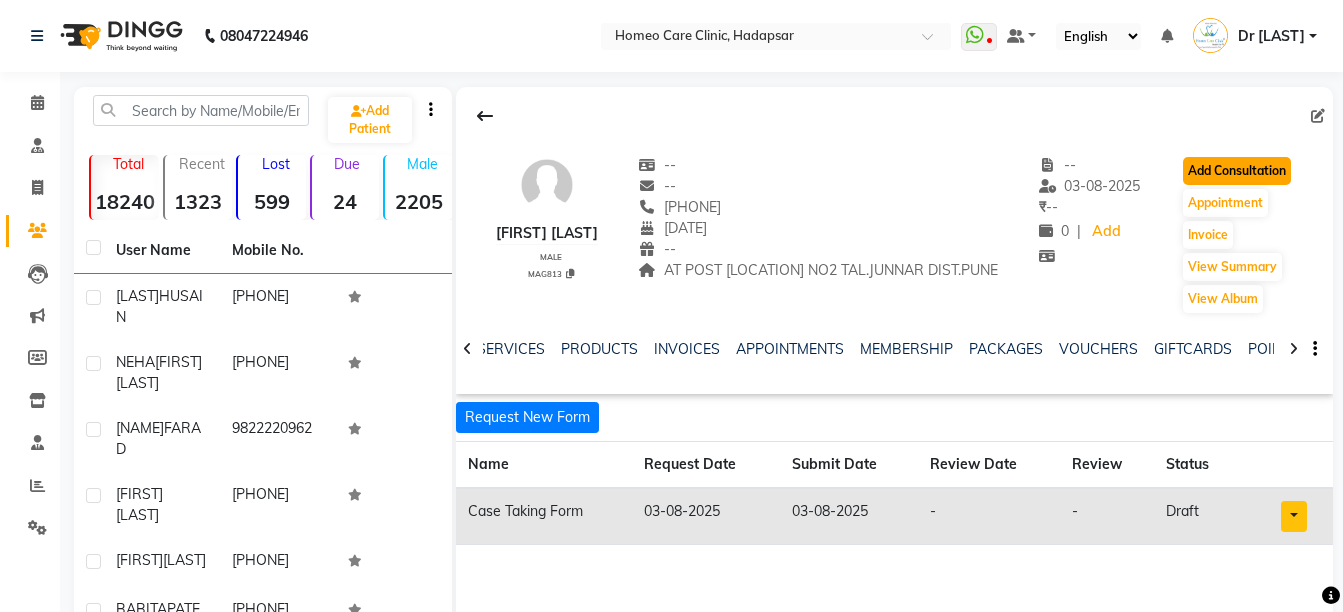 click on "Add Consultation" 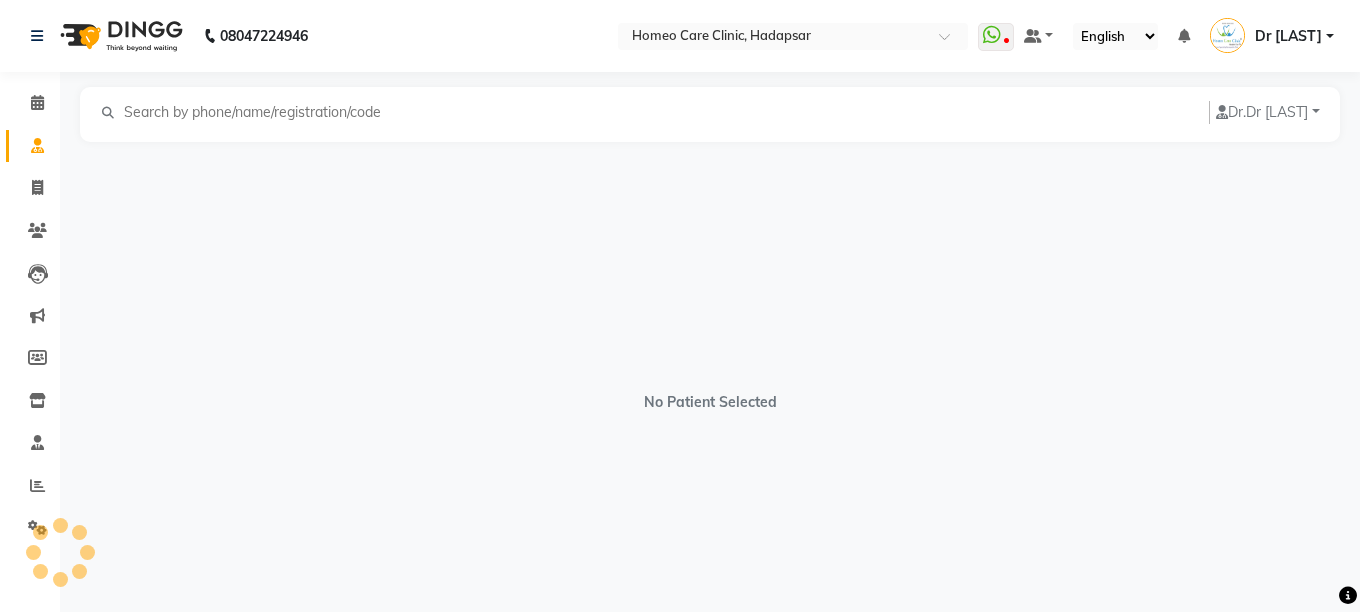 select on "male" 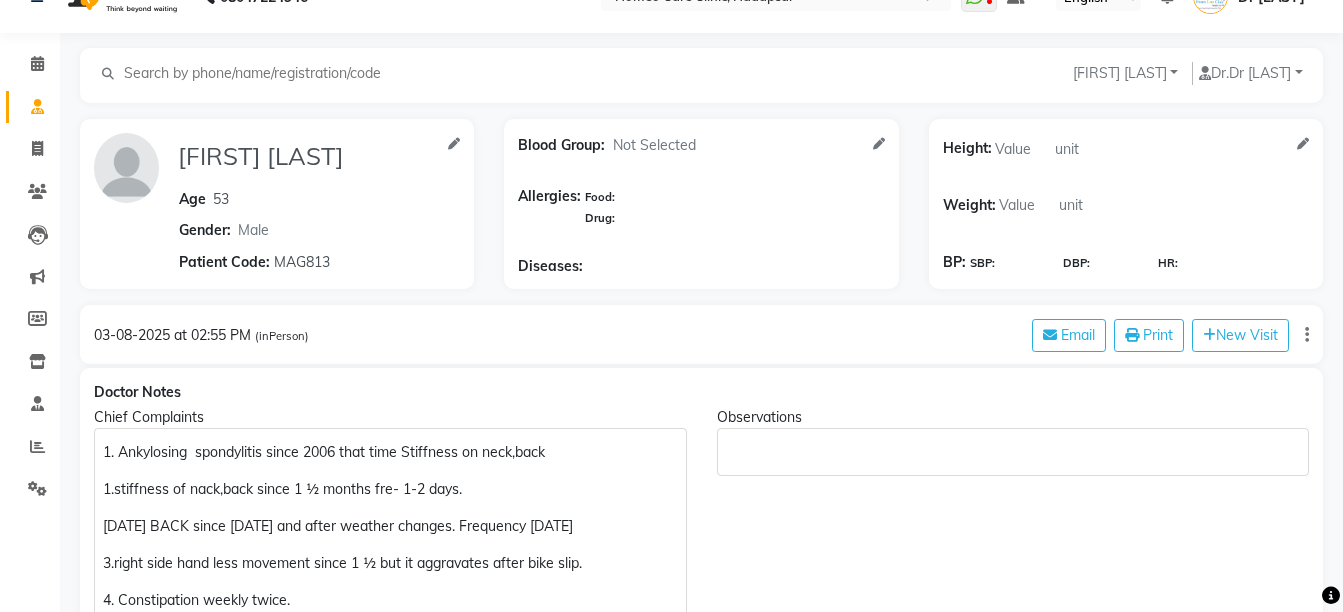 scroll, scrollTop: 46, scrollLeft: 0, axis: vertical 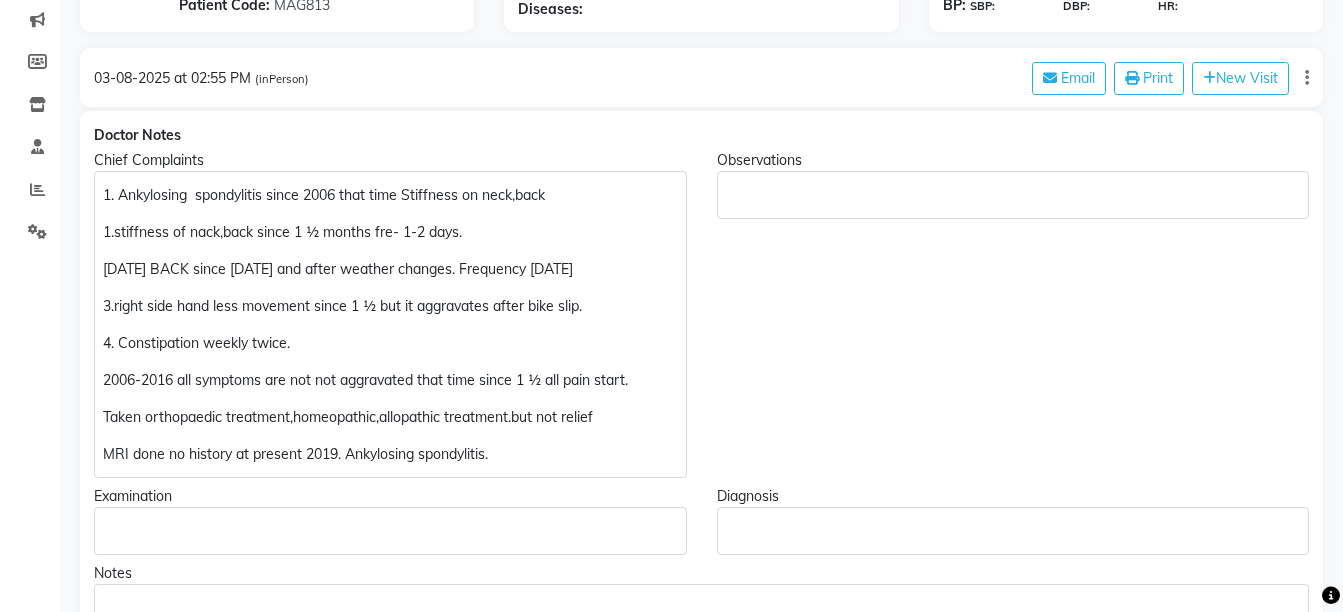 click on "1.stiffness of nack,back since 1 ½ months fre- 1-2 days." 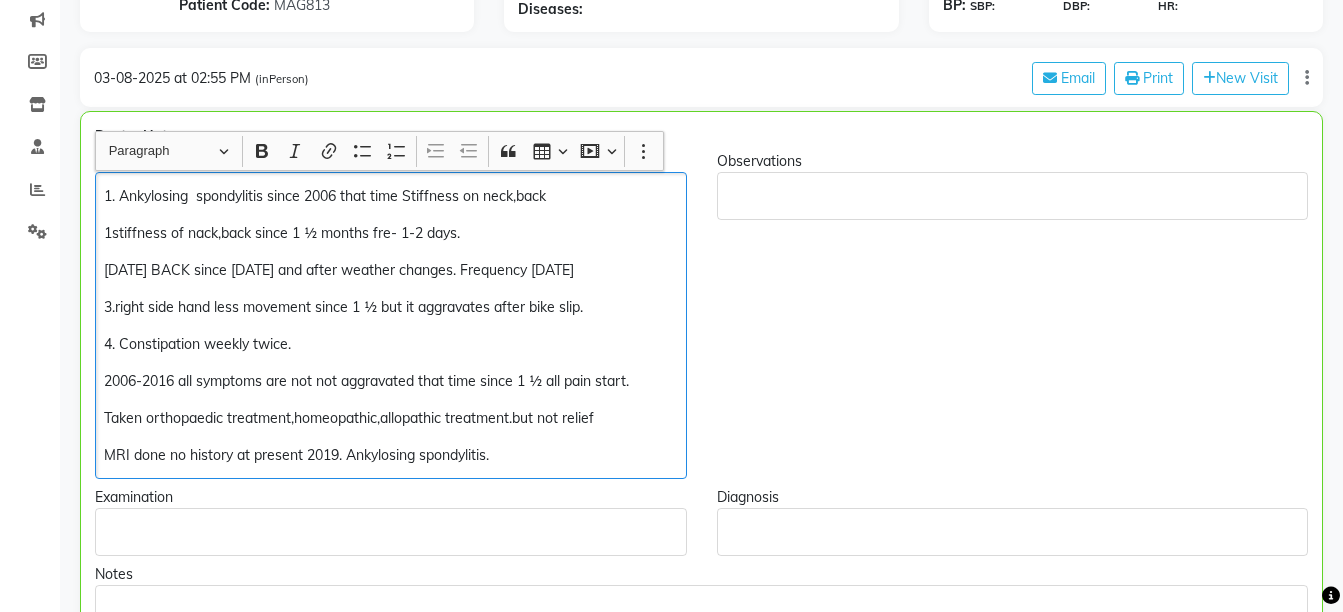 scroll, scrollTop: 297, scrollLeft: 0, axis: vertical 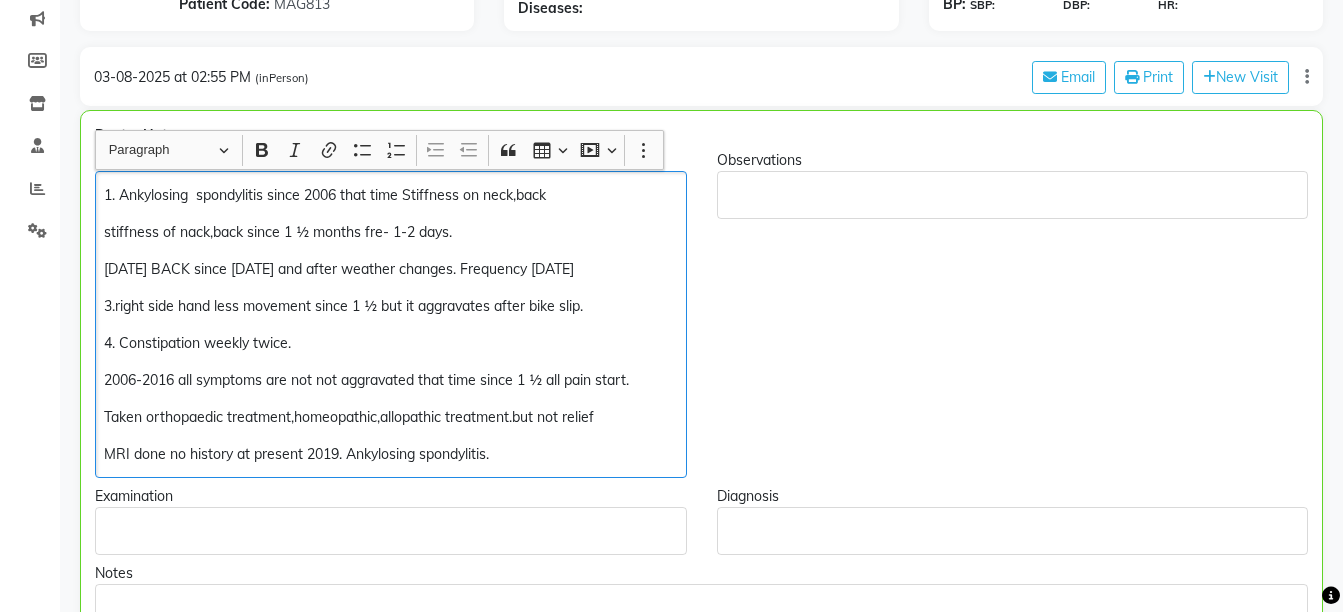 type 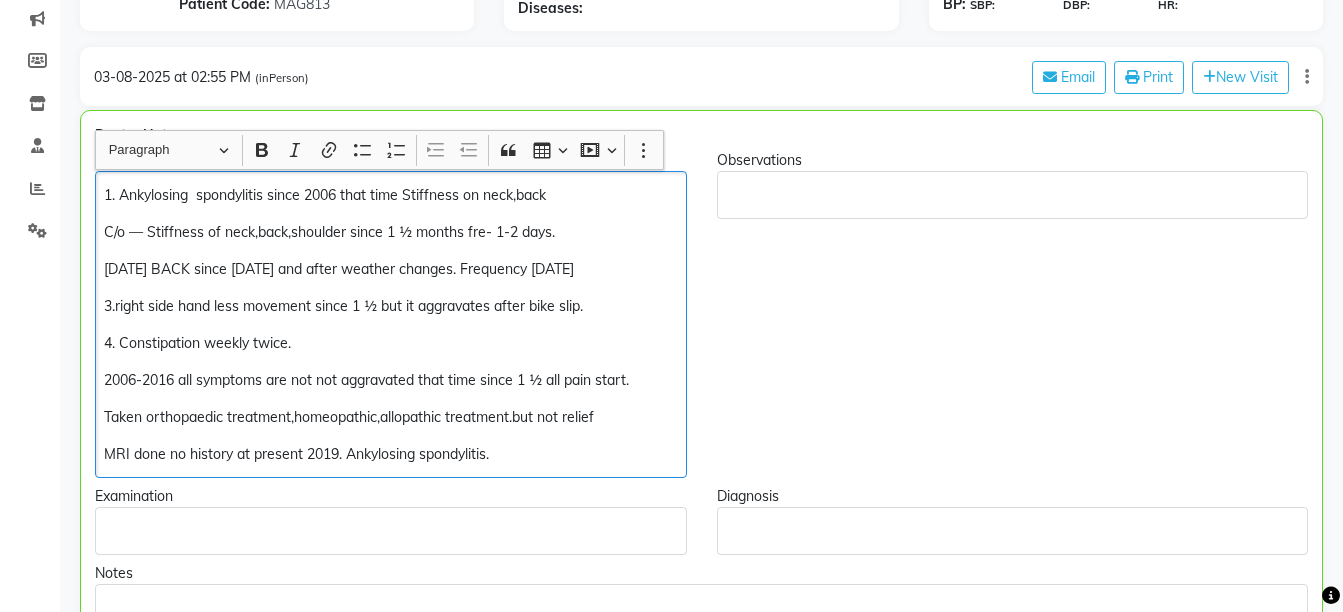 click on "C/o — Stiffness of neck,back,shoulder since 1 ½ months fre- 1-2 days." 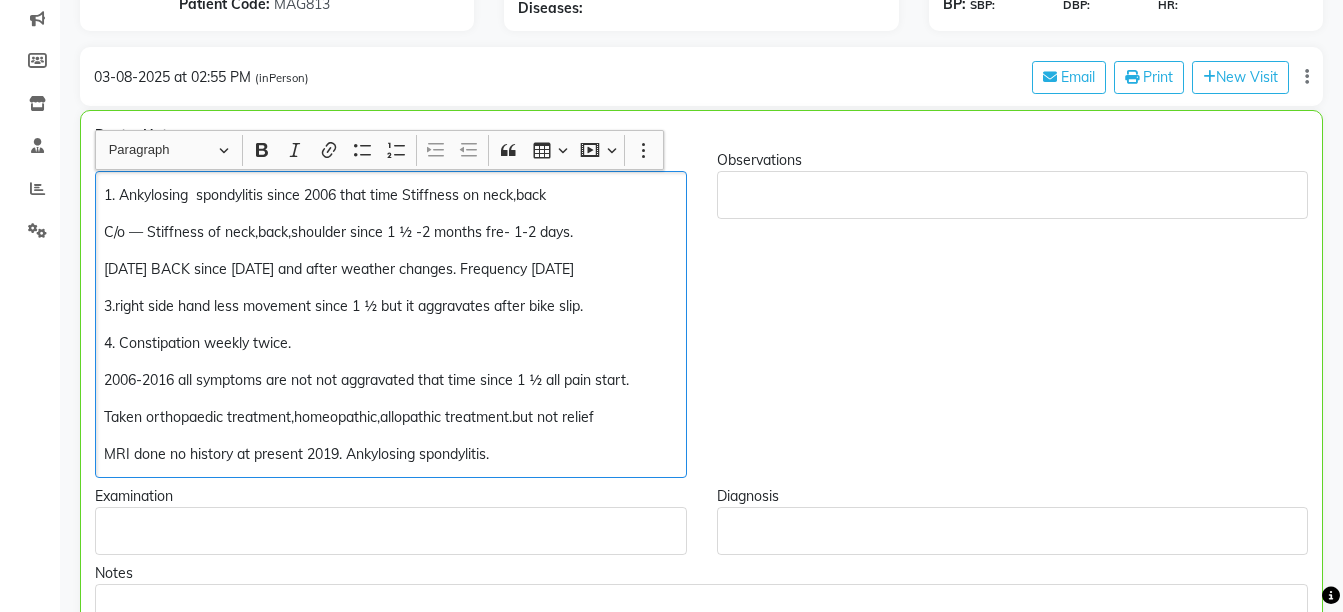 click on "1. Ankylosing  spondylitis since 2006 that time Stiffness on neck,back C/o — Stiffness of neck,back,shoulder since 1 ½ -2 months fre- 1-2 days. 2. While walking pain at lower back since 11/2 and after weather changes. Frequency 2-3days  3.right side hand less movement since 1 ½ but it aggravates after bike slip. 4. Constipation weekly twice. 2006-2016 all symptoms are not not aggravated that time since 1 ½ all pain start. Taken orthopaedic treatment,homeopathic,allopathic treatment.but not relief  MRI done no history at present 2019. Ankylosing spondylitis." 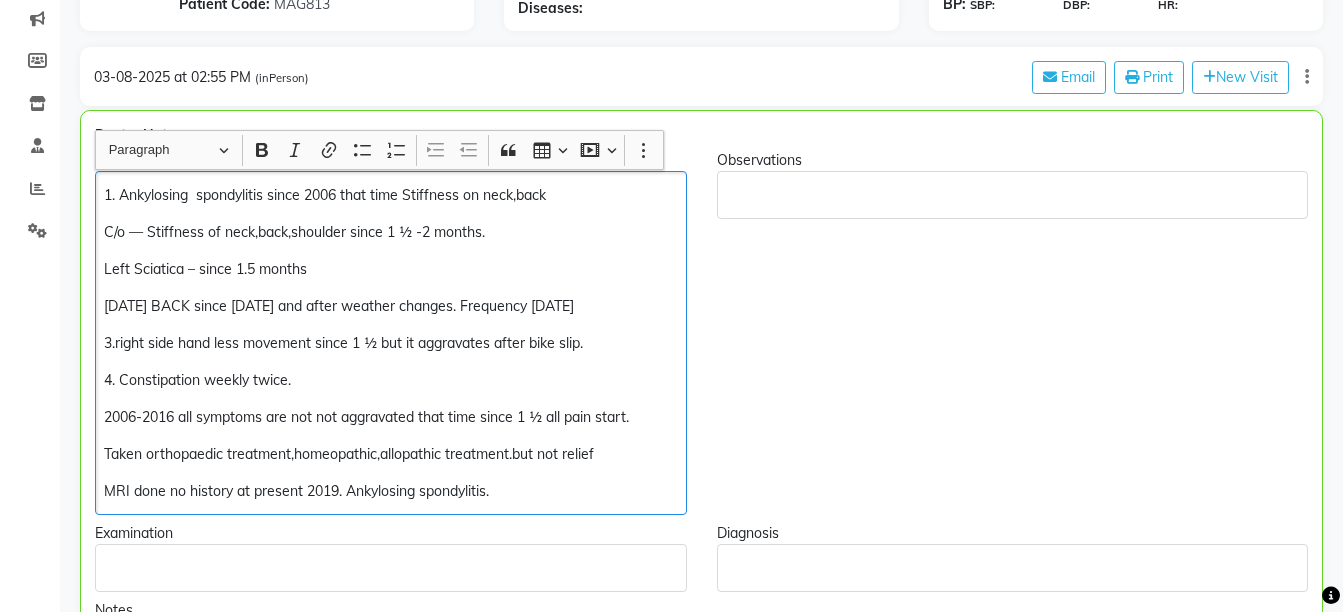 click on "C/o — Stiffness of neck,back,shoulder since 1 ½ -2 months." 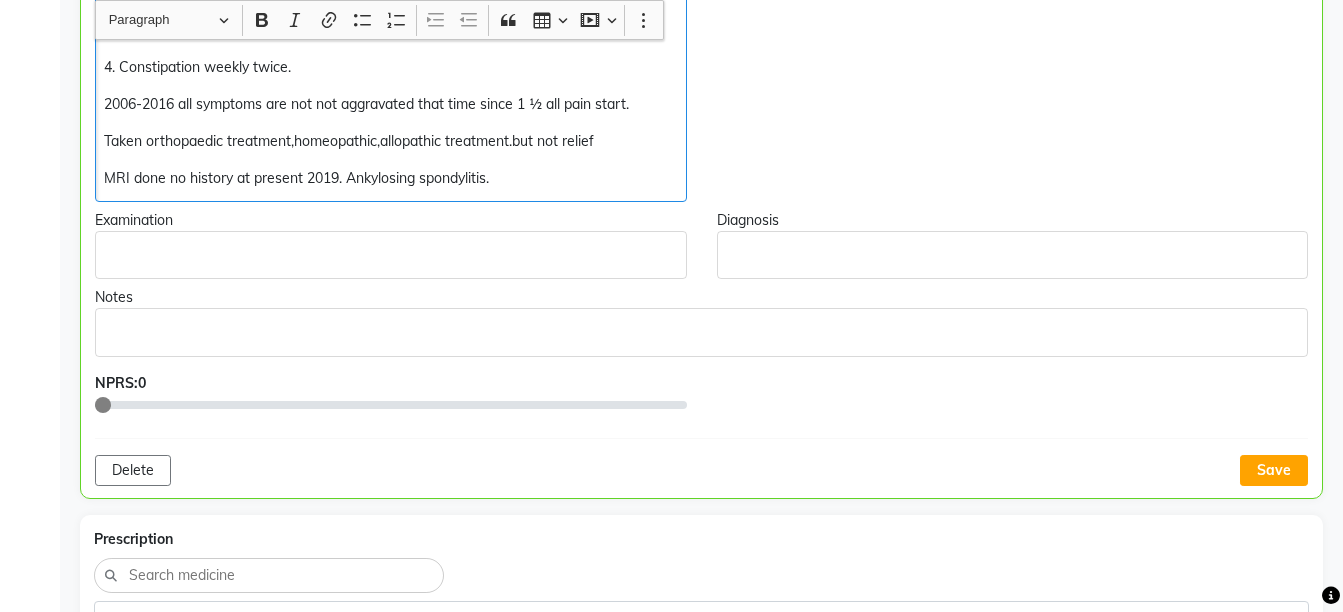 scroll, scrollTop: 616, scrollLeft: 0, axis: vertical 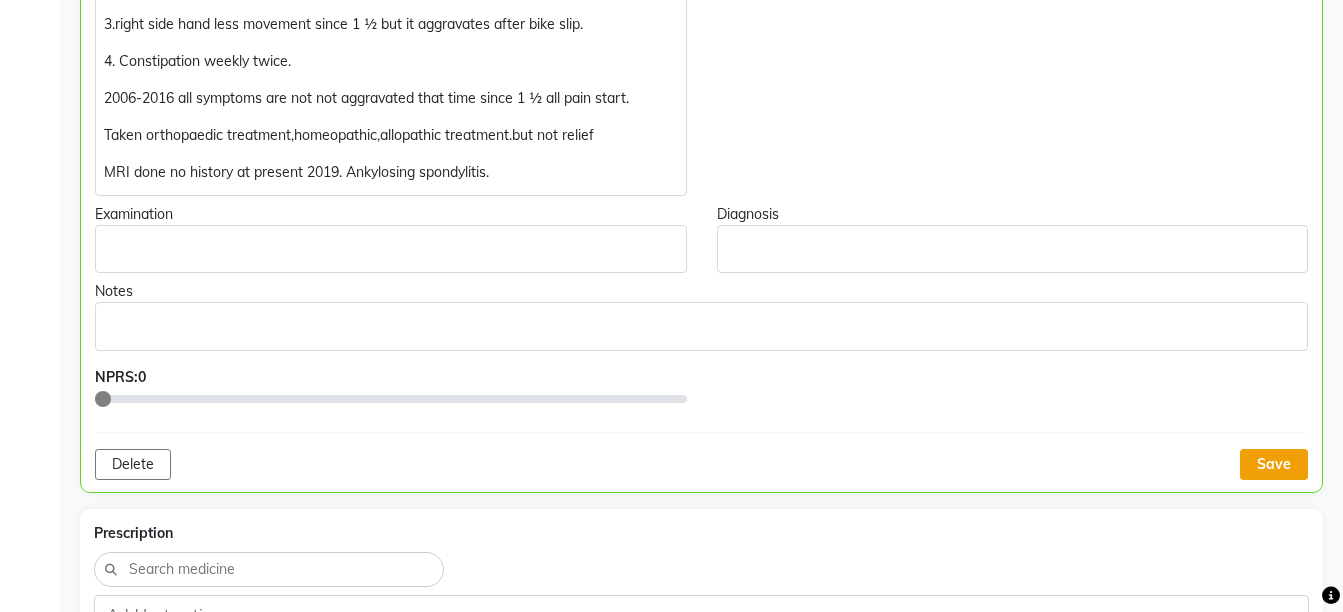 click on "Save" 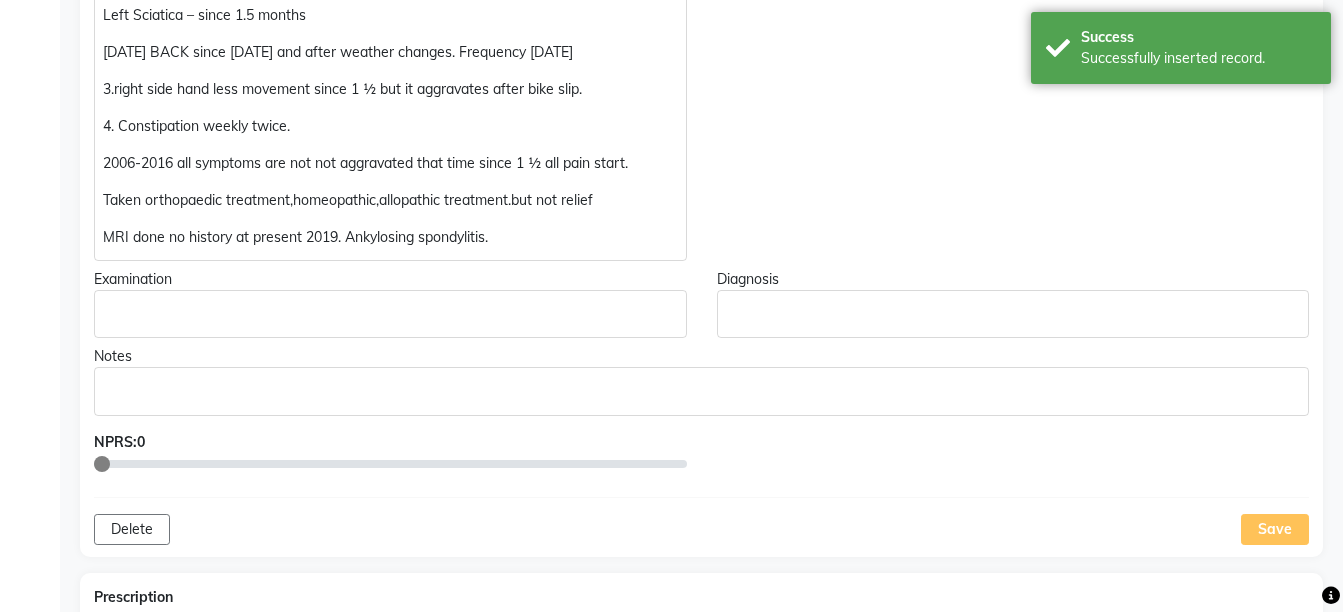 scroll, scrollTop: 328, scrollLeft: 0, axis: vertical 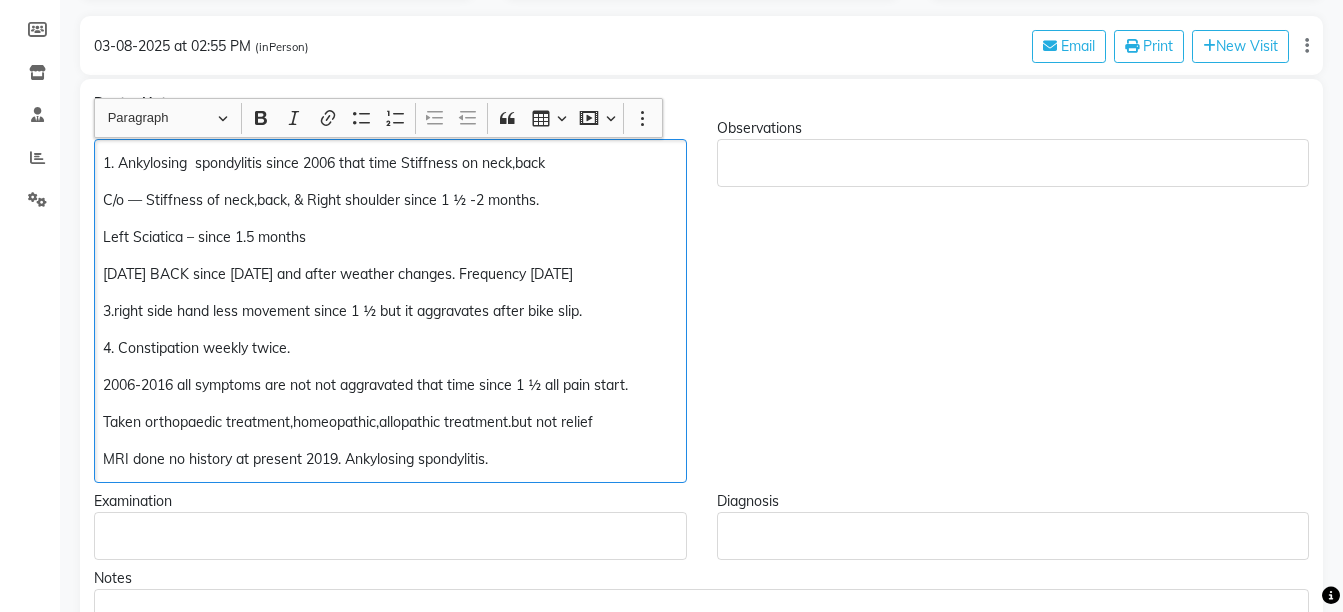 click on "MRI done no history at present 2019. Ankylosing spondylitis." 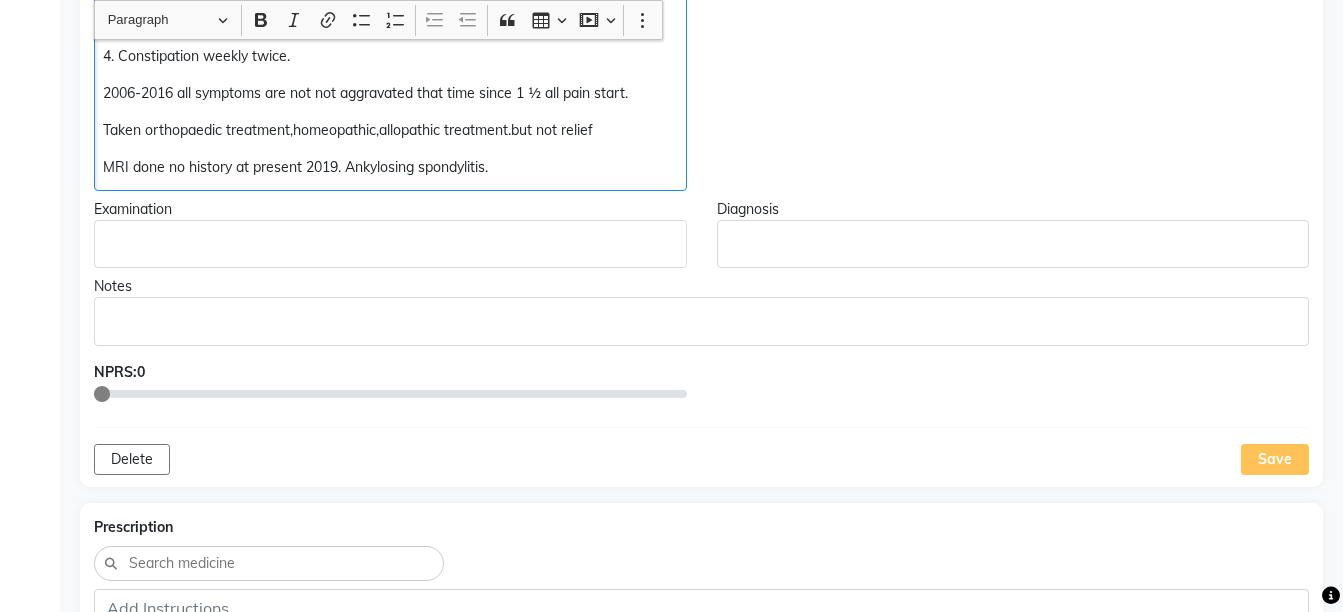 scroll, scrollTop: 669, scrollLeft: 0, axis: vertical 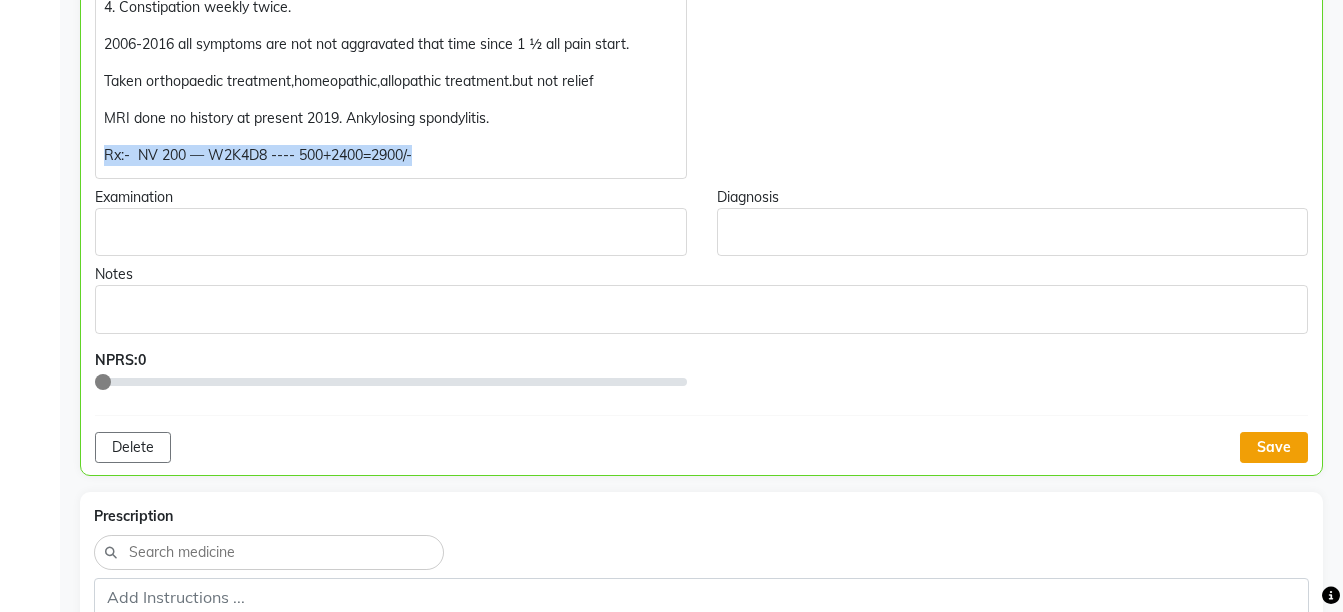 click on "Save" 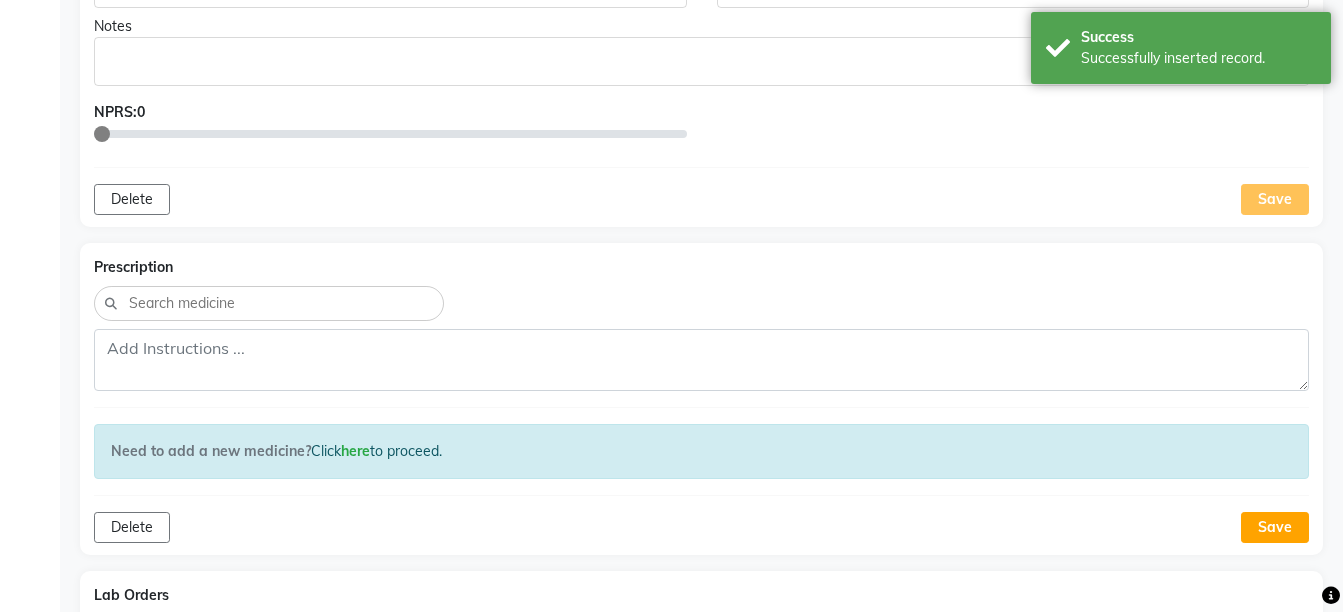 scroll, scrollTop: 938, scrollLeft: 0, axis: vertical 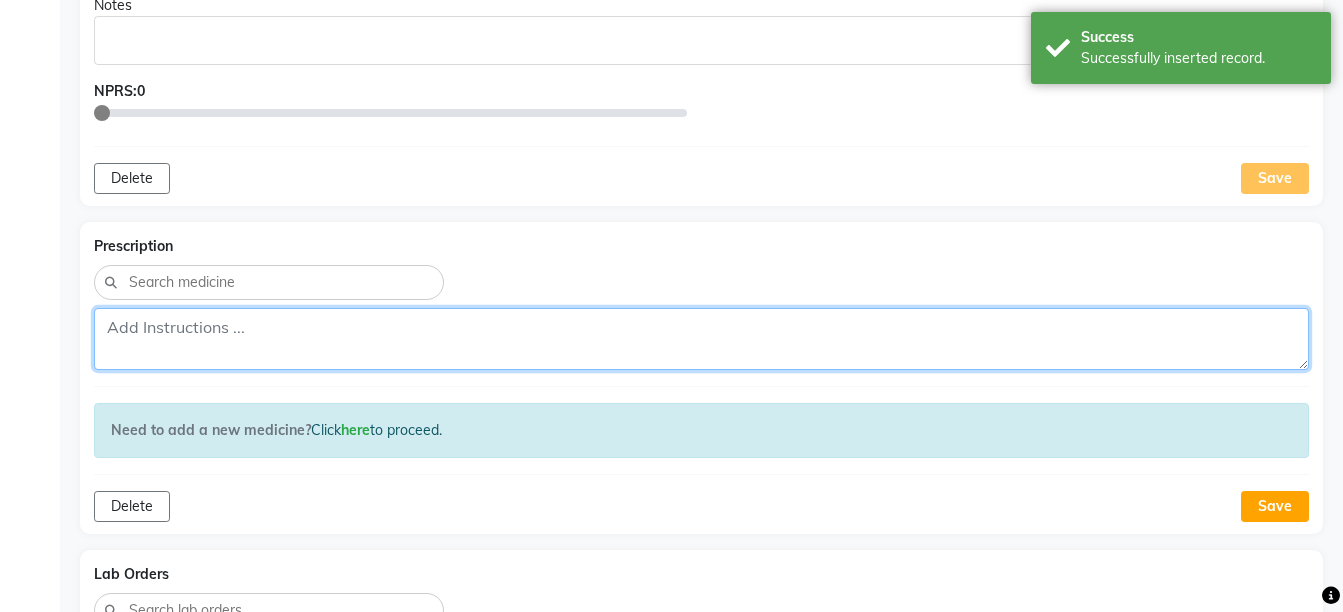 click 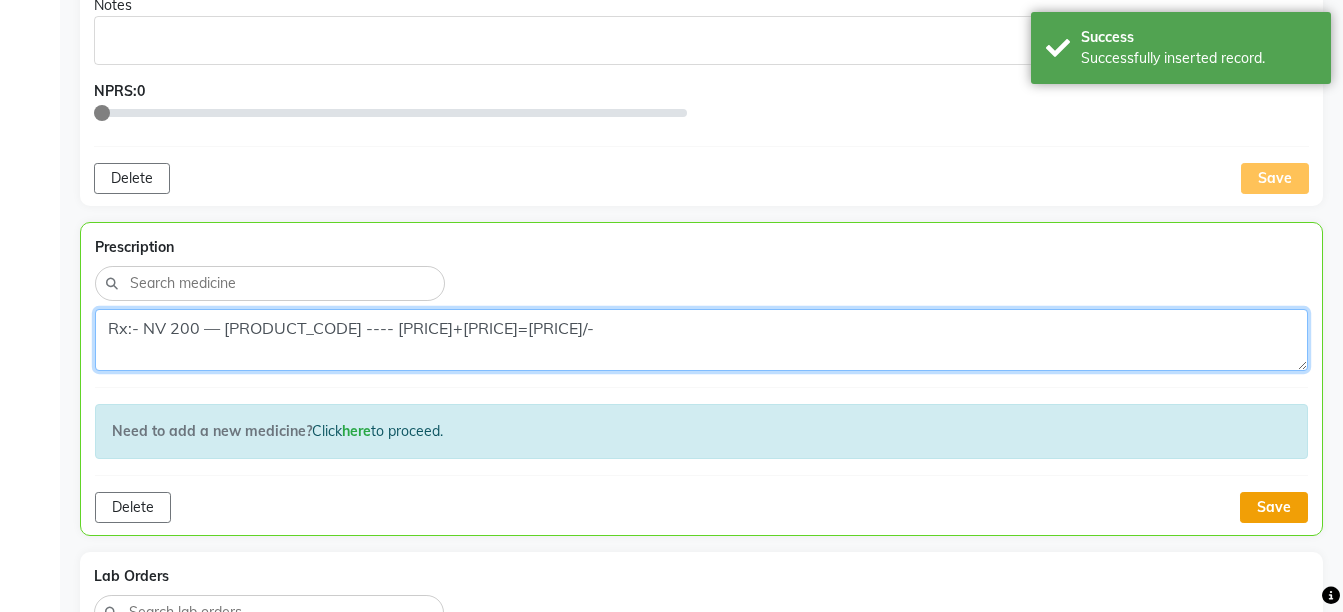 type on "Rx:- NV 200 — [PRODUCT_CODE] ---- [PRICE]+[PRICE]=[PRICE]/-" 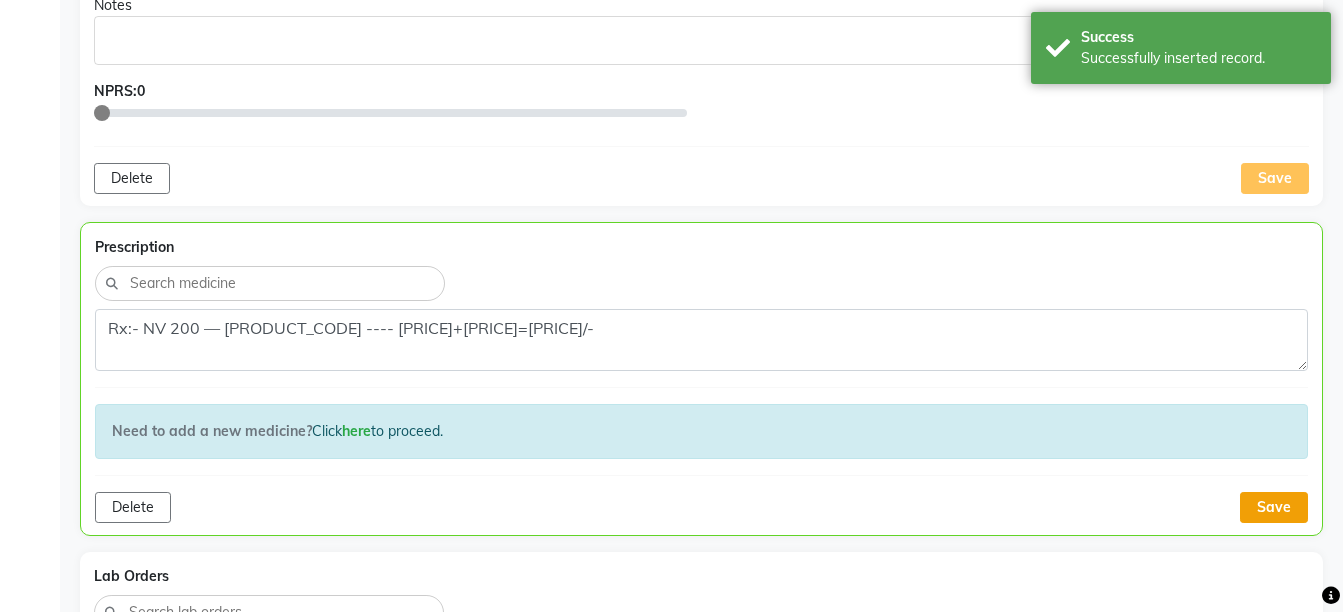 click on "Save" 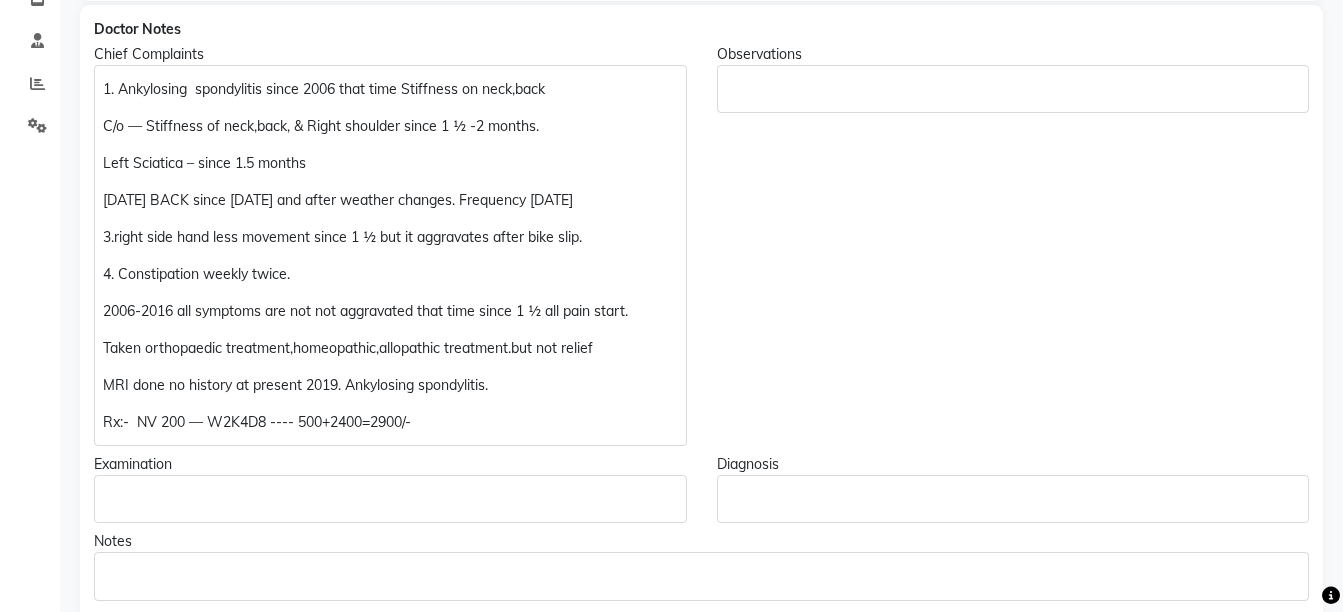 scroll, scrollTop: 14, scrollLeft: 0, axis: vertical 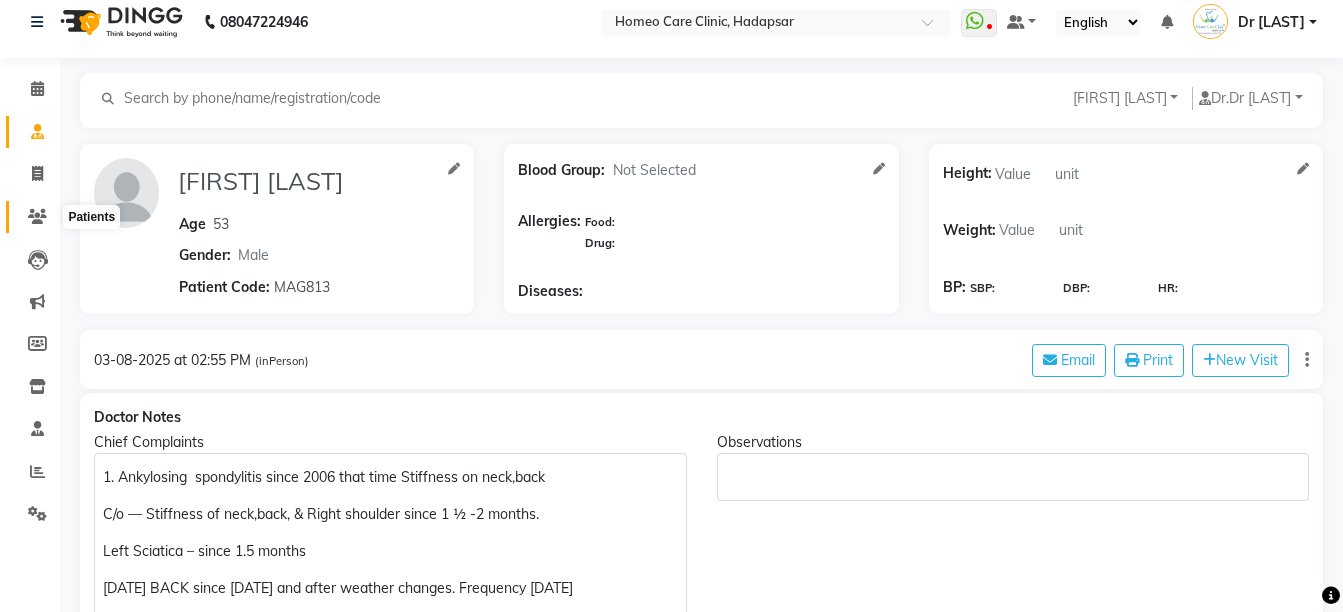click 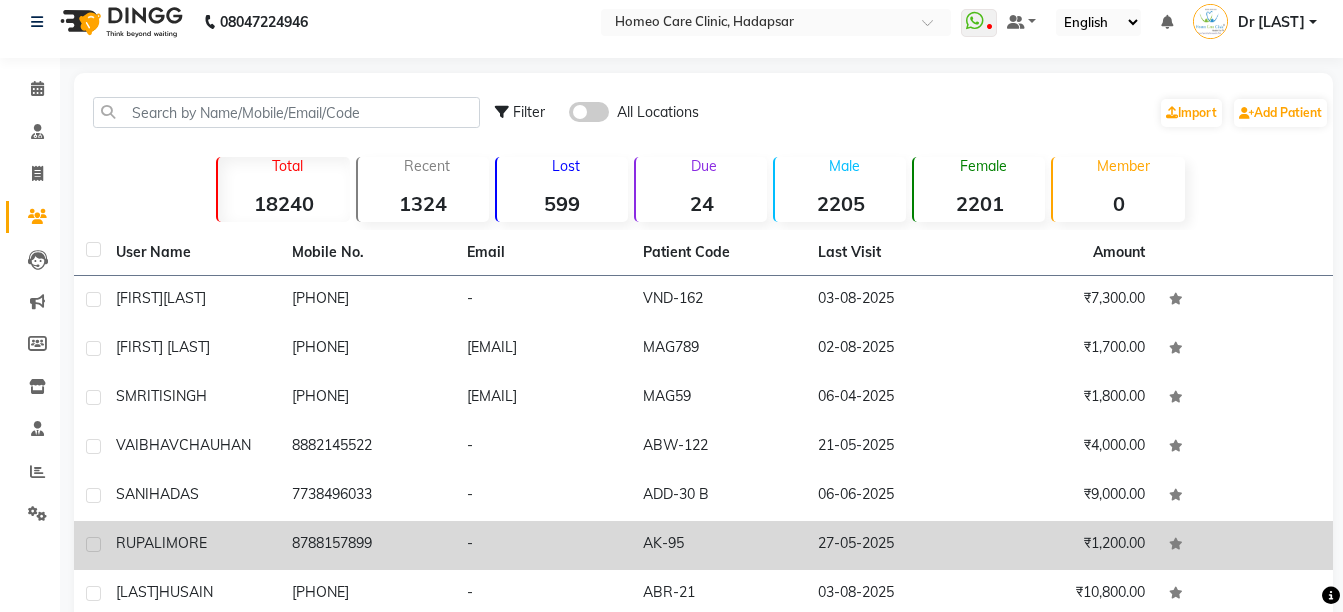 click on "RUPALI" 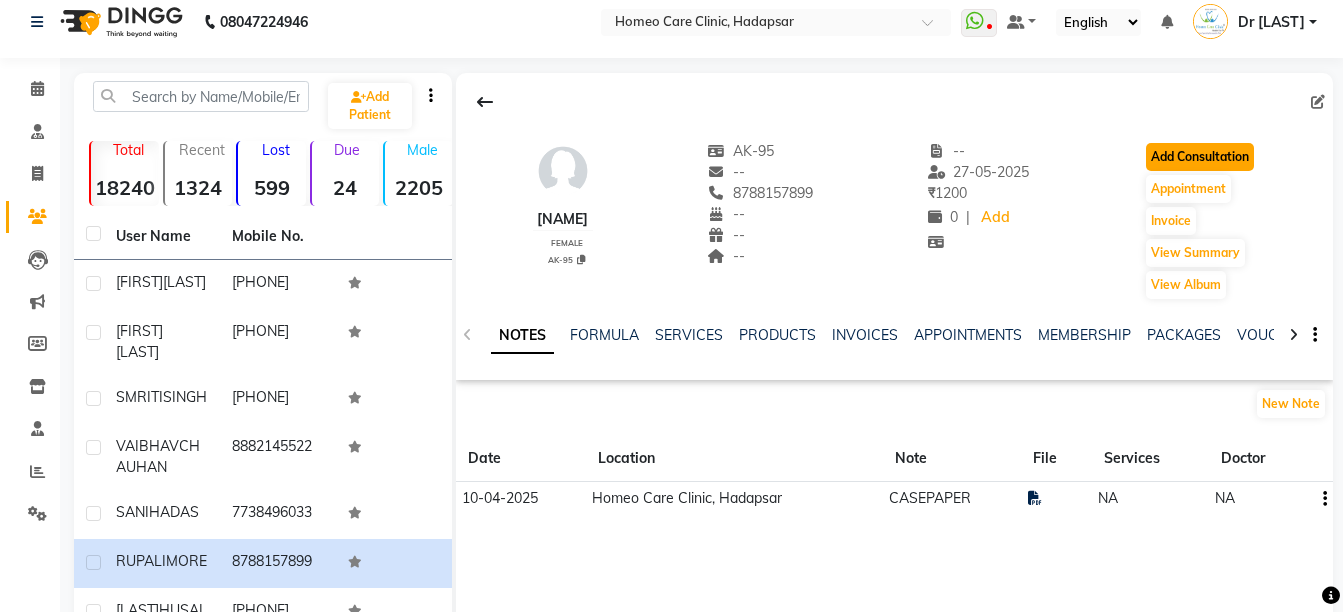 click on "Add Consultation" 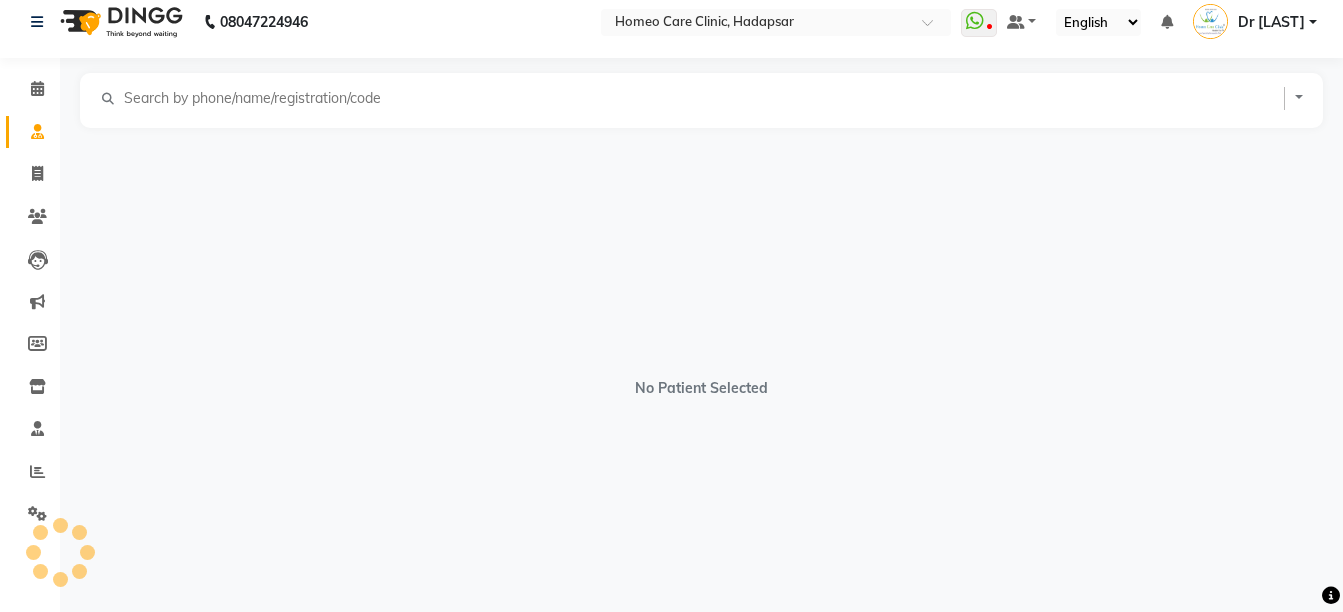 scroll, scrollTop: 0, scrollLeft: 0, axis: both 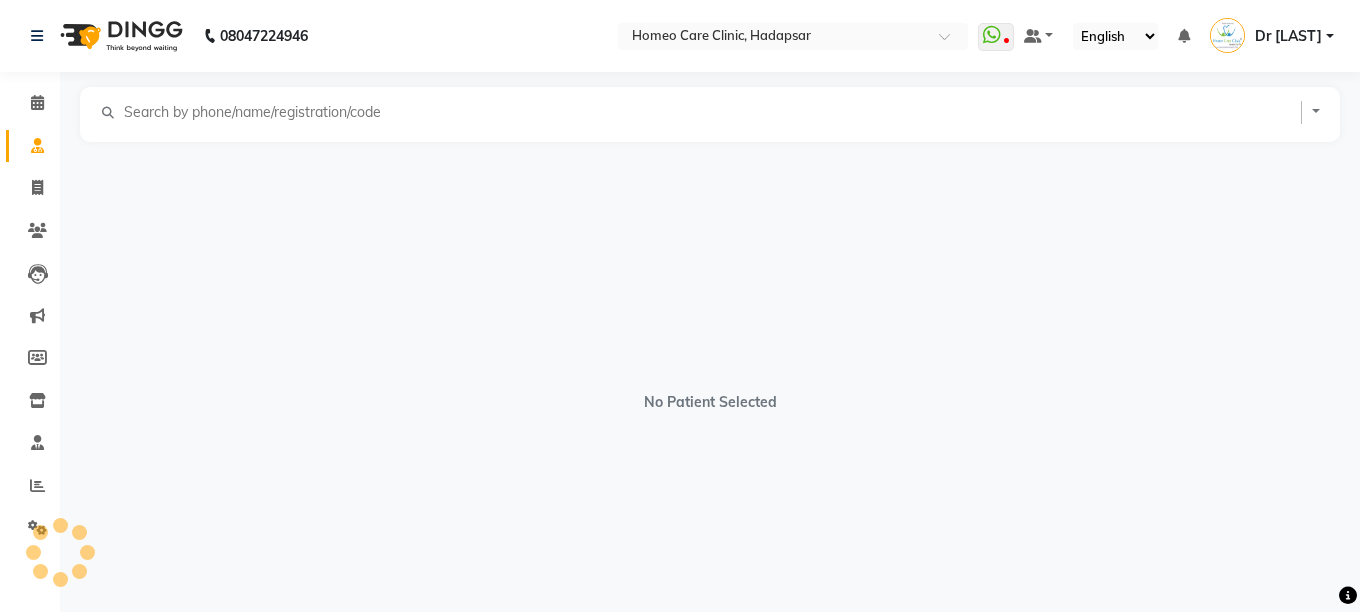 select on "female" 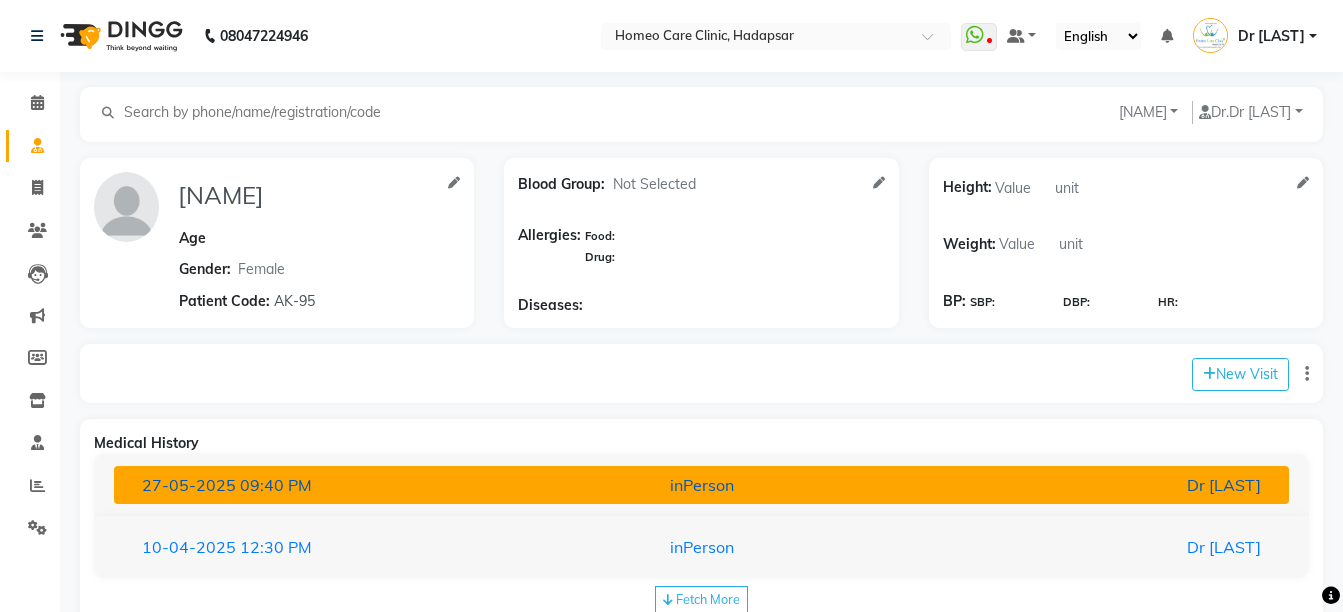 click on "inPerson" at bounding box center (701, 485) 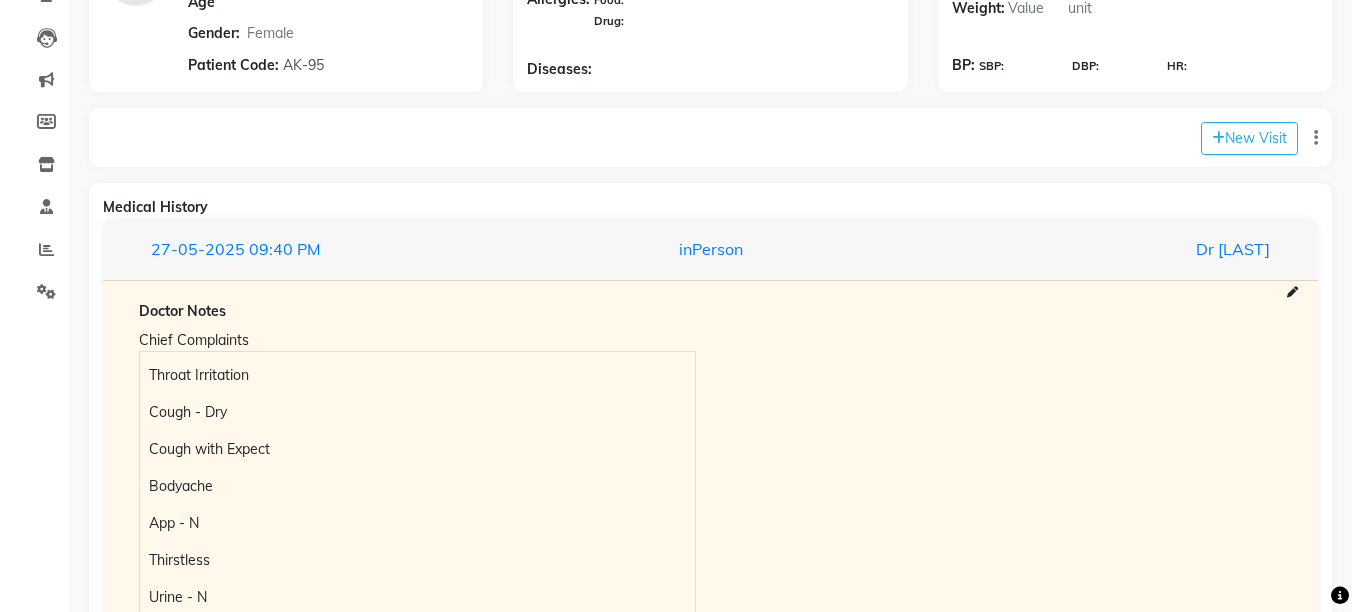 scroll, scrollTop: 286, scrollLeft: 0, axis: vertical 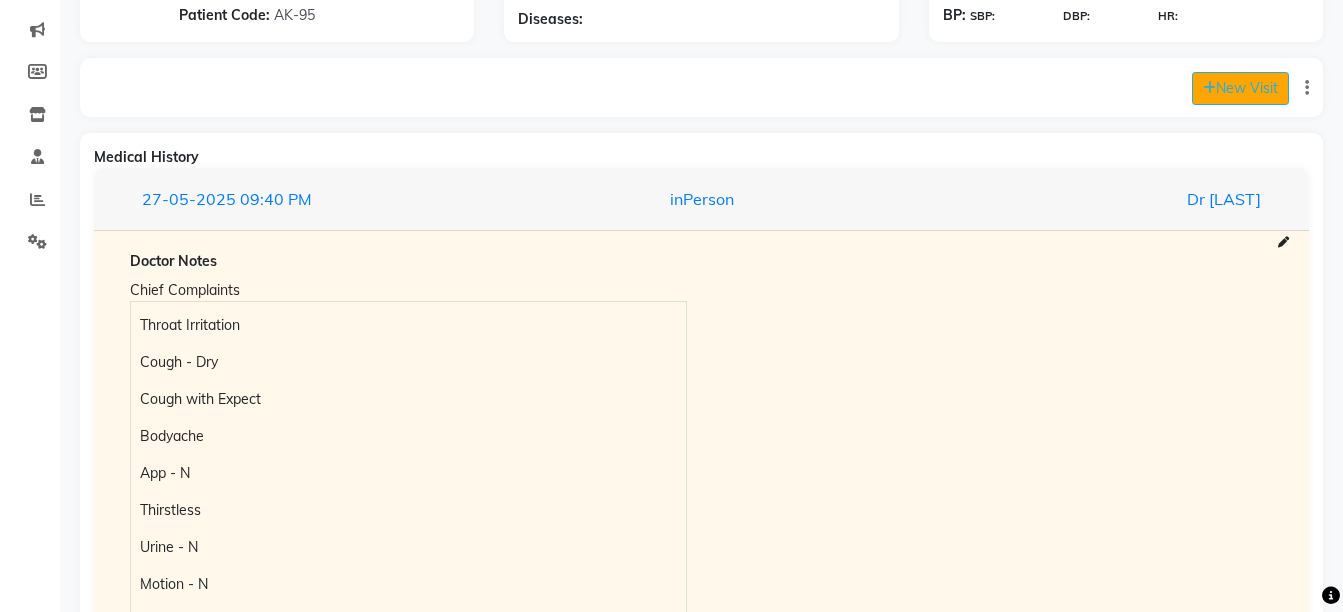 click on "New Visit" 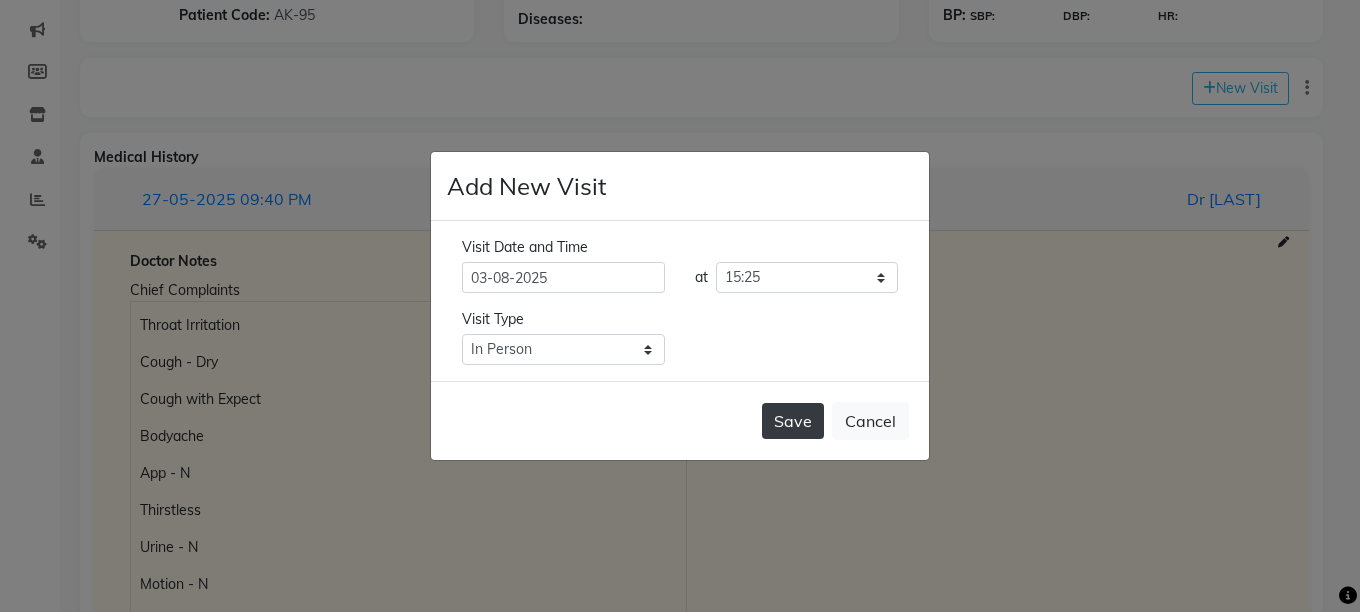 click on "Save" 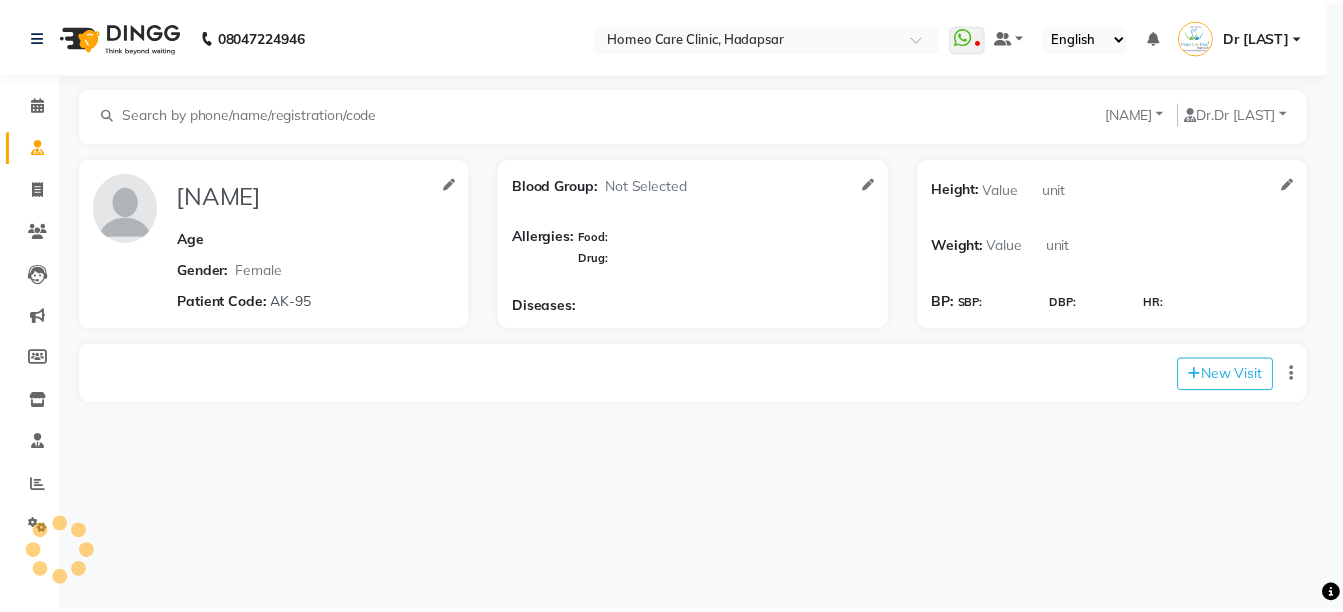 scroll, scrollTop: 0, scrollLeft: 0, axis: both 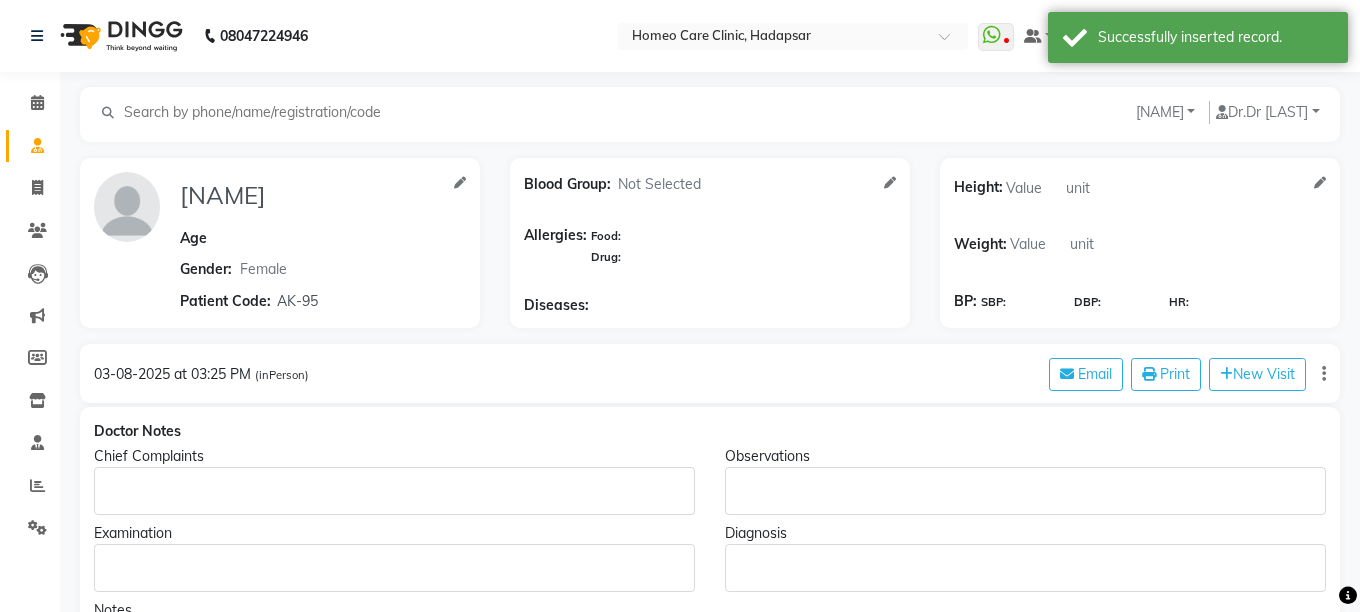 type on "[NAME]" 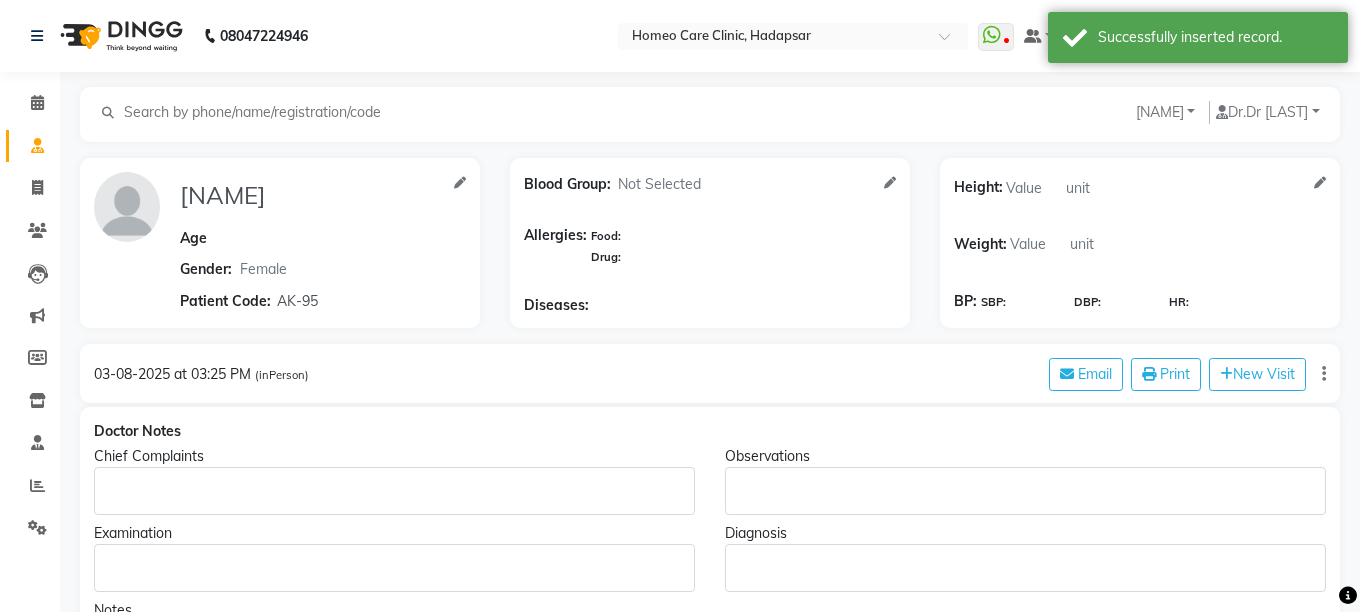 select on "female" 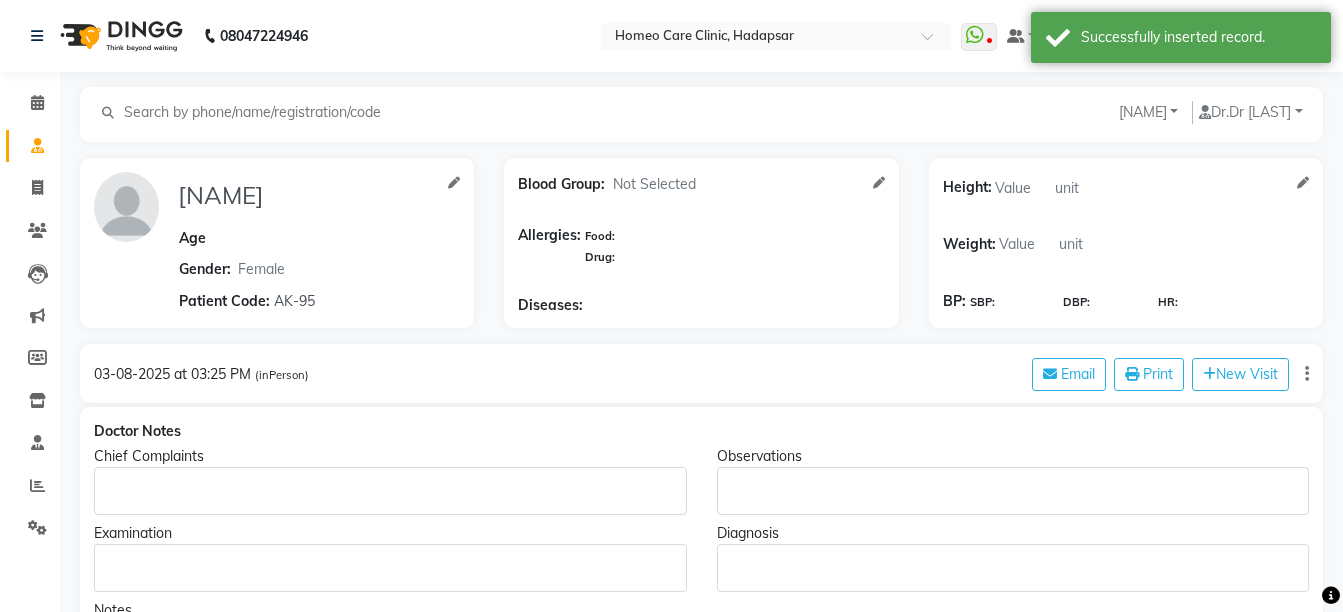 click on "Chief Complaints" 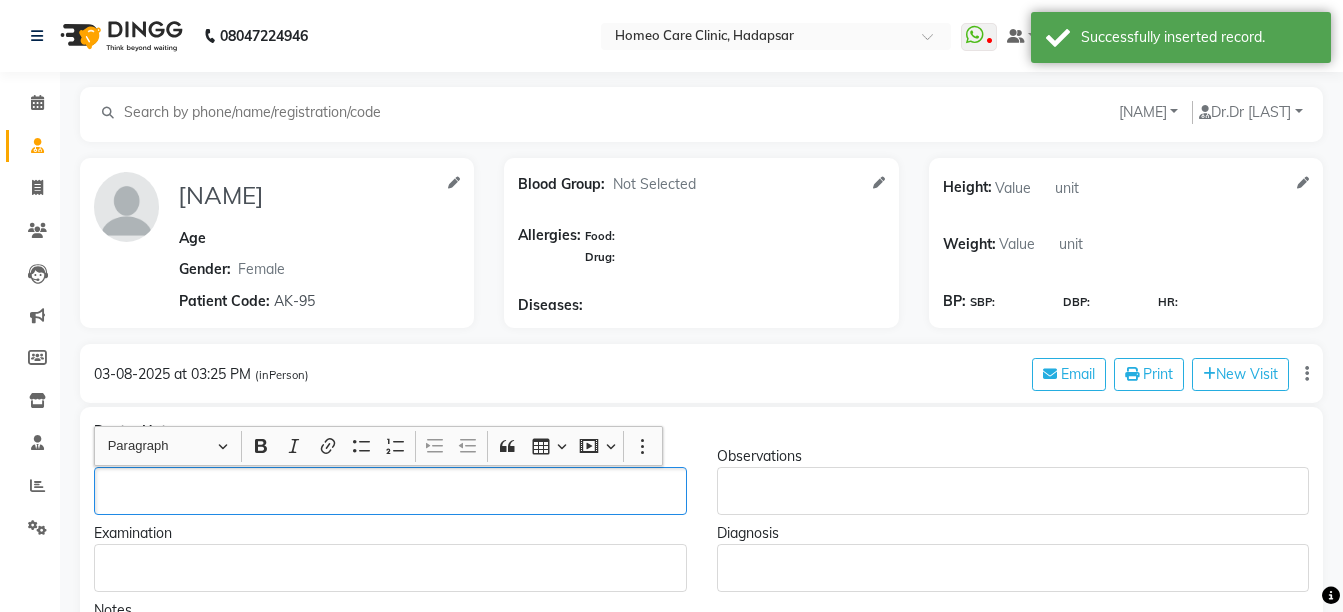 click 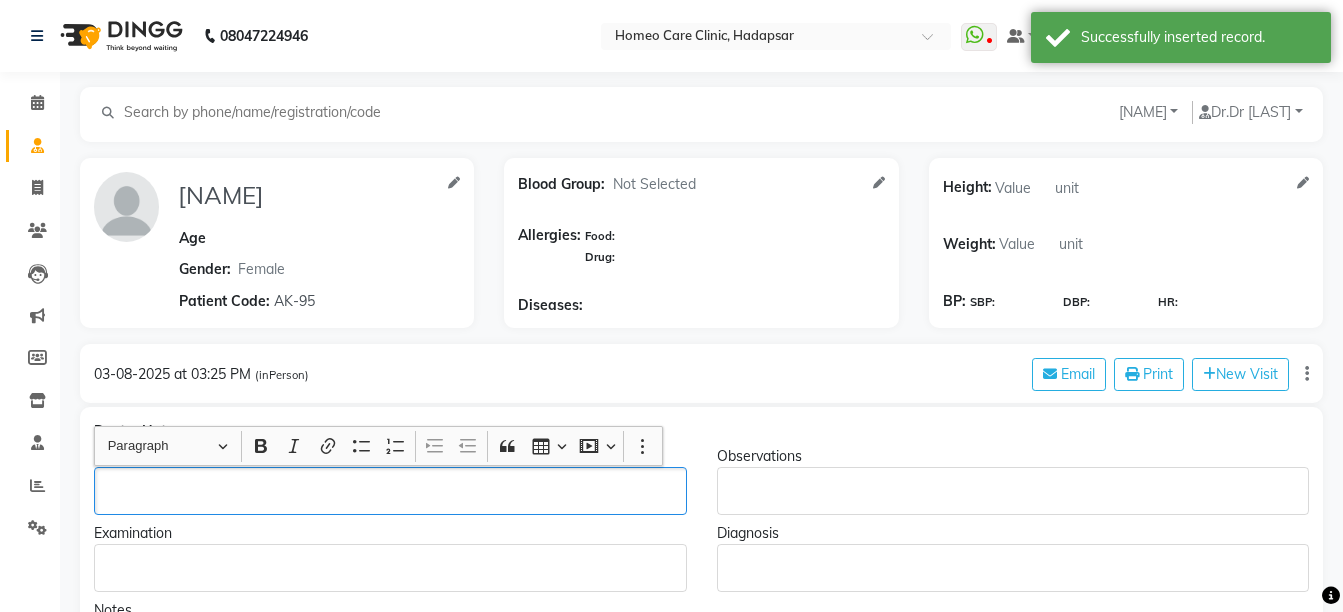 type 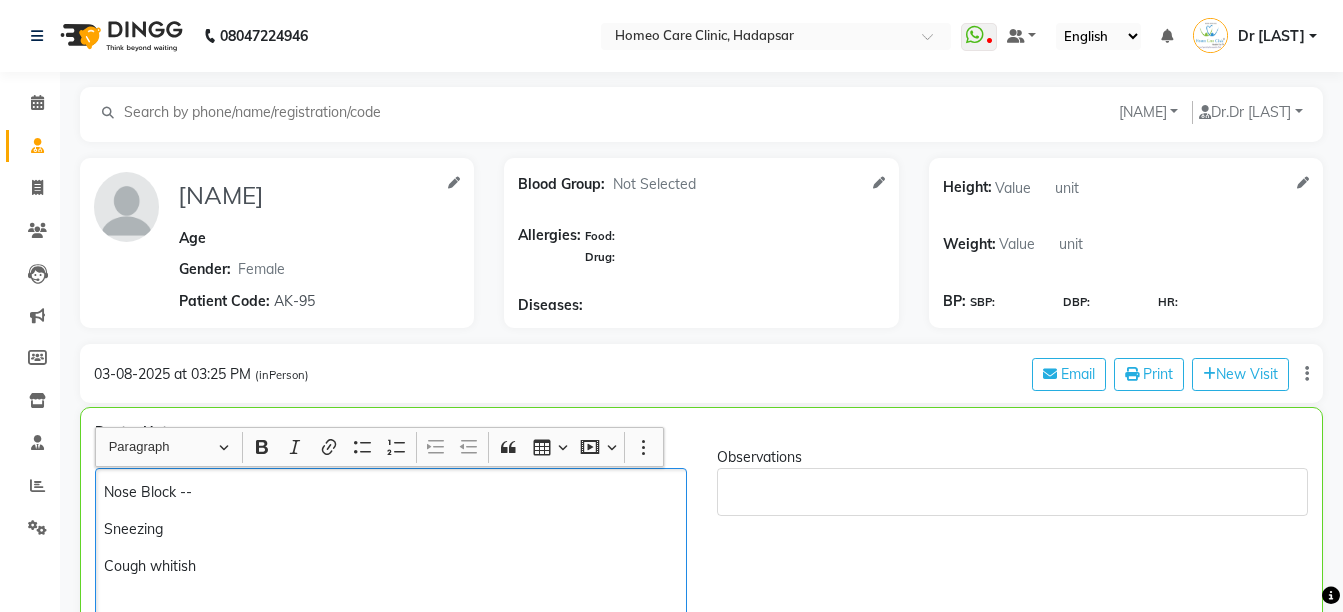 scroll, scrollTop: 22, scrollLeft: 0, axis: vertical 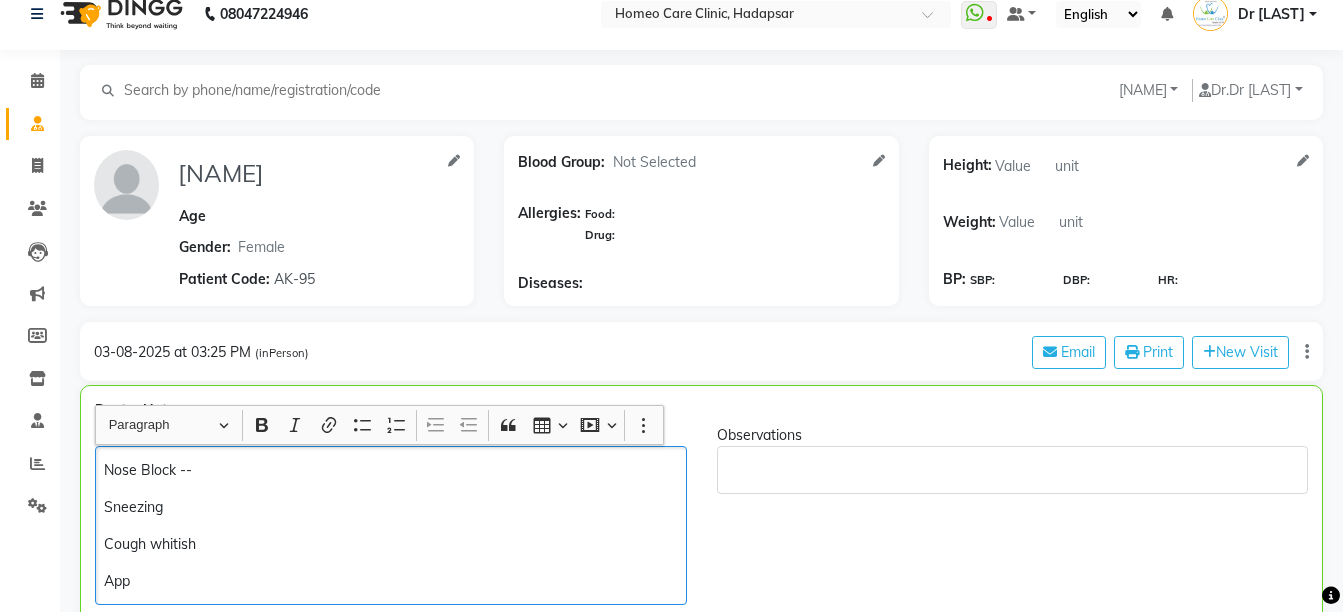 click on "Cough whitish" 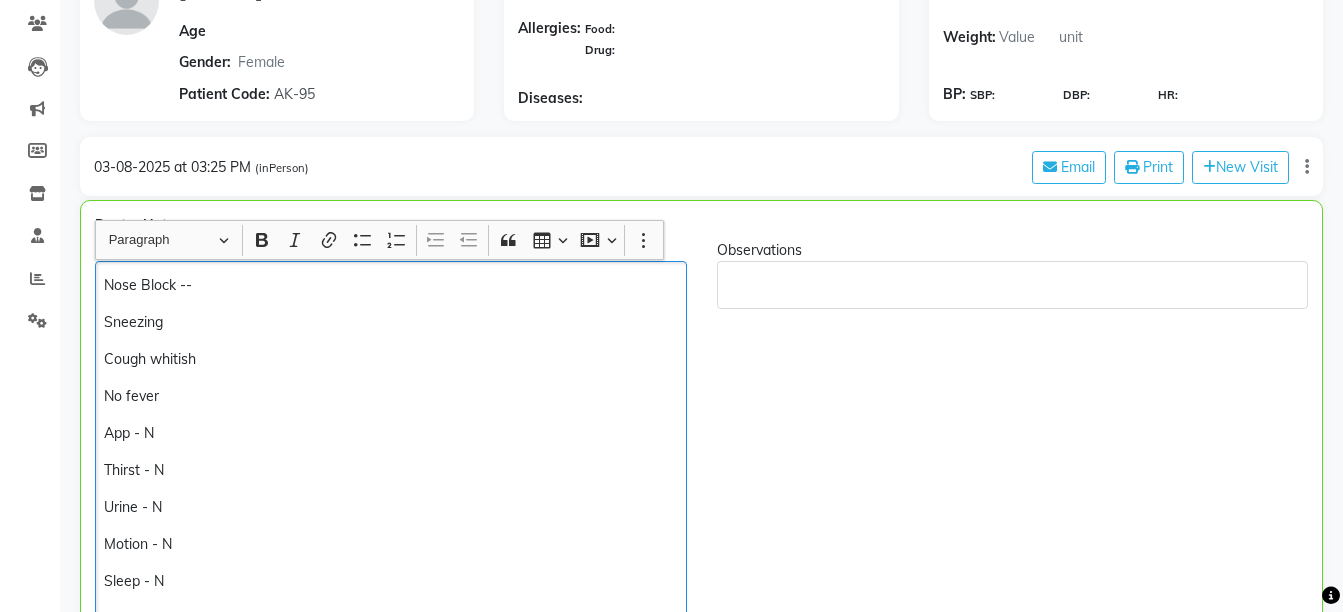 scroll, scrollTop: 244, scrollLeft: 0, axis: vertical 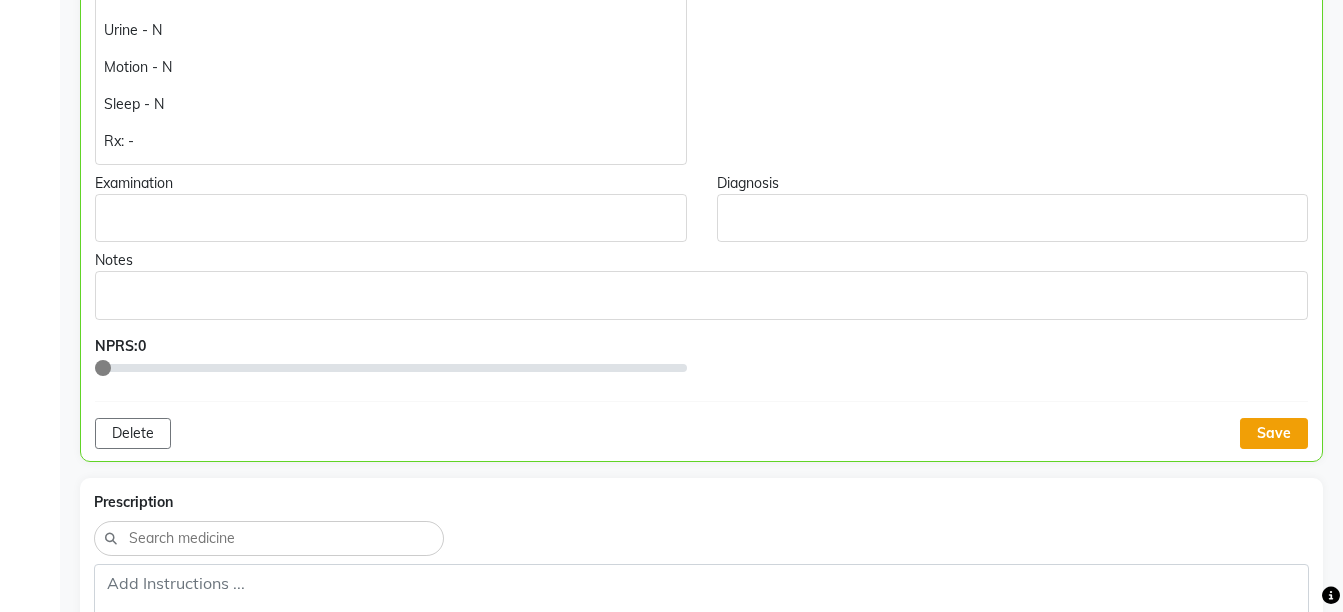 click on "Save" 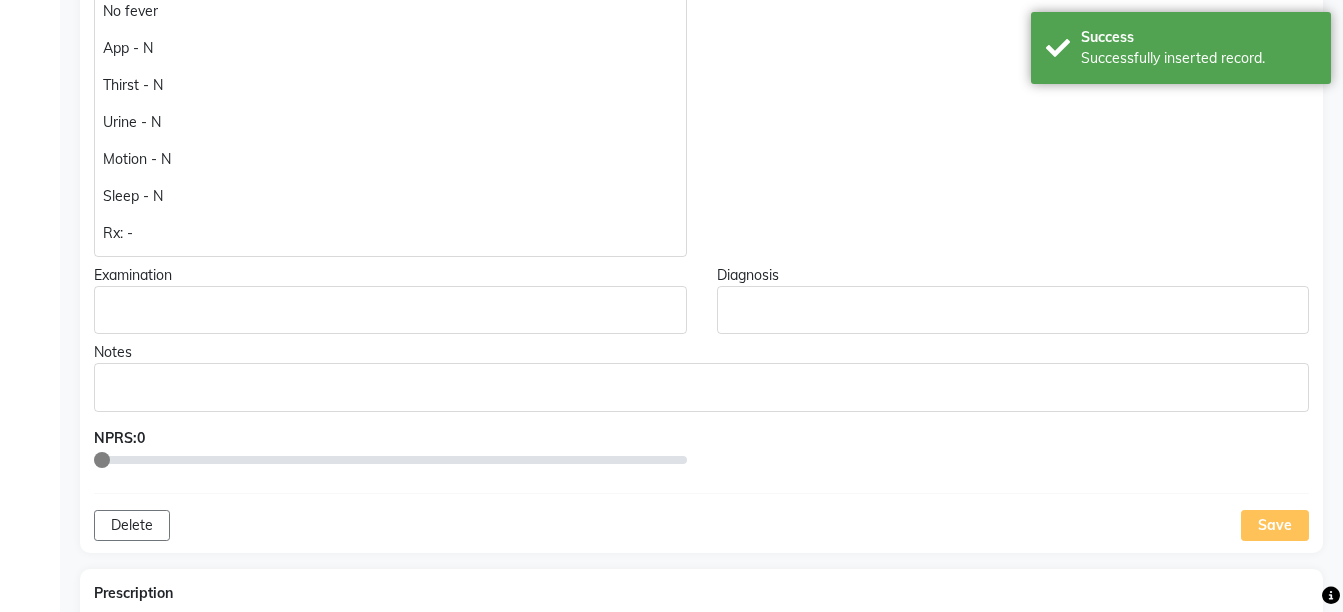 scroll, scrollTop: 587, scrollLeft: 0, axis: vertical 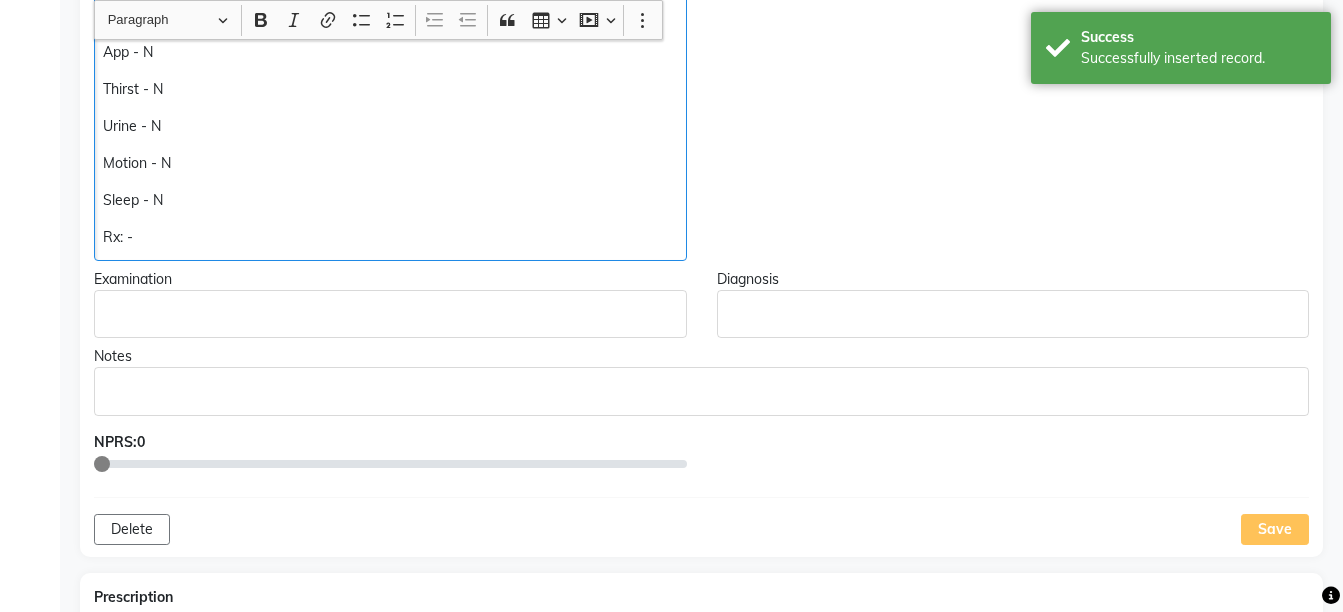 click on "Sleep - N" 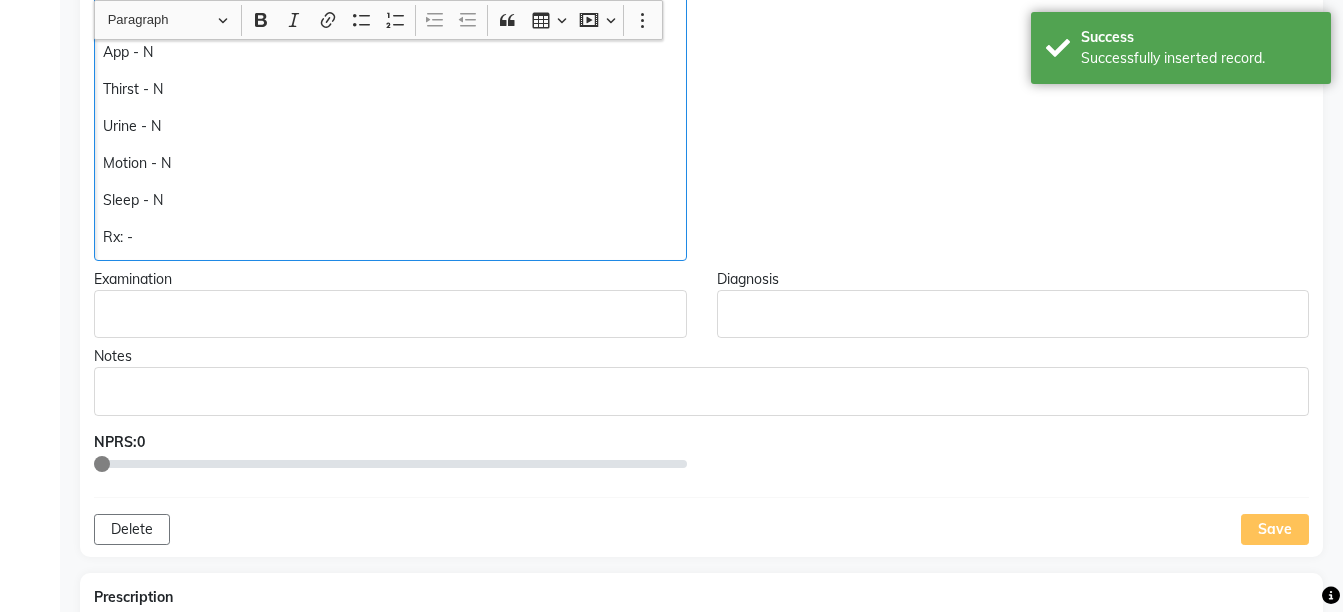 scroll, scrollTop: 588, scrollLeft: 0, axis: vertical 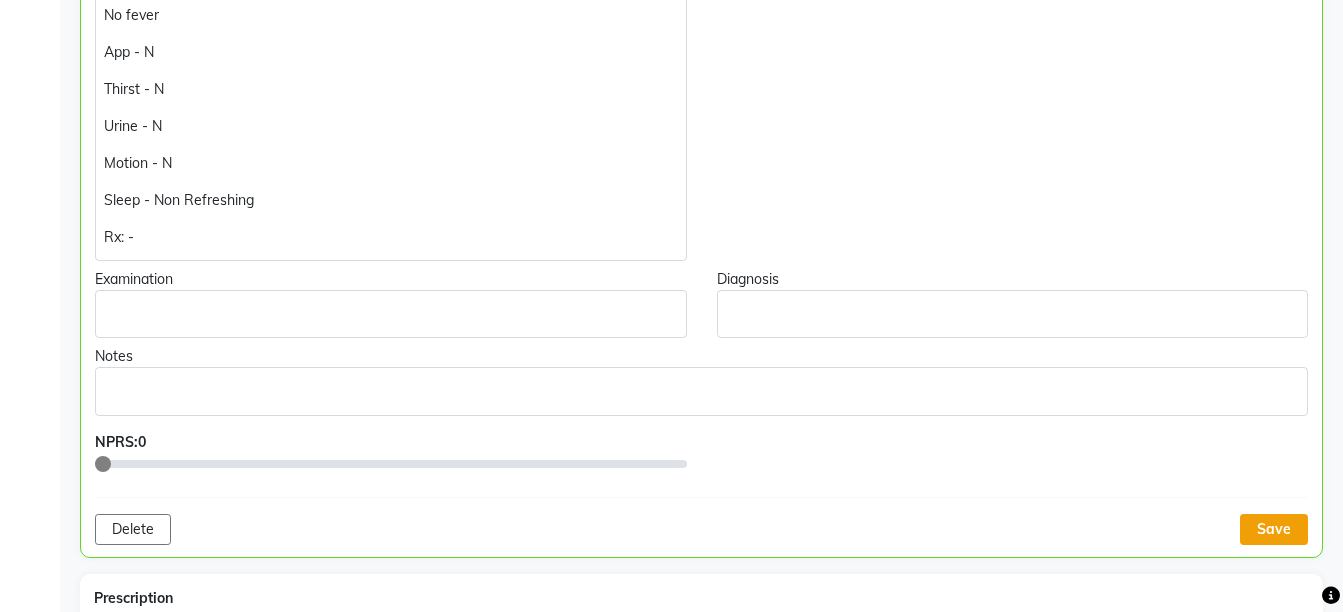 click on "Save" 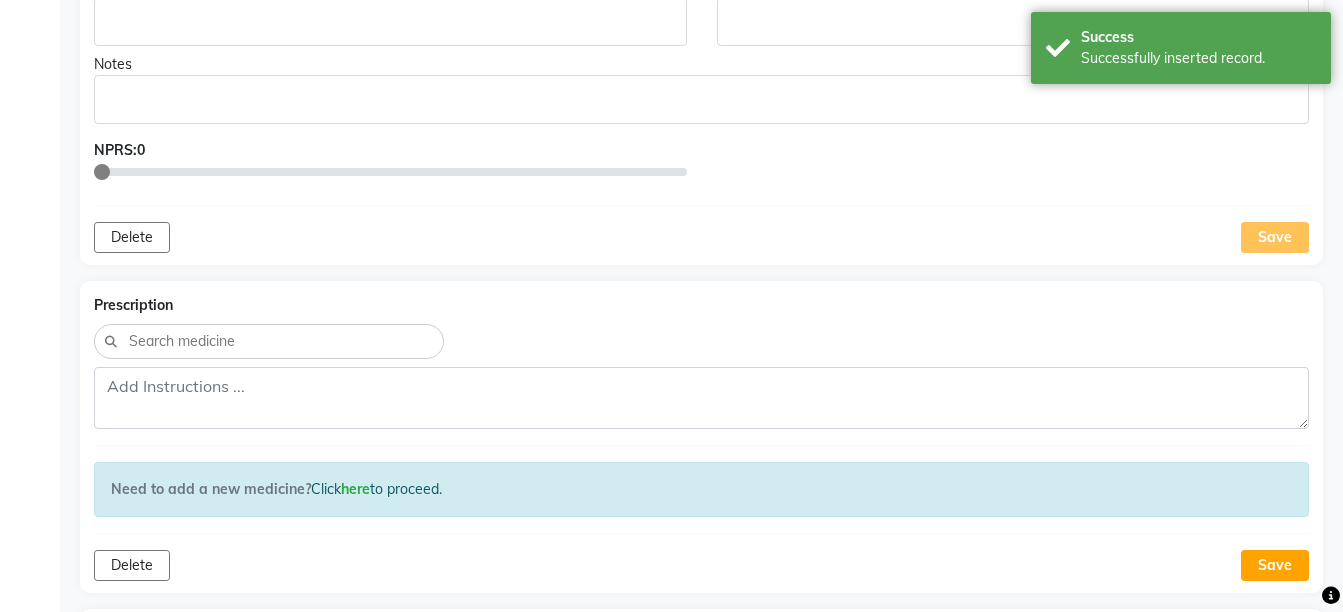scroll, scrollTop: 1196, scrollLeft: 0, axis: vertical 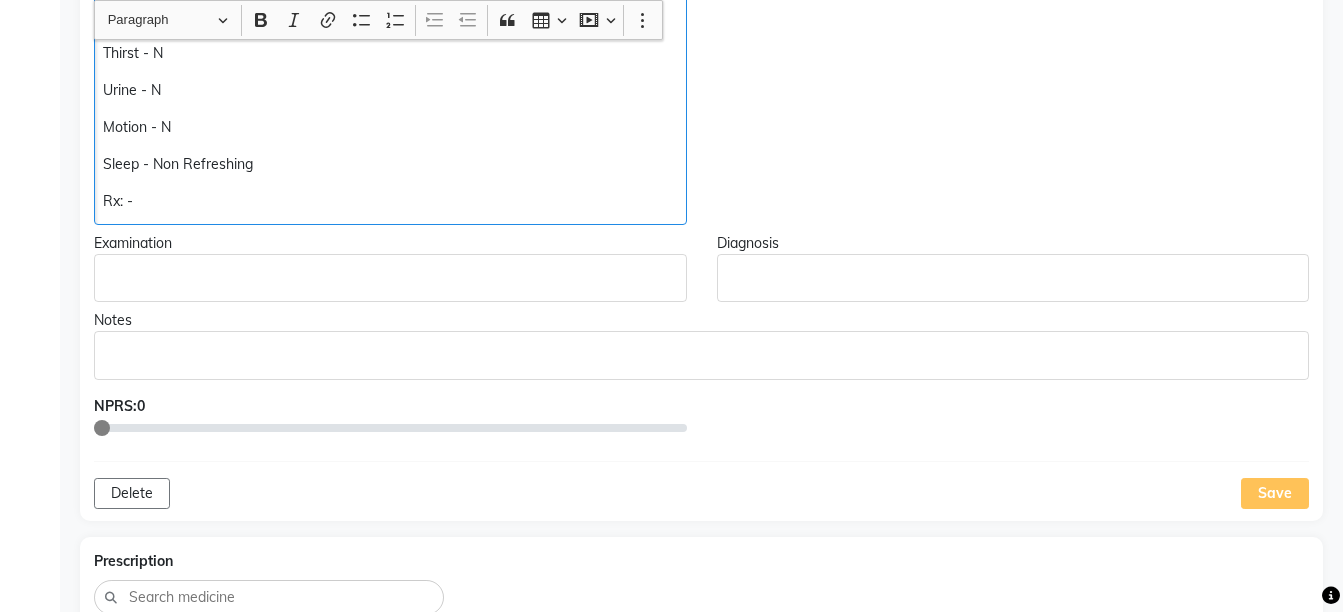 click on "Nose Block – Sneezing Cough whitish No fever App - N Thirst - N Urine - N Bowels -N Sleep -Non Refreshing Rx: -" 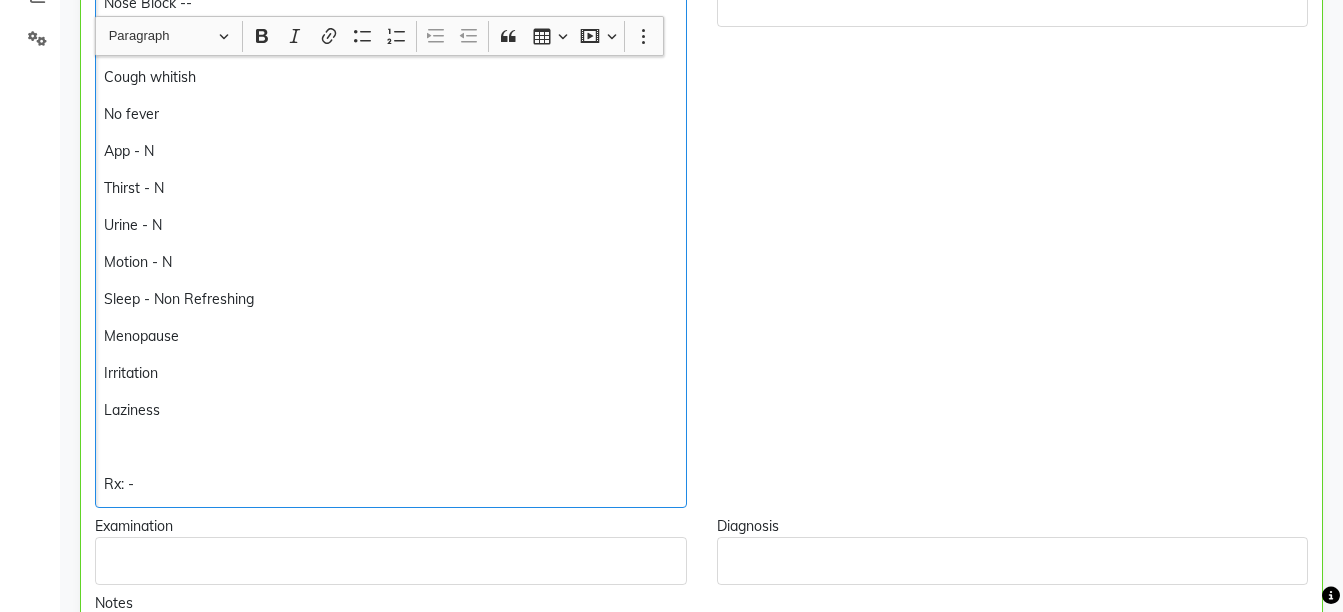 scroll, scrollTop: 517, scrollLeft: 0, axis: vertical 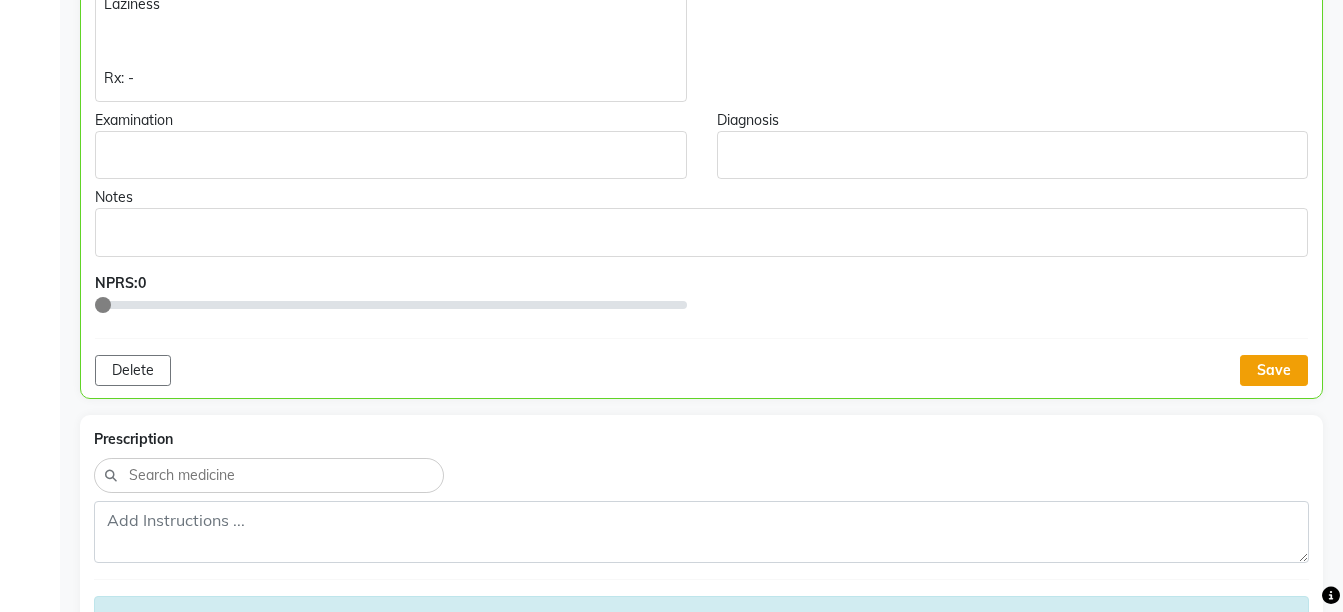 click on "Save" 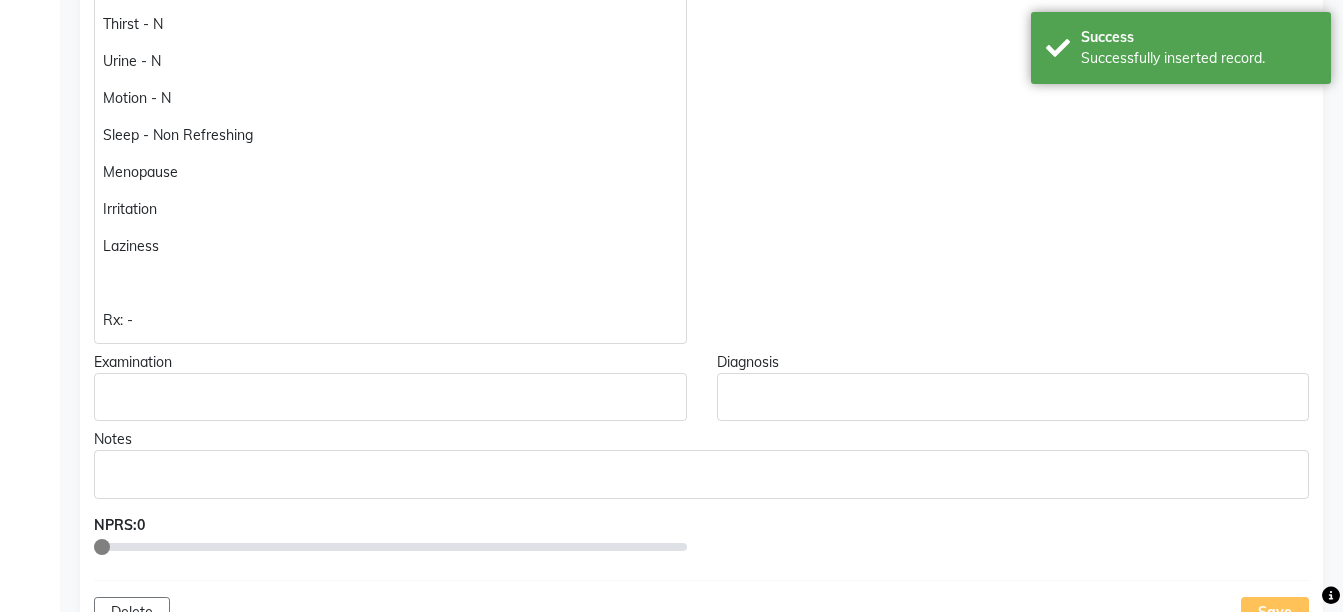 scroll, scrollTop: 648, scrollLeft: 0, axis: vertical 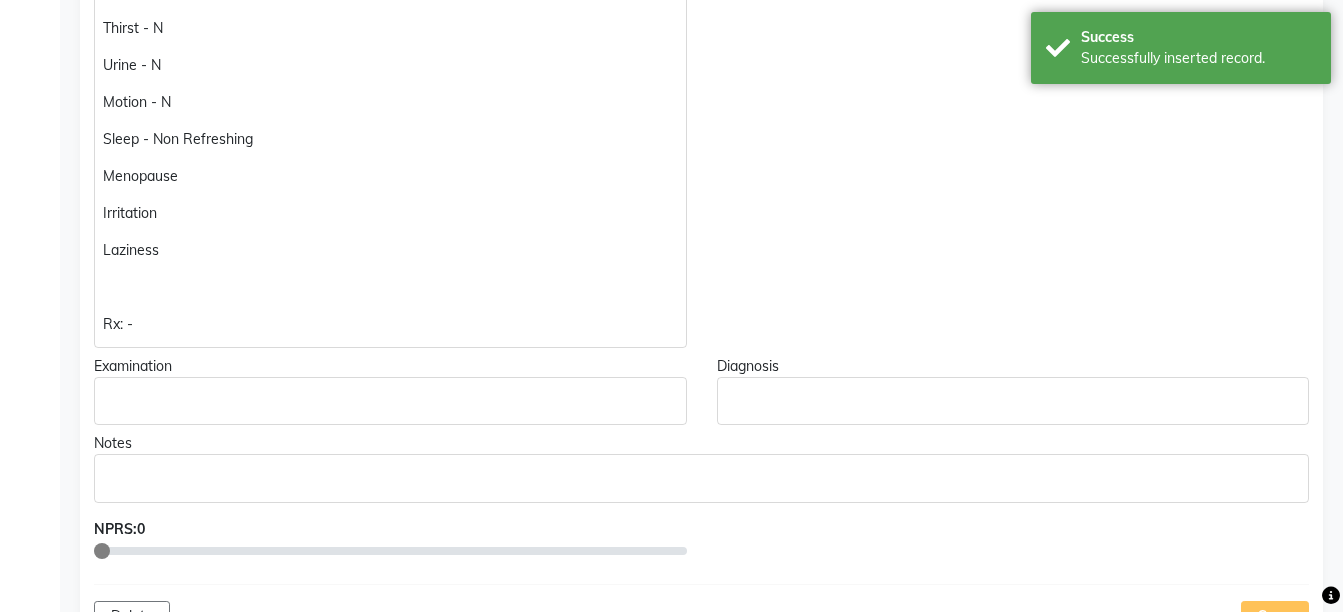 click 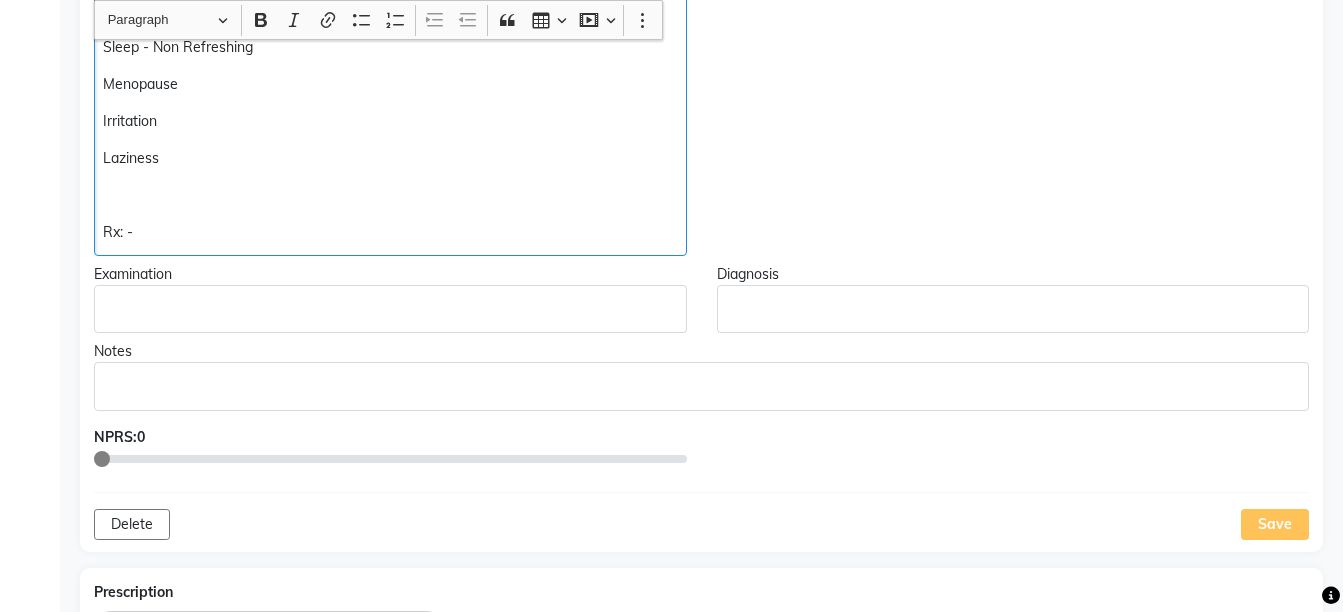 scroll, scrollTop: 736, scrollLeft: 0, axis: vertical 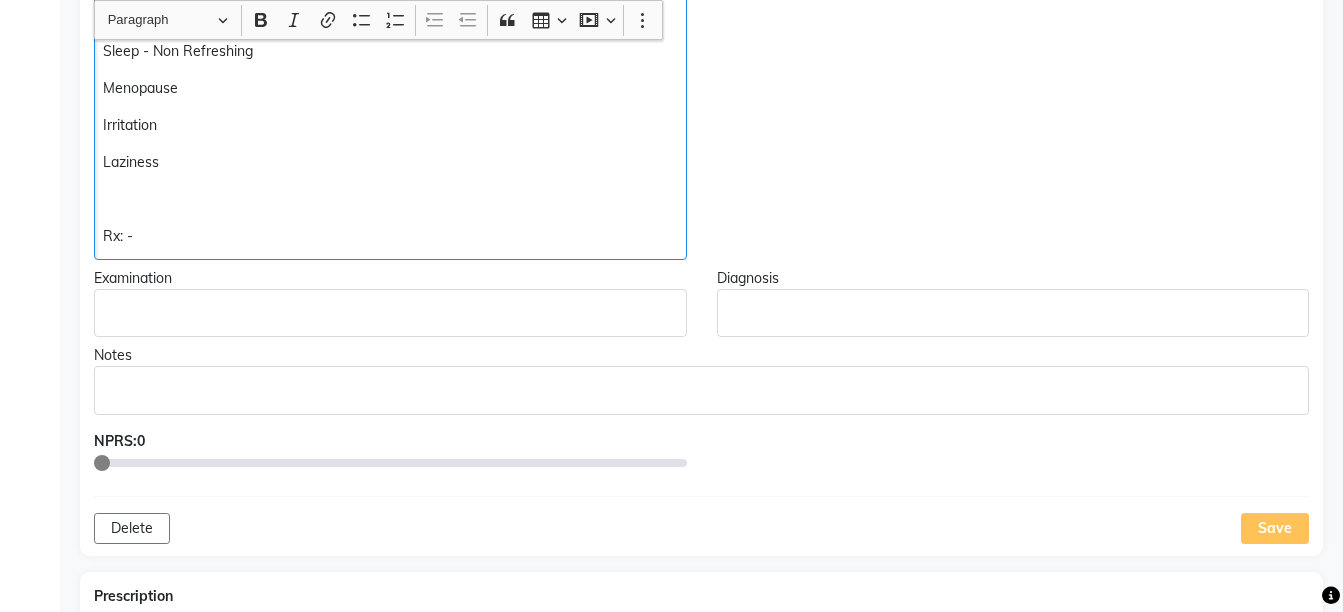 click on "Nose Block -- Sneezing Cough whitish No fever App - N Thirst - N Urine - N Motion - N Sleep - Non Refreshing Menopause Irritation Laziness Rx: -" 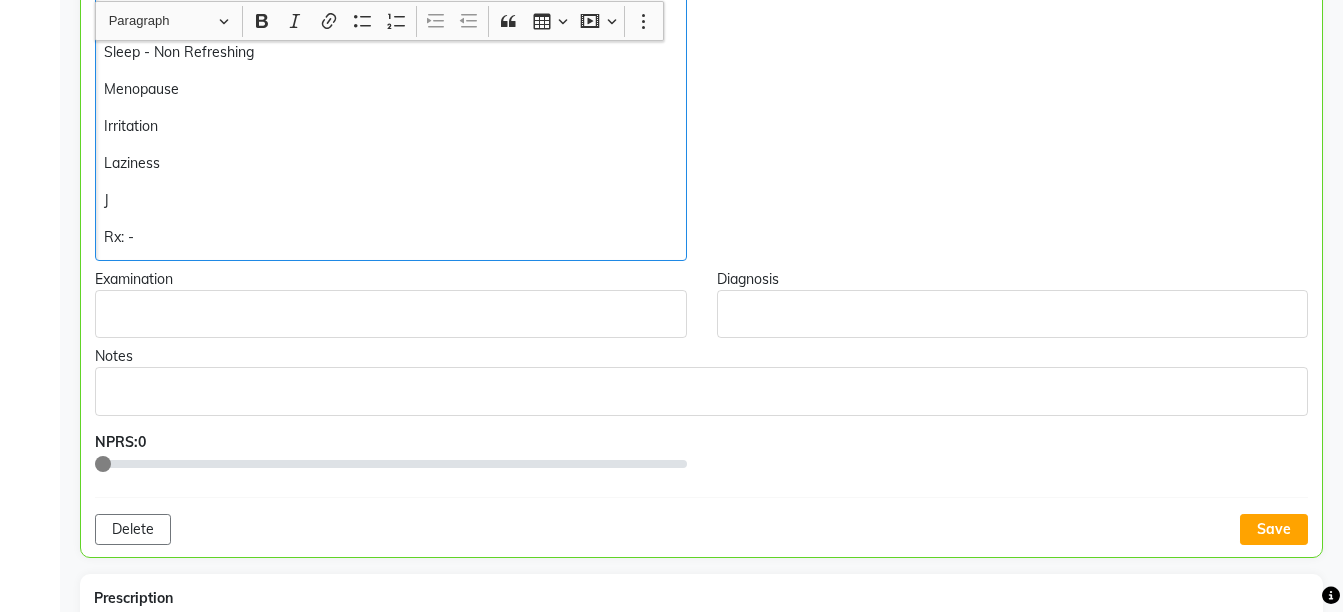 scroll, scrollTop: 737, scrollLeft: 0, axis: vertical 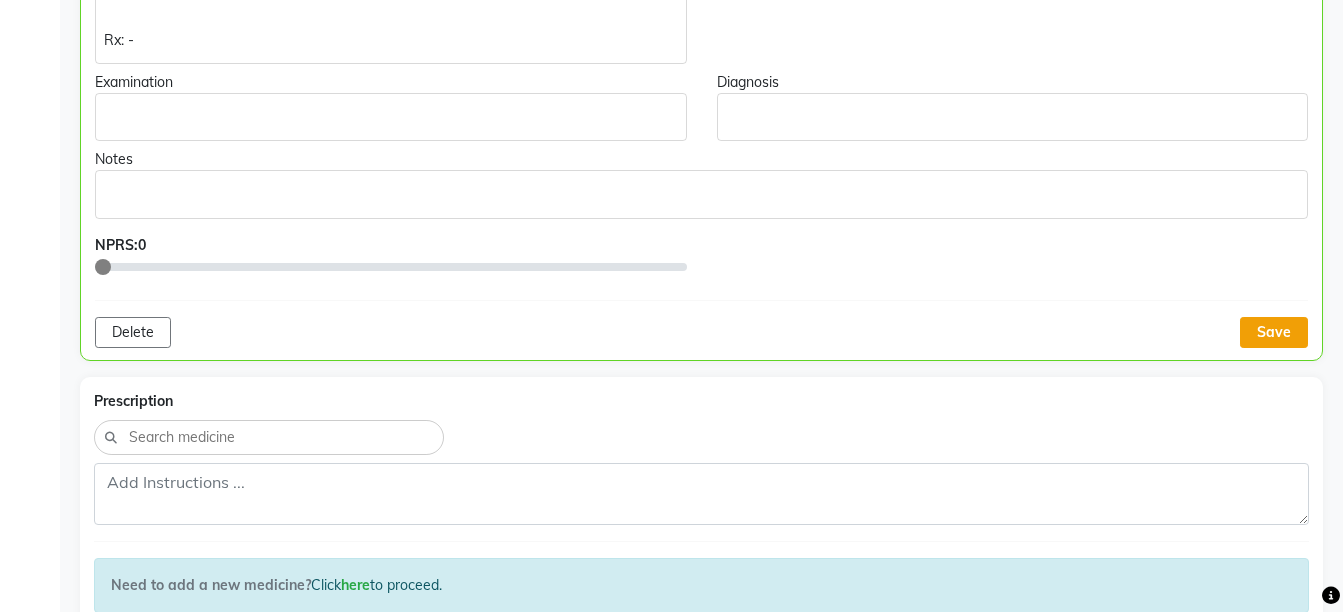 click on "Save" 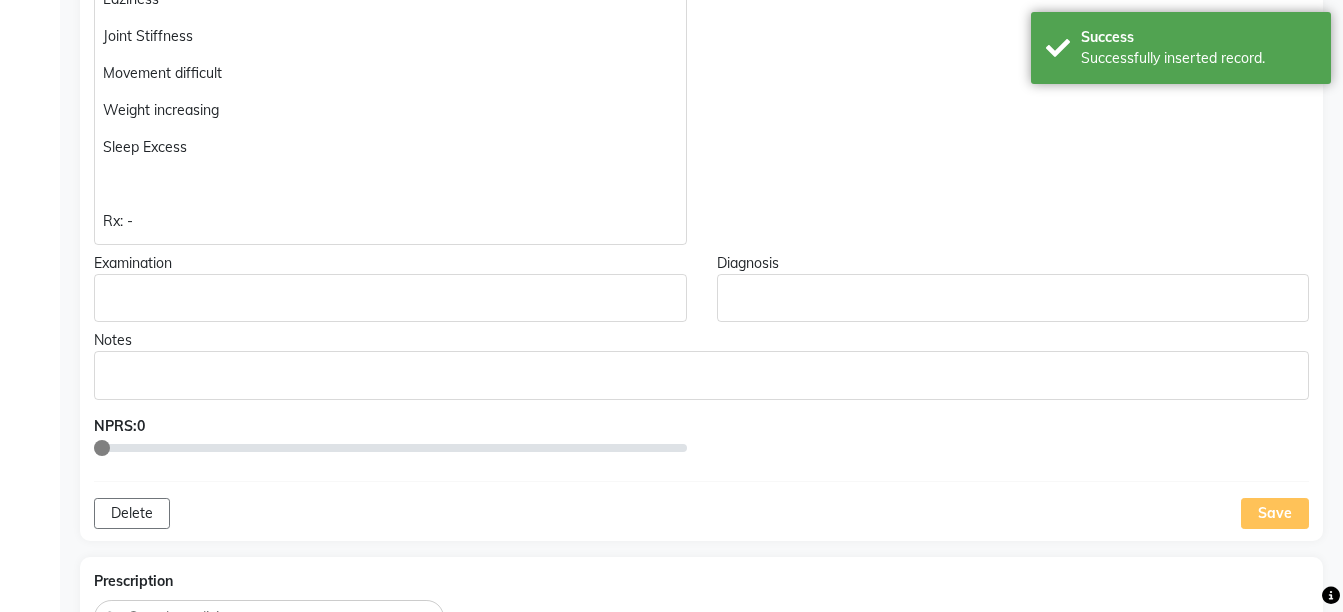 scroll, scrollTop: 640, scrollLeft: 0, axis: vertical 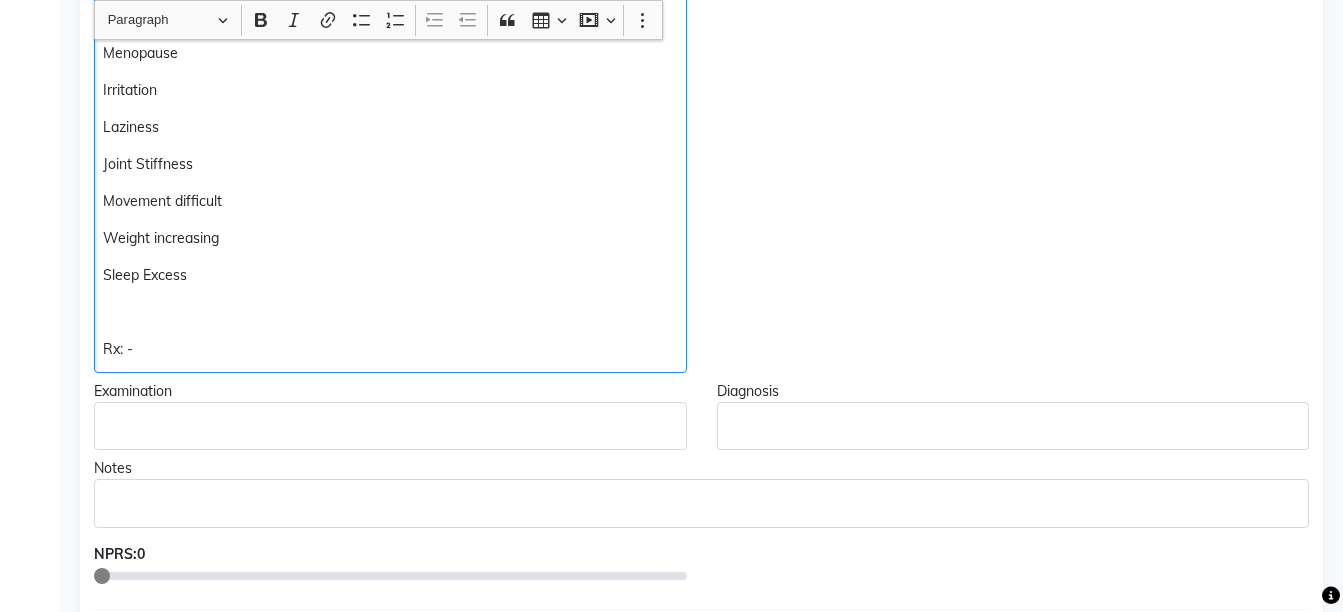 click on "Nose Block -- Sneezing Cough whitish No fever App - N Thirst - N Urine - N Motion - N Sleep - Non Refreshing Menopause Irritation Laziness Joint Stiffness Movement difficult Weight increasing Sleep Excess Rx: -" 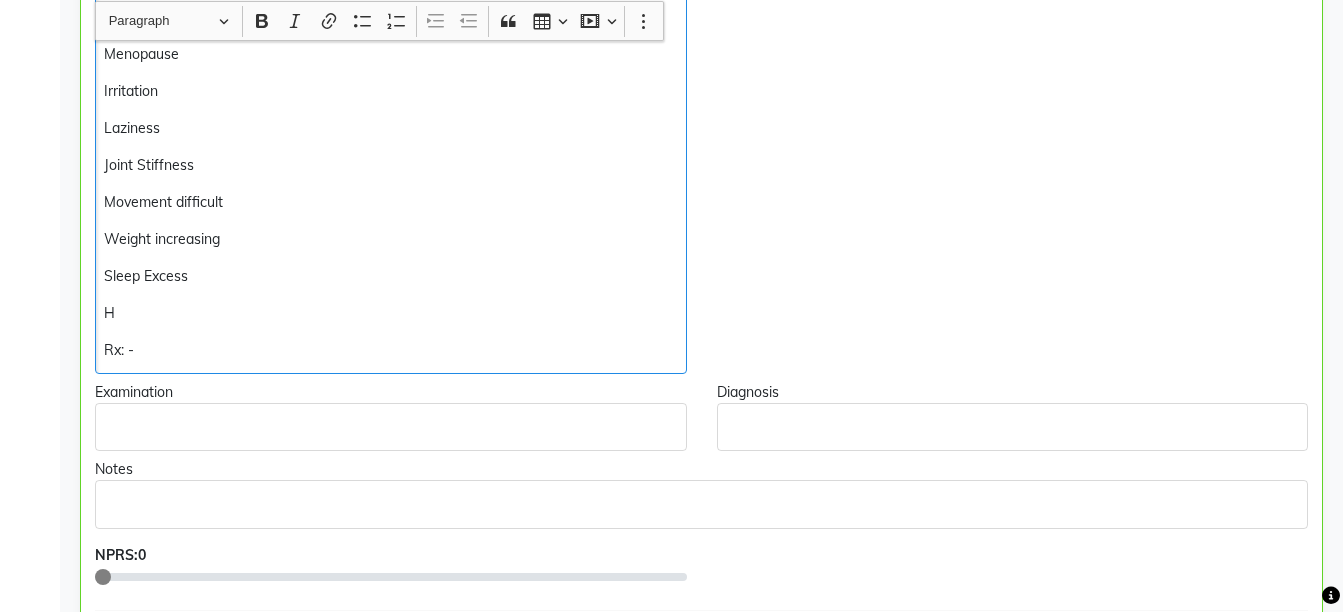 scroll, scrollTop: 772, scrollLeft: 0, axis: vertical 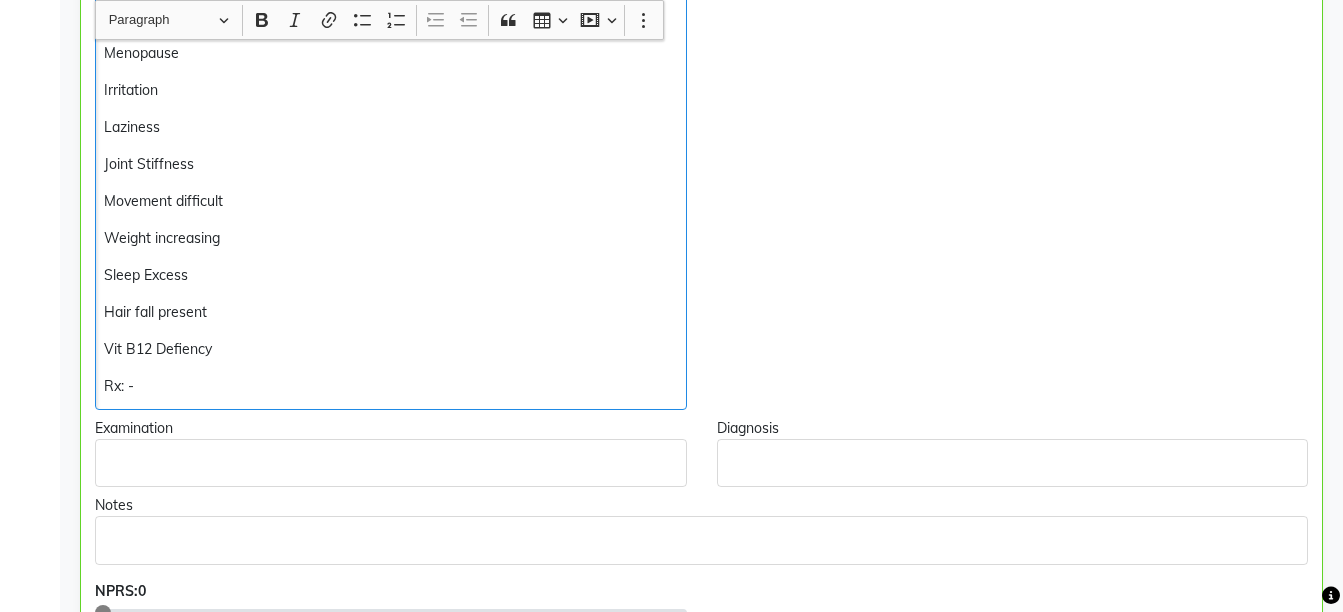 click on "Vit B12 Defiency" 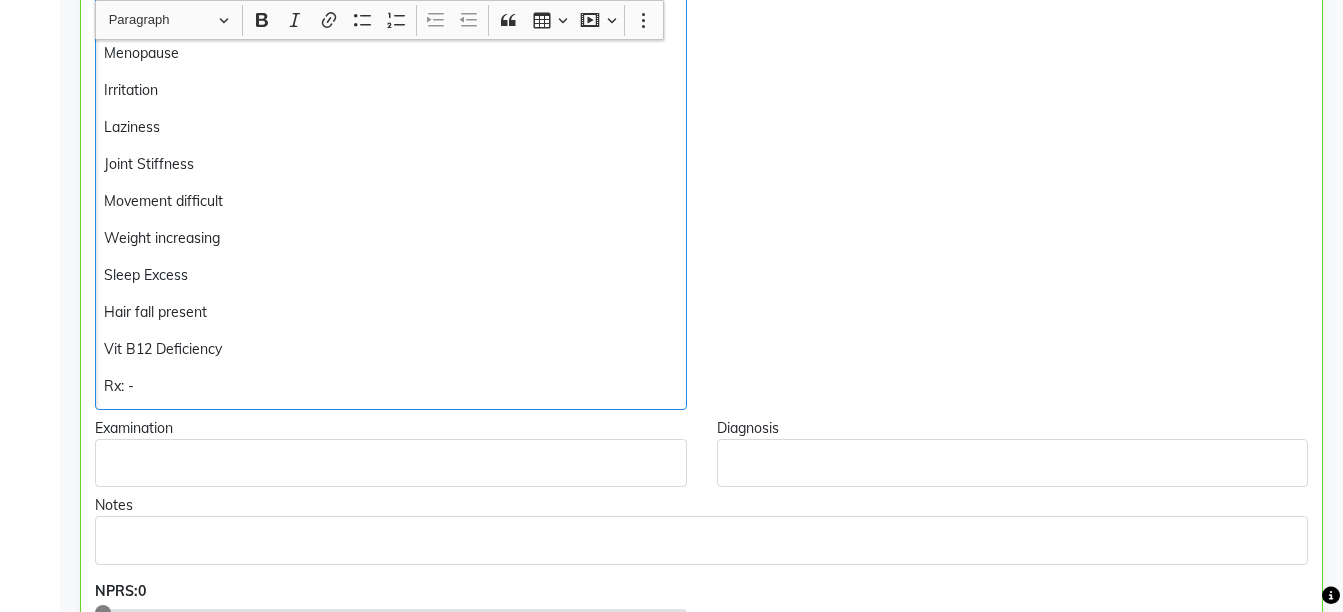 click on "Rx: -" 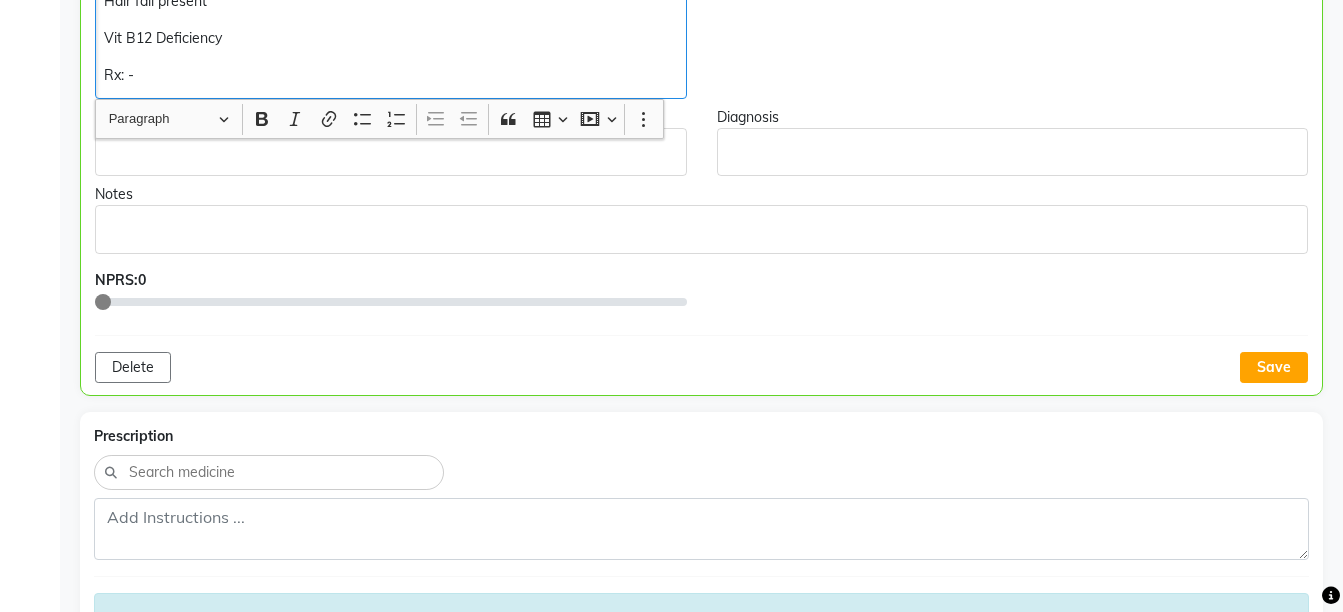 scroll, scrollTop: 1100, scrollLeft: 0, axis: vertical 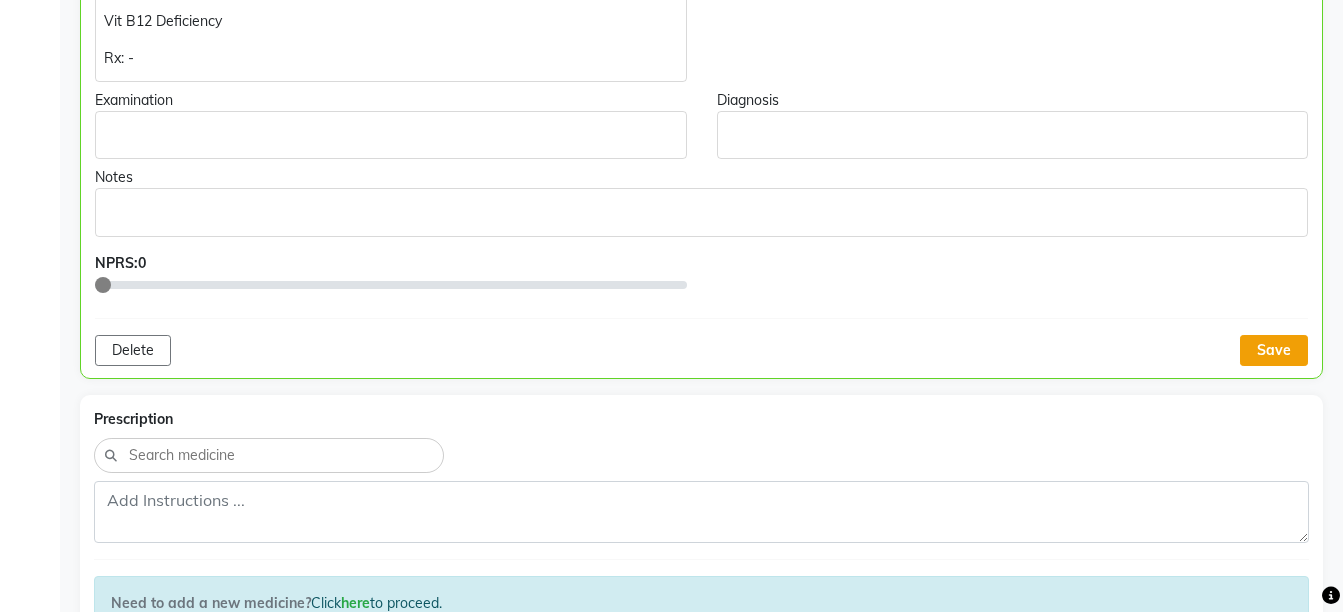 click on "Save" 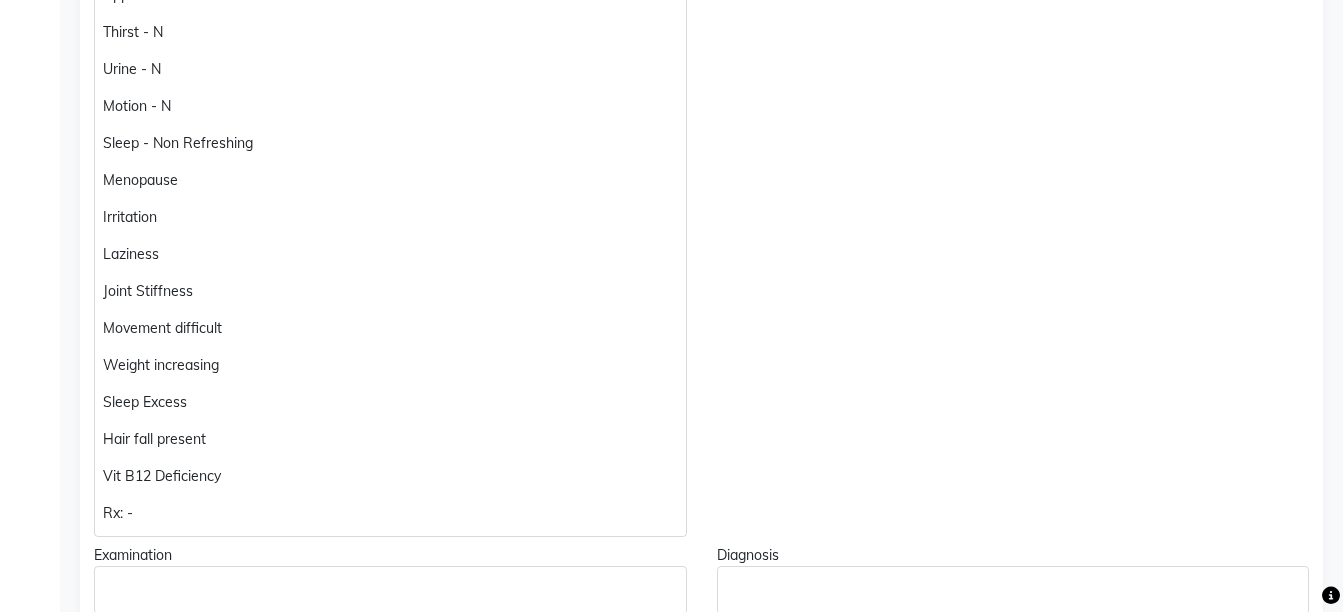 scroll, scrollTop: 652, scrollLeft: 0, axis: vertical 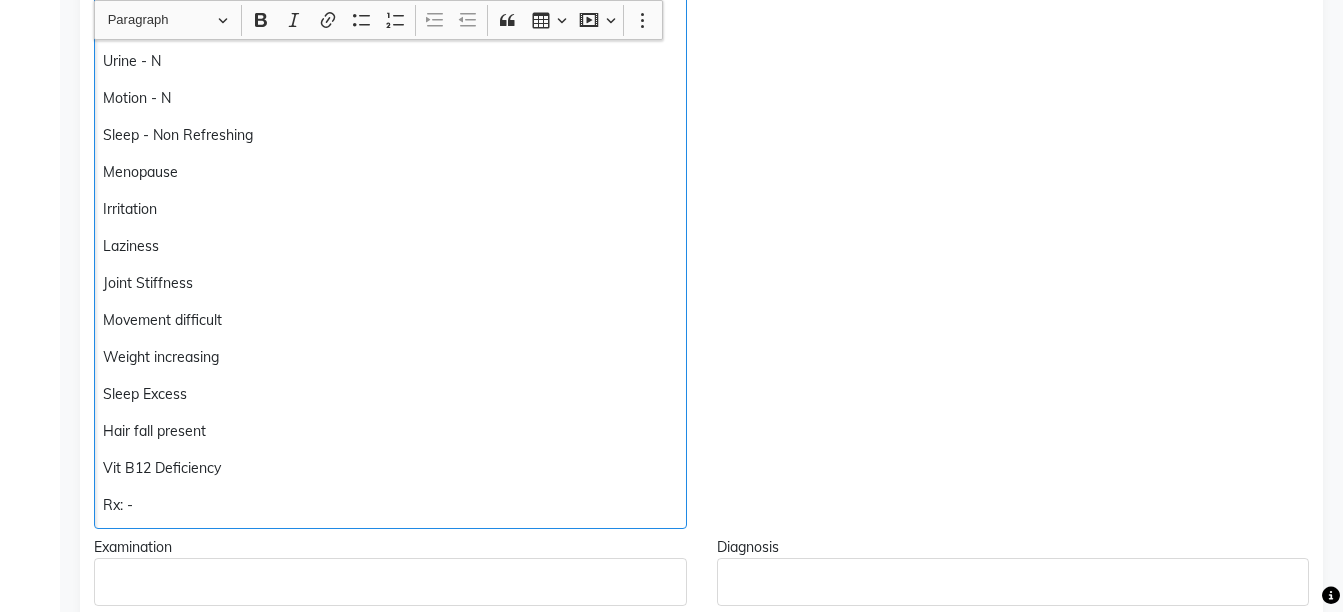 click on "Rx: -" 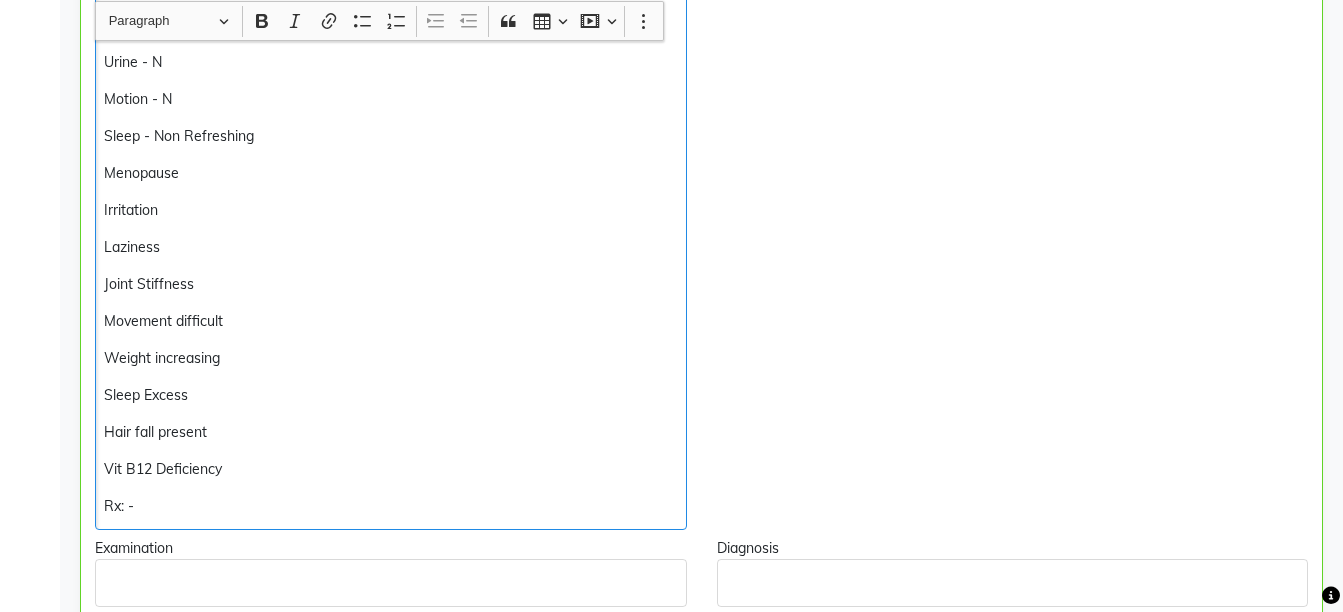 scroll, scrollTop: 653, scrollLeft: 0, axis: vertical 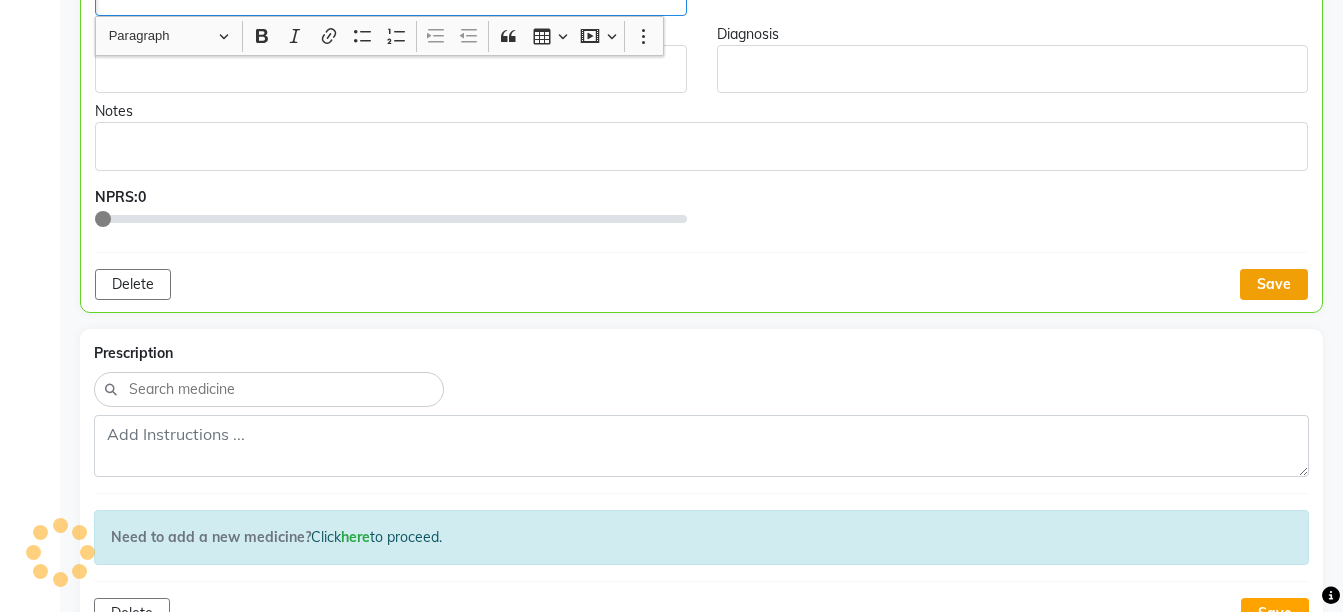 click on "Save" 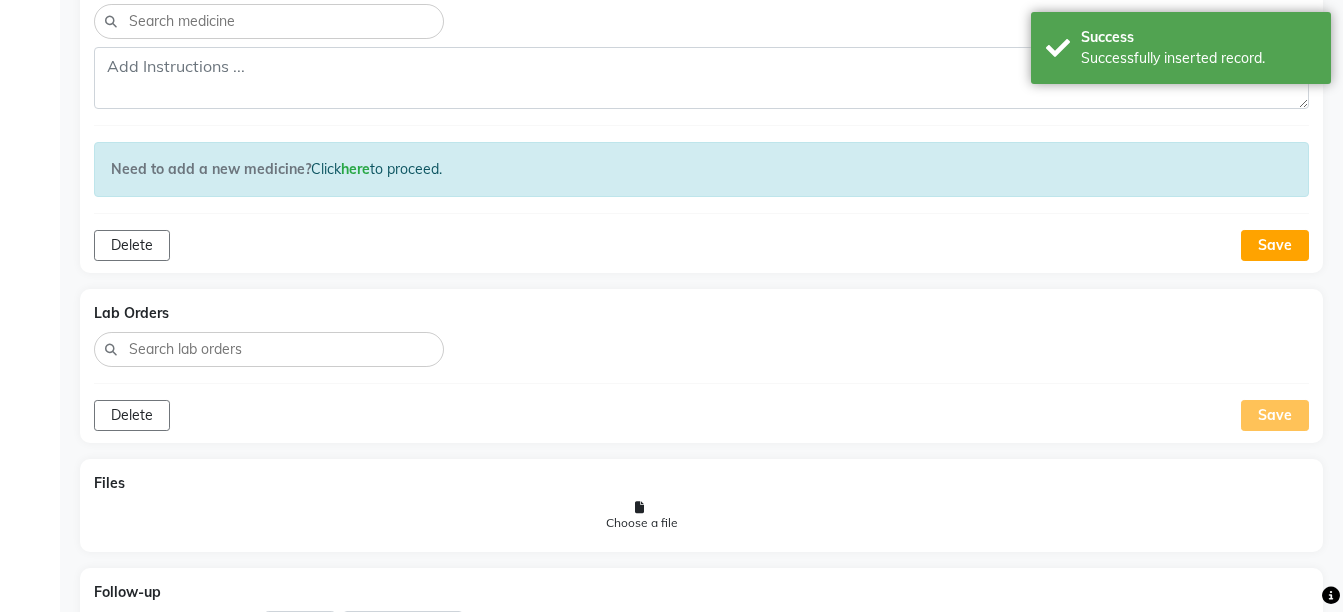 scroll, scrollTop: 1644, scrollLeft: 0, axis: vertical 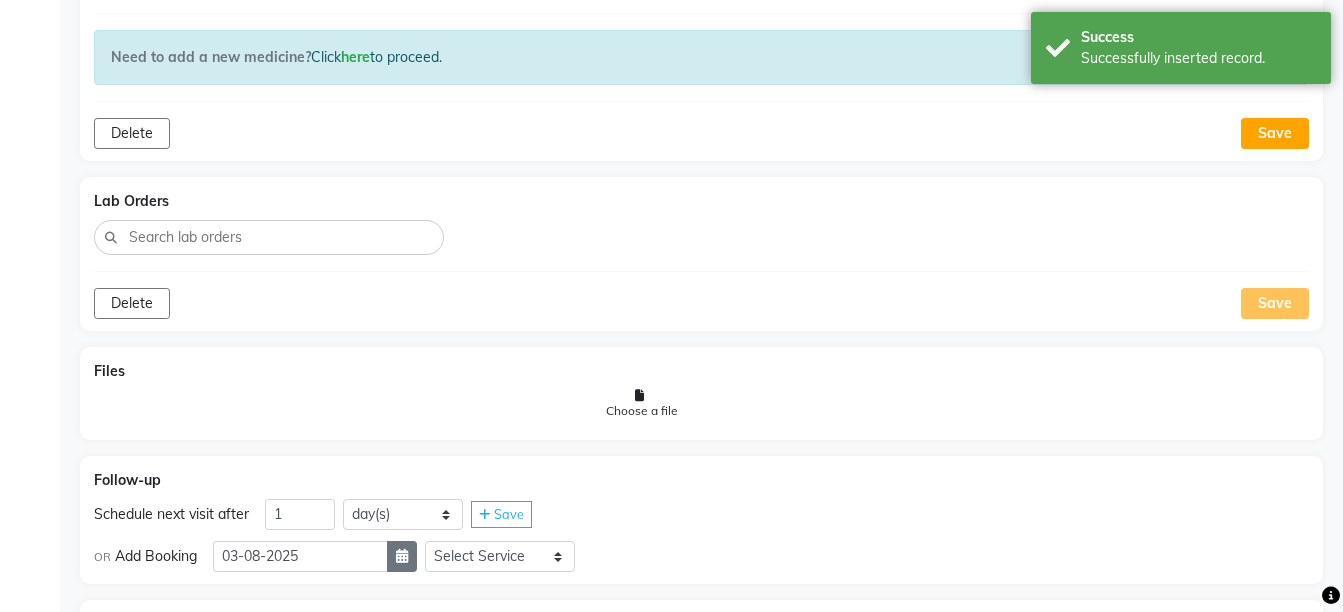 click 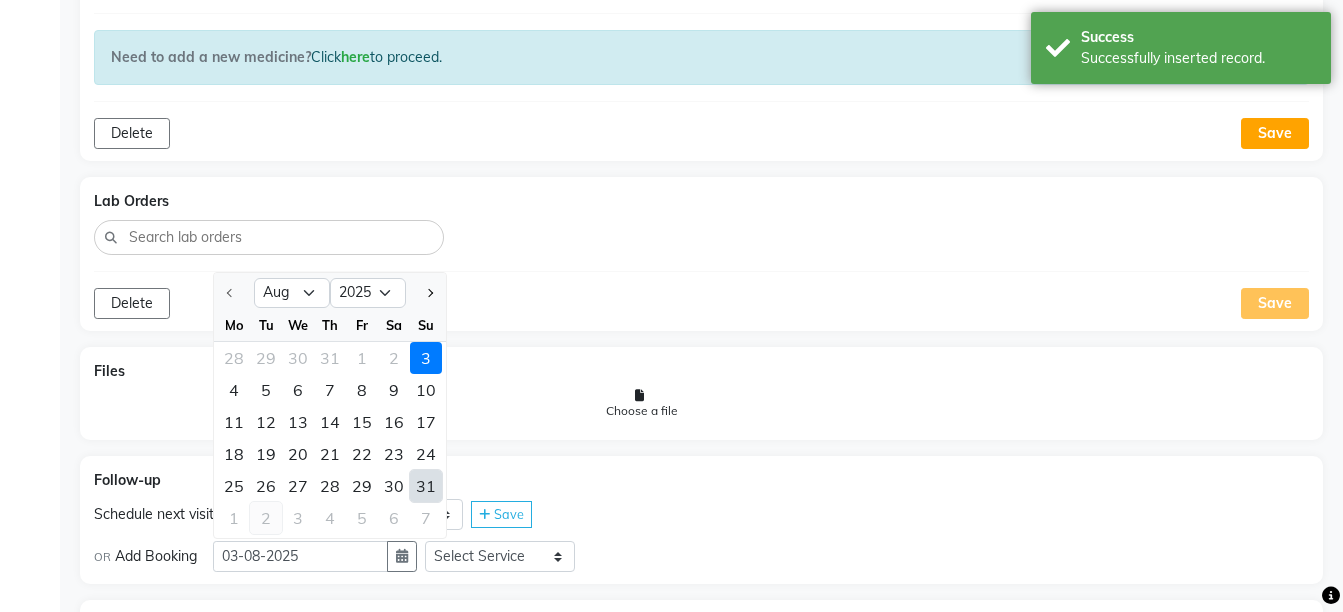 click on "2" 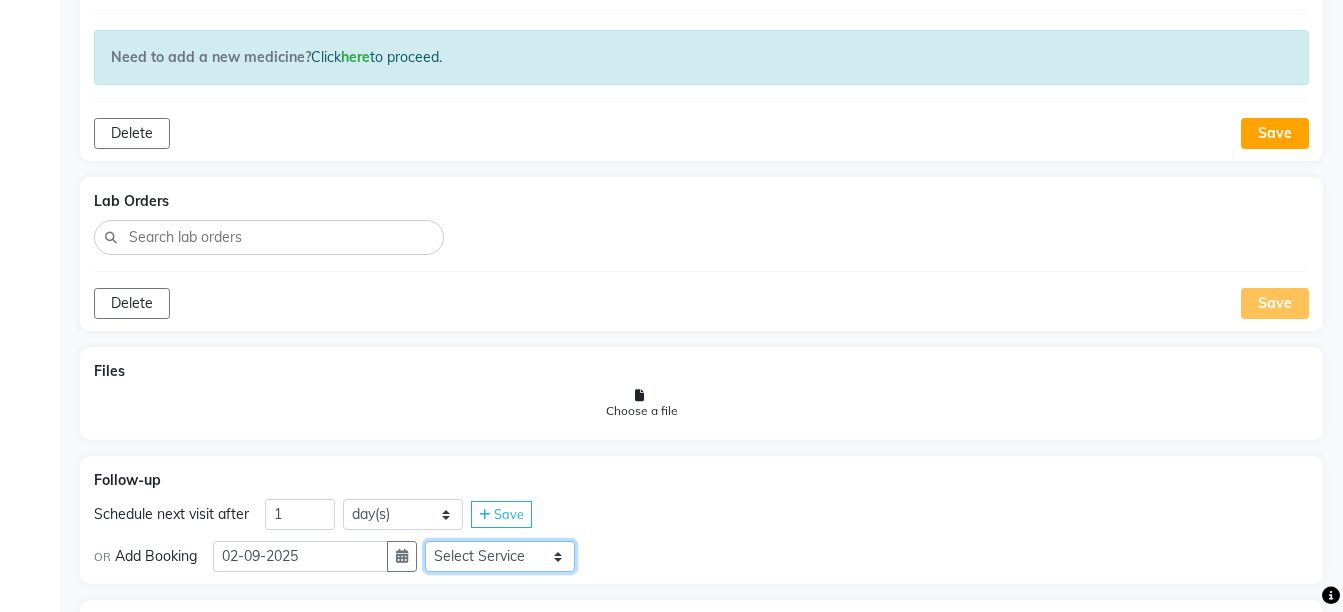 click on "Select Service  Medicine  Medicine 1  Hydra Facial  Medi Facial  Vampire Facial With Plasma  Oxygeno Facial  Anti Aging Facial  Korean Glass GLow Facial  Full Face  Upper Lip  Chin  Underarms  Full Legs & arms  Back-side  Chest  Abdomen  Yellow Peel  Black Peel  Party Peel  Glow Peel  Argi Peel  Under-arm Peel  Depigmento Peel  Anti Aging Peel  Lip Peel  Hair PRP  GFC PRP  Mesotherapy / Dermaroller  Under Eye PRP  Face PRP  Dermapen / Mesotherapt for Full Face  Dermapen / Mesotherapt for Scars  Carbon Peel  LASER BLEECH Laser Bleech  BB Glow  Indian Glass Glow  In Person - Consultation  Courier Charges in City  Courier Charges out of City  In Person - Follow Up  Hair Treatment   Skin Treatment   Online - Consultation  Online - Follow Up" 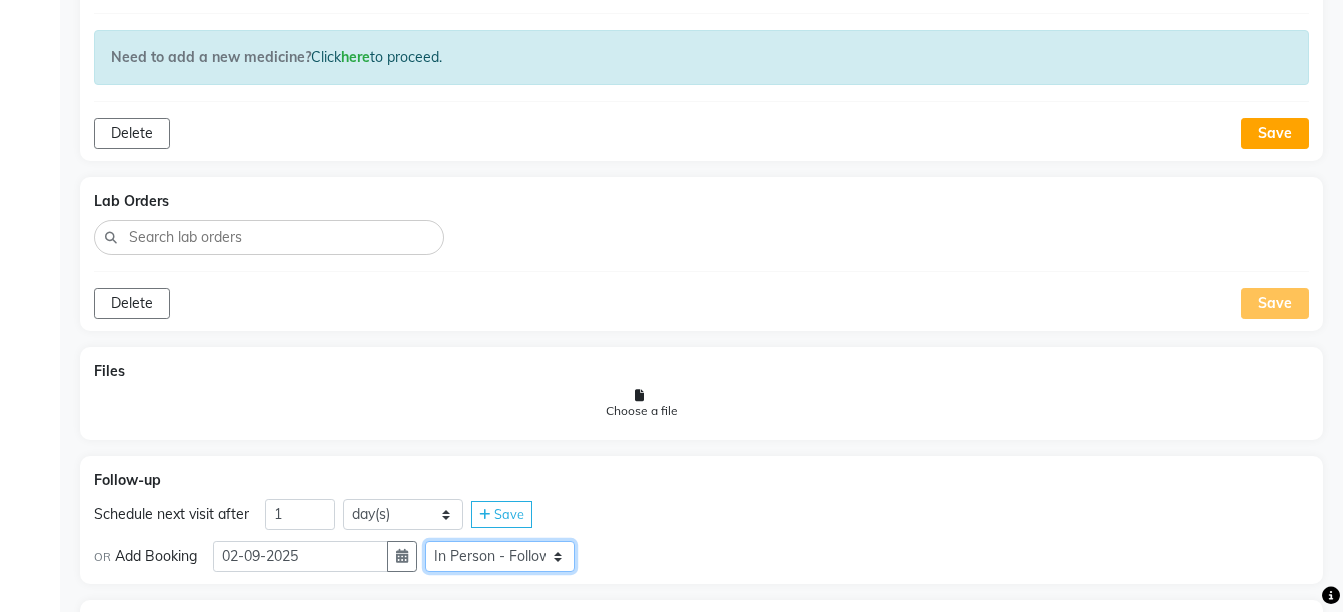 click on "Select Service  Medicine  Medicine 1  Hydra Facial  Medi Facial  Vampire Facial With Plasma  Oxygeno Facial  Anti Aging Facial  Korean Glass GLow Facial  Full Face  Upper Lip  Chin  Underarms  Full Legs & arms  Back-side  Chest  Abdomen  Yellow Peel  Black Peel  Party Peel  Glow Peel  Argi Peel  Under-arm Peel  Depigmento Peel  Anti Aging Peel  Lip Peel  Hair PRP  GFC PRP  Mesotherapy / Dermaroller  Under Eye PRP  Face PRP  Dermapen / Mesotherapt for Full Face  Dermapen / Mesotherapt for Scars  Carbon Peel  LASER BLEECH Laser Bleech  BB Glow  Indian Glass Glow  In Person - Consultation  Courier Charges in City  Courier Charges out of City  In Person - Follow Up  Hair Treatment   Skin Treatment   Online - Consultation  Online - Follow Up" 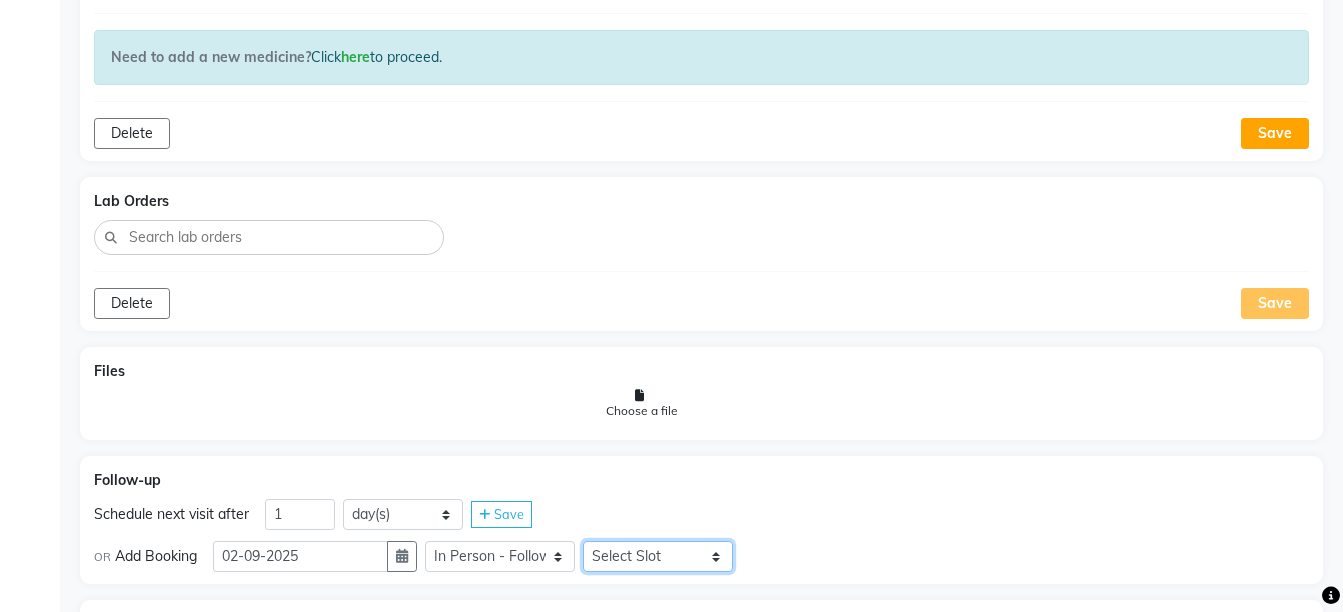 click on "Select Slot 10:15 10:30 10:45 11:00 11:15 11:30 11:45 12:15 12:30 12:45 13:00 13:15 13:30 14:15 14:30 14:45 15:00 15:15 15:30 15:45 16:00 16:15 16:30 16:45 17:00 17:15 17:30 17:45 18:00 18:15 18:30 18:45 19:00 19:15 19:30 19:45 20:00 20:30 20:45 21:15 21:30 21:45" 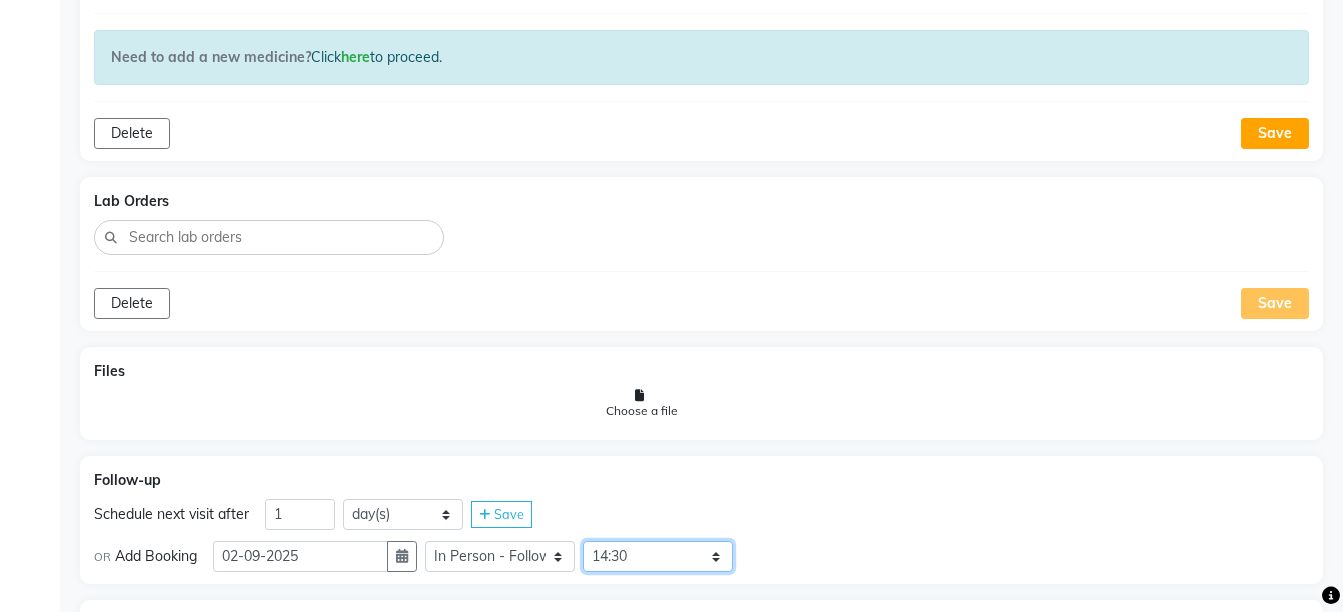 click on "Select Slot 10:15 10:30 10:45 11:00 11:15 11:30 11:45 12:15 12:30 12:45 13:00 13:15 13:30 14:15 14:30 14:45 15:00 15:15 15:30 15:45 16:00 16:15 16:30 16:45 17:00 17:15 17:30 17:45 18:00 18:15 18:30 18:45 19:00 19:15 19:30 19:45 20:00 20:30 20:45 21:15 21:30 21:45" 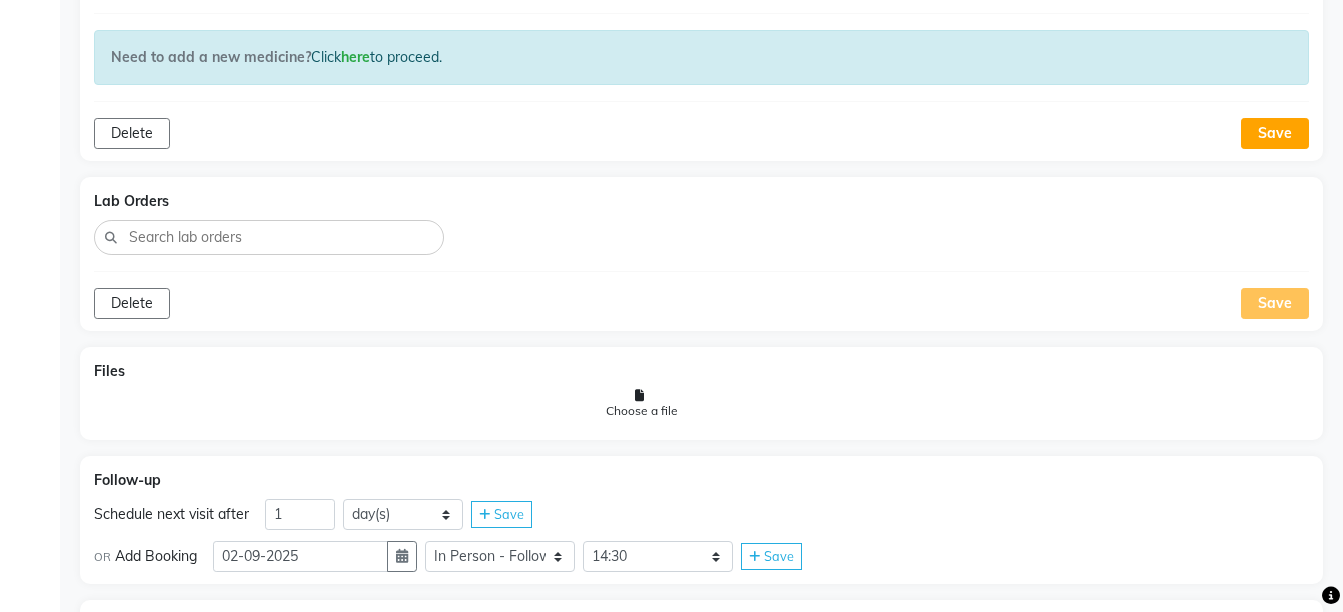 click on "Save" 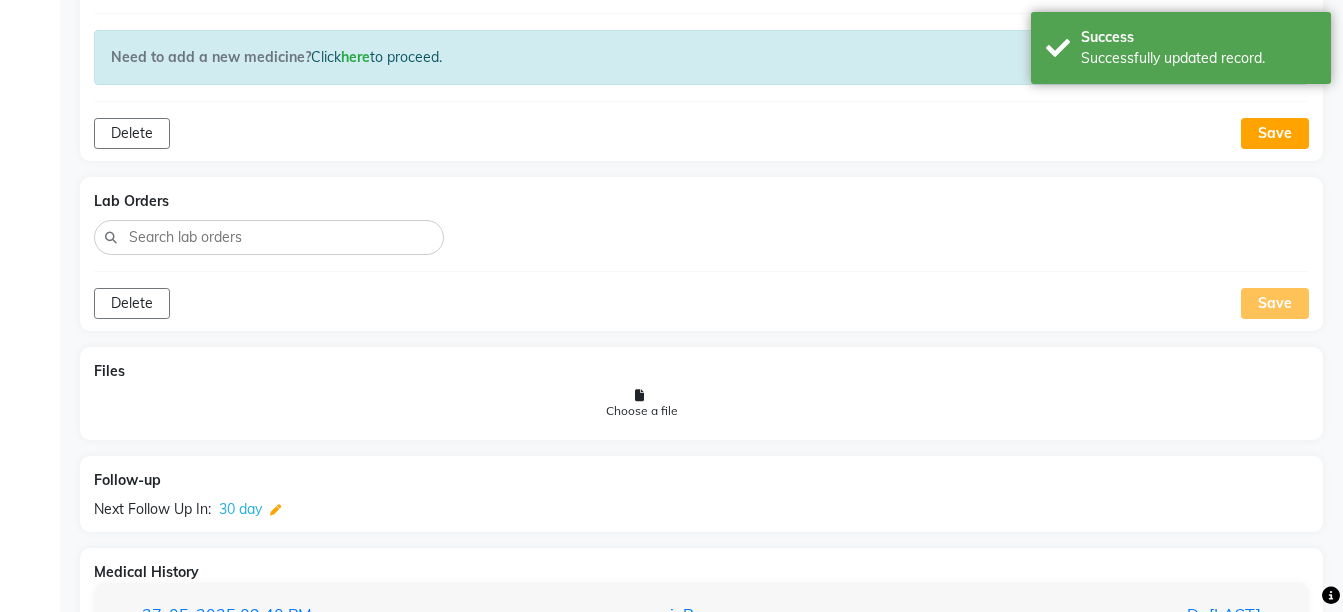 click 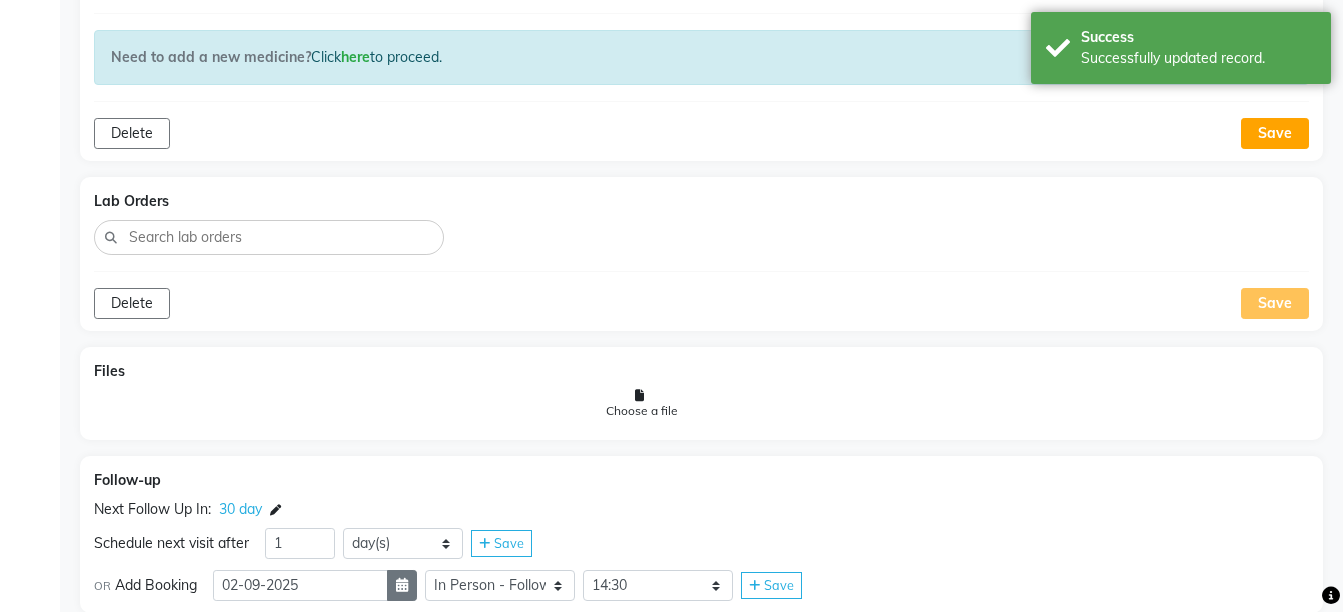 click 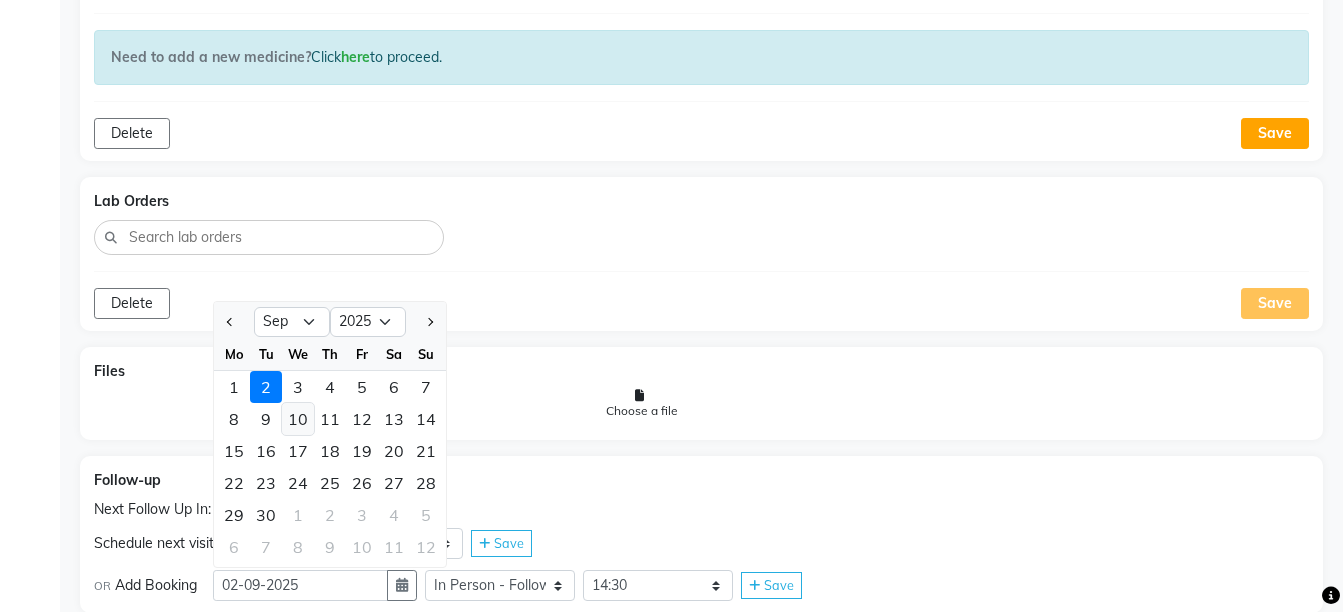 click on "10" 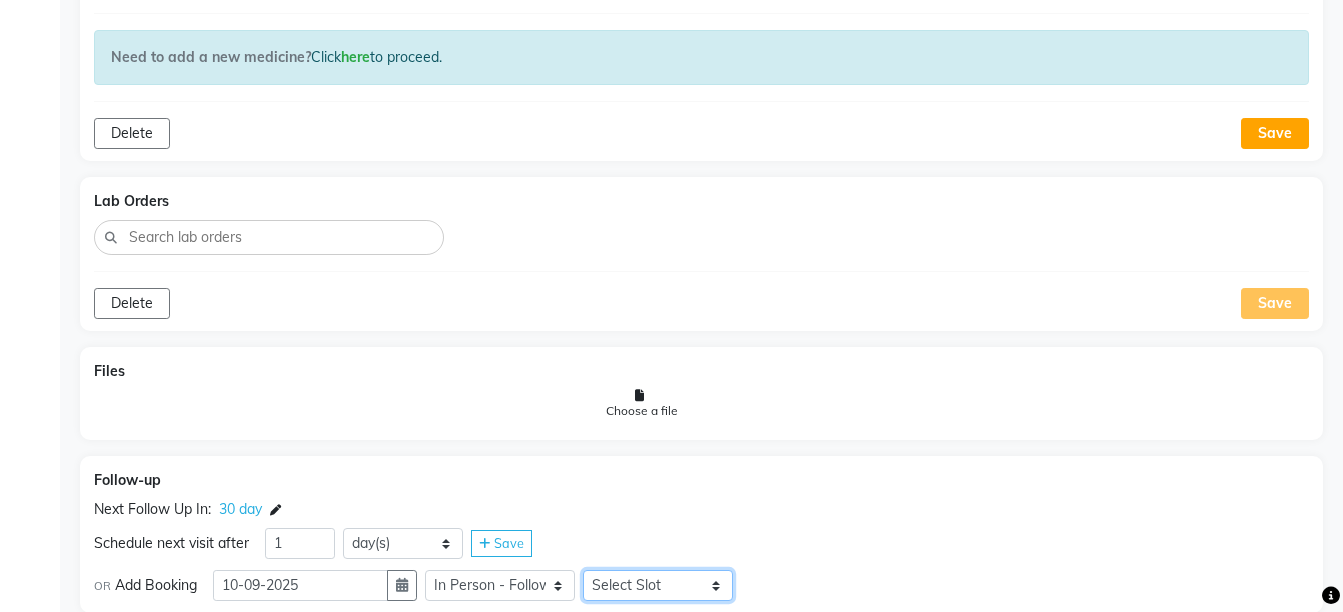click on "Select Slot 10:15 10:30 10:45 11:30 11:45 12:30 12:45 13:00 13:15 13:30 13:45 14:00 14:15 14:30 14:45 15:15 15:30 16:00 16:15 16:30 16:45 17:00 17:15 17:30 17:45 18:00 18:15 18:30 18:45 19:00 19:15 19:30 19:45 20:15 20:45 21:00 21:15 21:30 21:45" 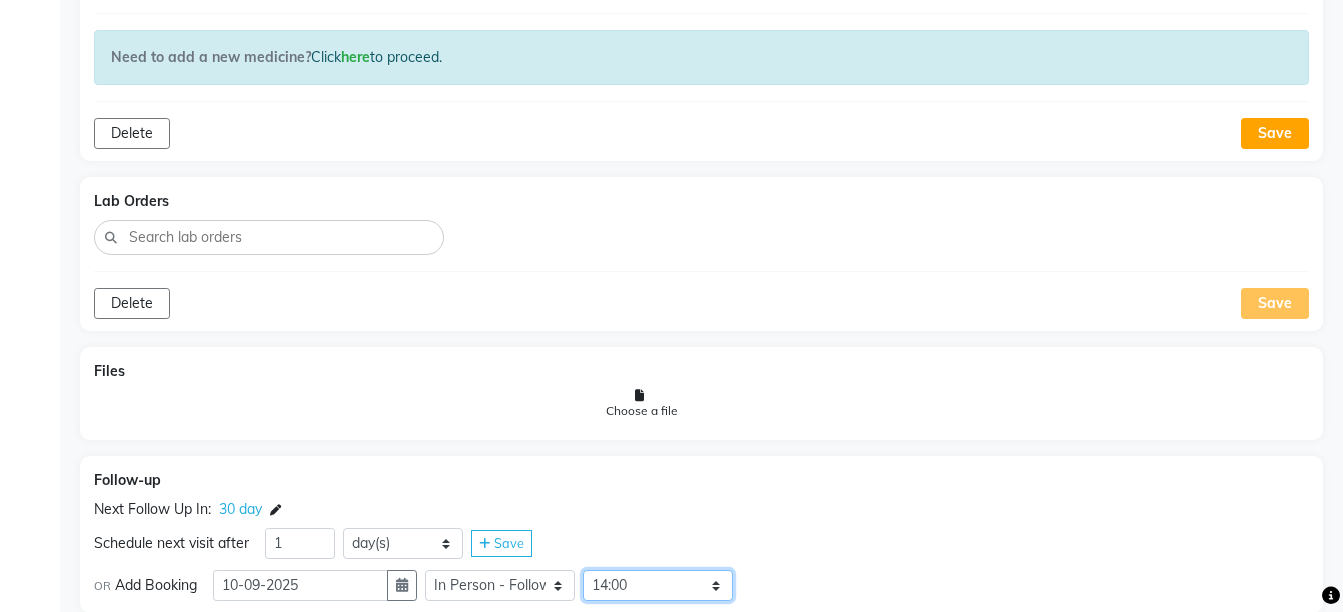 click on "Select Slot 10:15 10:30 10:45 11:30 11:45 12:30 12:45 13:00 13:15 13:30 13:45 14:00 14:15 14:30 14:45 15:15 15:30 16:00 16:15 16:30 16:45 17:00 17:15 17:30 17:45 18:00 18:15 18:30 18:45 19:00 19:15 19:30 19:45 20:15 20:45 21:00 21:15 21:30 21:45" 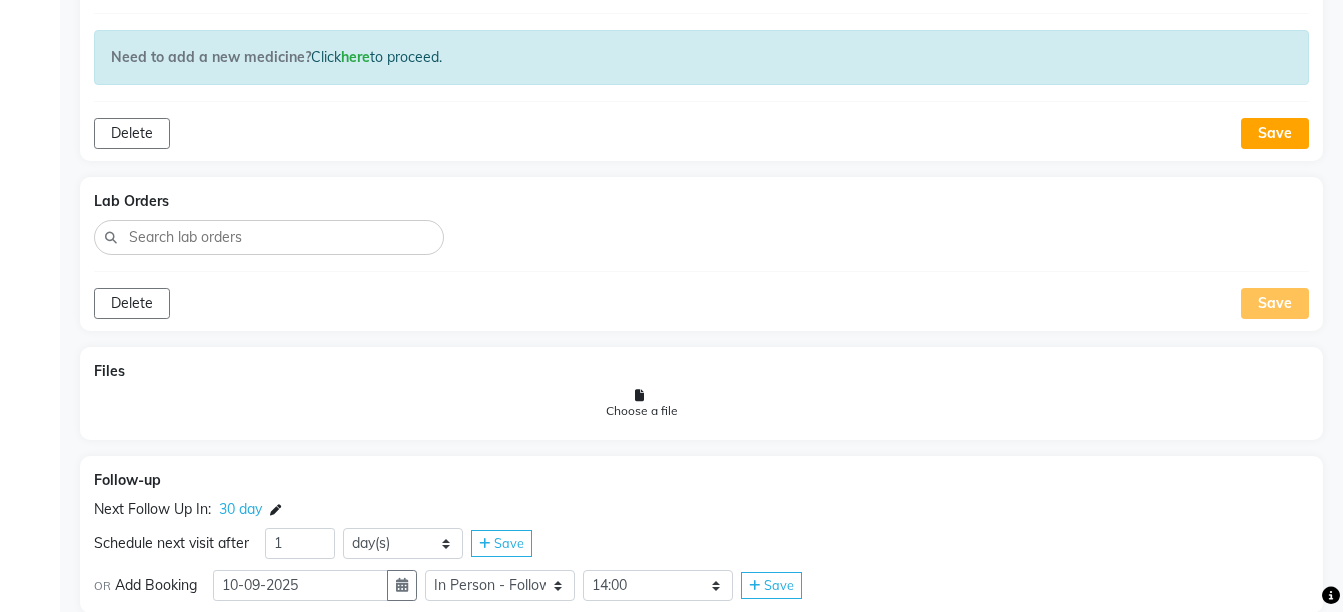 click on "Save" 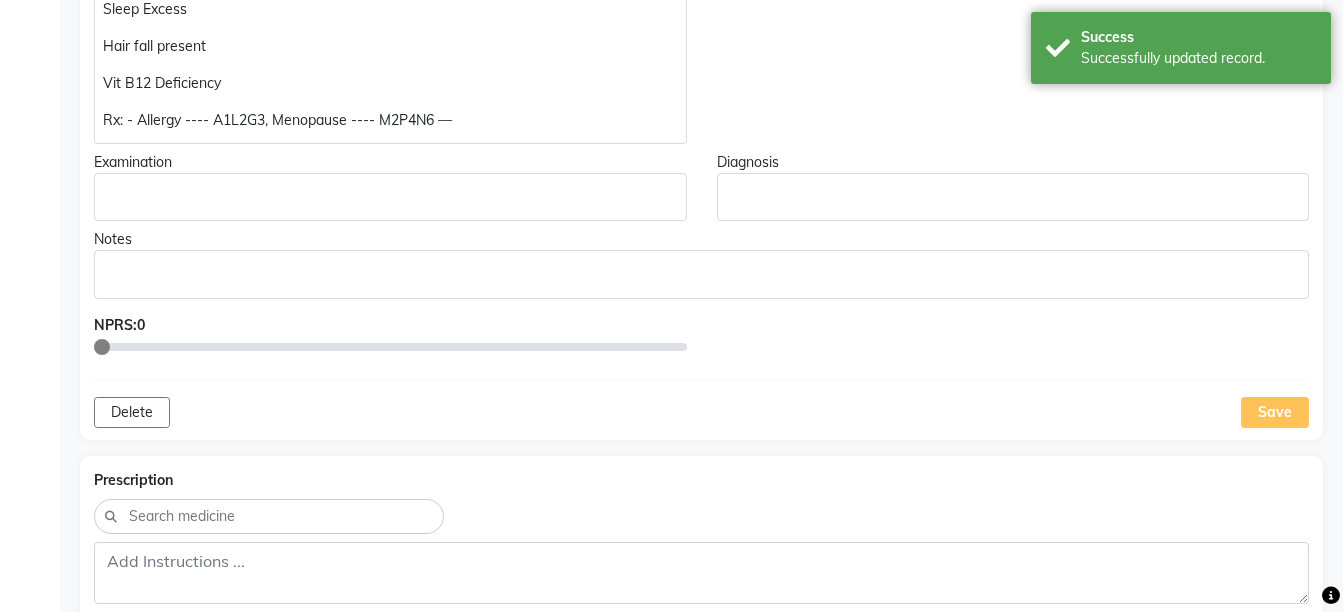scroll, scrollTop: 1050, scrollLeft: 0, axis: vertical 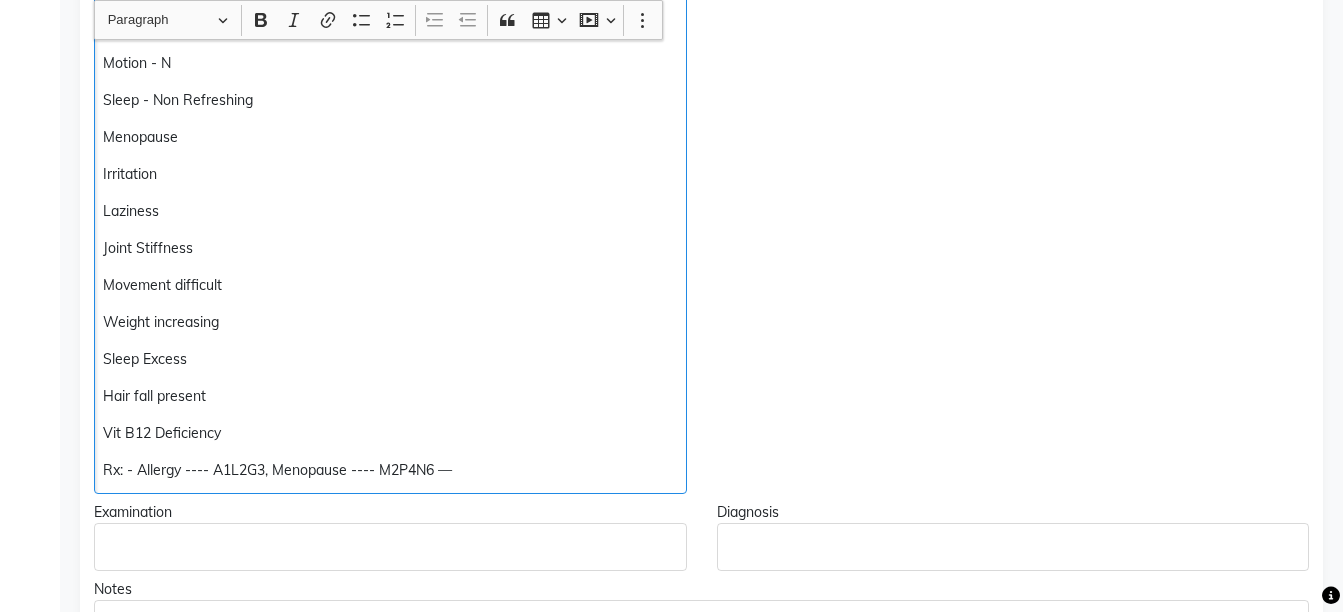 click on "Rx: - Allergy ---- A1L2G3, Menopause ---- M2P4N6 —" 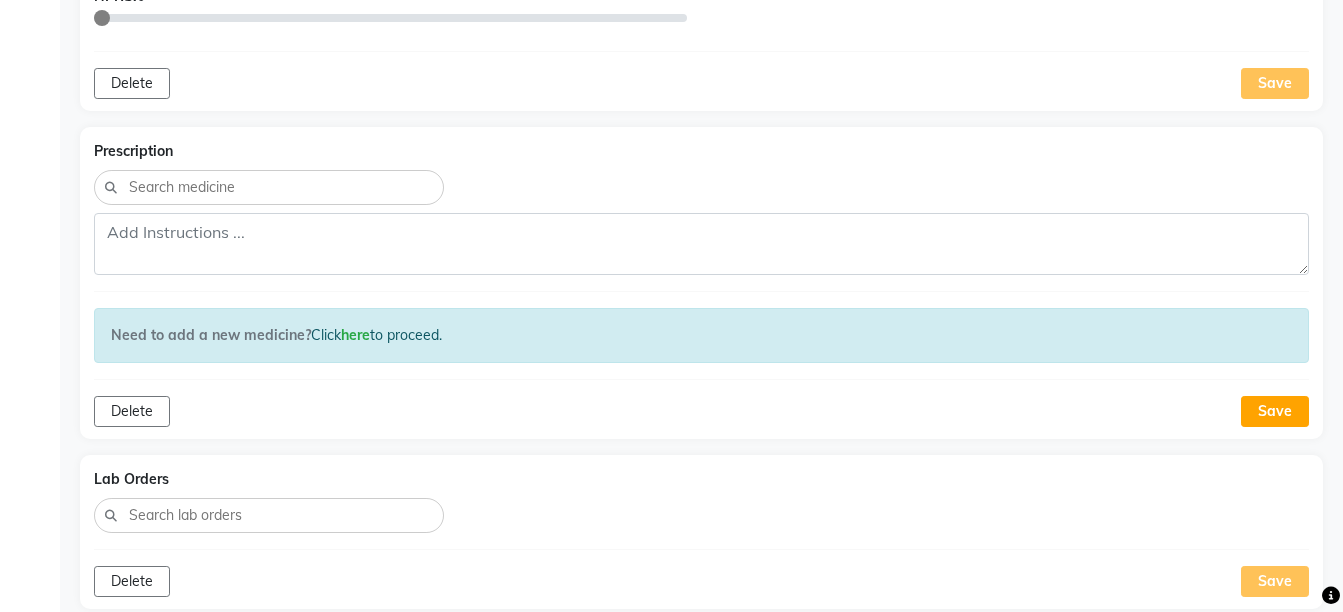 scroll, scrollTop: 1375, scrollLeft: 0, axis: vertical 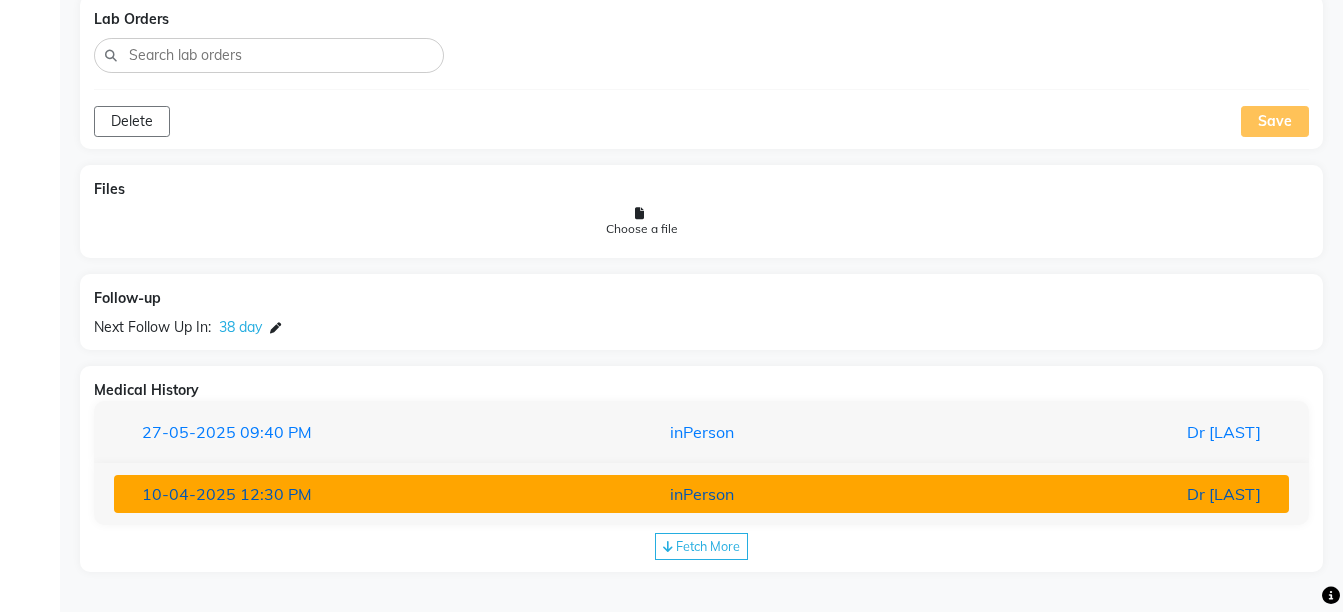 click on "[DATE] [TIME] inPerson Dr [LAST]" at bounding box center [701, 494] 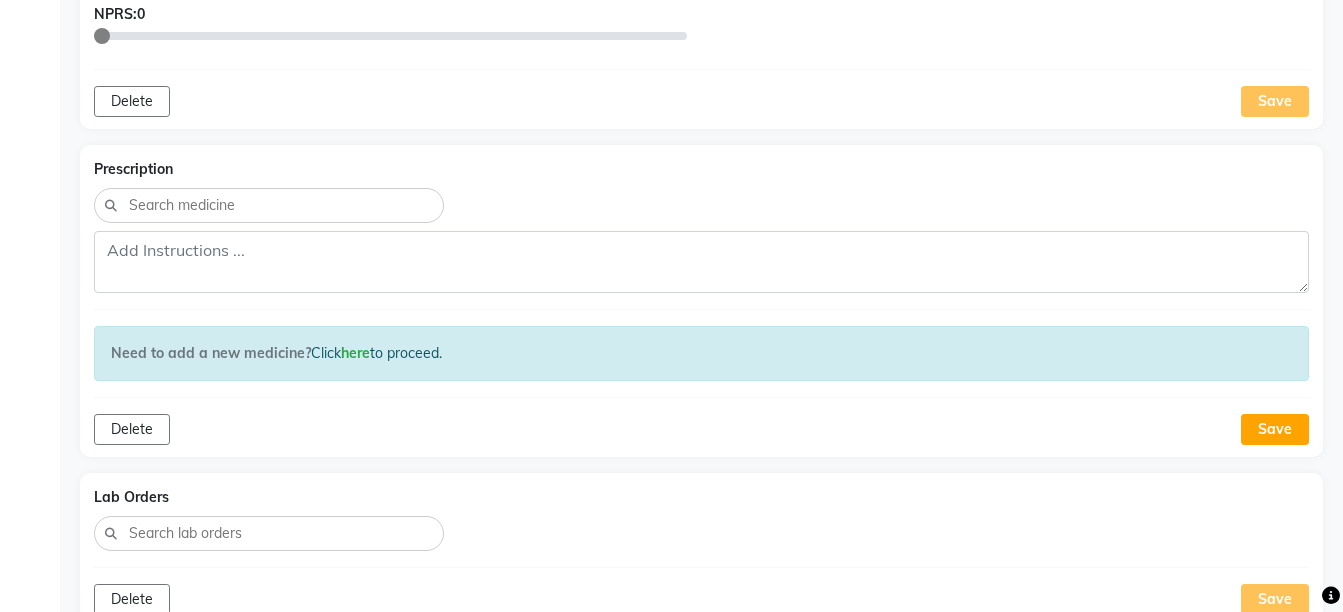 scroll, scrollTop: 801, scrollLeft: 0, axis: vertical 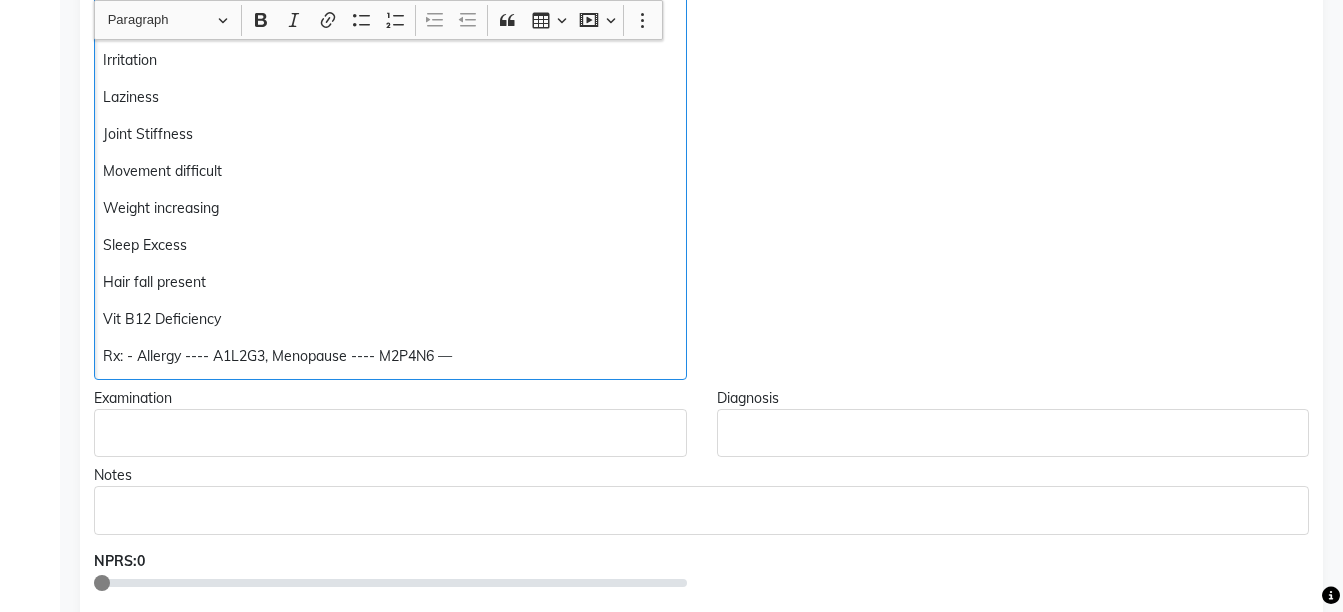 click on "Nose Block -- Sneezing Cough whitish No fever App - N Thirst - N Urine - N Motion - N Sleep - Non Refreshing Menopause Irritation Laziness Joint Stiffness Movement difficult Weight increasing Sleep Excess Hair fall present Vit B12 Deficiency  Rx: - Allergy ---- A1L2G3, Menopause ---- M2P4N6 —" 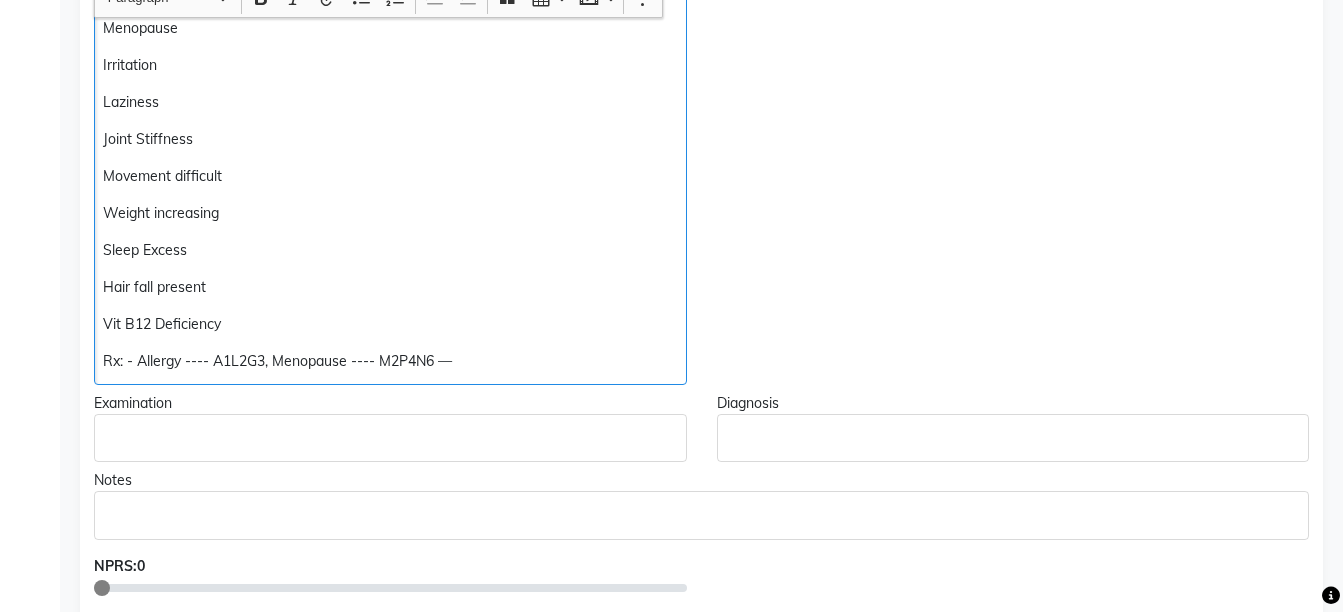 scroll, scrollTop: 581, scrollLeft: 0, axis: vertical 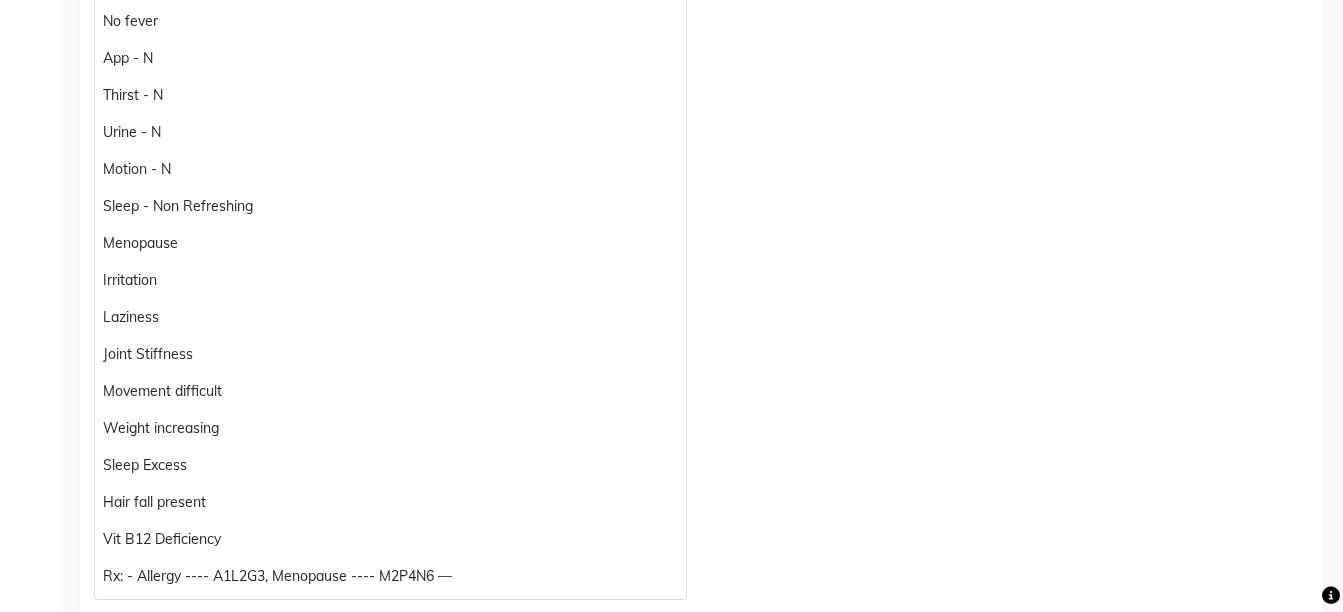 click on "Observations" 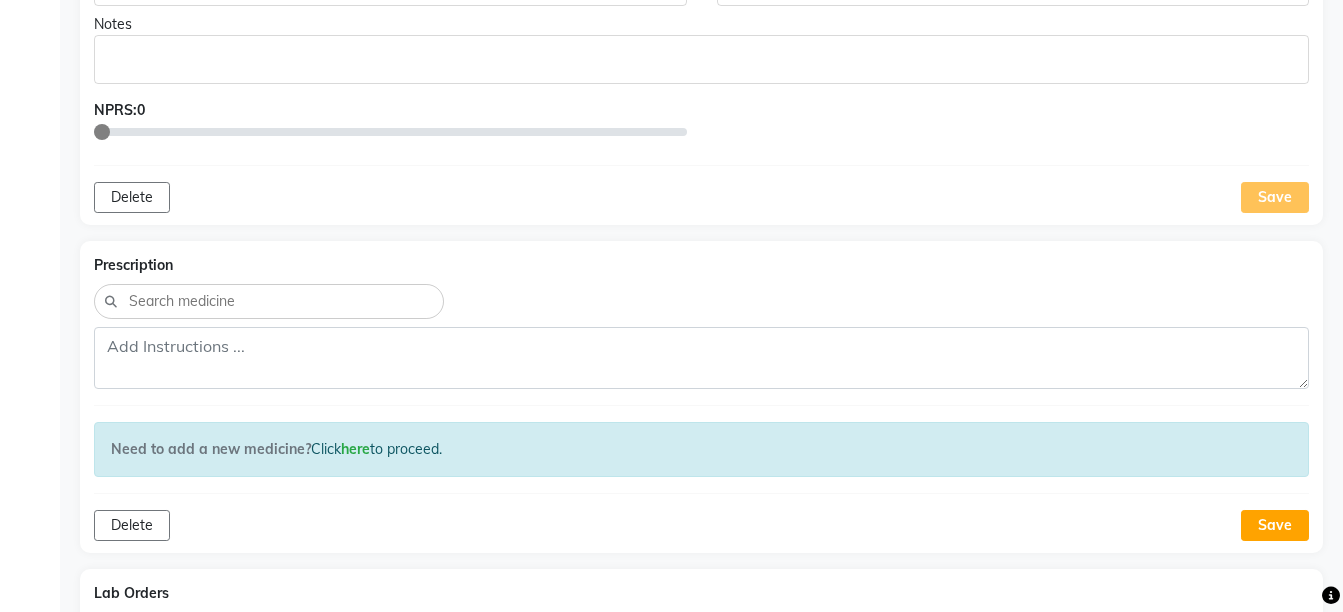 scroll, scrollTop: 2137, scrollLeft: 0, axis: vertical 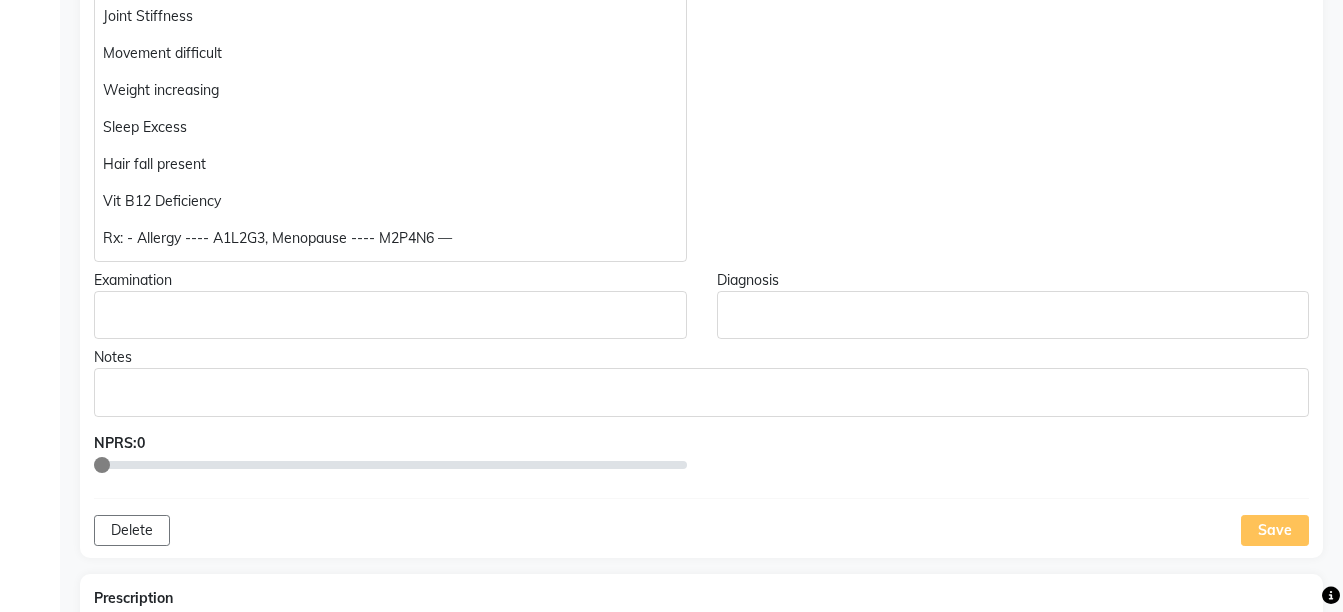 click on "Rx: - Allergy ---- A1L2G3, Menopause ---- M2P4N6 —" 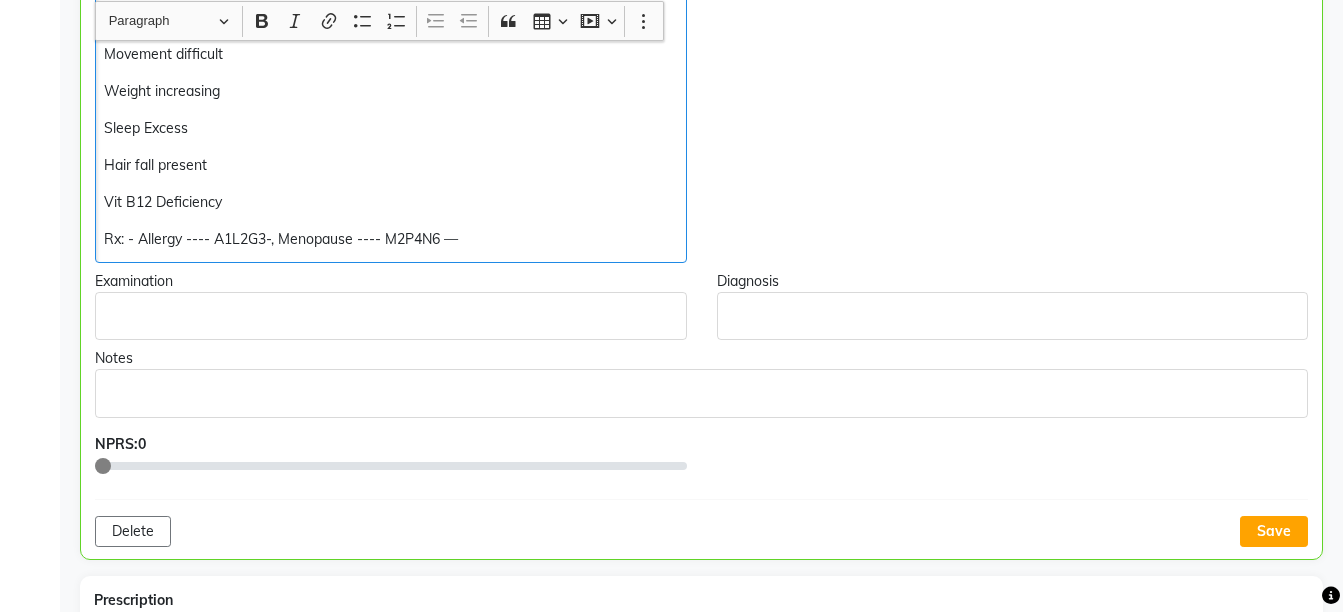 scroll, scrollTop: 920, scrollLeft: 0, axis: vertical 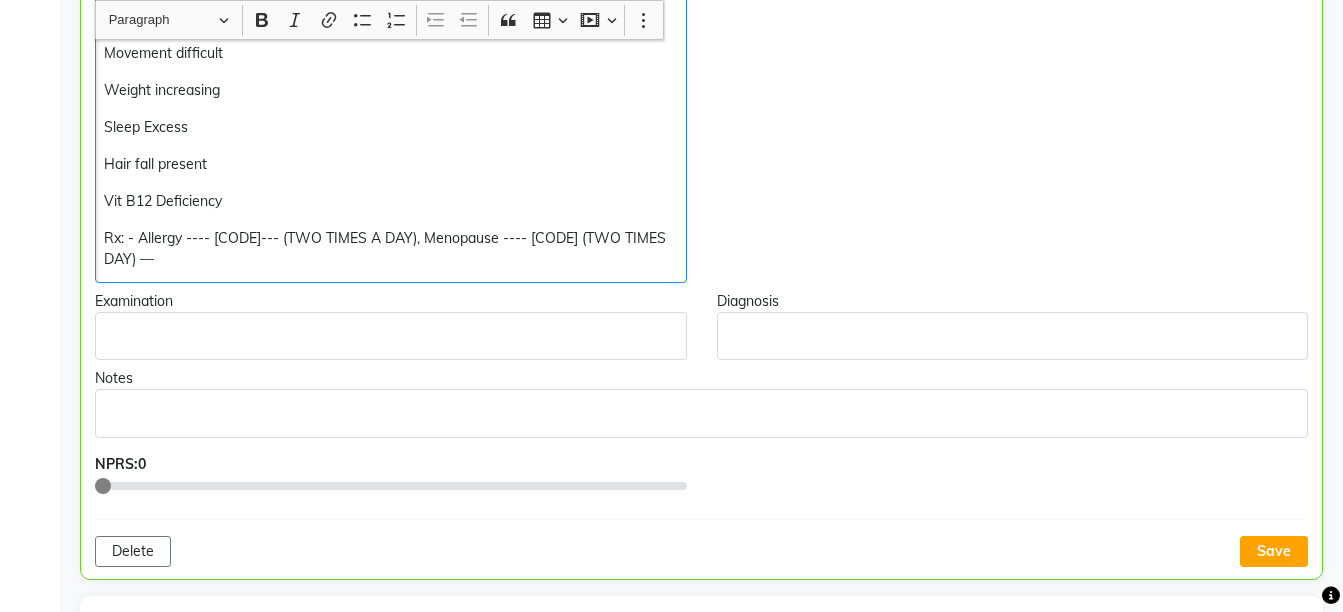 click on "Rx: - Allergy ---- [CODE]--- (TWO TIMES A DAY), Menopause ---- [CODE] (TWO TIMES DAY) —" 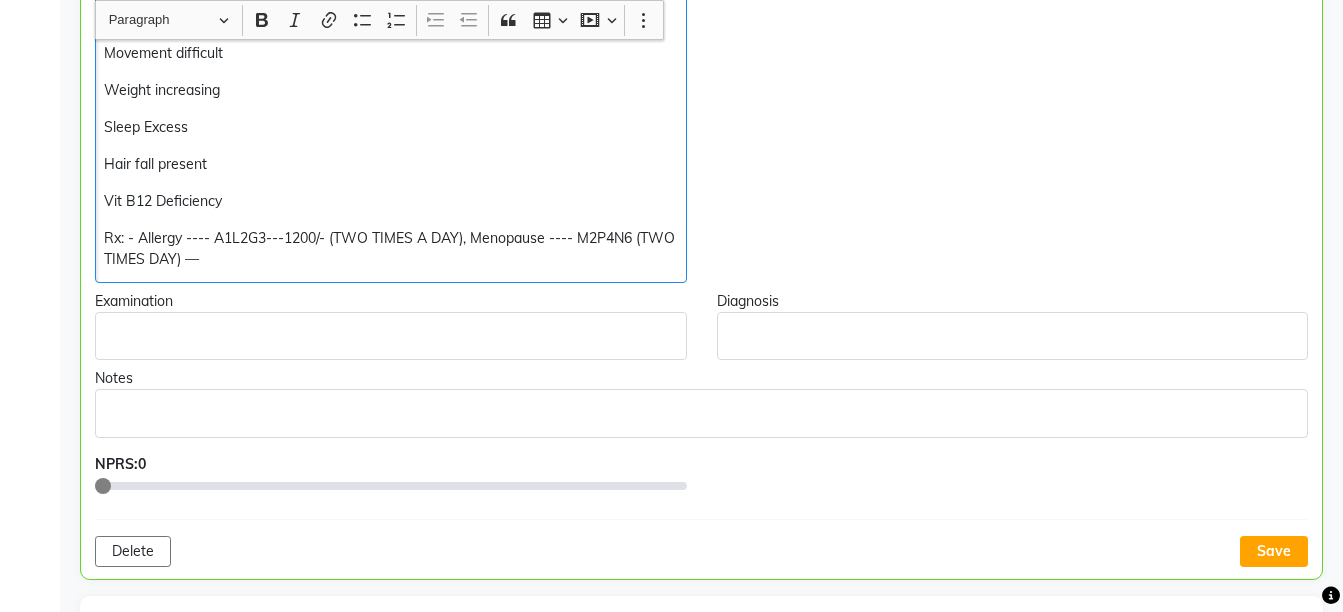 click on "Rx: - Allergy ---- A1L2G3---1200/- (TWO TIMES A DAY), Menopause ---- M2P4N6 (TWO TIMES DAY) —" 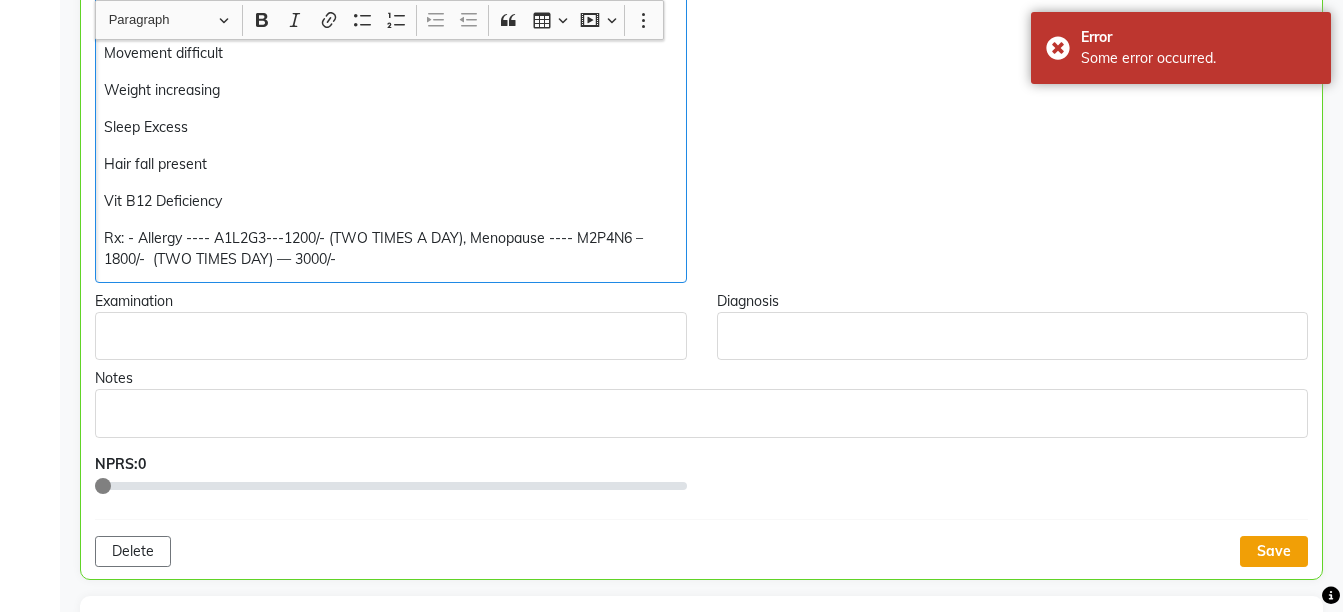 click on "Save" 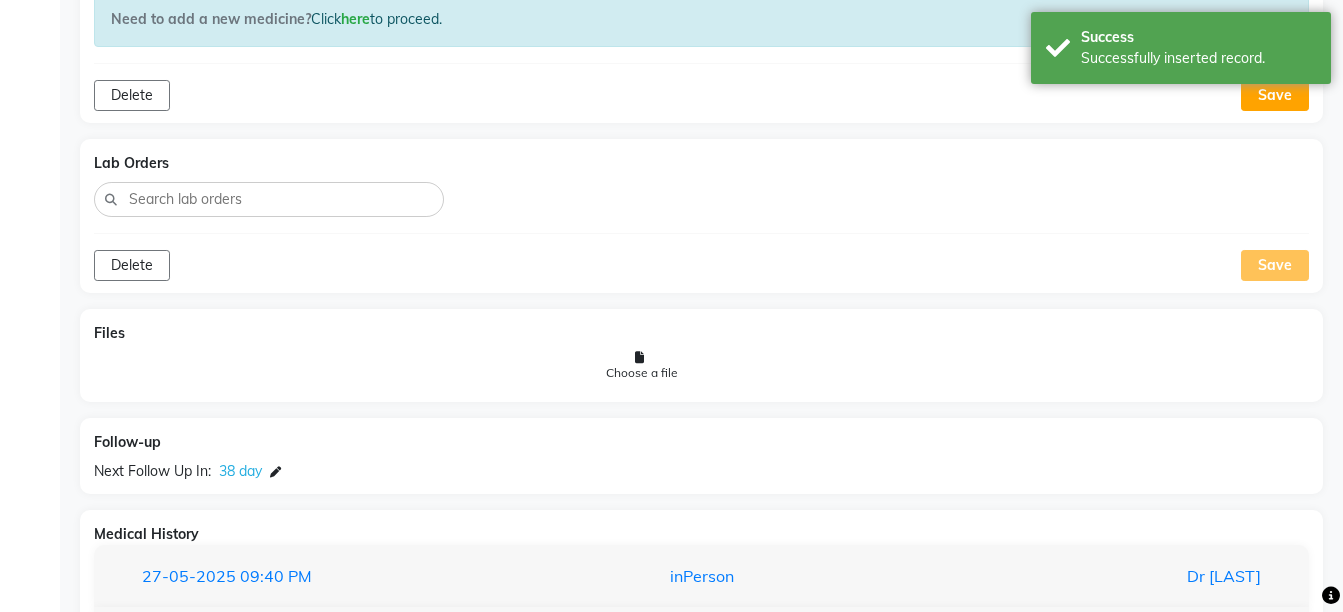 scroll, scrollTop: 1762, scrollLeft: 0, axis: vertical 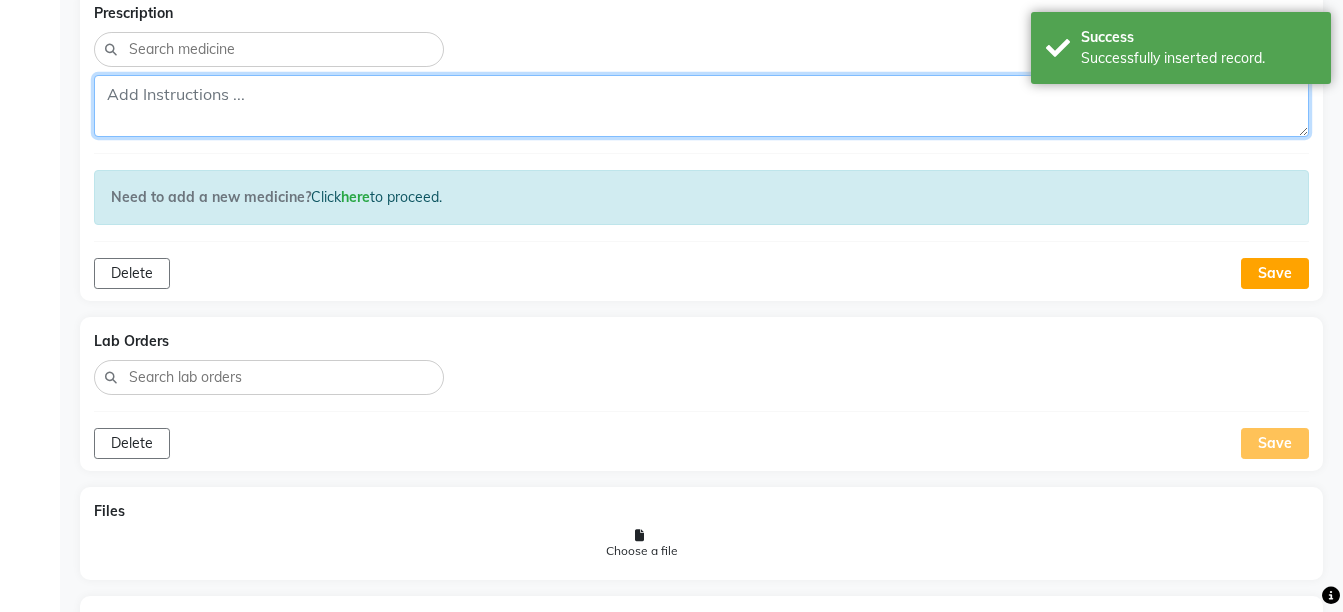 click 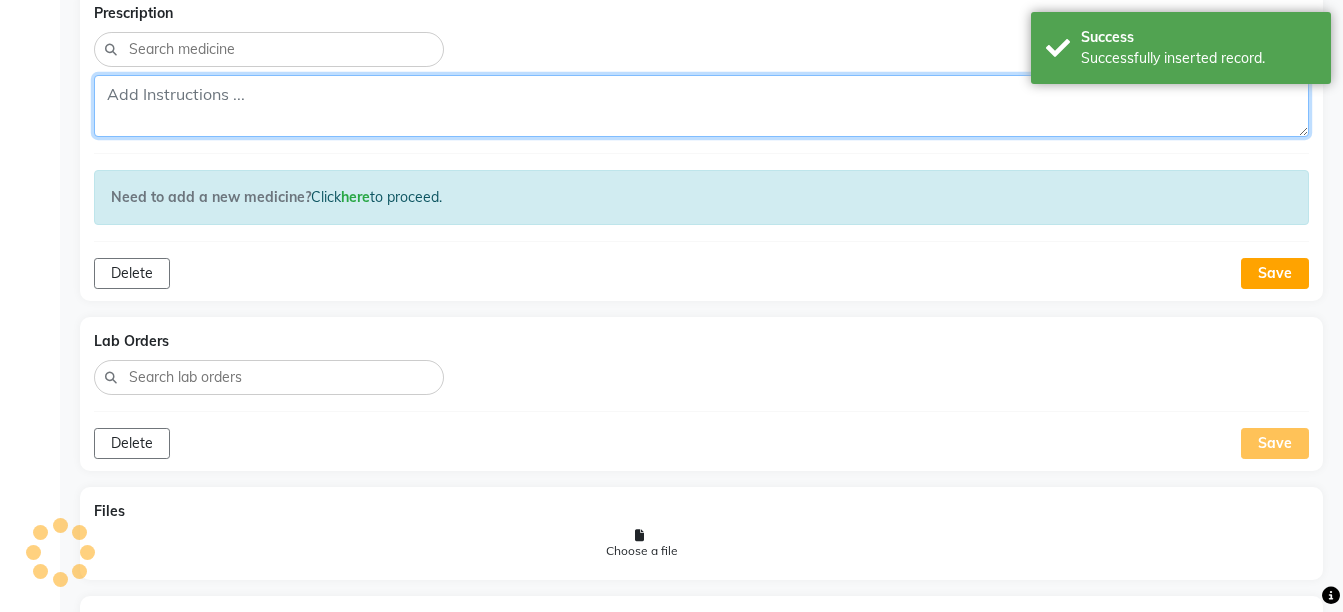 paste on "Rx: - Allergy ---- A1L2G3---1200/- (TWO TIMES A DAY), Menopause ---- M2P4N6 – 1800/-  (TWO TIMES DAY) — 3000/-" 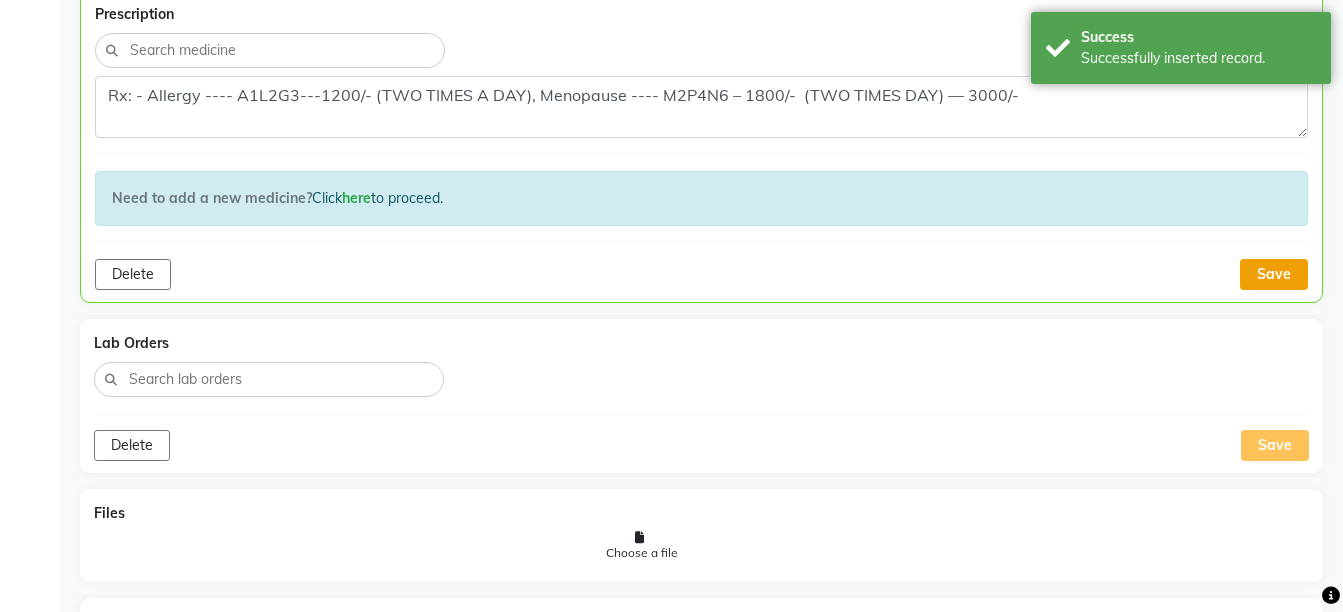 click on "Save" 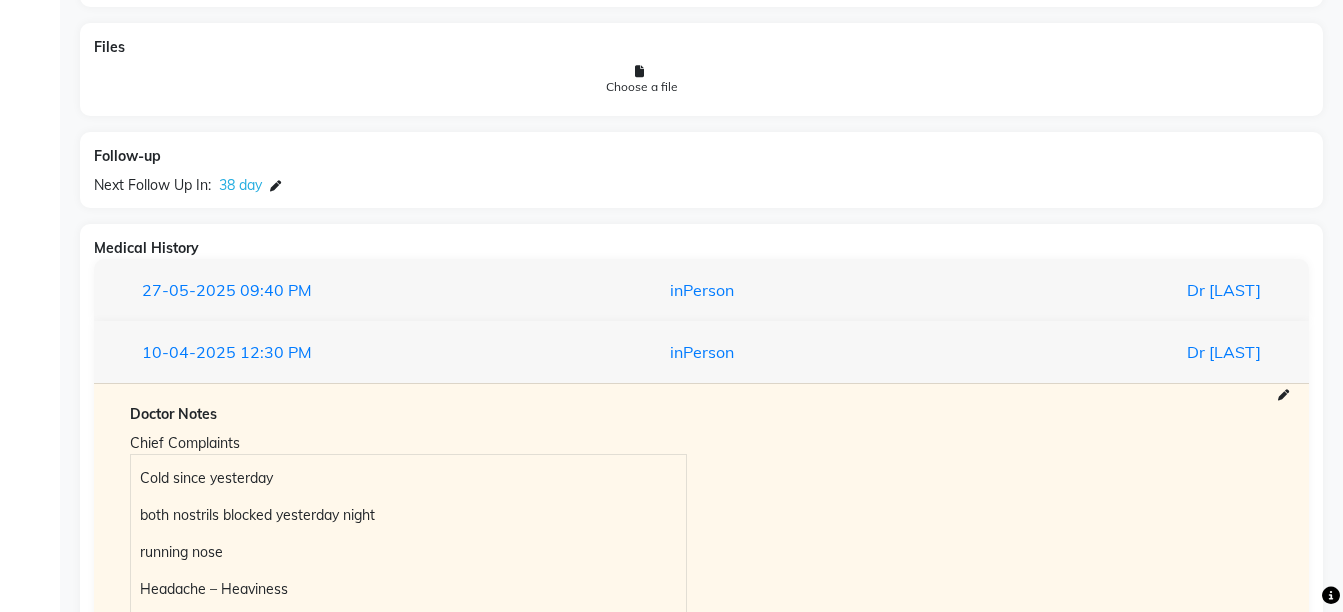 scroll, scrollTop: 2000, scrollLeft: 0, axis: vertical 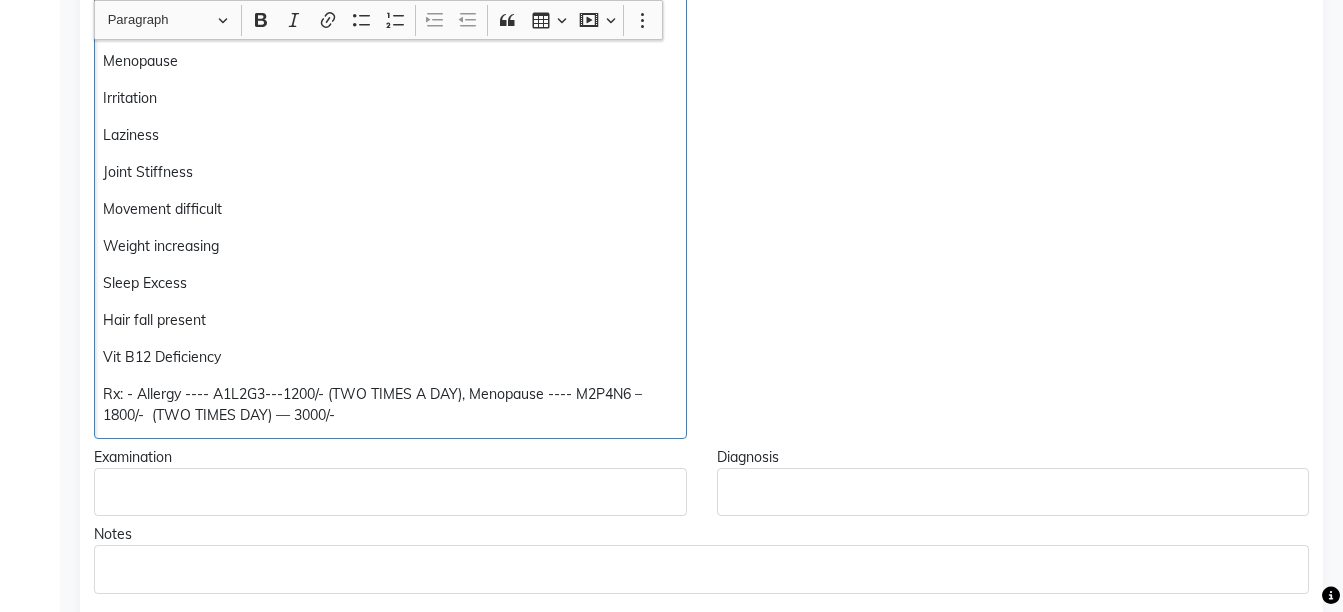 click on "Rx: - Allergy ---- A1L2G3---1200/- (TWO TIMES A DAY), Menopause ---- M2P4N6 – 1800/-  (TWO TIMES DAY) — 3000/-" 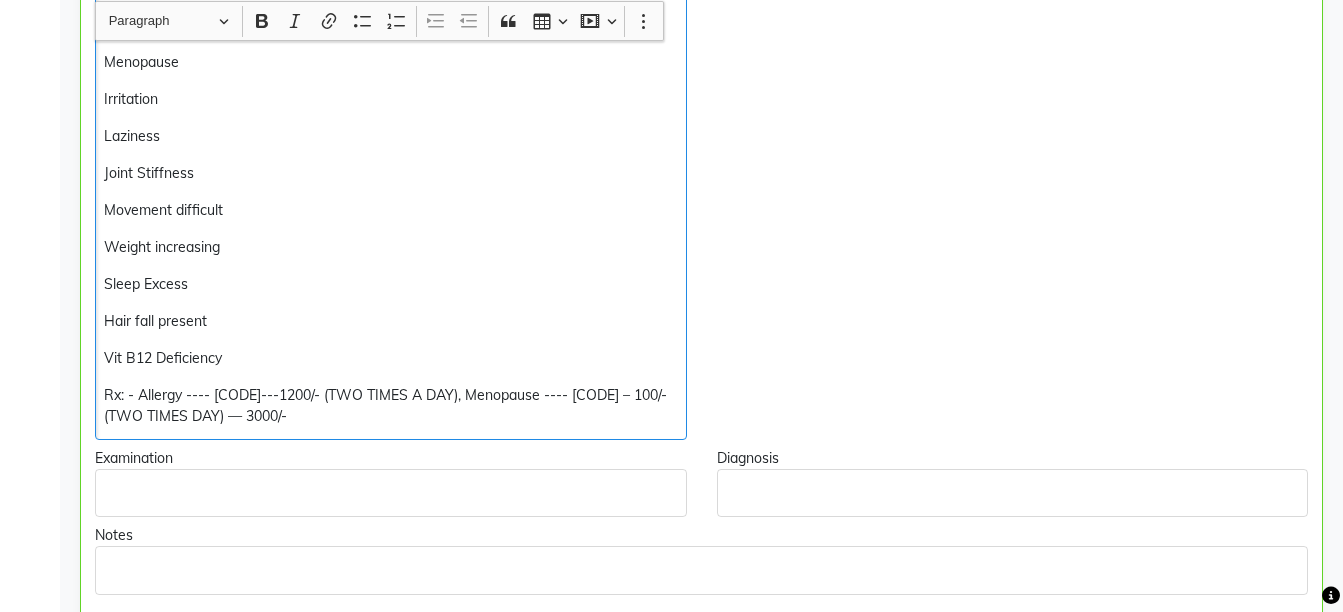 scroll, scrollTop: 764, scrollLeft: 0, axis: vertical 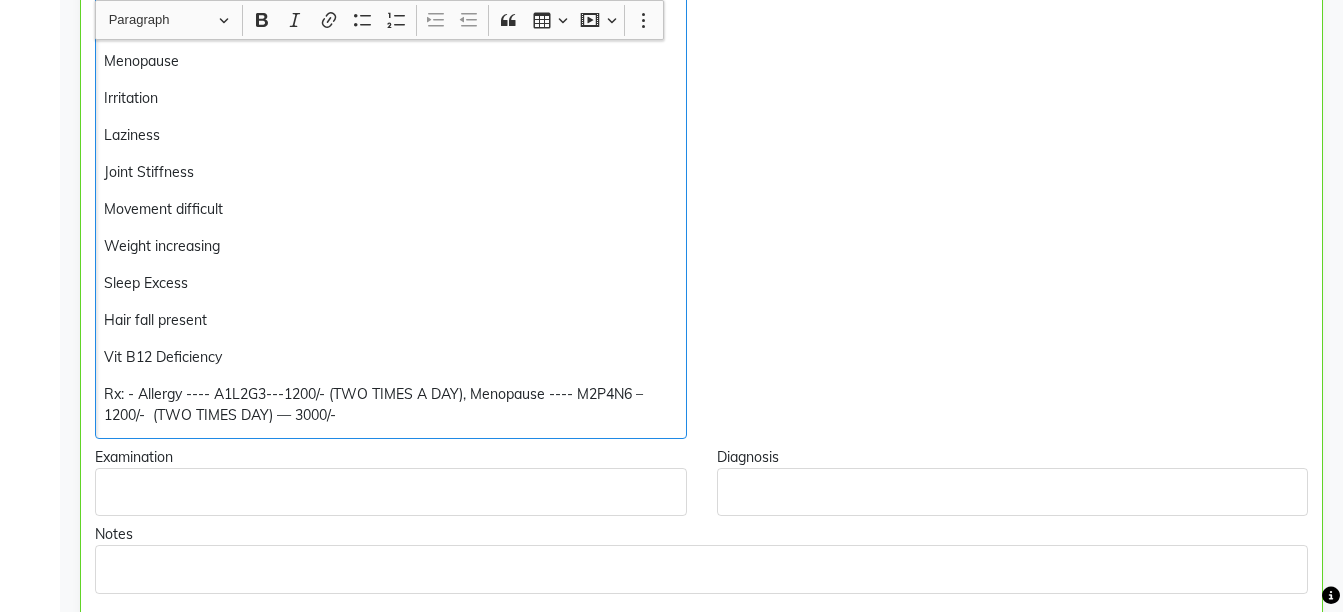 click on "Rx: - Allergy ---- A1L2G3---1200/- (TWO TIMES A DAY), Menopause ---- M2P4N6 – 1200/-  (TWO TIMES DAY) — 3000/-" 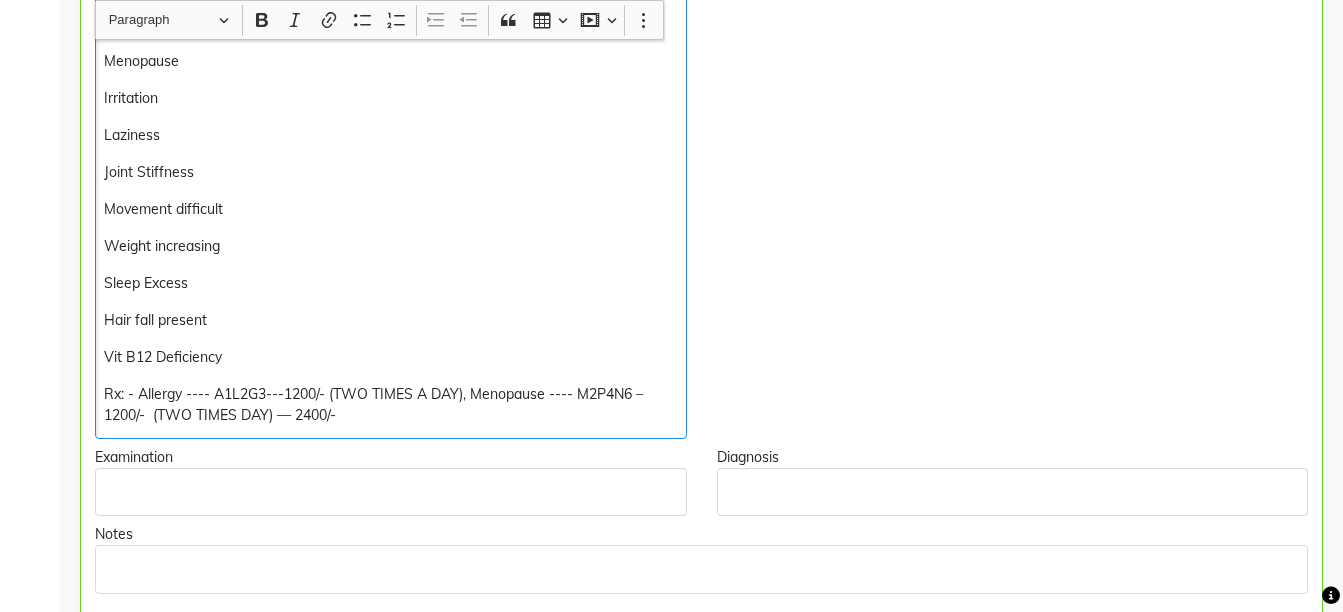 click on "Nose Block -- Sneezing Cough whitish No fever App - N Thirst - N Urine - N Motion - N Sleep - Non Refreshing Menopause Irritation Laziness Joint Stiffness Movement difficult Weight increasing Sleep Excess Hair fall present Vit B12 Deficiency  Rx: - Allergy ---- A1L2G3---1200/- (TWO TIMES A DAY), Menopause ---- M2P4N6 – 1200/-  (TWO TIMES DAY) — 2400/-" 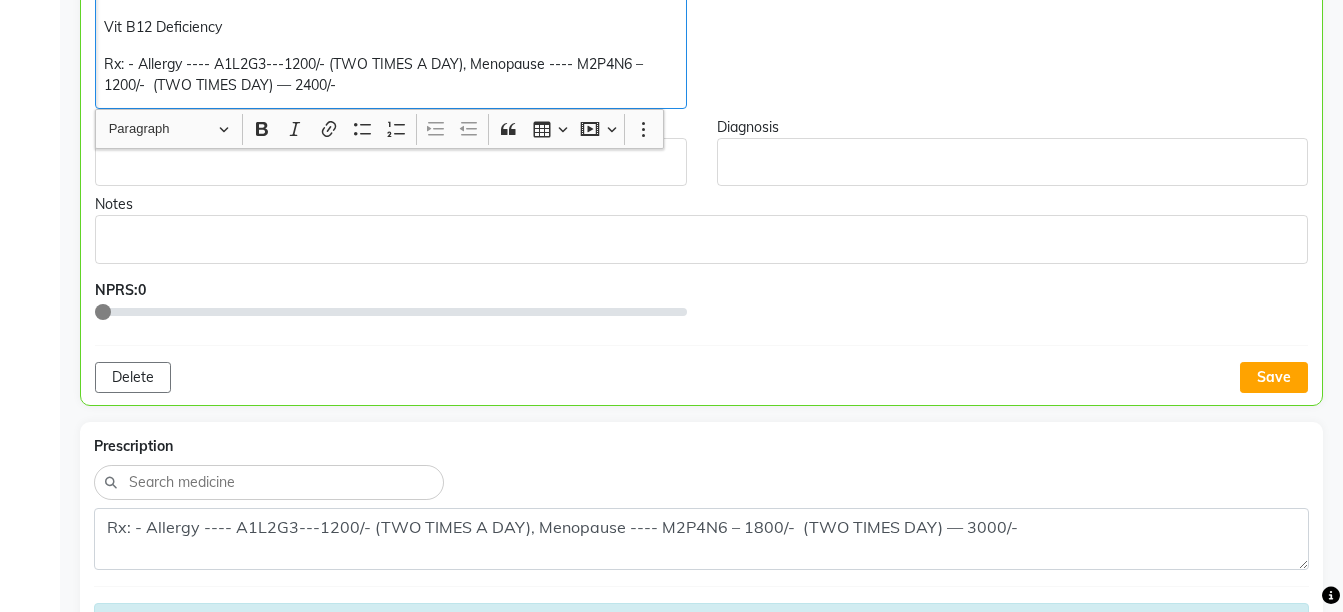 scroll, scrollTop: 1207, scrollLeft: 0, axis: vertical 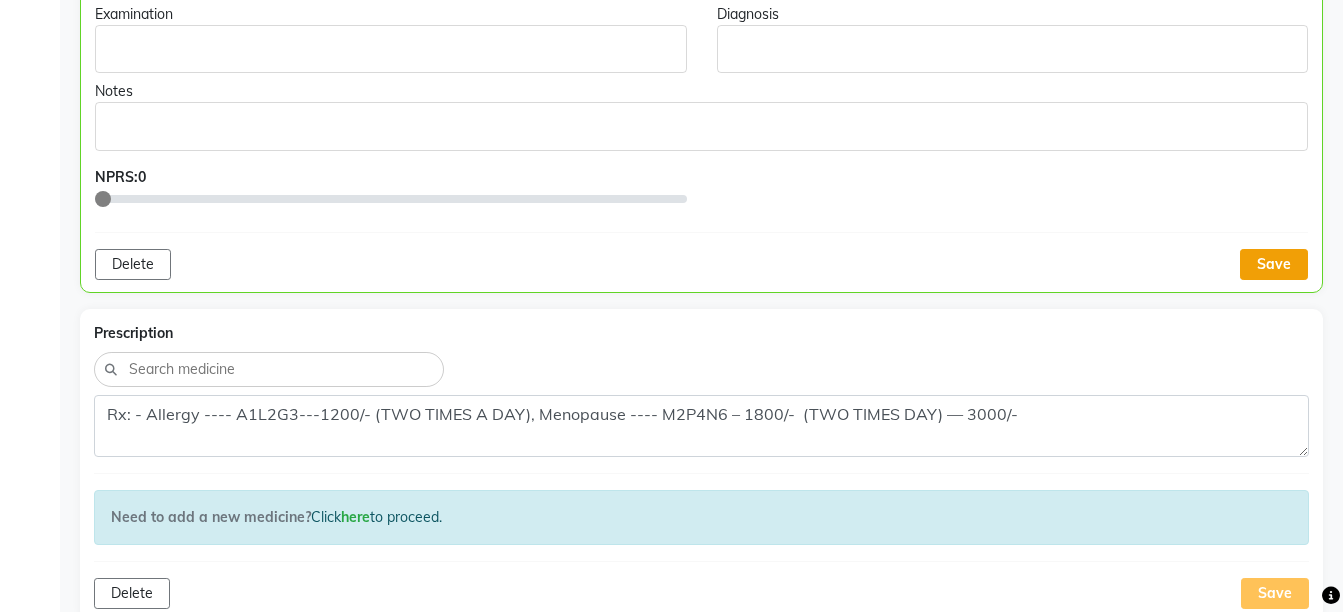click on "Save" 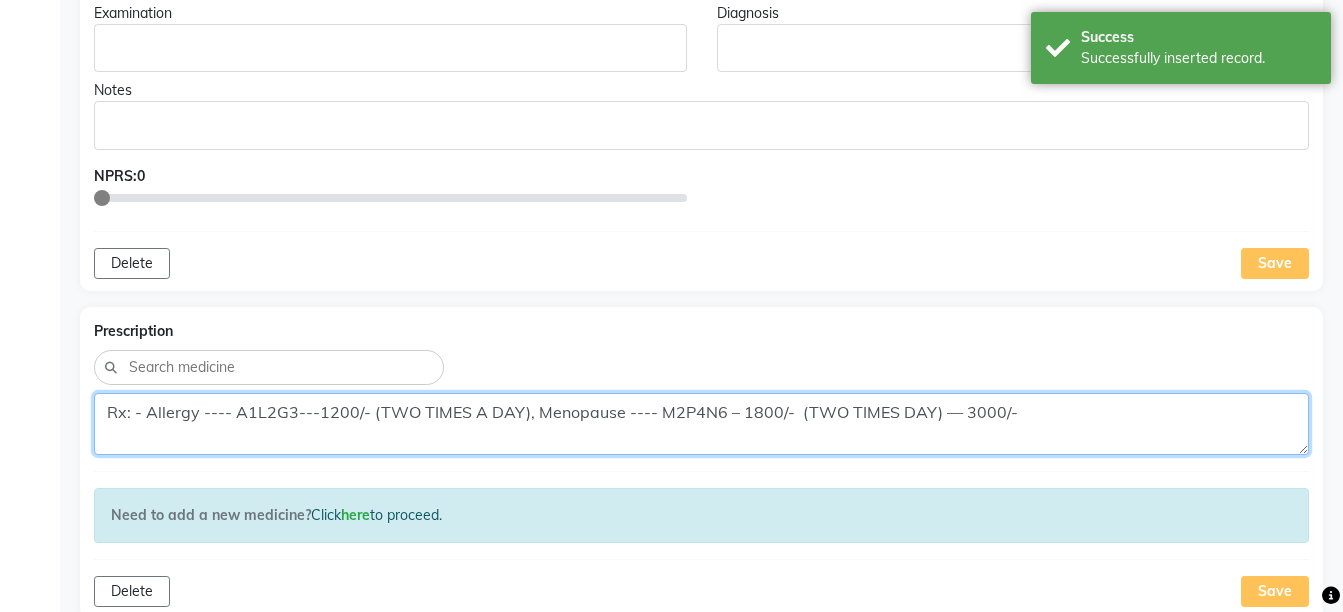 click on "Rx: - Allergy ---- A1L2G3---1200/- (TWO TIMES A DAY), Menopause ---- M2P4N6 – 1800/-  (TWO TIMES DAY) — 3000/-" 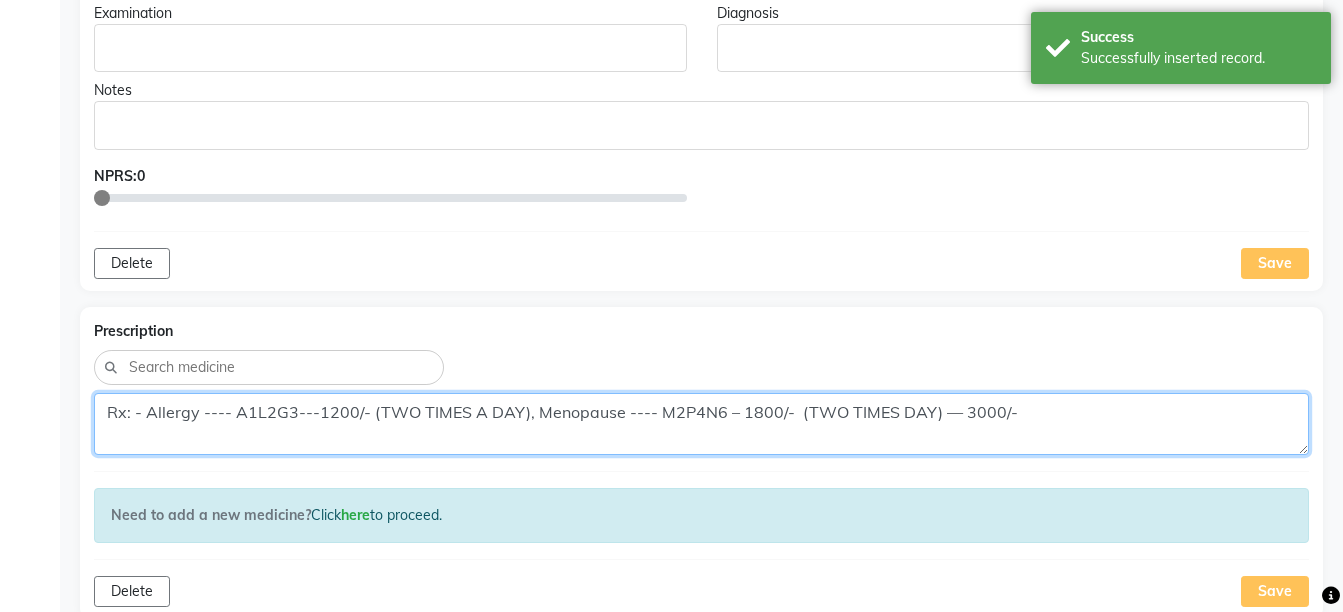 paste on "200/-  (TWO TIMES DAY) — 24" 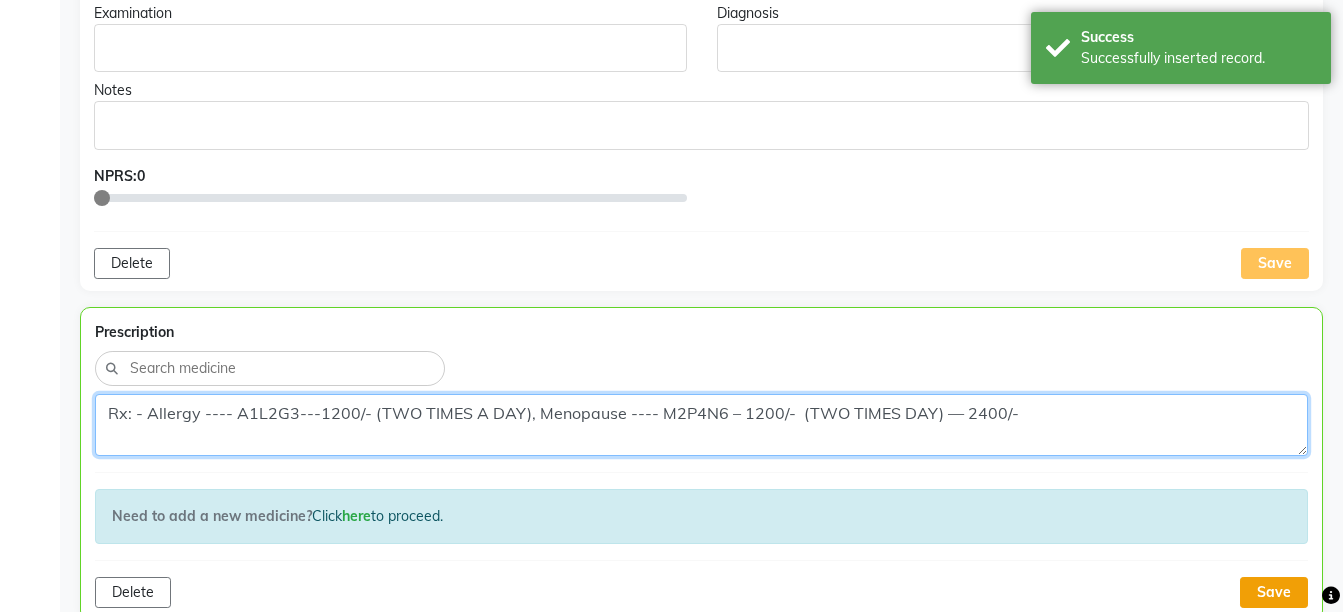 type on "Rx: - Allergy ---- A1L2G3---1200/- (TWO TIMES A DAY), Menopause ---- M2P4N6 – 1200/-  (TWO TIMES DAY) — 2400/-" 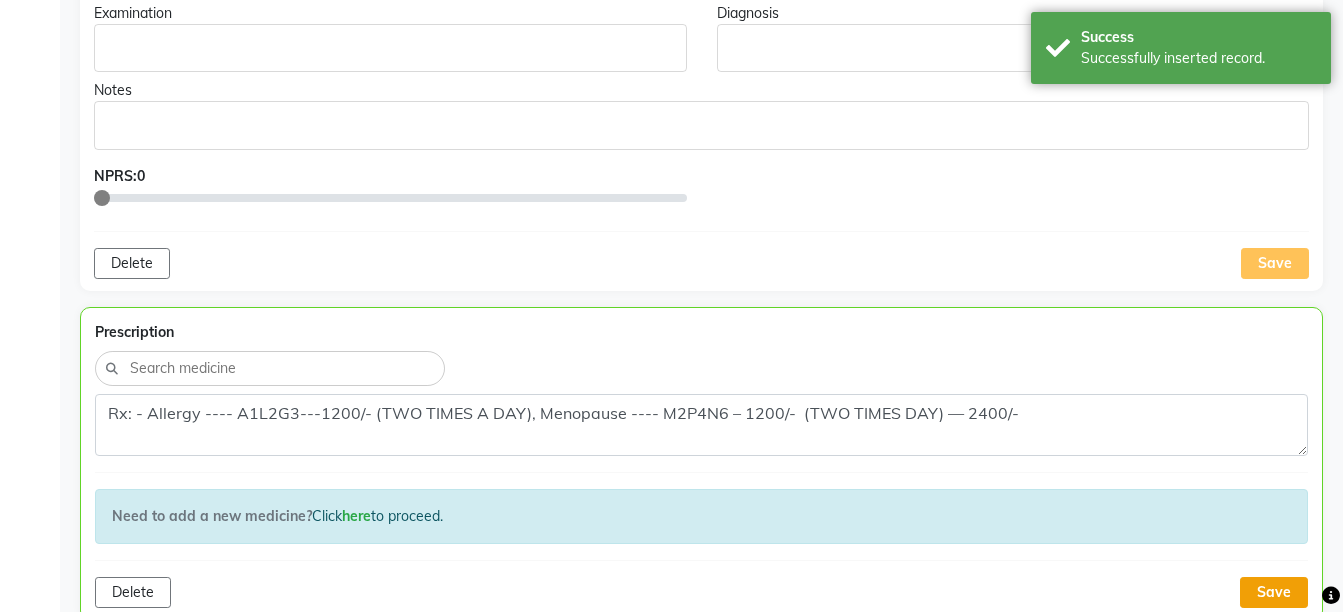 click on "Save" 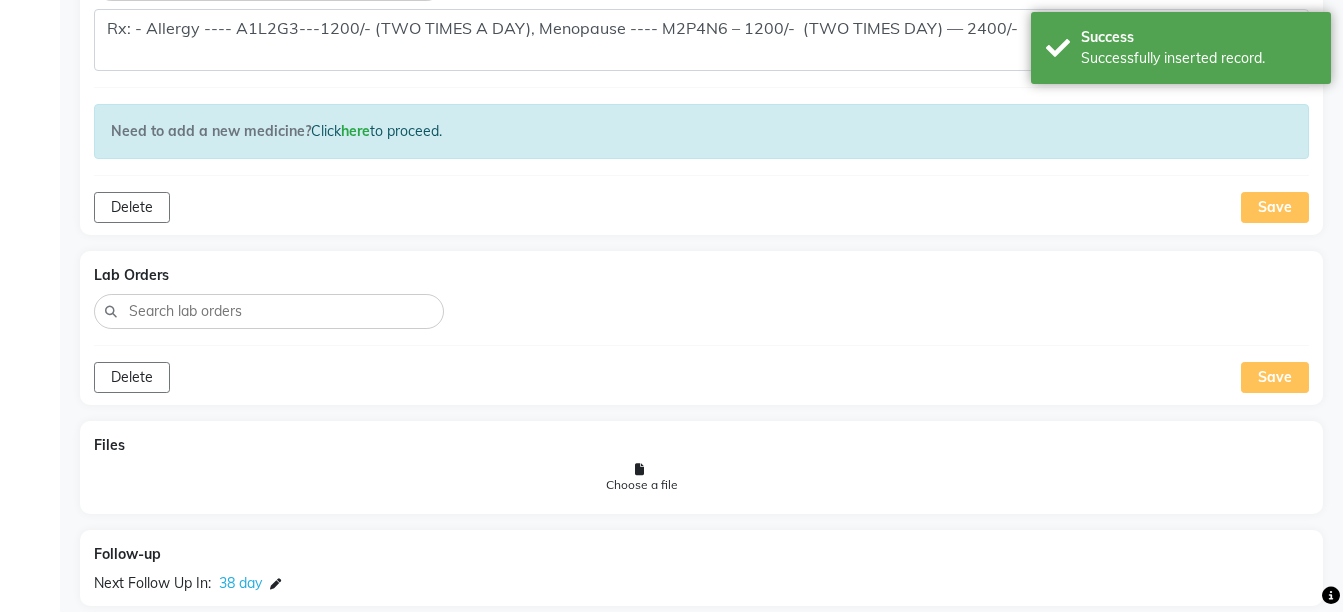 scroll, scrollTop: 1796, scrollLeft: 0, axis: vertical 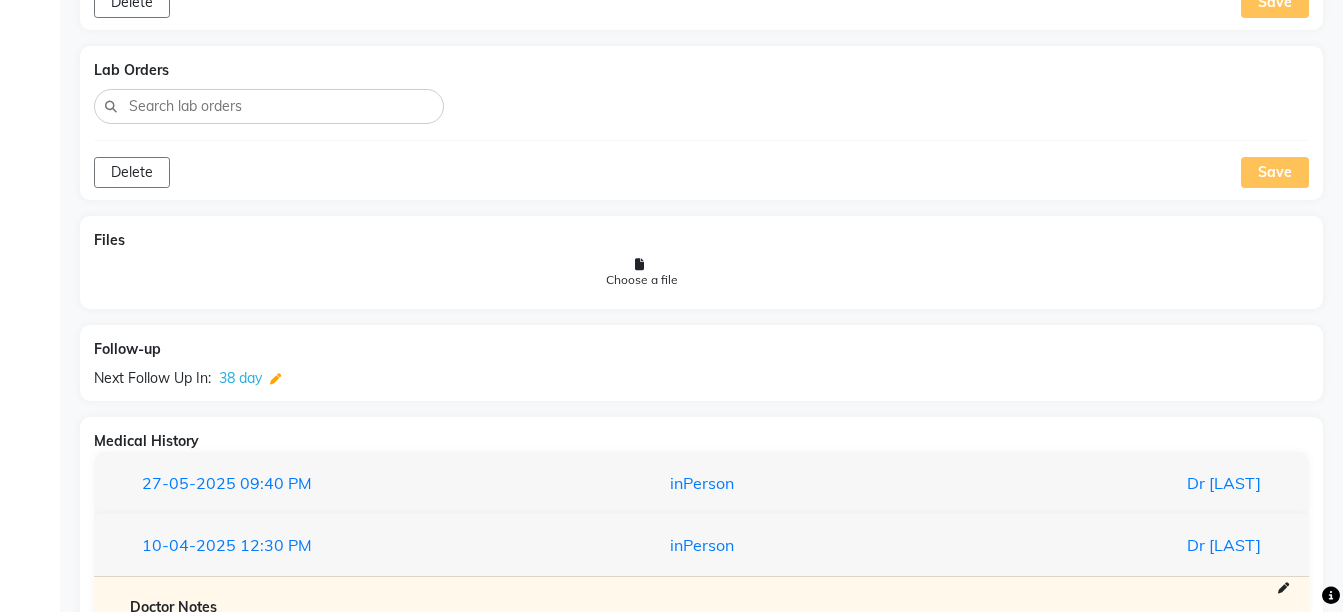 click 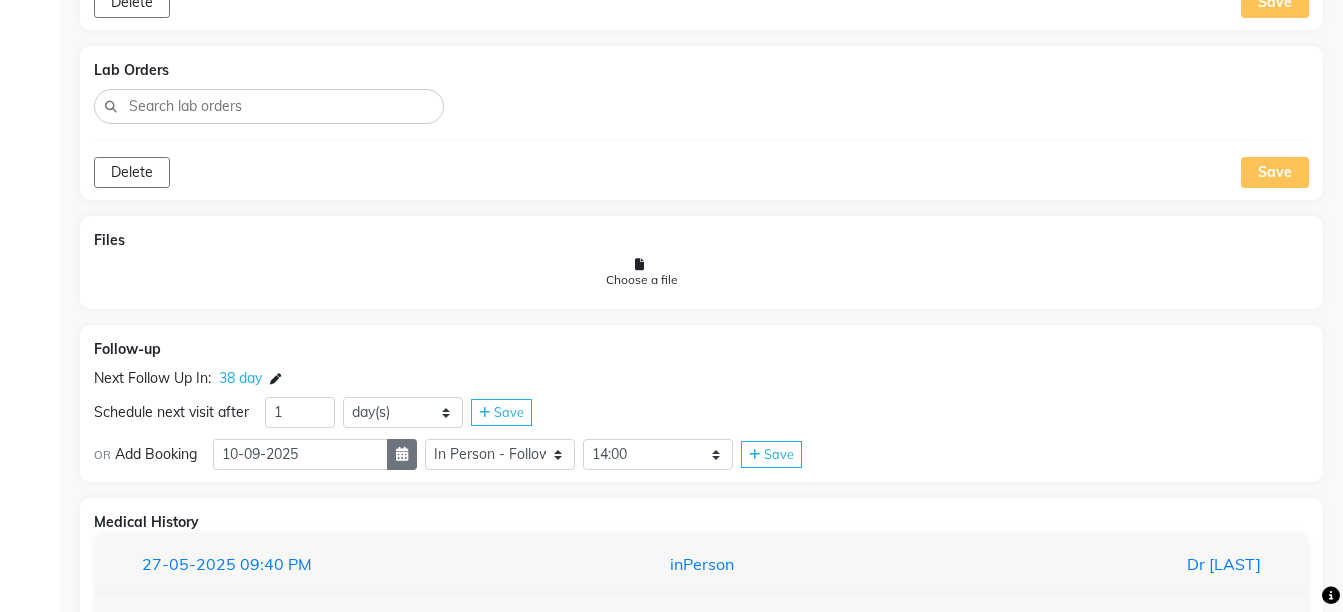 click 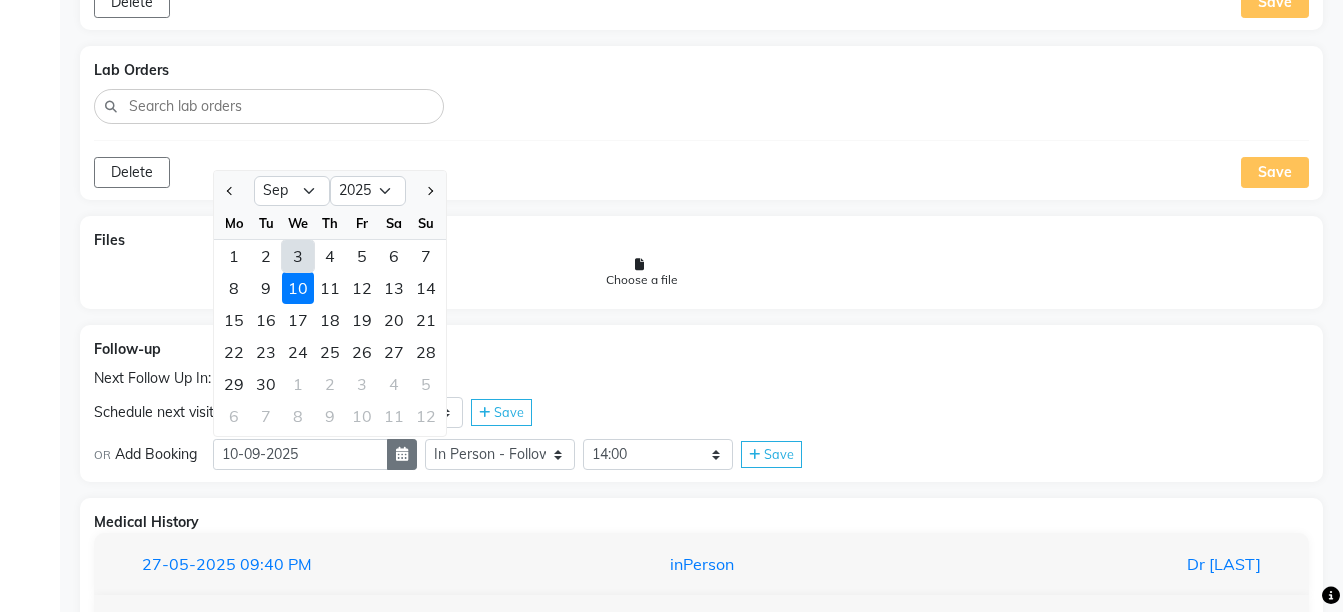 select on "8" 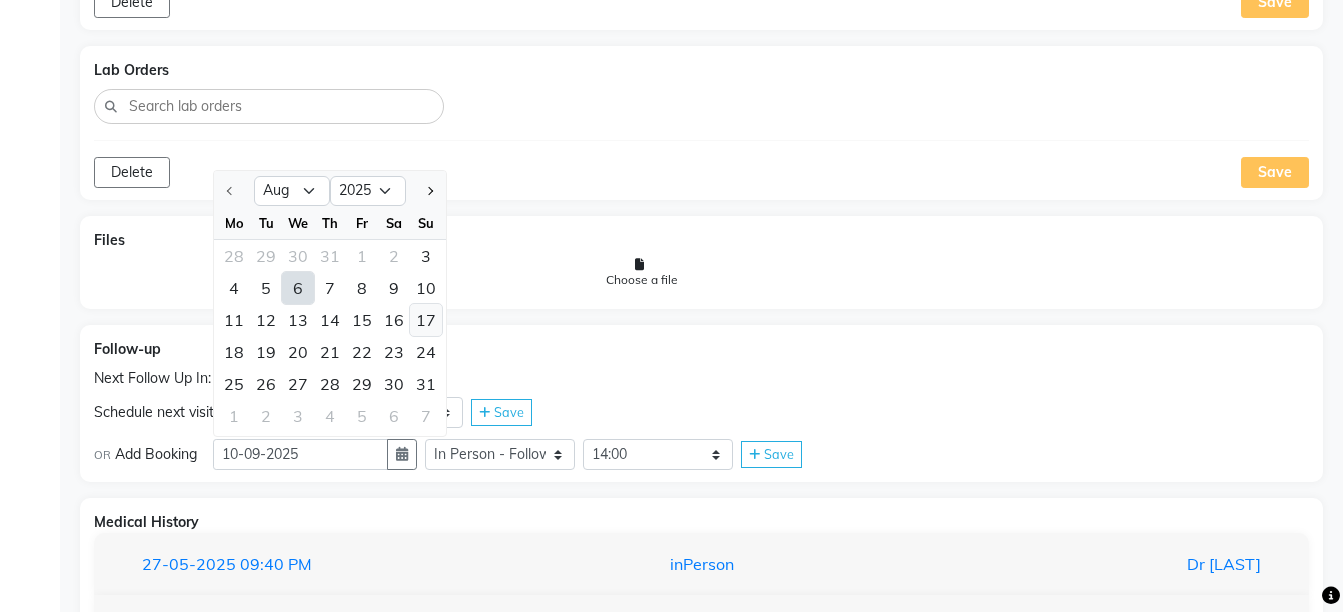 click on "17" 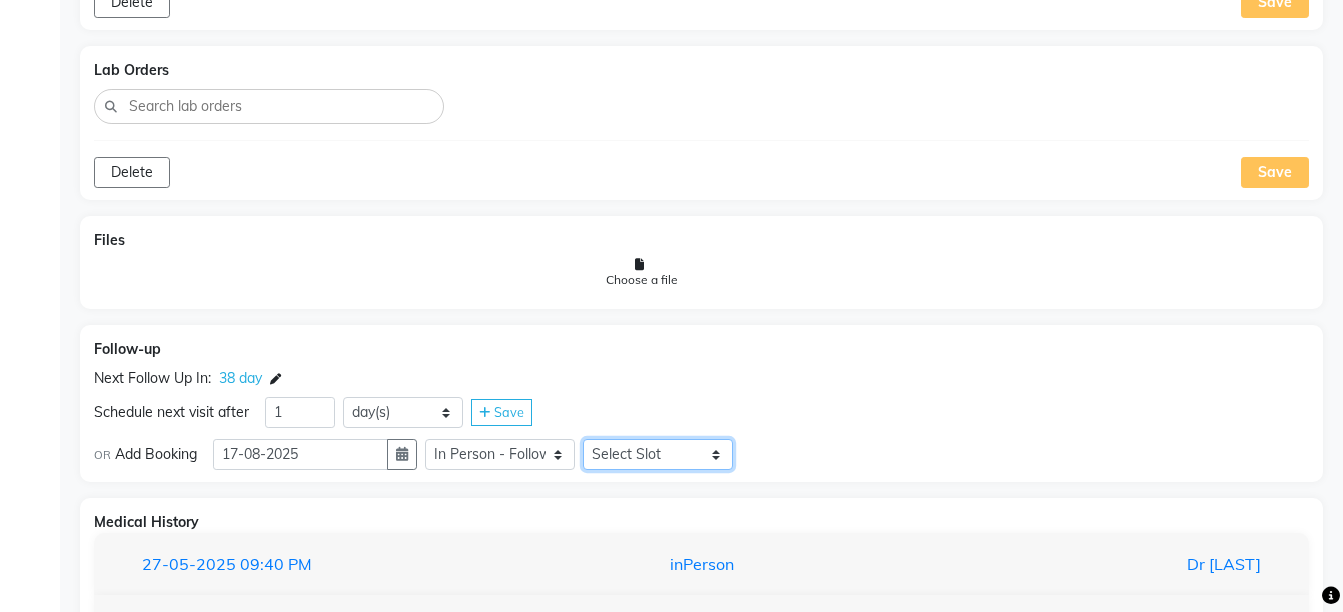 click on "Select Slot 10:15 10:30 10:45 11:00 11:15 11:30 11:45 12:00 12:15 12:30 12:45 13:00 13:15 13:30 14:15 14:30 14:45 15:15 15:30 15:45 16:00 16:15 16:30 16:45 17:00 17:15 17:30 17:45 18:00 18:15 18:30 18:45 19:15 19:30 19:45 20:00 20:15 20:30 20:45 21:00 21:15 21:30 21:45" 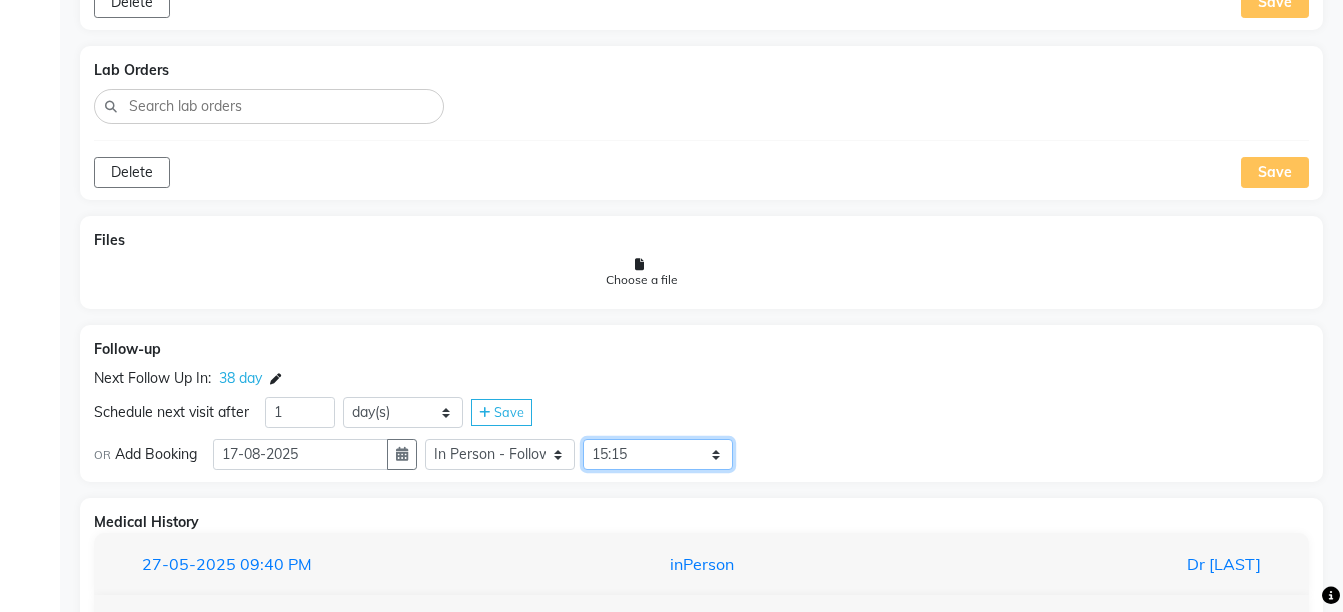 click on "Select Slot 10:15 10:30 10:45 11:00 11:15 11:30 11:45 12:00 12:15 12:30 12:45 13:00 13:15 13:30 14:15 14:30 14:45 15:15 15:30 15:45 16:00 16:15 16:30 16:45 17:00 17:15 17:30 17:45 18:00 18:15 18:30 18:45 19:15 19:30 19:45 20:00 20:15 20:30 20:45 21:00 21:15 21:30 21:45" 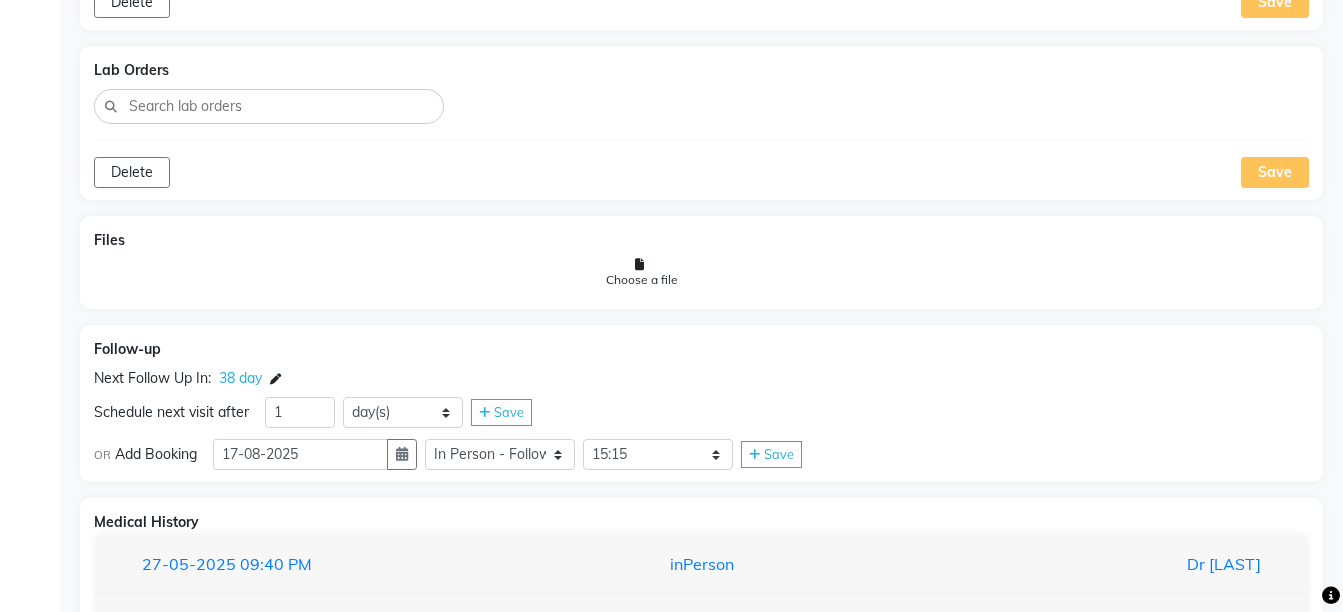 click on "Save" 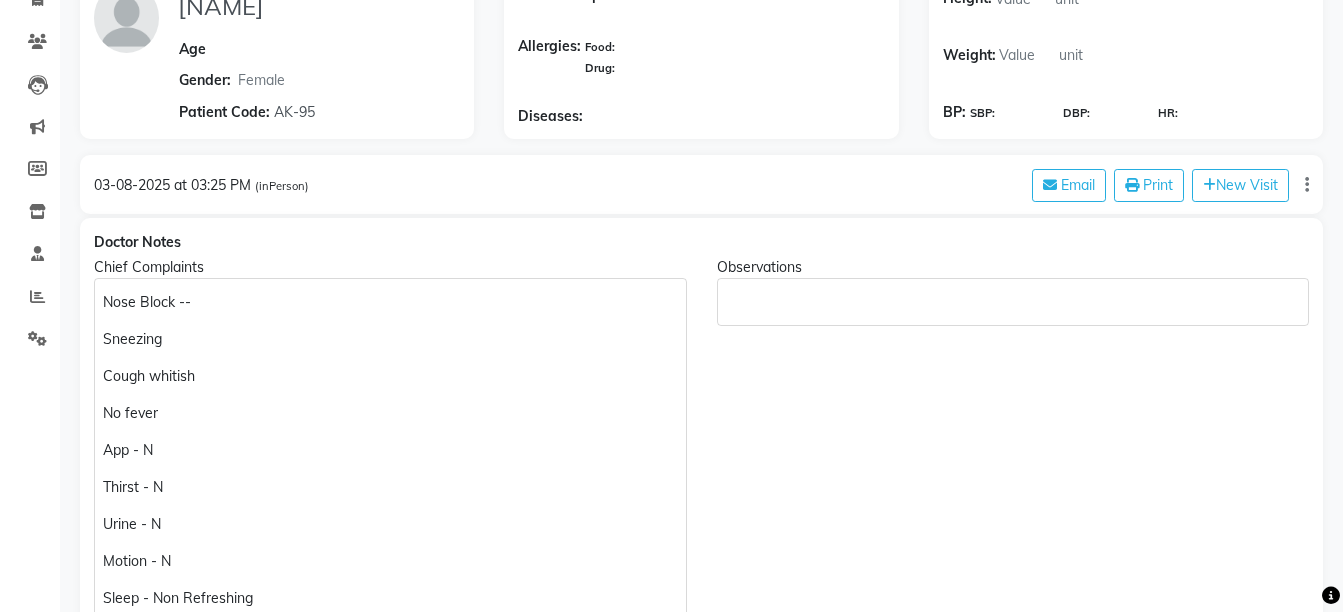 scroll, scrollTop: 44, scrollLeft: 0, axis: vertical 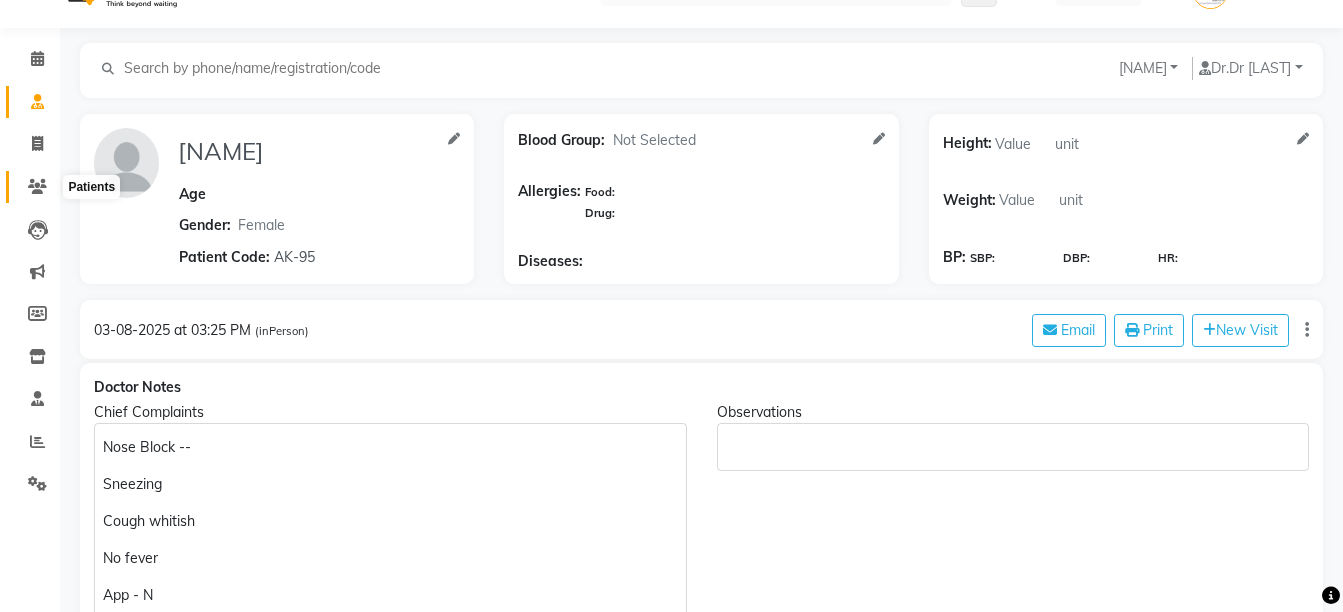 click 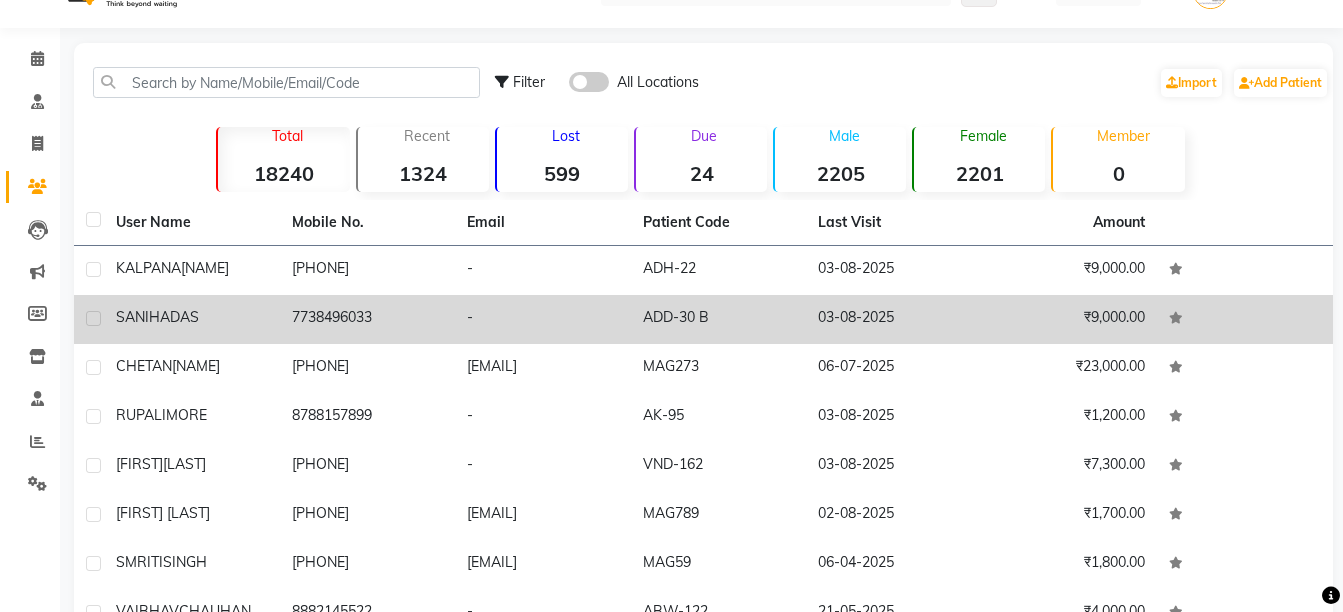 click on "SANIHA" 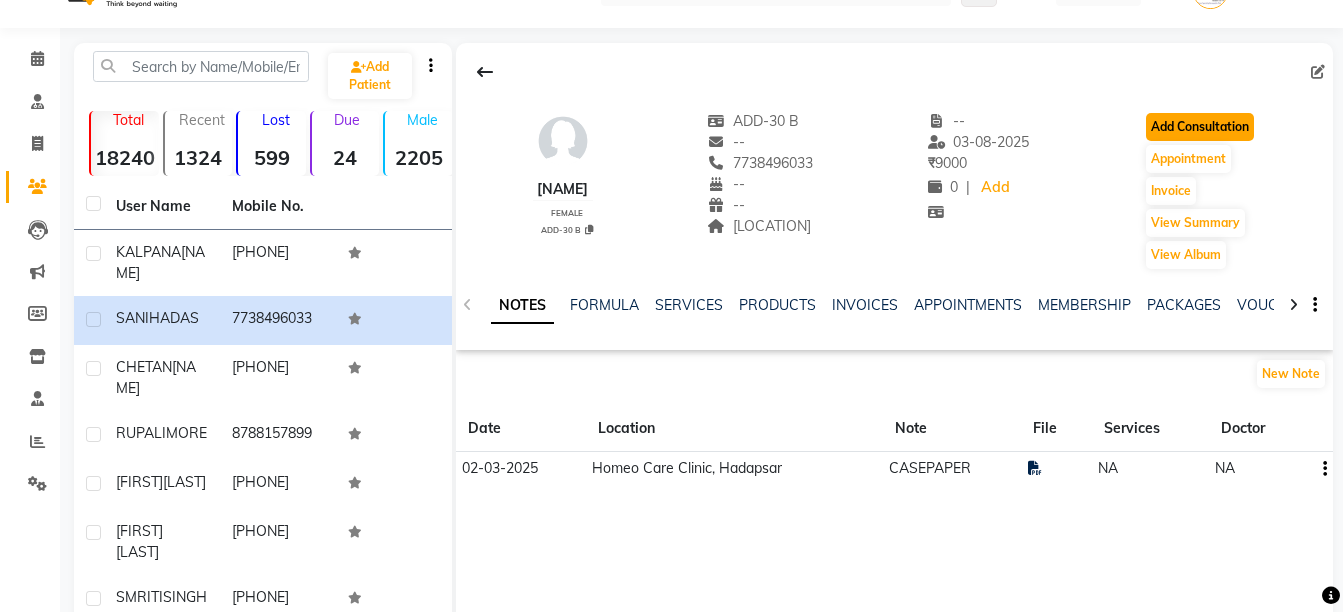 click on "Add Consultation" 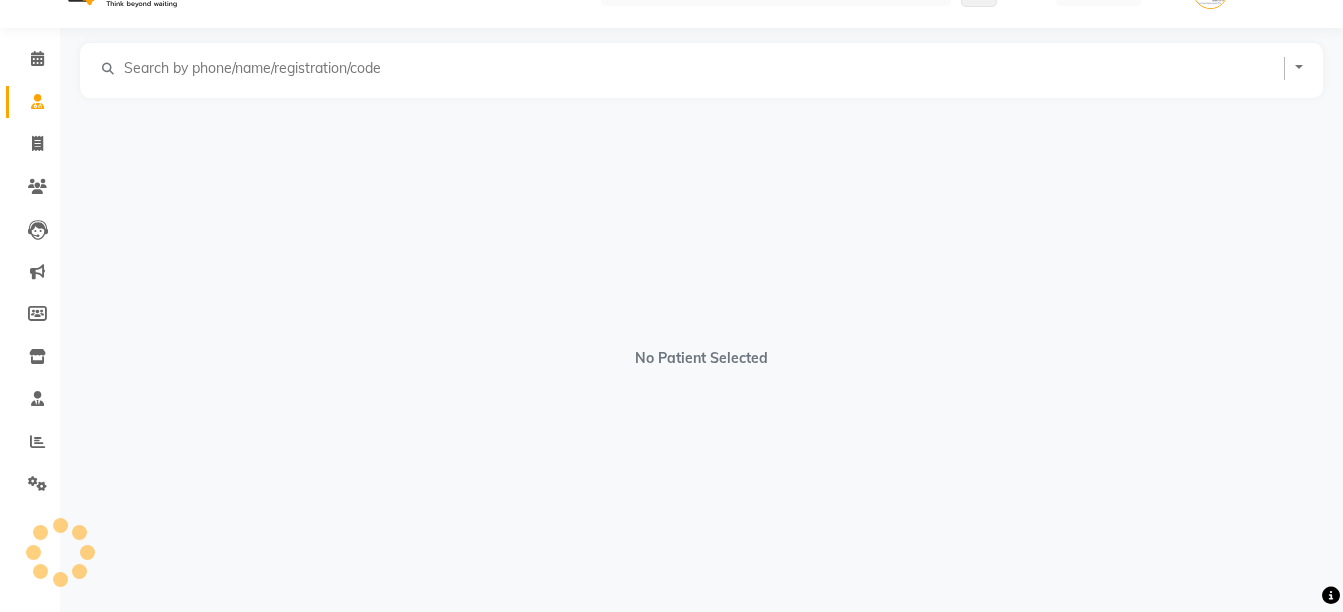 select on "female" 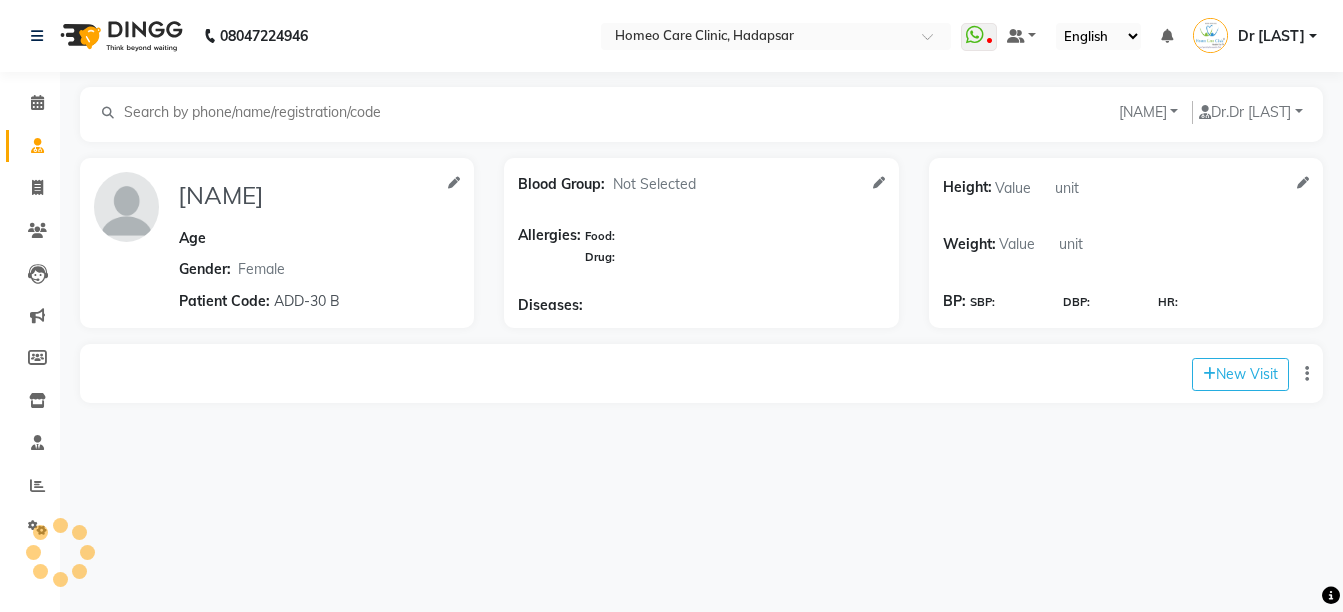 scroll, scrollTop: 0, scrollLeft: 0, axis: both 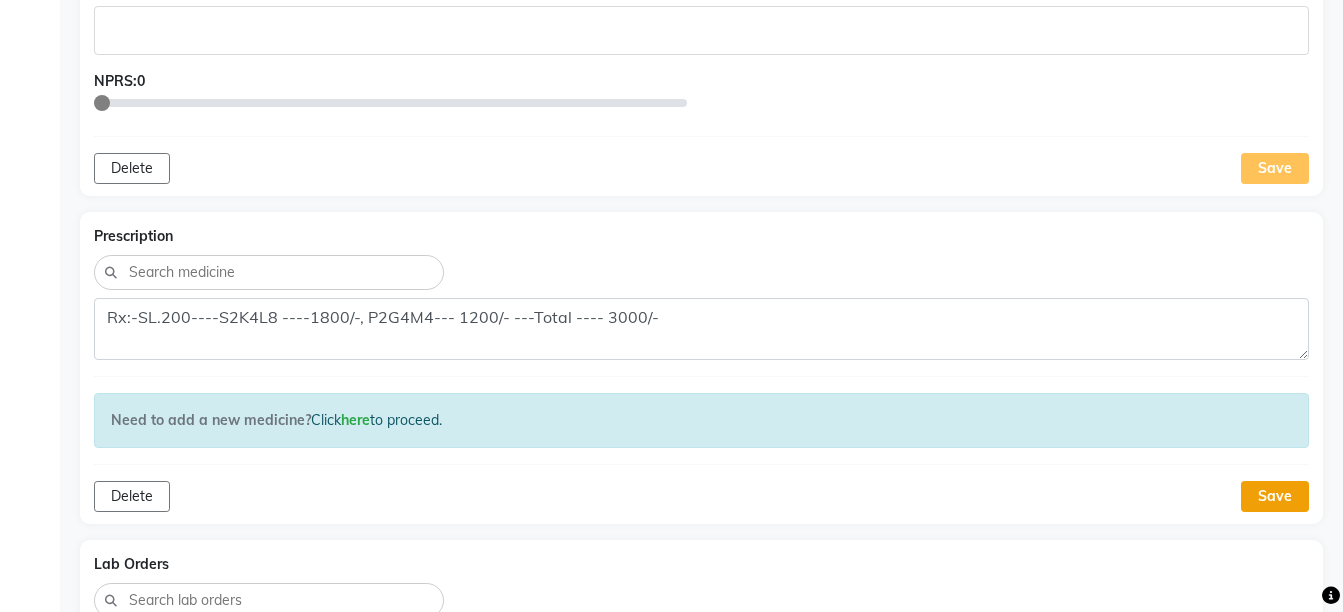 click on "Save" 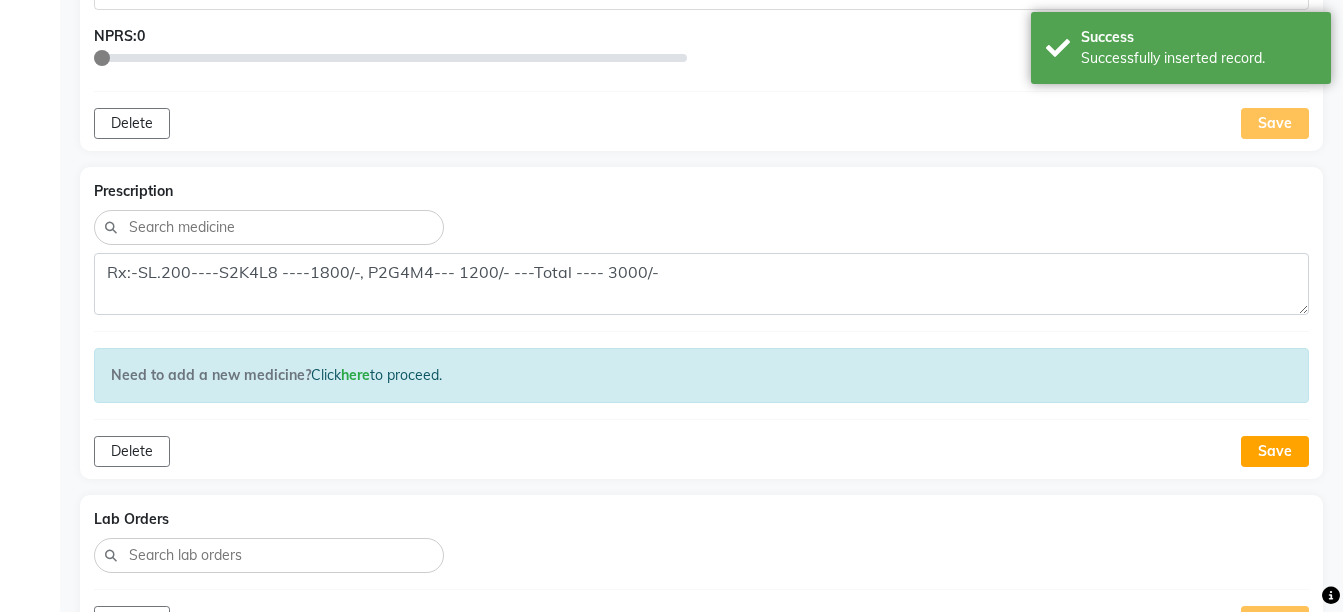 scroll, scrollTop: 1034, scrollLeft: 0, axis: vertical 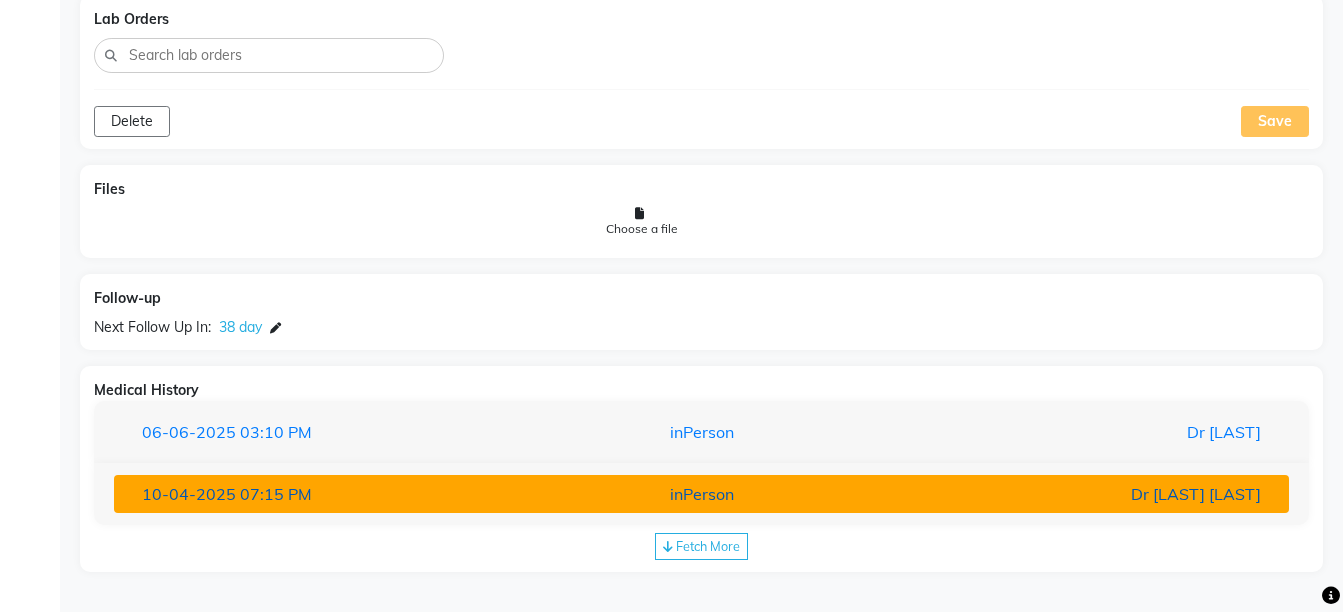 click on "inPerson" at bounding box center (701, 494) 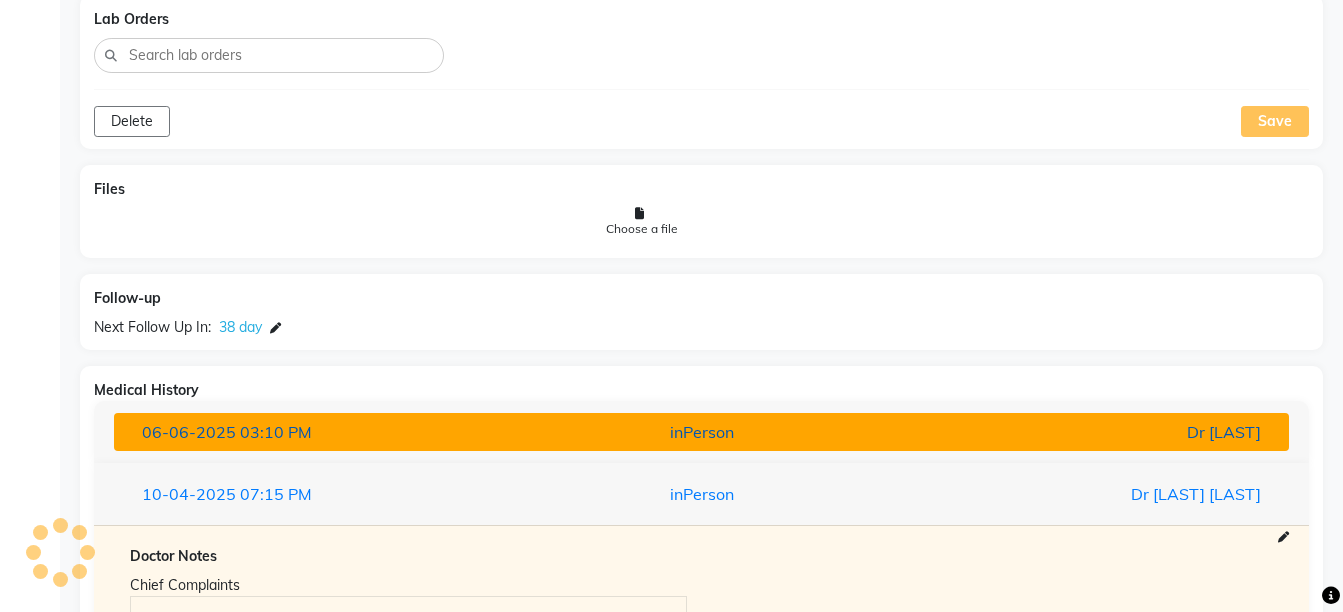 click on "inPerson" at bounding box center (701, 432) 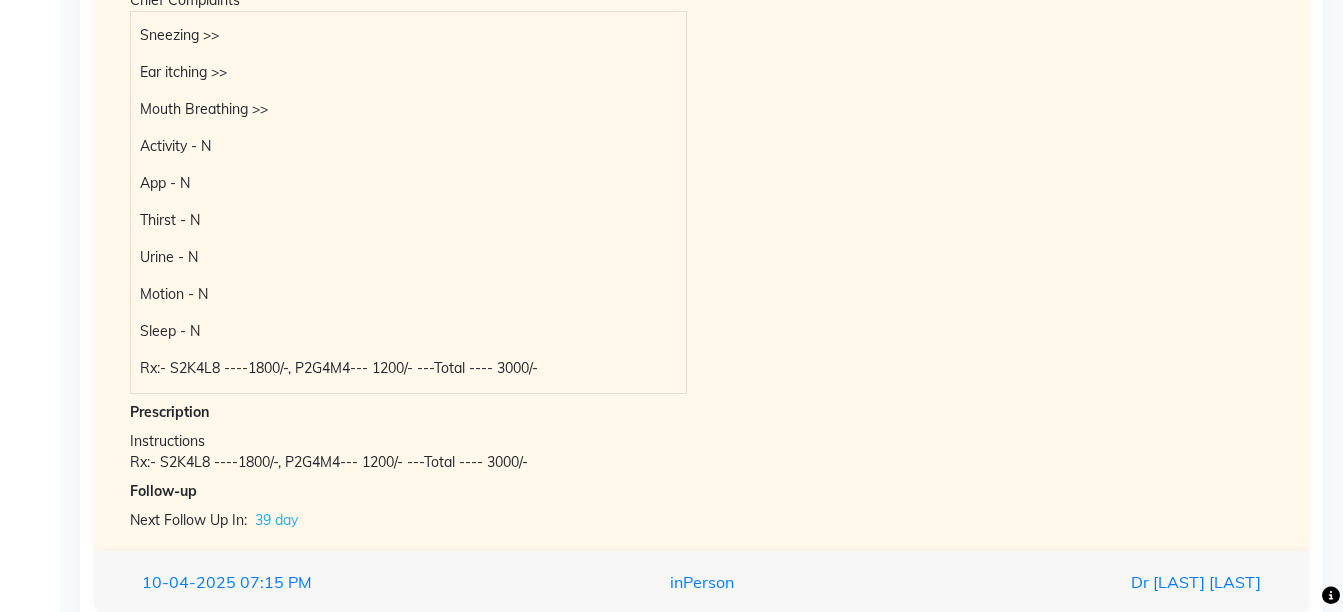 scroll, scrollTop: 2141, scrollLeft: 0, axis: vertical 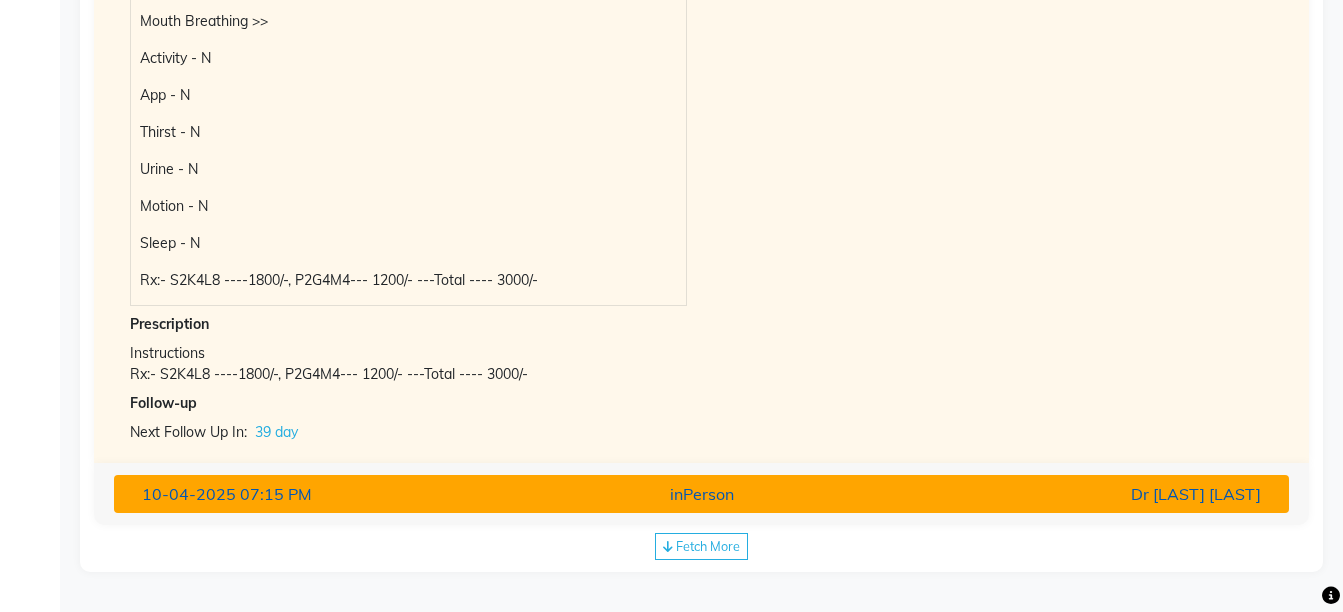 click on "Dr [LAST] [LAST]" at bounding box center (1084, 494) 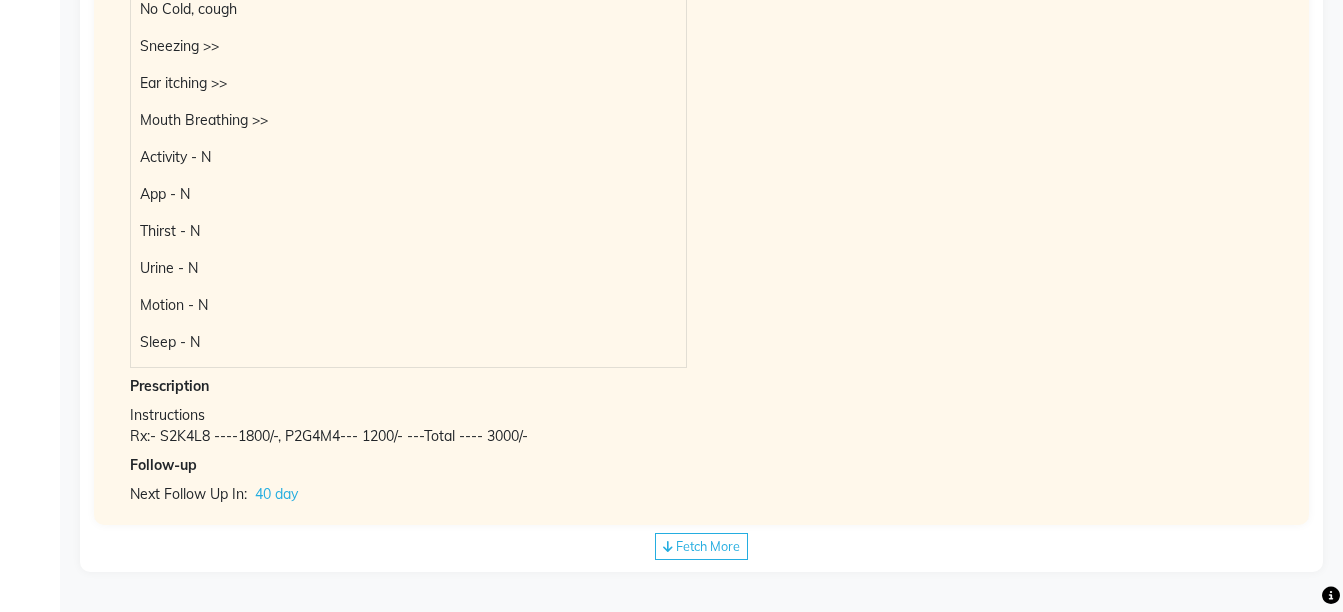 click on "Fetch More" 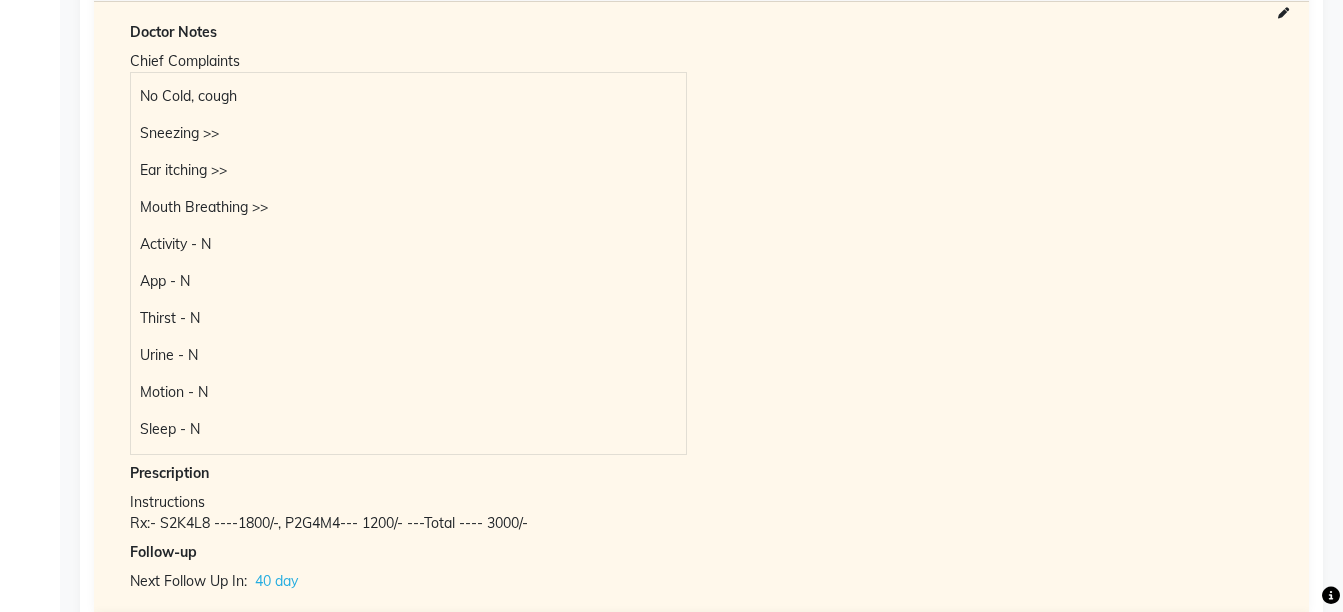 scroll, scrollTop: 2044, scrollLeft: 0, axis: vertical 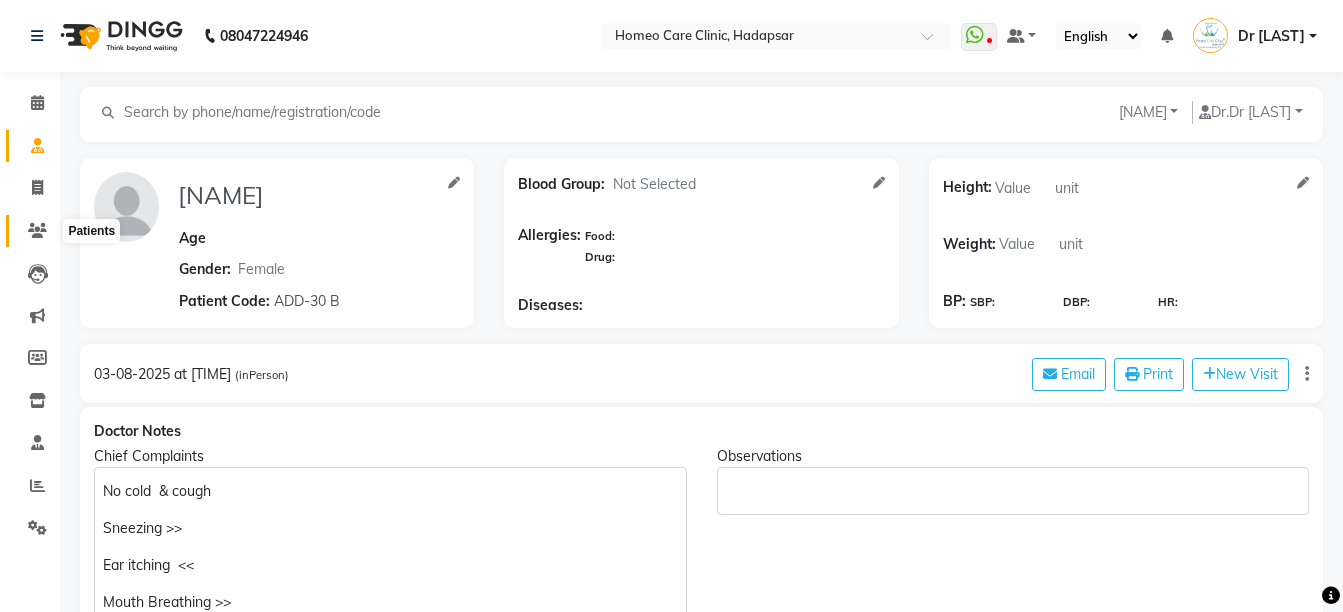 click 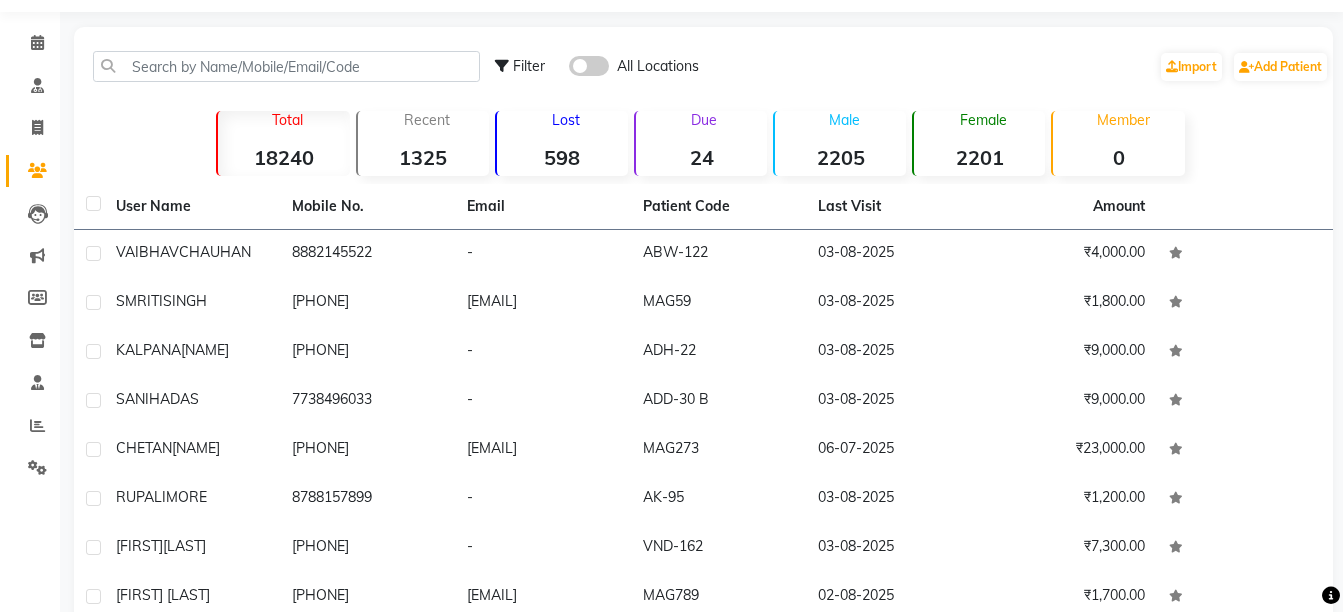 scroll, scrollTop: 67, scrollLeft: 0, axis: vertical 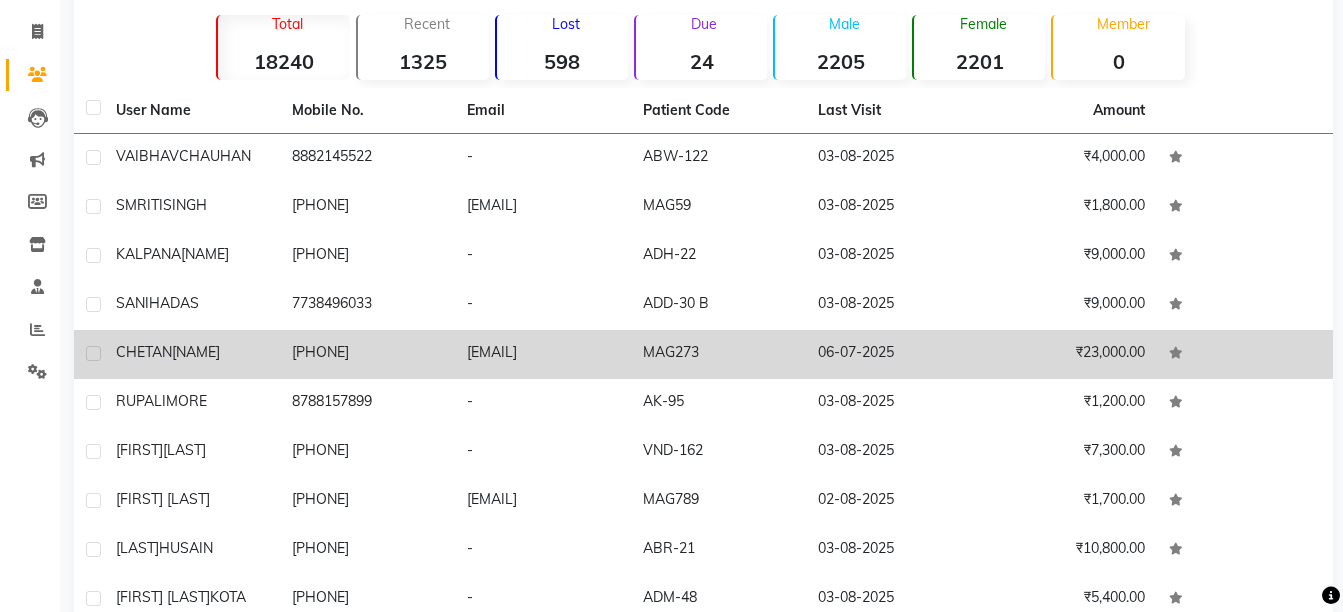 click on "06-07-2025" 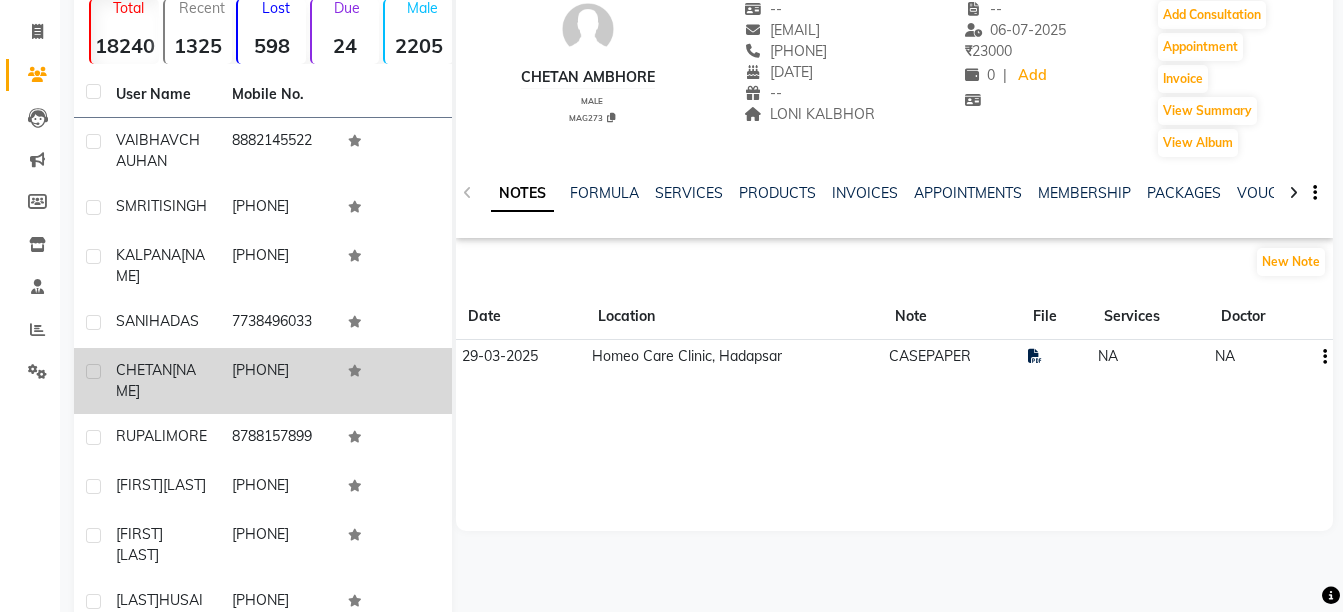 scroll, scrollTop: 42, scrollLeft: 0, axis: vertical 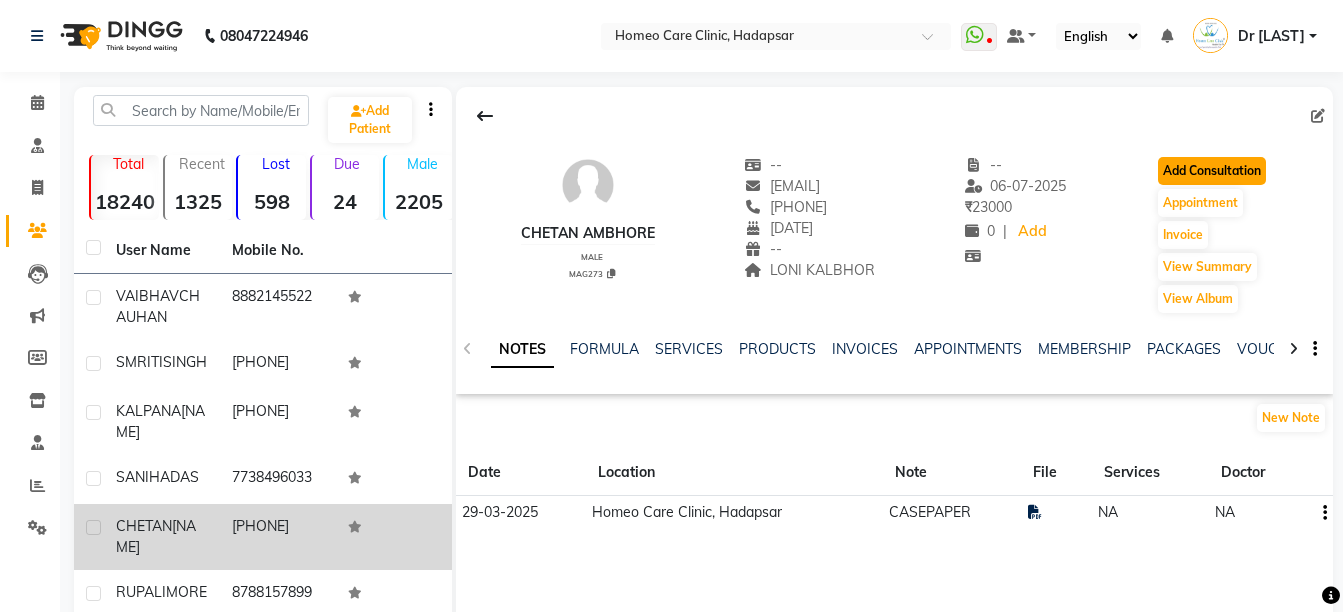 click on "Add Consultation" 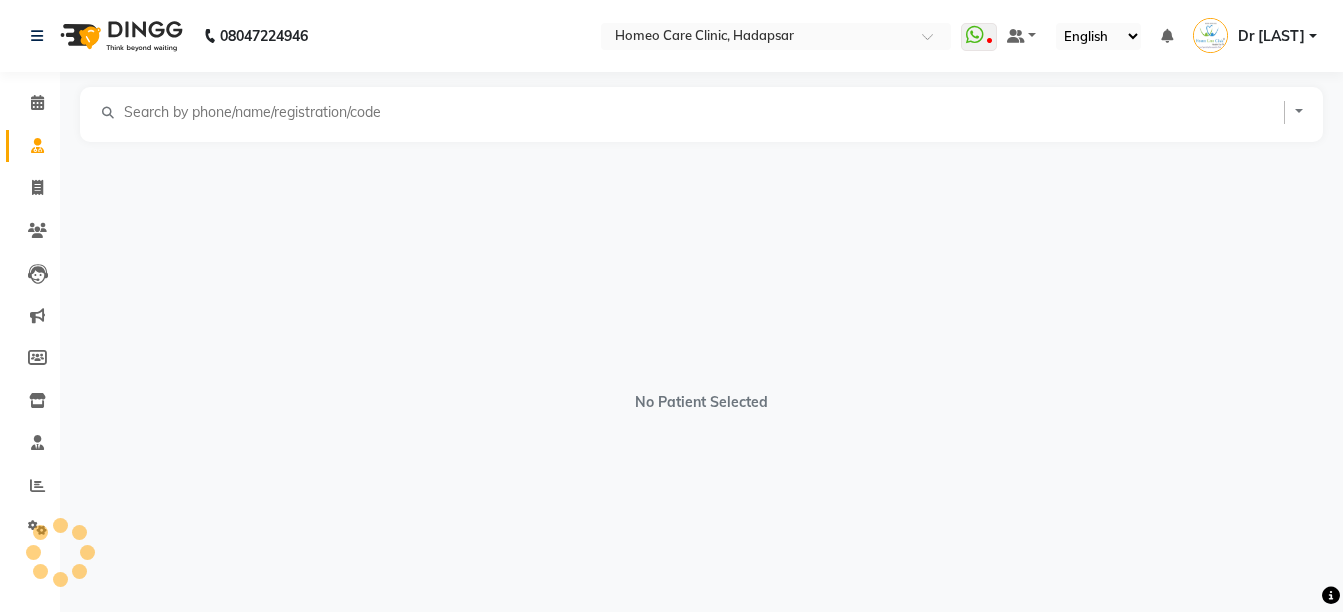 select on "male" 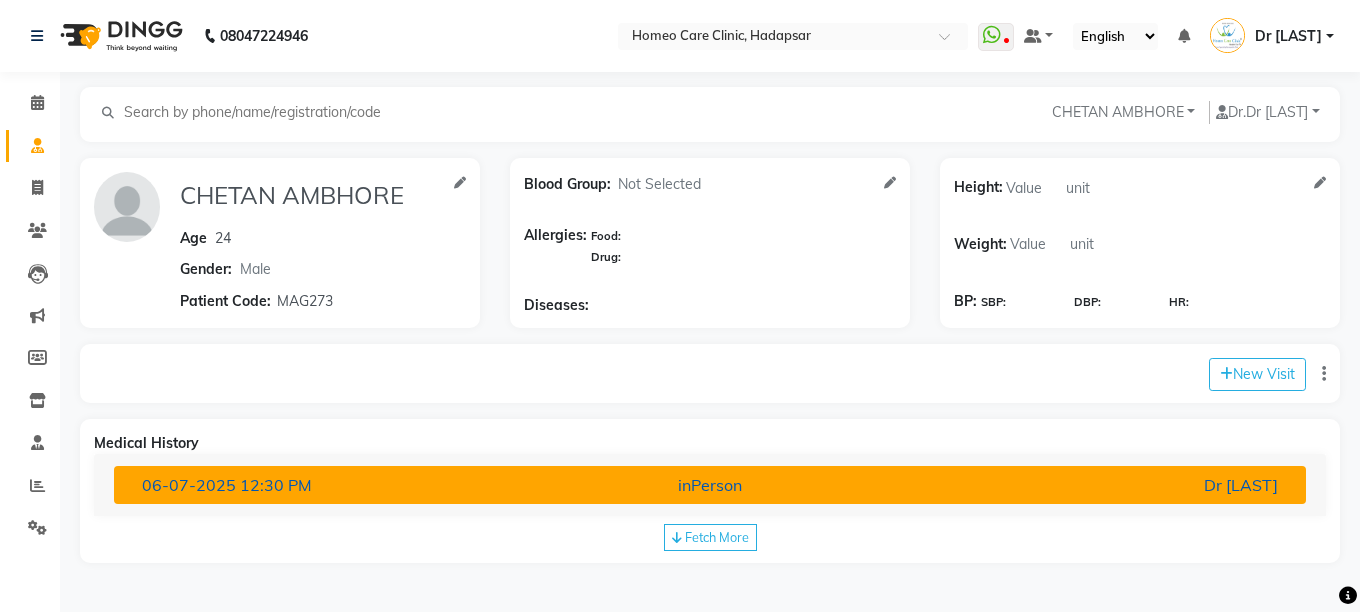 click on "Dr [LAST]" at bounding box center (1098, 485) 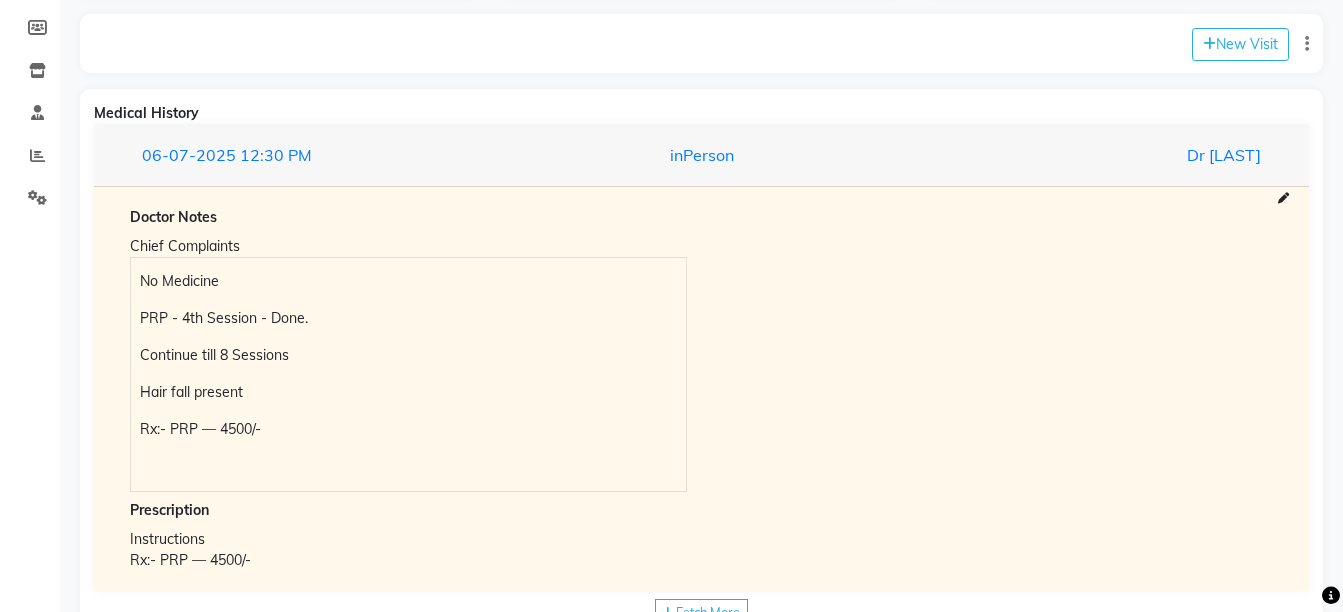 scroll, scrollTop: 333, scrollLeft: 0, axis: vertical 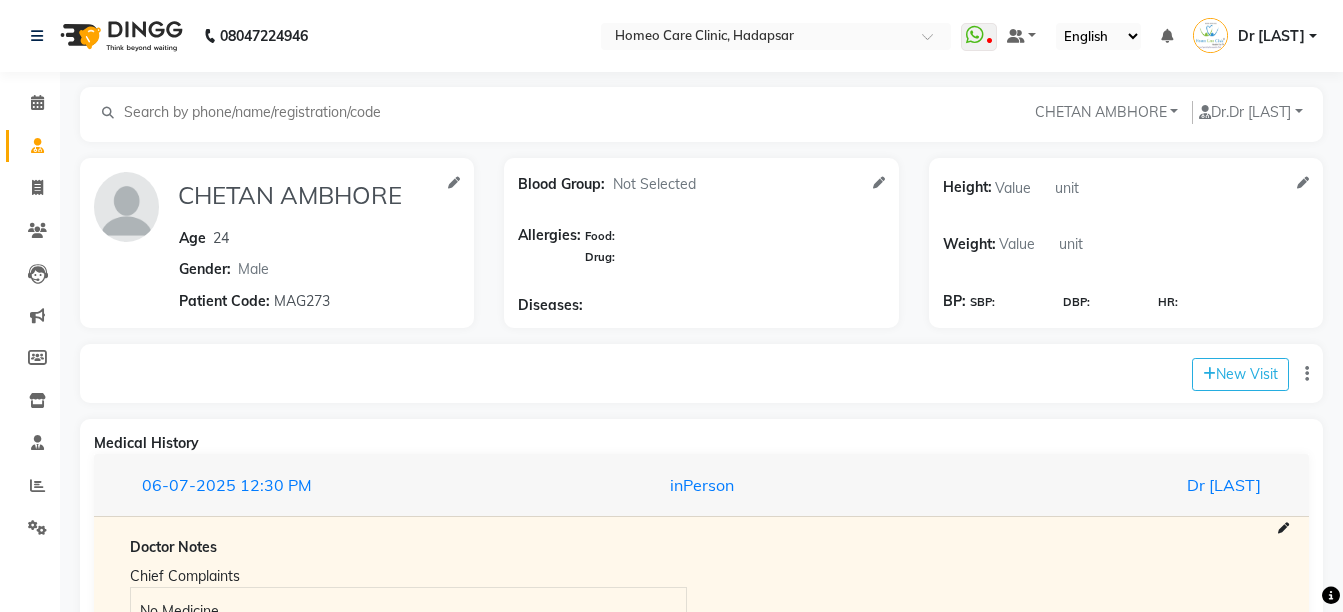 click on "Patients" 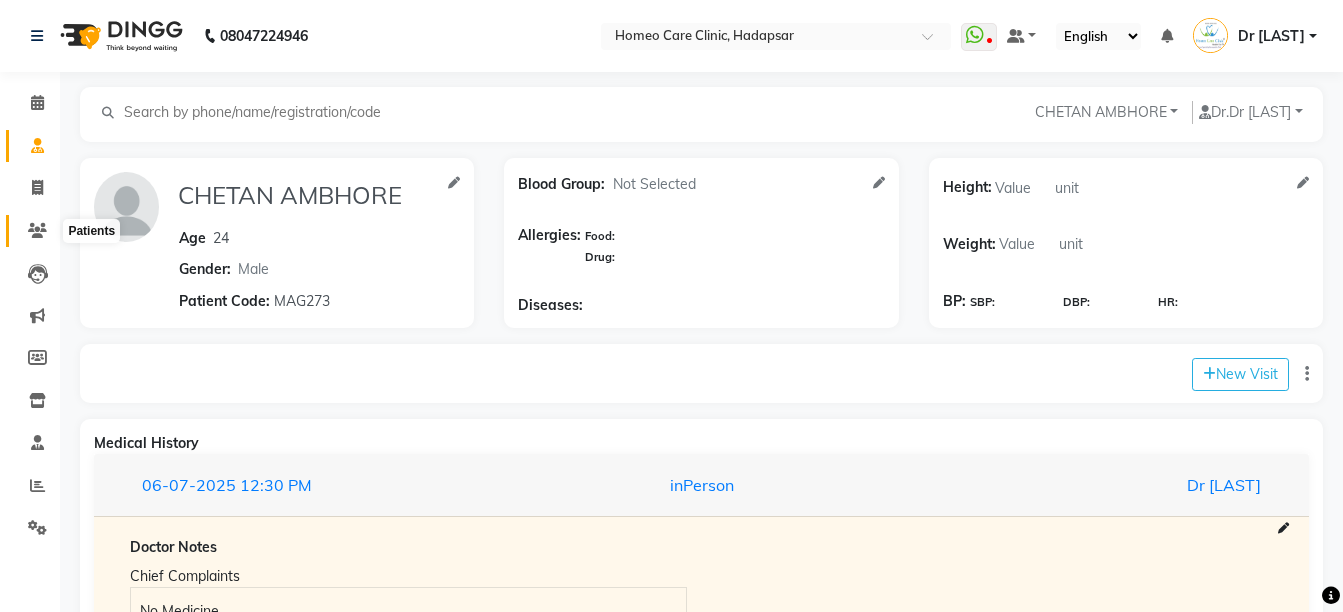 click 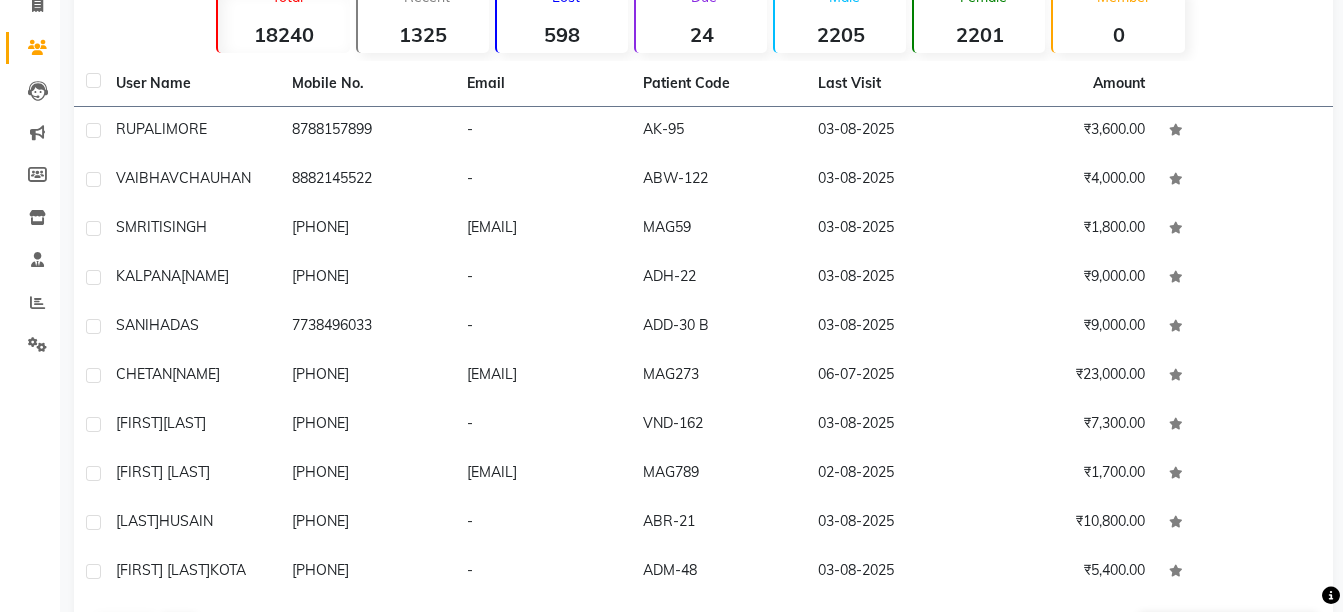 scroll, scrollTop: 41, scrollLeft: 0, axis: vertical 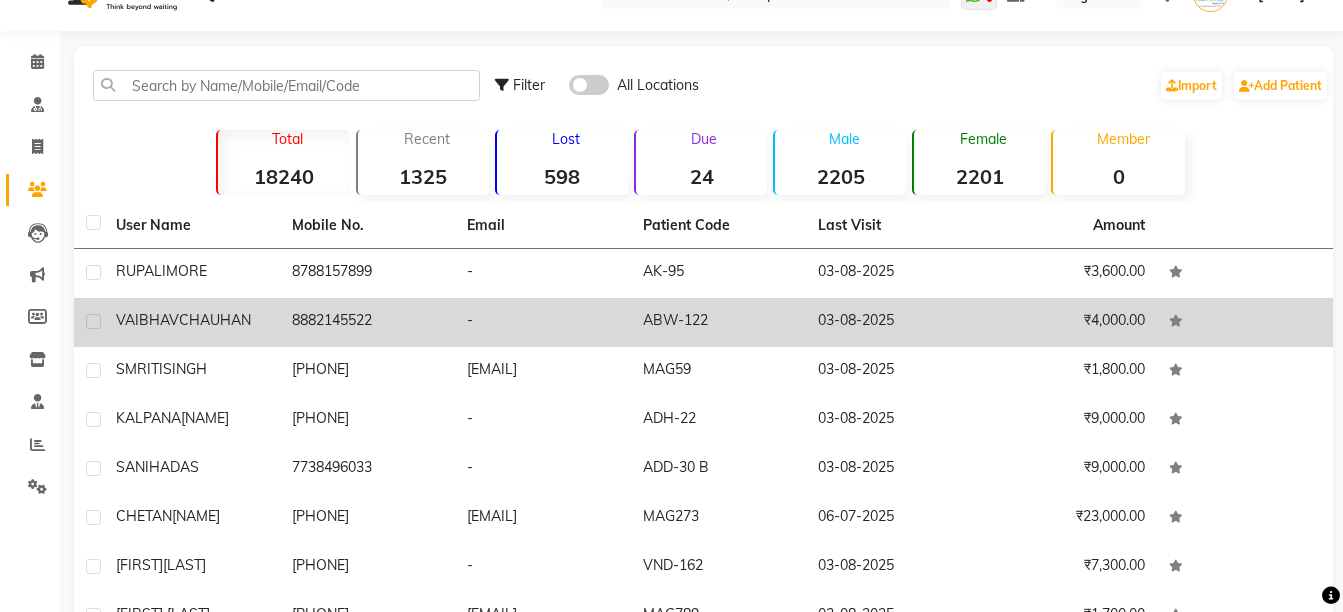 click on "-" 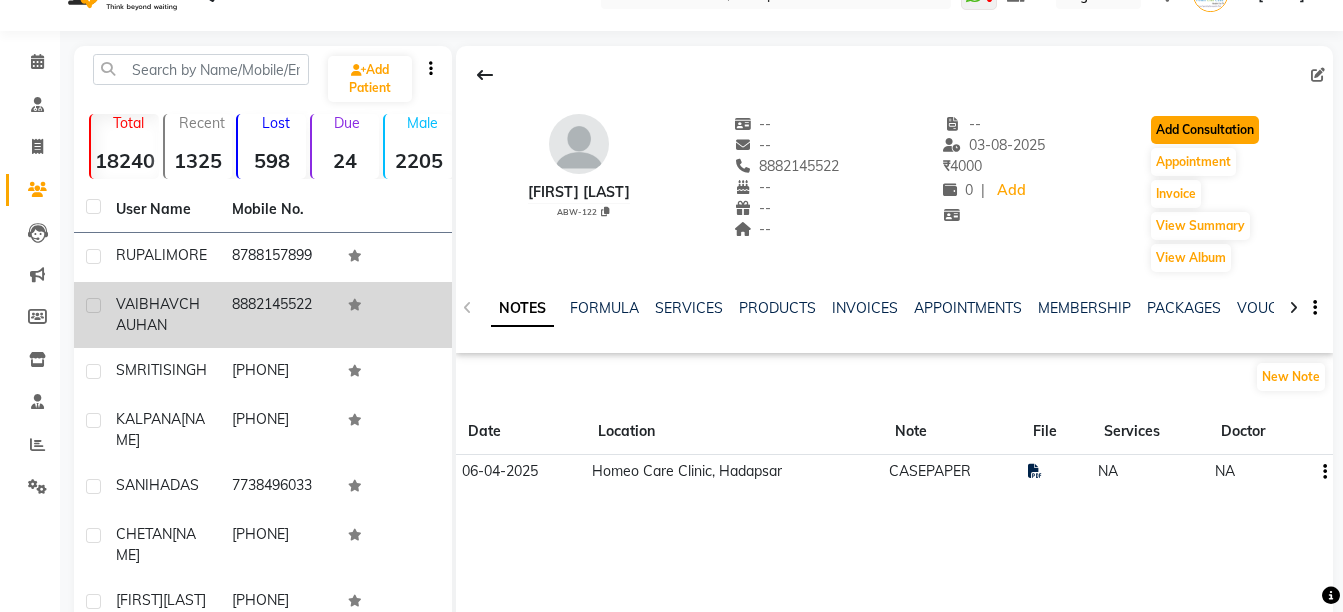 click on "Add Consultation" 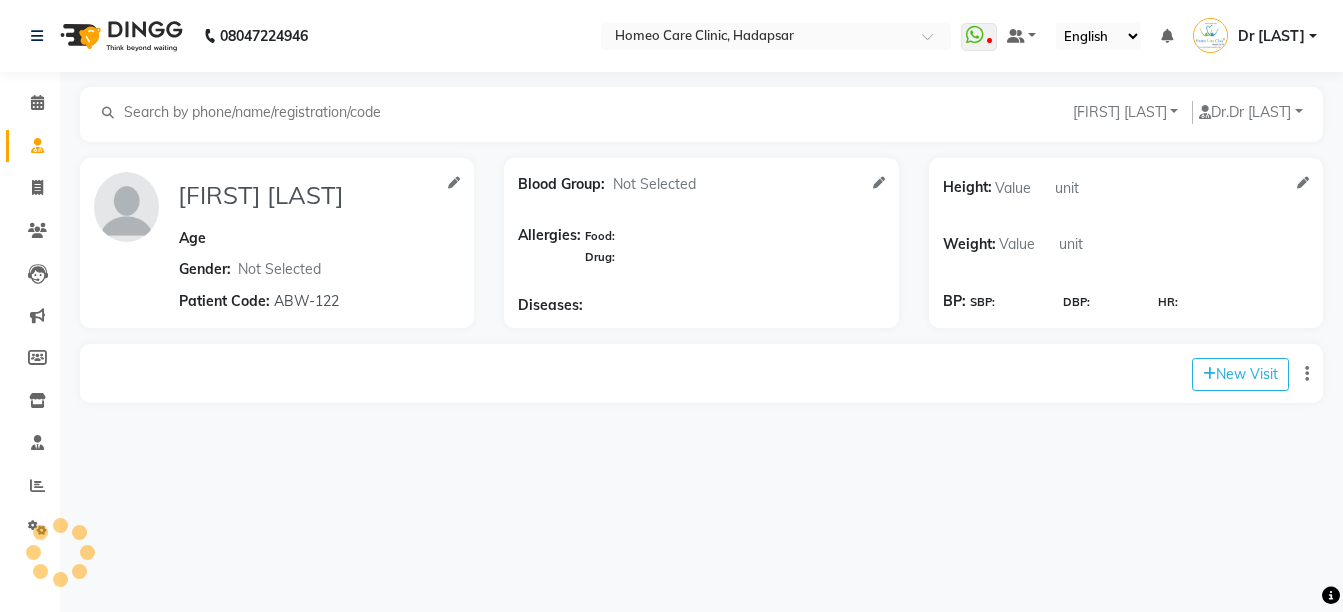 scroll, scrollTop: 0, scrollLeft: 0, axis: both 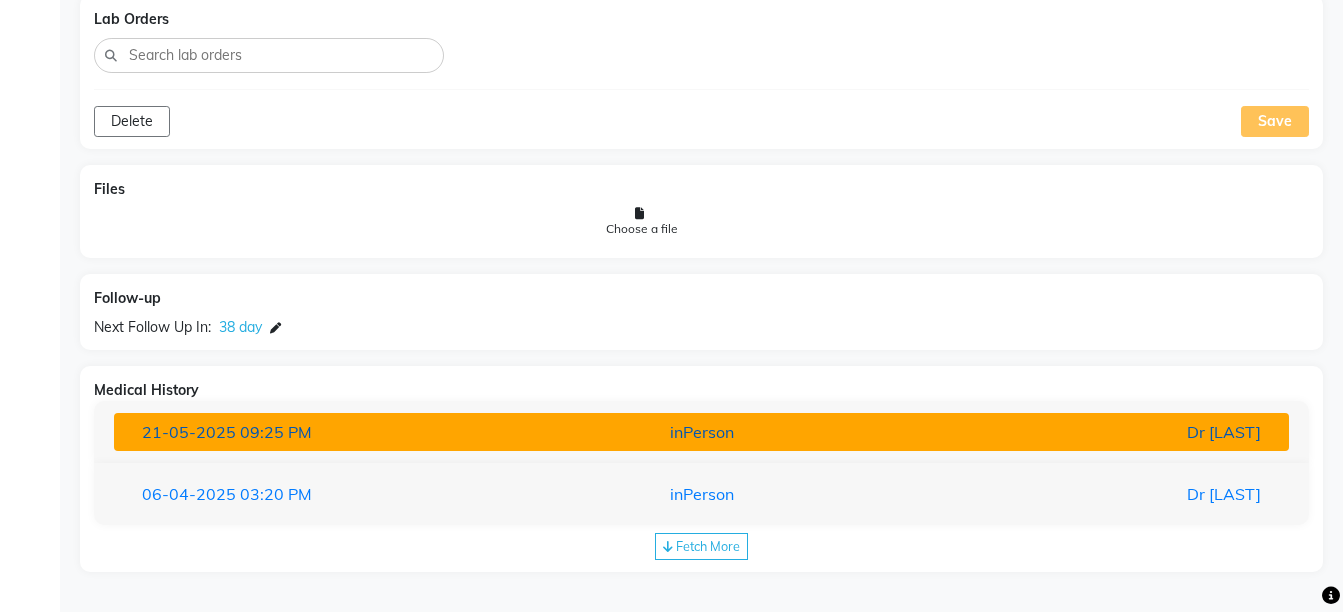 click on "Dr [LAST]" at bounding box center [1084, 432] 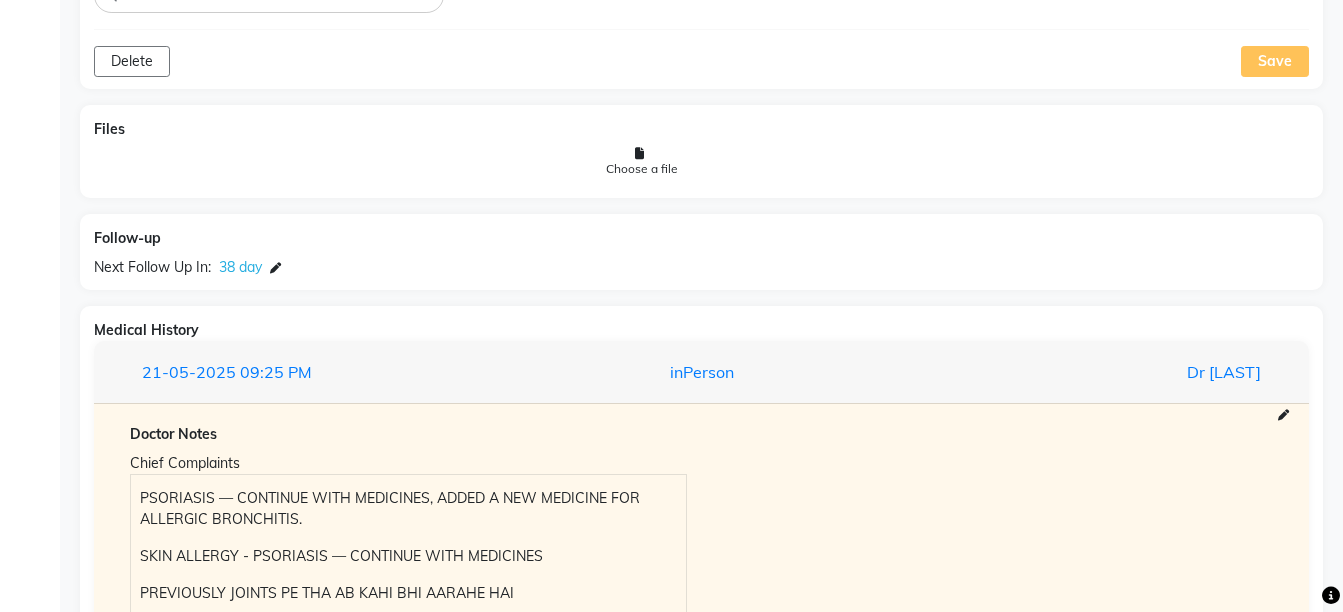 scroll, scrollTop: 2553, scrollLeft: 0, axis: vertical 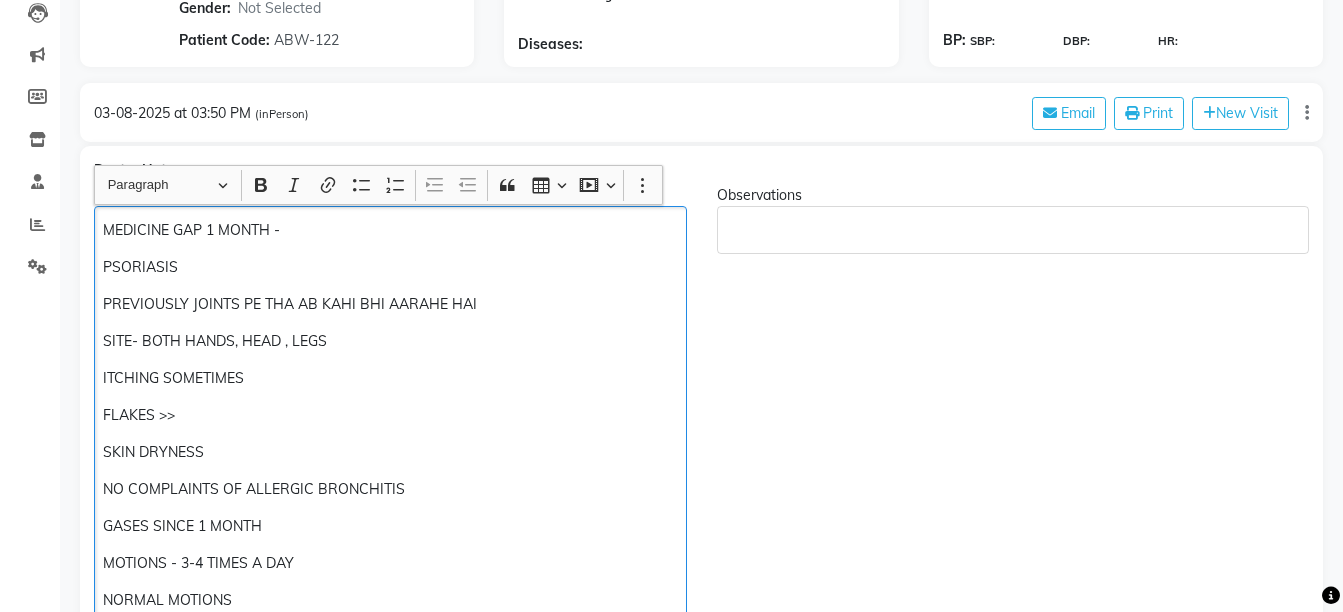 click on "PSORIASIS" 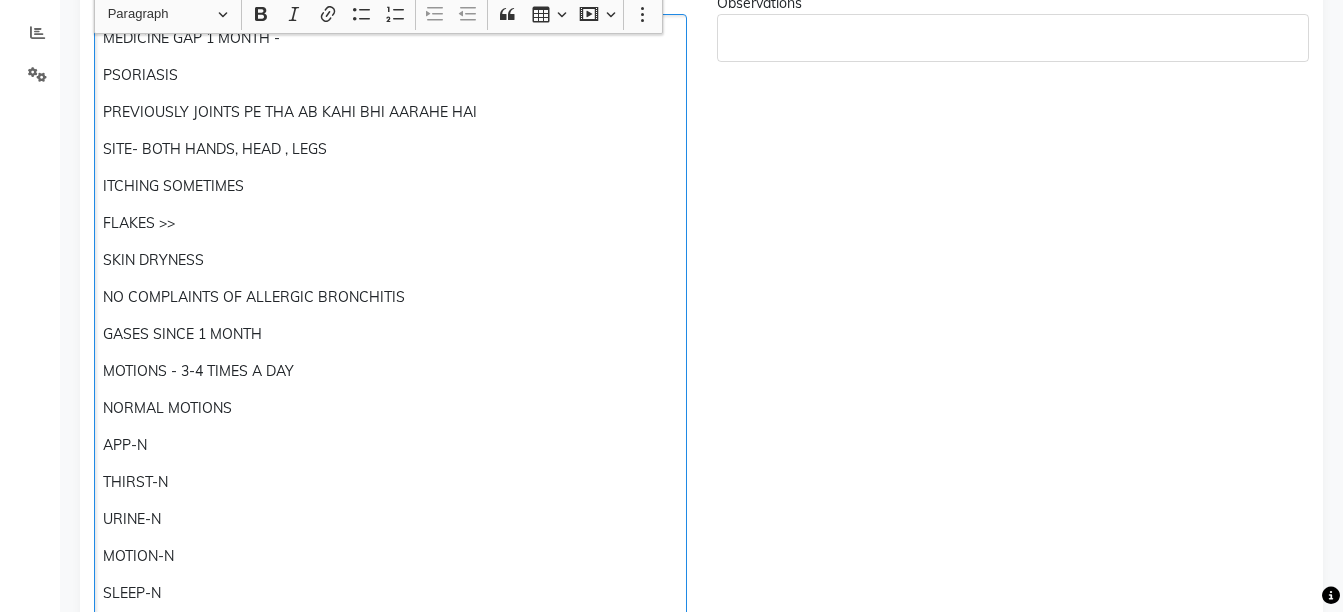 scroll, scrollTop: 447, scrollLeft: 0, axis: vertical 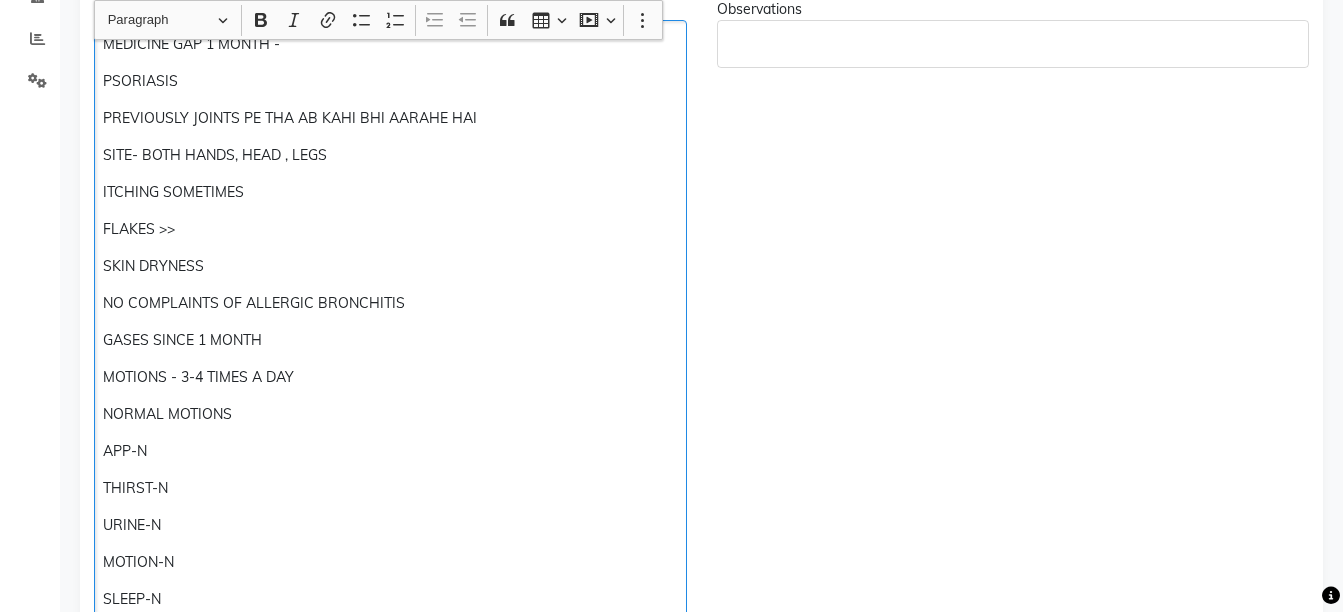 click on "MEDICINE GAP 1 MONTH - PSORIASIS PREVIOUSLY JOINTS PE THA AB KAHI BHI AARAHE HAI SITE- BOTH HANDS, HEAD , LEGS ITCHING SOMETIMES FLAKES >> SKIN DRYNESS NO COMPLAINTS OF ALLERGIC BRONCHITIS GASES SINCE 1 MONTH MOTIONS - 3-4 TIMES A DAY NORMAL MOTIONS APP-N THIRST-N URINE-N MOTION-N SLEEP-N RX- LACH 200 —PSORIASIS ----[PRODUCT_CODE]---[PRICE]/- ALLERGIC BRONCHITIS — [PRODUCT_CODE] (ONCE A DAY) — [PRICE]/- =[PRICE]/-" 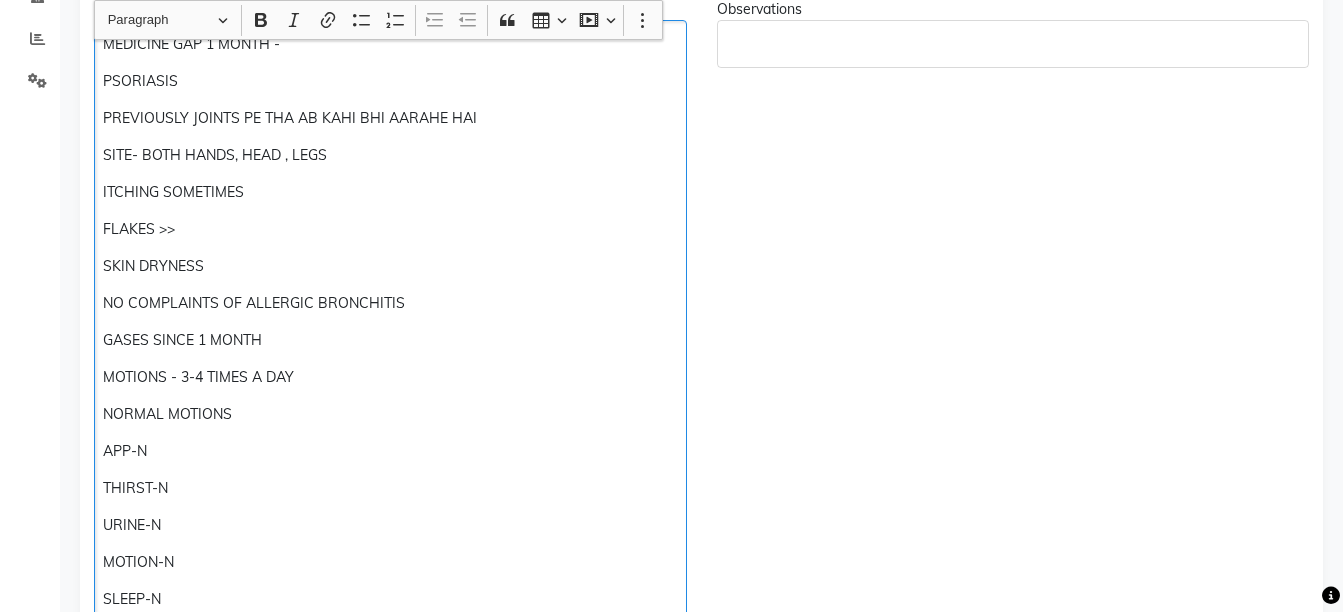 type 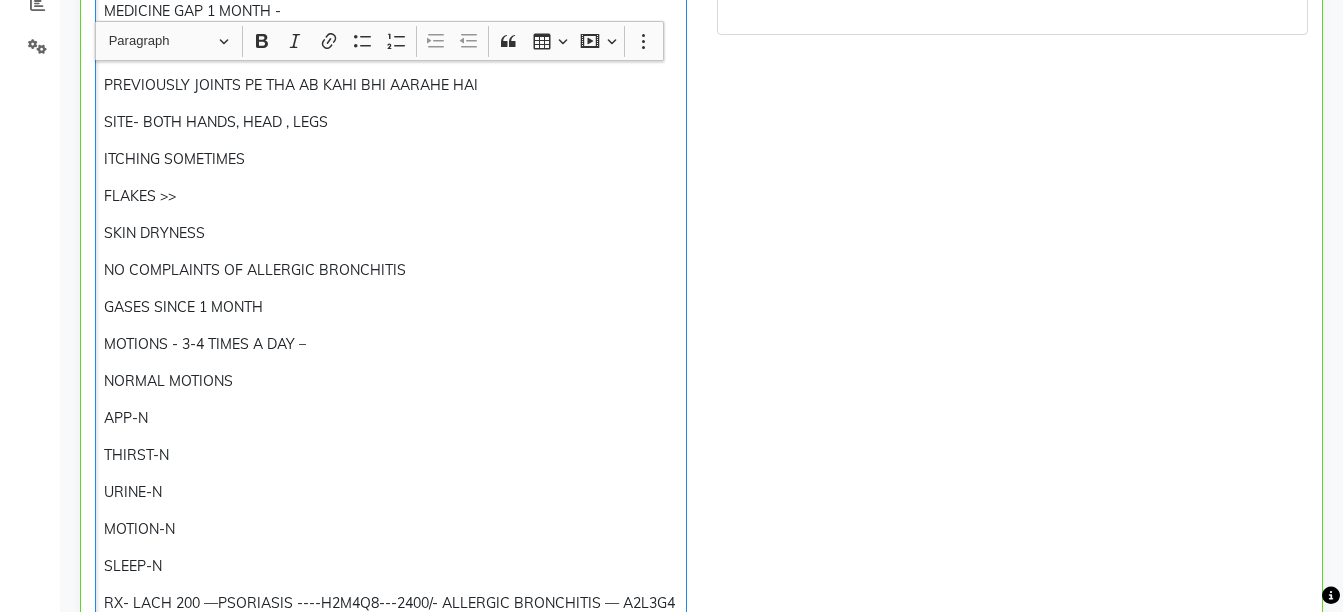 scroll, scrollTop: 502, scrollLeft: 0, axis: vertical 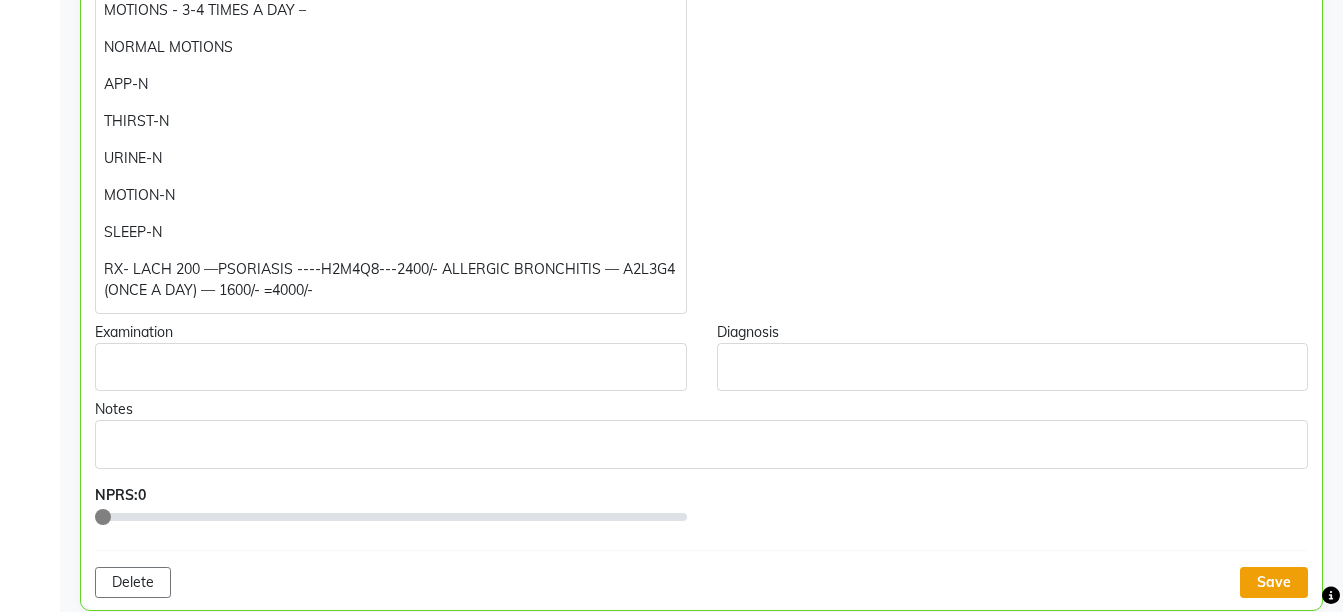 click on "Save" 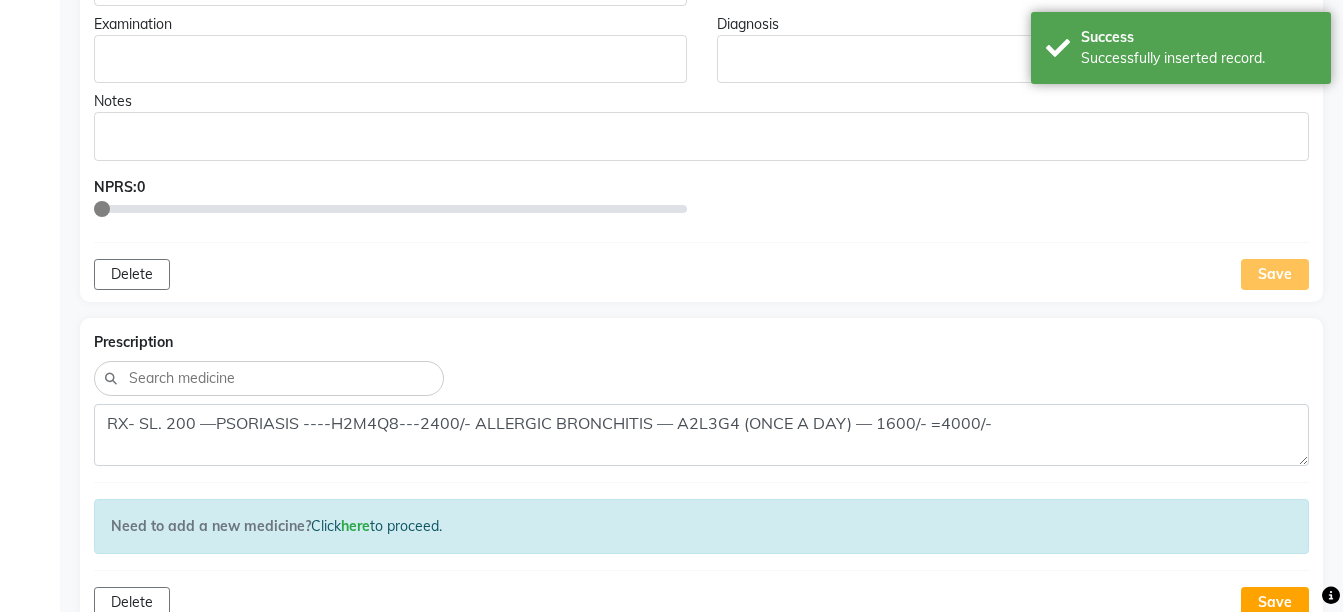 scroll, scrollTop: 1127, scrollLeft: 0, axis: vertical 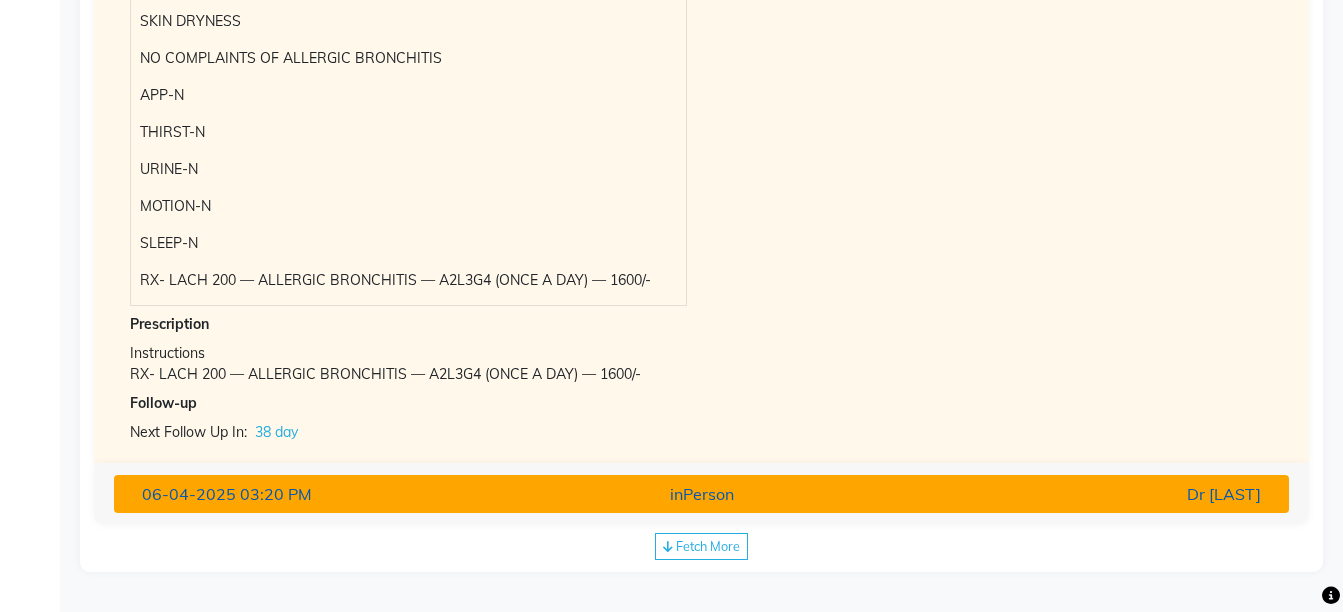 click on "Dr [LAST]" at bounding box center (1084, 494) 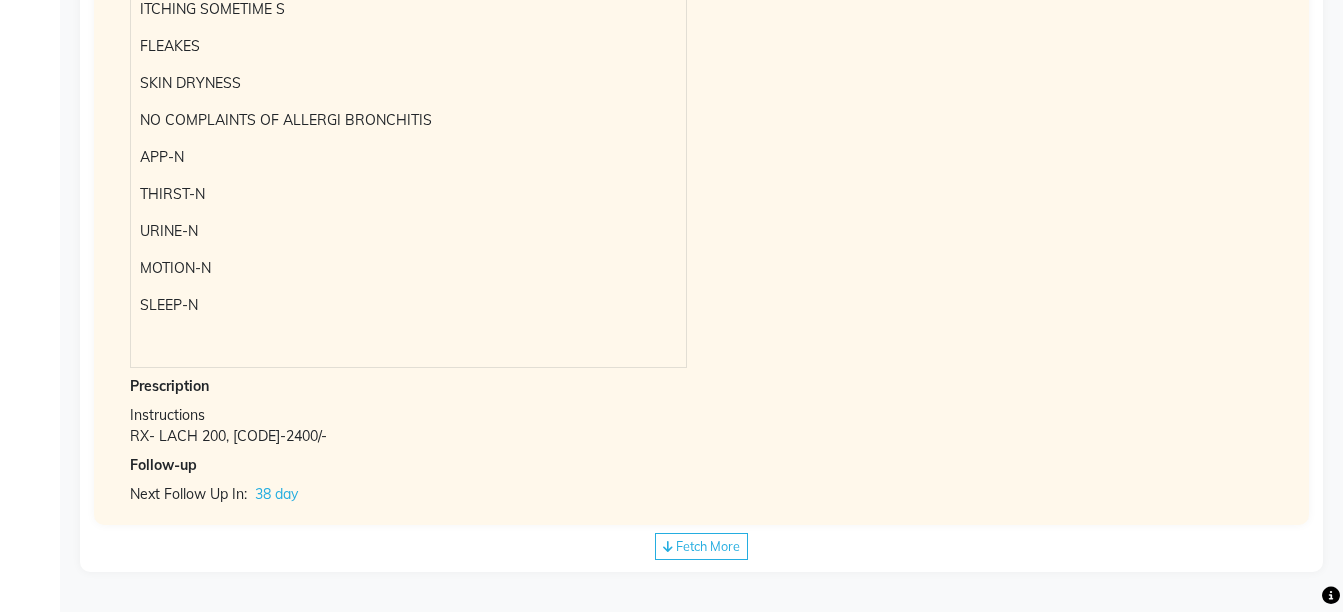 scroll, scrollTop: 2495, scrollLeft: 0, axis: vertical 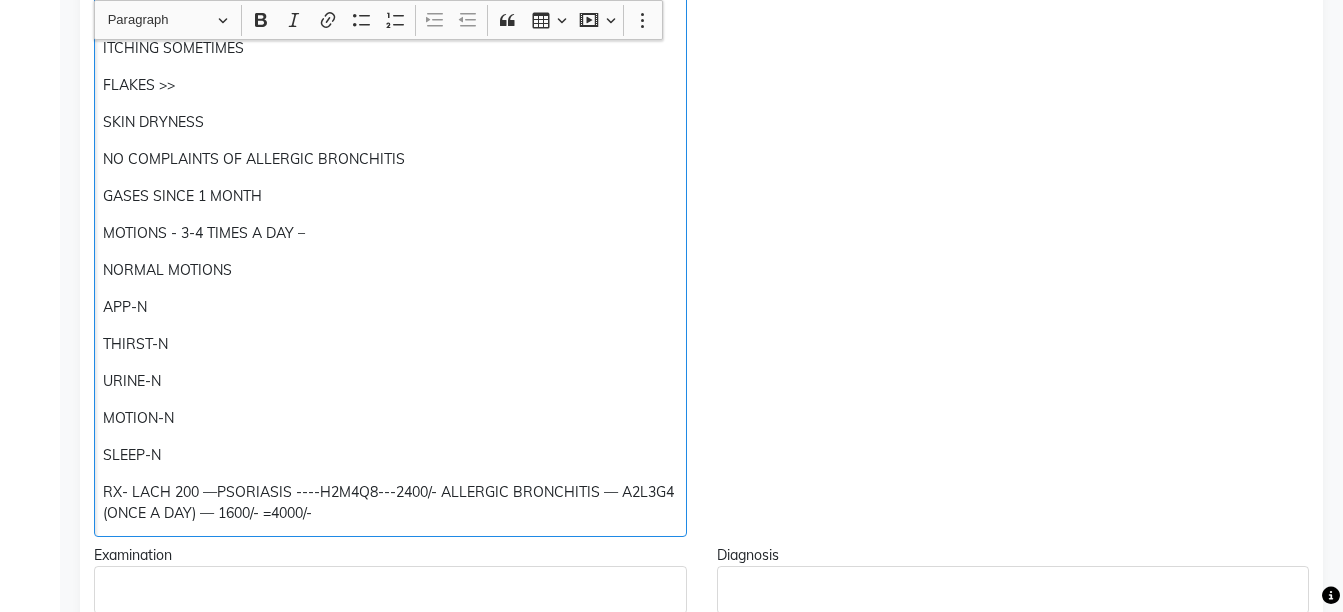 click on "RX- LACH 200 —PSORIASIS ----H2M4Q8---2400/- ALLERGIC BRONCHITIS — A2L3G4 (ONCE A DAY) — 1600/- =4000/-" 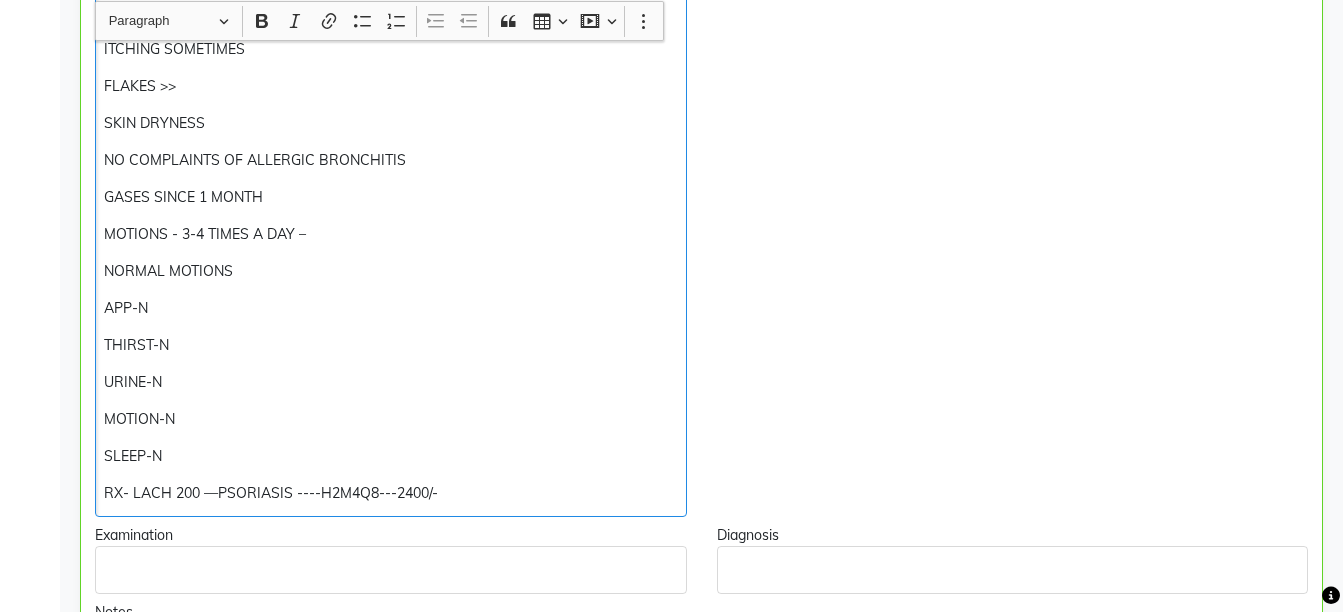 scroll, scrollTop: 592, scrollLeft: 0, axis: vertical 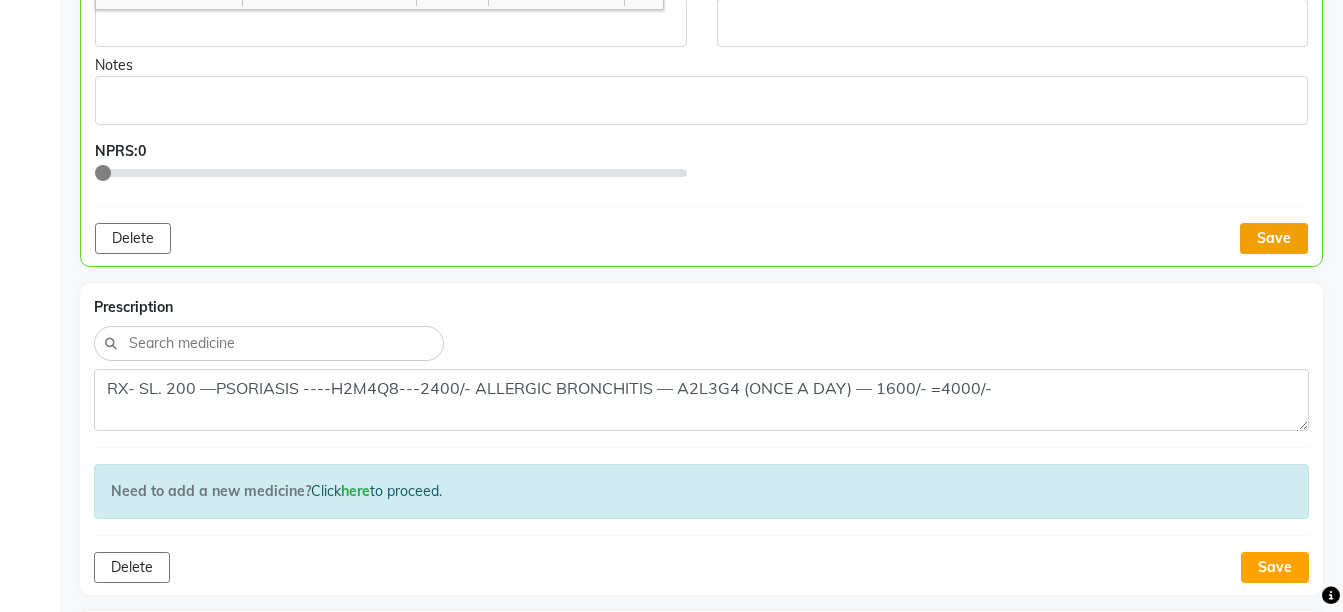 click on "Save" 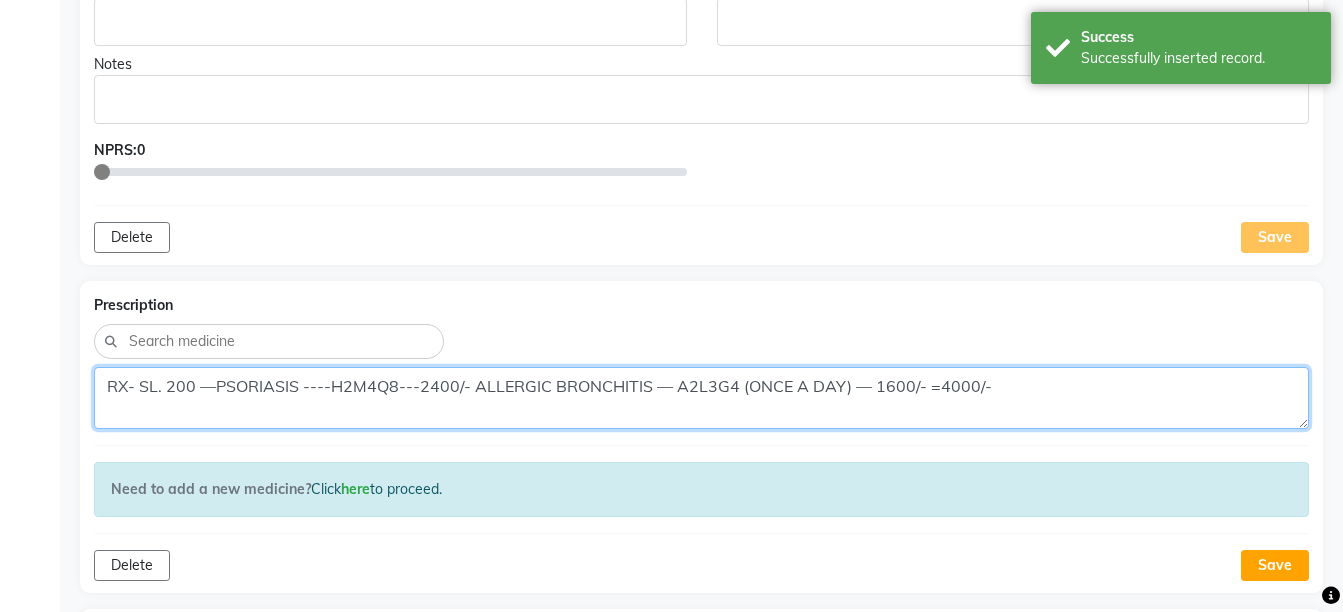 click on "RX- SL. 200 —PSORIASIS ----H2M4Q8---2400/- ALLERGIC BRONCHITIS — A2L3G4 (ONCE A DAY) — 1600/- =4000/-" 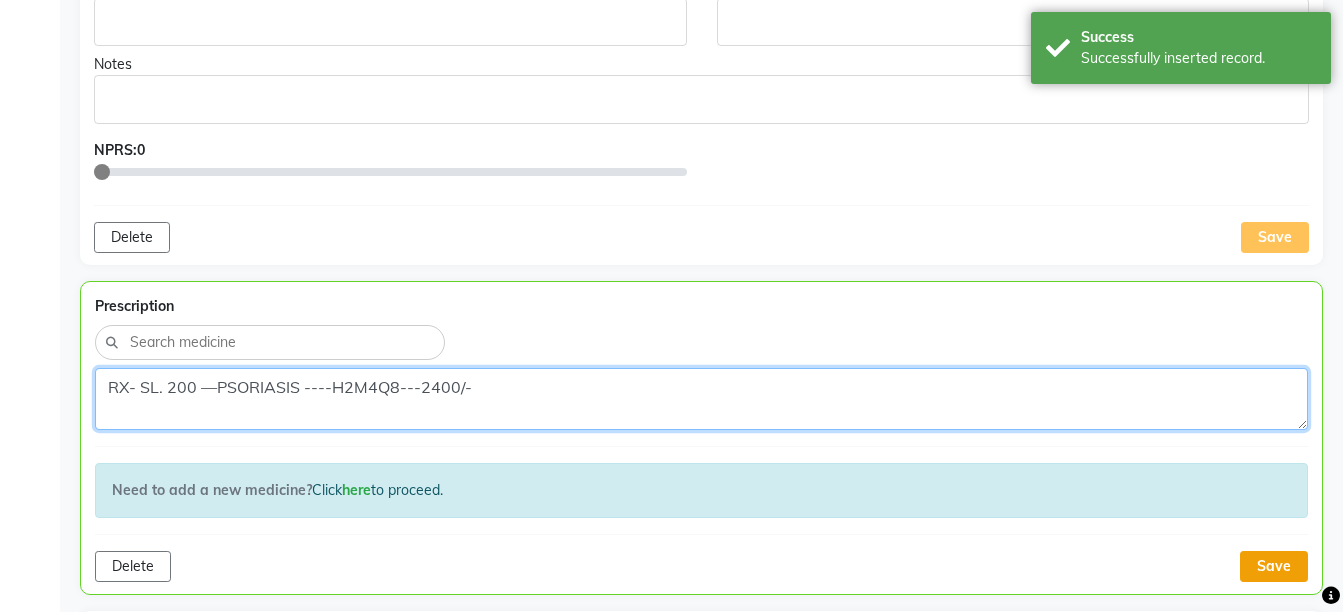 type on "RX- SL. 200 —PSORIASIS ----H2M4Q8---2400/-" 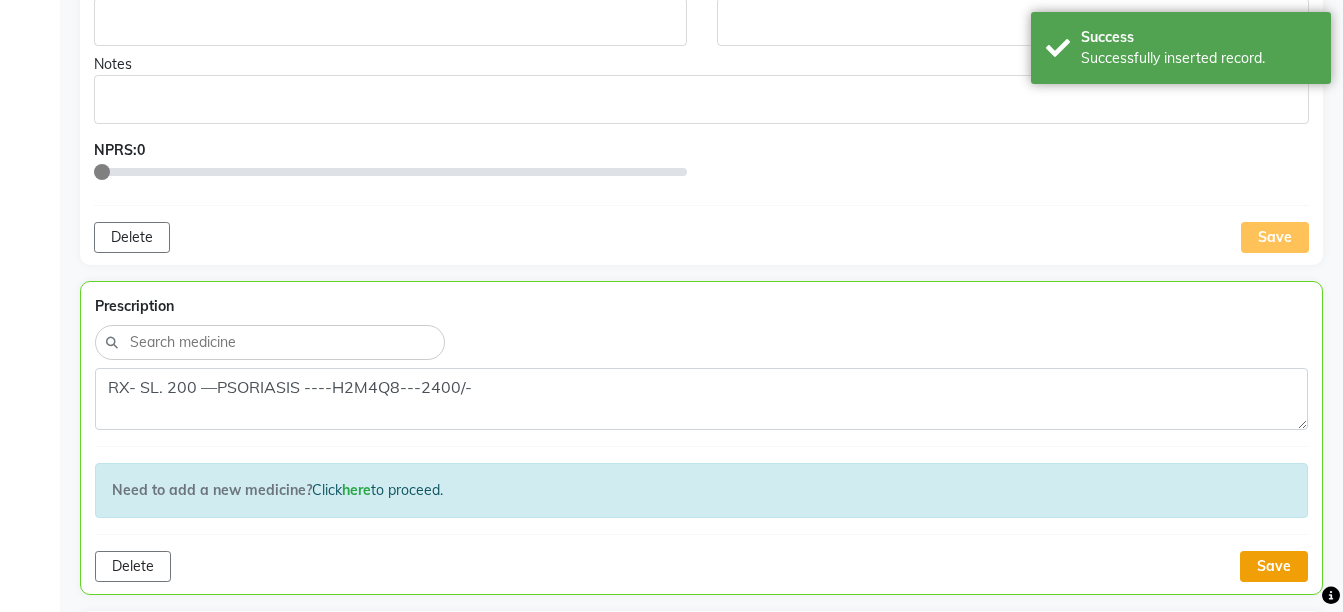 click on "Save" 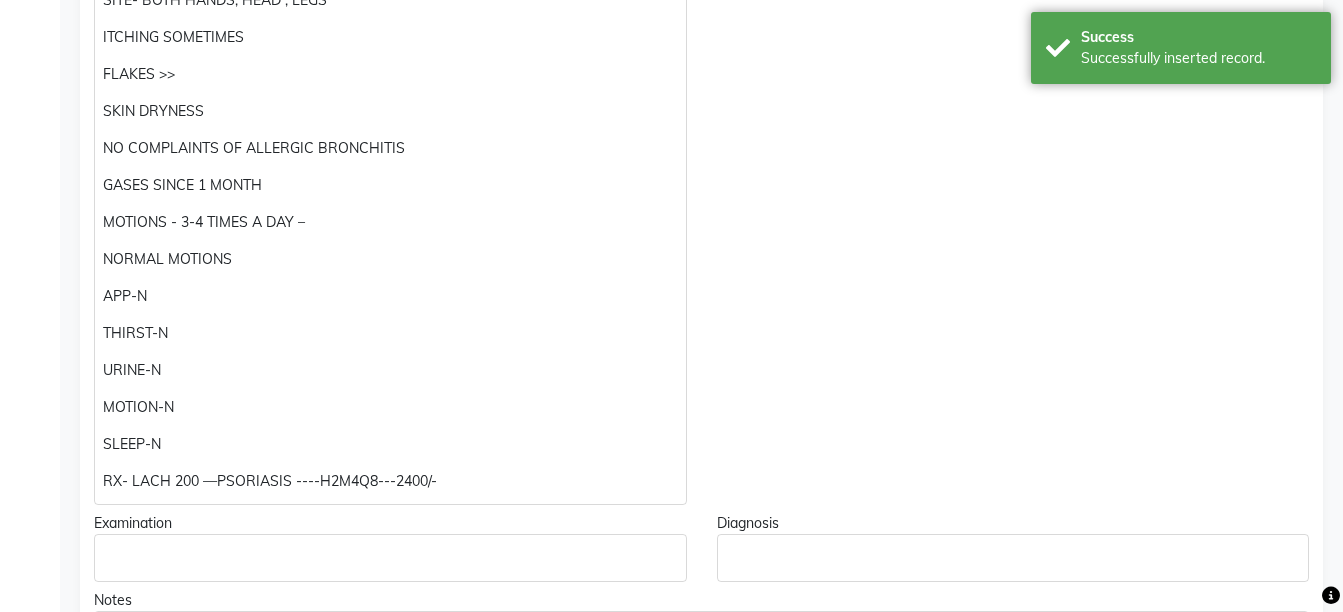 scroll, scrollTop: 67, scrollLeft: 0, axis: vertical 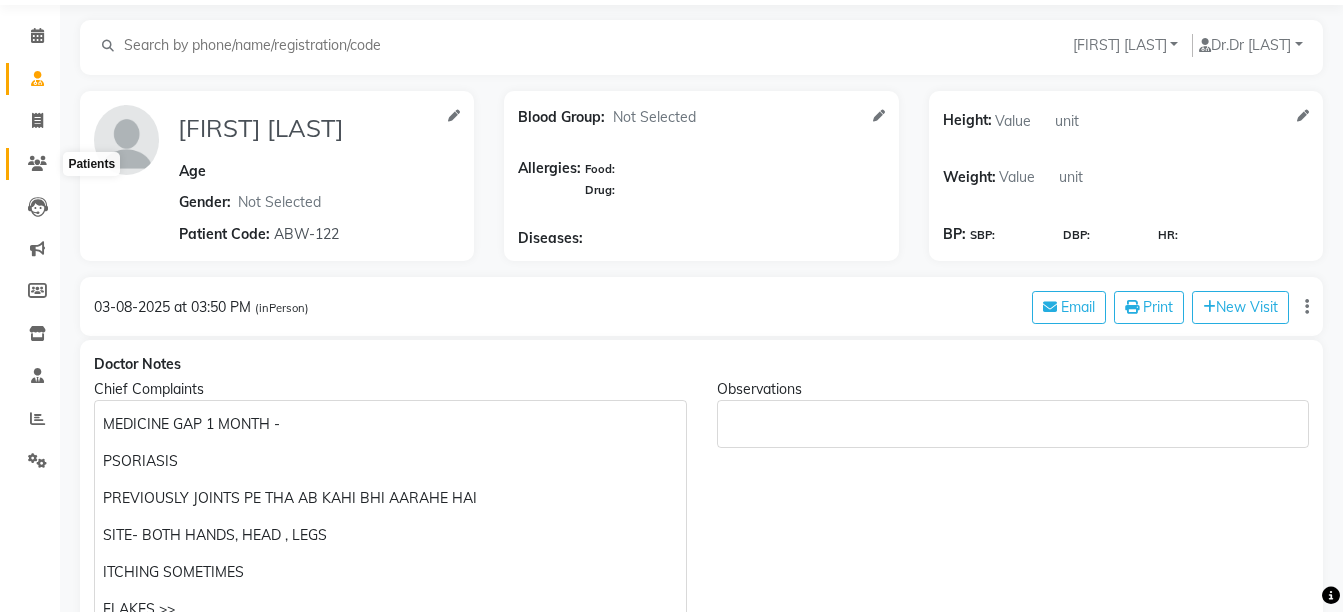 click 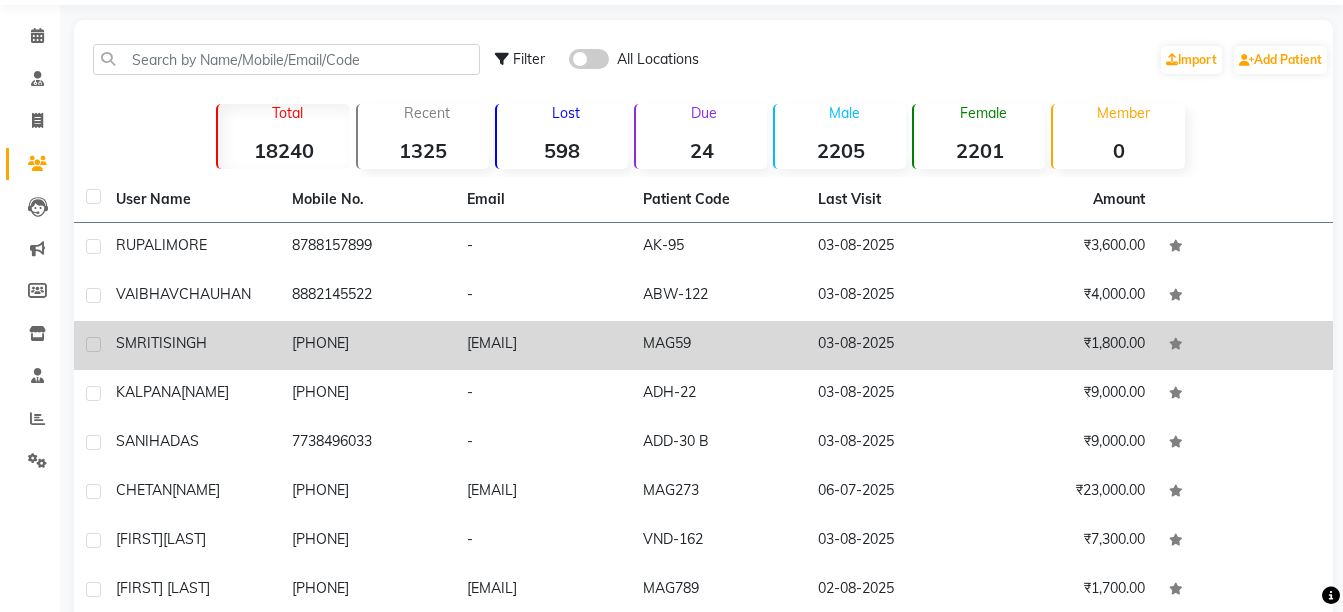 click on "[FIRST] [LAST]" 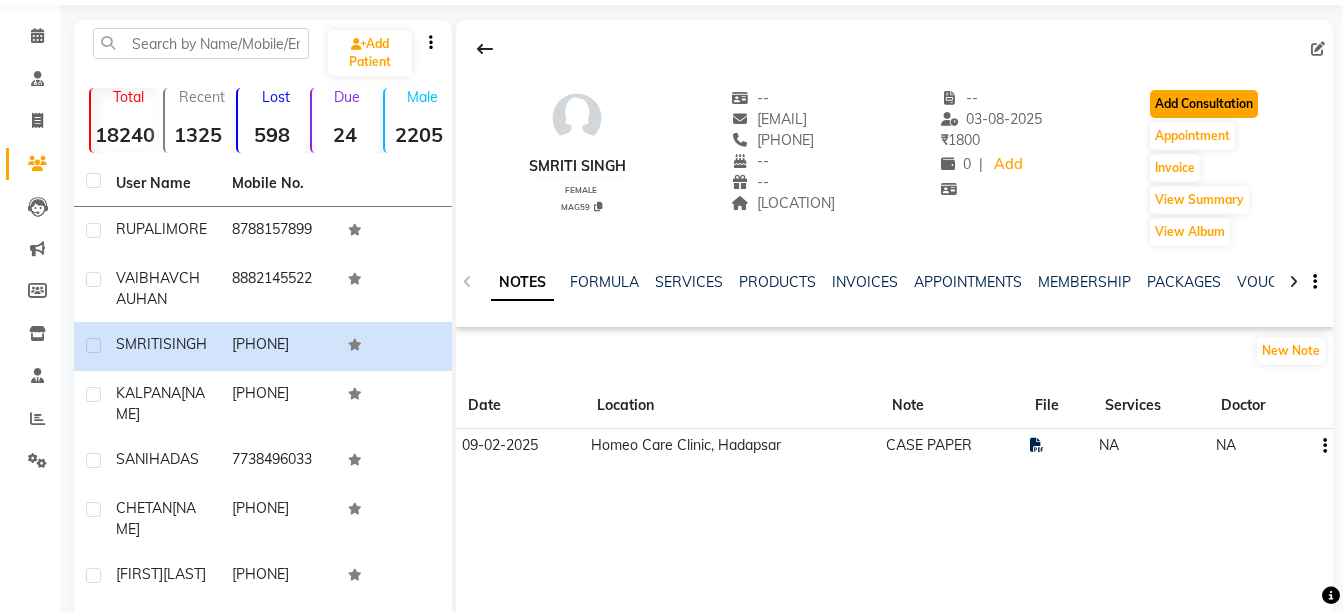 click on "Add Consultation" 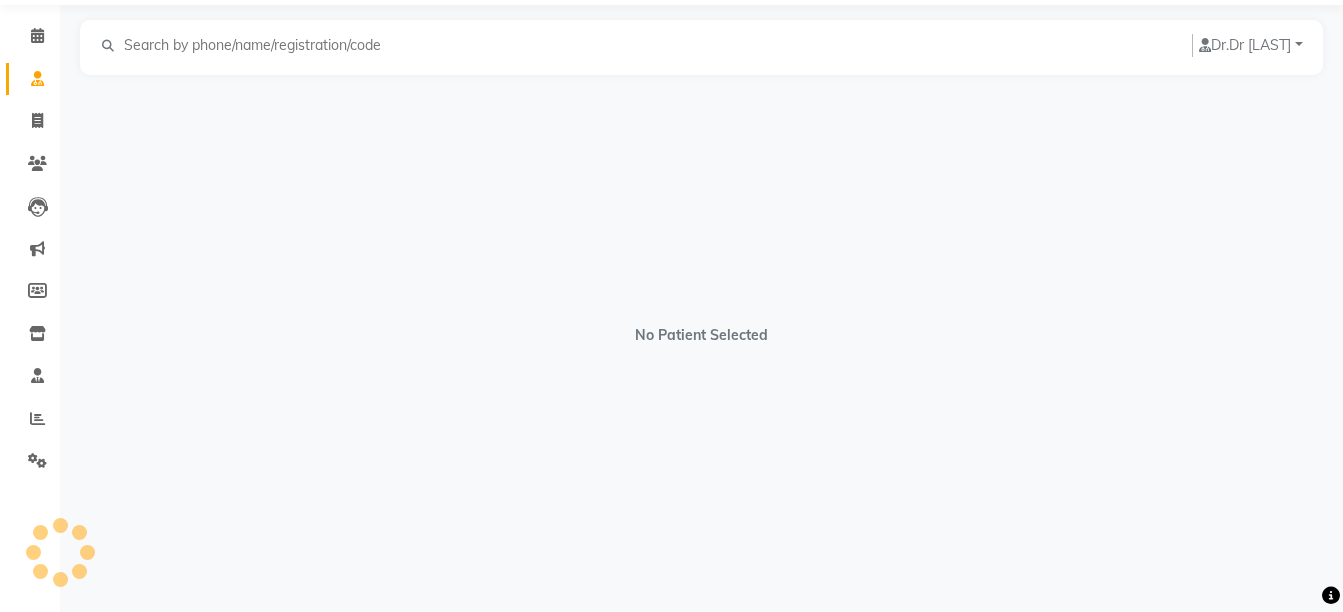 scroll, scrollTop: 0, scrollLeft: 0, axis: both 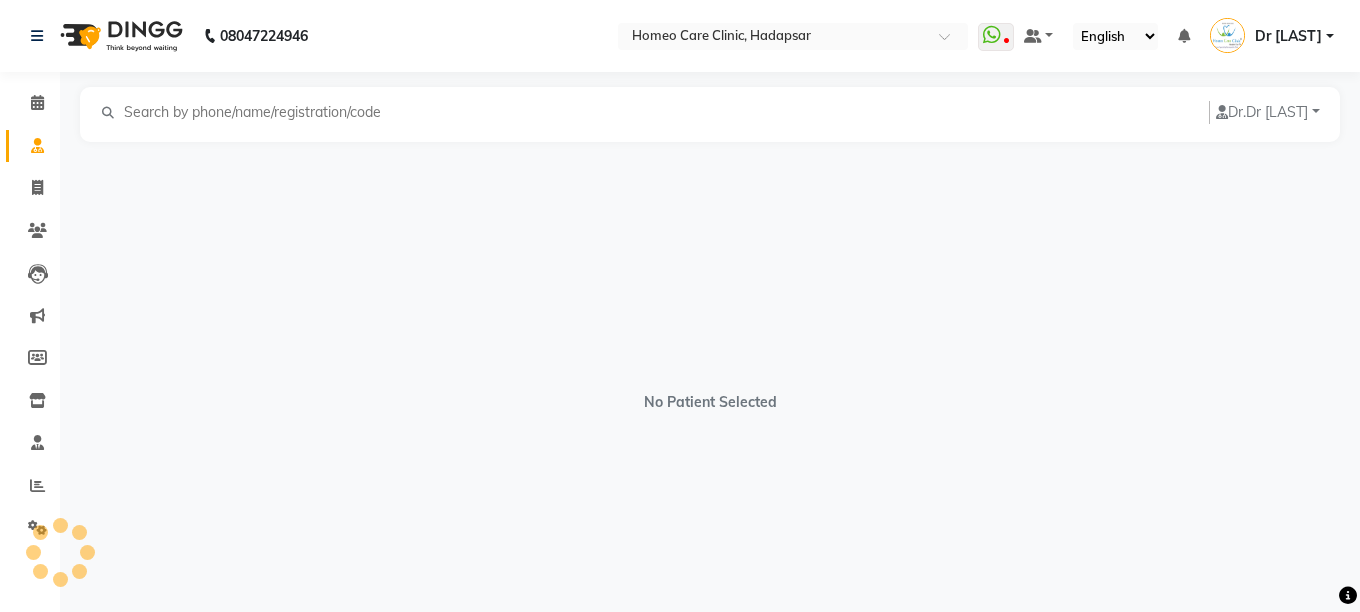 select on "female" 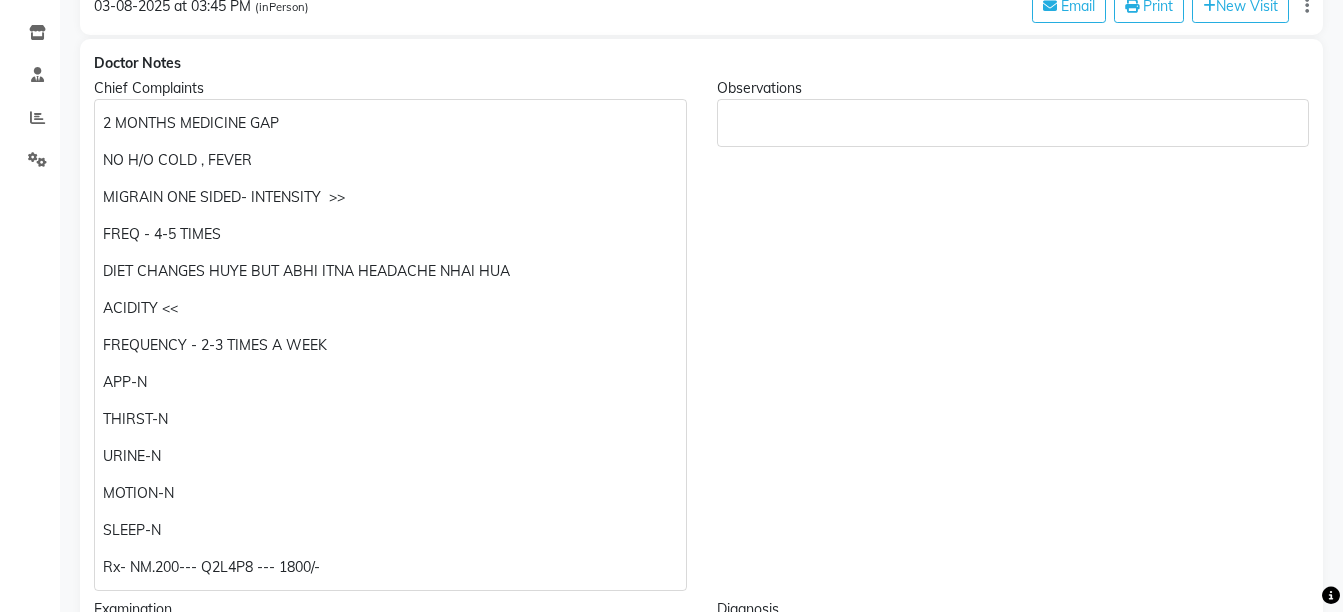 scroll, scrollTop: 364, scrollLeft: 0, axis: vertical 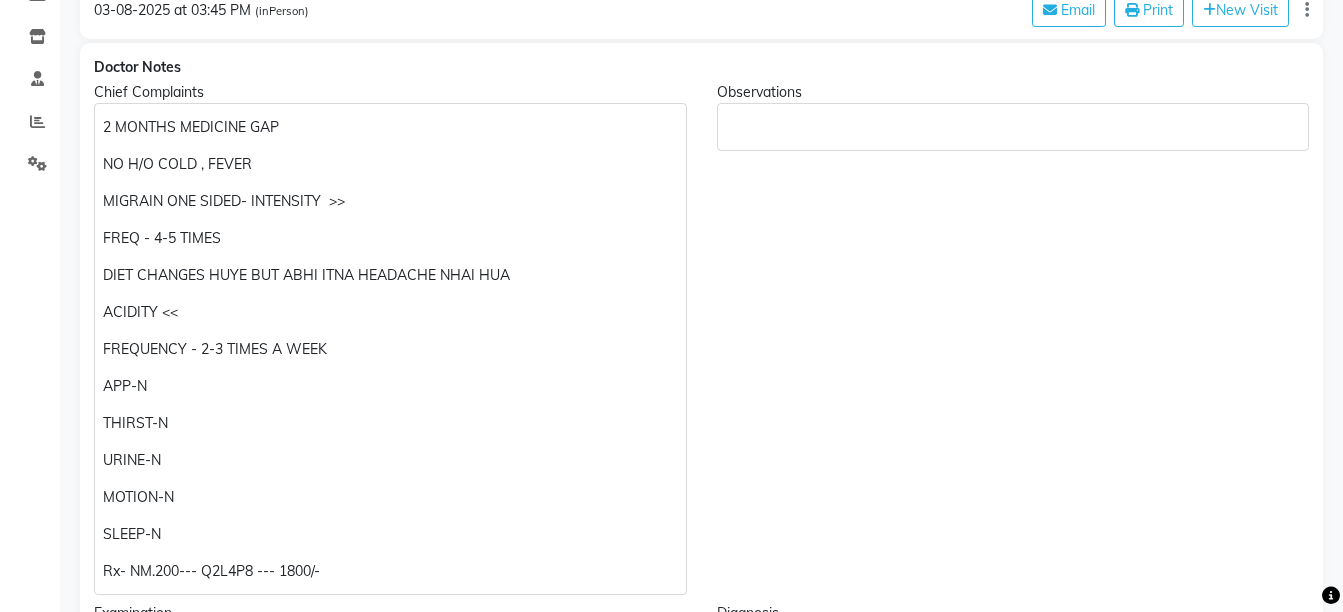 click on "FREQ - 4-5 TIMES" 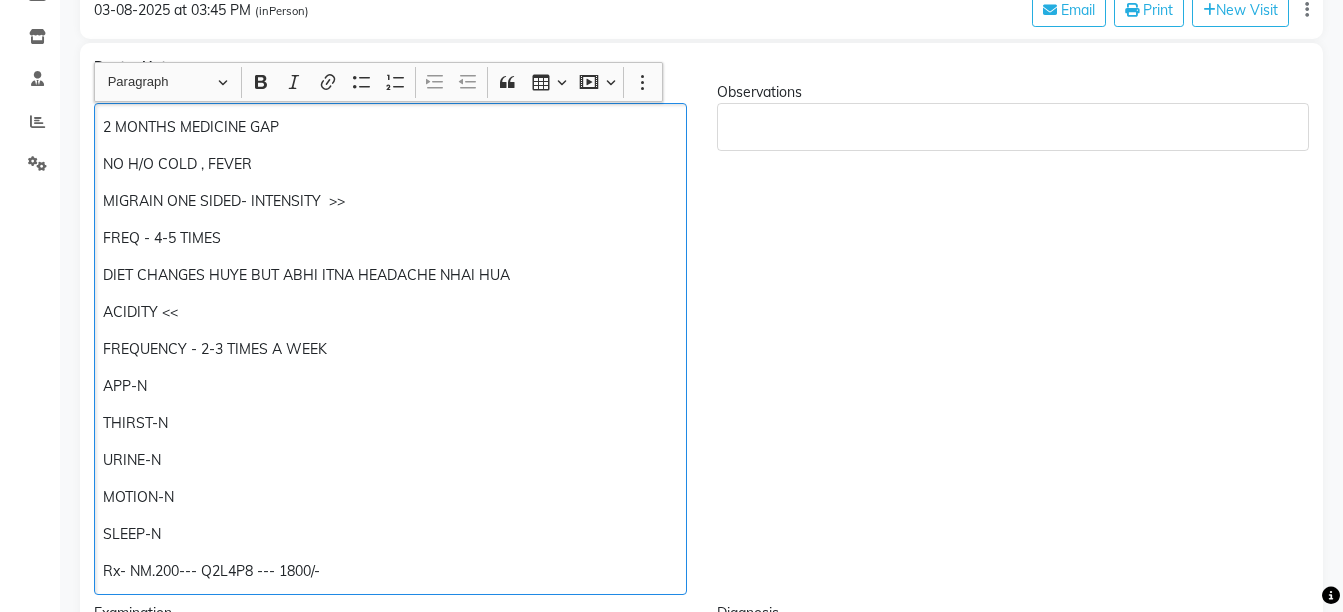 type 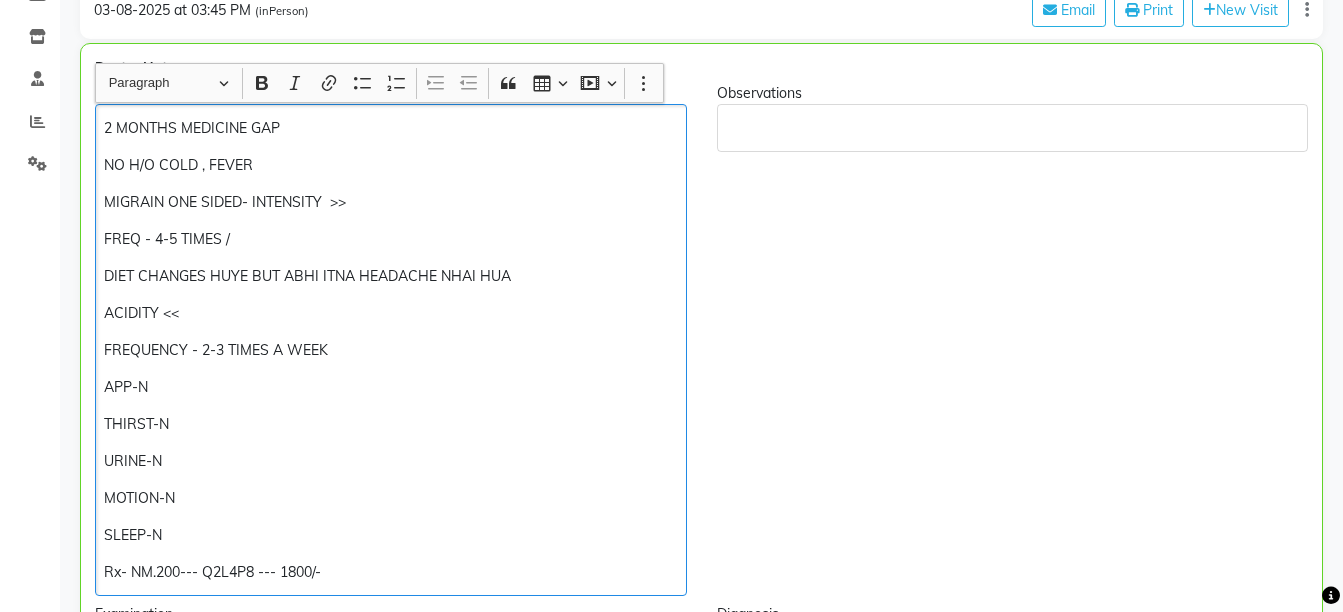 scroll, scrollTop: 365, scrollLeft: 0, axis: vertical 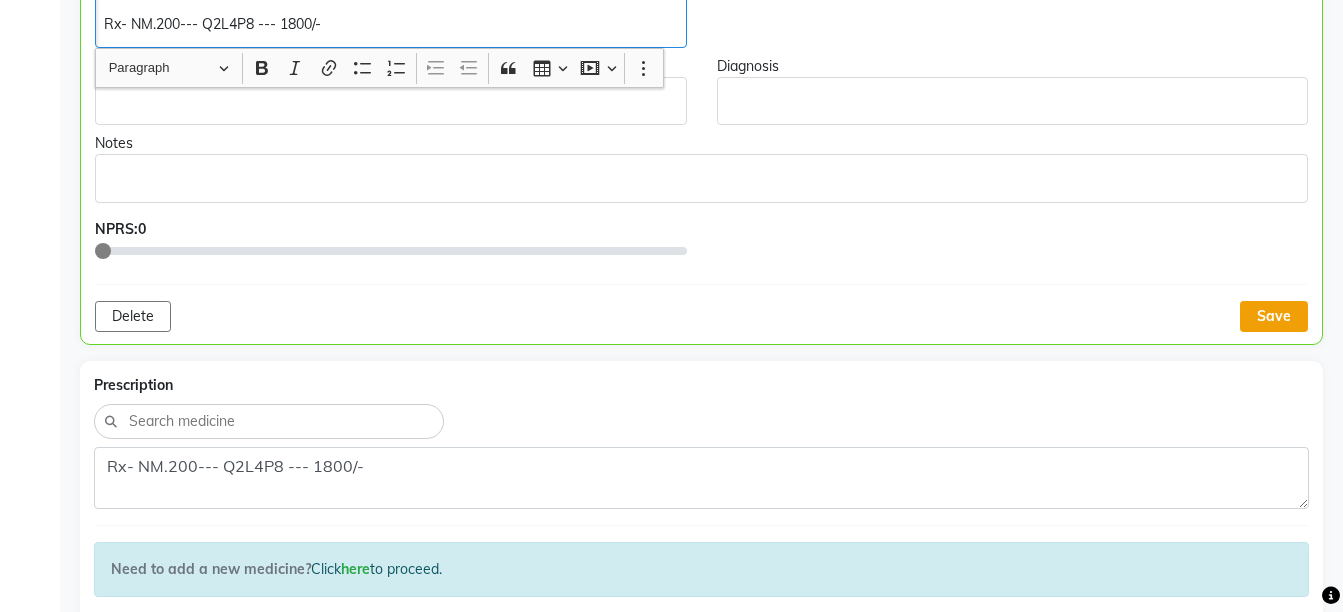 click on "Save" 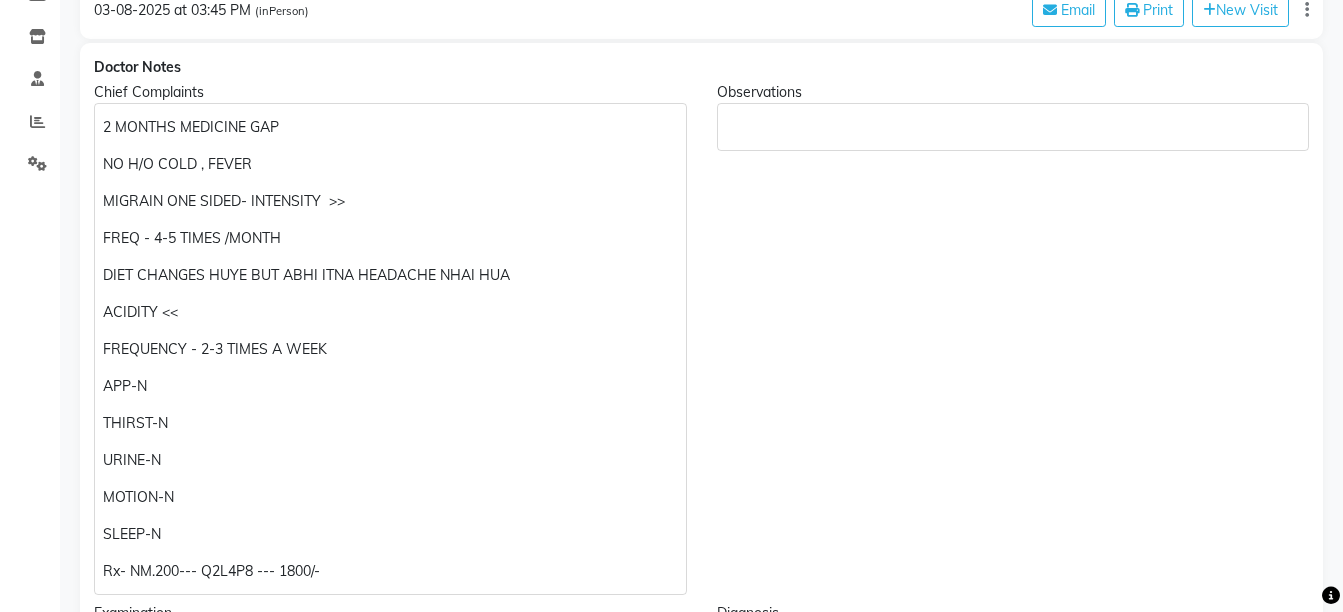 scroll, scrollTop: 294, scrollLeft: 0, axis: vertical 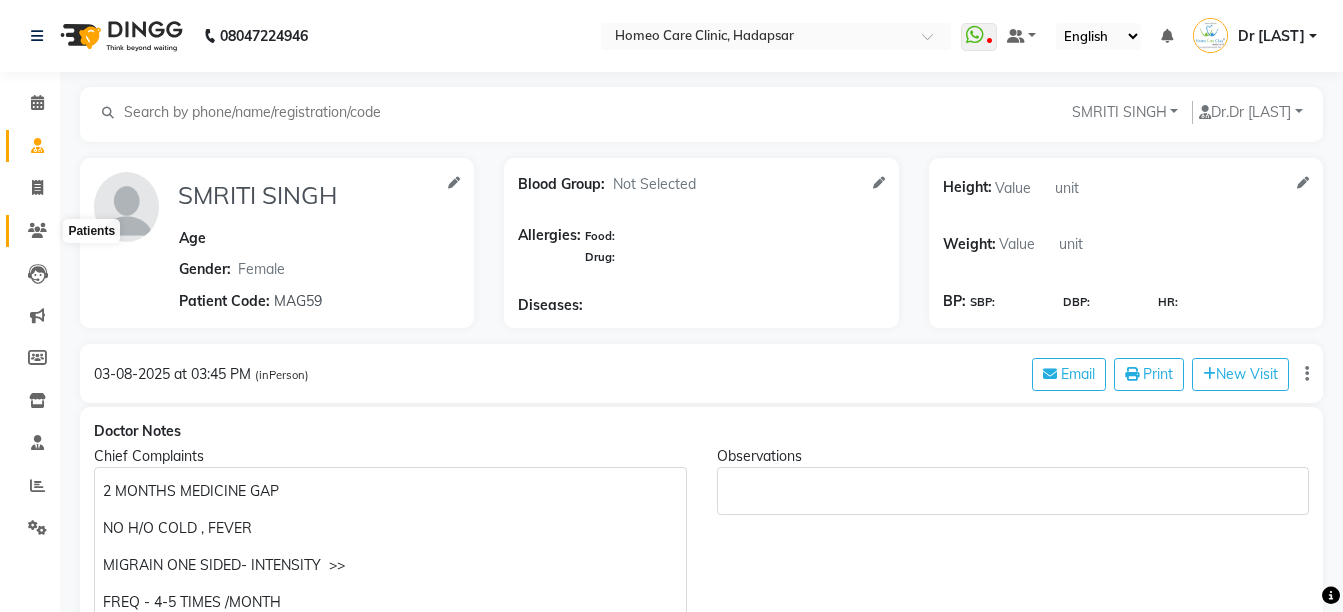 click 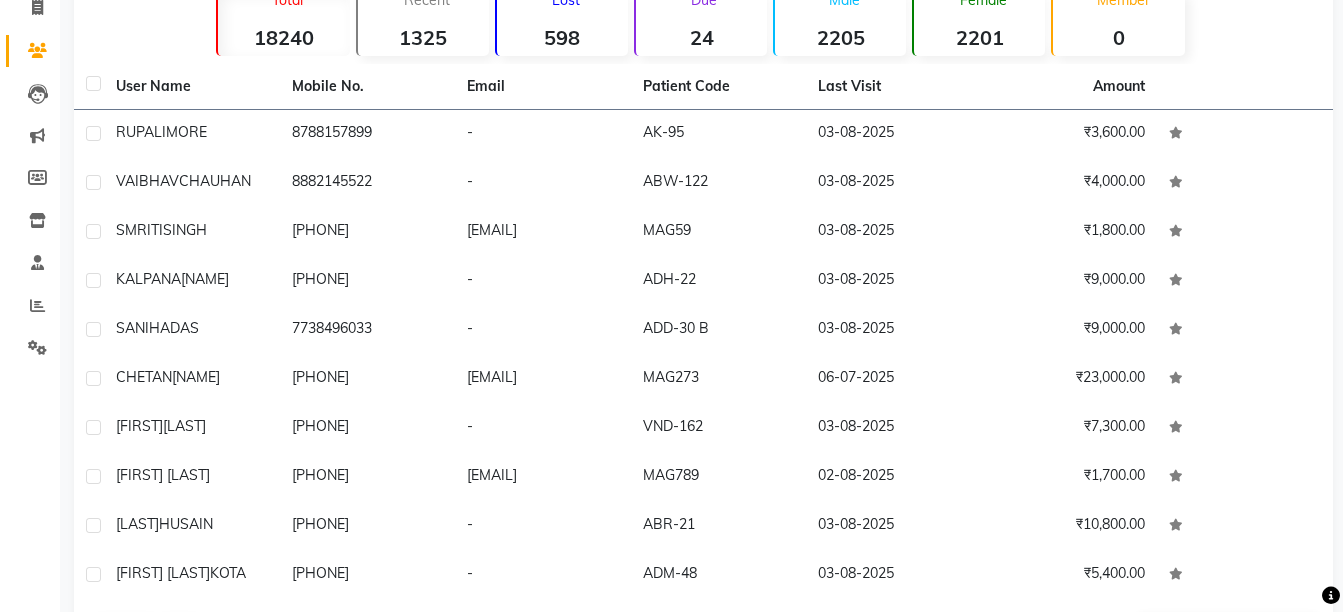 scroll, scrollTop: 251, scrollLeft: 0, axis: vertical 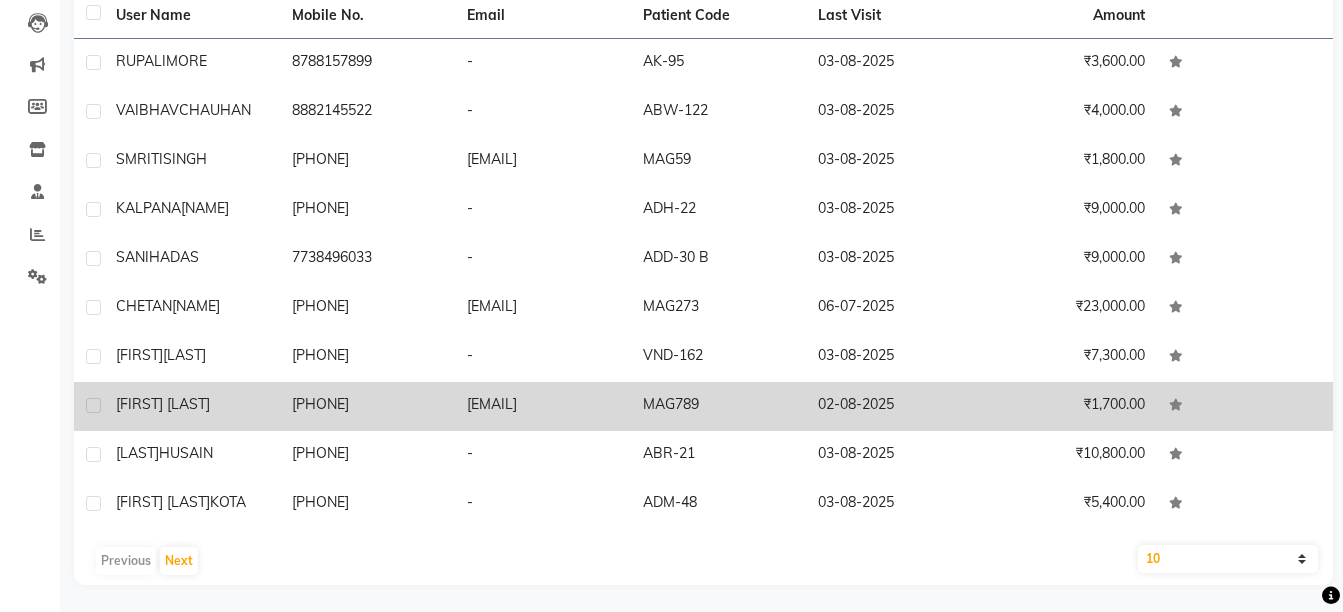 click on "MAG789" 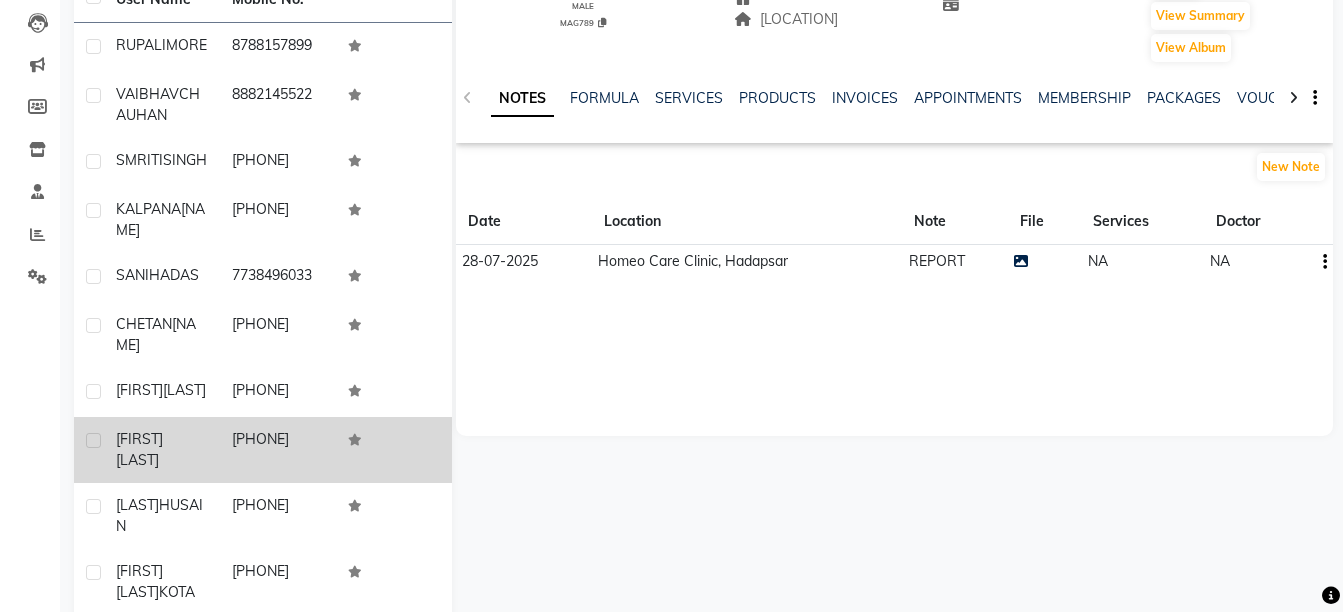 scroll, scrollTop: 0, scrollLeft: 0, axis: both 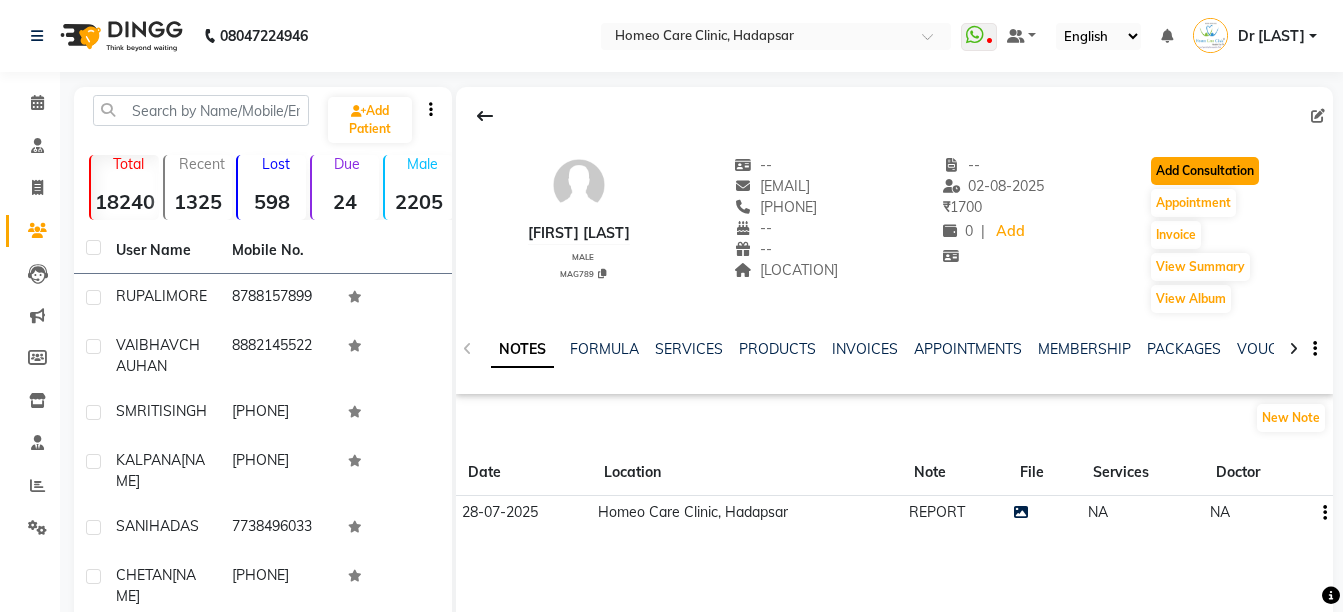 click on "Add Consultation" 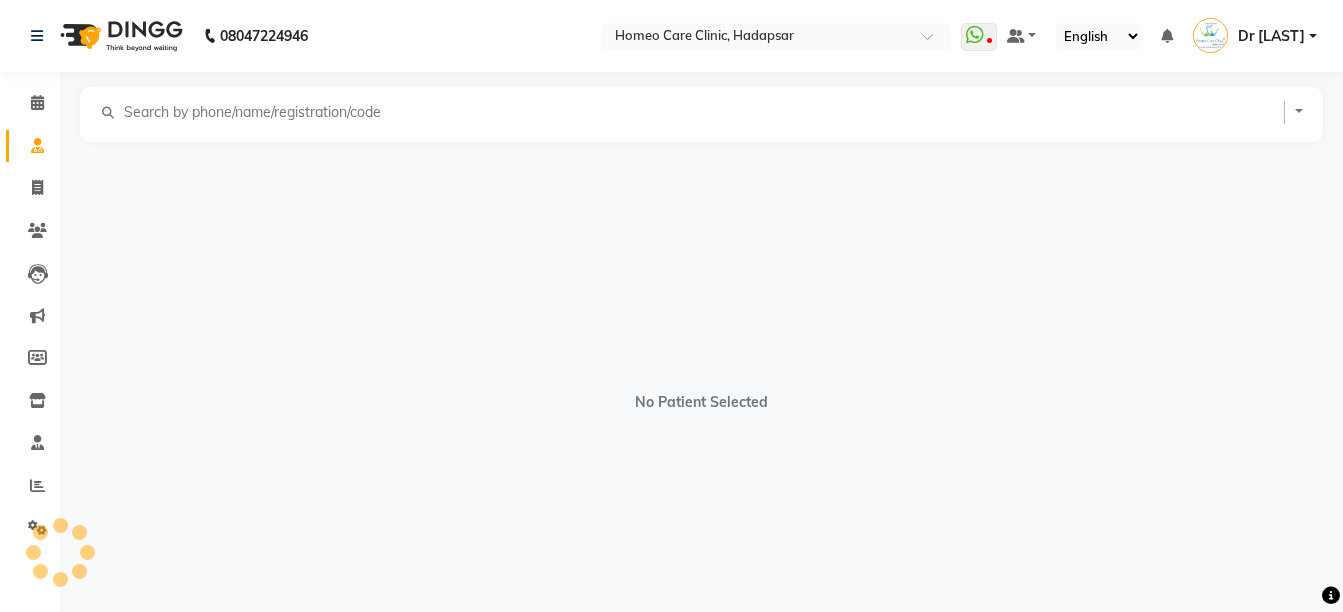 select on "male" 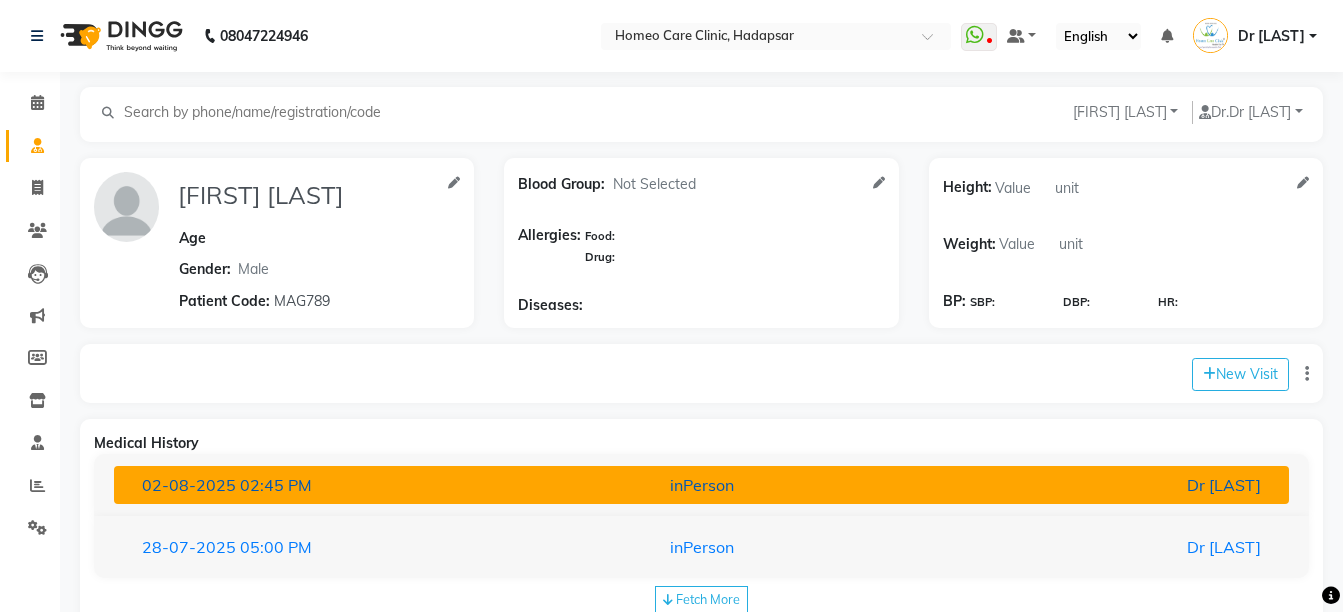 click on "Dr [LAST]" at bounding box center (1084, 485) 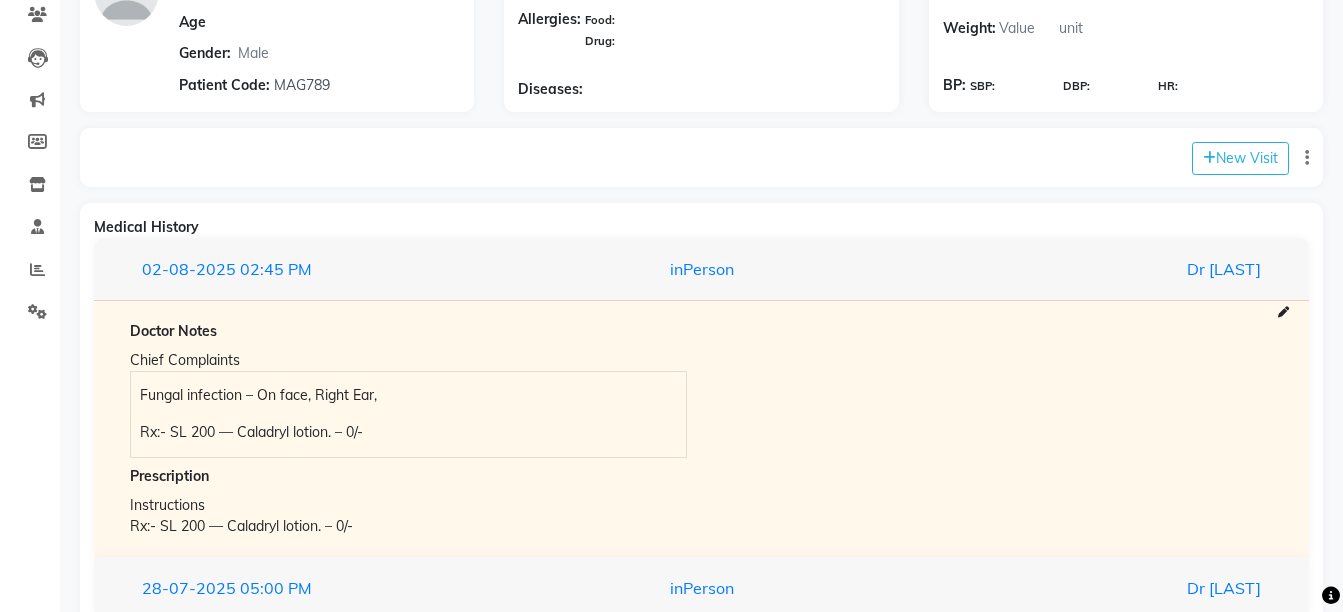 scroll, scrollTop: 224, scrollLeft: 0, axis: vertical 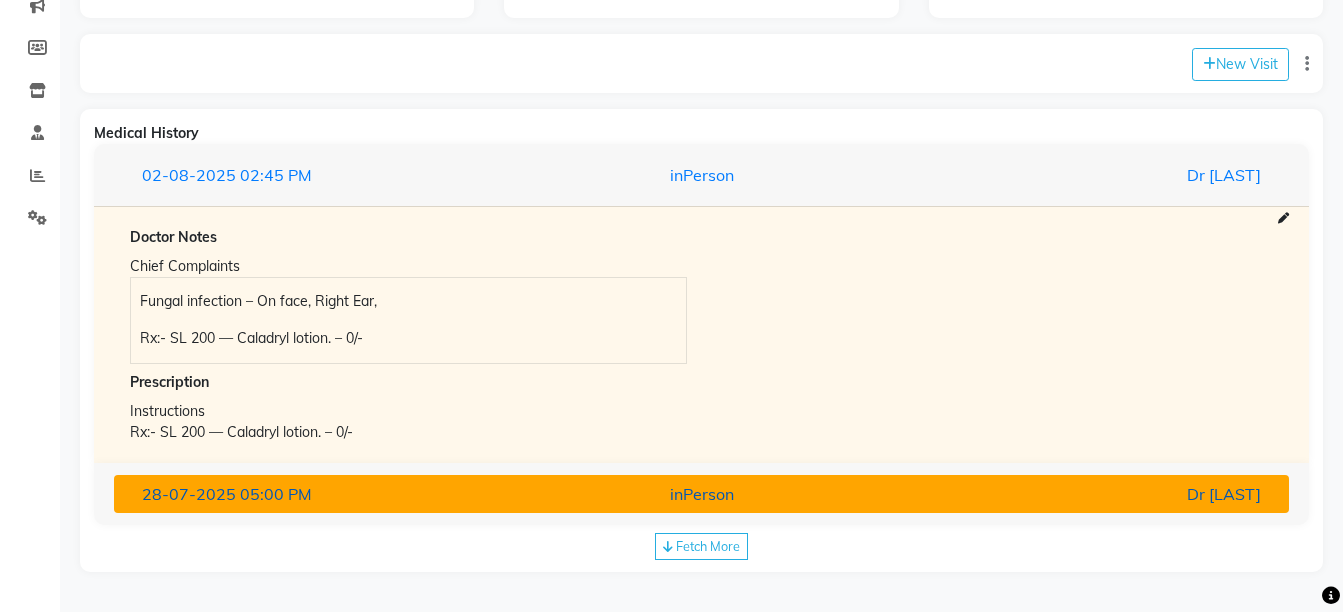 click on "Dr [LAST]" at bounding box center (1084, 494) 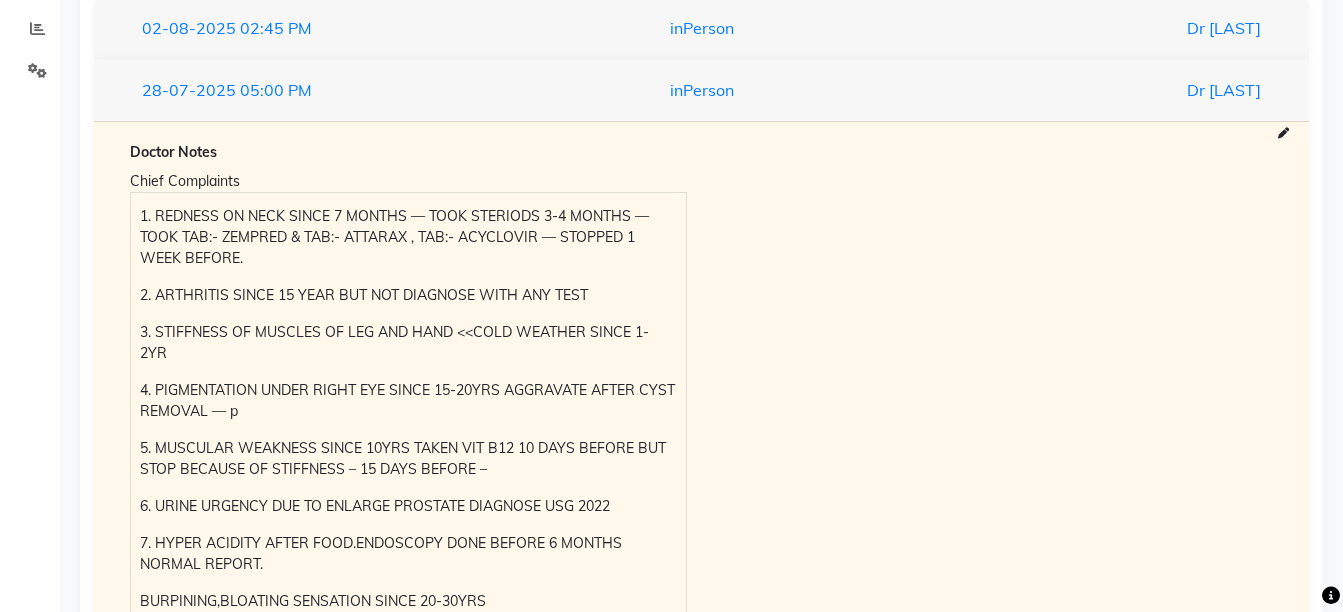 scroll, scrollTop: 467, scrollLeft: 0, axis: vertical 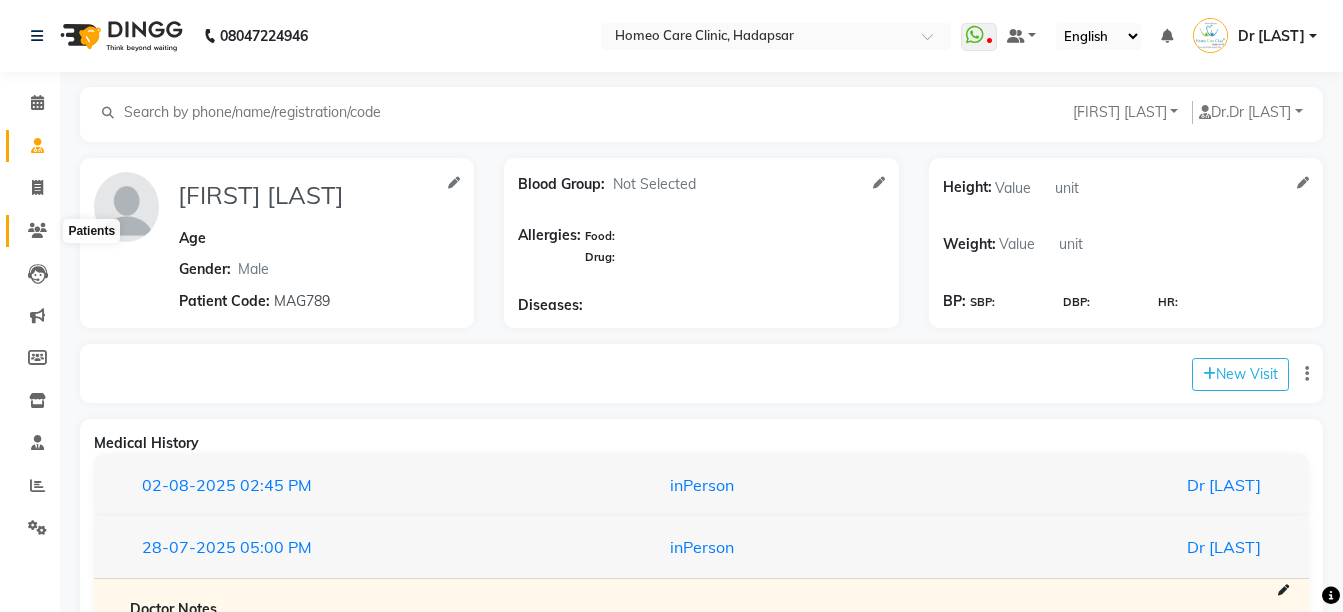 click 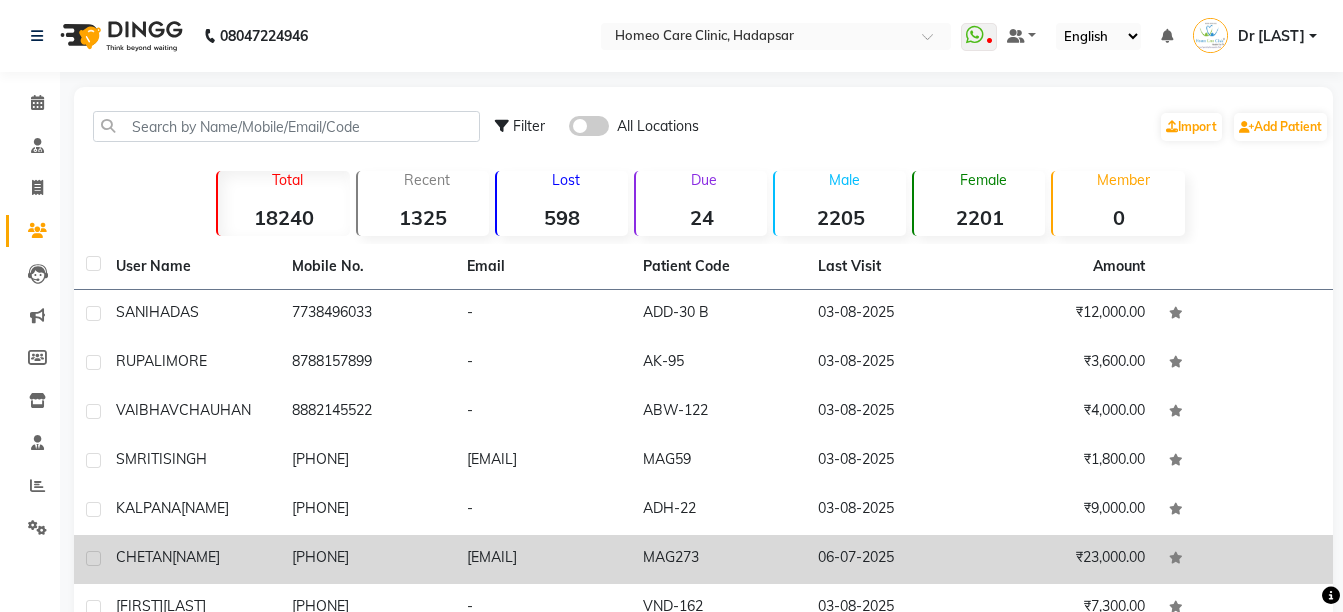 click on "[NAME]" 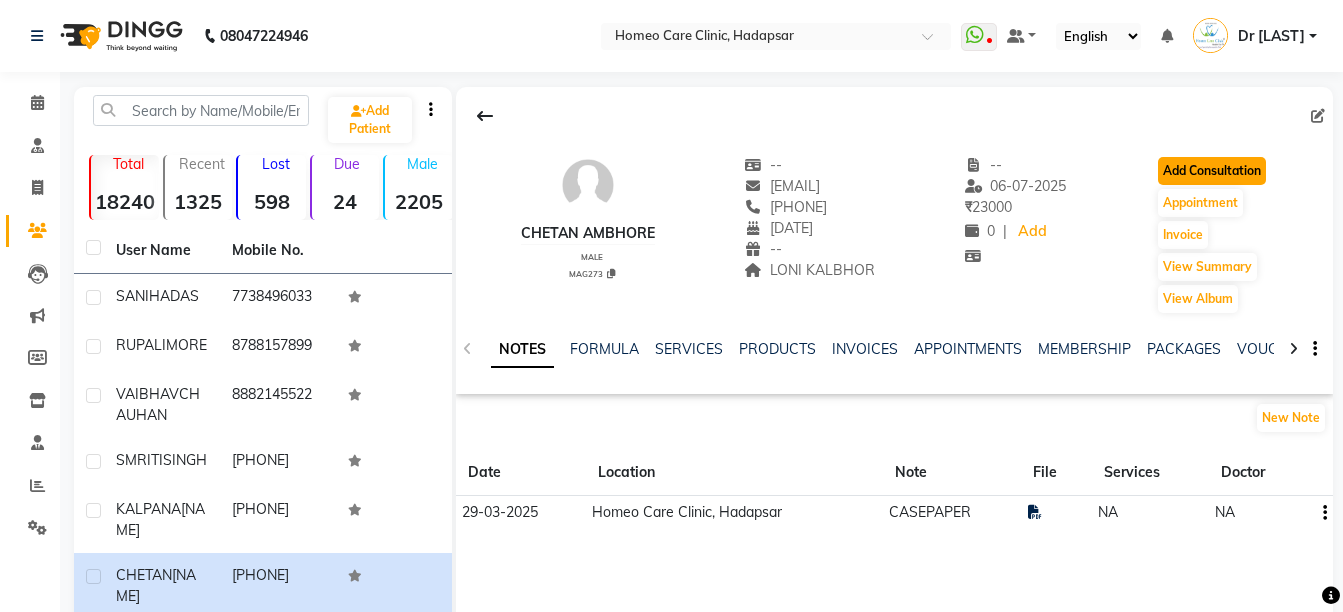 click on "Add Consultation" 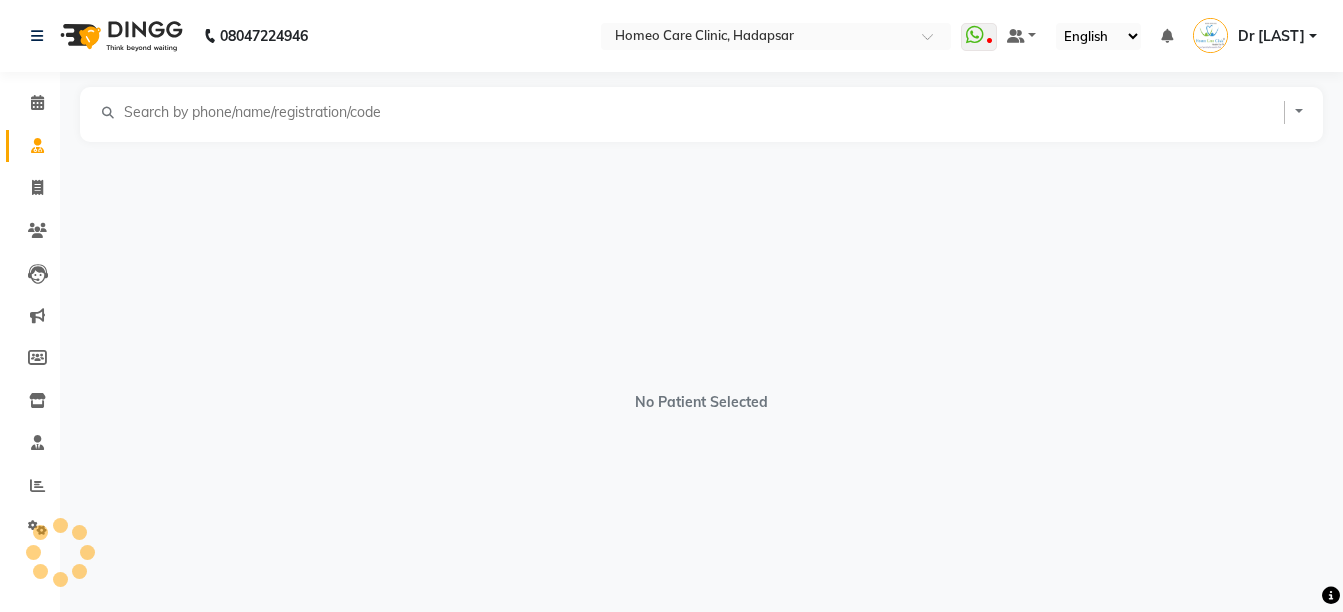 select on "male" 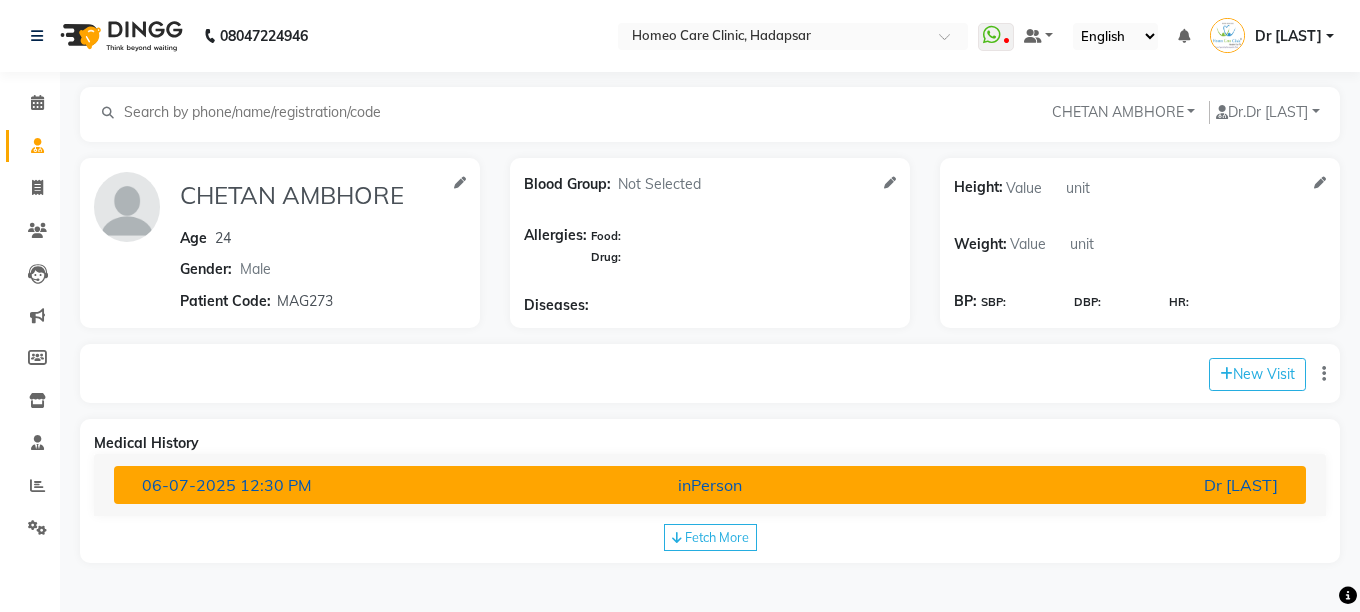 click on "Dr [LAST]" at bounding box center (1098, 485) 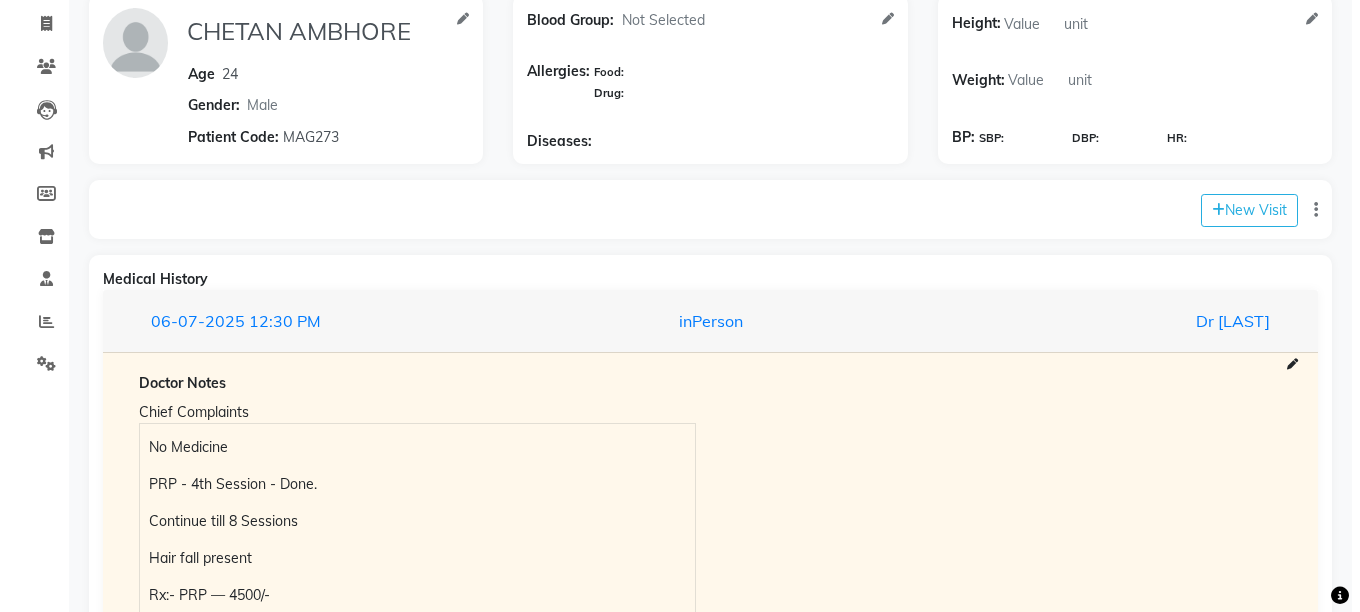 scroll, scrollTop: 197, scrollLeft: 0, axis: vertical 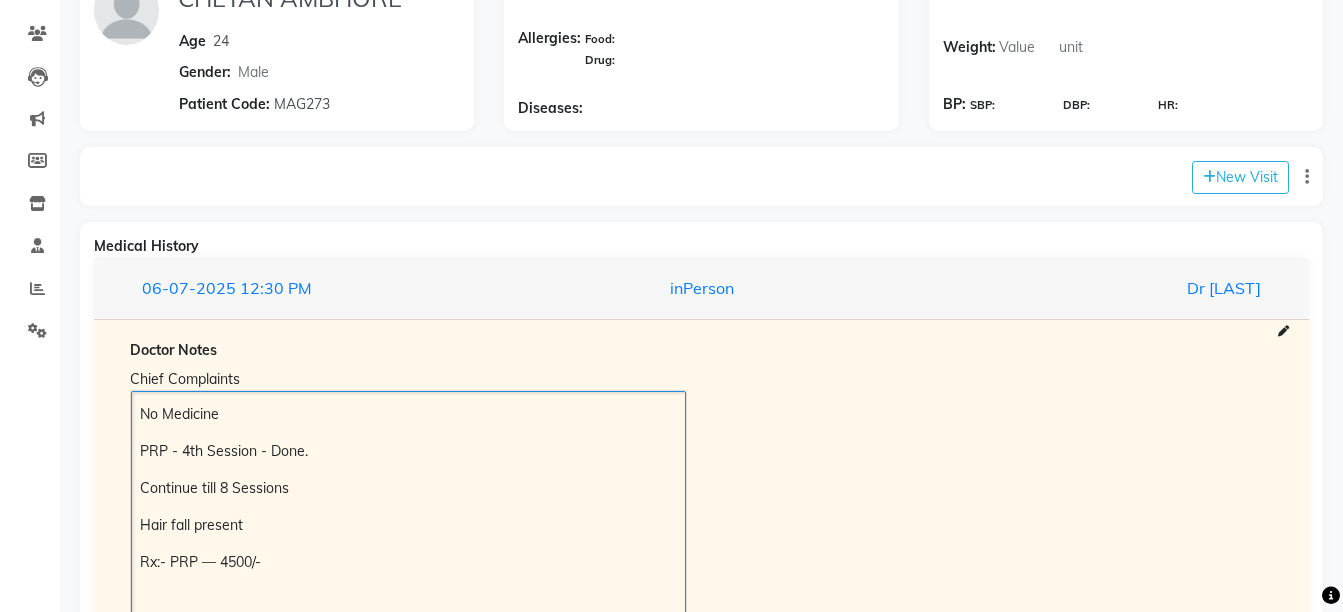 click on "No Medicine PRP - 4th Session - Done. Continue till 8 Sessions Hair fall present Rx:- PRP — 4500/-" at bounding box center (408, 507) 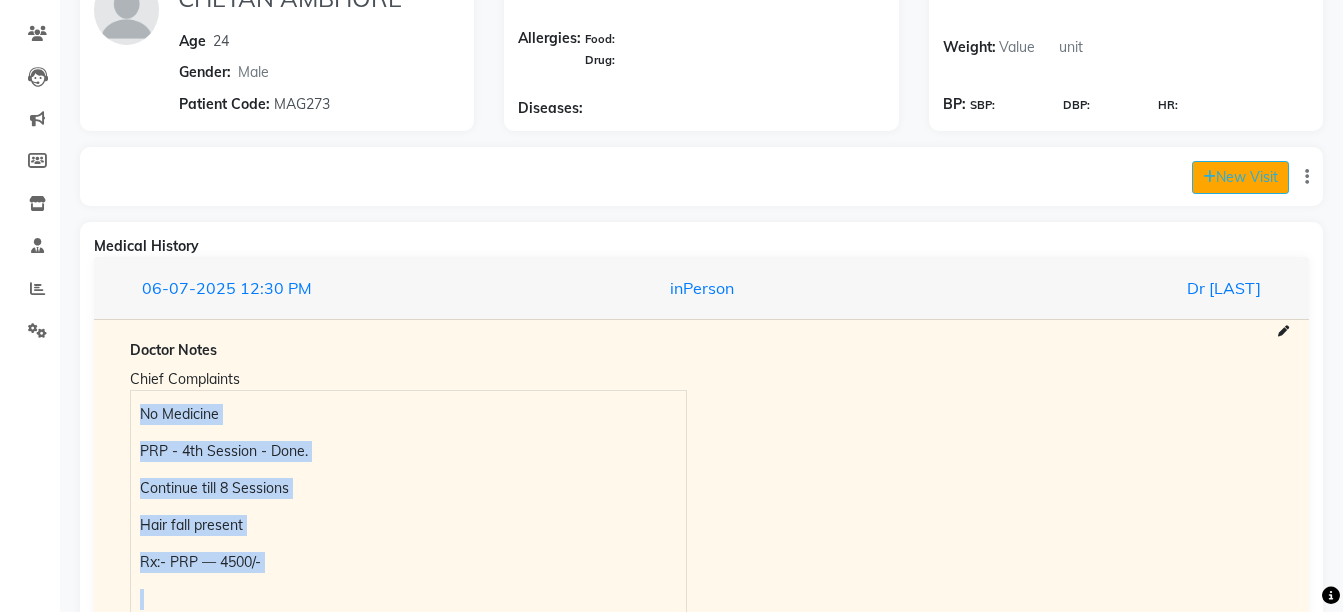 click on "New Visit" 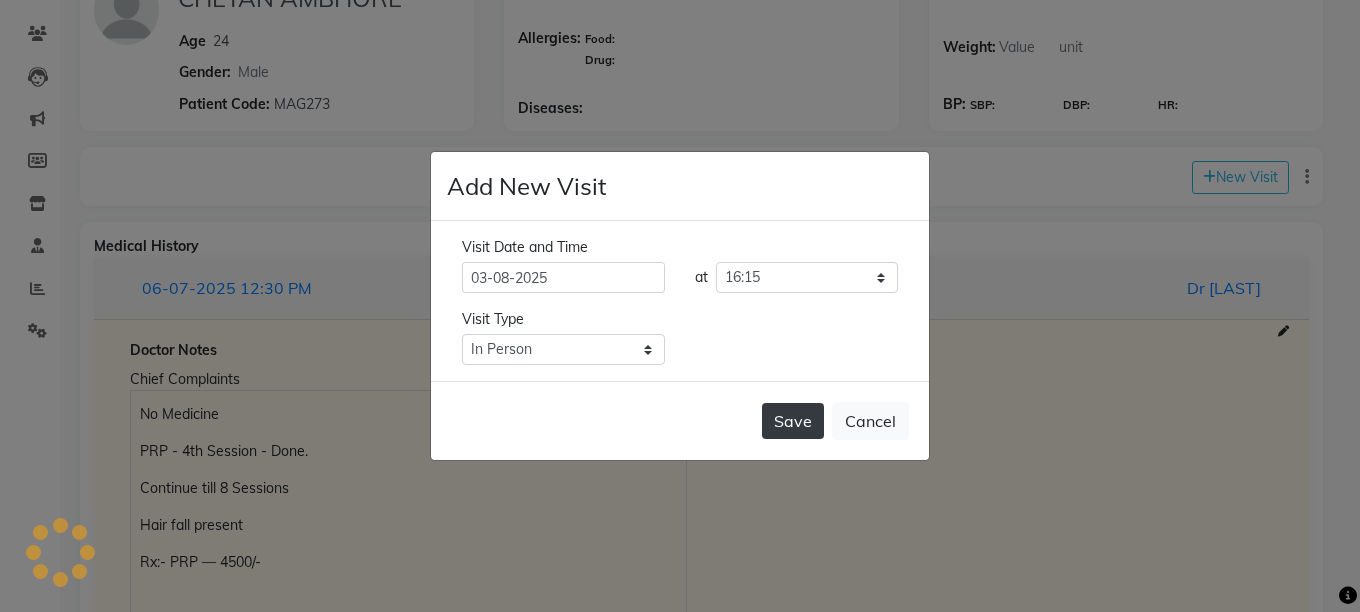 click on "Save" 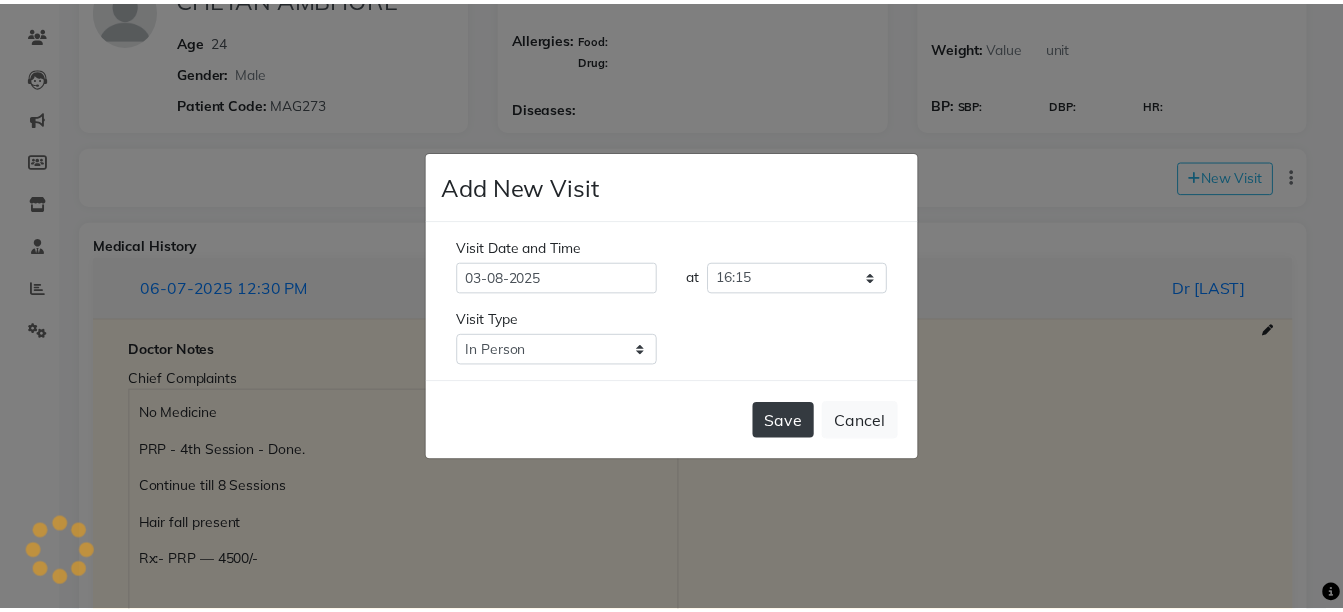 scroll, scrollTop: 0, scrollLeft: 0, axis: both 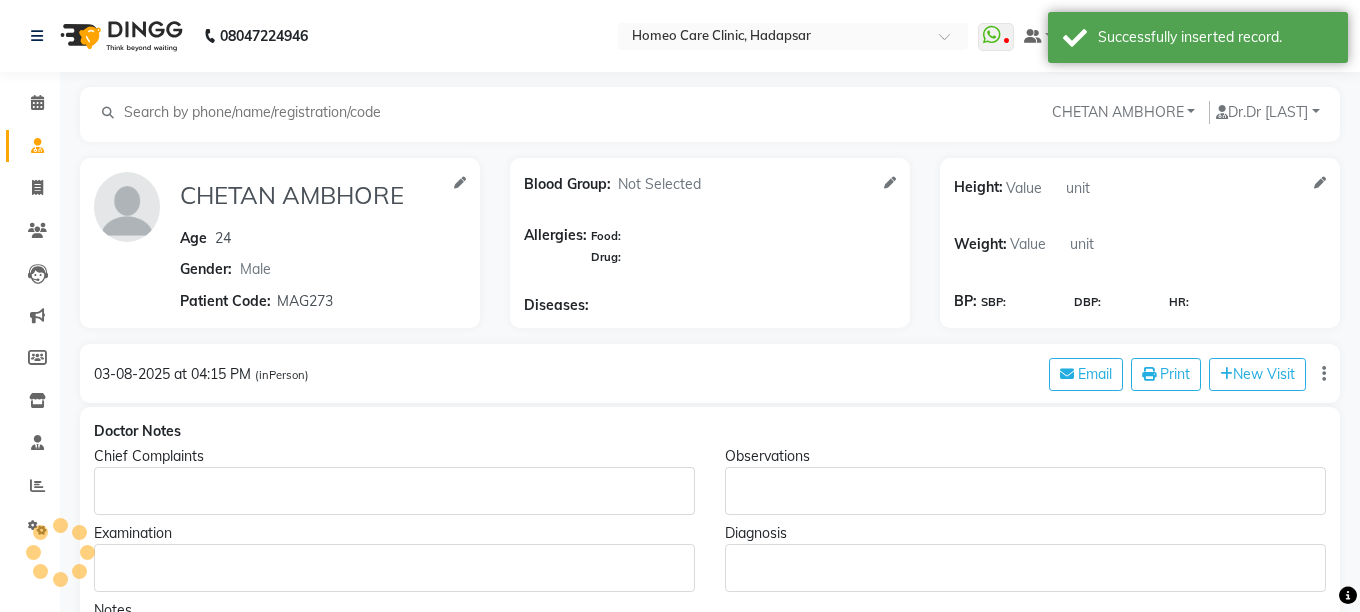 type on "CHETAN AMBHORE" 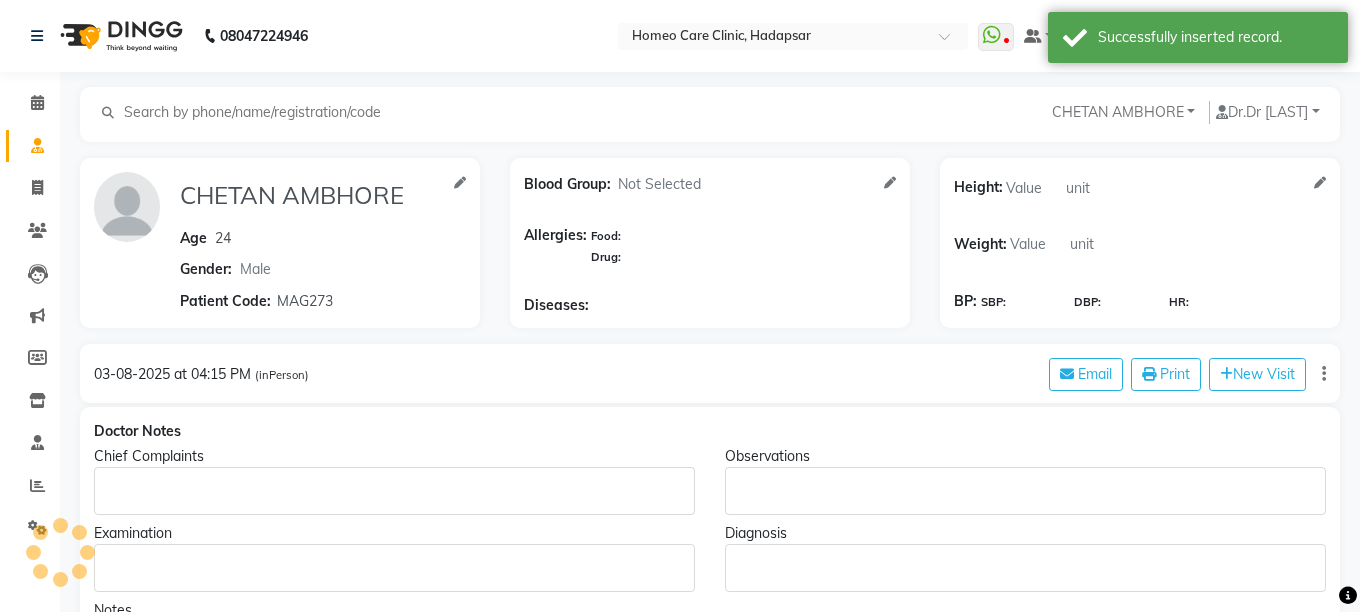 type on "24" 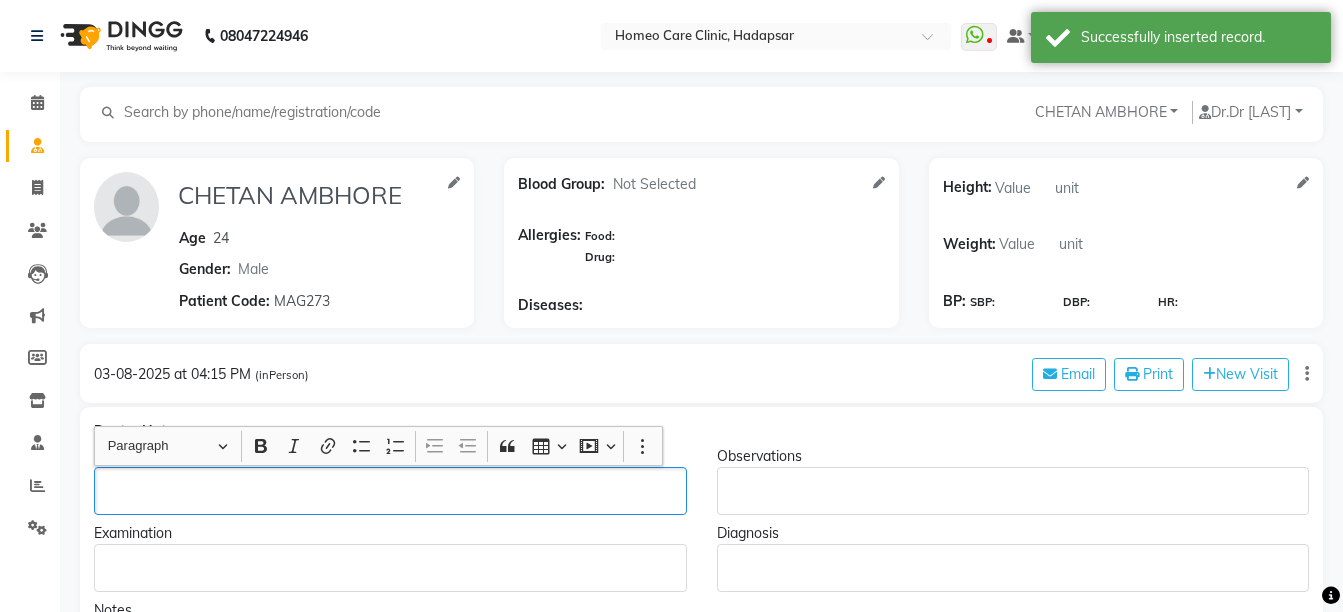 click 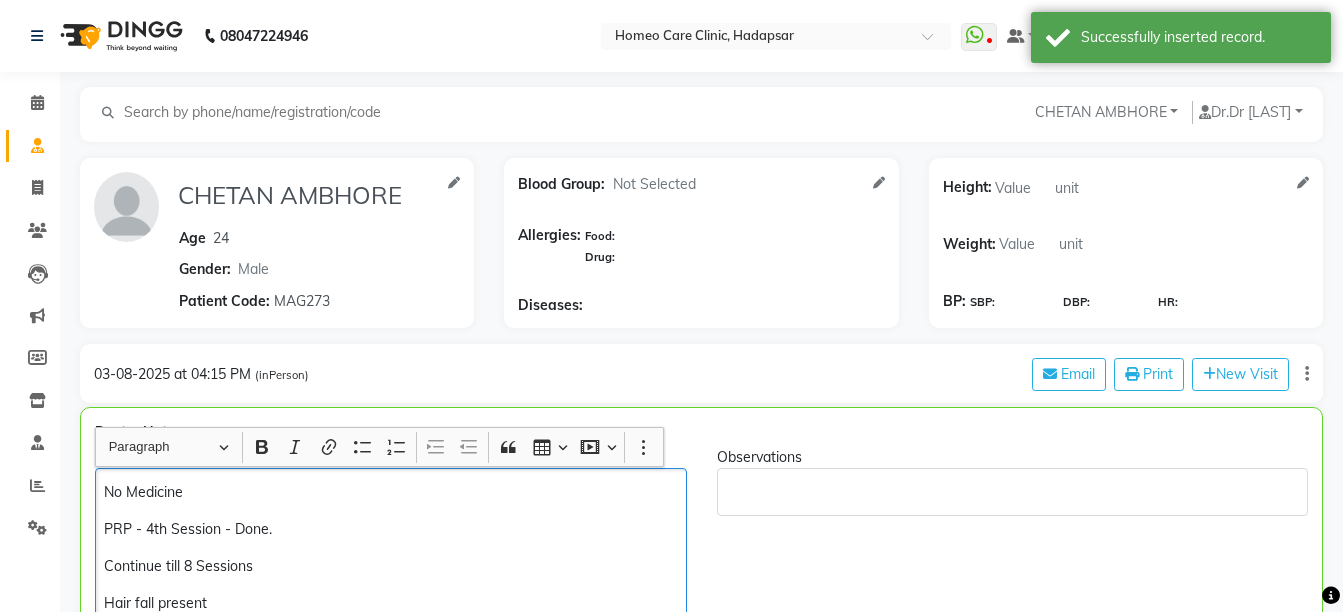 scroll, scrollTop: 96, scrollLeft: 0, axis: vertical 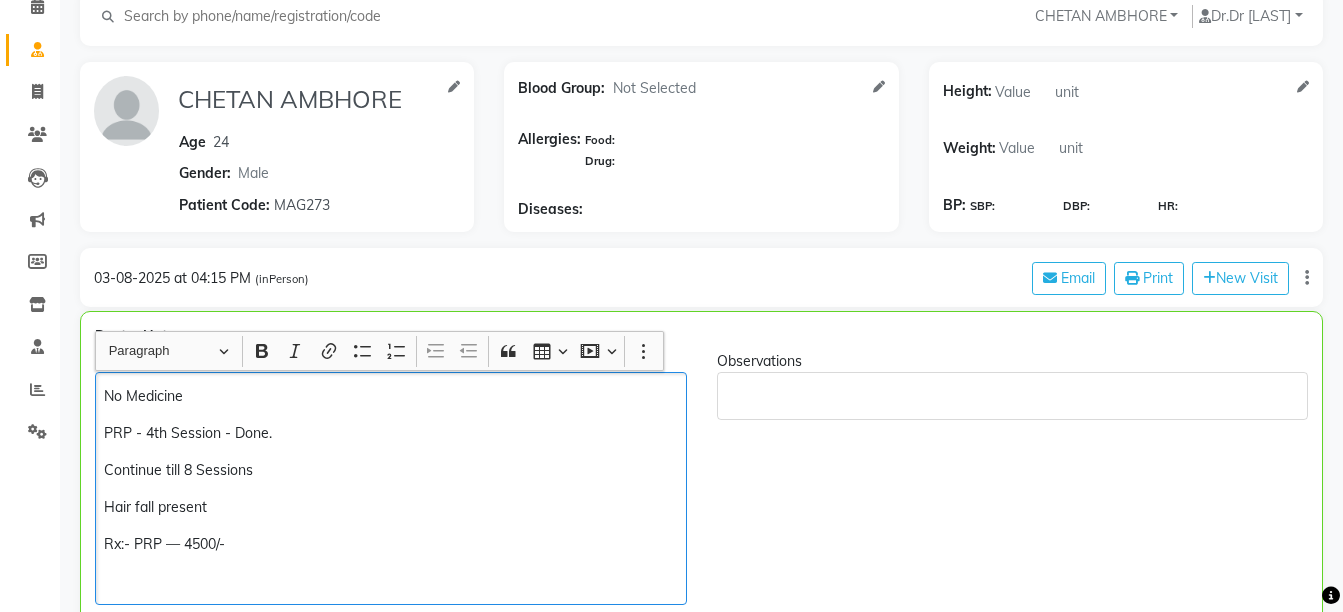 click on "PRP - 4th Session - Done." 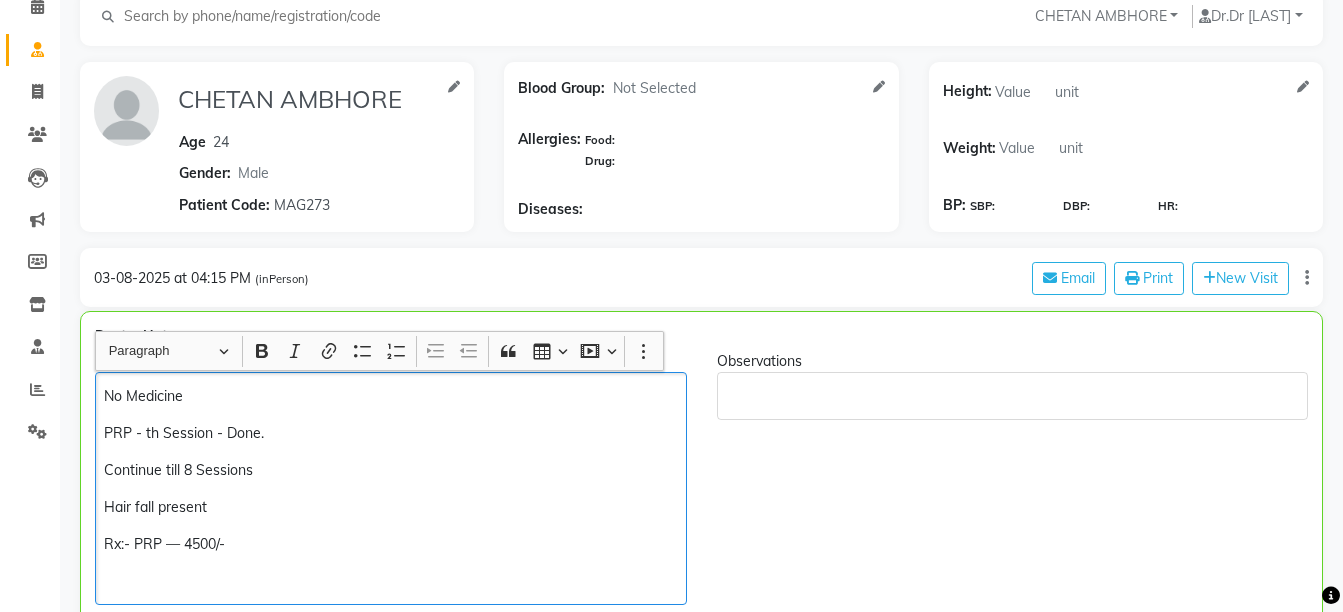 type 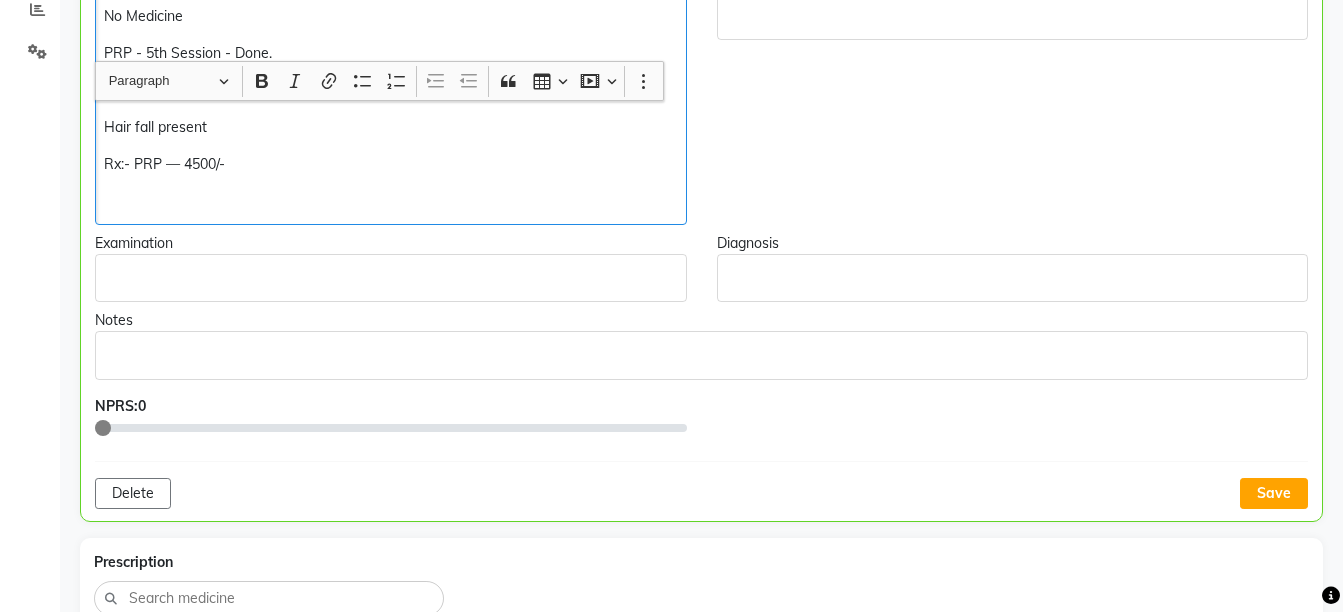 scroll, scrollTop: 537, scrollLeft: 0, axis: vertical 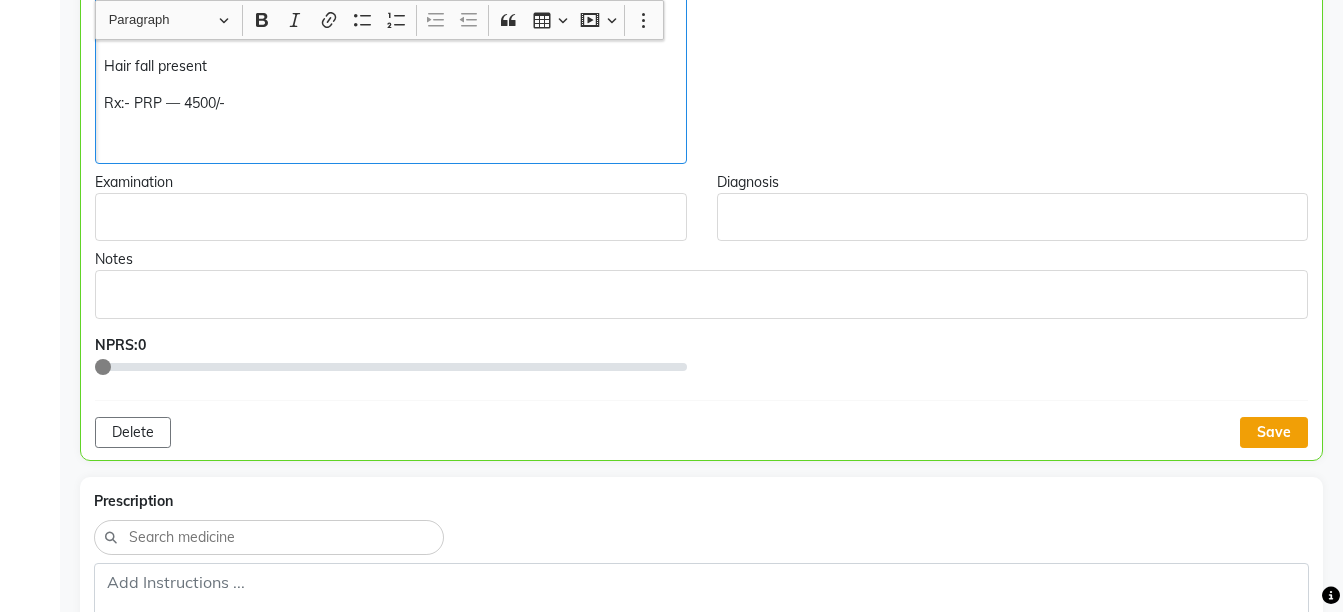 click on "Save" 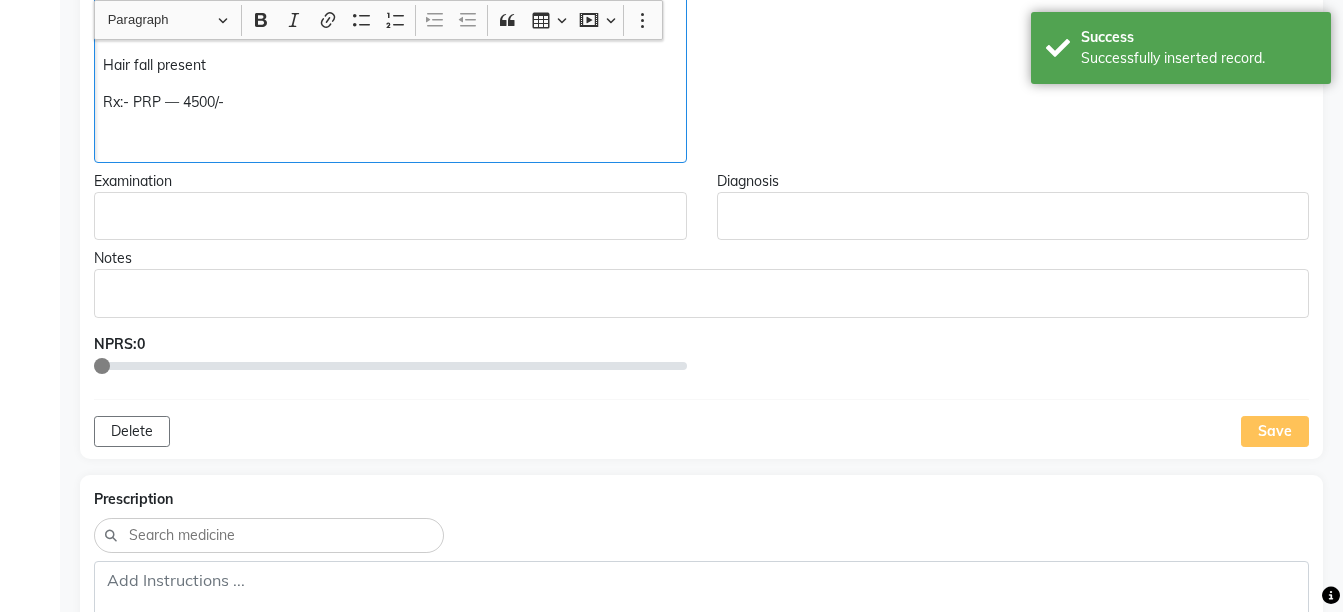 click on "No Medicine PRP - 5th Session - Done. Continue till 8 Sessions Hair fall present Rx:- PRP — [PRICE]/-" 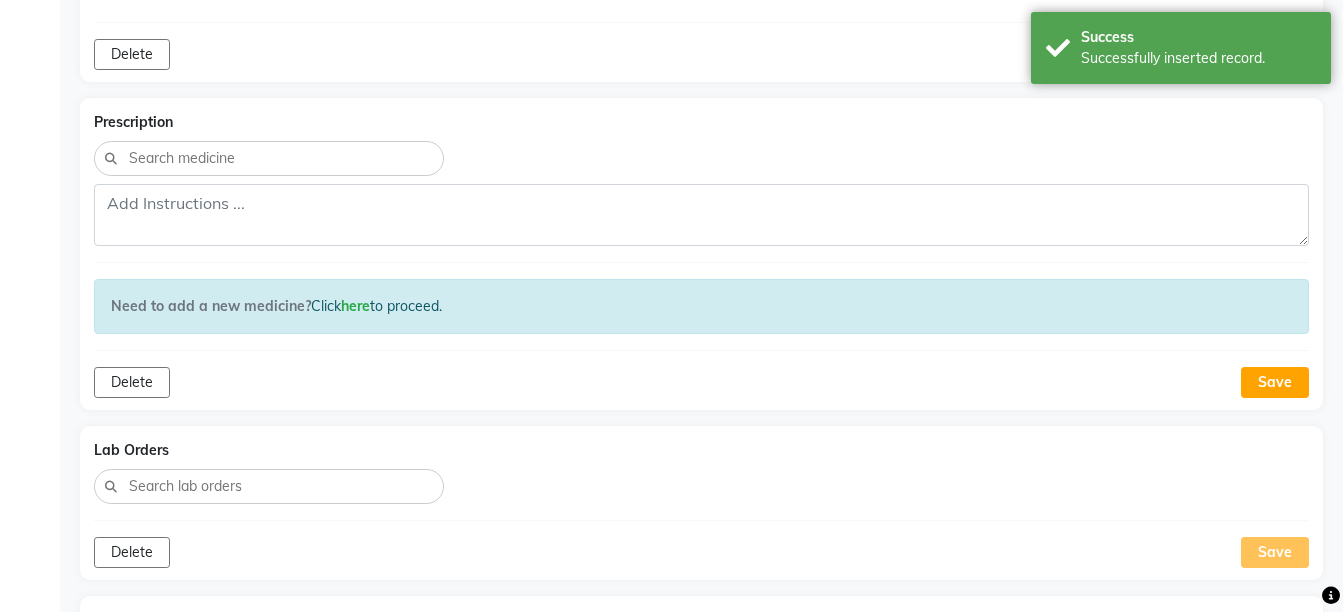 scroll, scrollTop: 928, scrollLeft: 0, axis: vertical 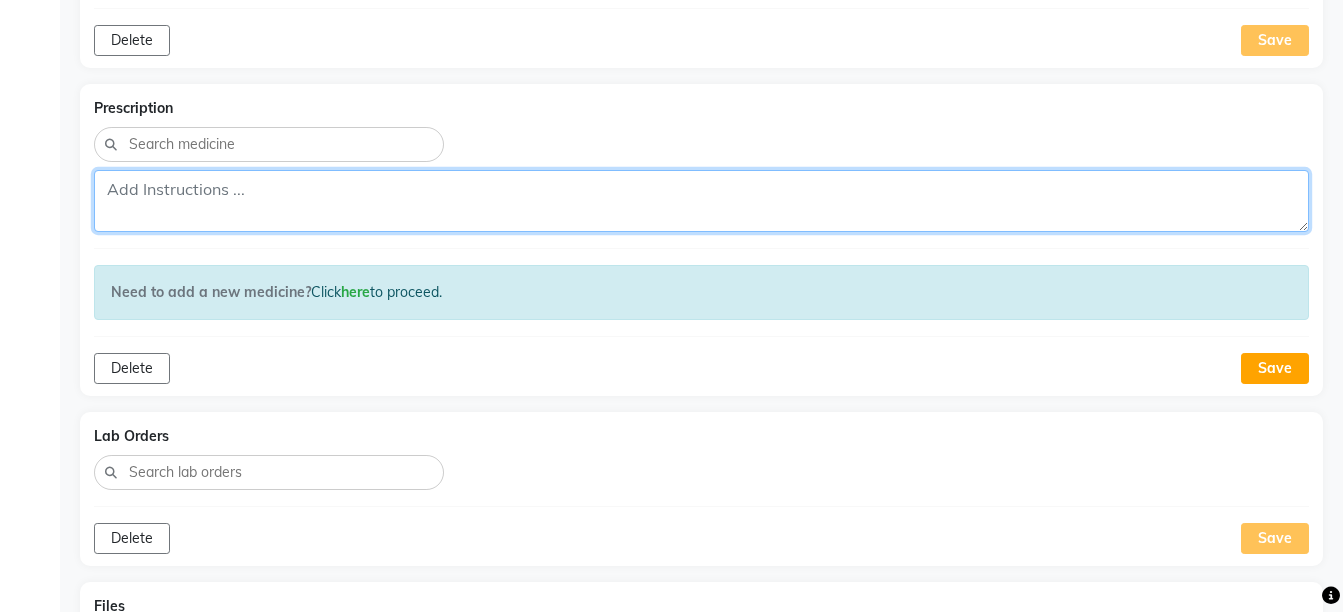 click 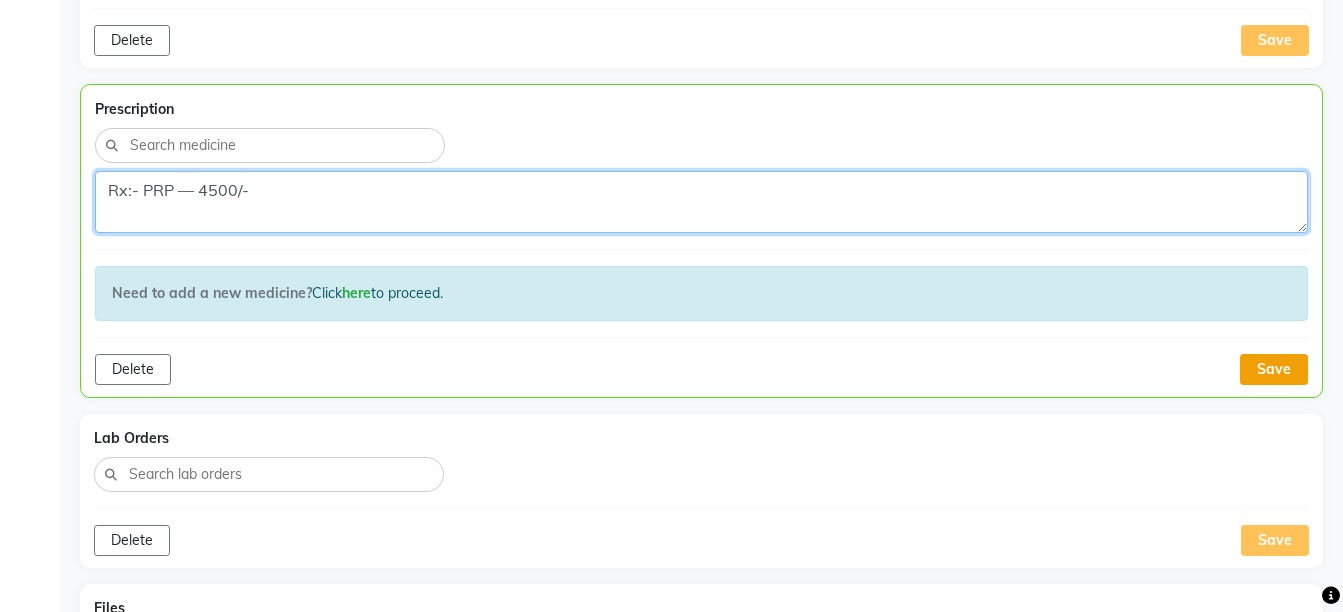 type on "Rx:- PRP — 4500/-" 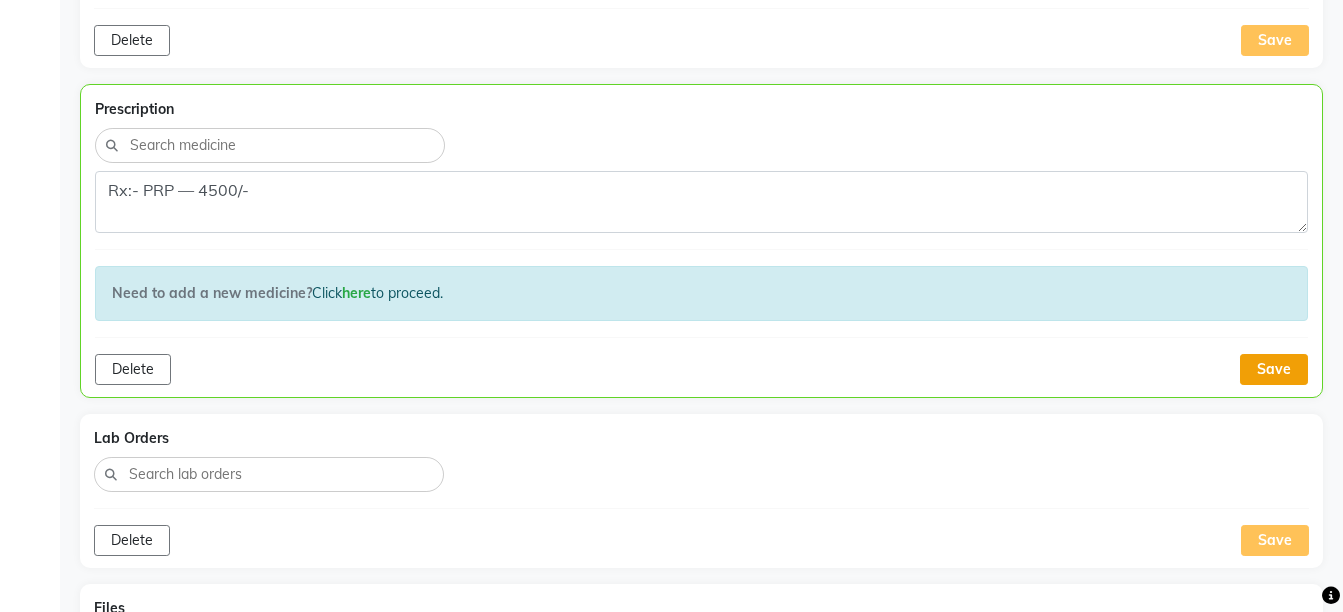 click on "Save" 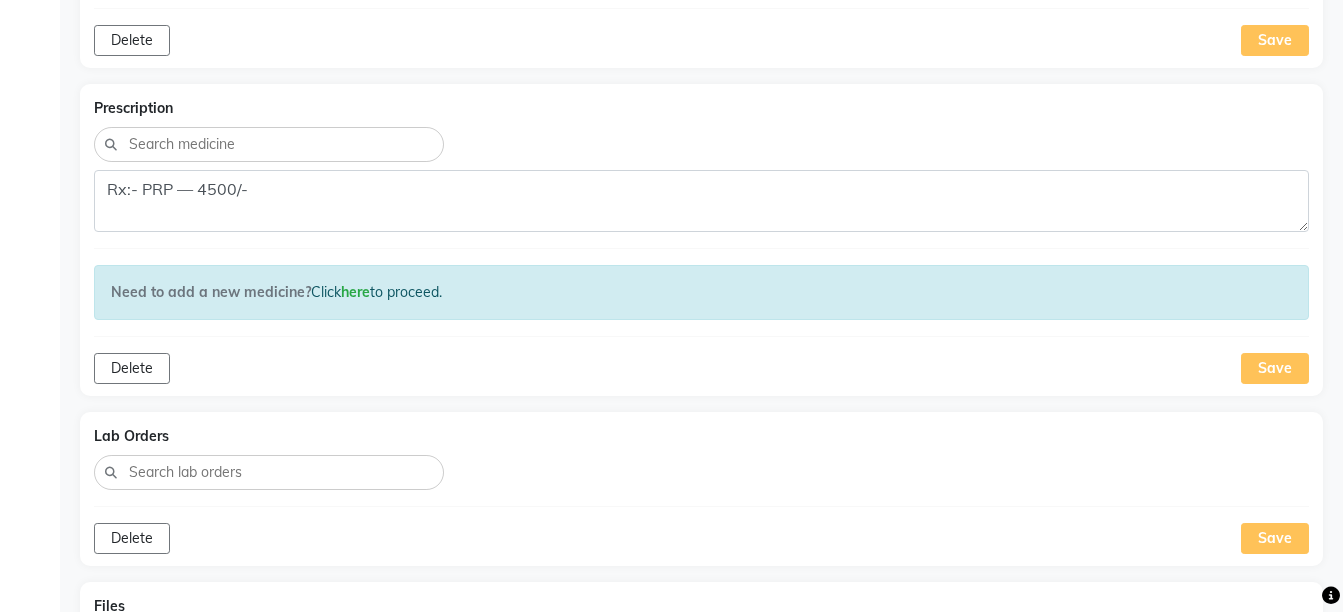 scroll, scrollTop: 392, scrollLeft: 0, axis: vertical 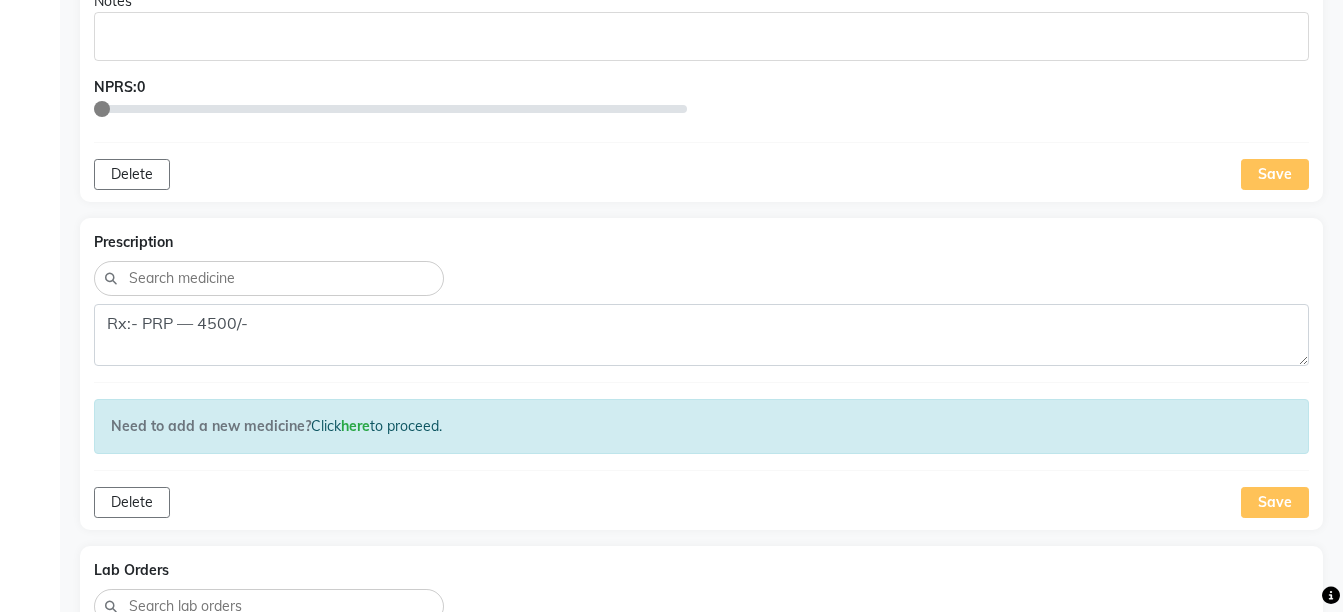 drag, startPoint x: 1329, startPoint y: 353, endPoint x: 1351, endPoint y: 342, distance: 24.596748 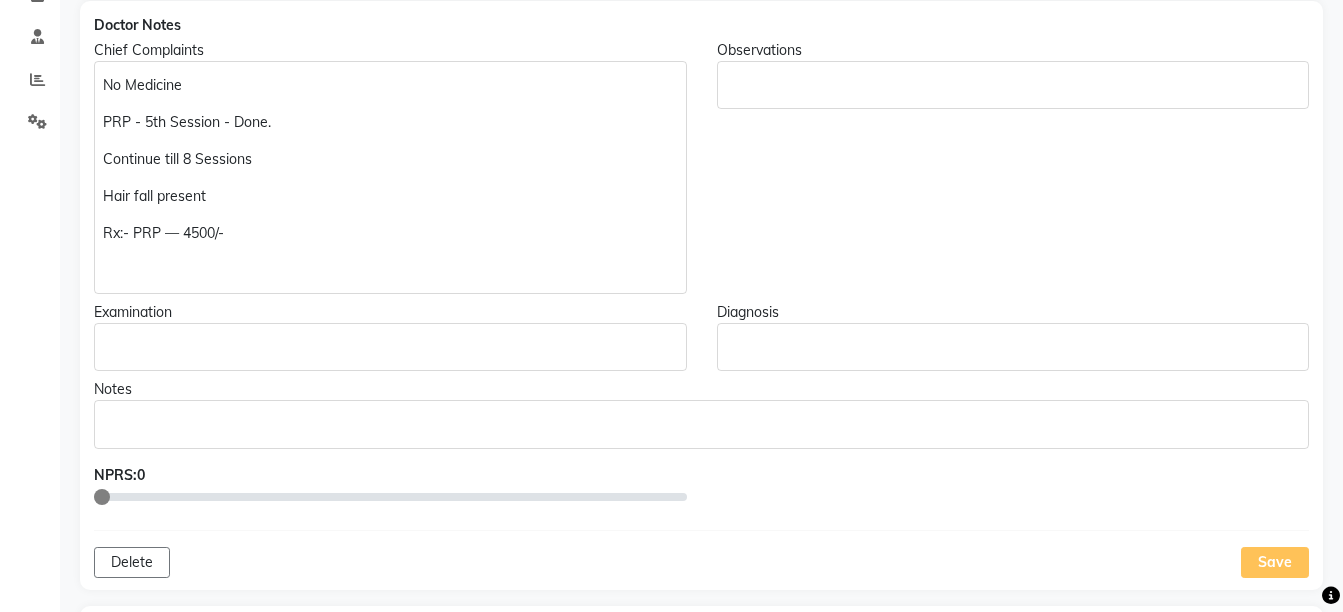 scroll, scrollTop: 382, scrollLeft: 0, axis: vertical 